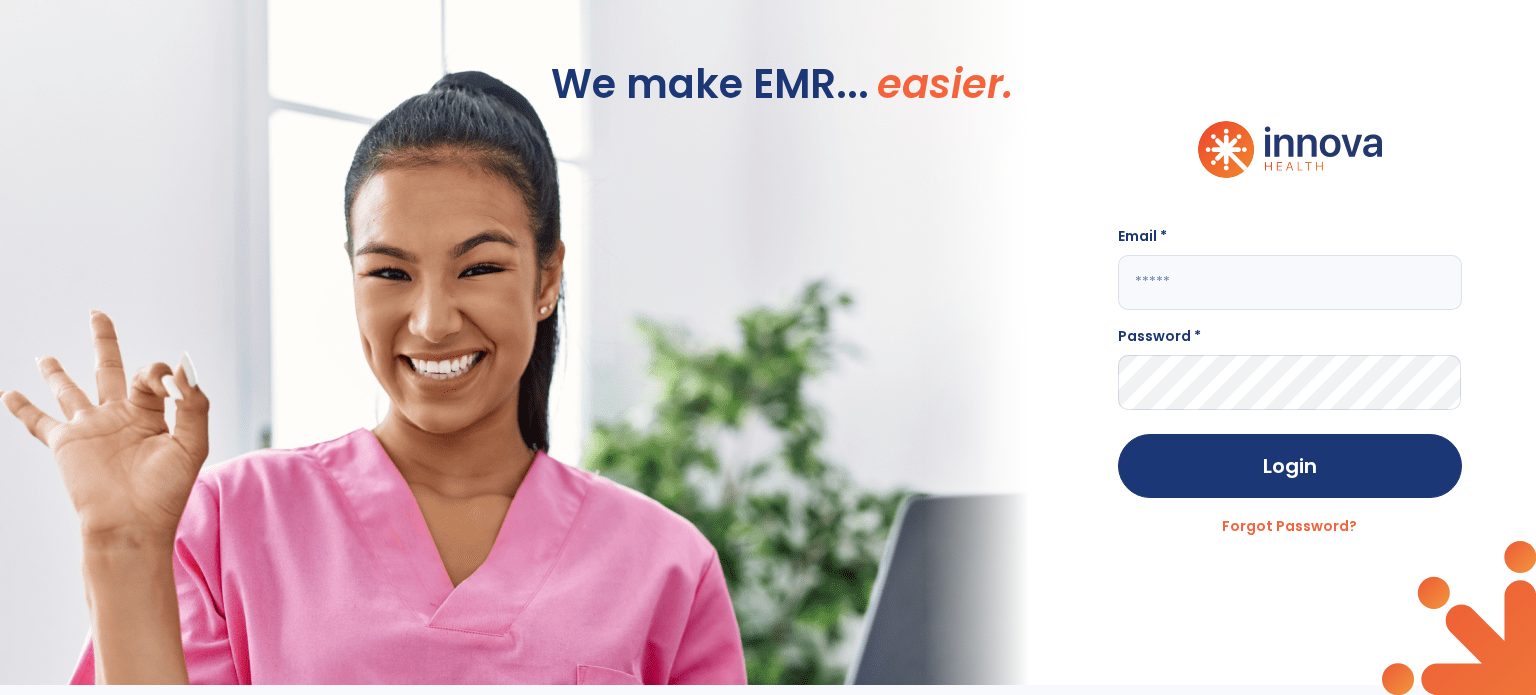 scroll, scrollTop: 0, scrollLeft: 0, axis: both 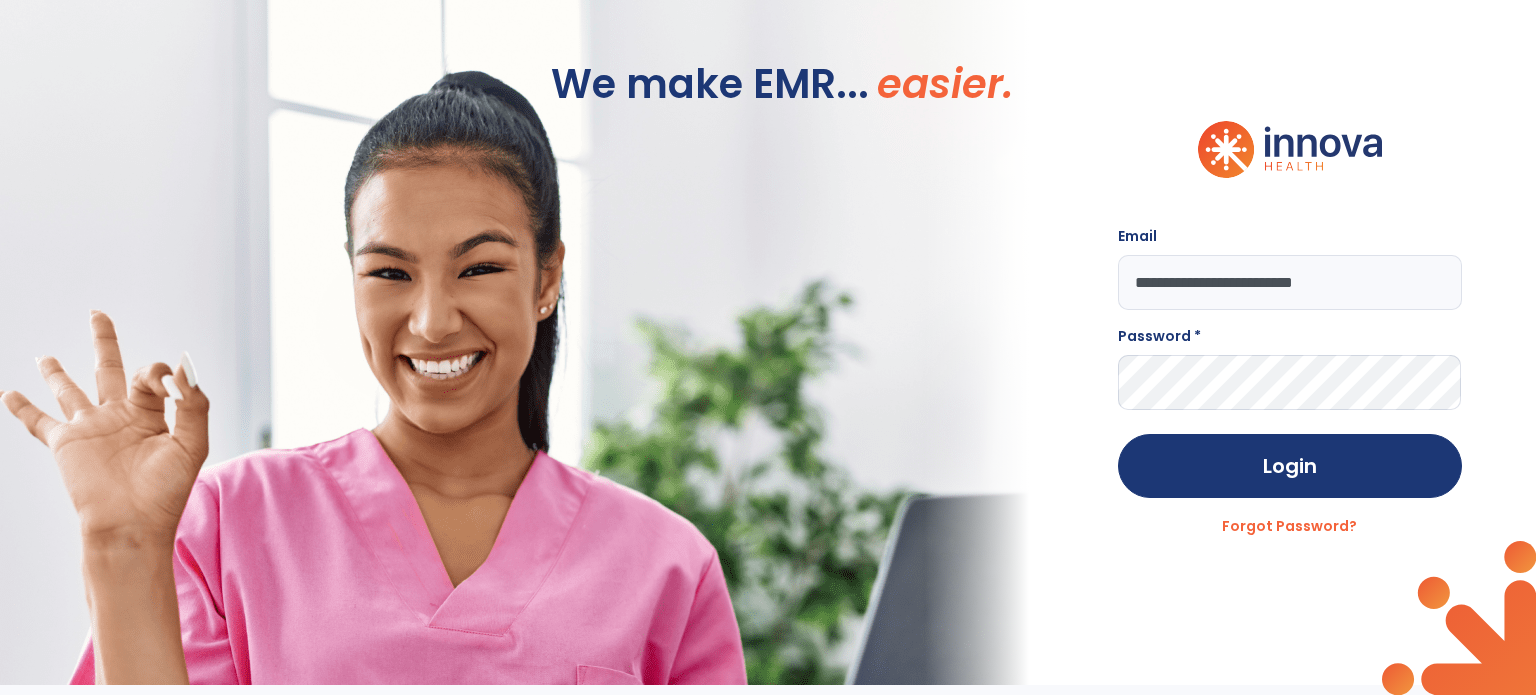 type on "**********" 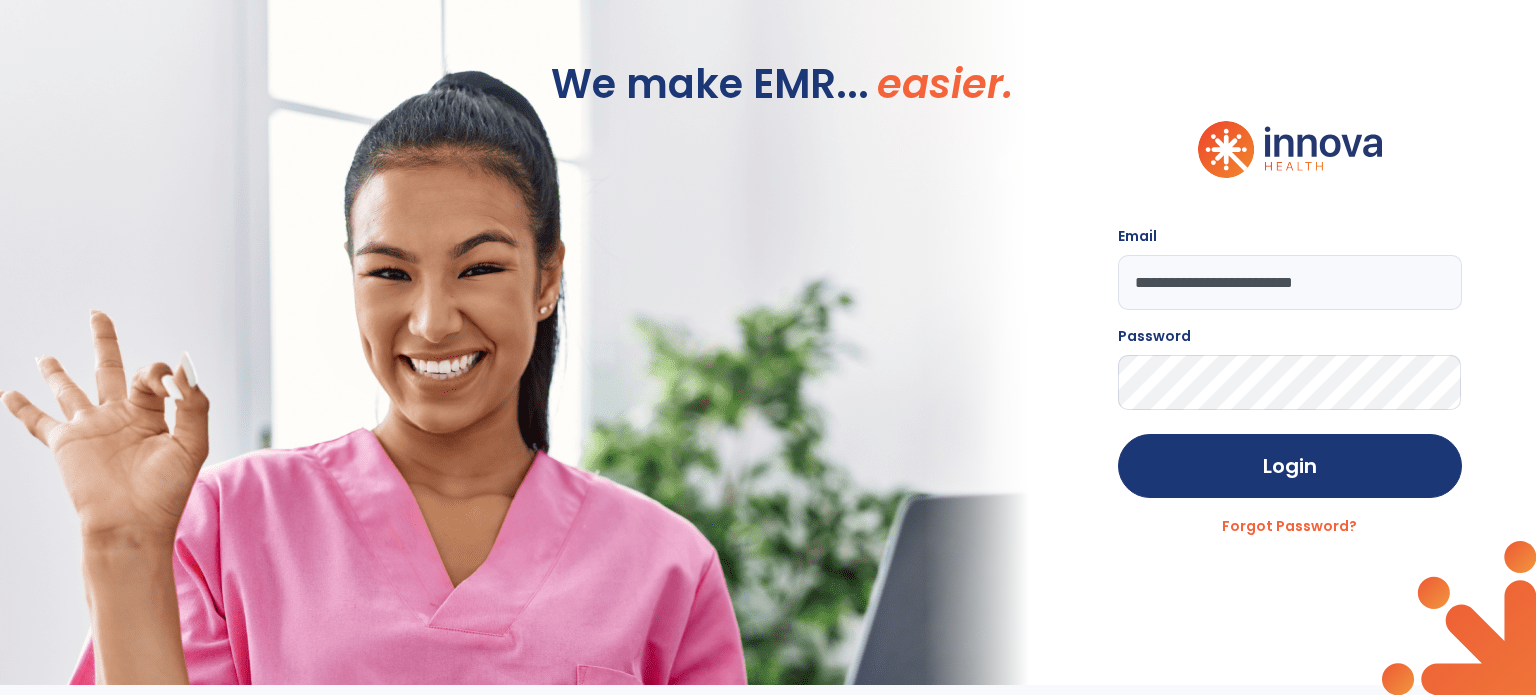click on "Login" 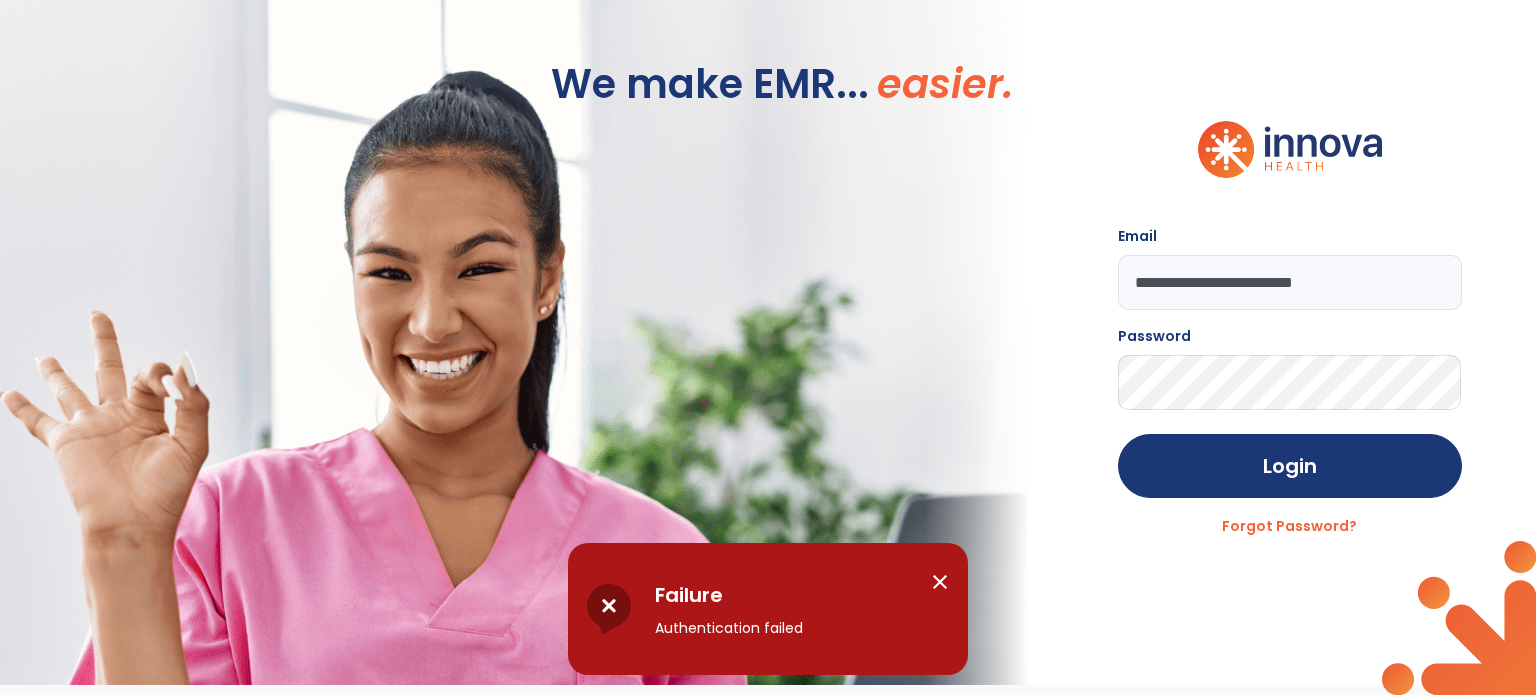 click on "Login" 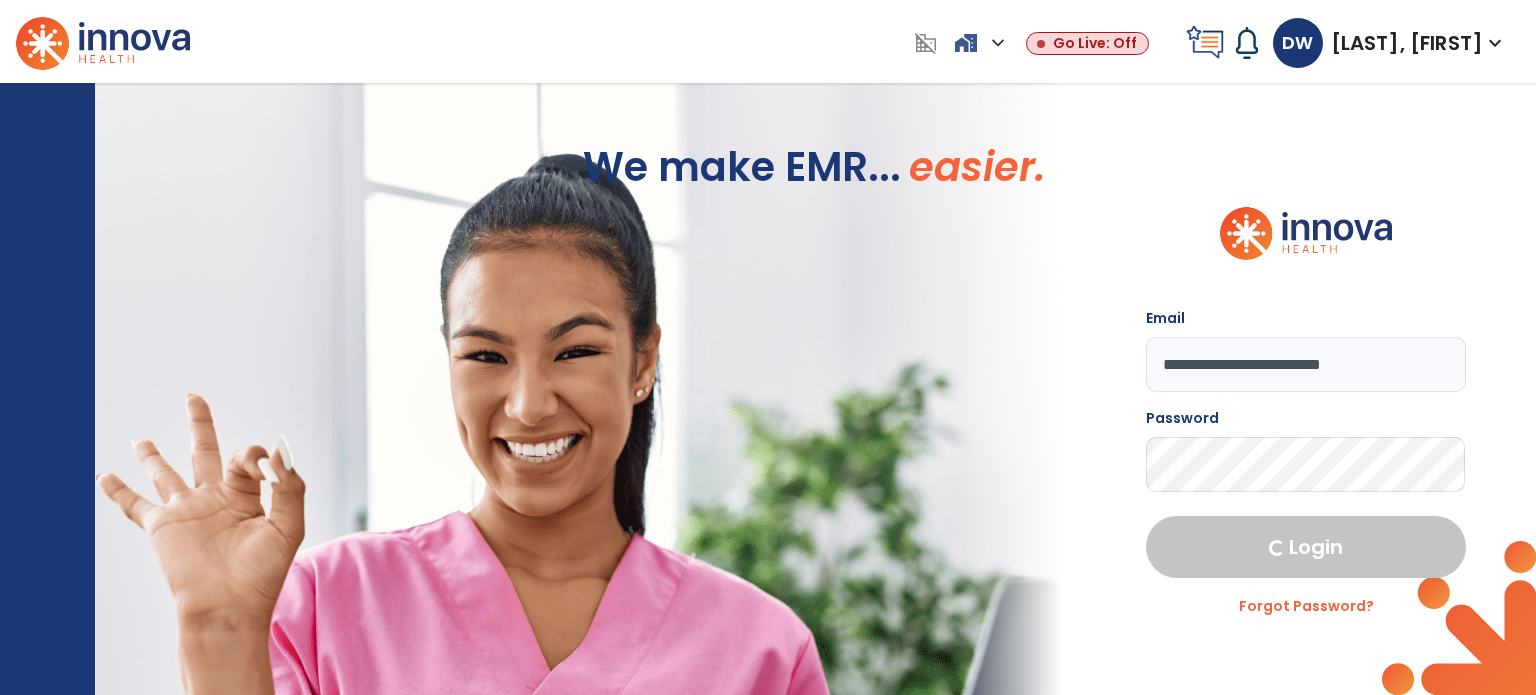 select on "****" 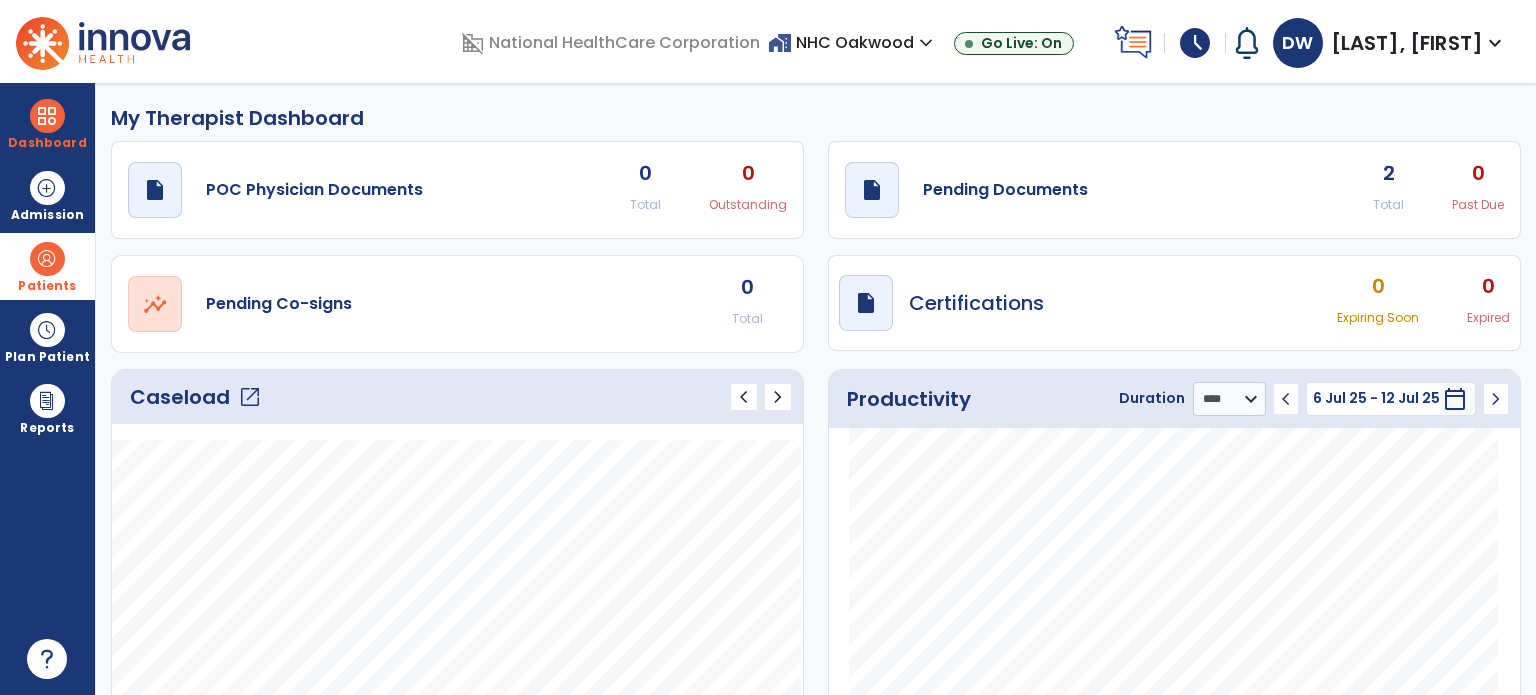 click on "Patients" at bounding box center (47, 266) 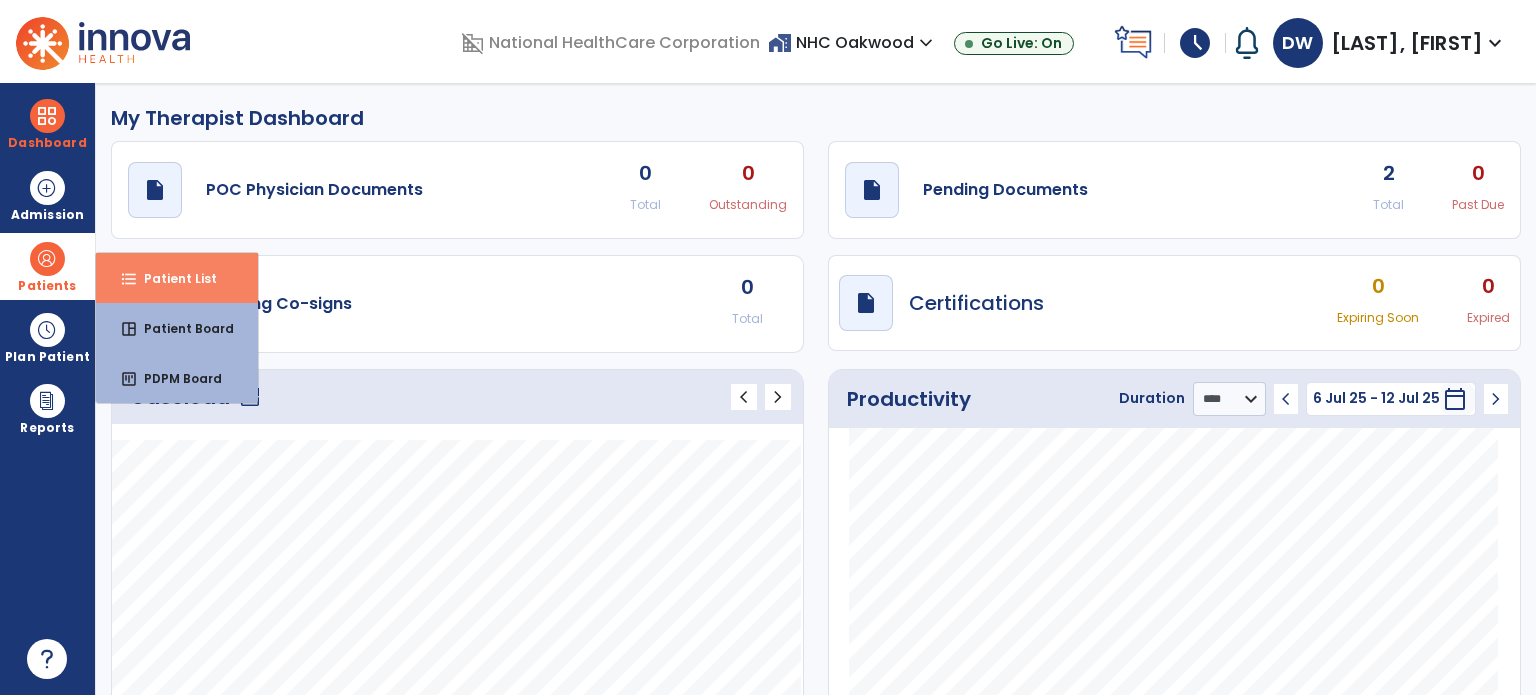 click on "Patient List" at bounding box center [172, 278] 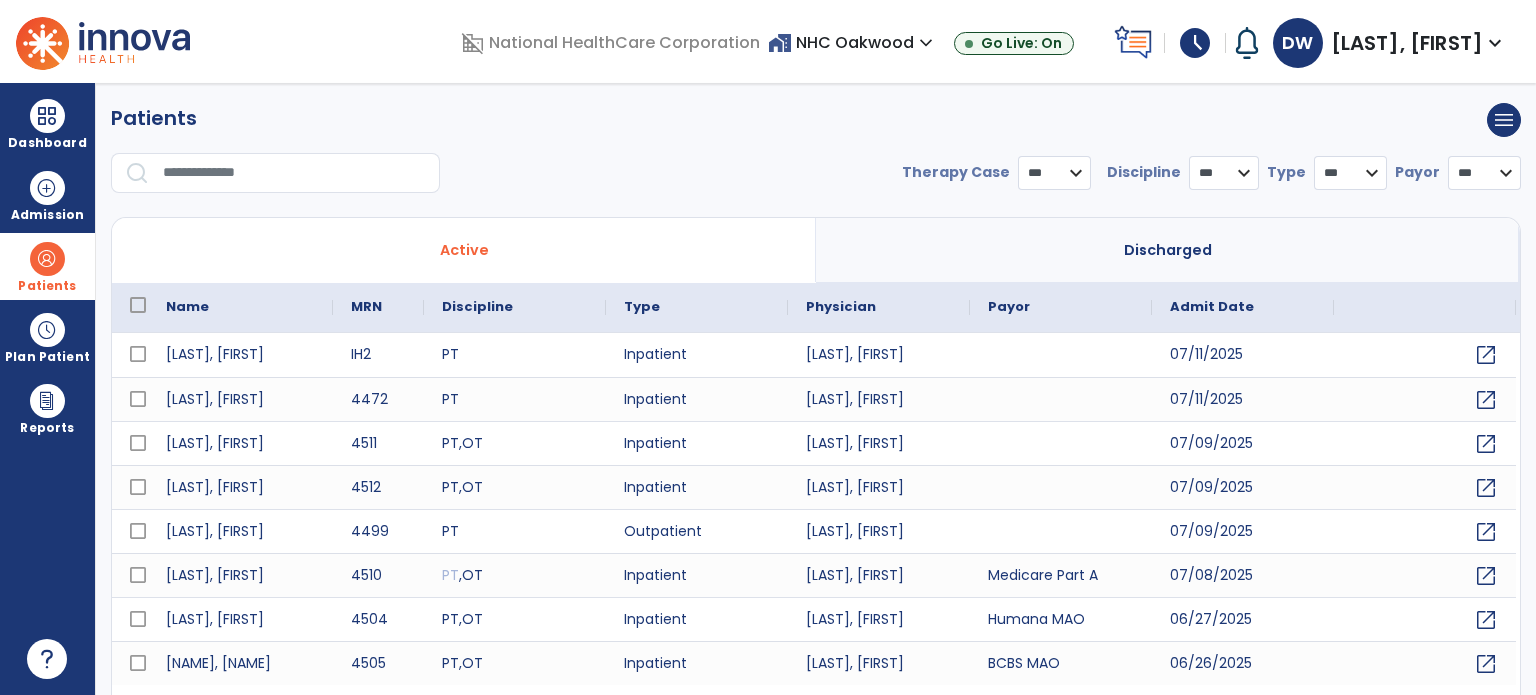 select on "***" 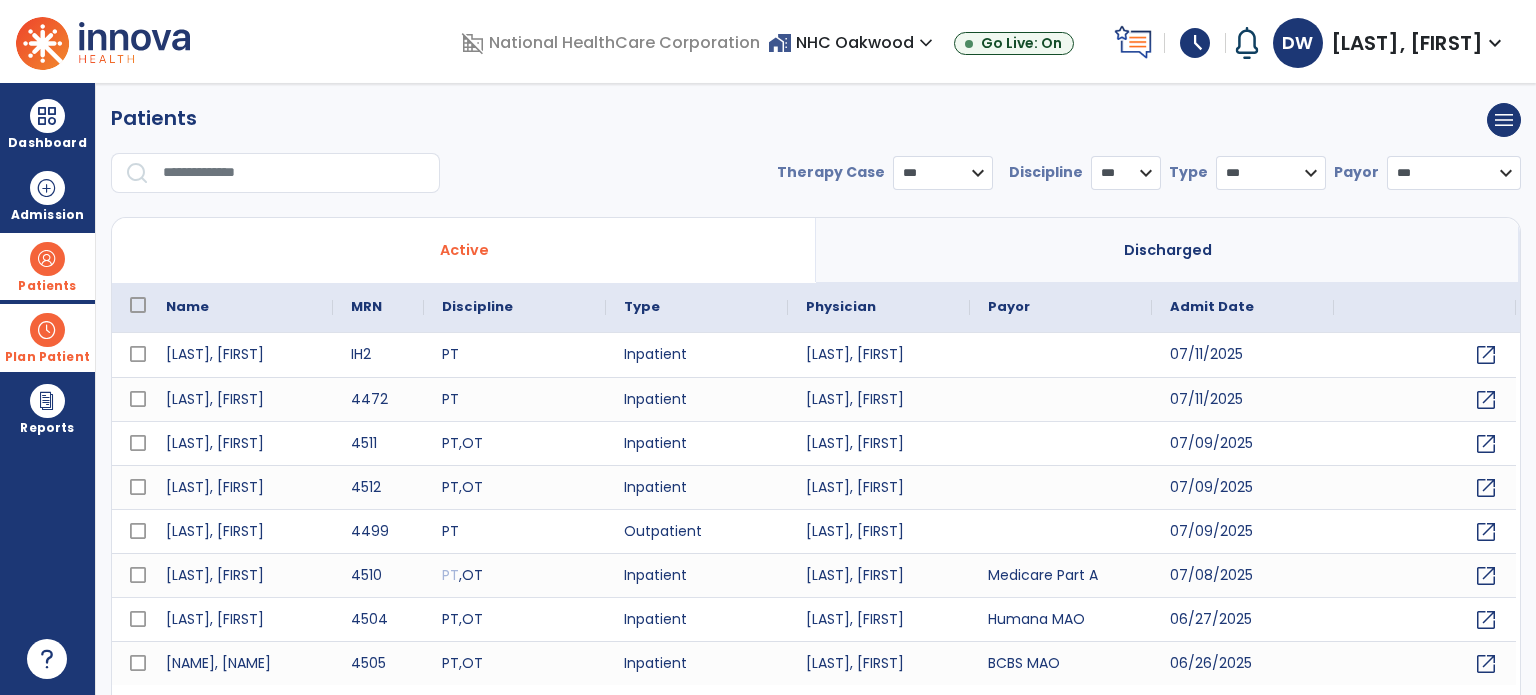 click on "Plan Patient" at bounding box center [47, 266] 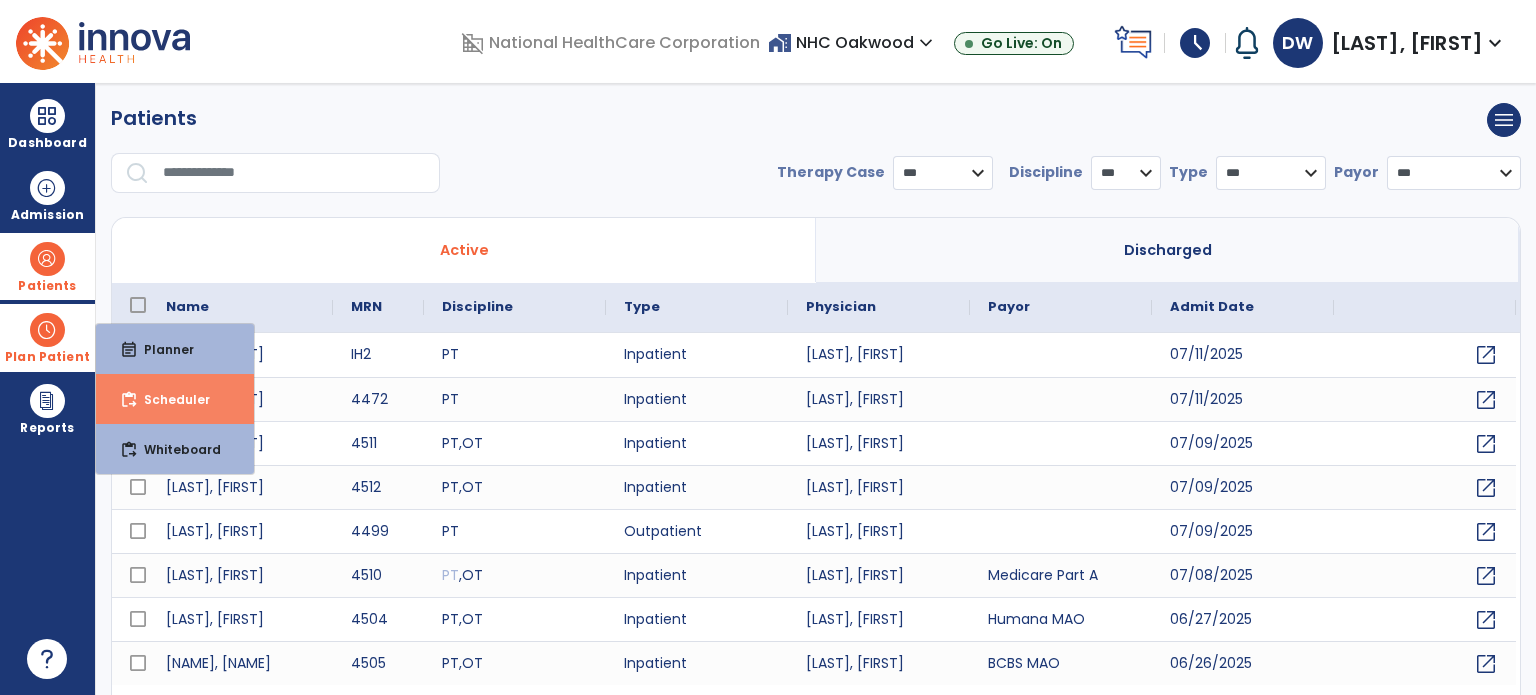 click on "Scheduler" at bounding box center [169, 399] 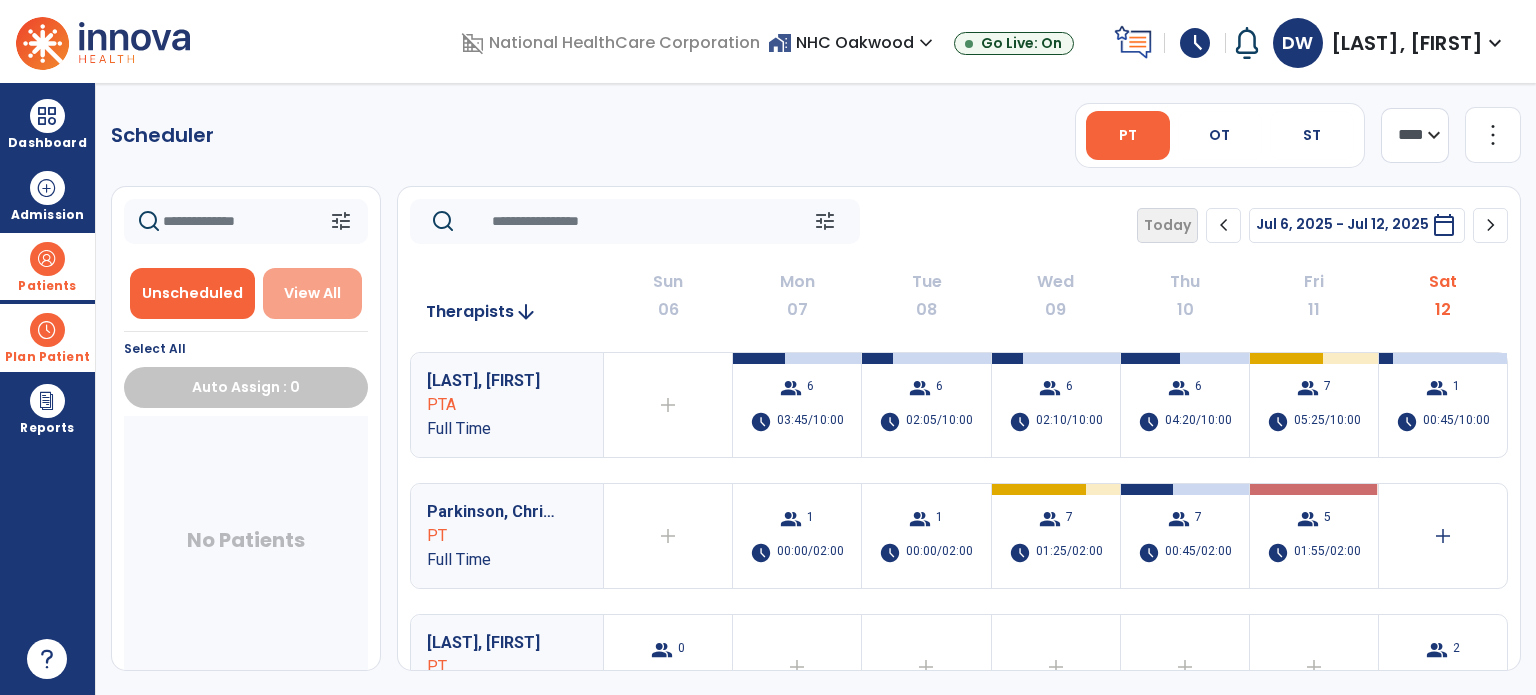 click on "View All" at bounding box center [312, 293] 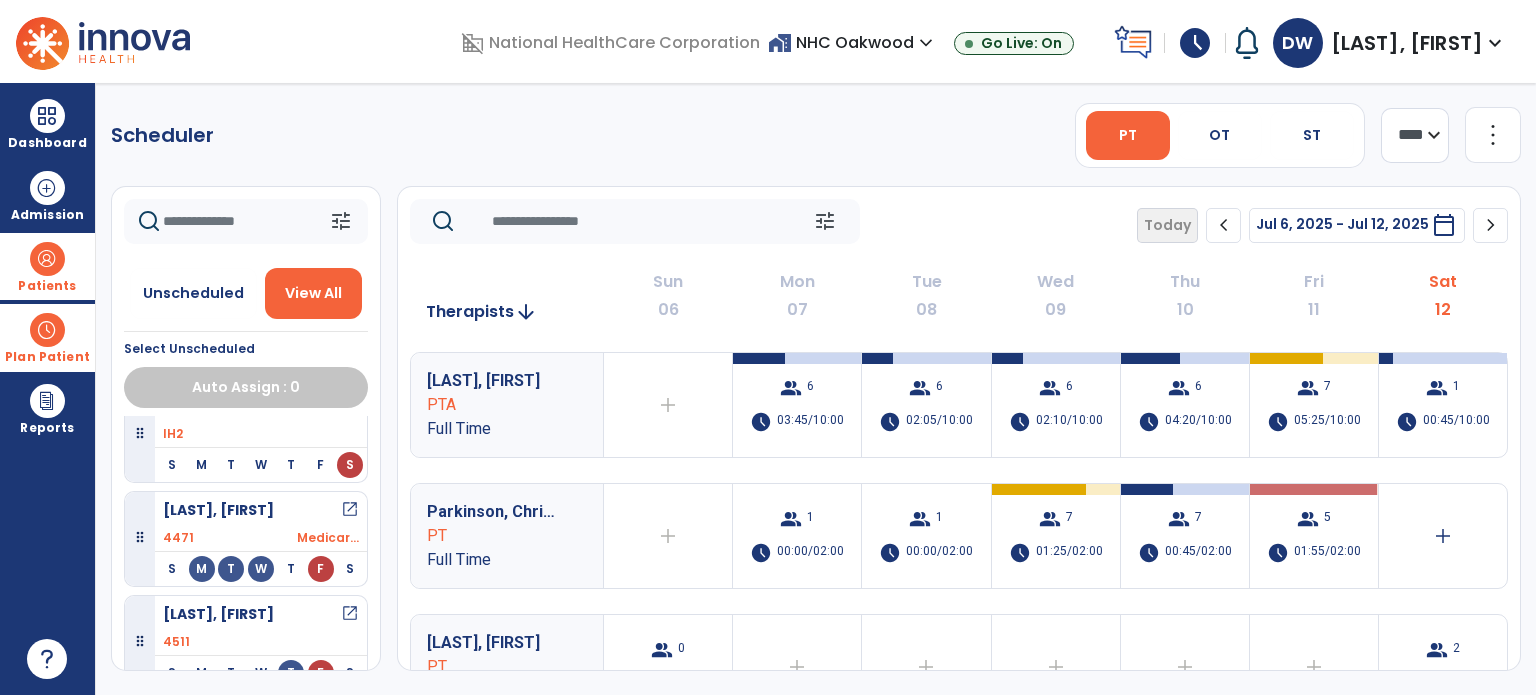 scroll, scrollTop: 800, scrollLeft: 0, axis: vertical 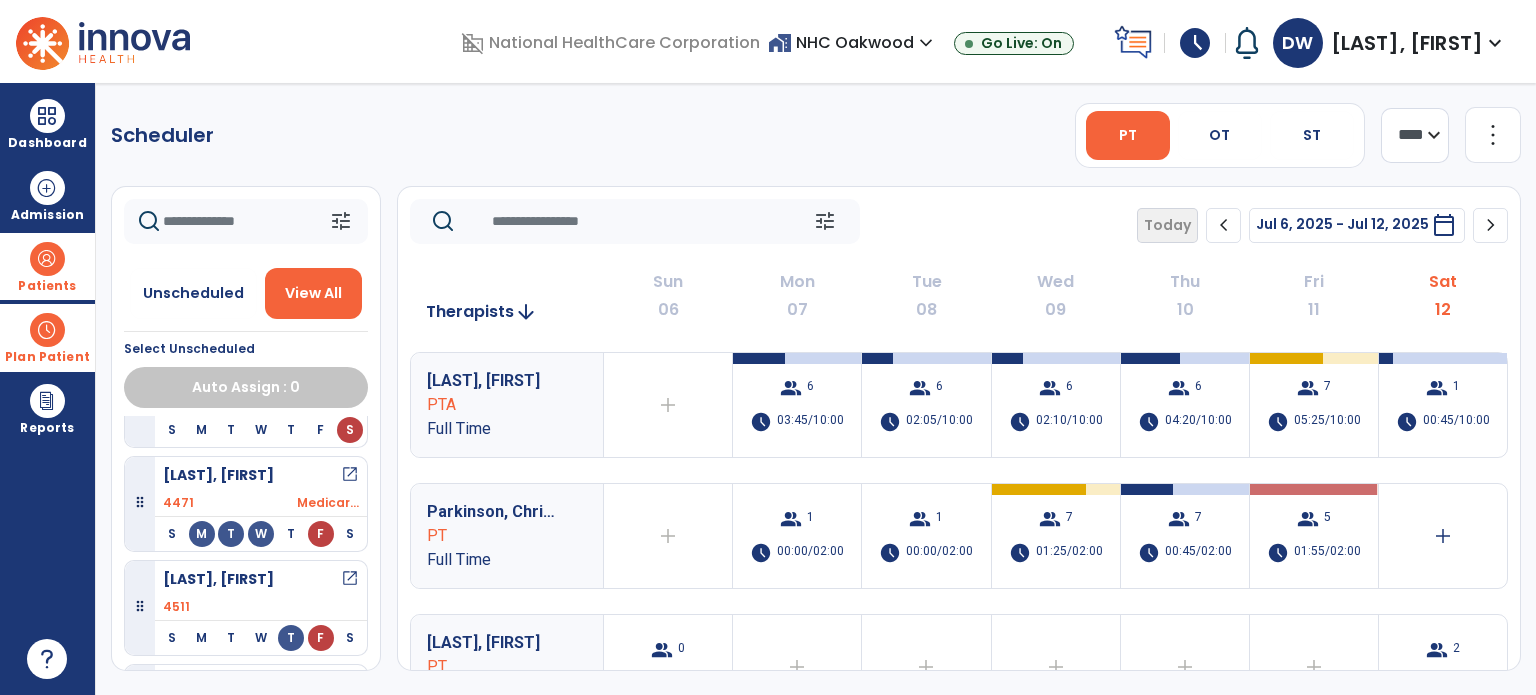 click on "[LAST], [FIRST] PTA Full Time add Therapist not available for the day group 6 schedule 03:45/10:00 group 6 schedule 02:05/10:00 group 6 schedule 02:10/10:00 group 6 schedule 04:20/10:00 group 7 schedule 05:25/10:00 group 1 schedule 00:45/10:00 Parkinson, Christina PT Full Time add Therapist not available for the day group 1 schedule 00:00/02:00 group 1 schedule 00:00/02:00 group 7 schedule 01:25/02:00 group 7 schedule 00:45/02:00 group 5 schedule 01:55/02:00 add Weinberg, Drisa PT PRN group 0 schedule 0:00/08:00 add Therapist not available for the day add Therapist not available for the day add Therapist not available for the day add Therapist not available for the day add Therapist not available for the day group 2 schedule 00:00/10:00 Chastain, Heather PT Full Time group 0 schedule 0:00/01:00 add Therapist not available for the day add Therapist not available for the day add Therapist not available for the day add PTA" 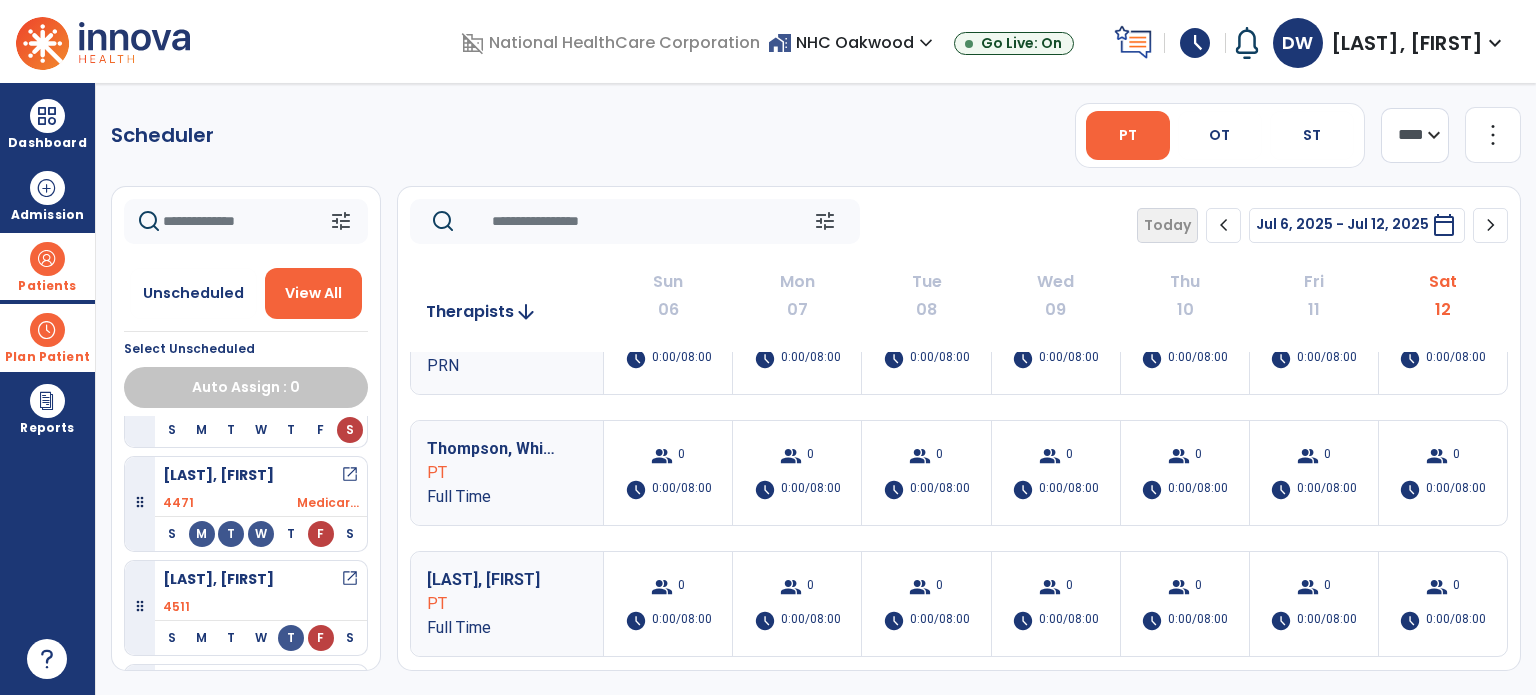 scroll, scrollTop: 796, scrollLeft: 0, axis: vertical 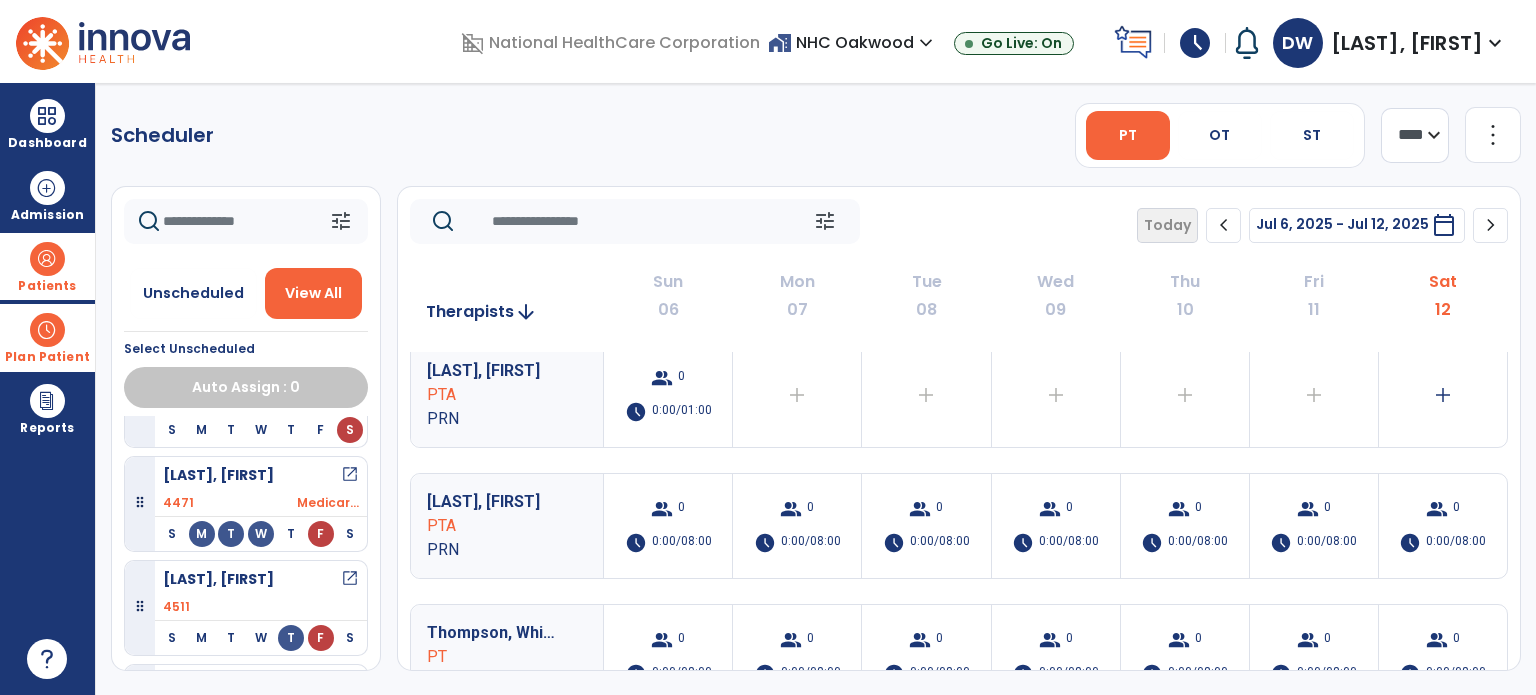 click on "tune   Unscheduled   View All  Select Unscheduled  Auto Assign : 0   [LAST], [FIRST]   open_in_new  4472   S M T W T F S Friday Visit Status:  Missed  Docs Due: Daily Note Planned min 00:40 Therapist  [LAST], [FIRST]   PT     Visit Status:  Missed  Docs Due: Evaluation Note Therapist  [LAST], [FIRST]   PT      [LAST], [FIRST]   open_in_new  4502 Medicar...  S M T W T F S Friday Visit Status:  Missed  Docs Due: Daily Note Planned min 00:50 Therapist  [LAST], [FIRST]    PTA      [LAST], [FIRST]   open_in_new  3585   S M T W T F S Friday Visit Status:  Missed  Docs Due: Daily Note Planned min 00:45 Therapist  [LAST], [FIRST]   PT     Visit Status:  Missed  Docs Due: Evaluation Note Therapist  [LAST], [FIRST]   PT      [LAST], [FIRST]   open_in_new  4512   S M T W T F S Friday Visit Status:  Missed  Docs Due: Daily Note Planned min 00:45 Therapist  [LAST], [FIRST]    PTA      [LAST], [FIRST]   open_in_new  4505 BCBS MAO  S M T W T F S  [LAST], [FIRST]   open_in_new  4504 Humana MAO  S M T W T F S 4499" 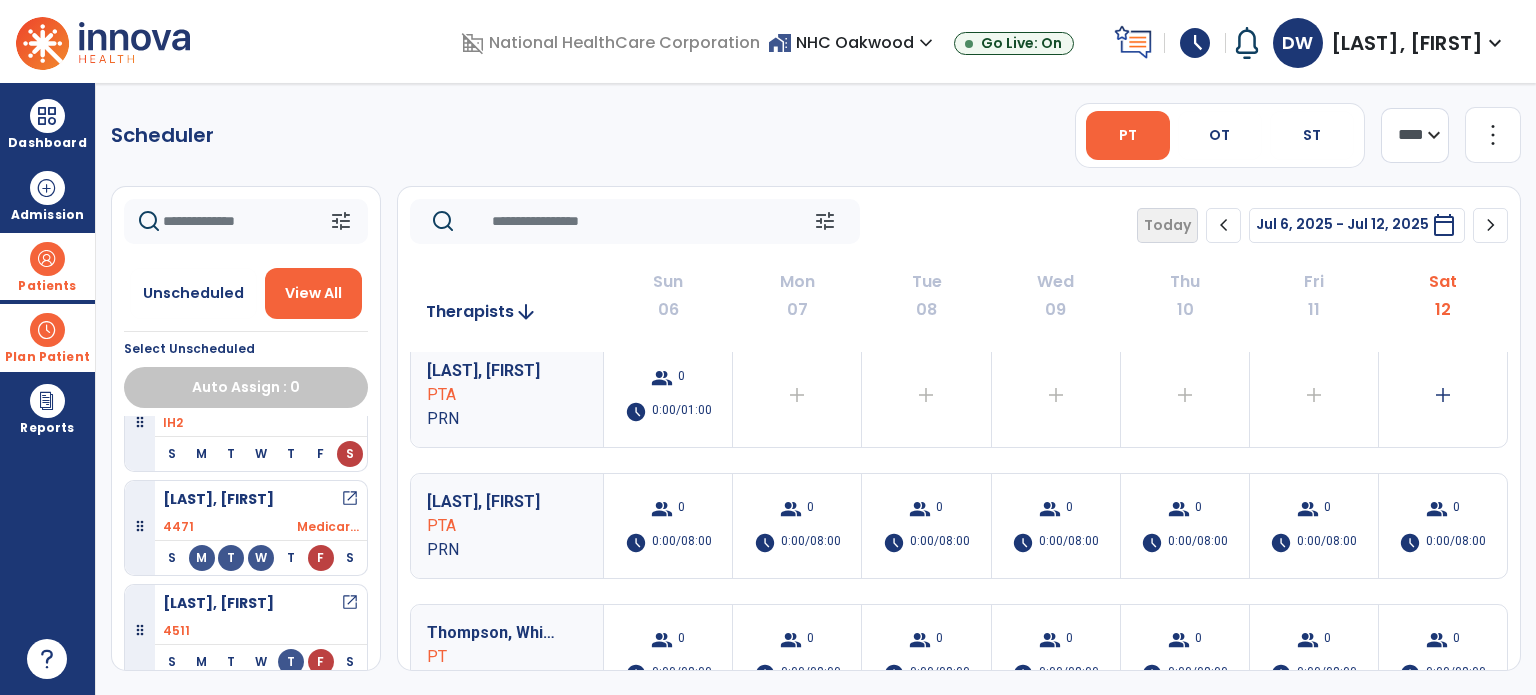 scroll, scrollTop: 873, scrollLeft: 0, axis: vertical 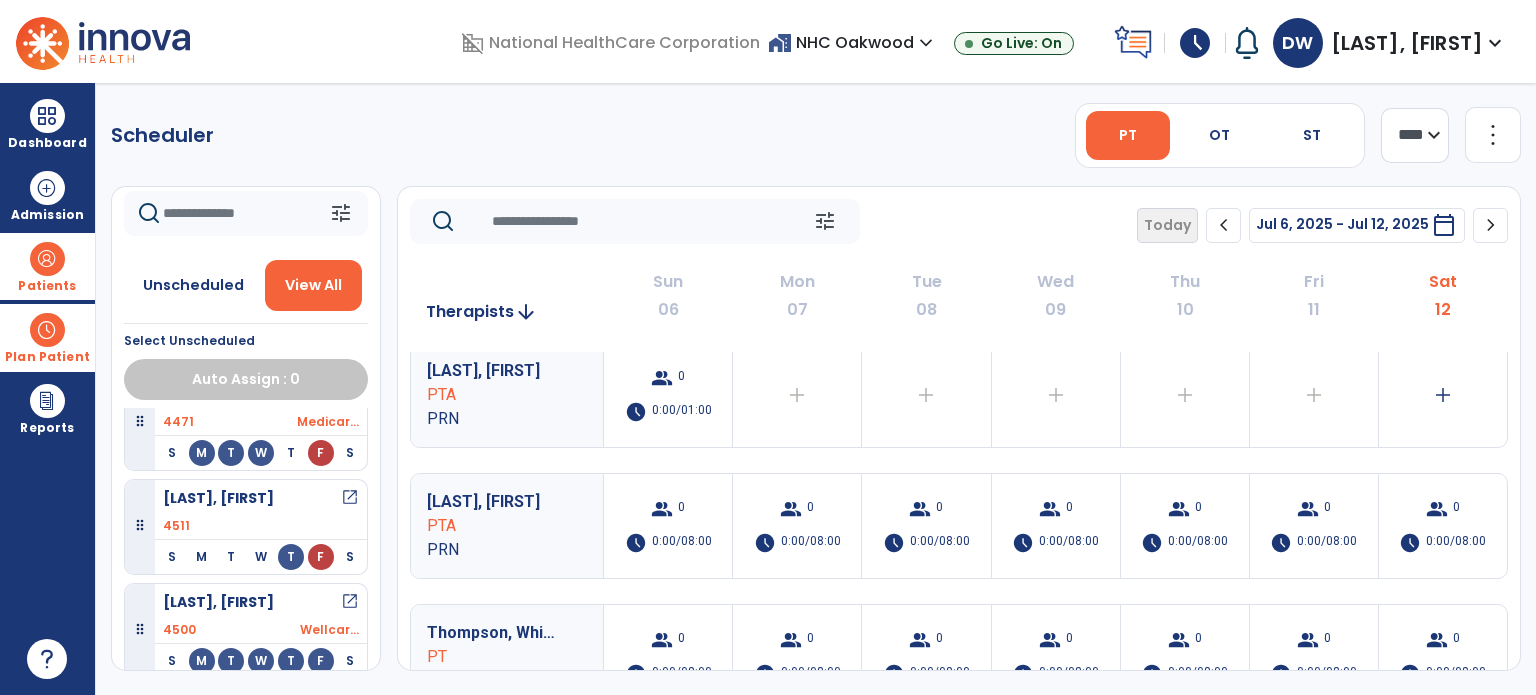 click on "Patients" at bounding box center [47, 266] 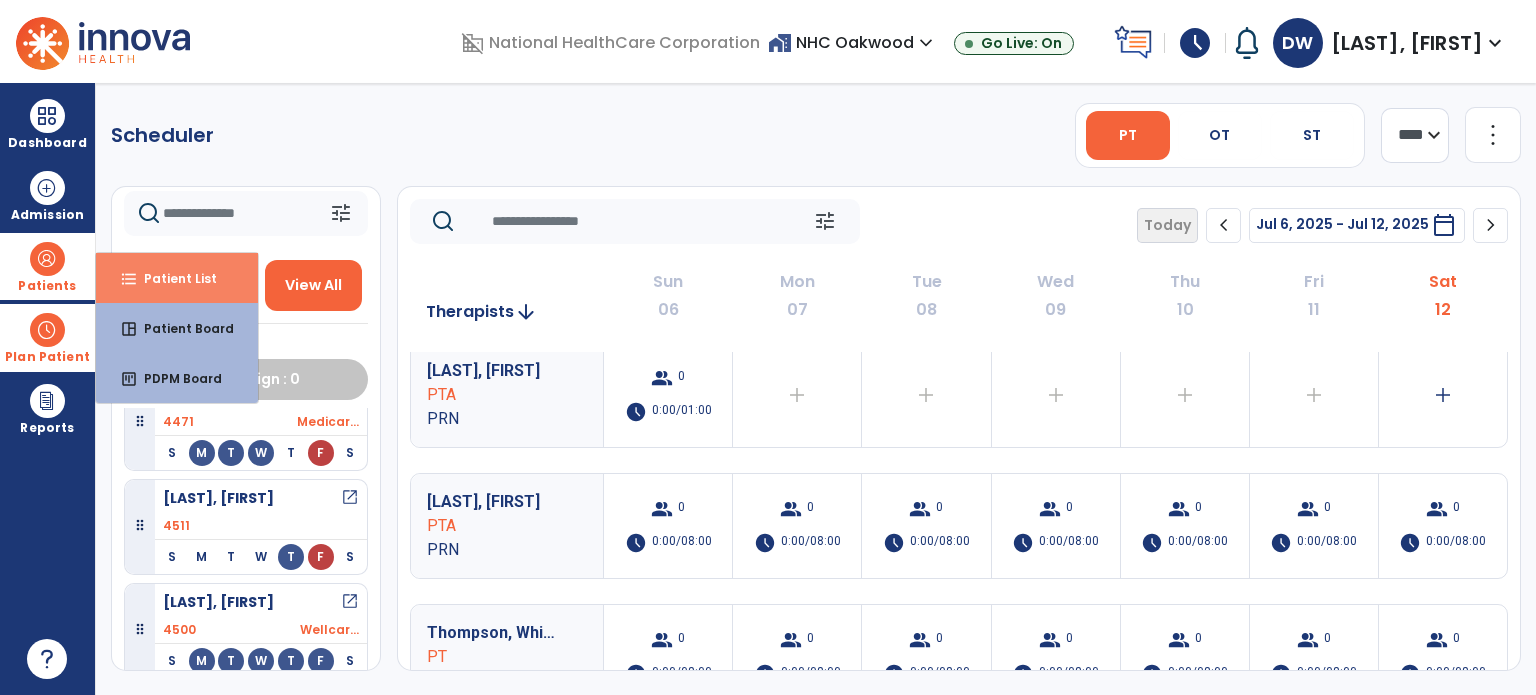 click on "format_list_bulleted  Patient List" at bounding box center (177, 278) 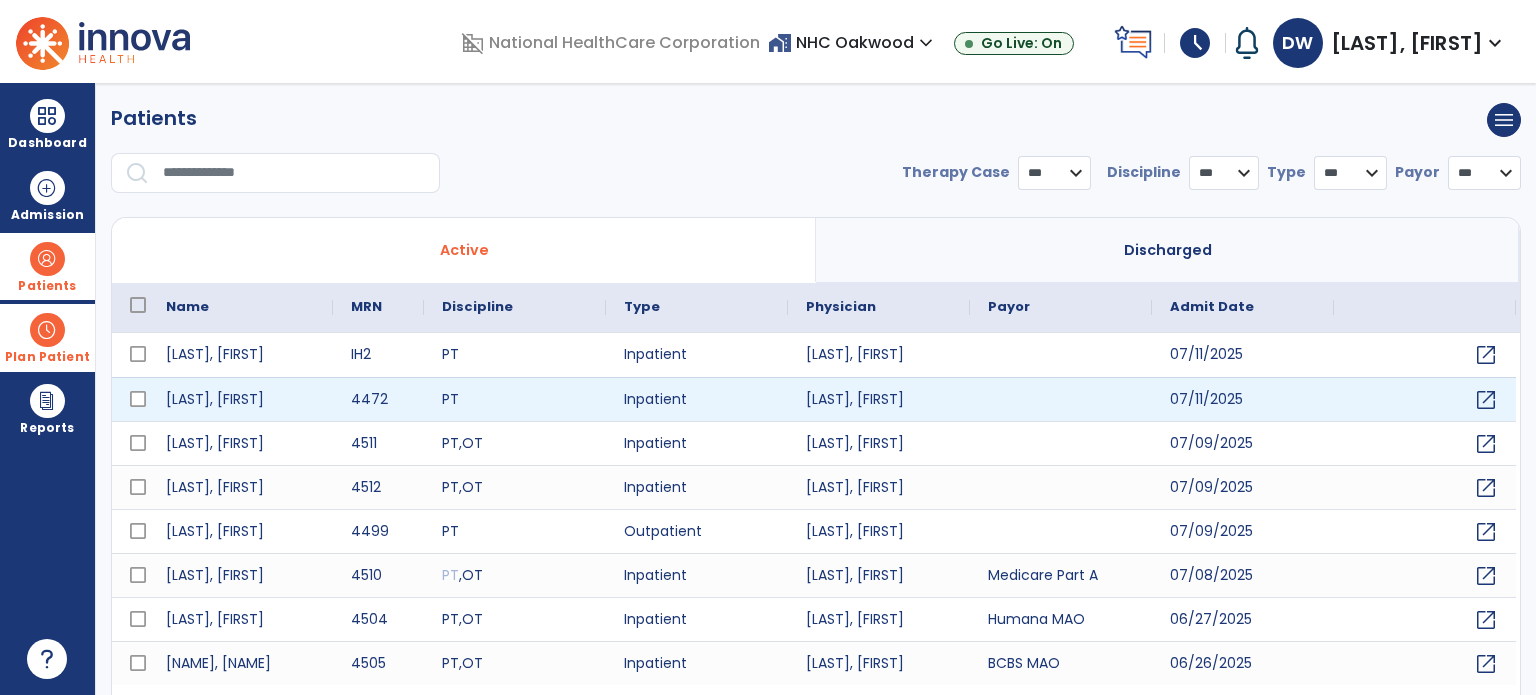 select on "***" 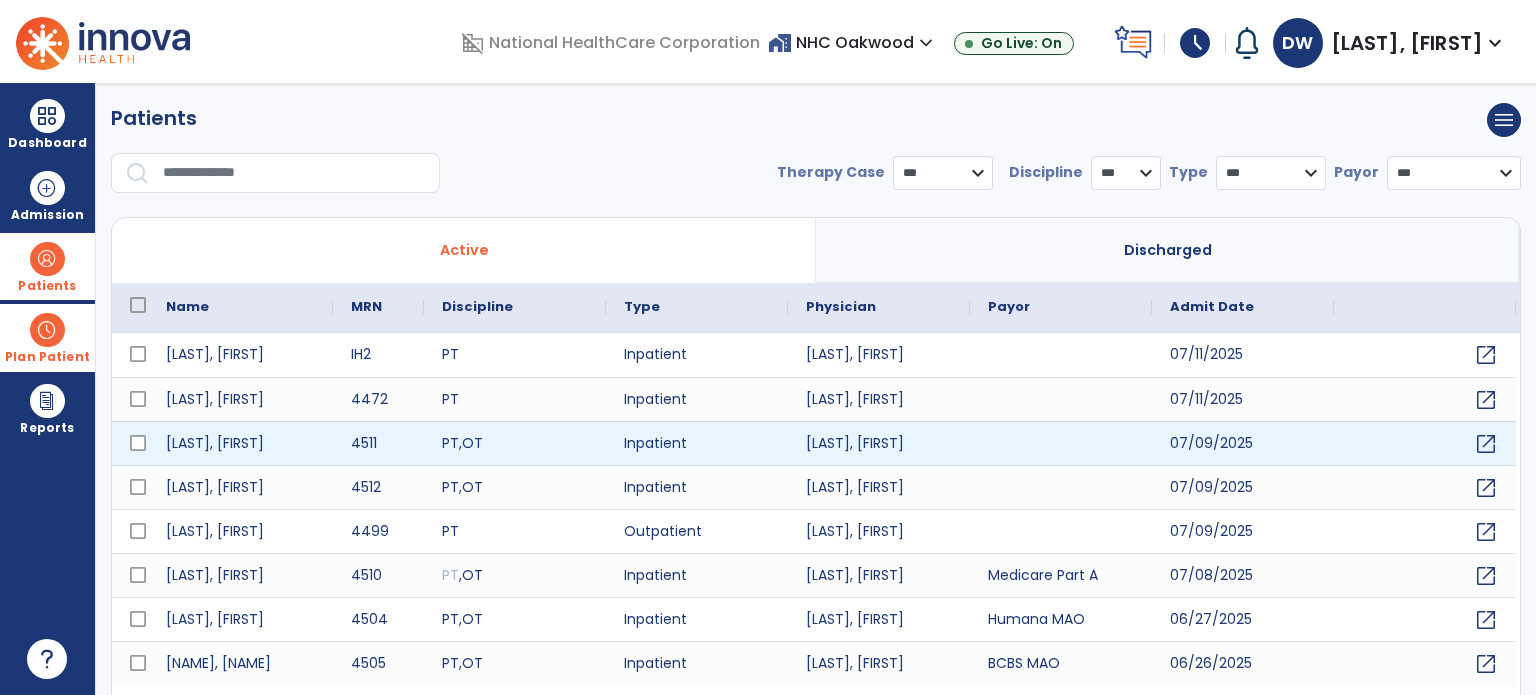 scroll, scrollTop: 46, scrollLeft: 0, axis: vertical 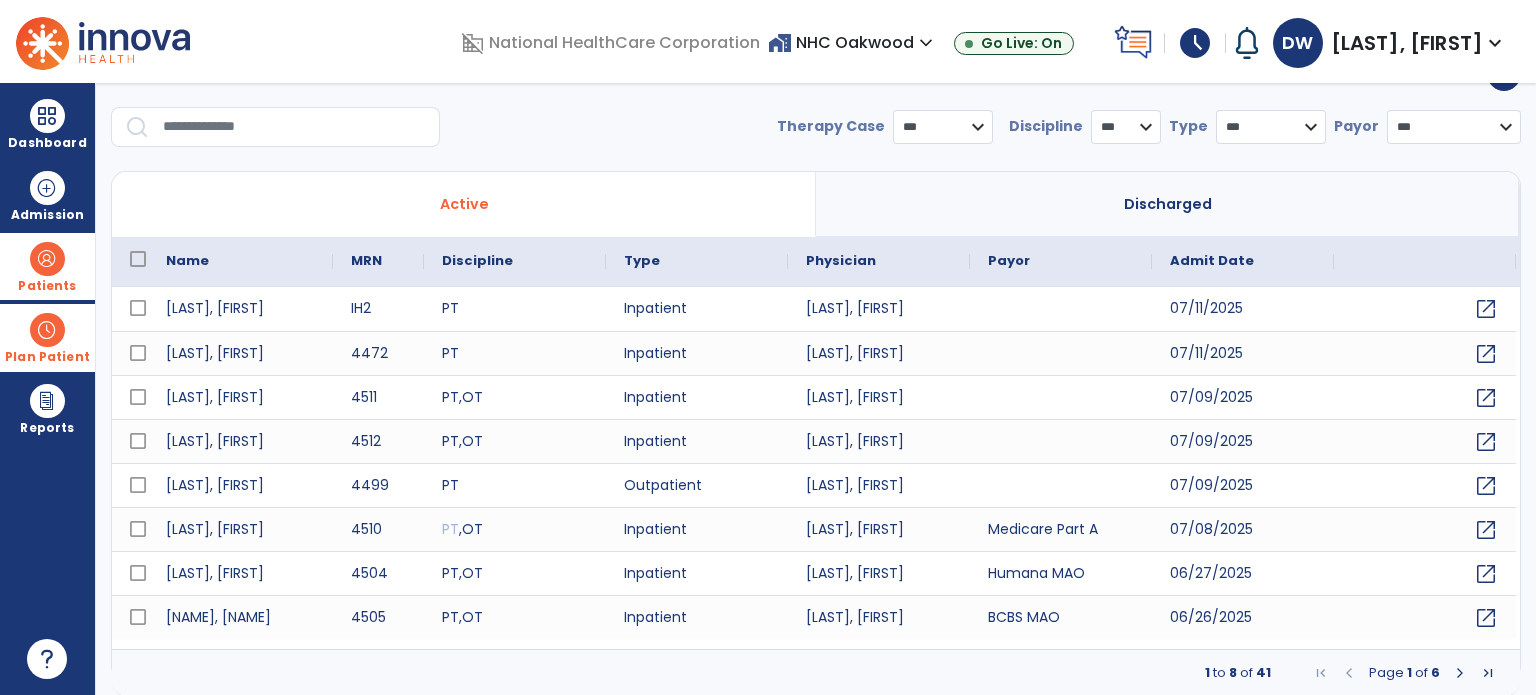 click at bounding box center [1460, 673] 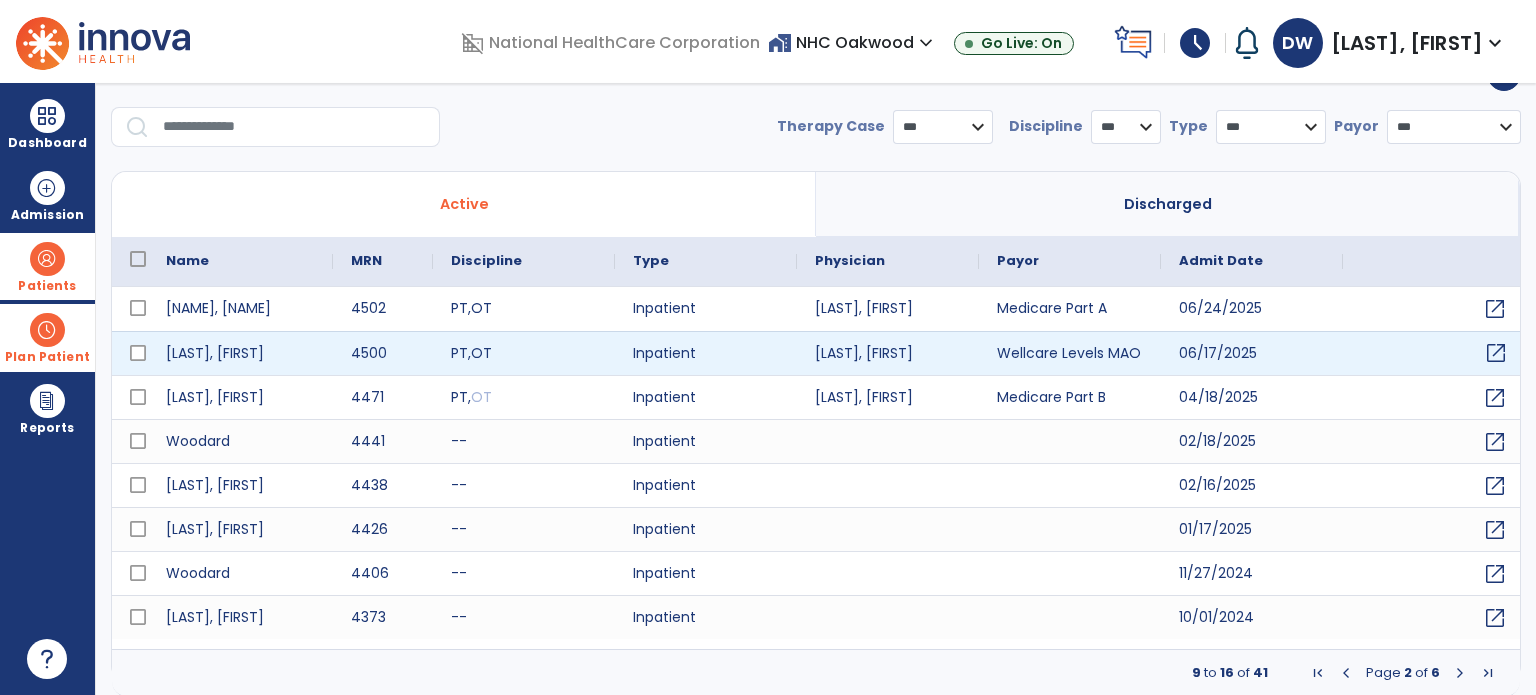 click on "open_in_new" at bounding box center (1496, 353) 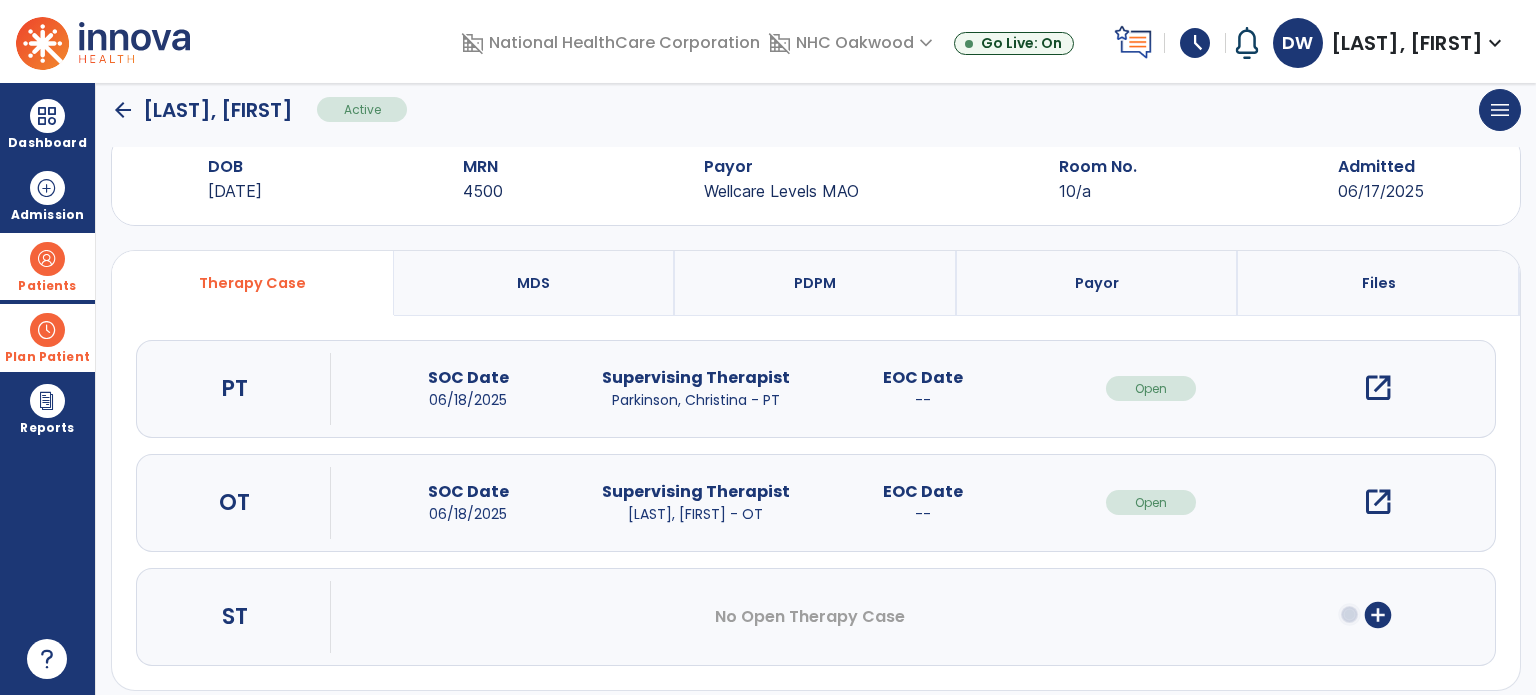 click on "open_in_new" at bounding box center [1378, 388] 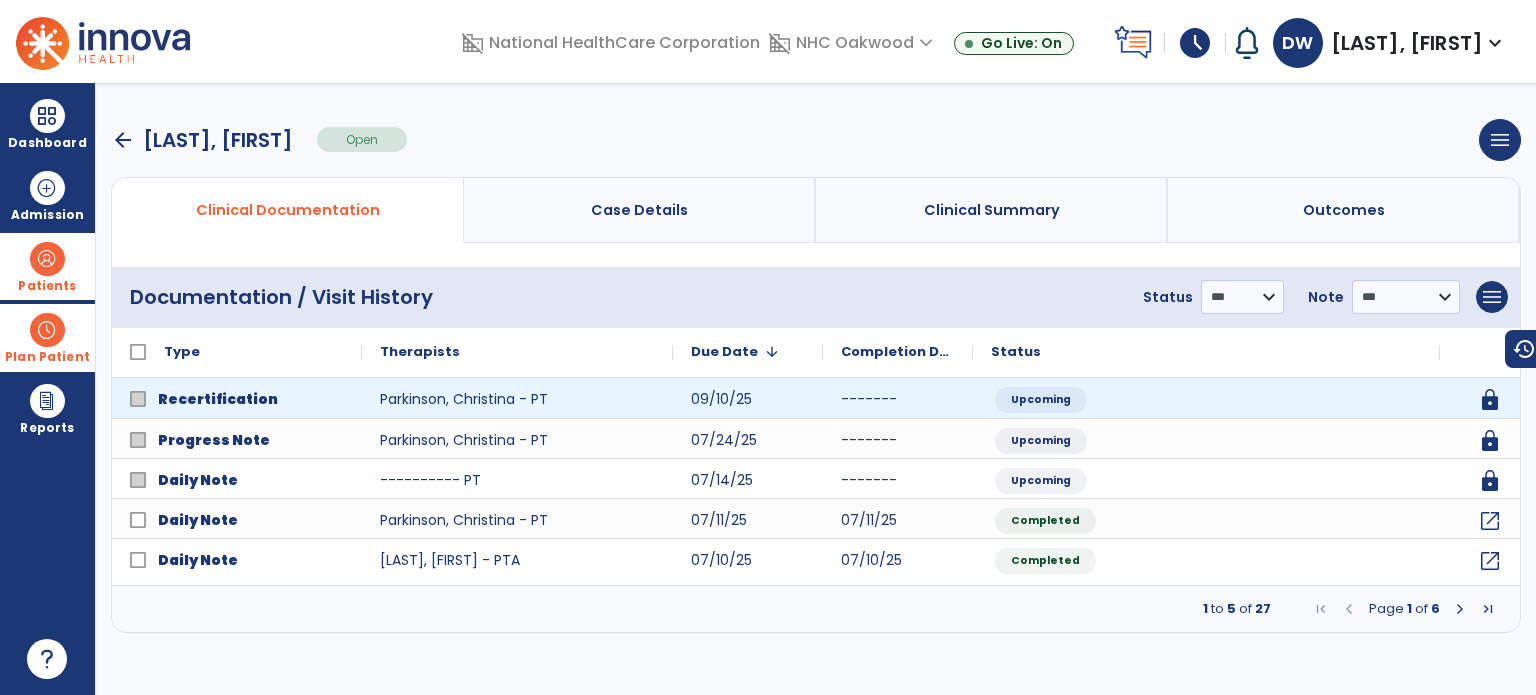 scroll, scrollTop: 0, scrollLeft: 0, axis: both 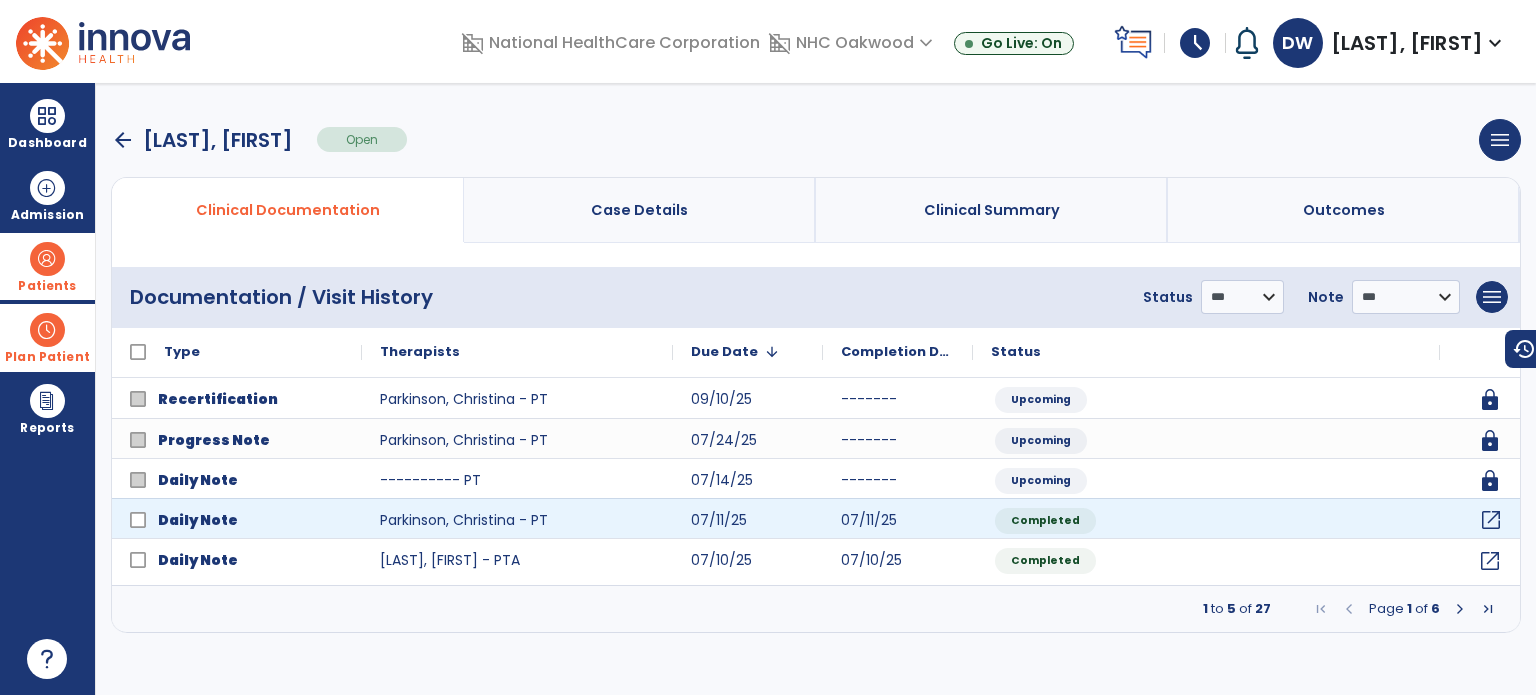 click on "open_in_new" 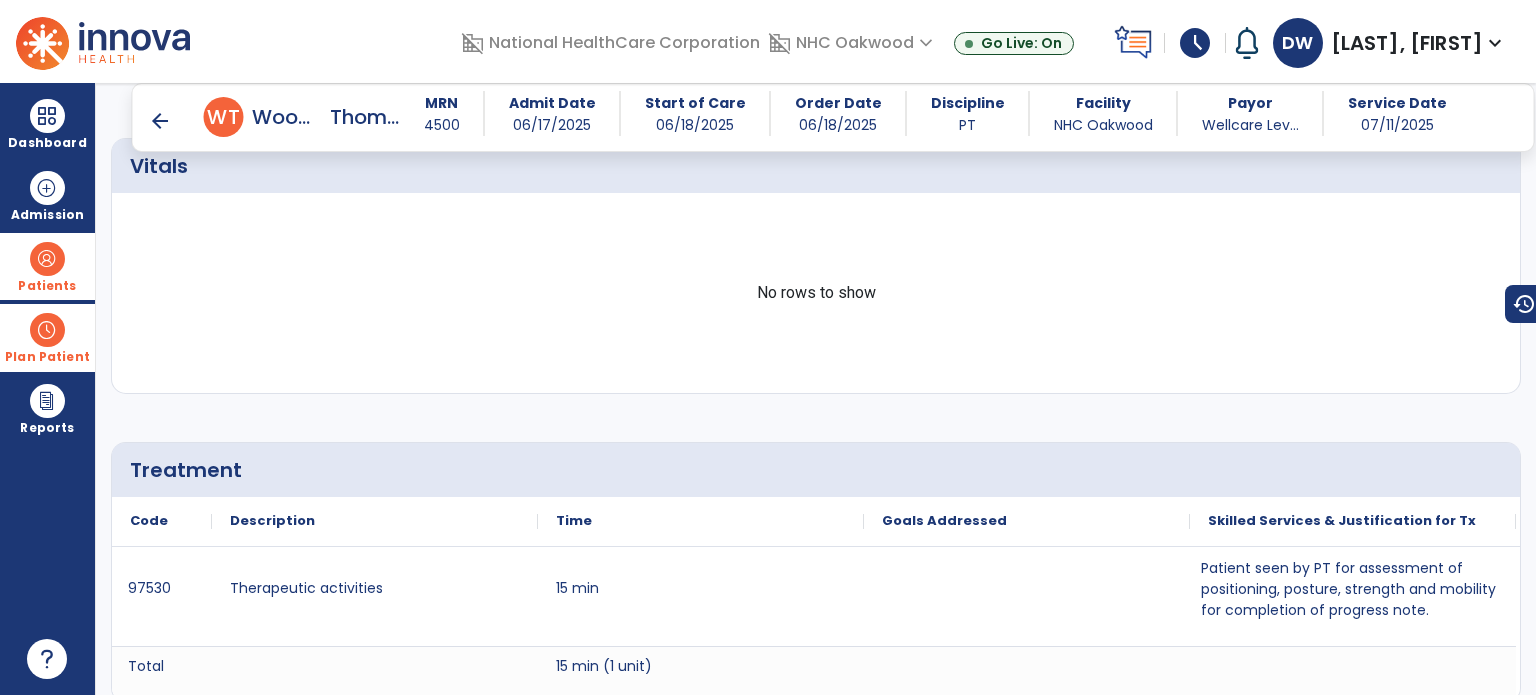 scroll, scrollTop: 800, scrollLeft: 0, axis: vertical 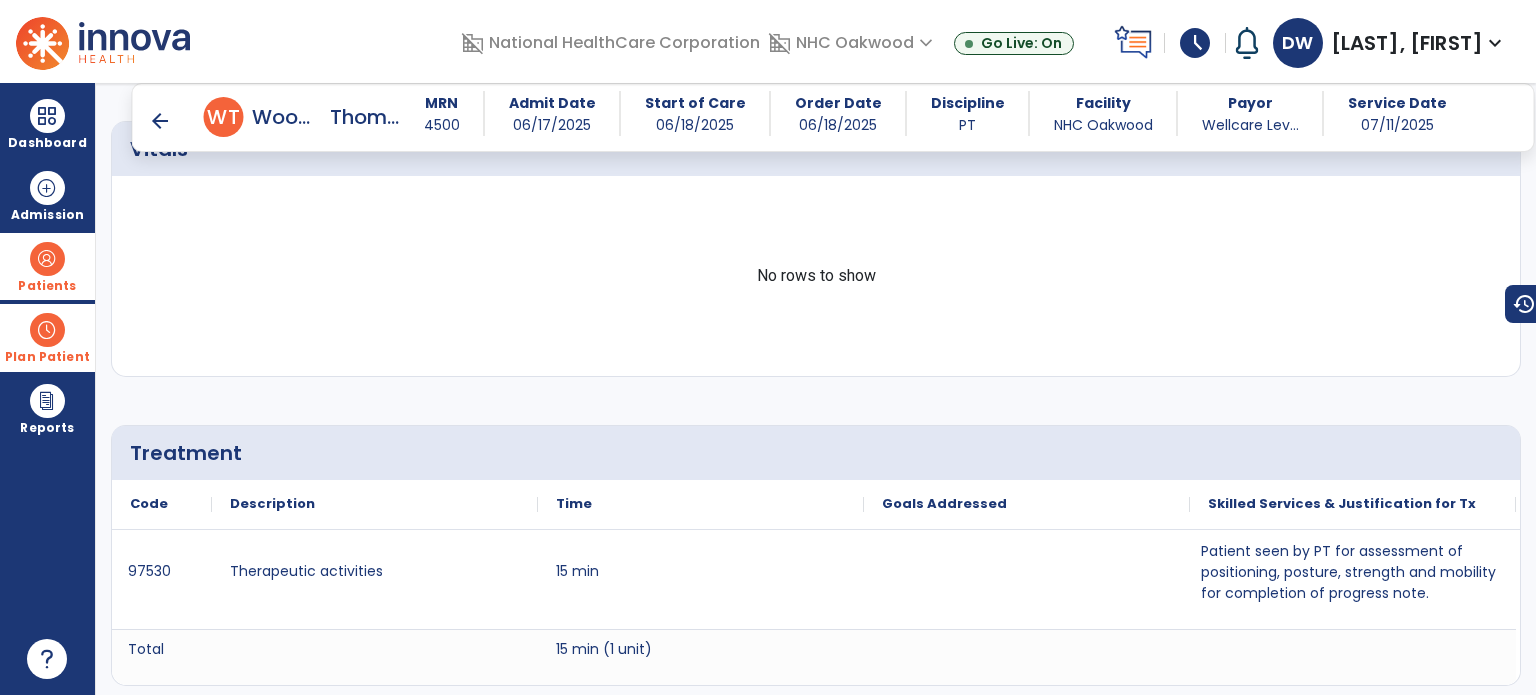 click on "arrow_back" at bounding box center [160, 121] 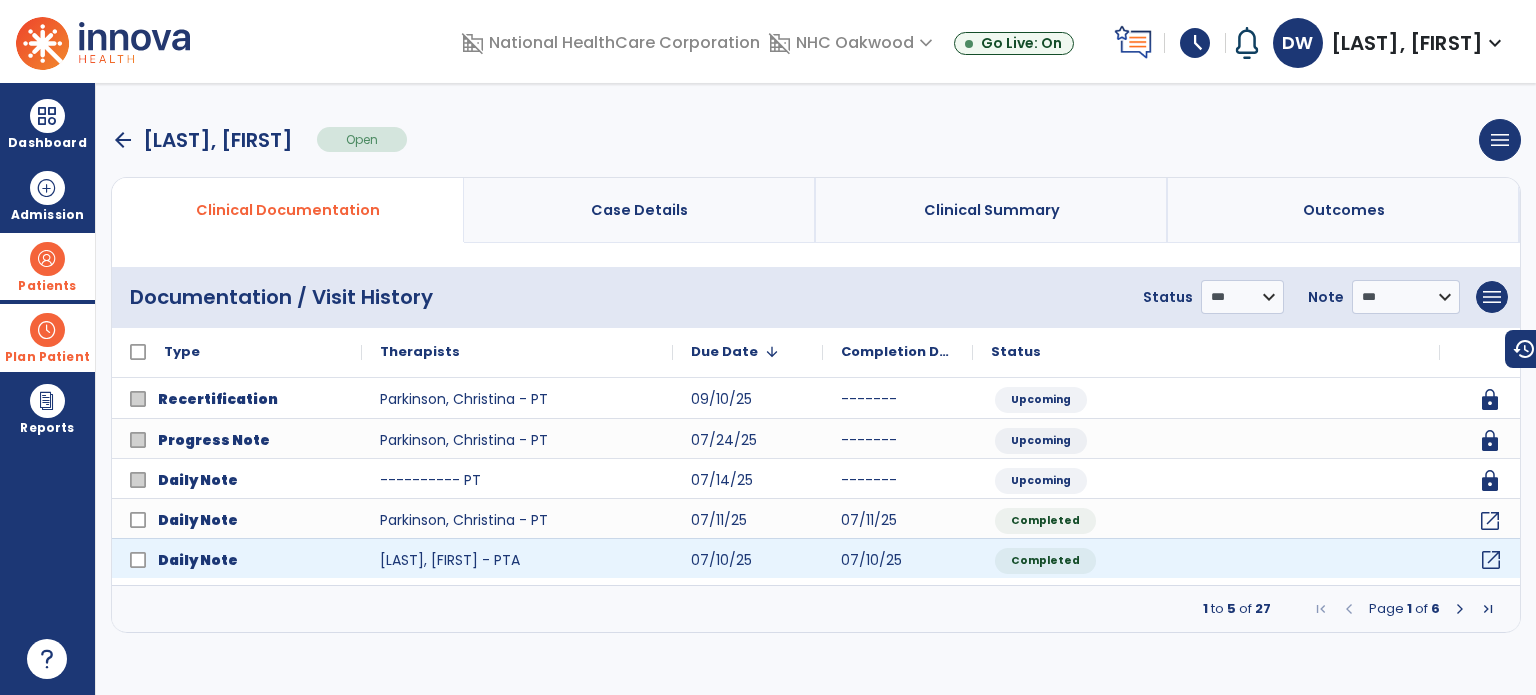 click on "open_in_new" 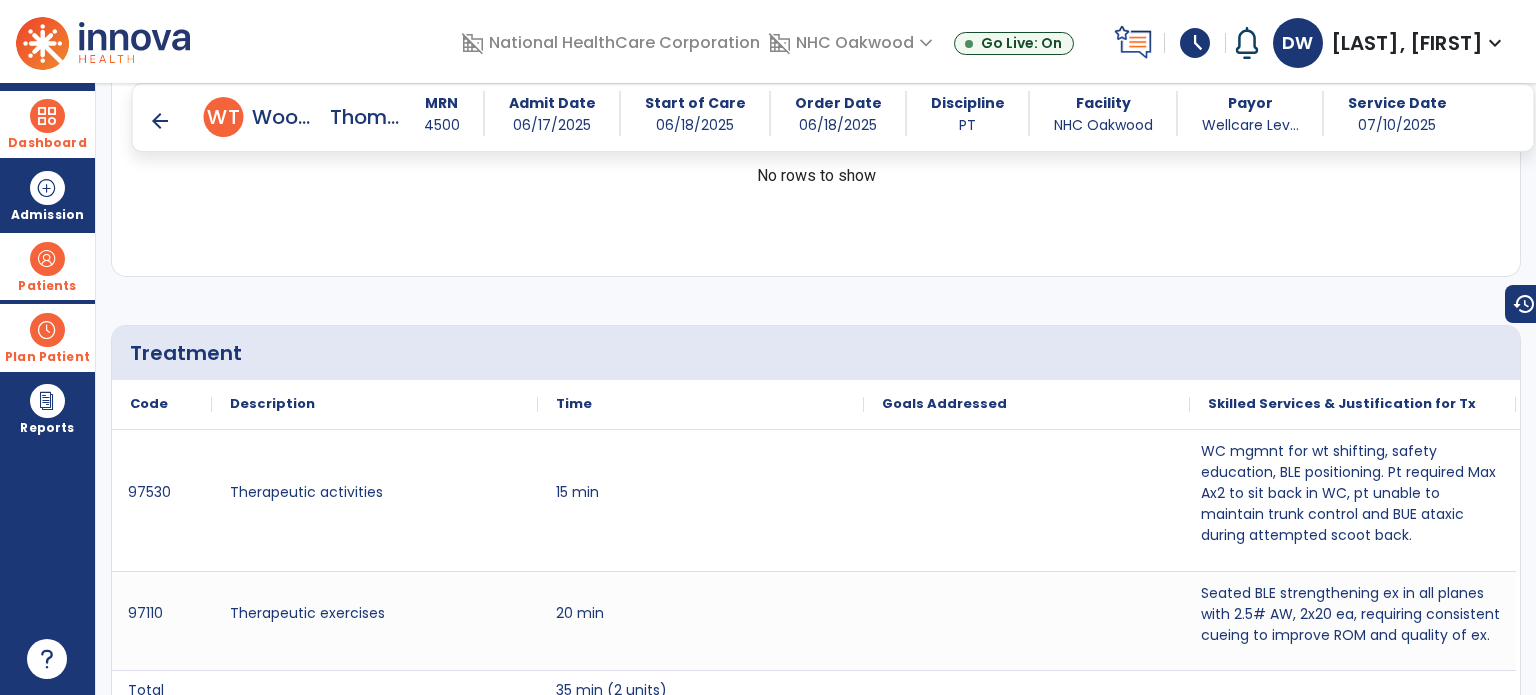 scroll, scrollTop: 900, scrollLeft: 0, axis: vertical 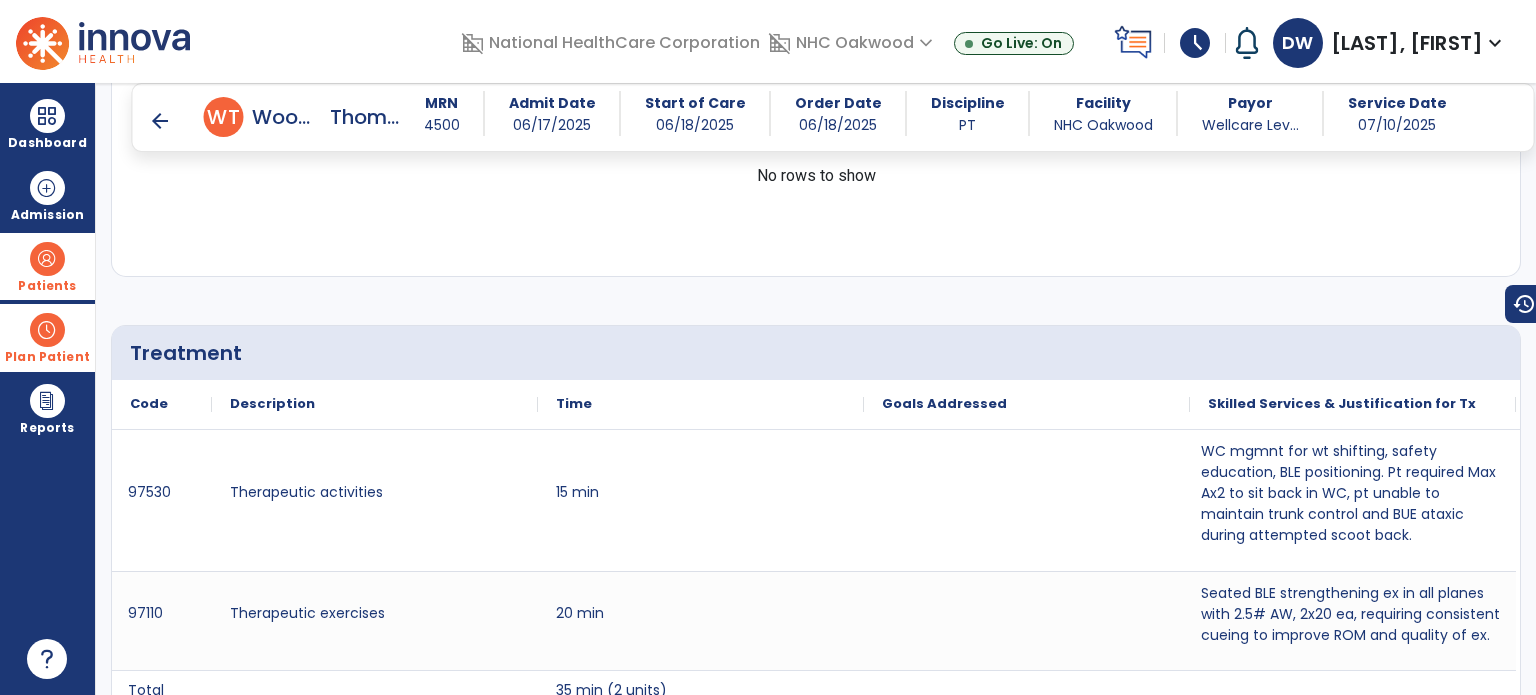 click on "arrow_back" at bounding box center [160, 121] 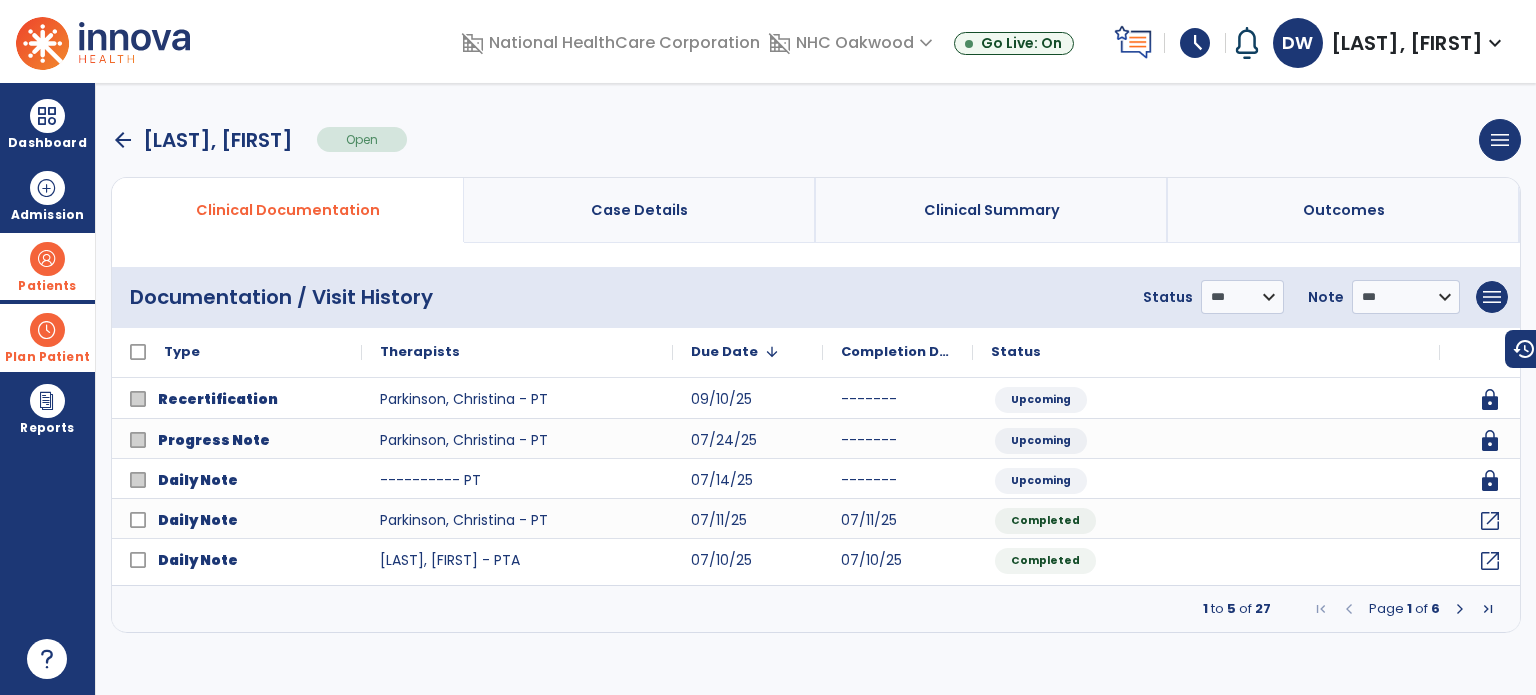 click on "arrow_back" at bounding box center [123, 140] 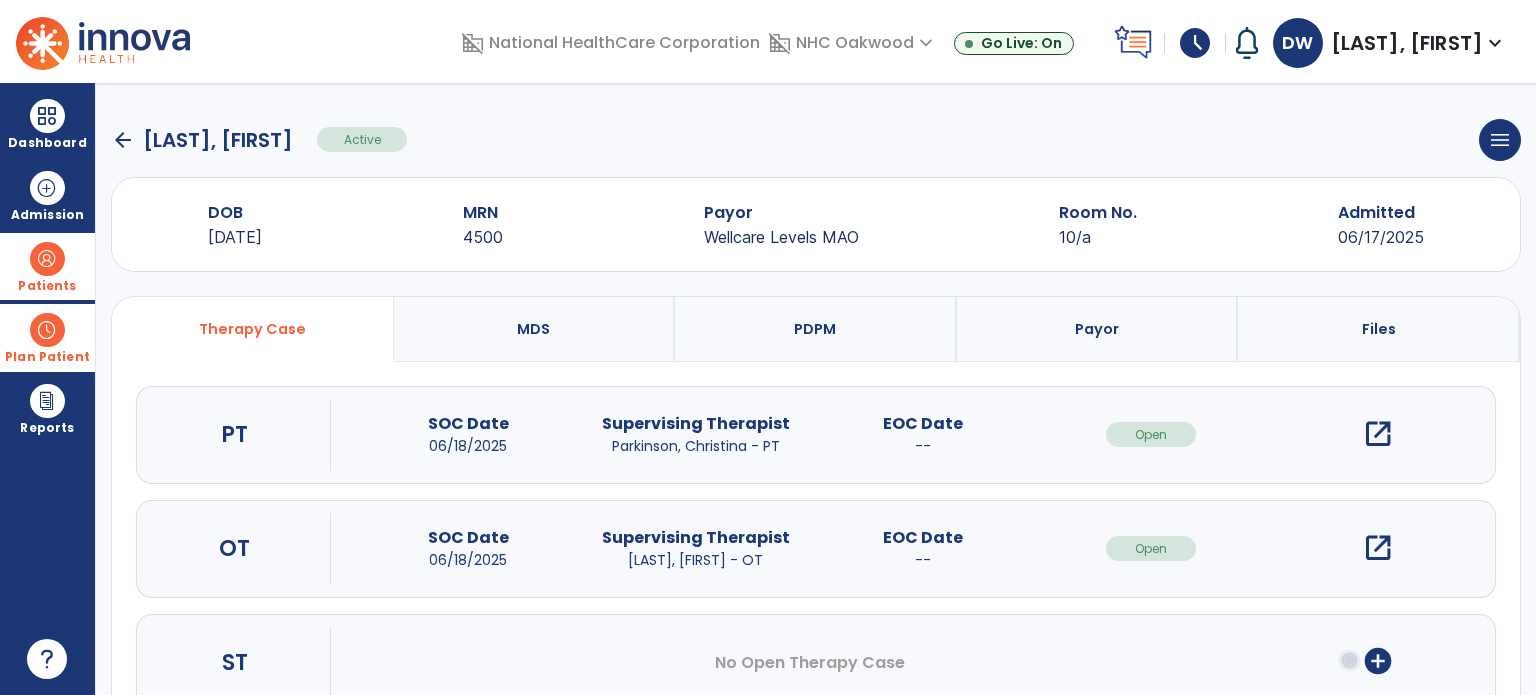 click on "[FIRST] [LAST]  Active  menu   Edit Admission   View OBRA Report   Discharge Patient" 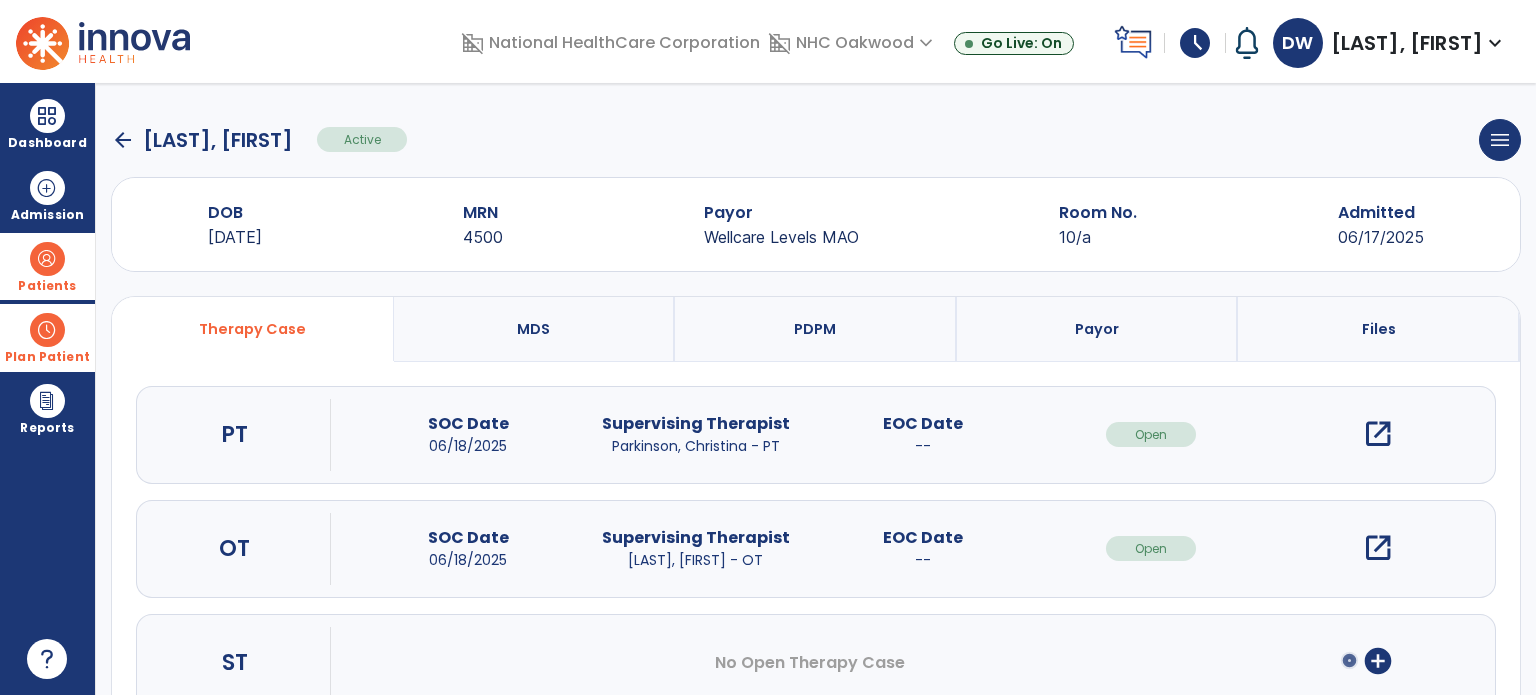 click on "arrow_back" 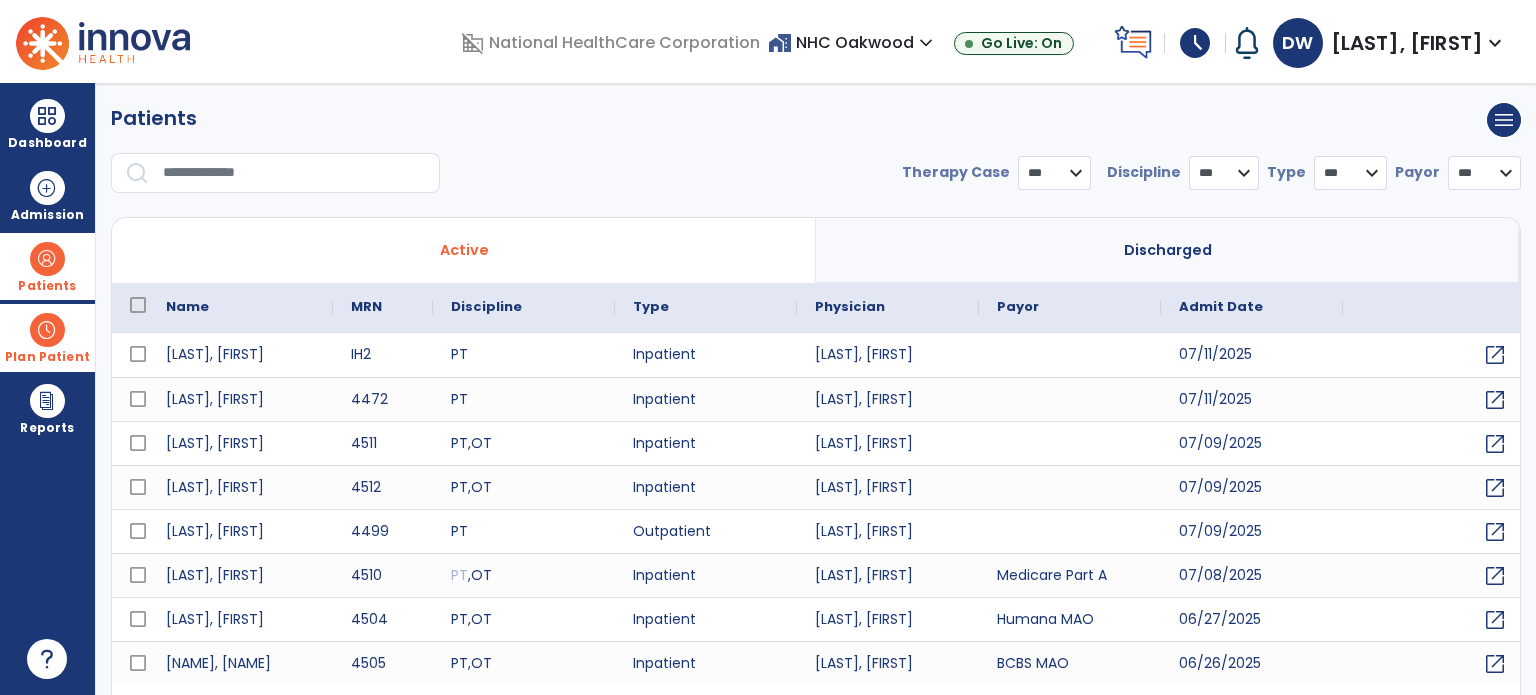 select on "***" 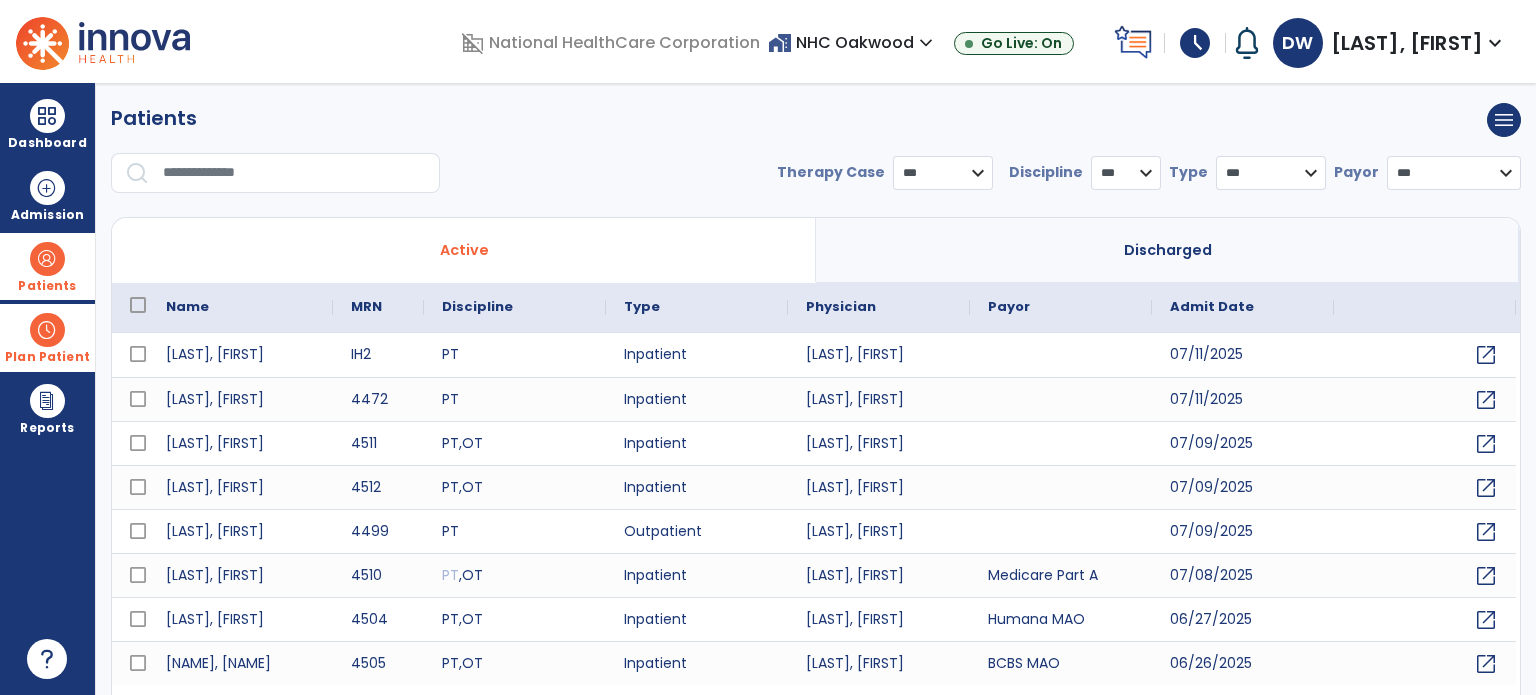 click at bounding box center [1425, 307] 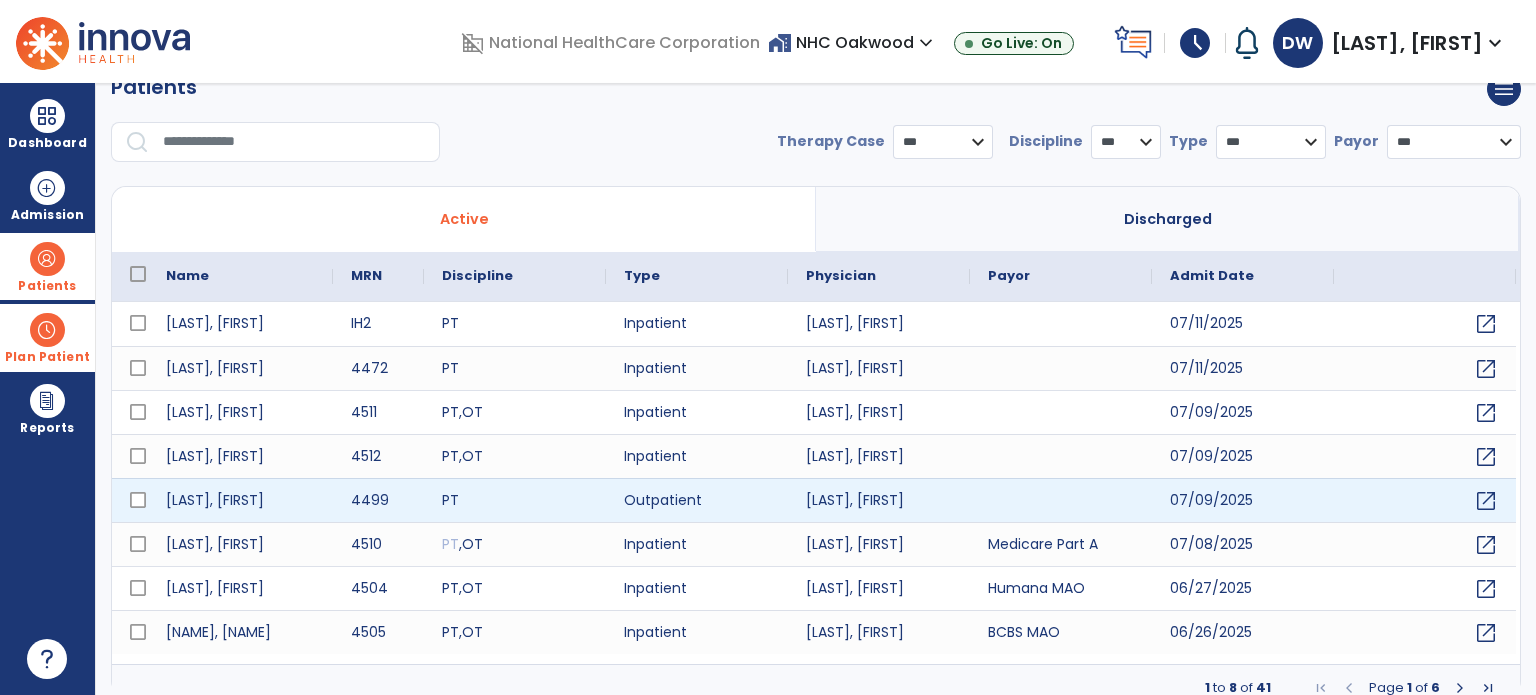 scroll, scrollTop: 46, scrollLeft: 0, axis: vertical 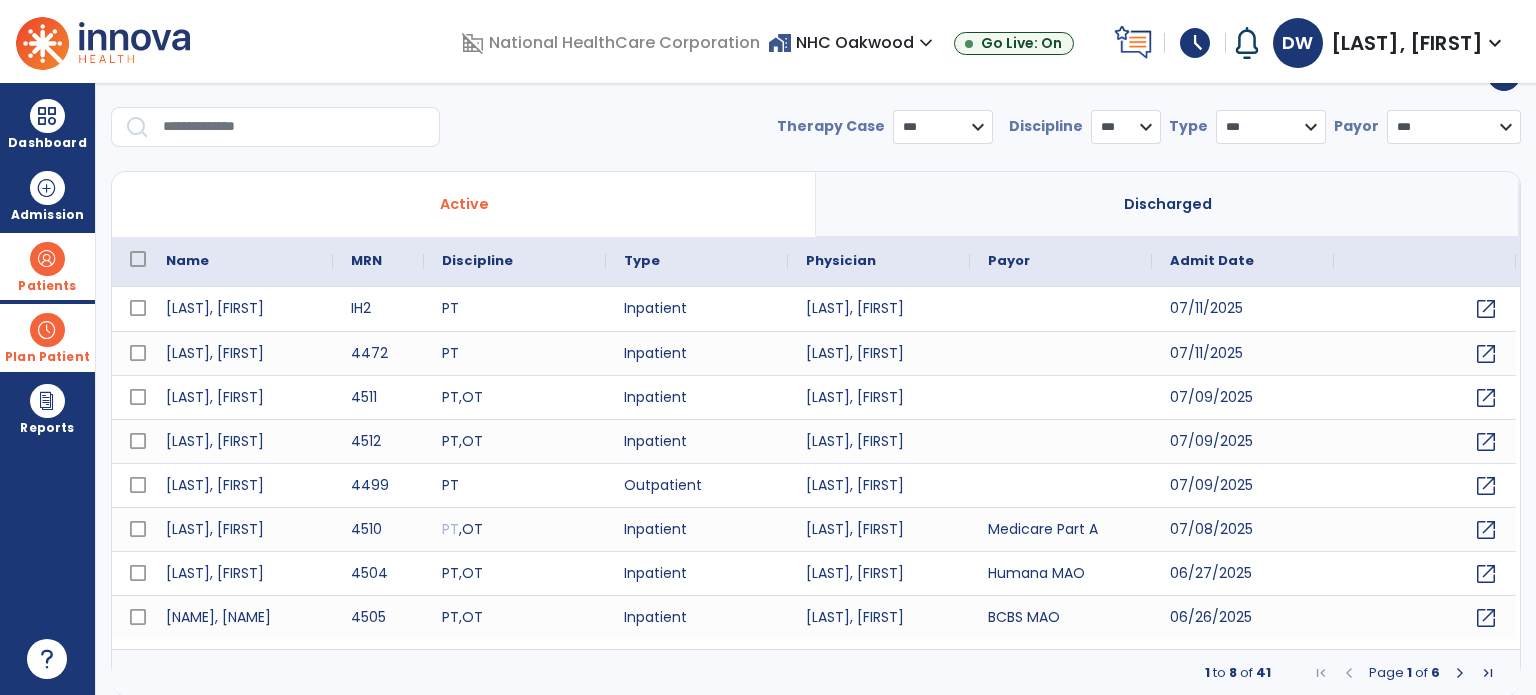 type on "*****" 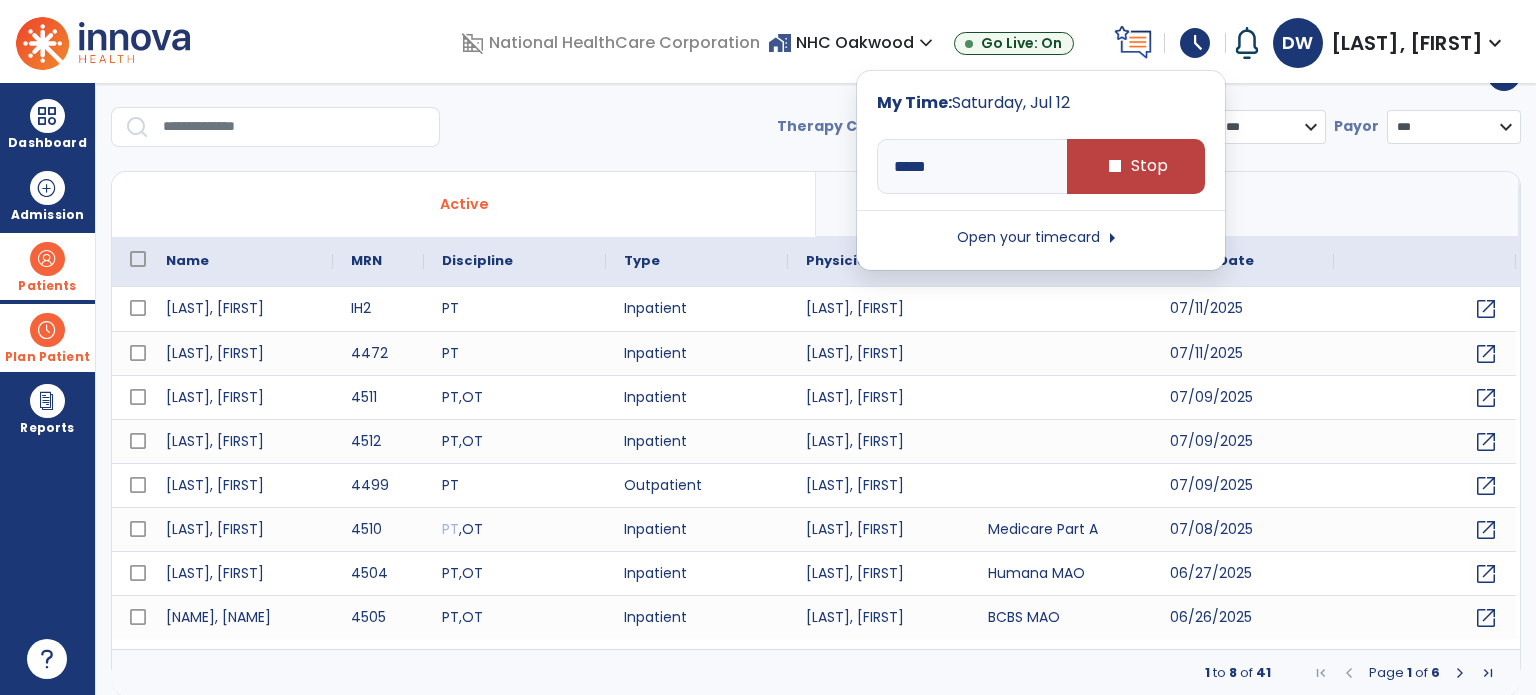 click on "**********" at bounding box center (816, 135) 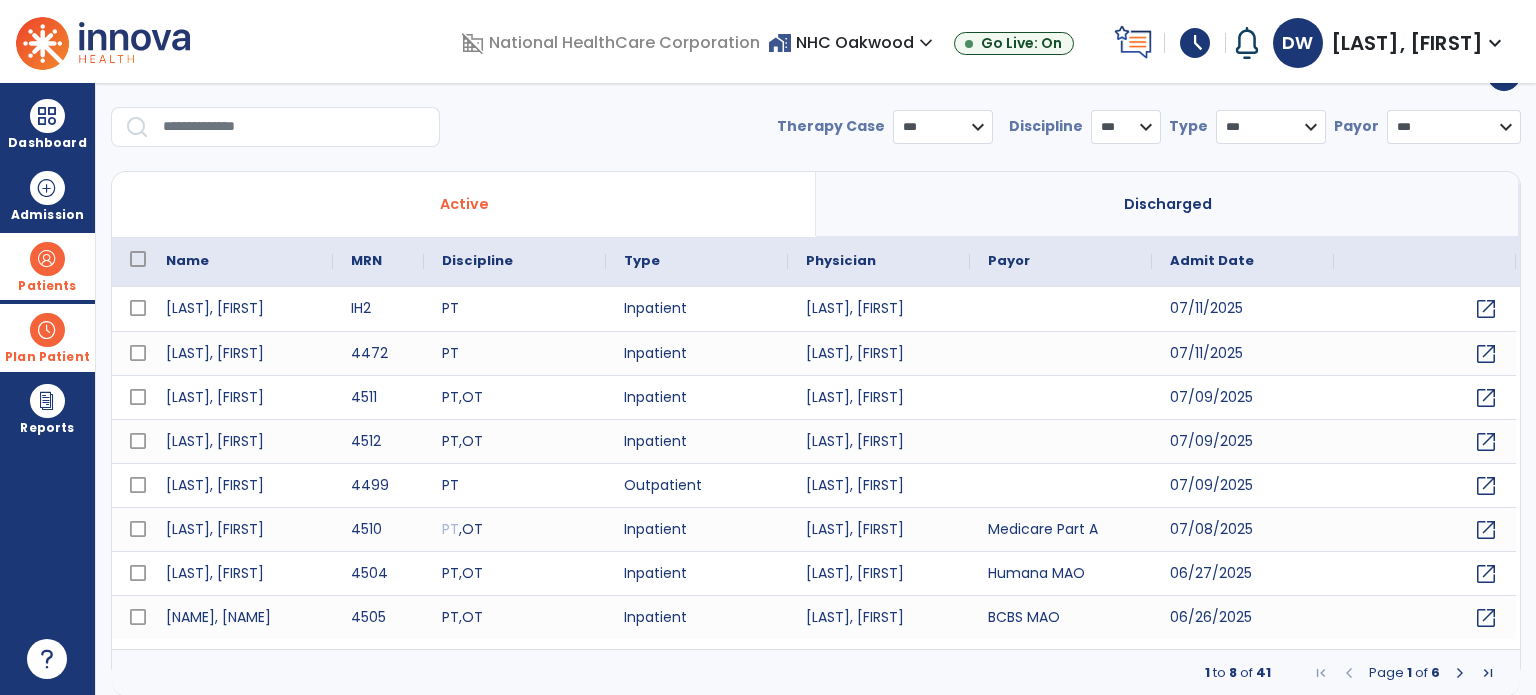 click at bounding box center [47, 259] 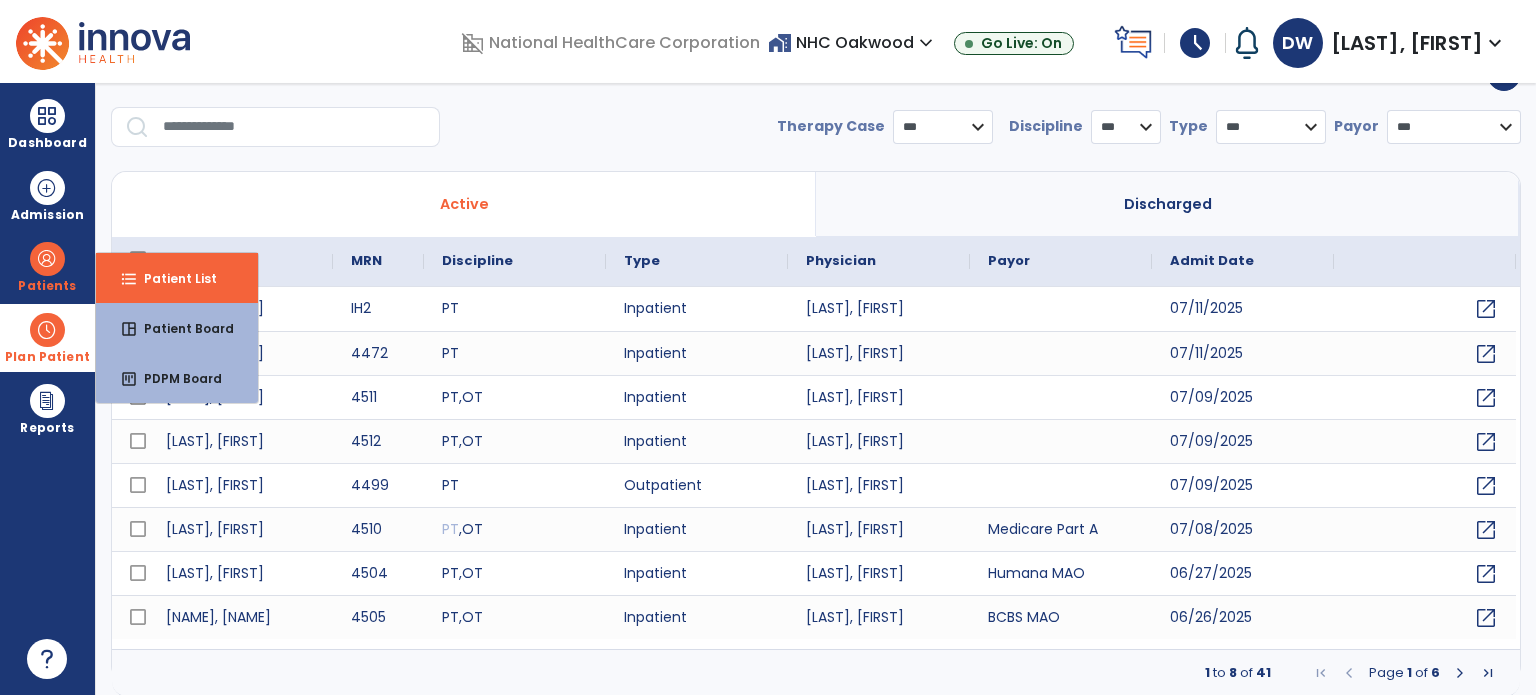 drag, startPoint x: 72, startPoint y: 347, endPoint x: 132, endPoint y: 346, distance: 60.00833 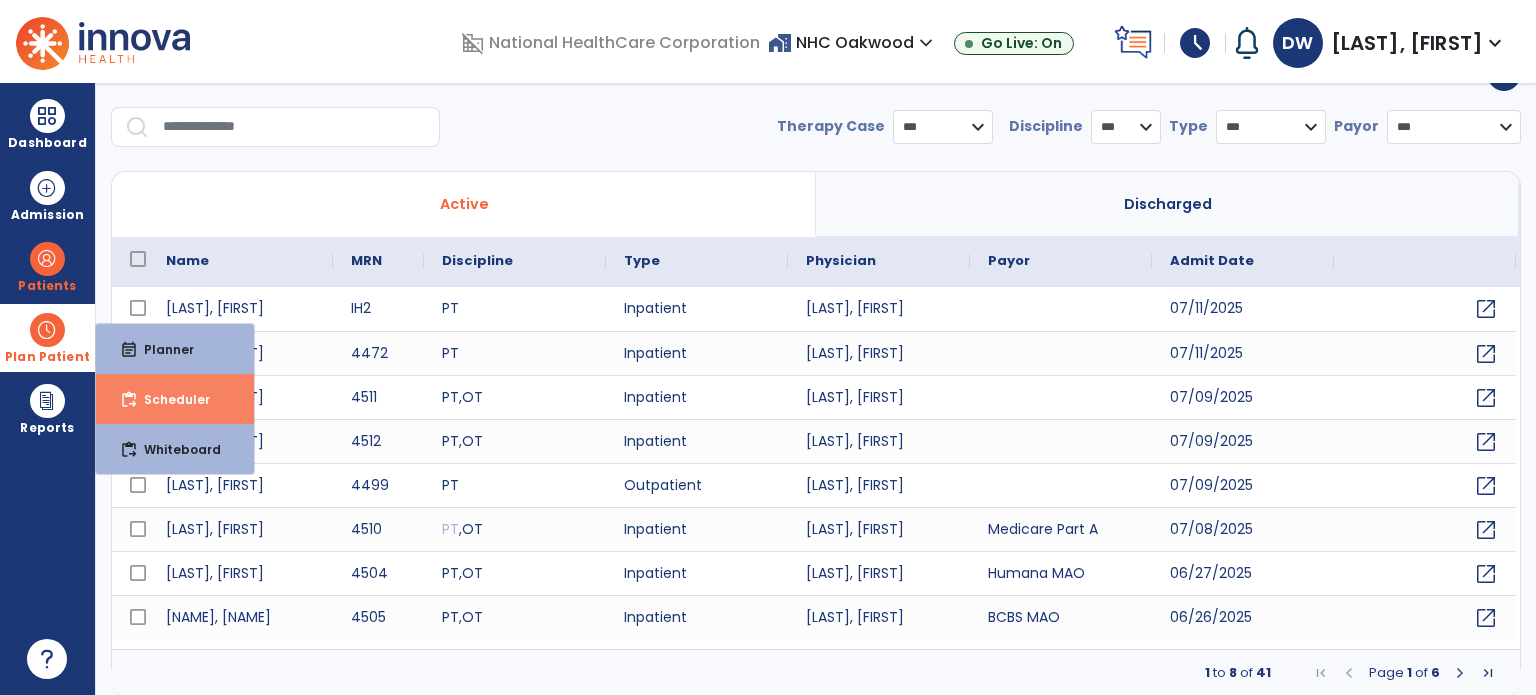 click on "content_paste_go  Scheduler" at bounding box center [175, 399] 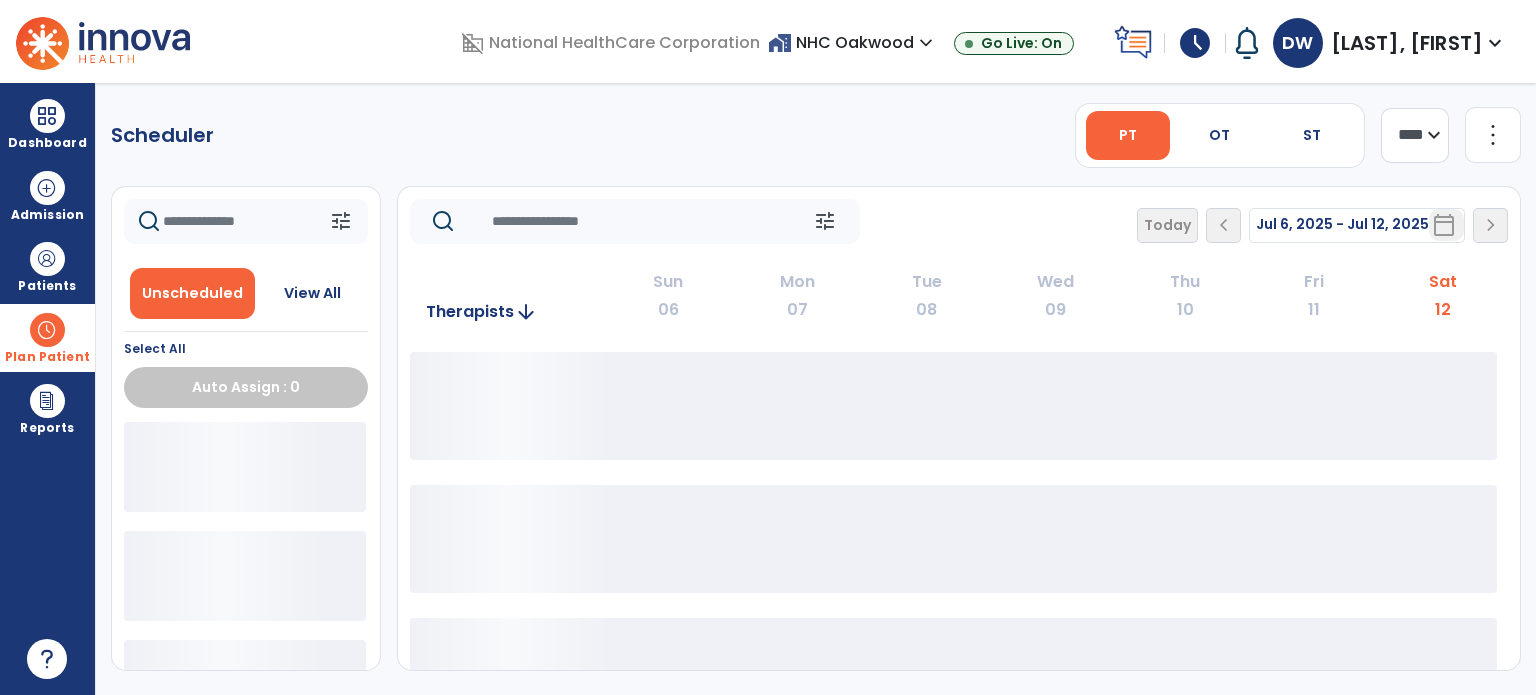 scroll, scrollTop: 0, scrollLeft: 0, axis: both 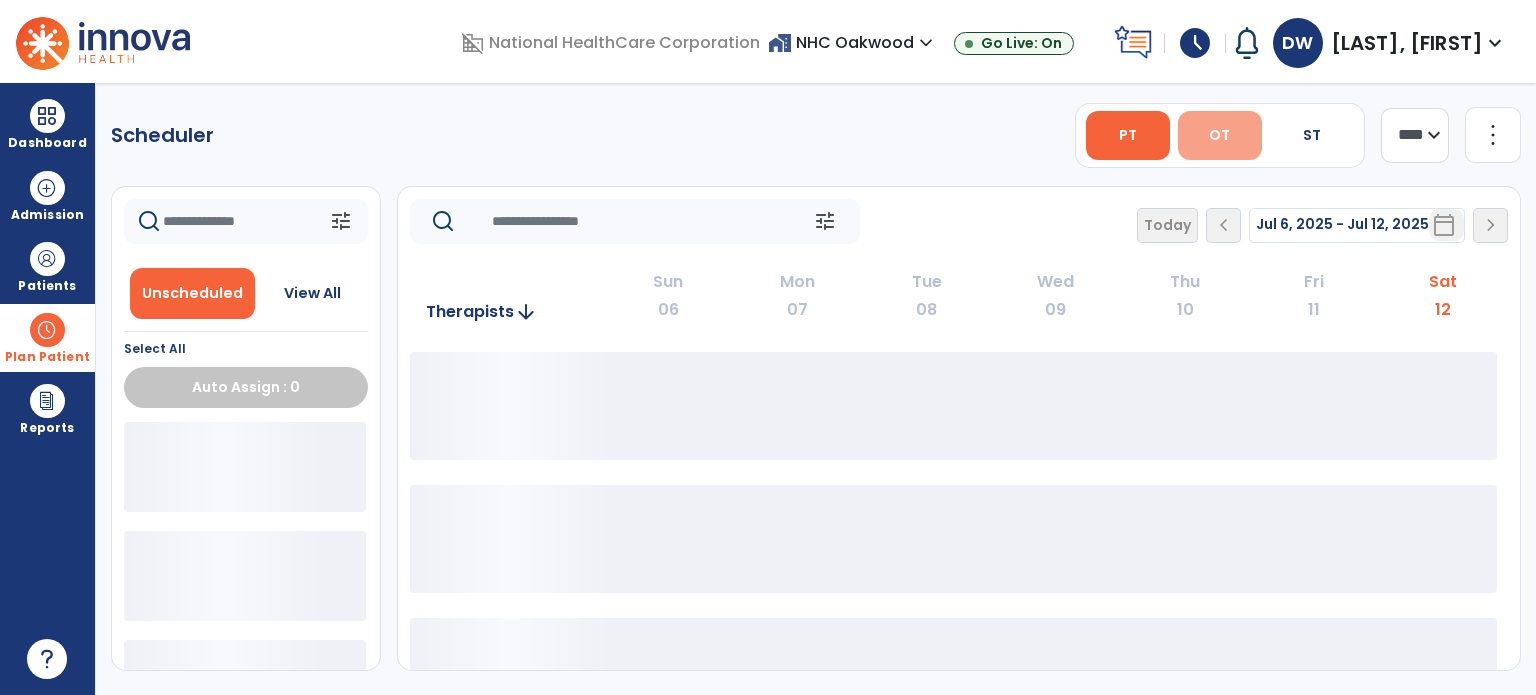 click on "OT" at bounding box center [1220, 135] 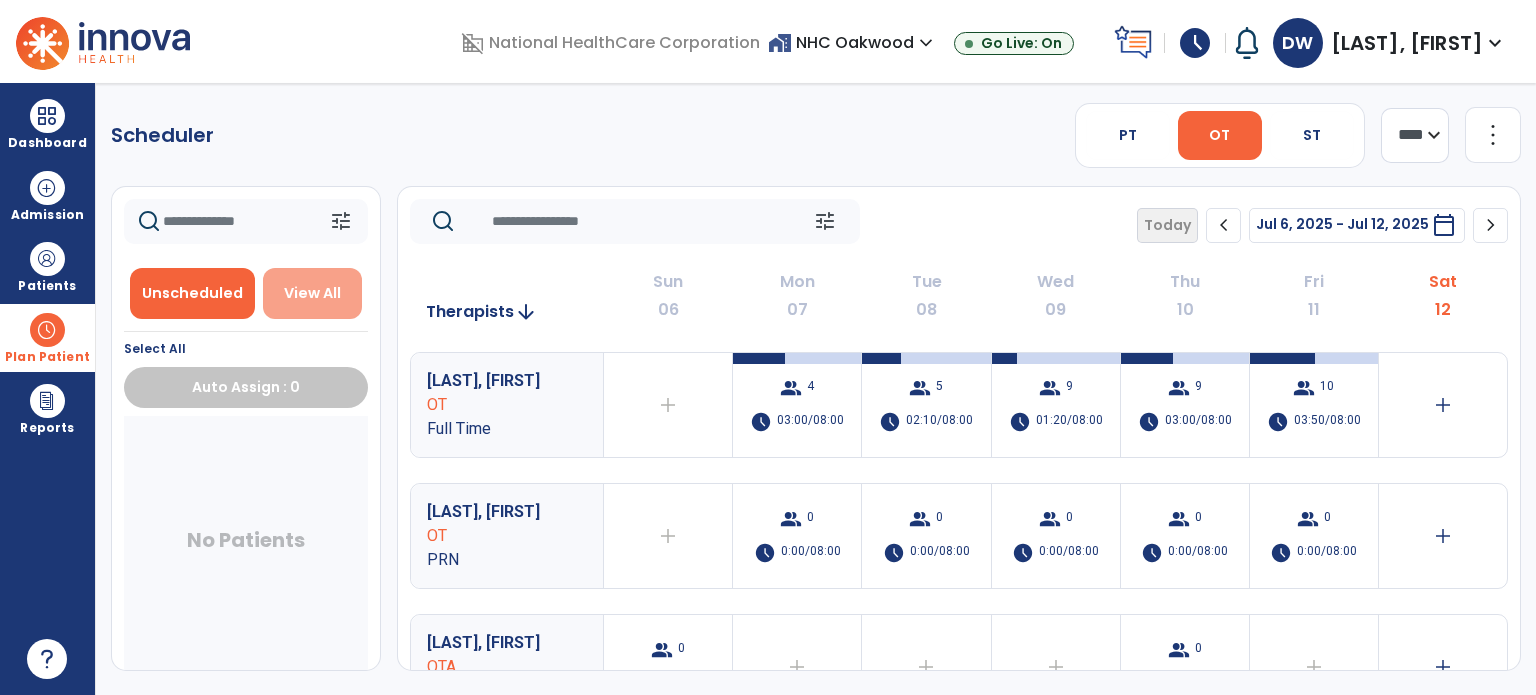 click on "View All" at bounding box center [312, 293] 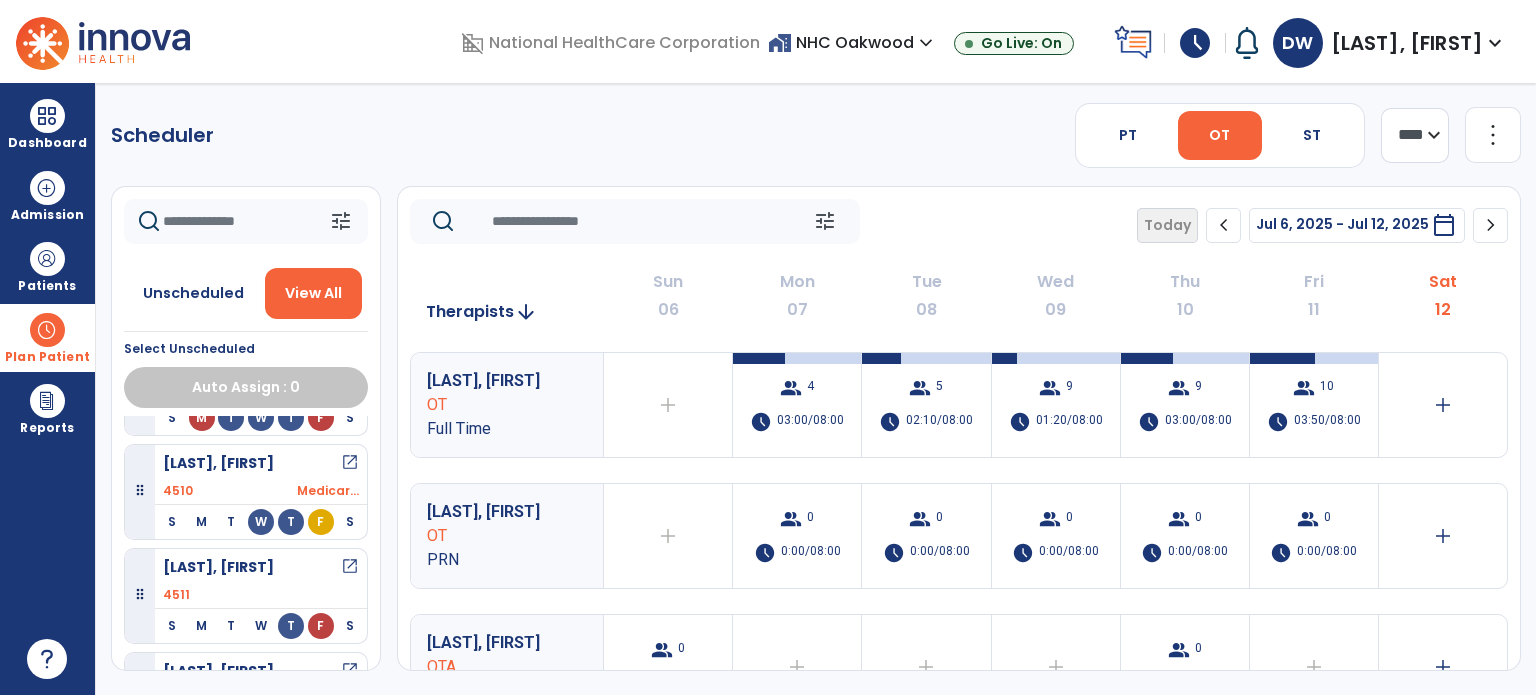 scroll, scrollTop: 563, scrollLeft: 0, axis: vertical 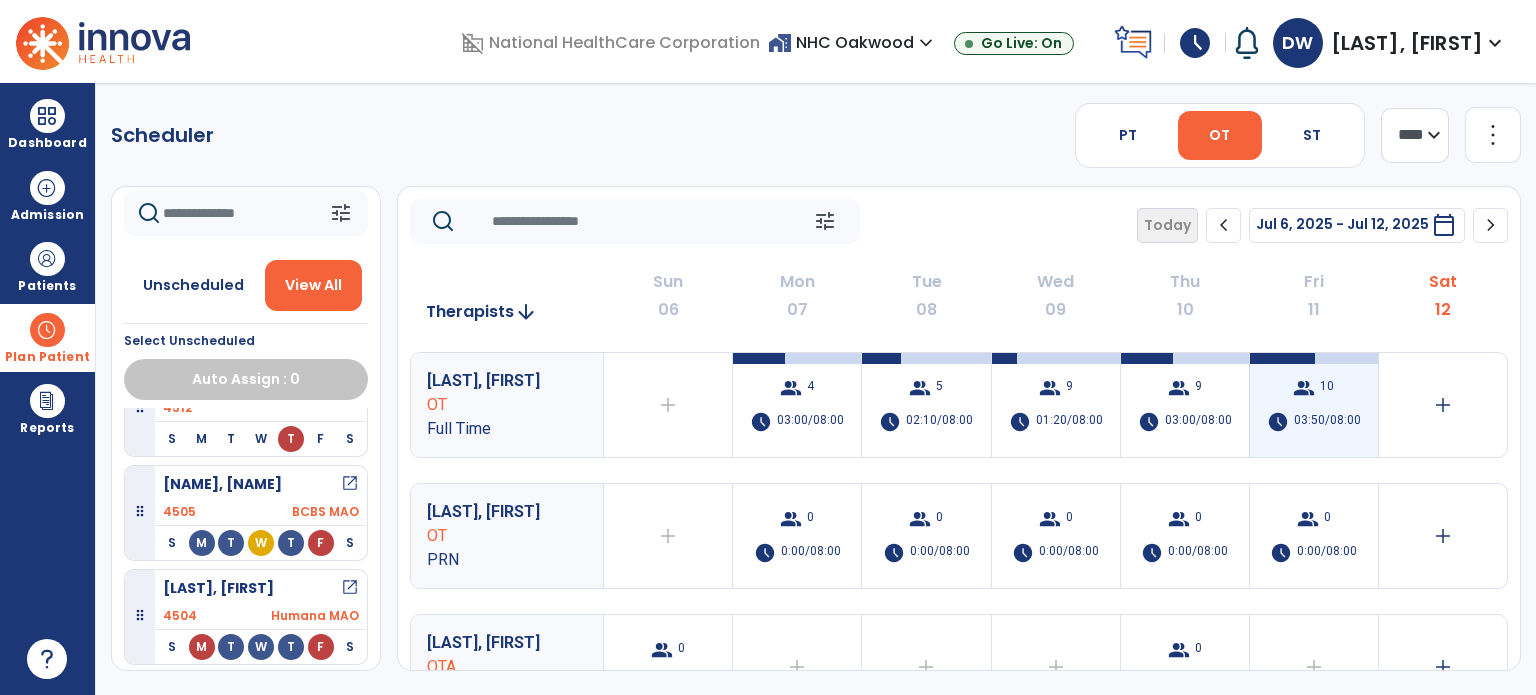 click on "group" at bounding box center [1304, 388] 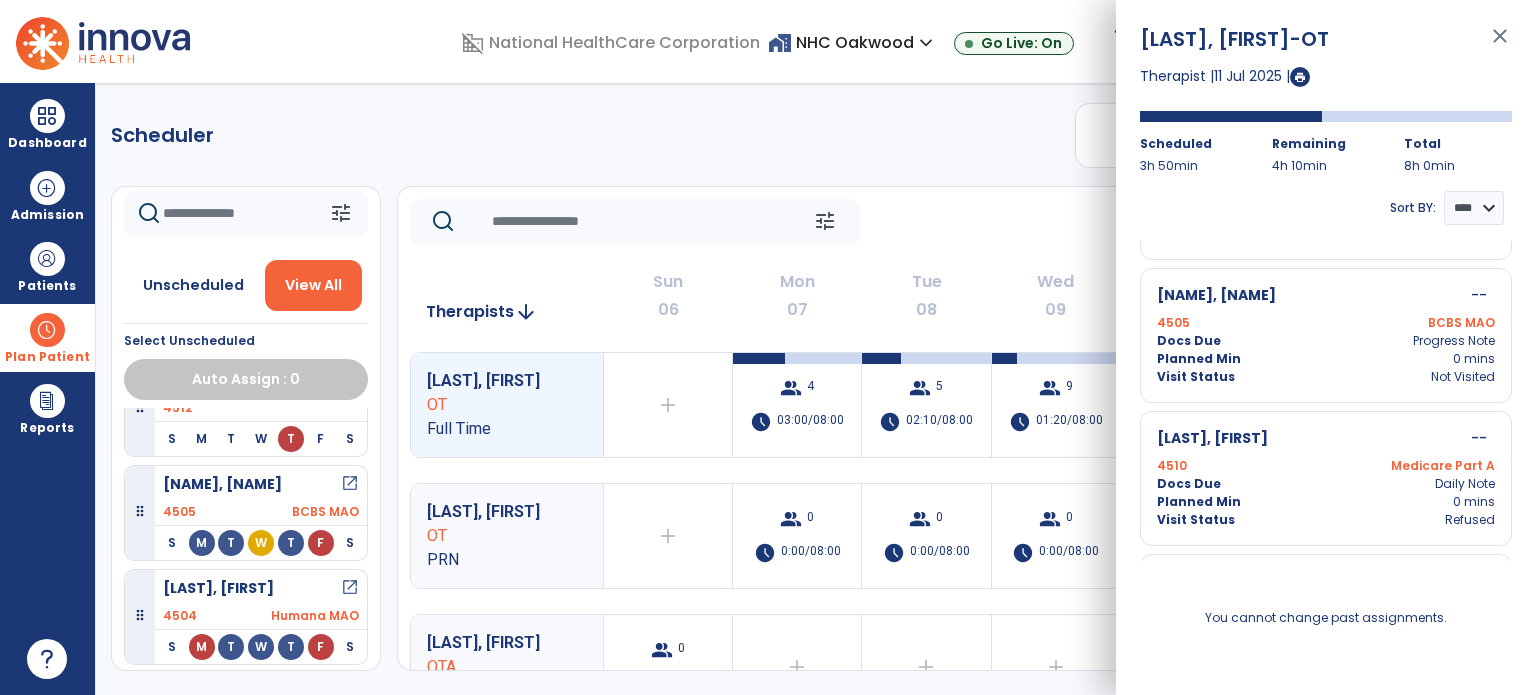 scroll, scrollTop: 814, scrollLeft: 0, axis: vertical 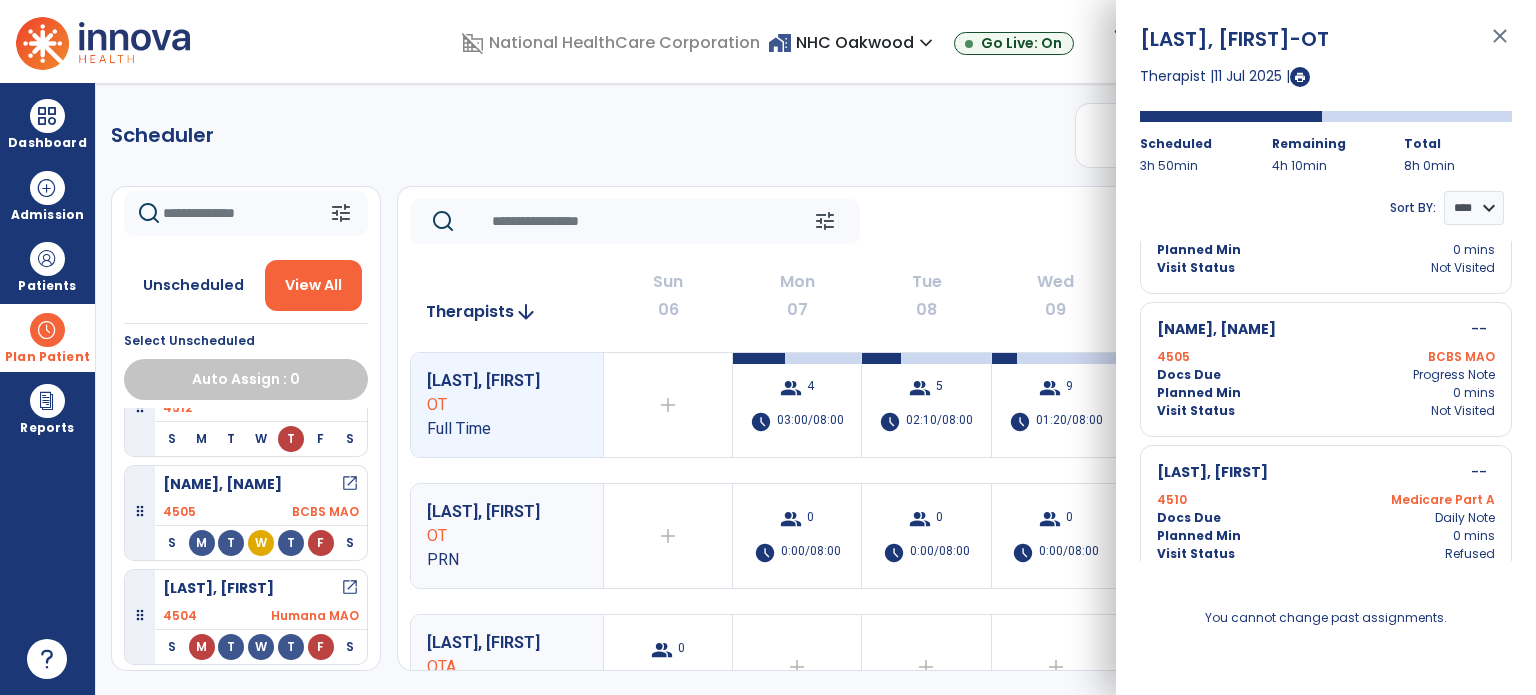click on "tune   Today  chevron_left Jul 6, 2025 - Jul 12, 2025  *********  calendar_today  chevron_right" 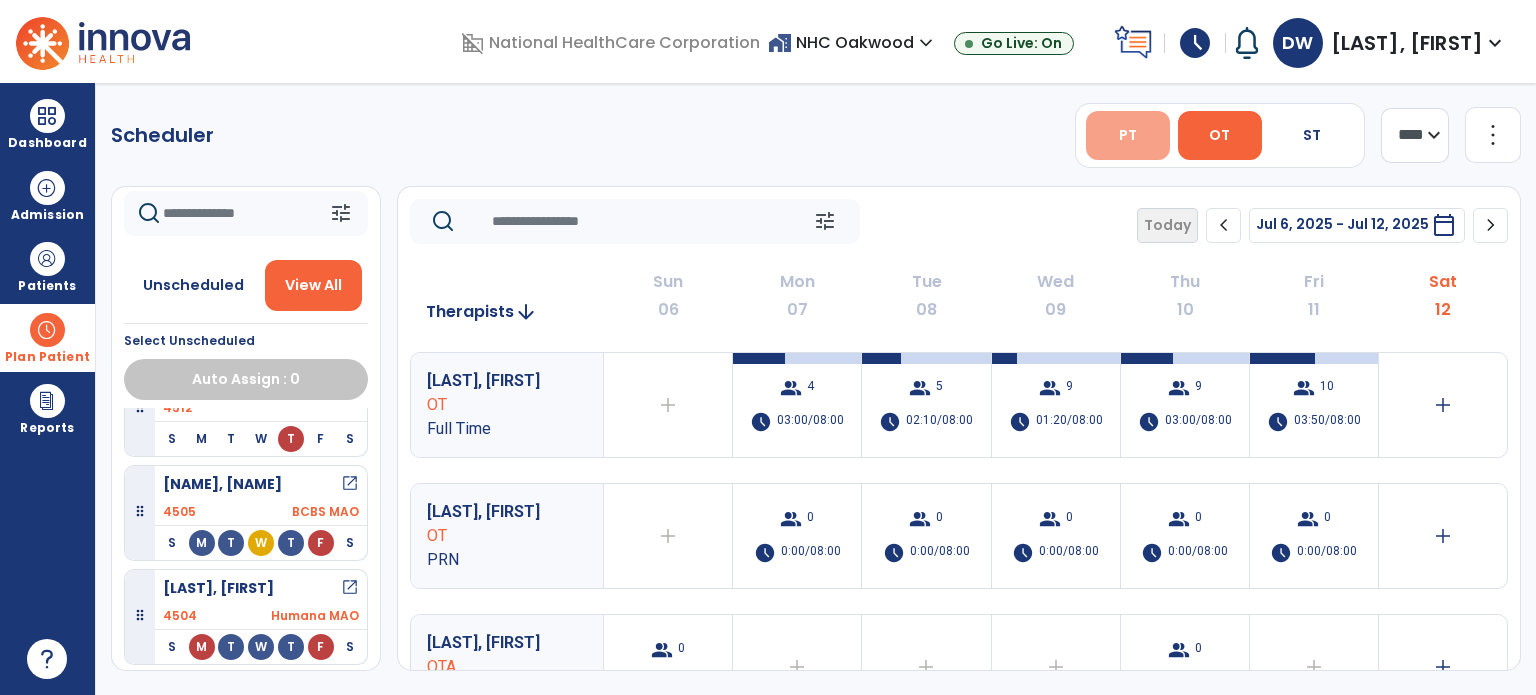 click on "PT" at bounding box center (1128, 135) 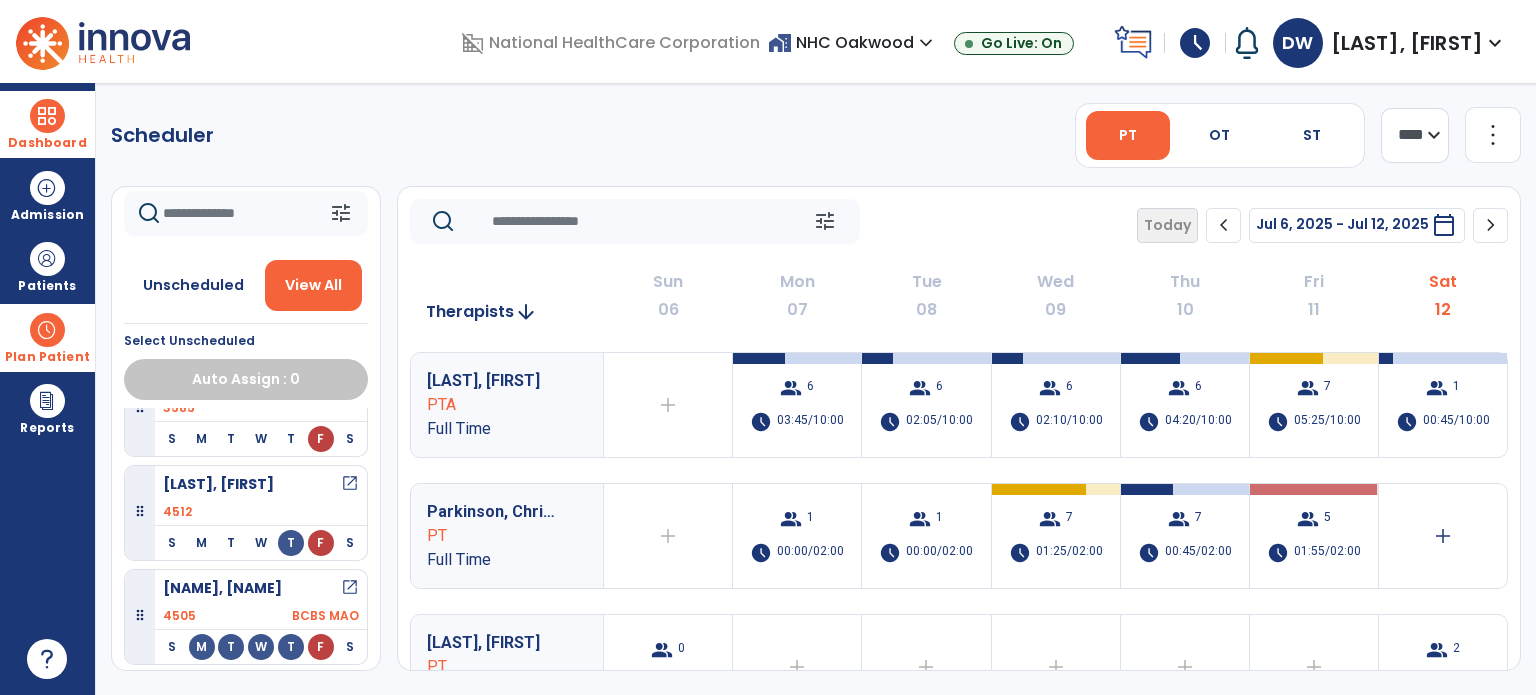 click on "Dashboard  dashboard  Therapist Dashboard" at bounding box center [47, 124] 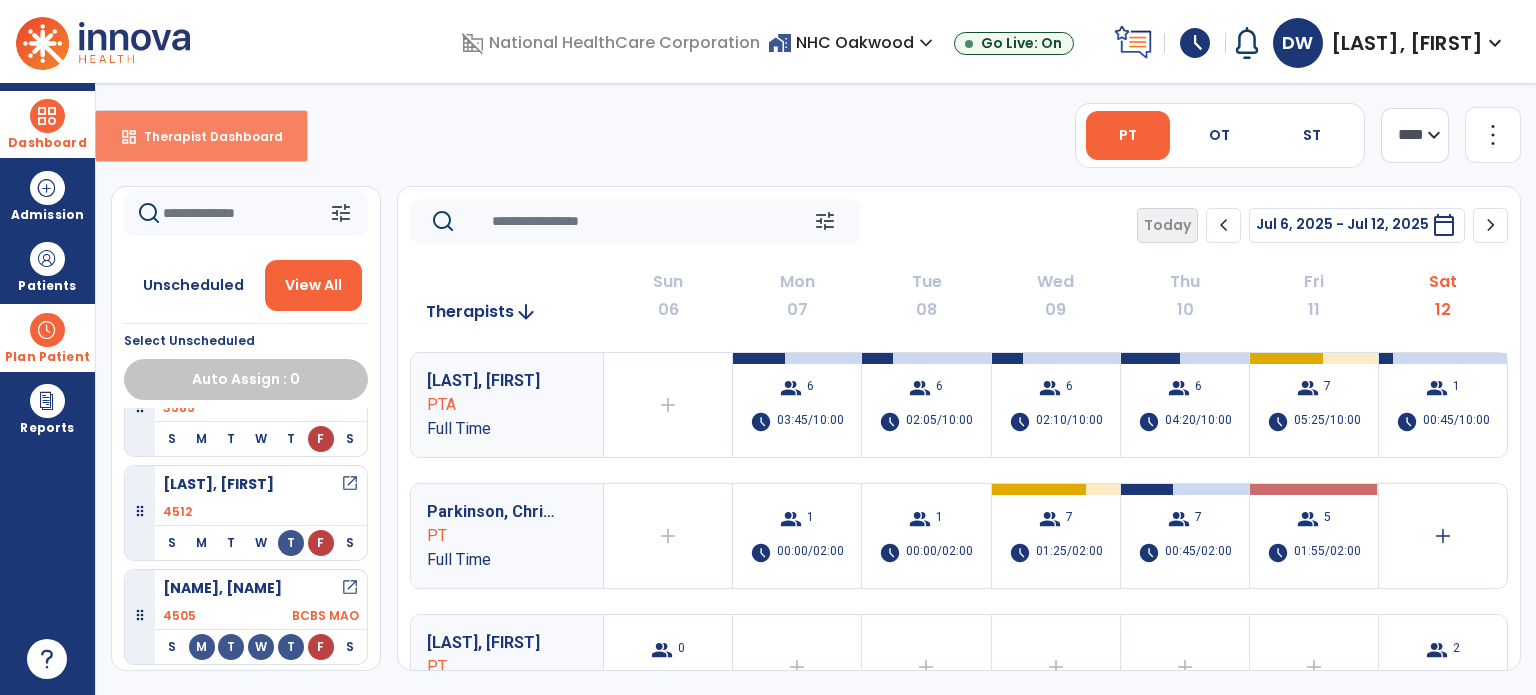 click on "dashboard" at bounding box center [129, 137] 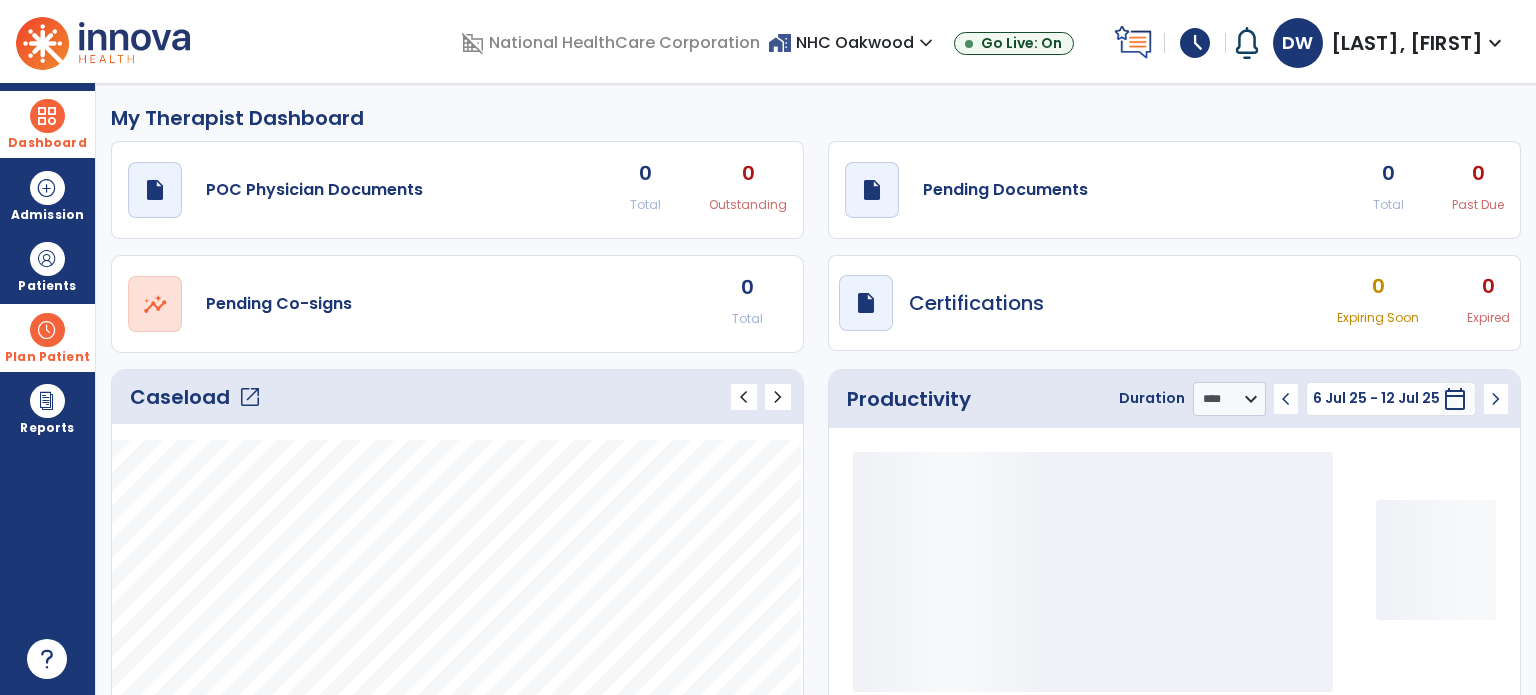 click on "Plan Patient" at bounding box center [47, 266] 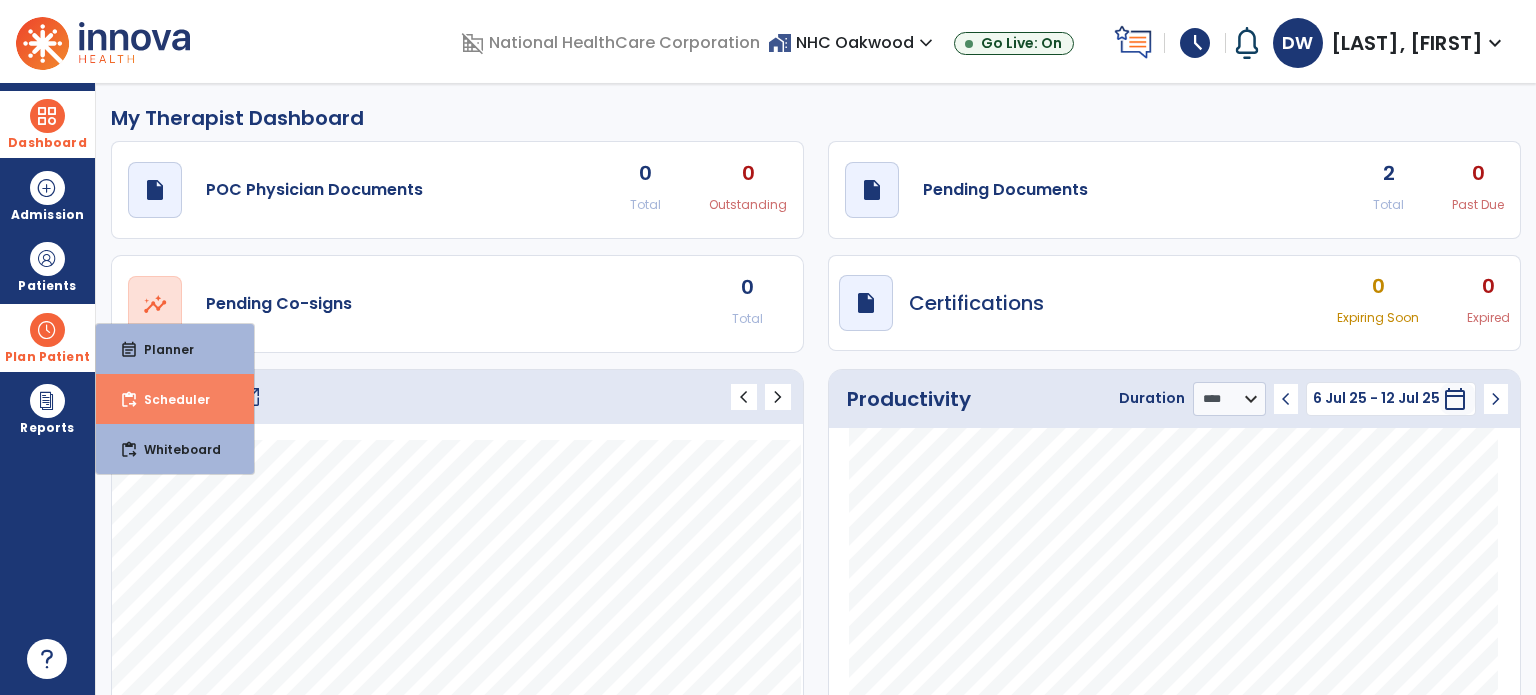 click on "content_paste_go  Scheduler" at bounding box center [175, 399] 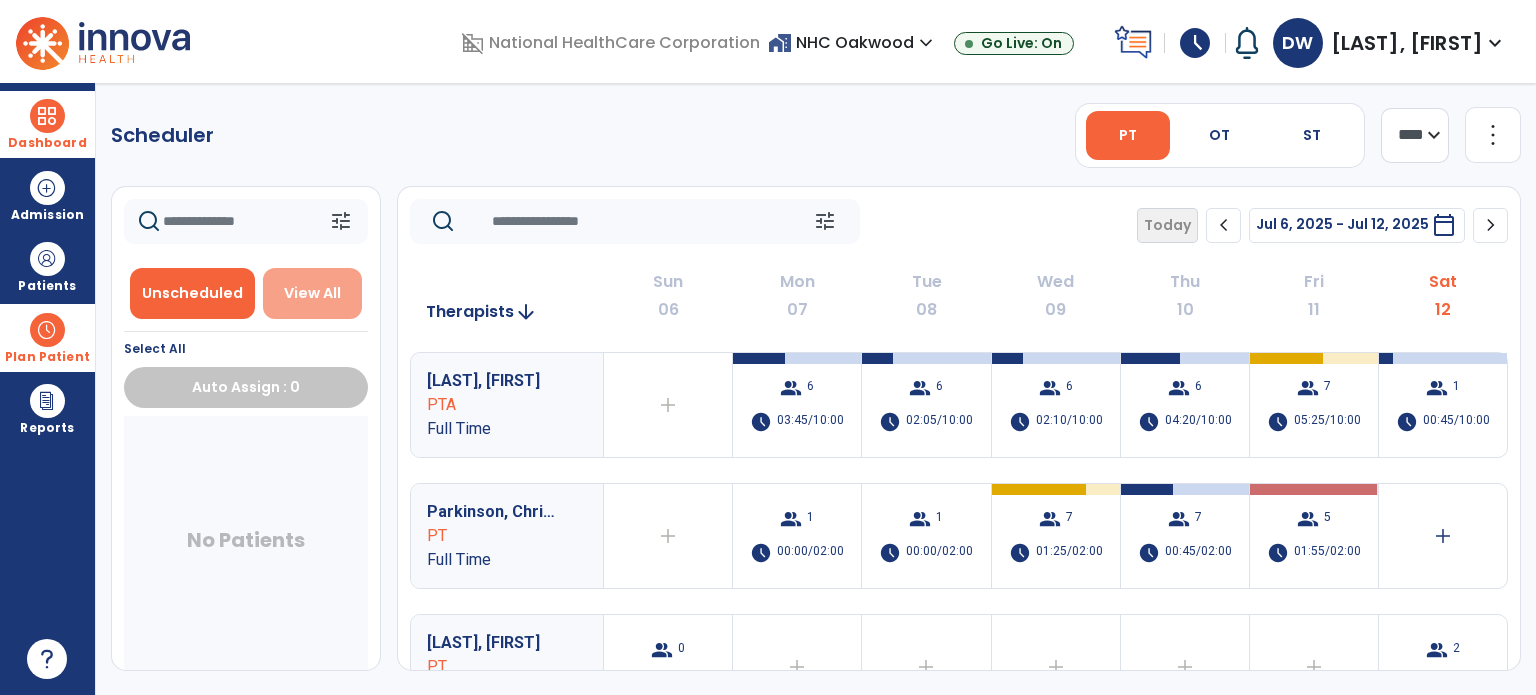 click on "View All" at bounding box center [312, 293] 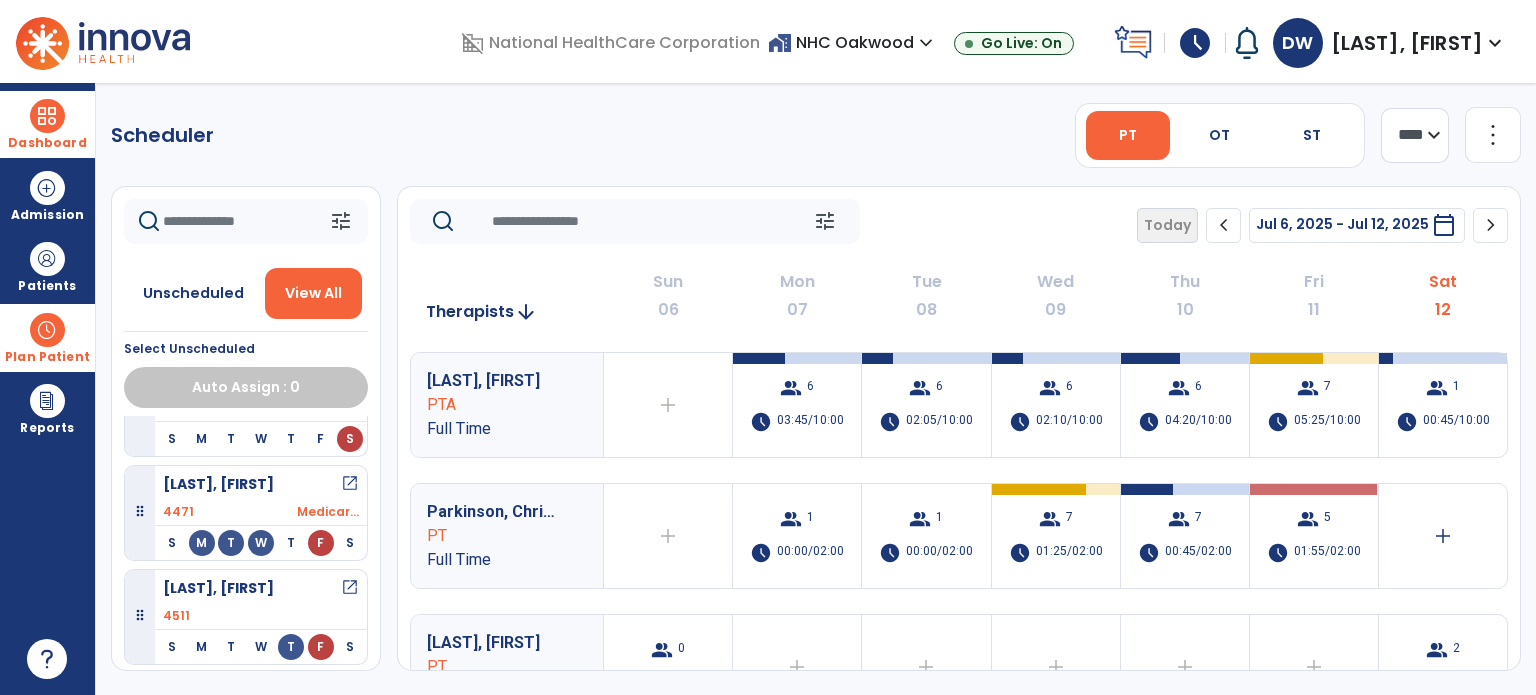 scroll, scrollTop: 873, scrollLeft: 0, axis: vertical 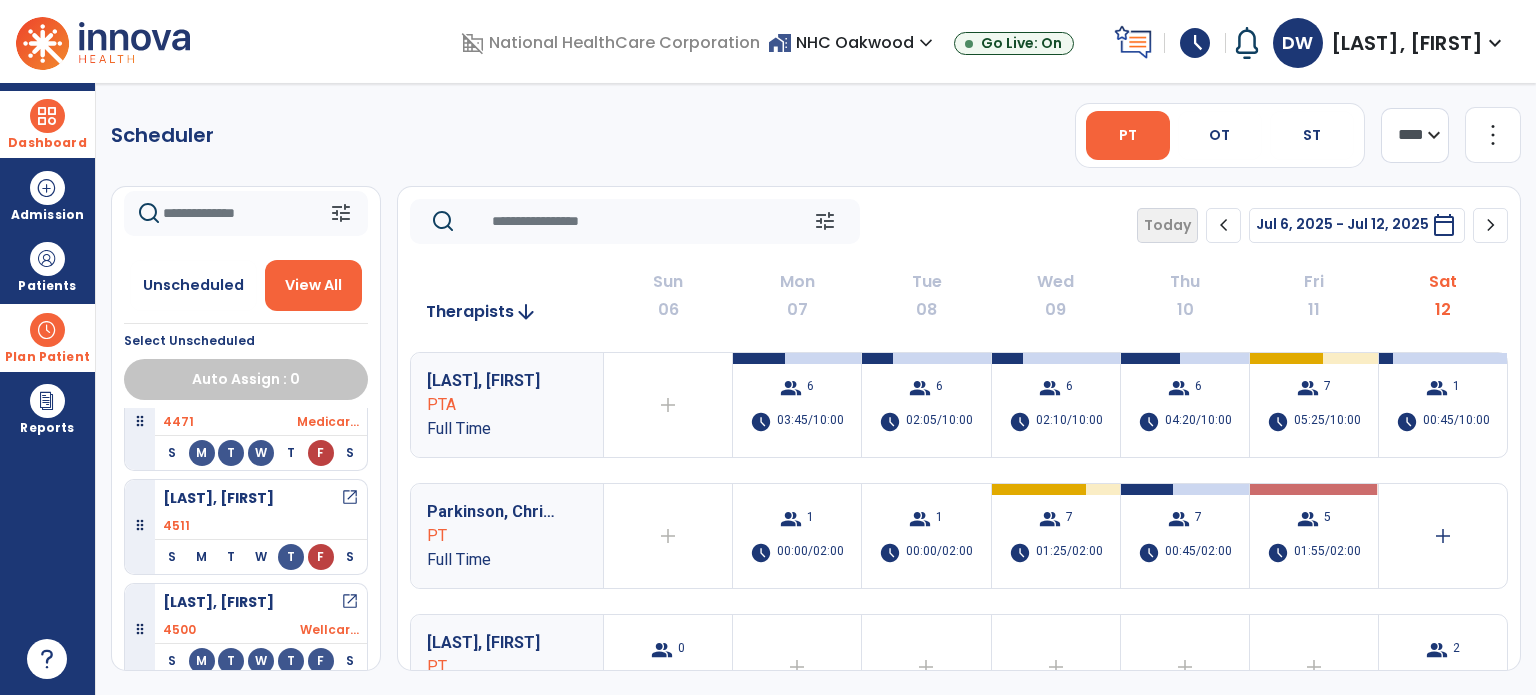 click on "Dashboard" at bounding box center [47, 124] 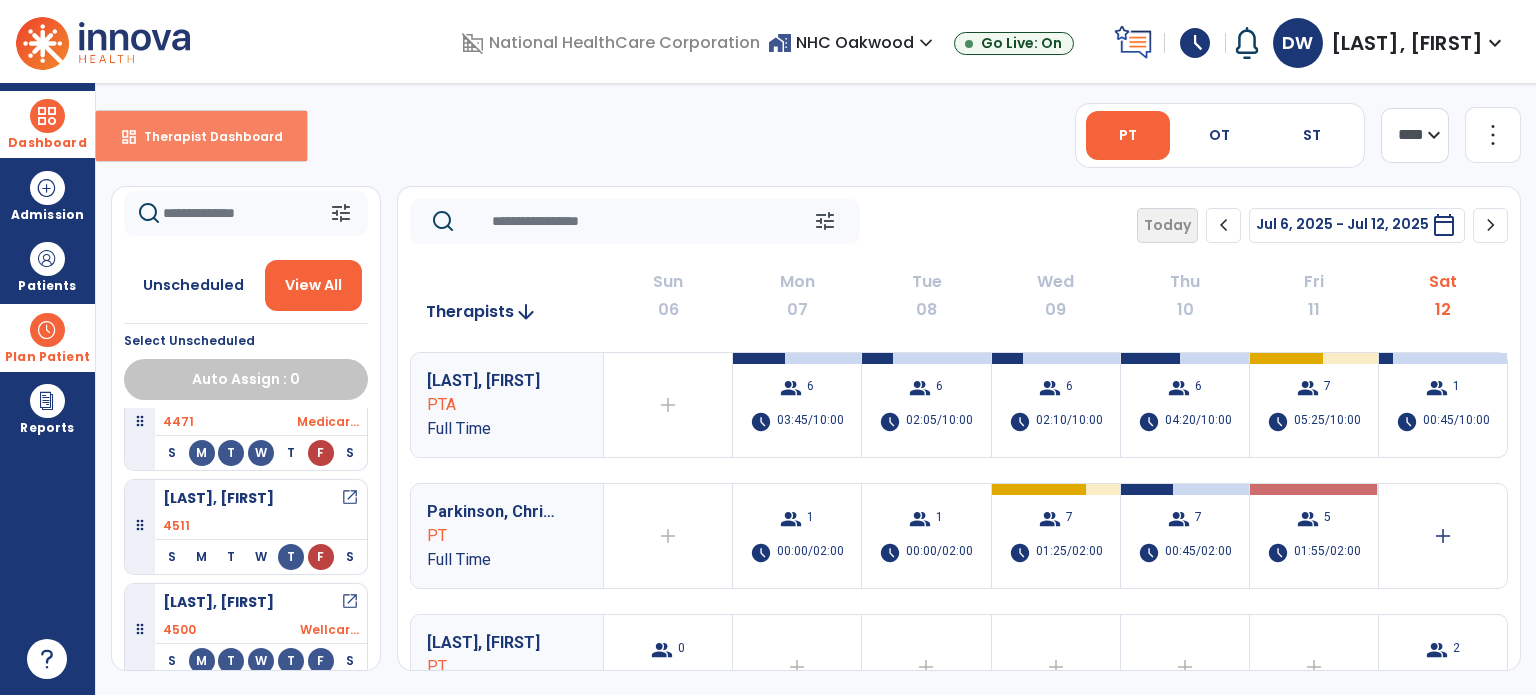 click on "dashboard  Therapist Dashboard" at bounding box center [201, 136] 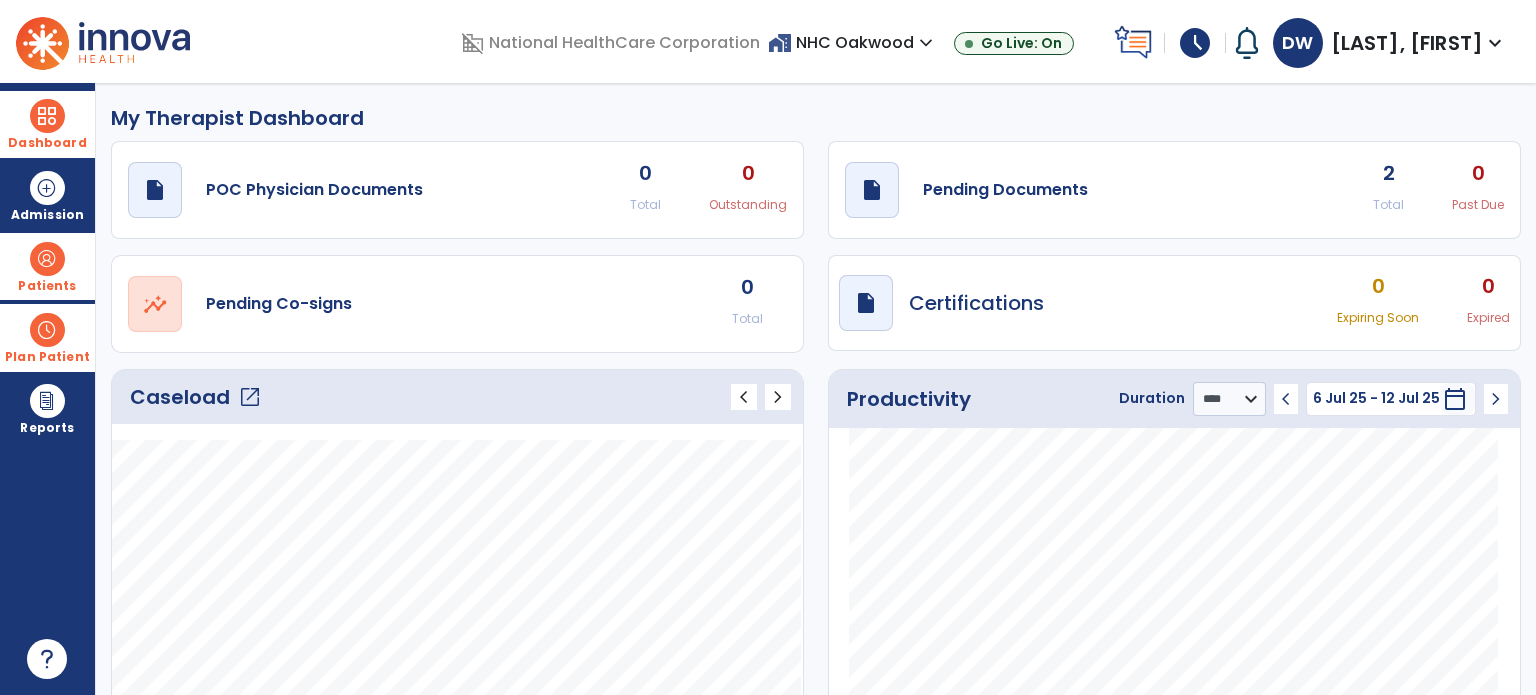 click on "Patients" at bounding box center (47, 266) 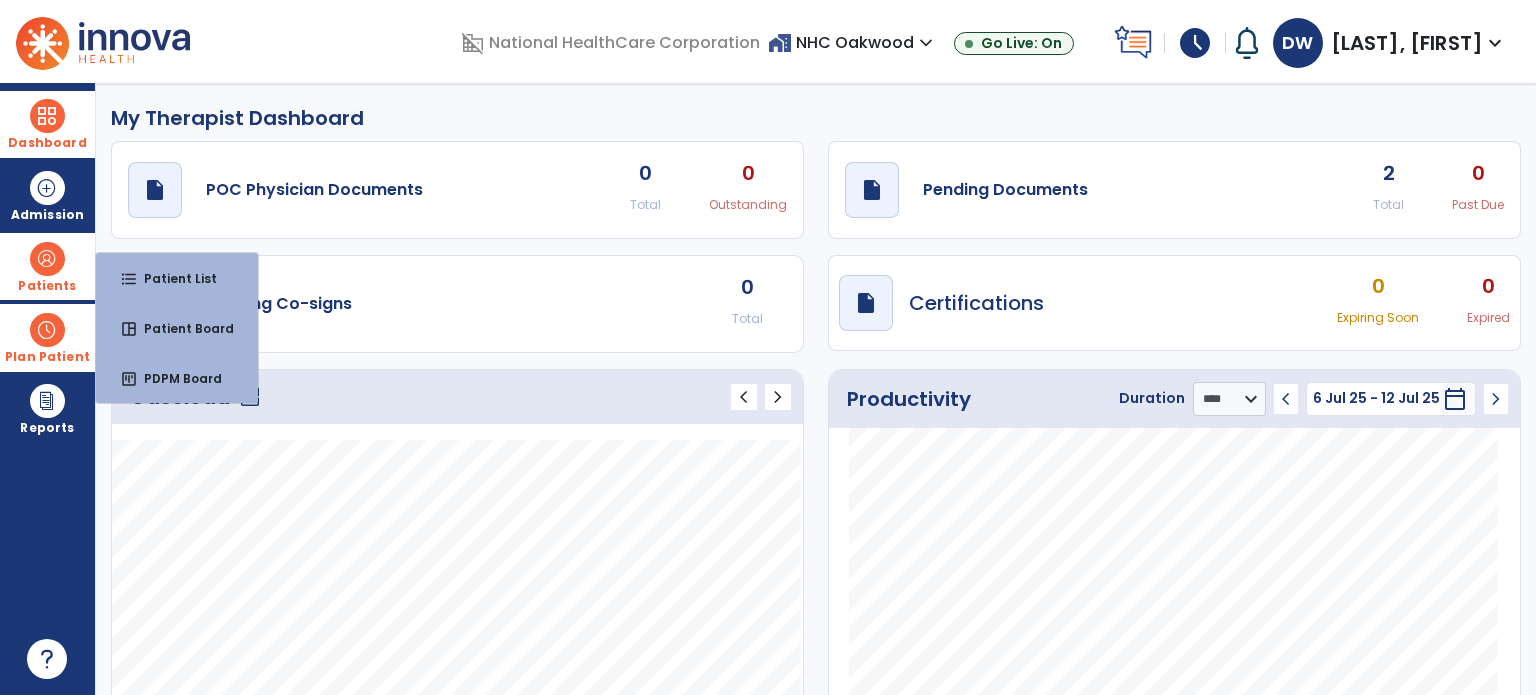 click at bounding box center (47, 259) 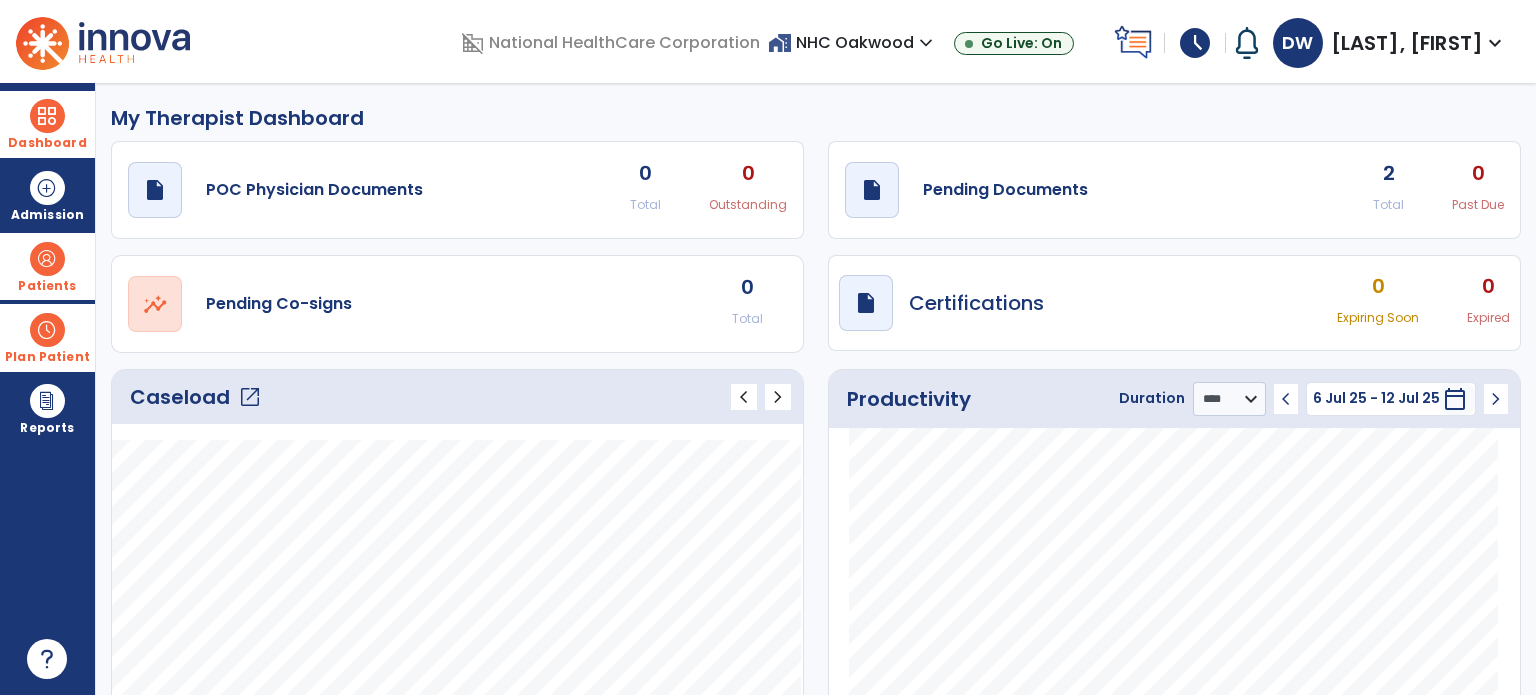 click on "Patients" at bounding box center (47, 266) 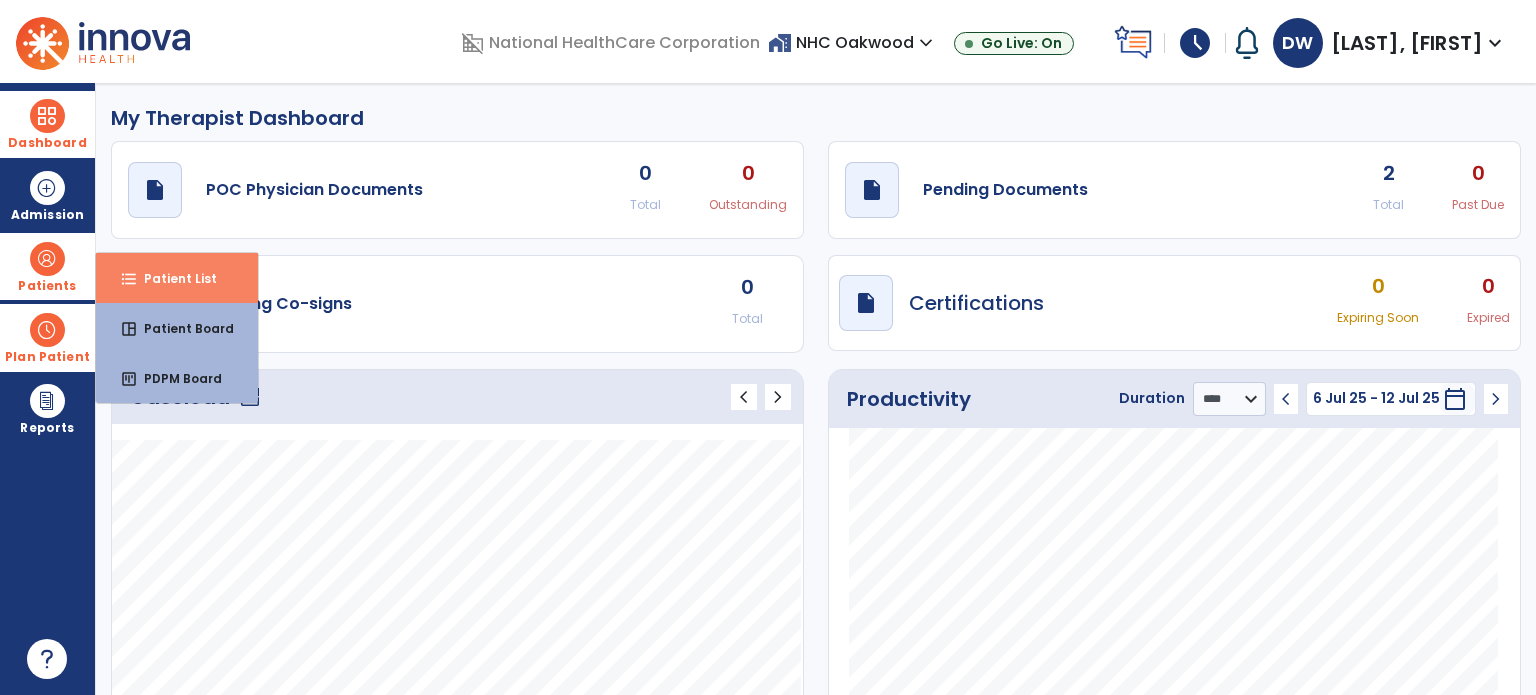 click on "Patient List" at bounding box center (172, 278) 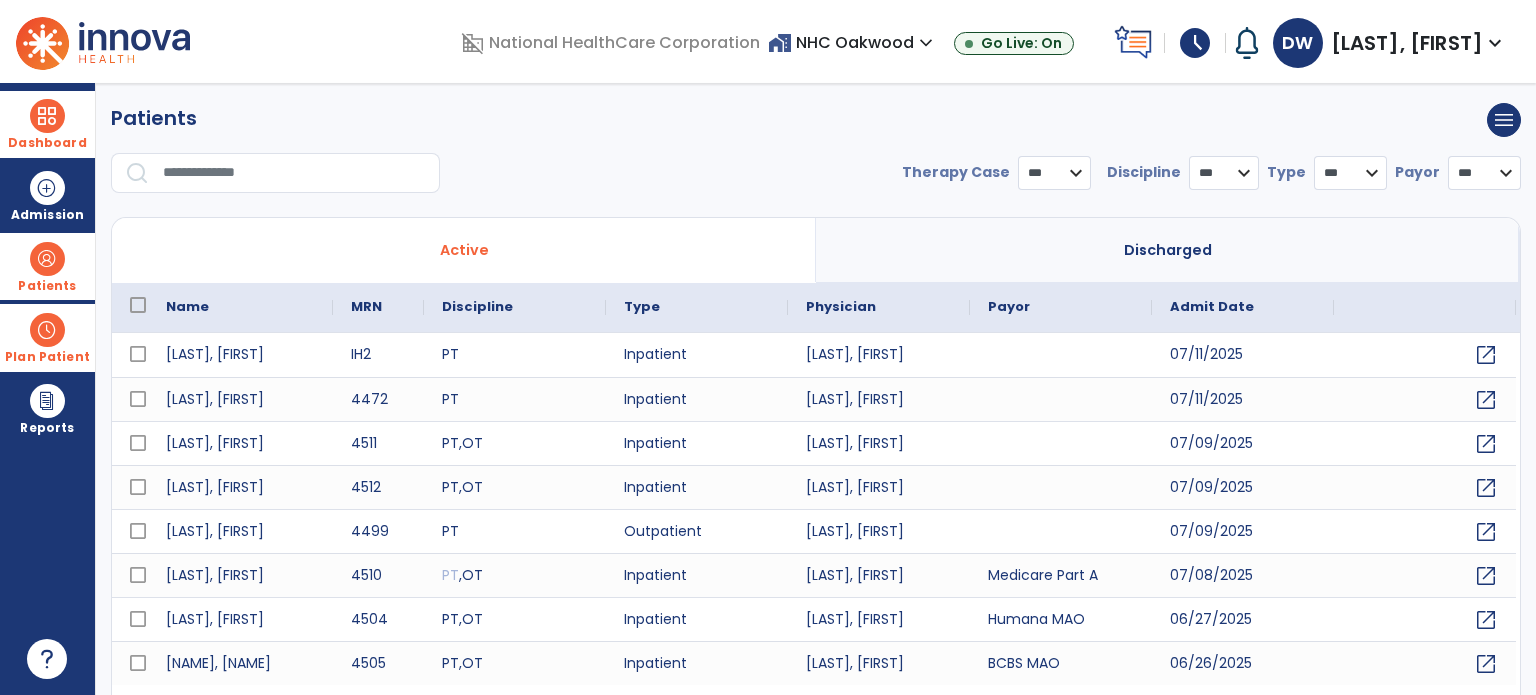 select on "***" 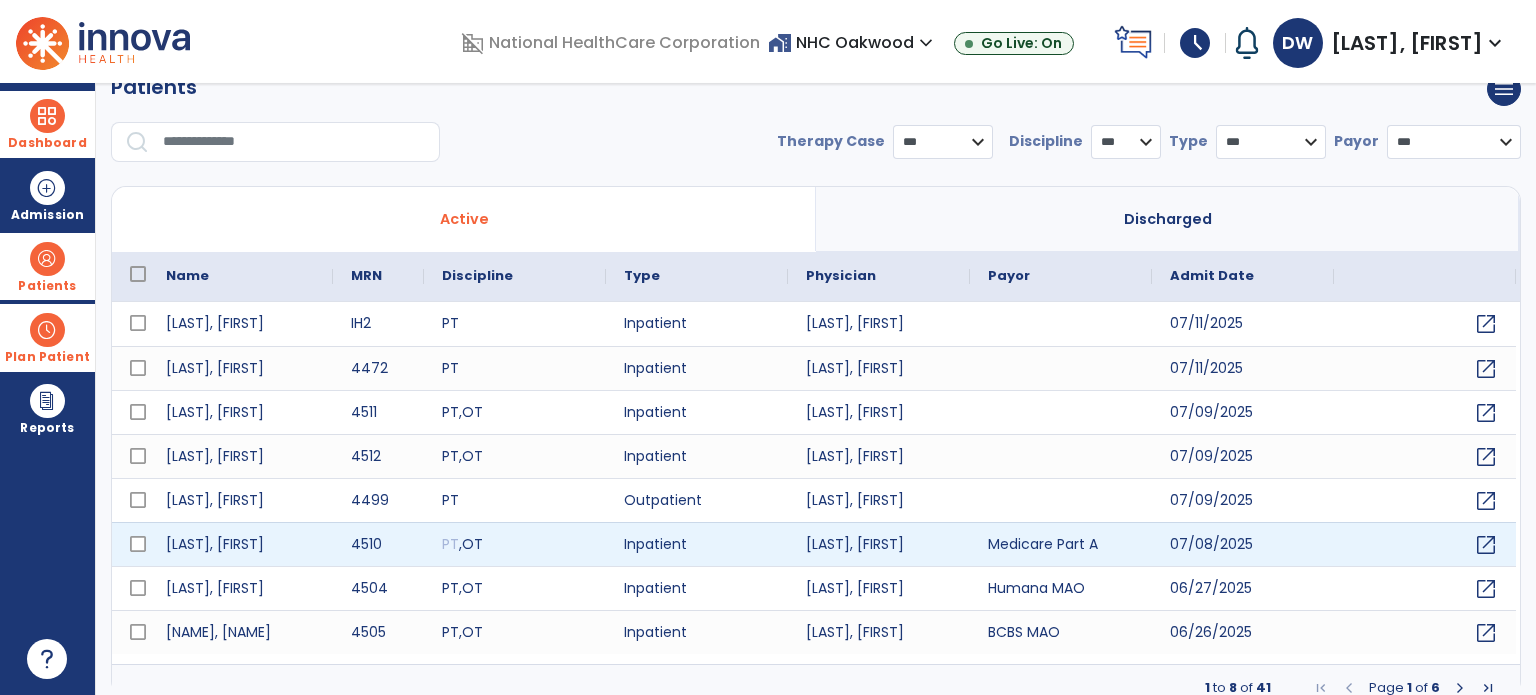 scroll, scrollTop: 46, scrollLeft: 0, axis: vertical 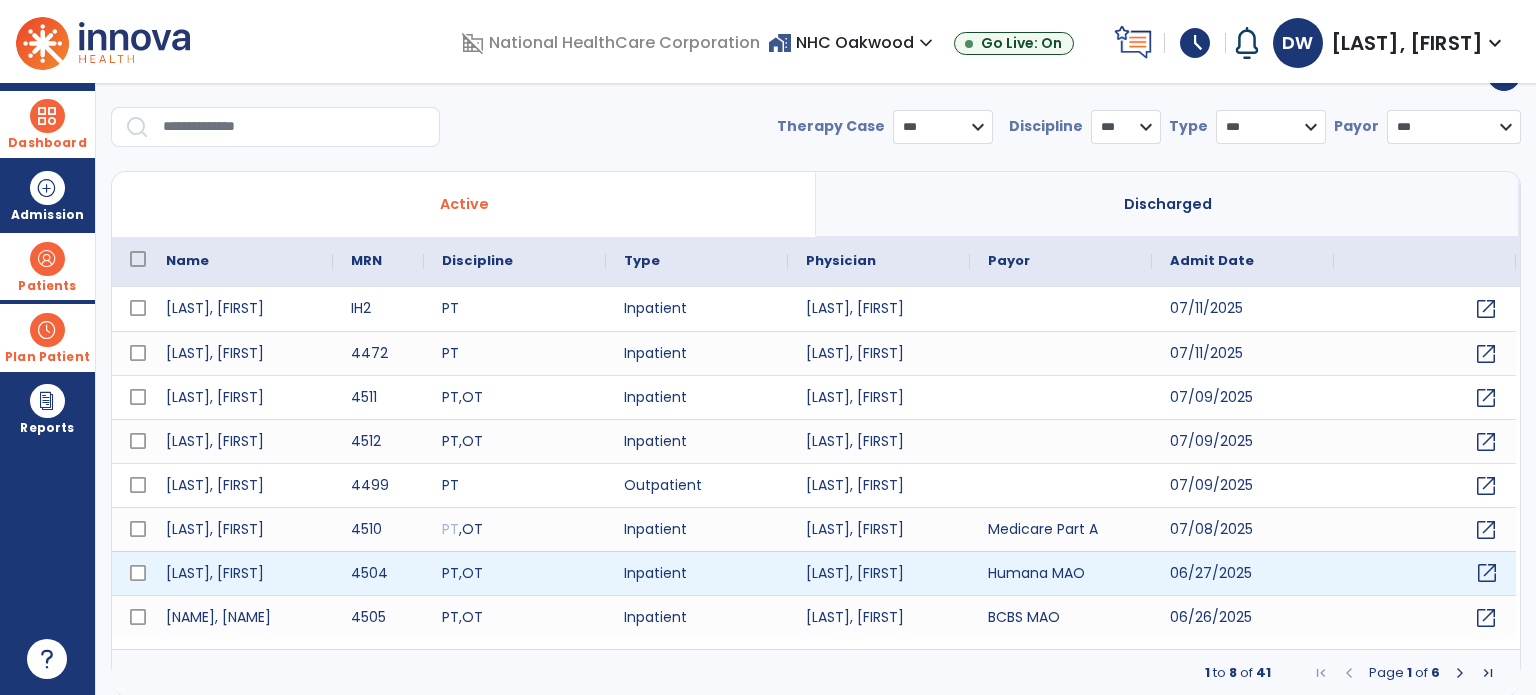 click on "open_in_new" at bounding box center [1487, 573] 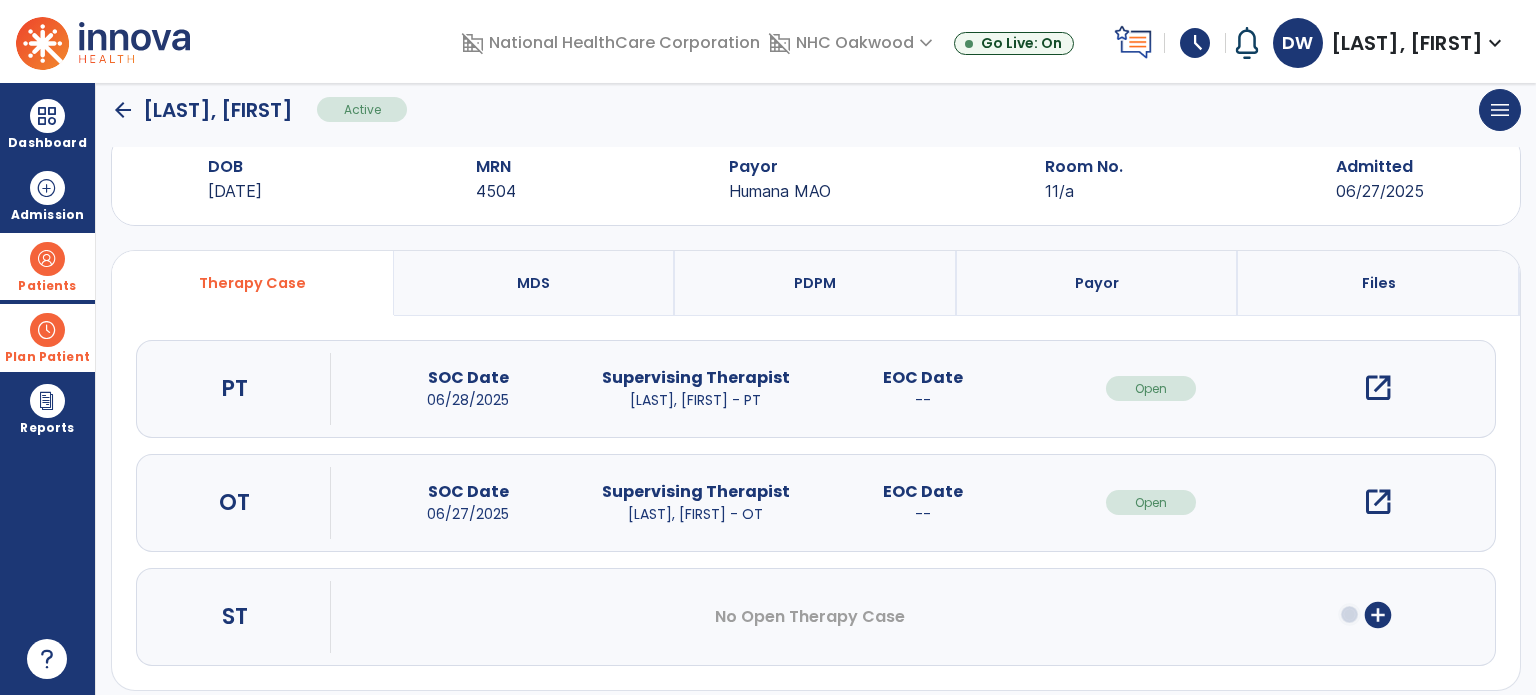 click on "open_in_new" at bounding box center [1378, 388] 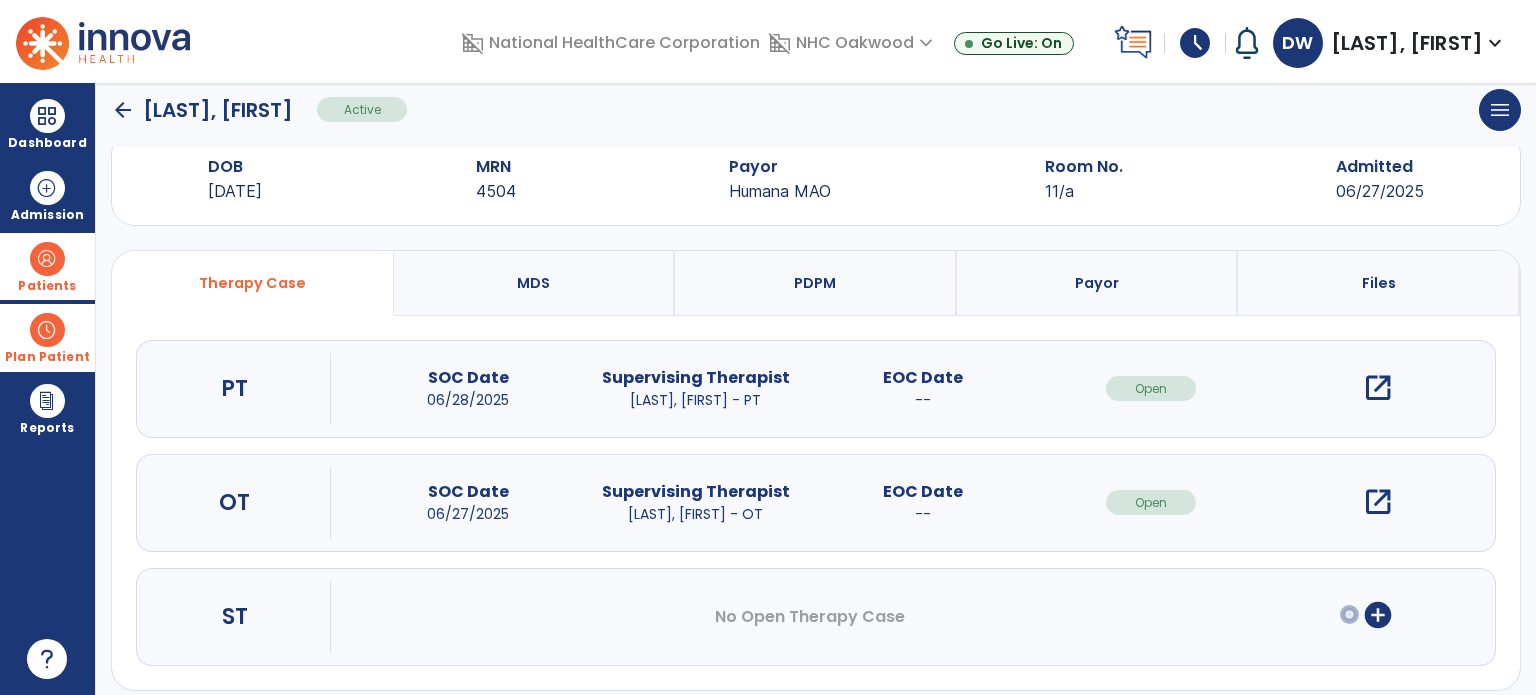 scroll, scrollTop: 0, scrollLeft: 0, axis: both 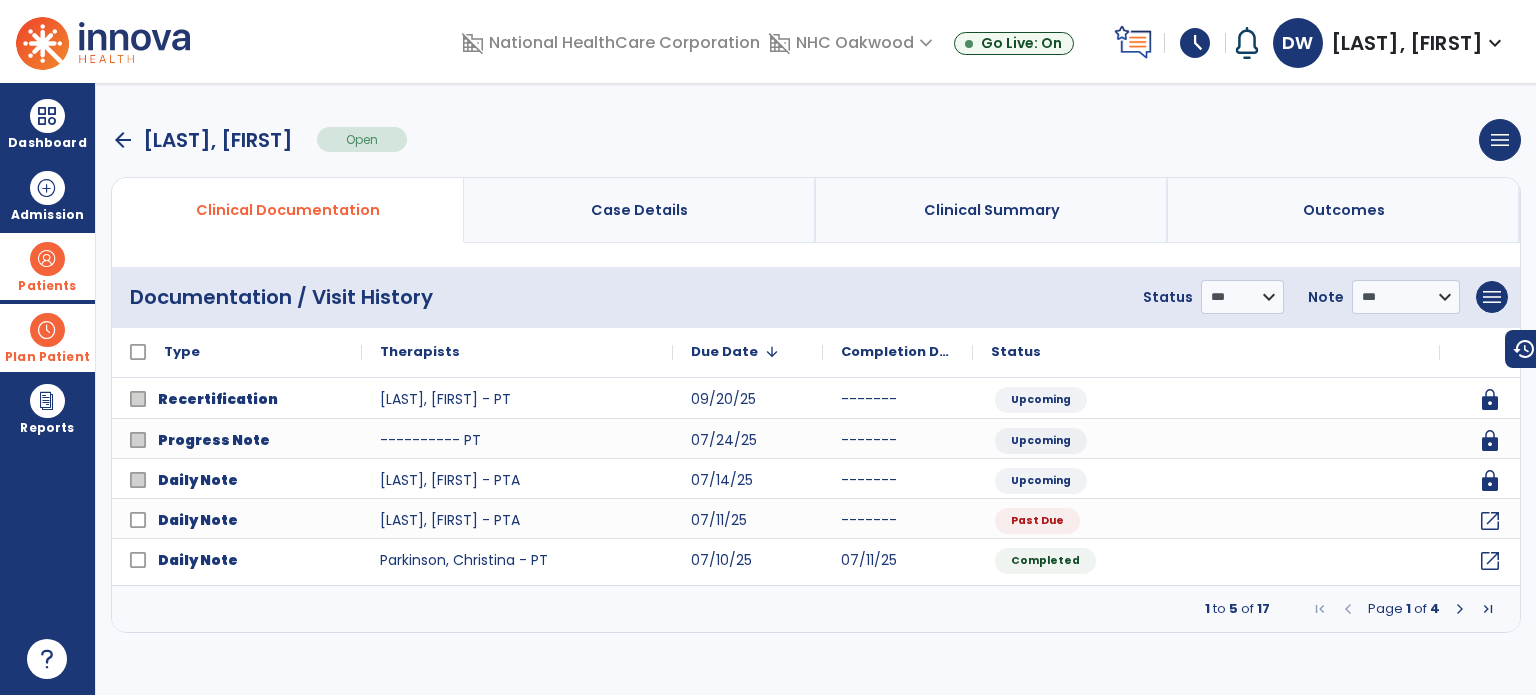 click at bounding box center [1460, 609] 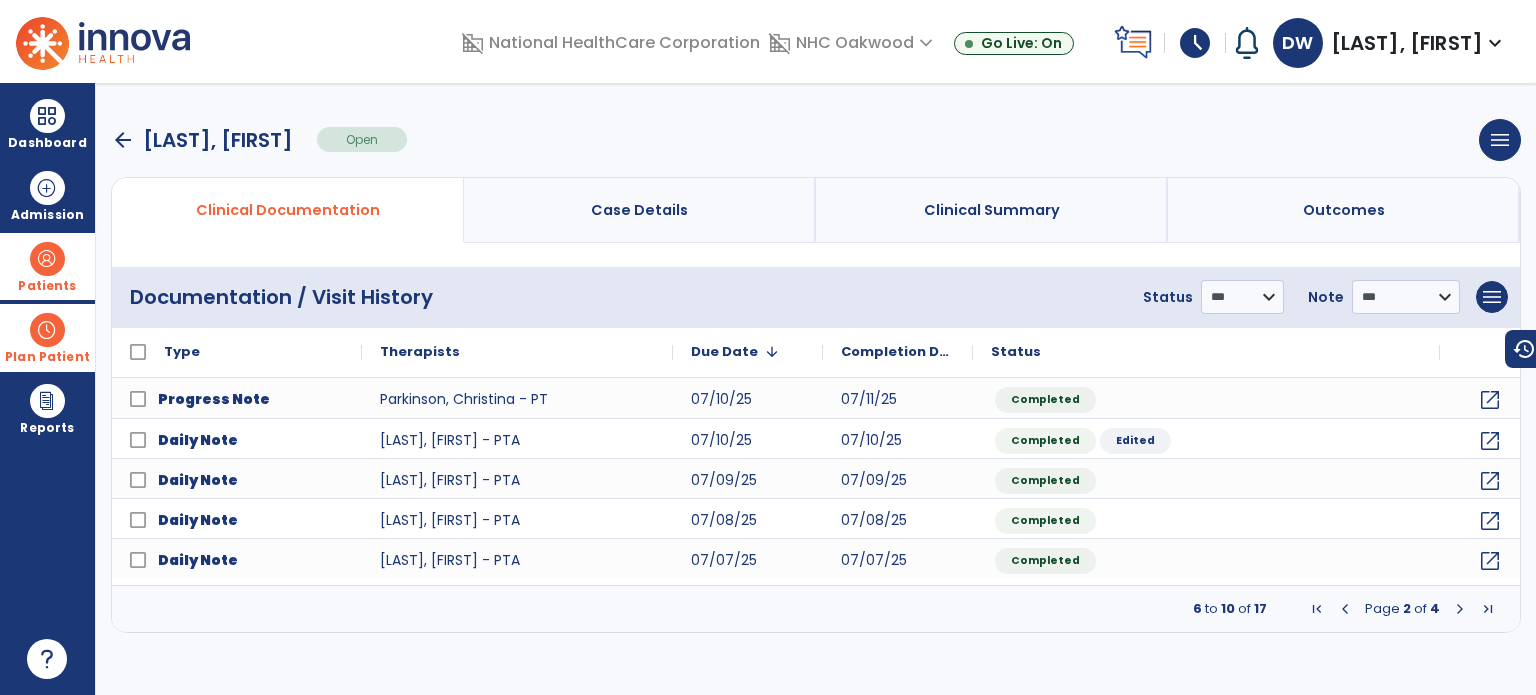 click at bounding box center [1345, 609] 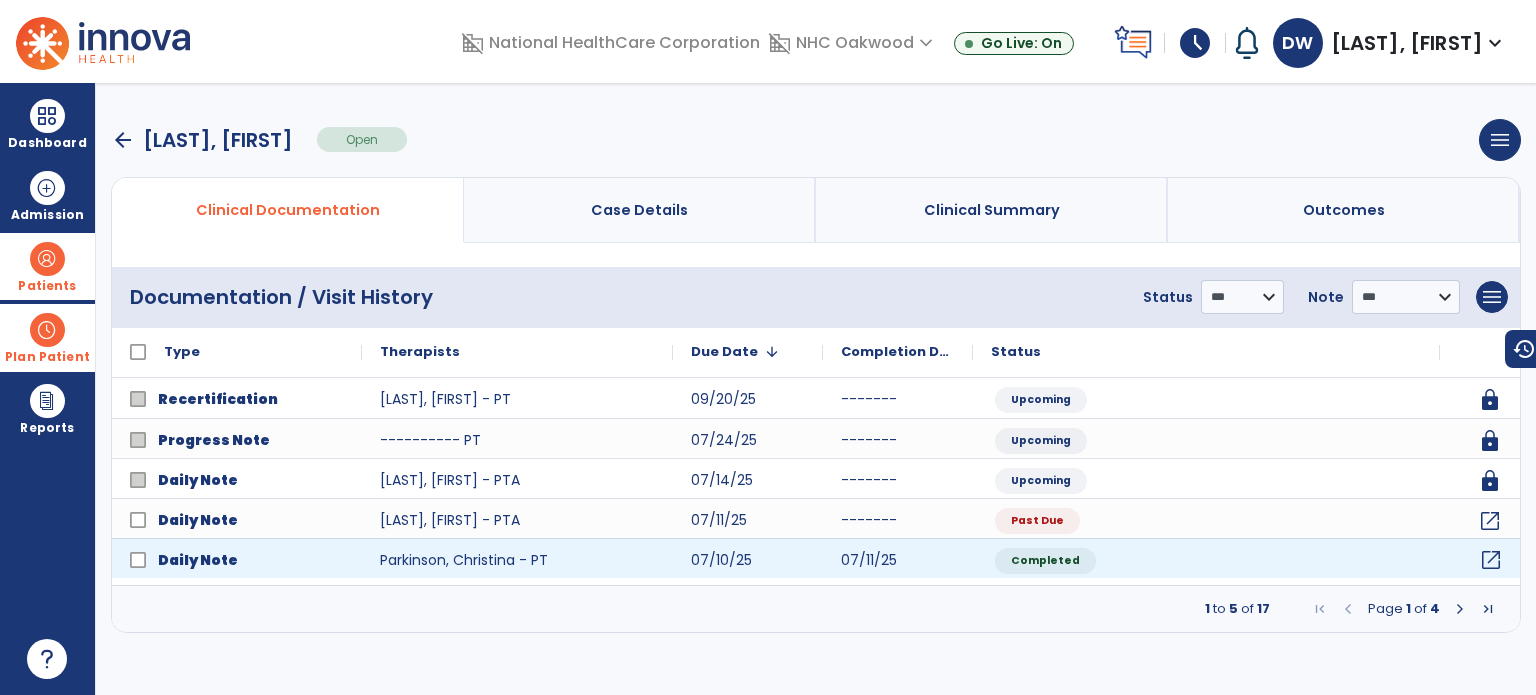 click on "open_in_new" 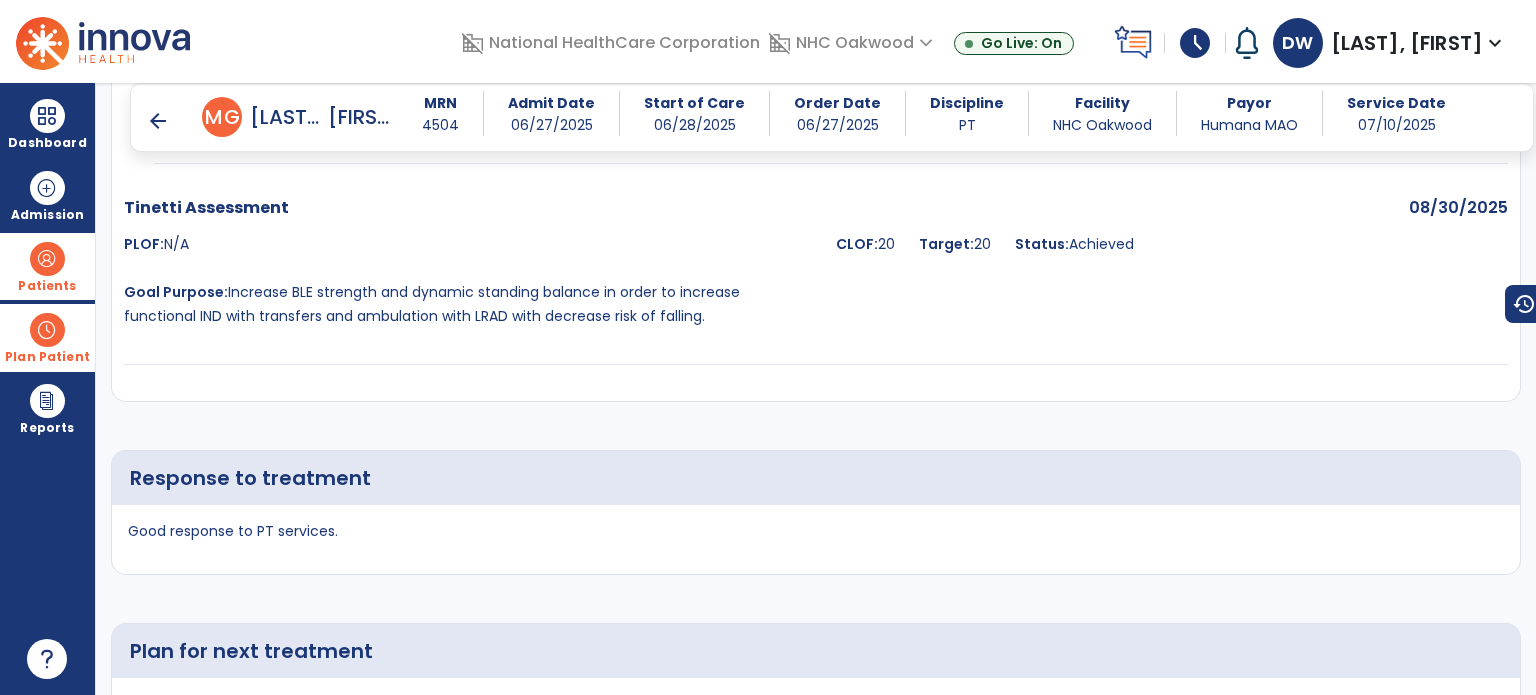 scroll, scrollTop: 3500, scrollLeft: 0, axis: vertical 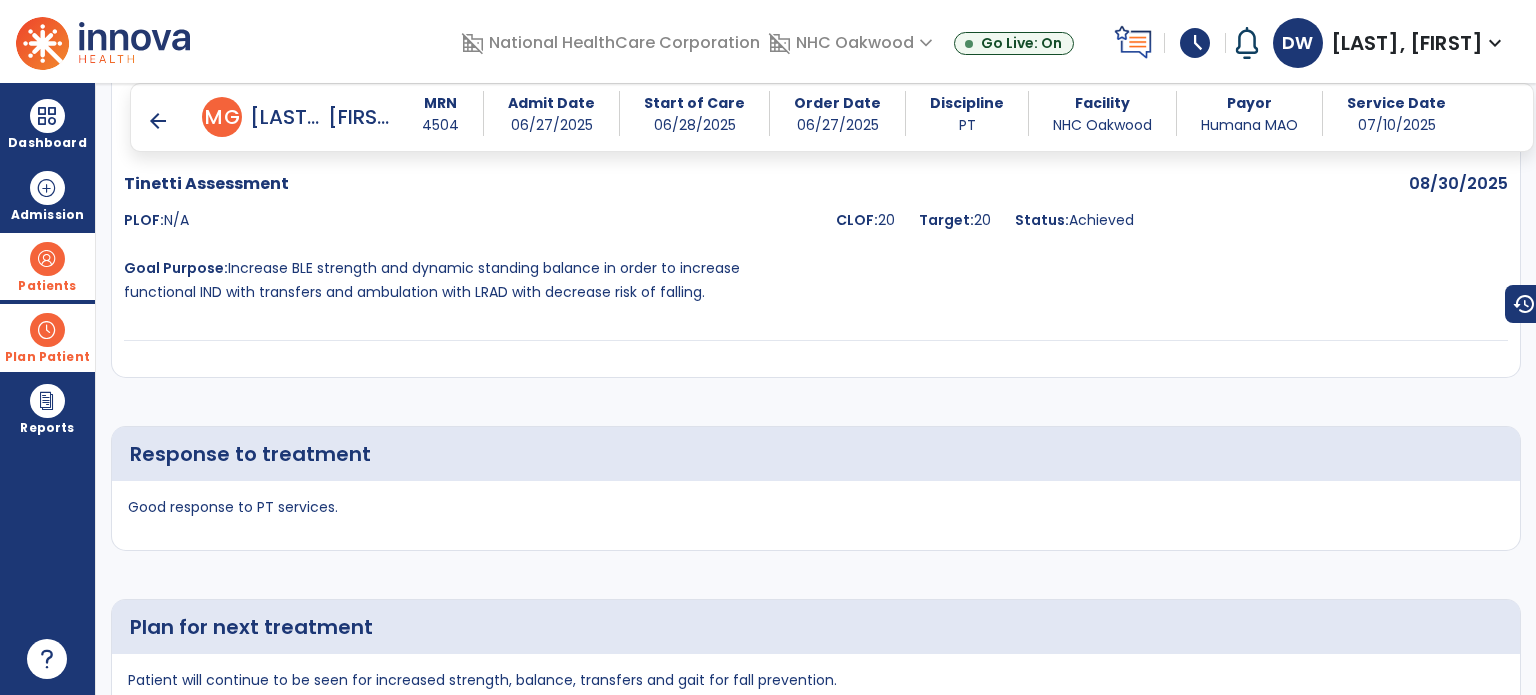 click on "arrow_back" at bounding box center [158, 121] 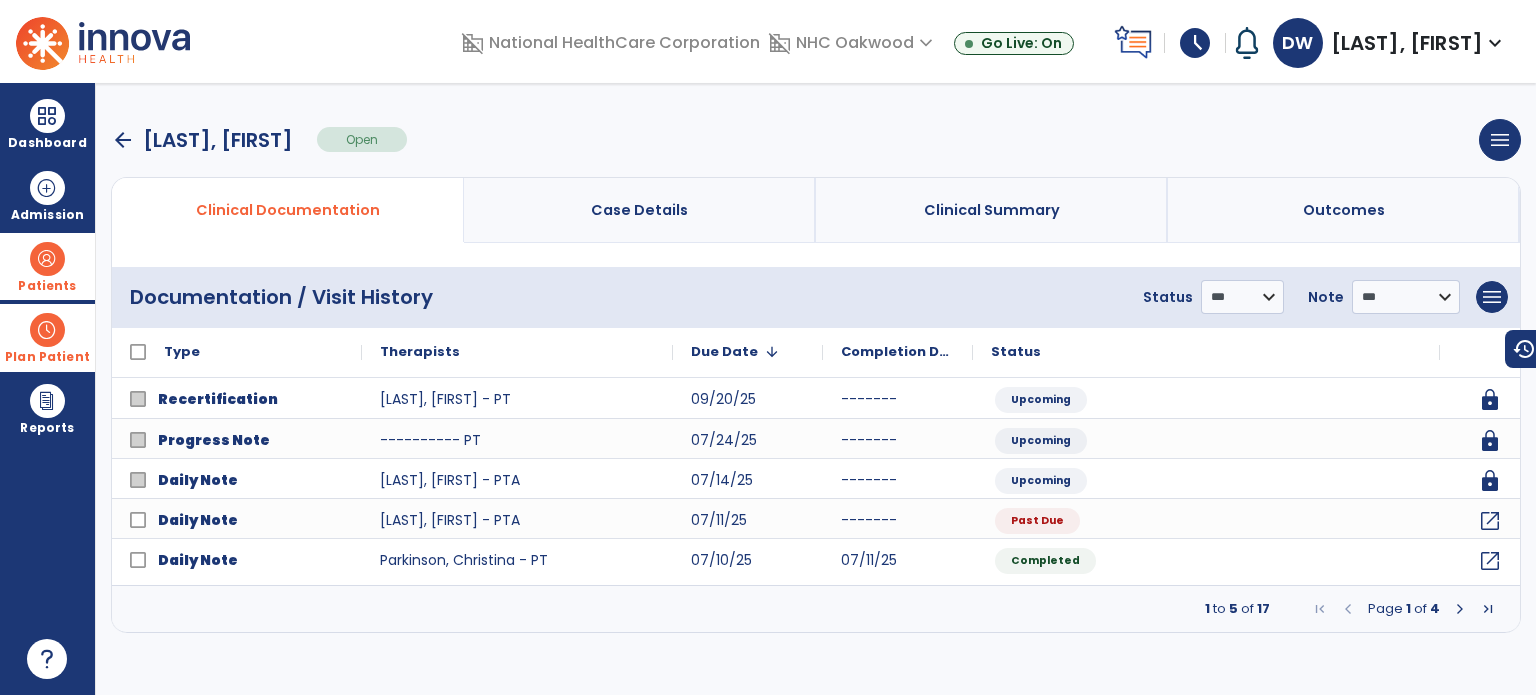 scroll, scrollTop: 0, scrollLeft: 0, axis: both 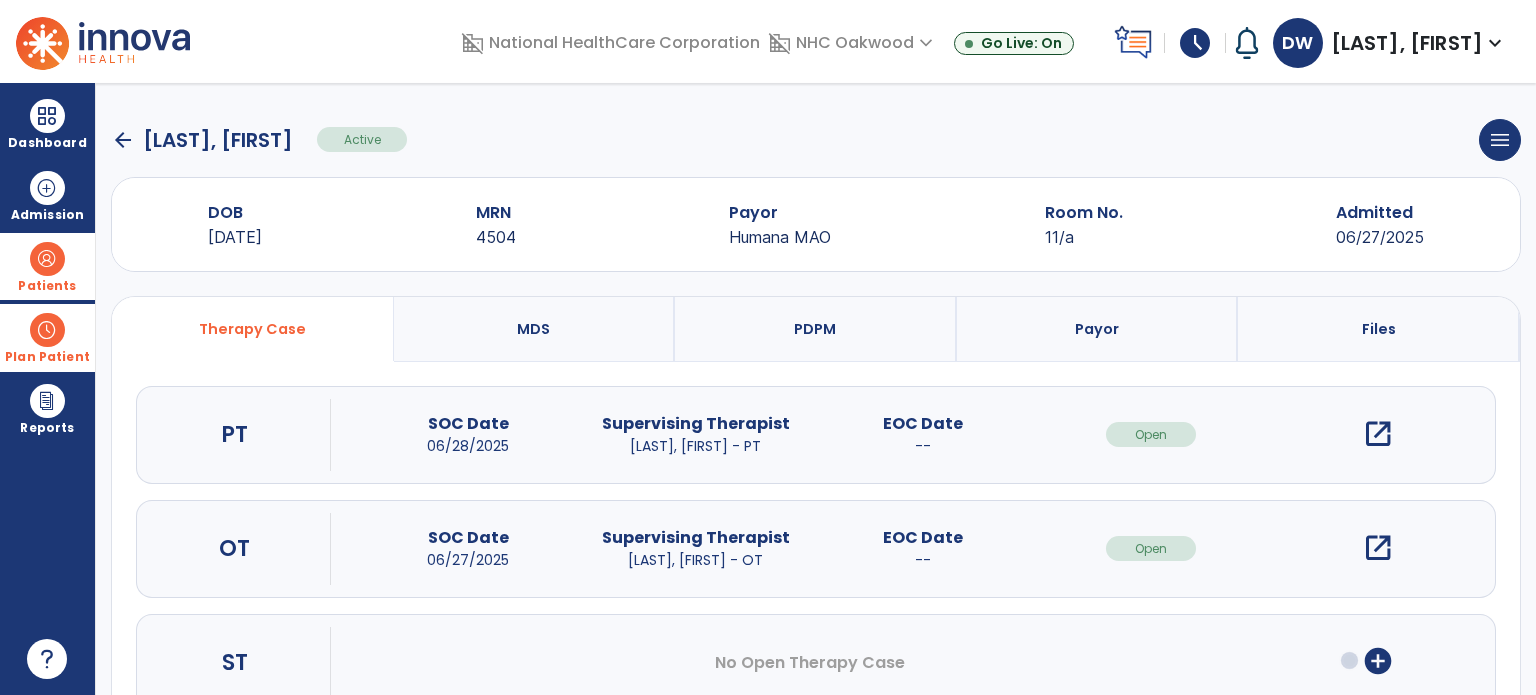click on "arrow_back" 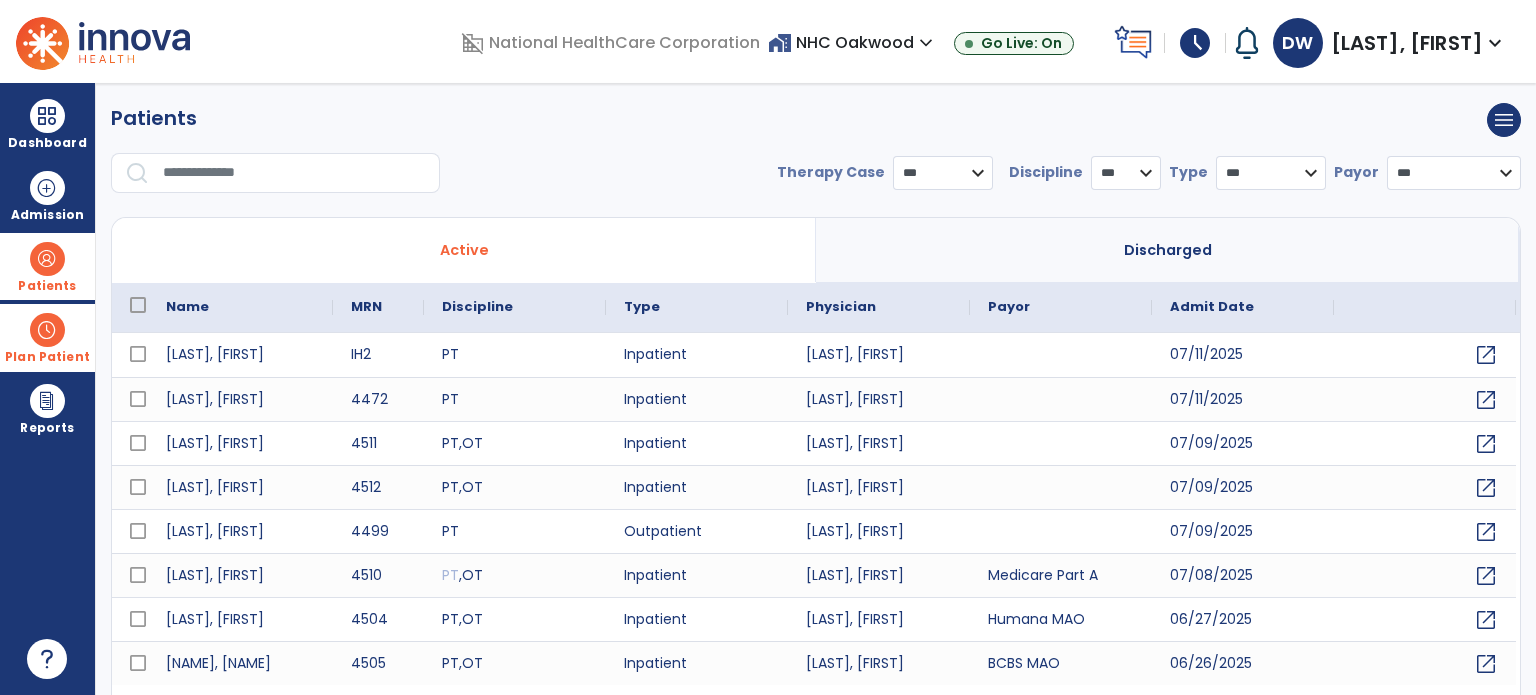 click on "schedule" at bounding box center (1195, 43) 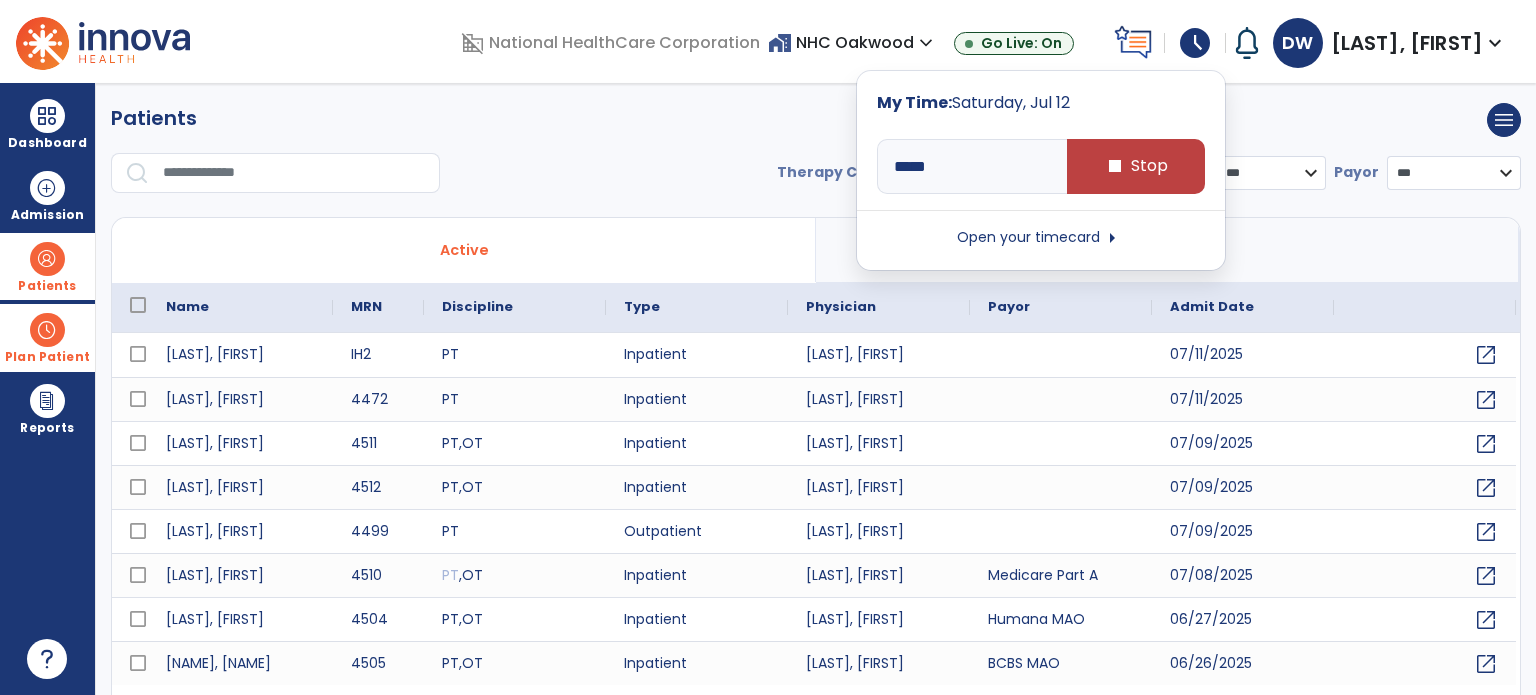 click on "schedule" at bounding box center (1195, 43) 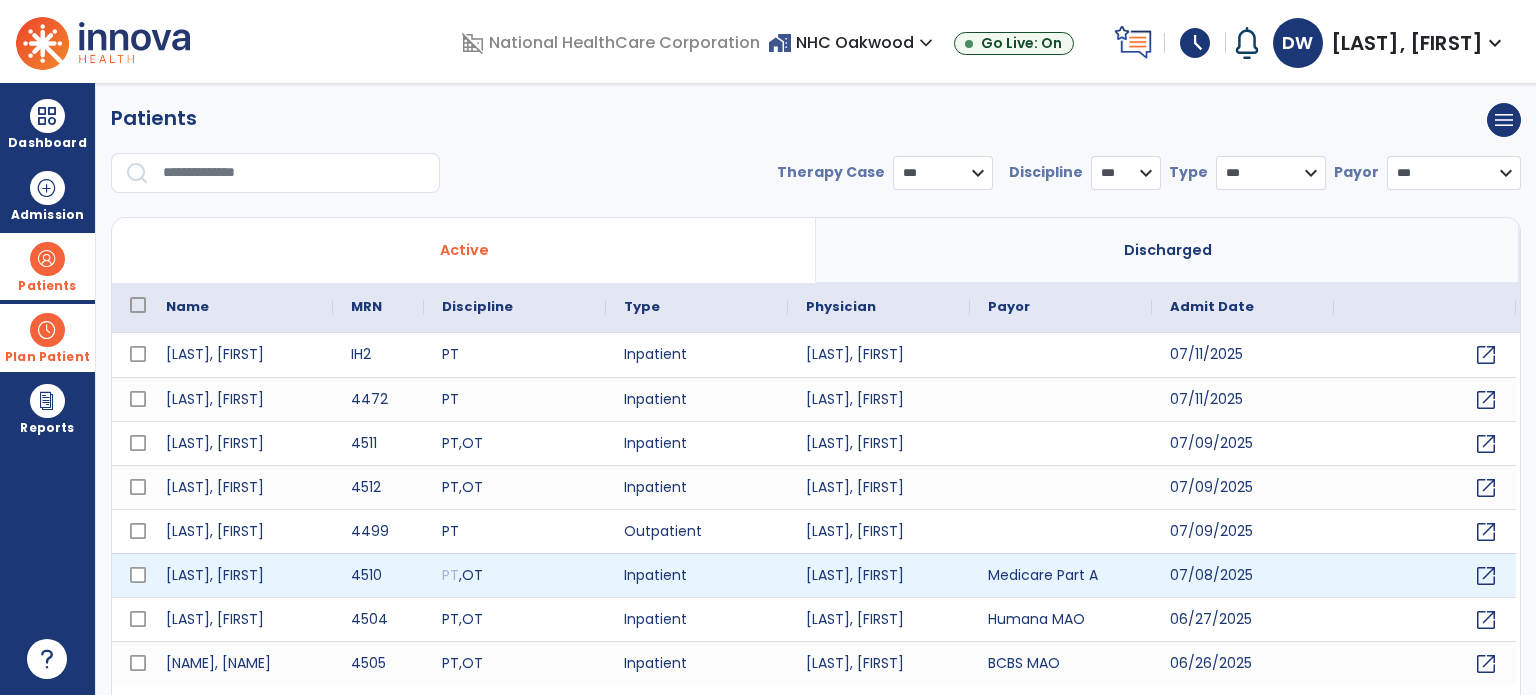 scroll, scrollTop: 46, scrollLeft: 0, axis: vertical 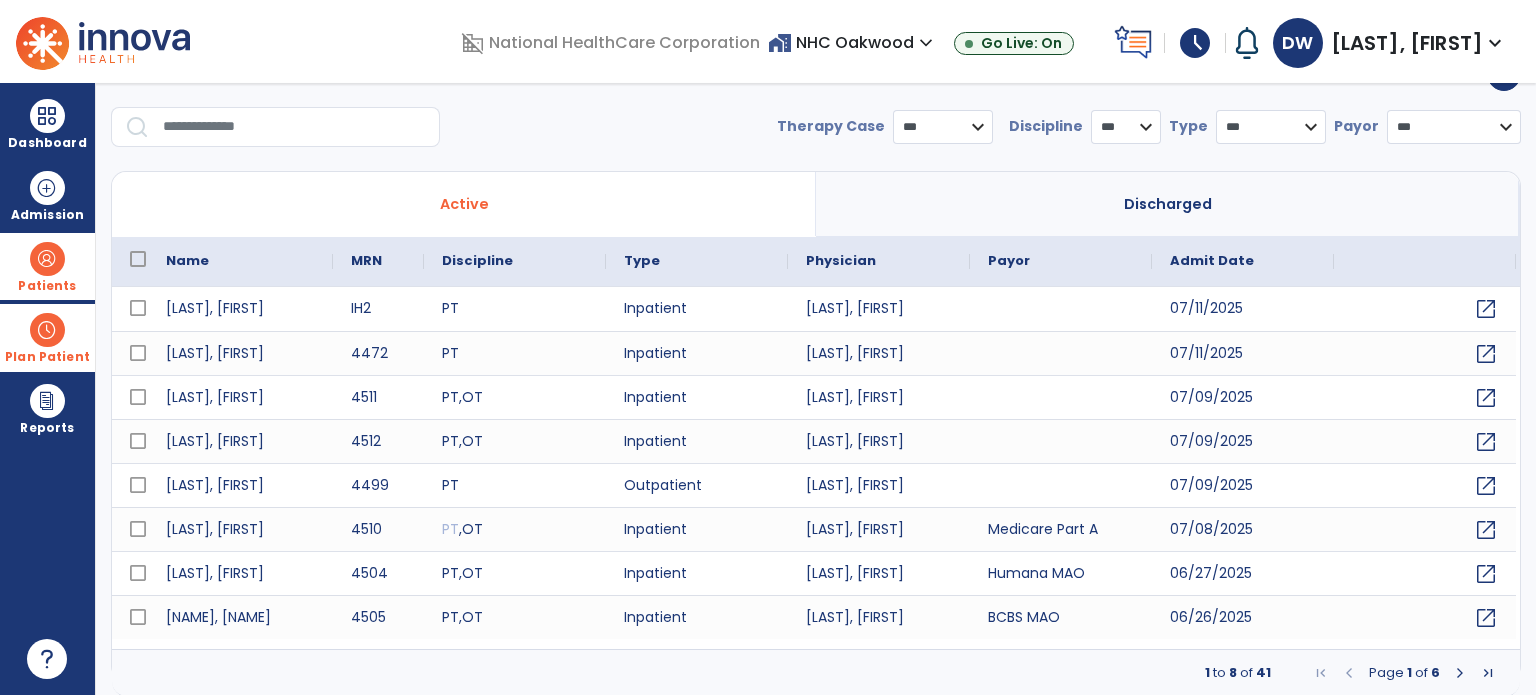 click at bounding box center [1460, 673] 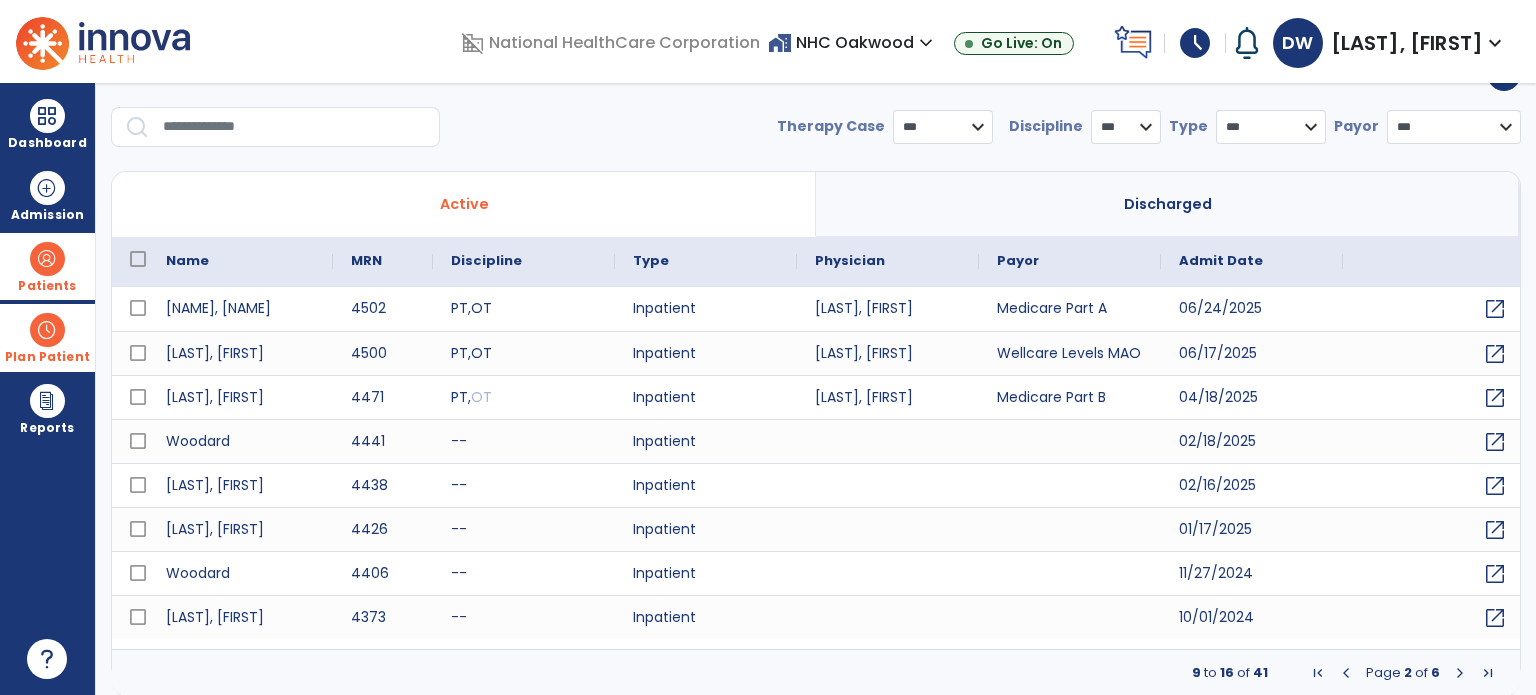 click at bounding box center (1346, 673) 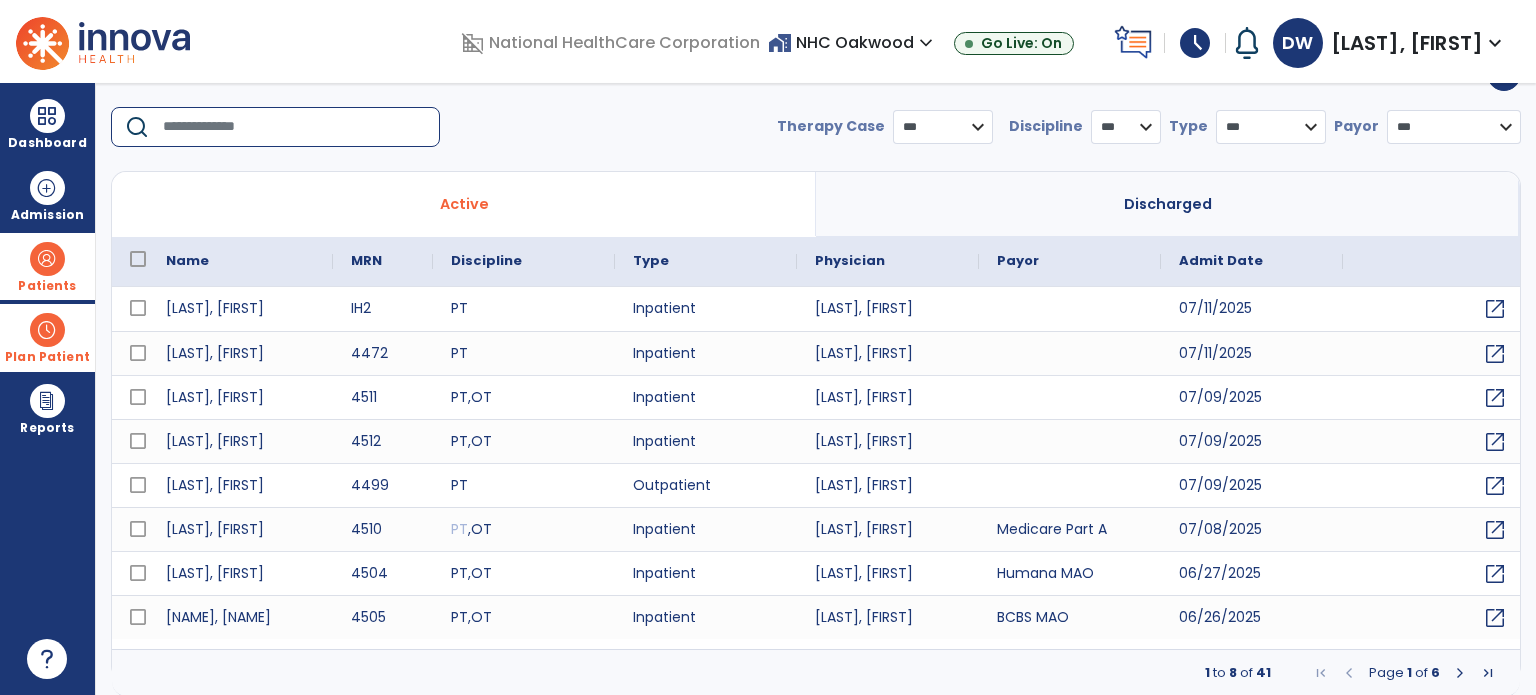 click at bounding box center [294, 127] 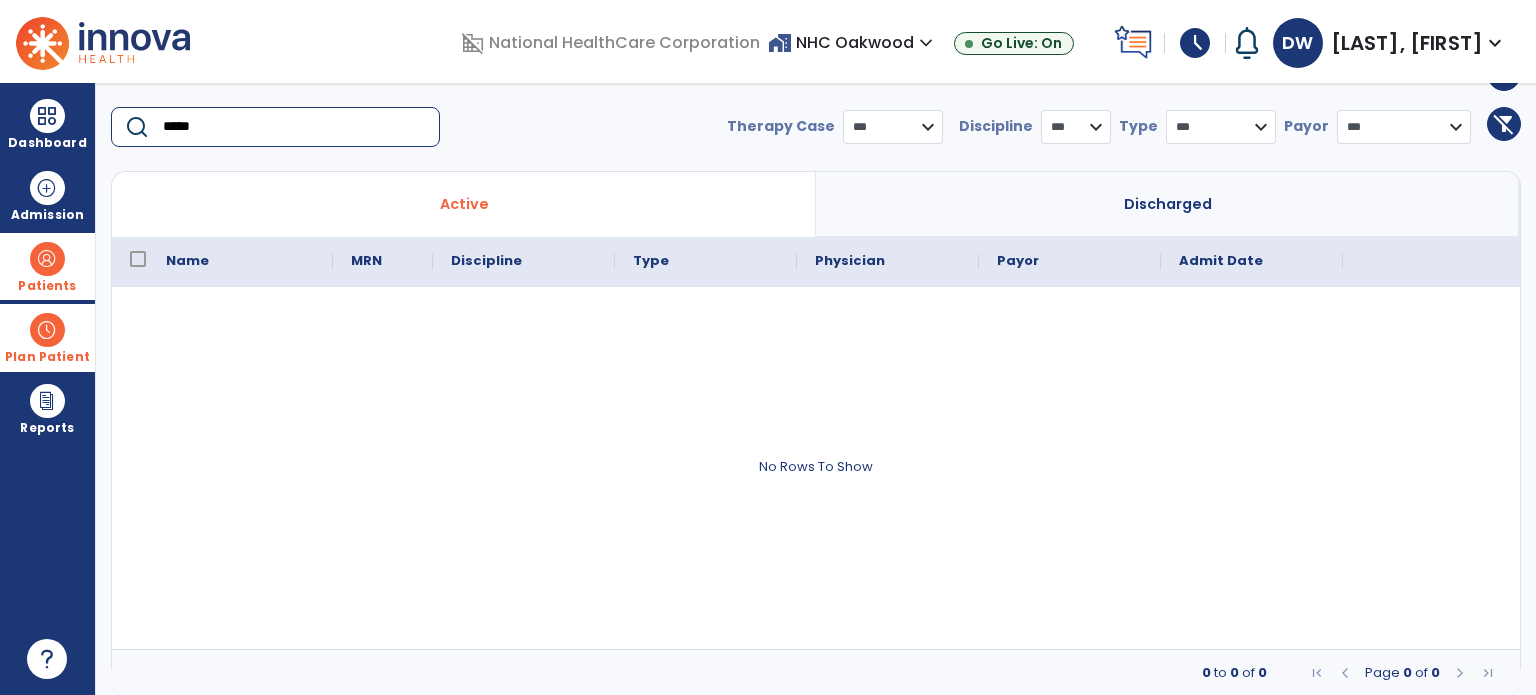type on "*****" 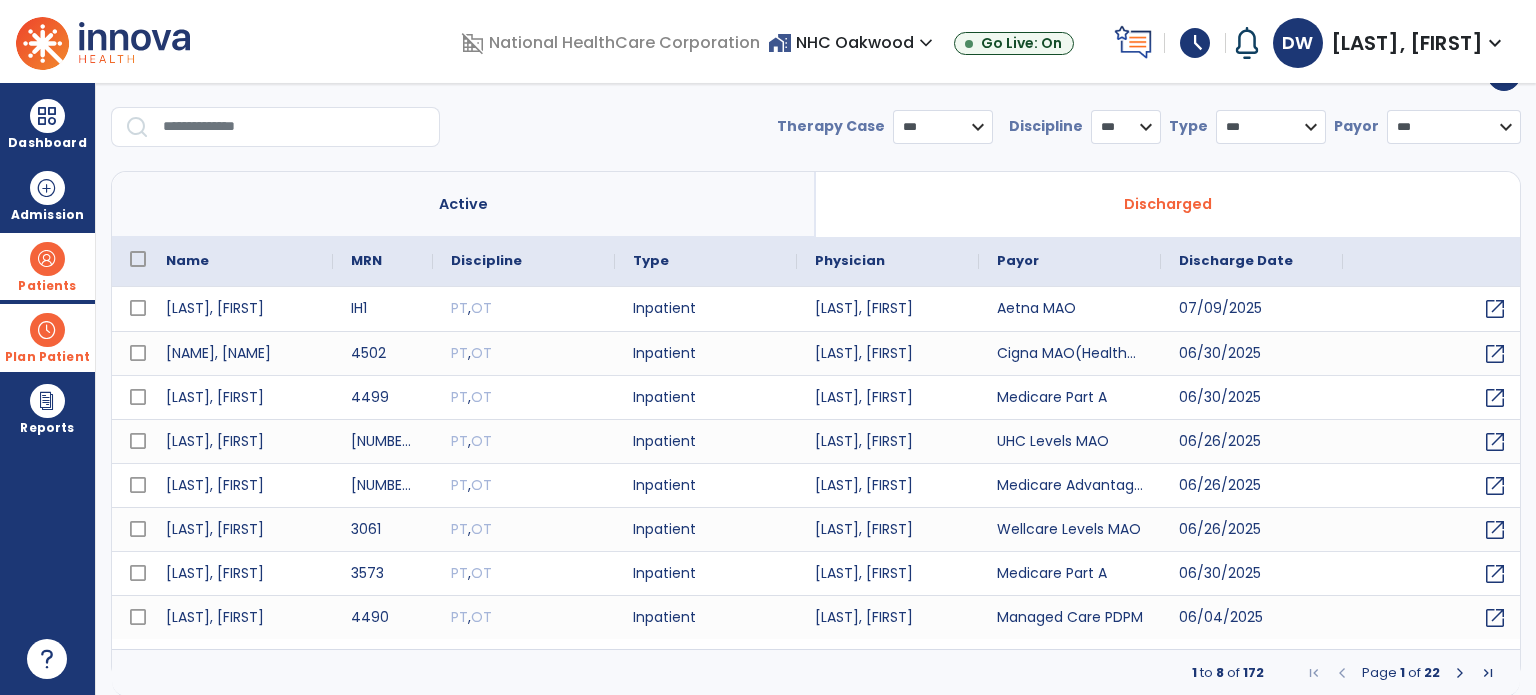 click at bounding box center (294, 127) 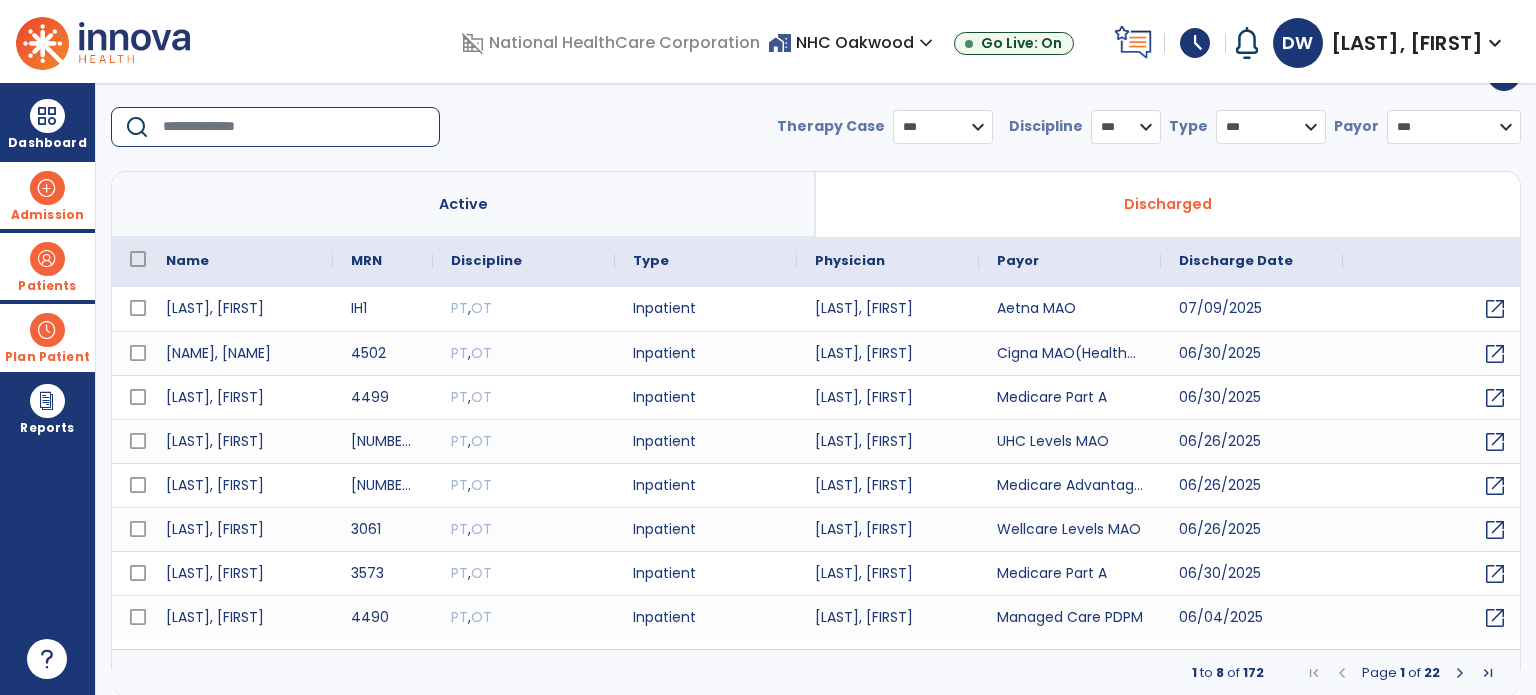 click on "Admission" at bounding box center (47, 195) 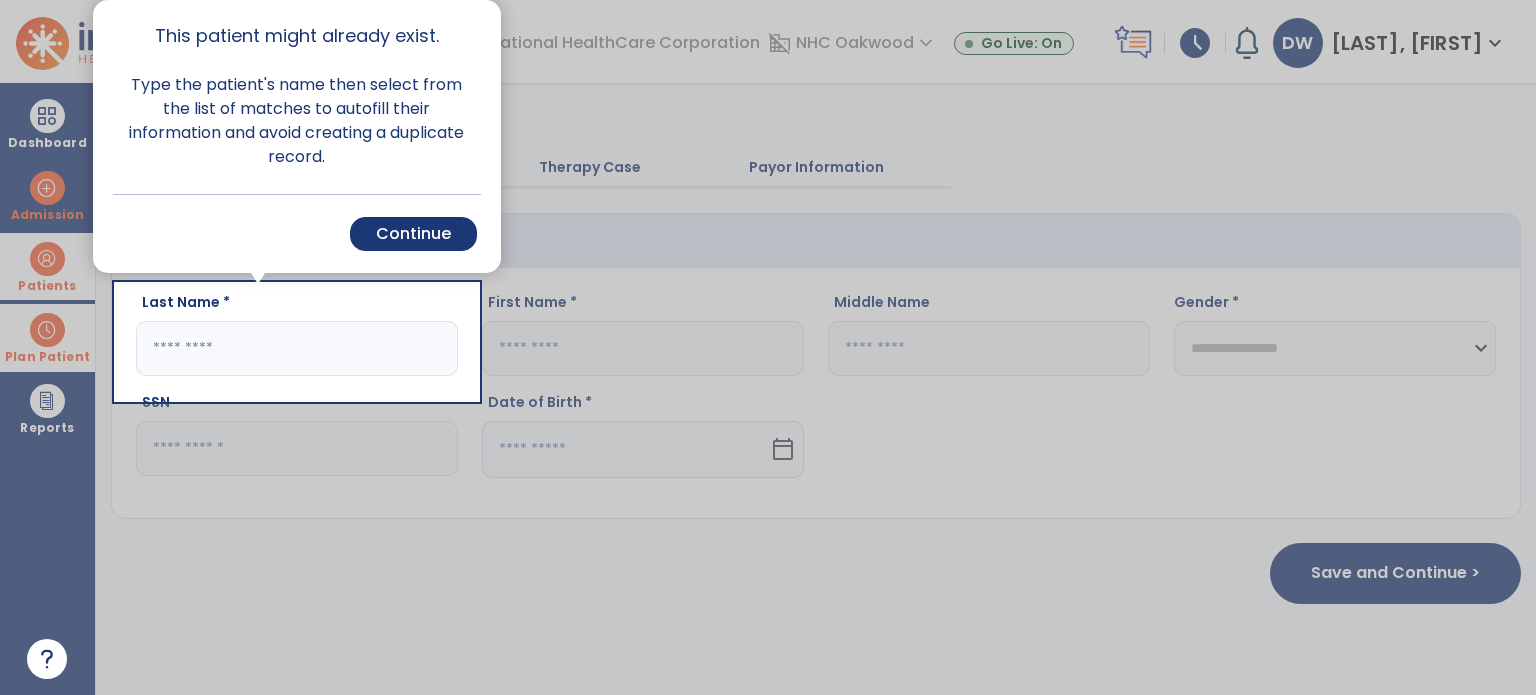 scroll, scrollTop: 0, scrollLeft: 0, axis: both 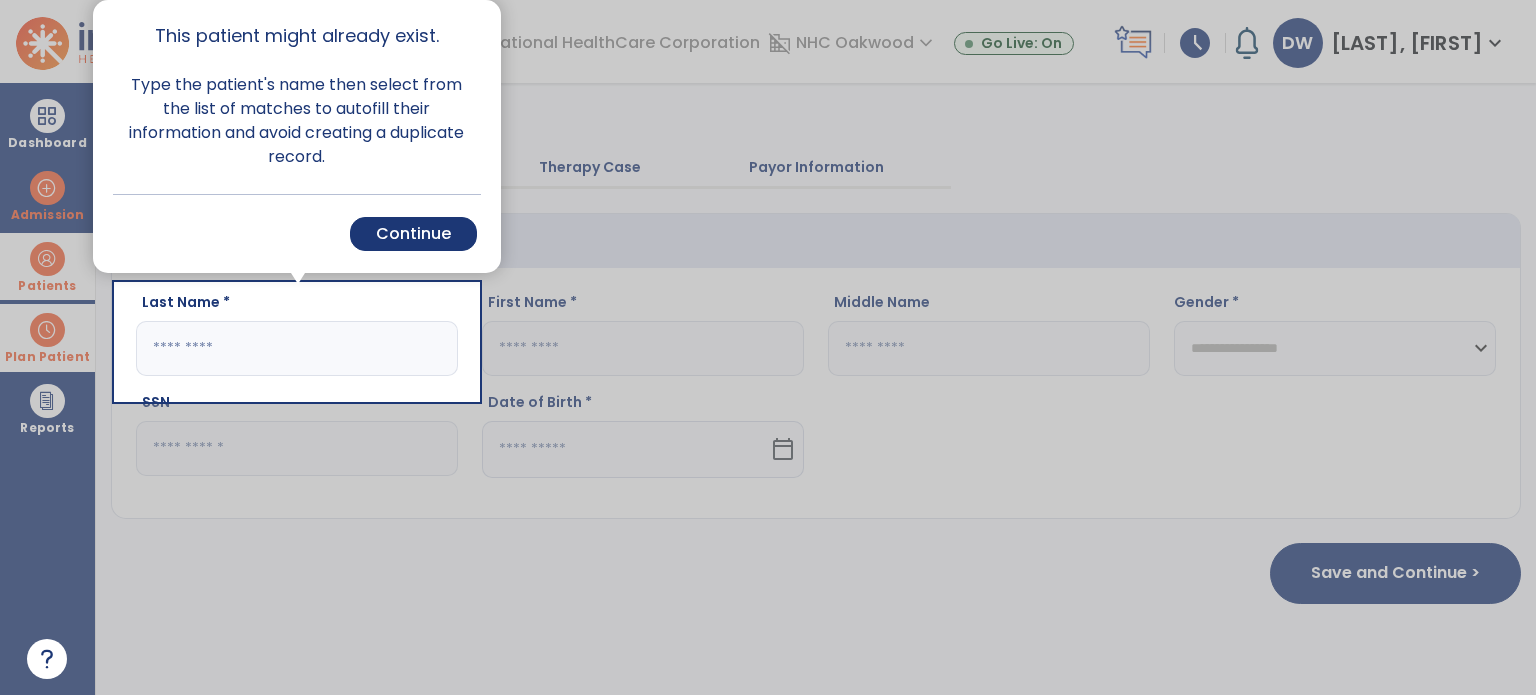 drag, startPoint x: 410, startPoint y: 223, endPoint x: 280, endPoint y: 326, distance: 165.85837 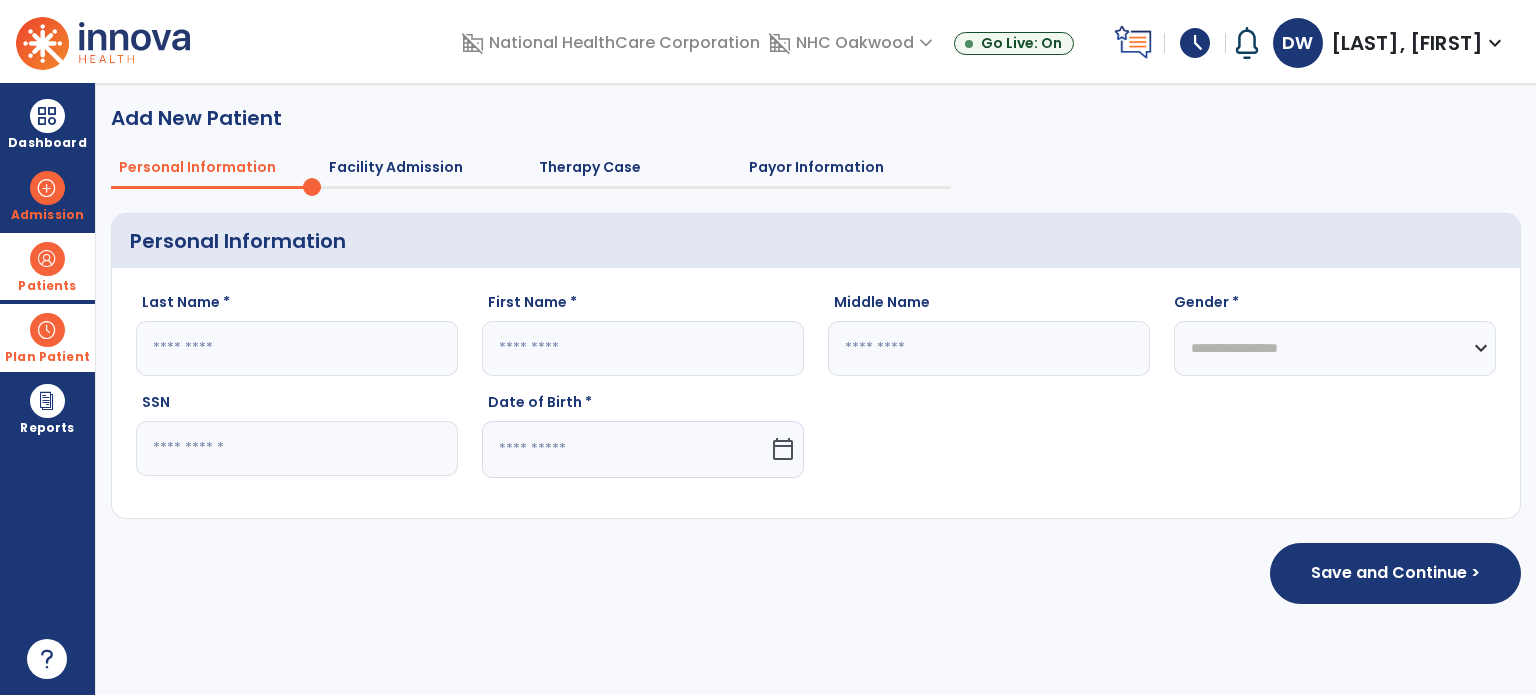 click 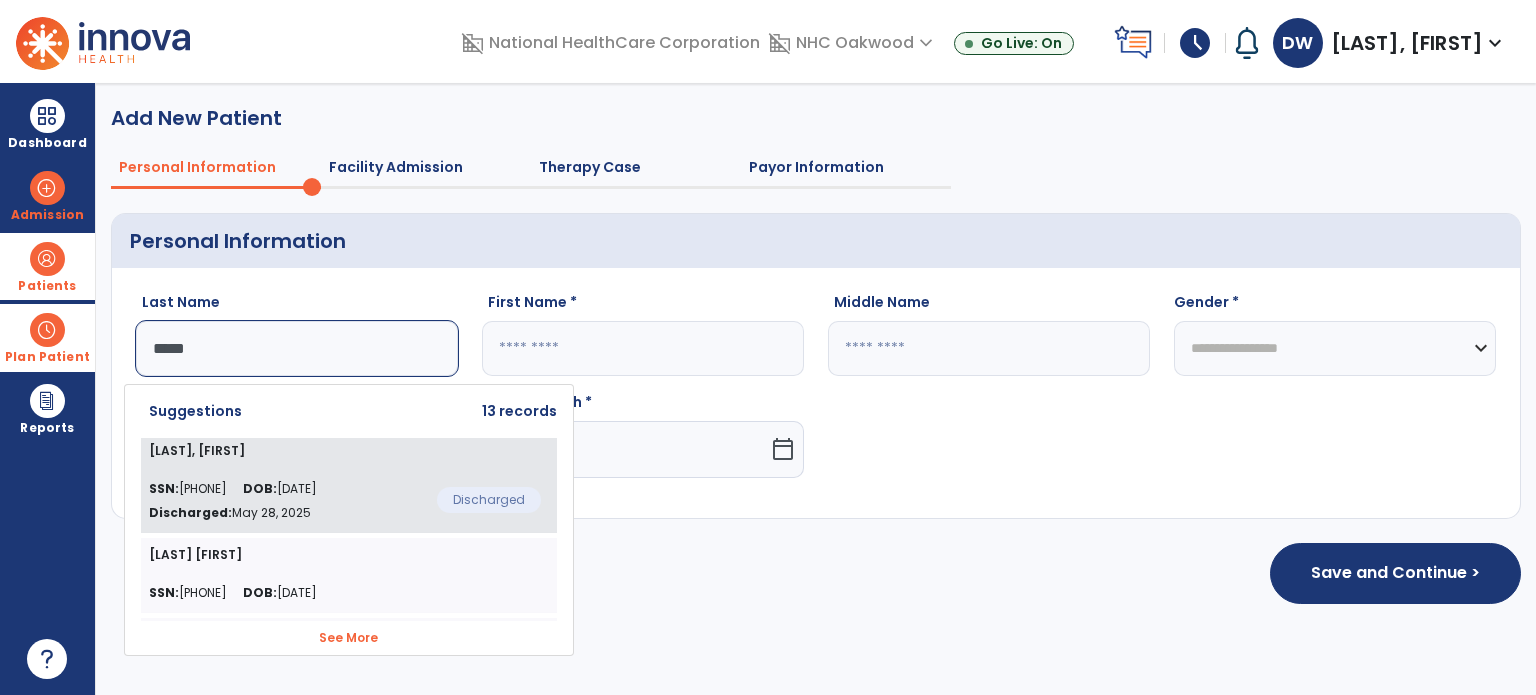 click on "[FIRST] [LAST]  SSN:  [SSN] DOB:  07/29/1937 Discharged:  May 28, 2025  Discharged" 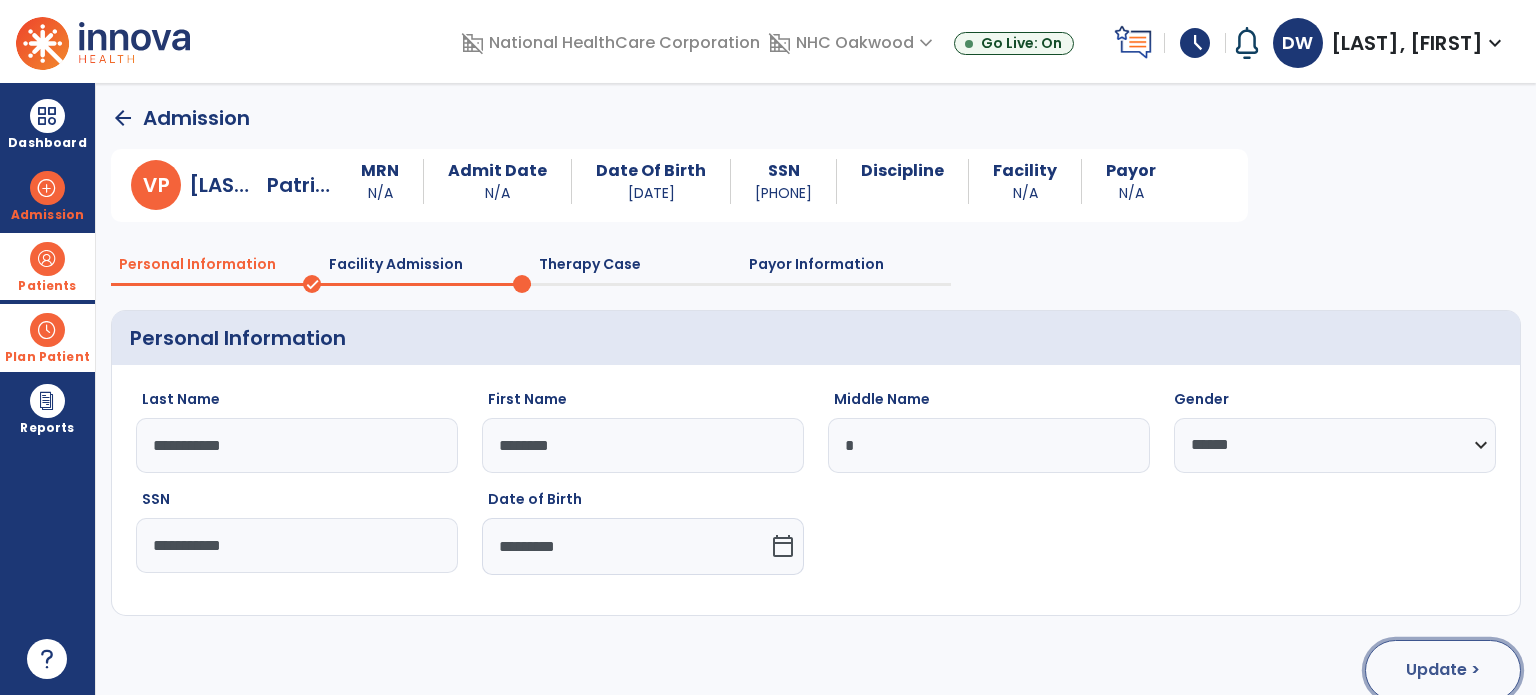 click on "Update >" 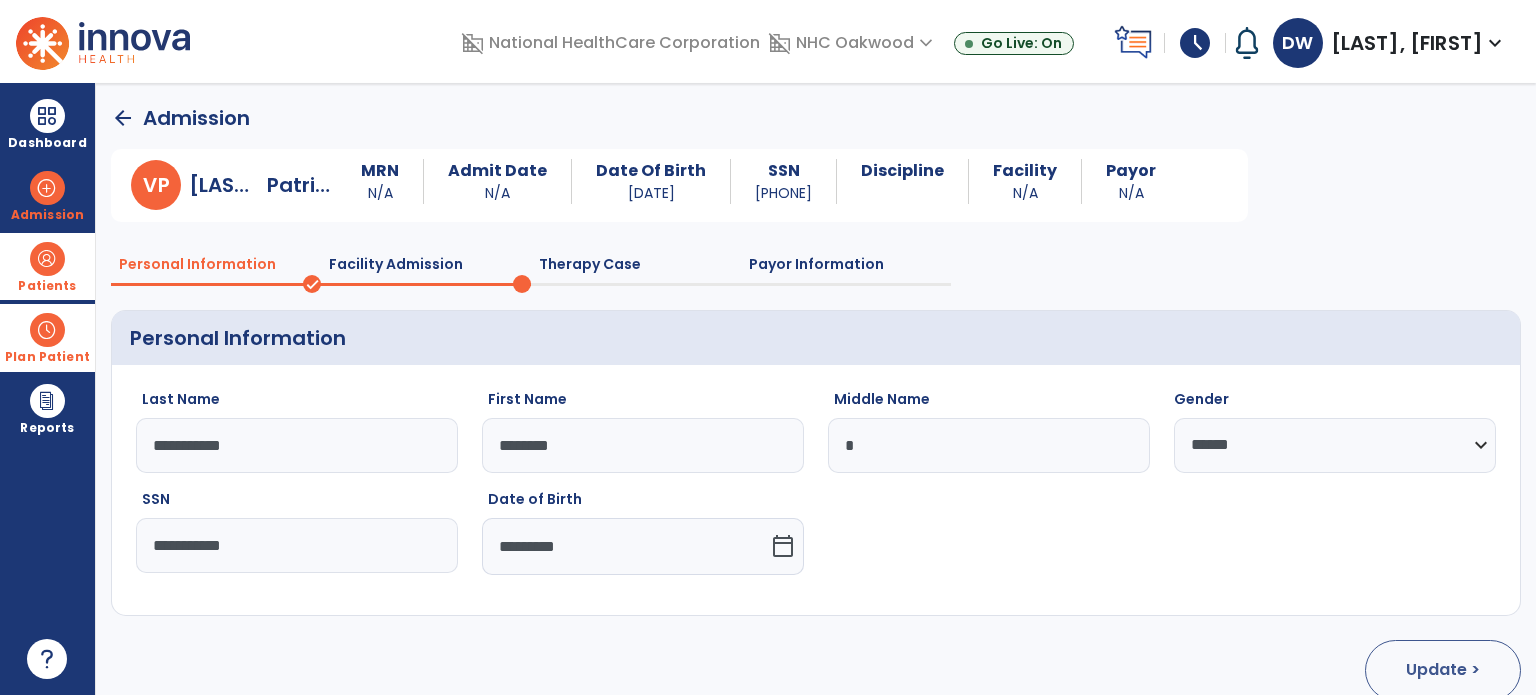 select on "**********" 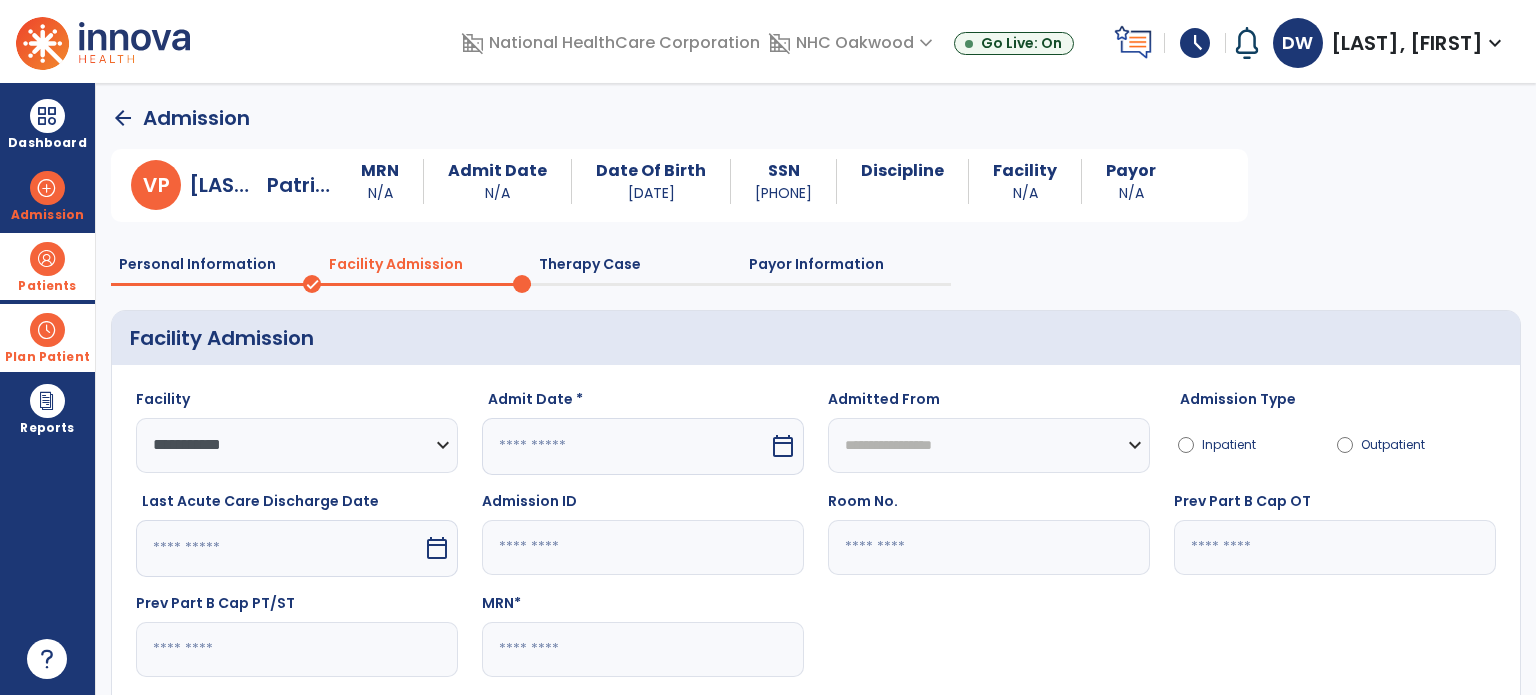 click on "calendar_today" at bounding box center [785, 446] 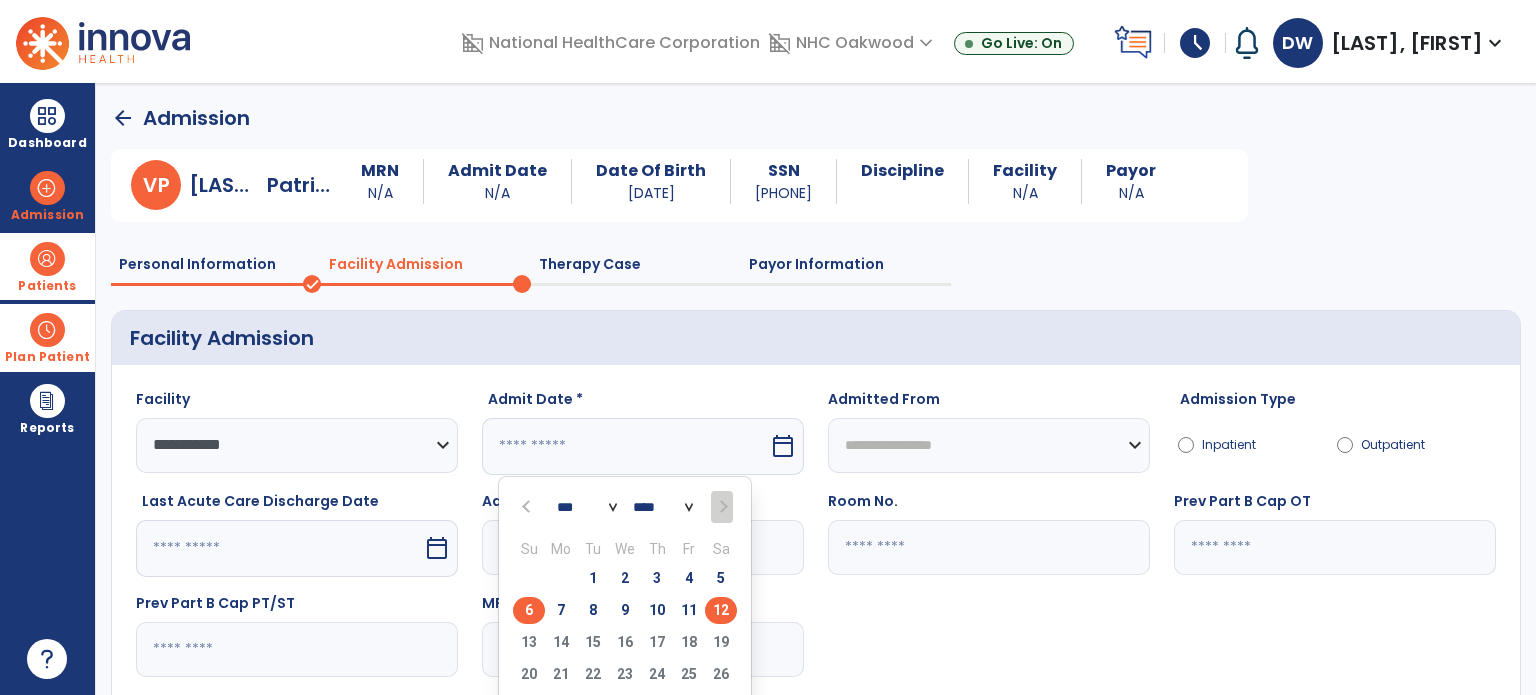 click on "6" at bounding box center (529, 610) 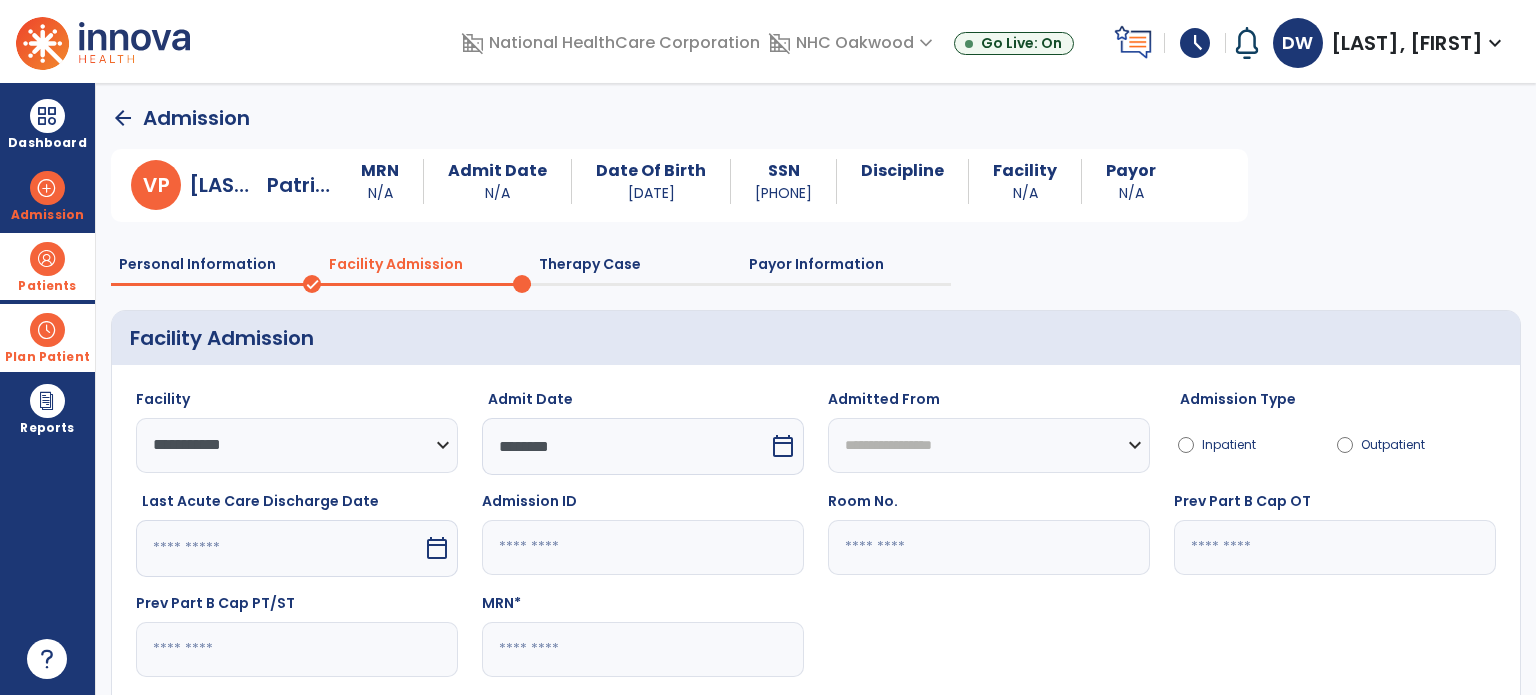 click on "********" at bounding box center [625, 446] 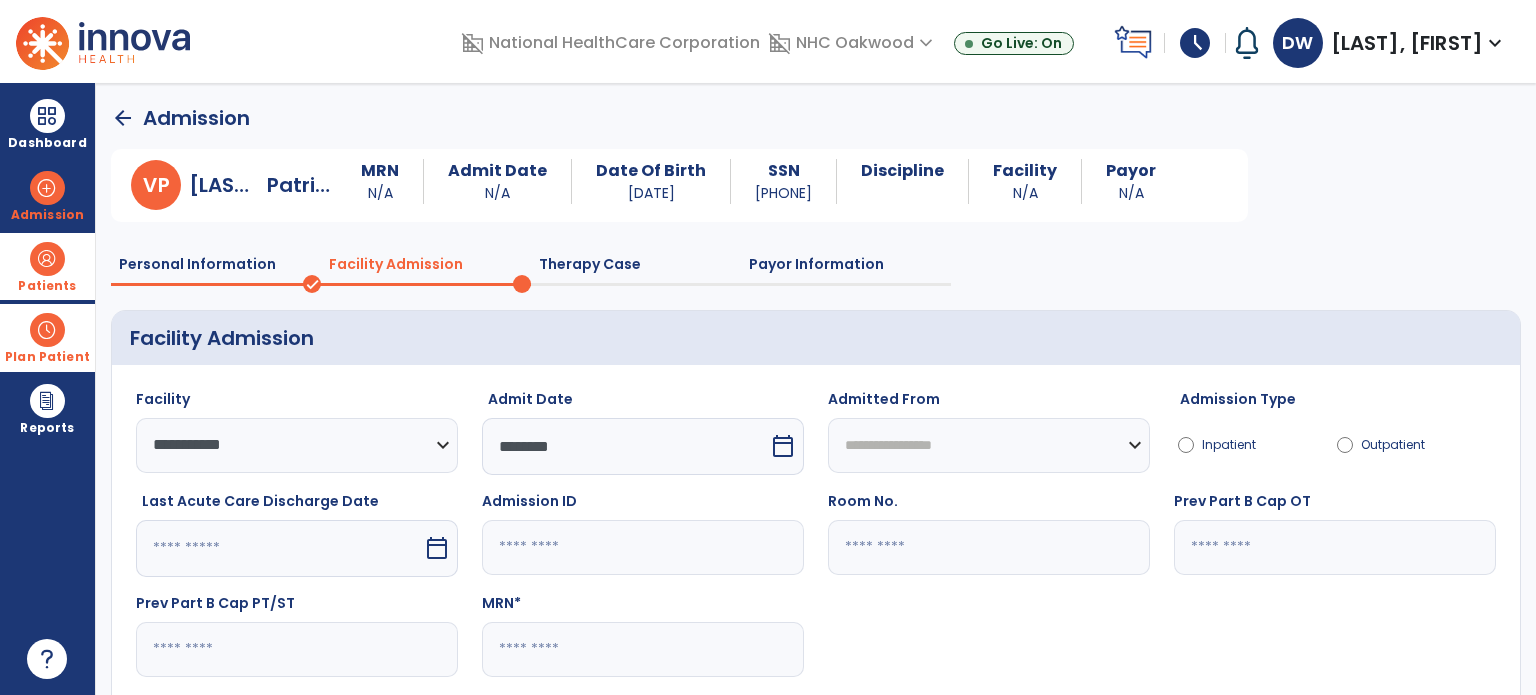 select on "*" 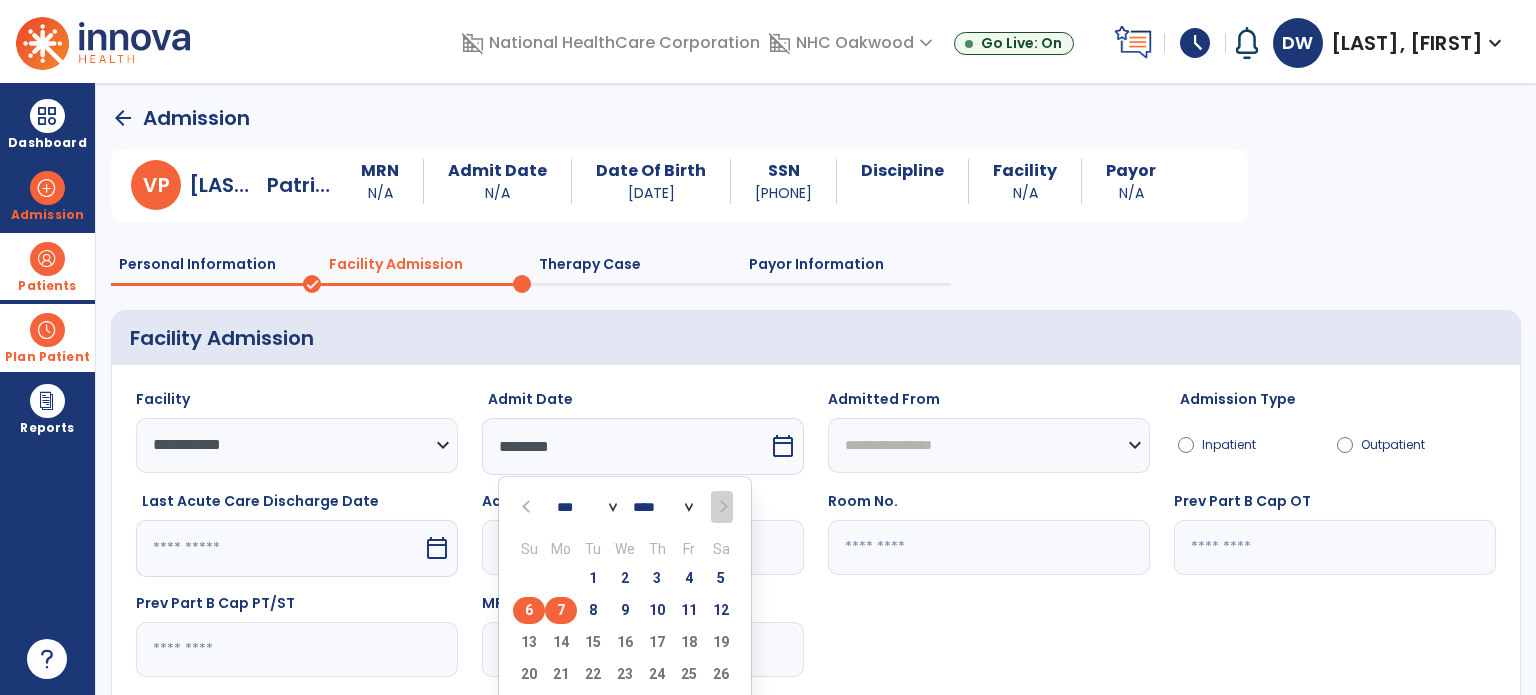 click on "7" at bounding box center (561, 610) 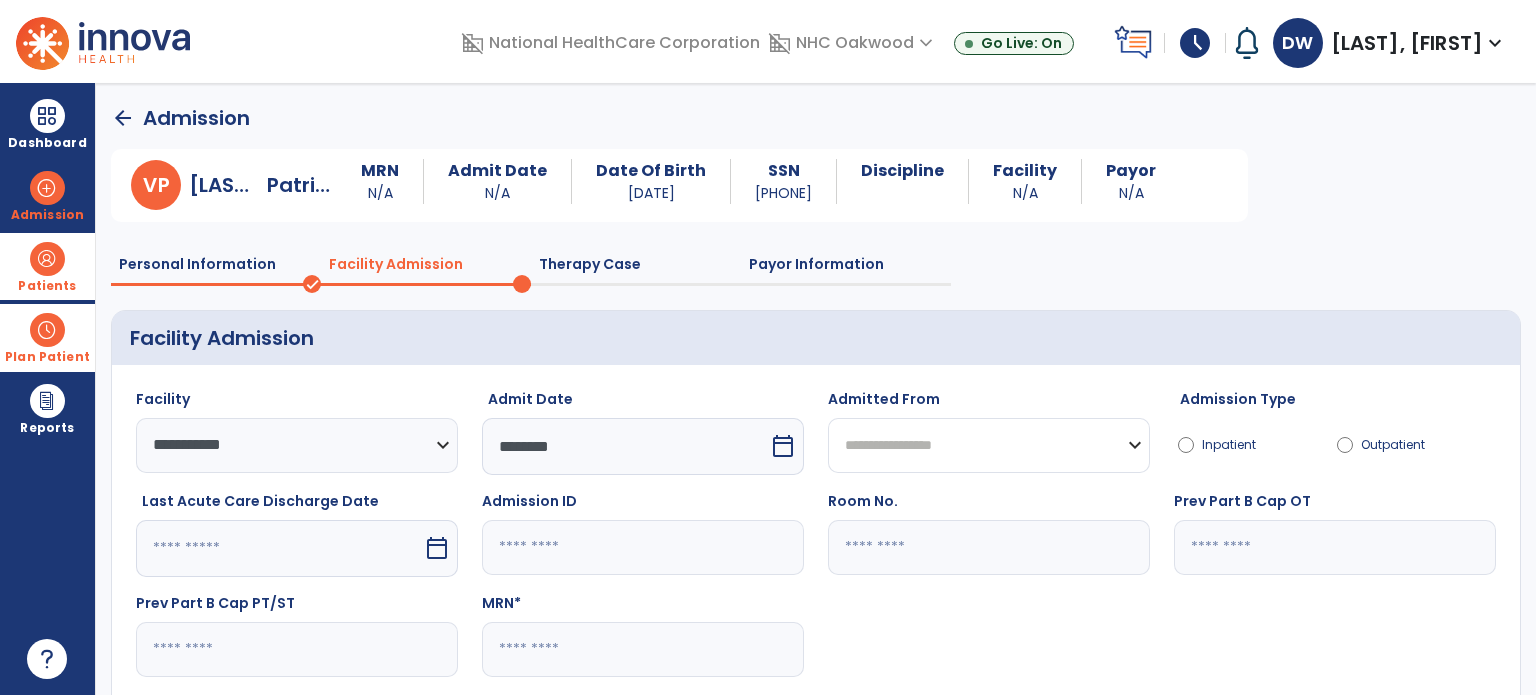click on "**********" 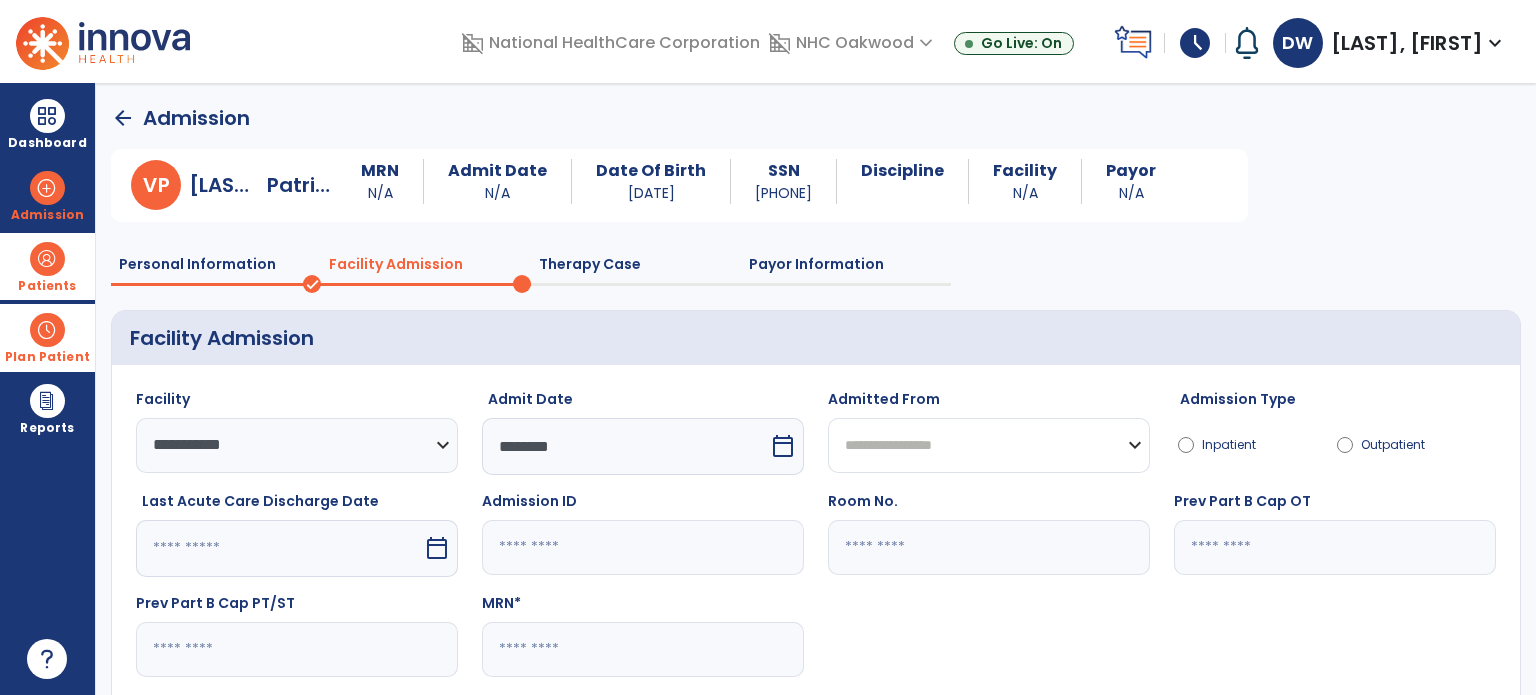 select on "********" 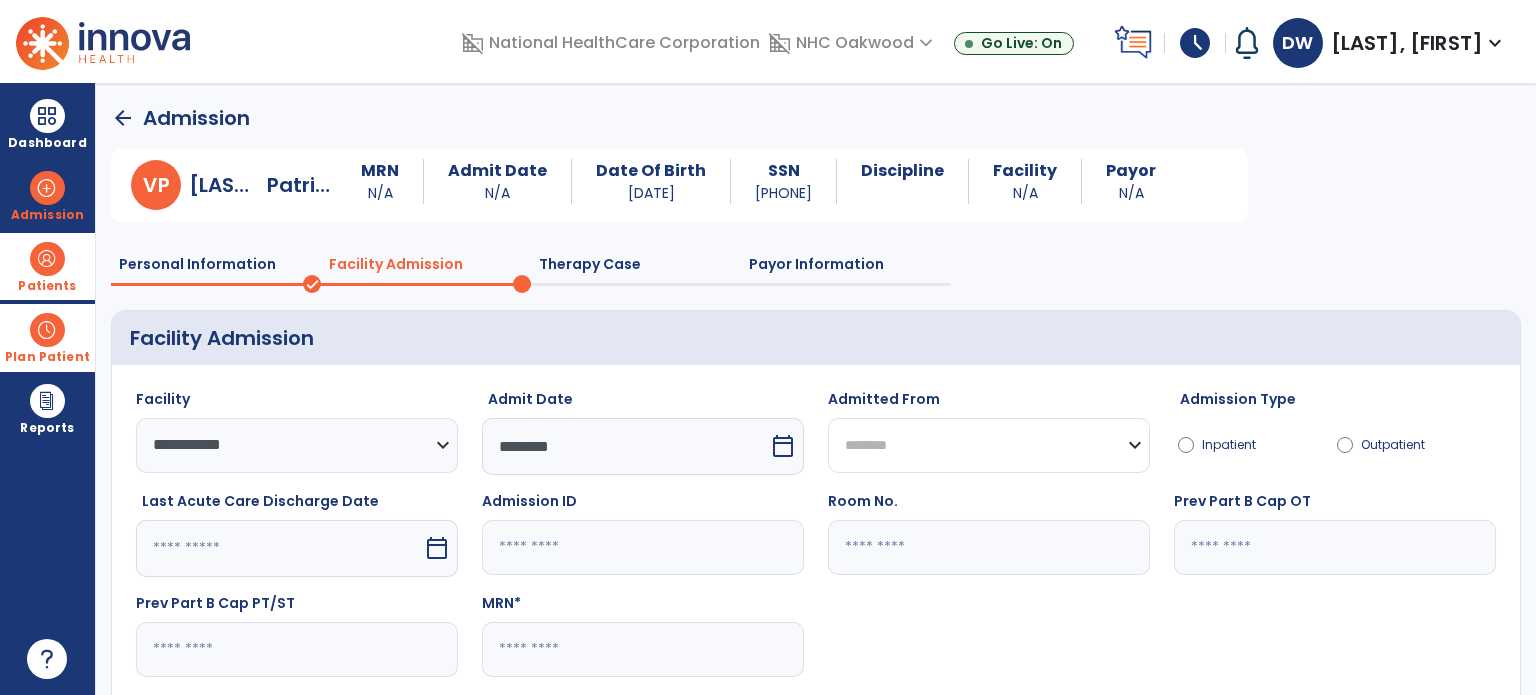 click on "**********" 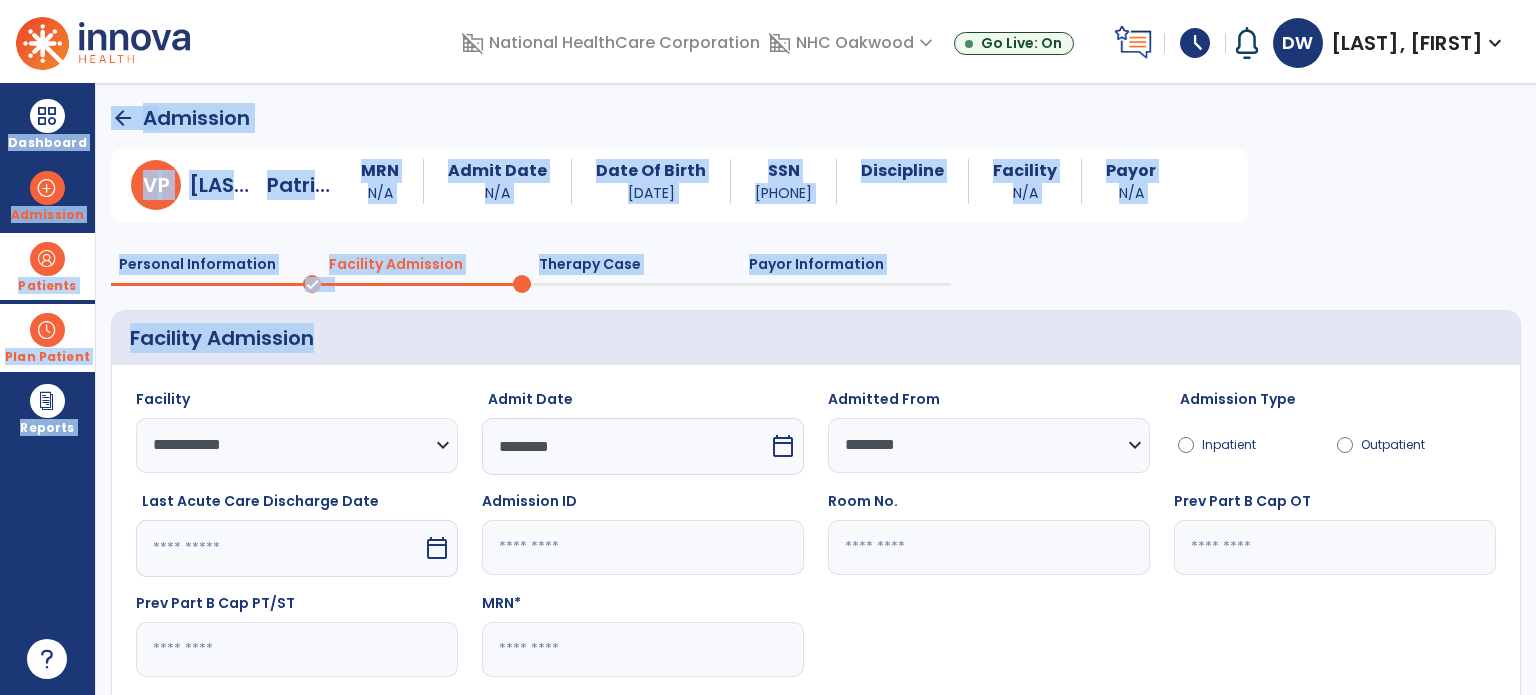 drag, startPoint x: 1535, startPoint y: 59, endPoint x: 1528, endPoint y: 305, distance: 246.09958 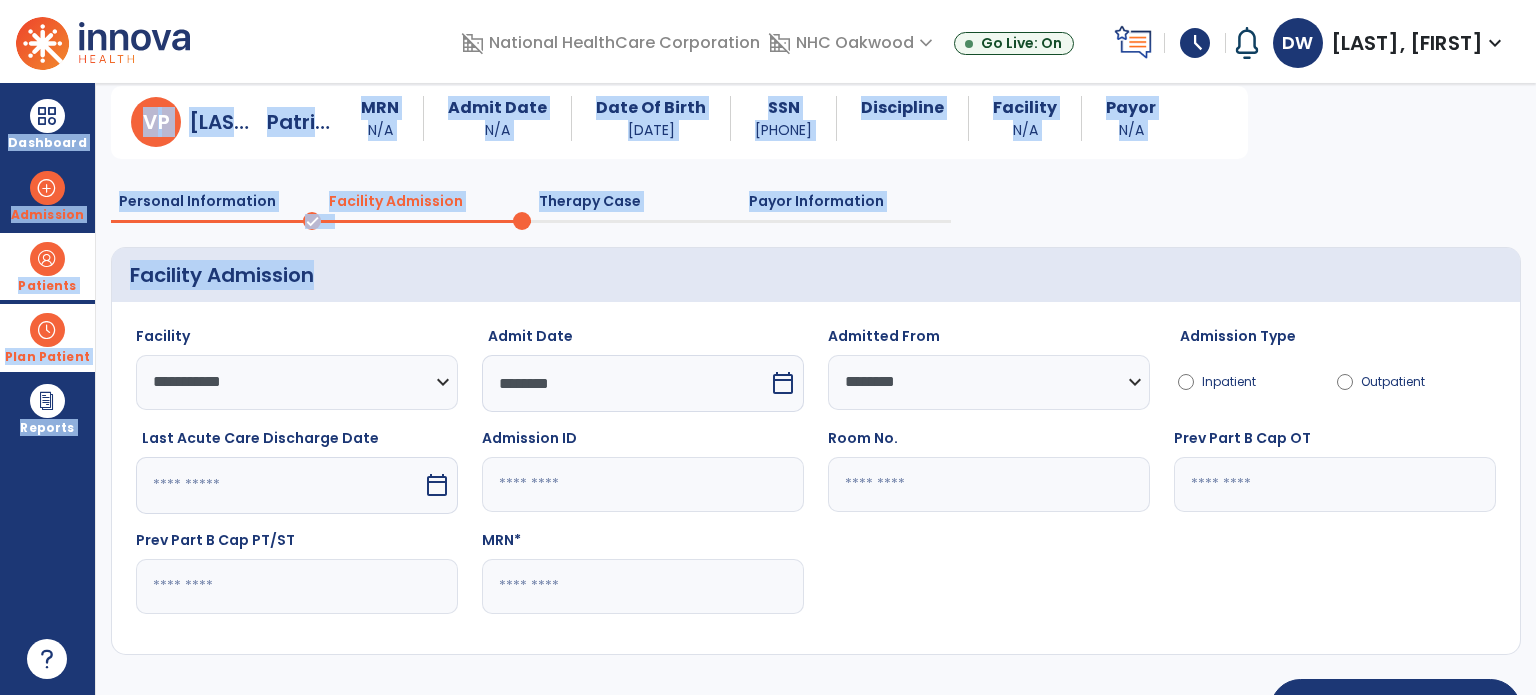 scroll, scrollTop: 130, scrollLeft: 0, axis: vertical 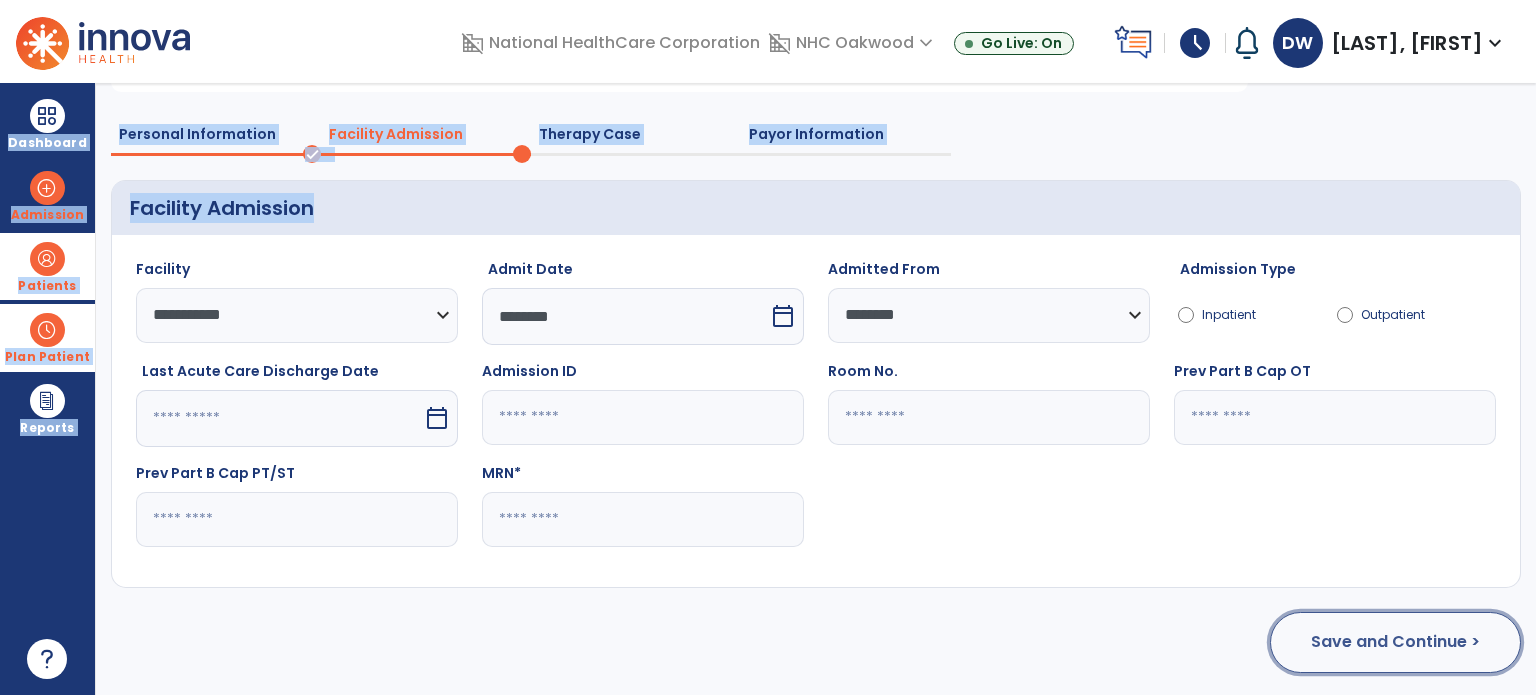 click on "Save and Continue >" 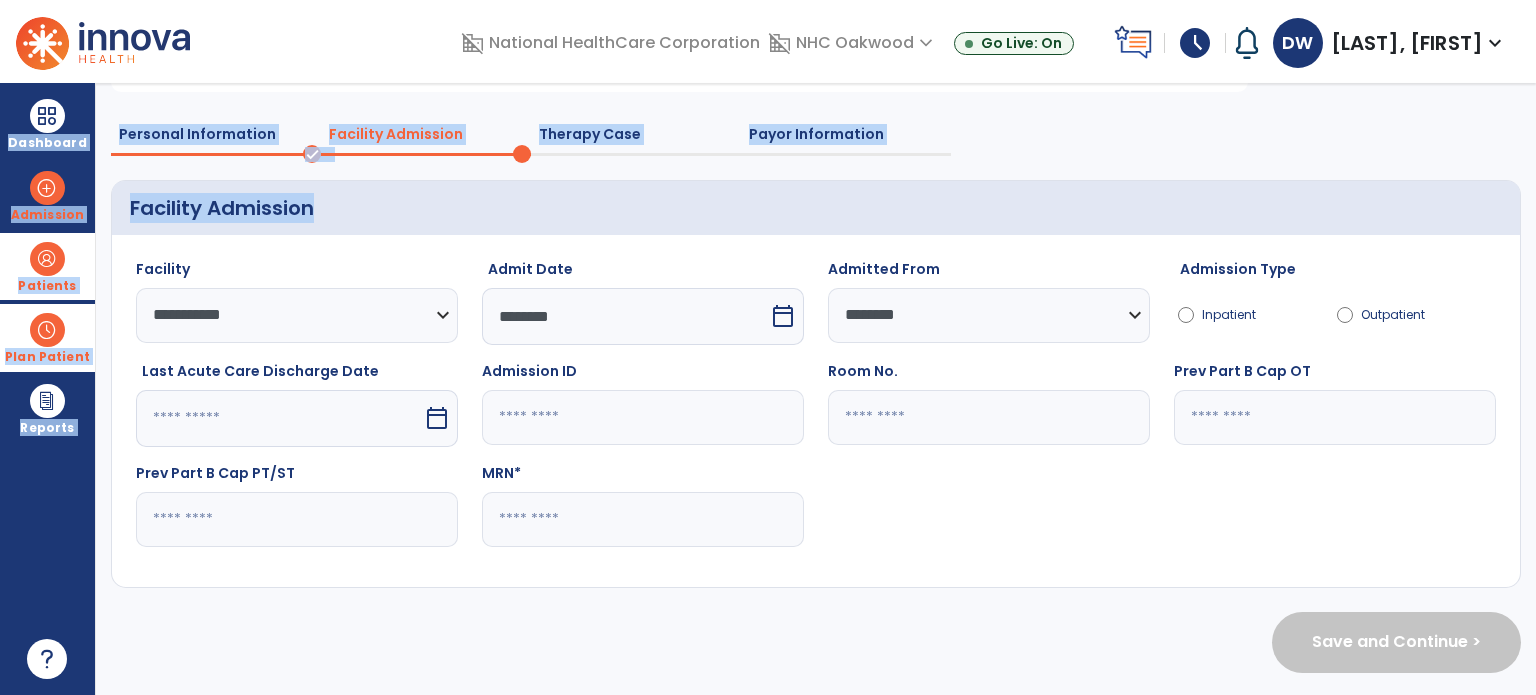 scroll, scrollTop: 0, scrollLeft: 0, axis: both 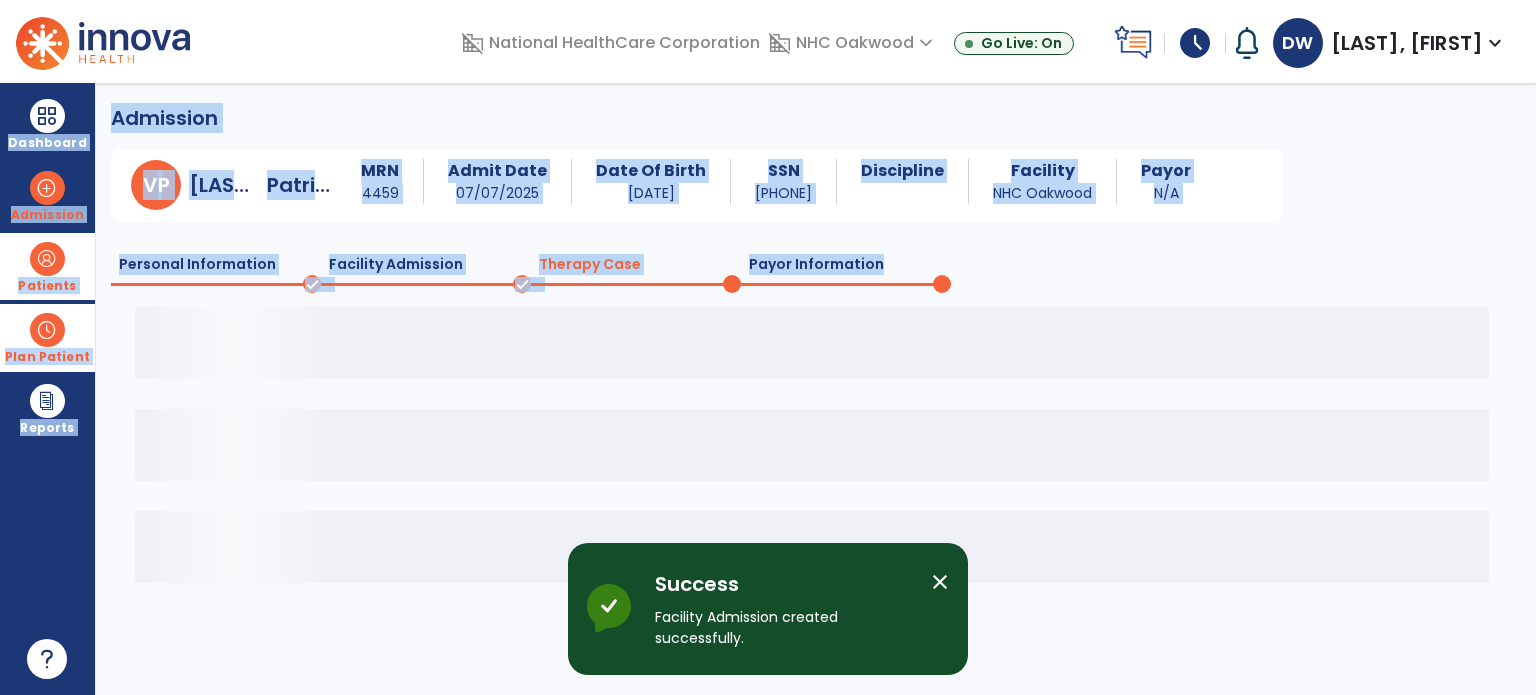 click 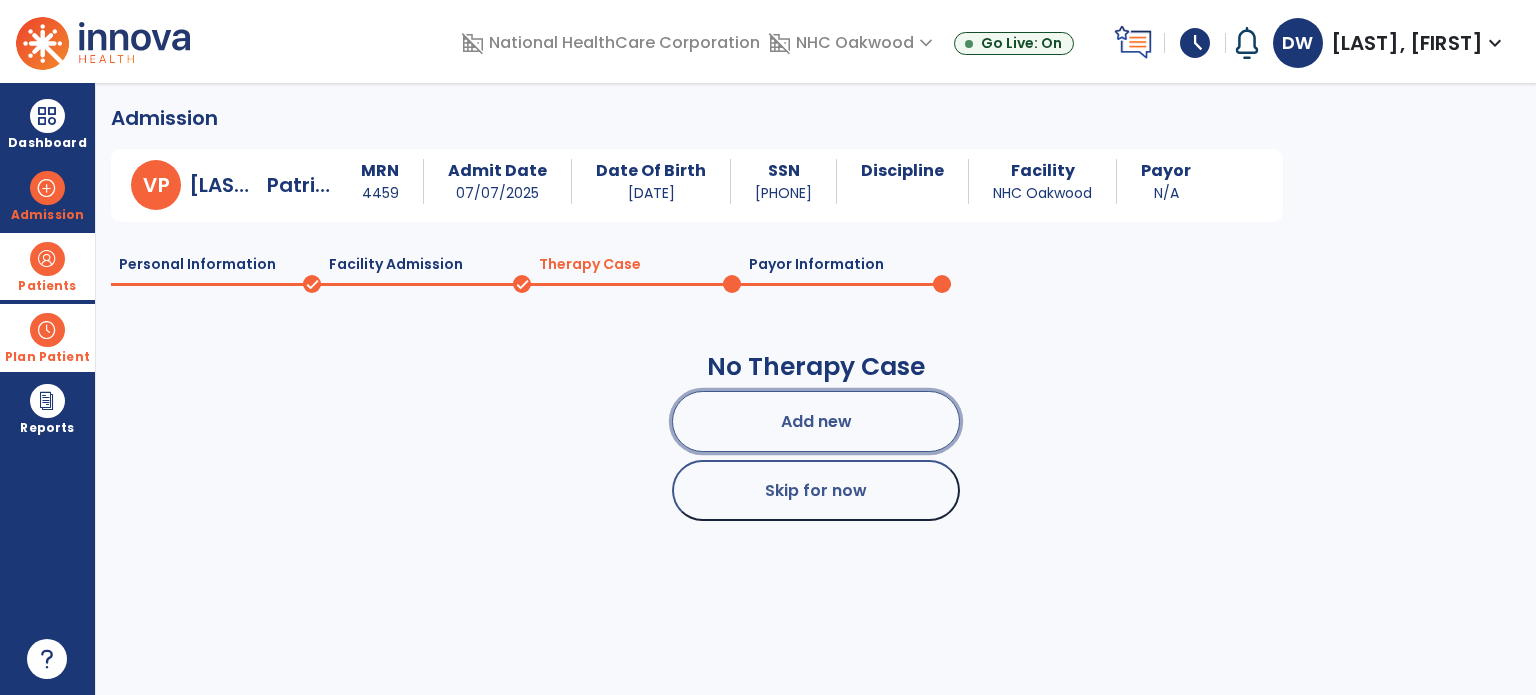 click on "Add new" at bounding box center [816, 421] 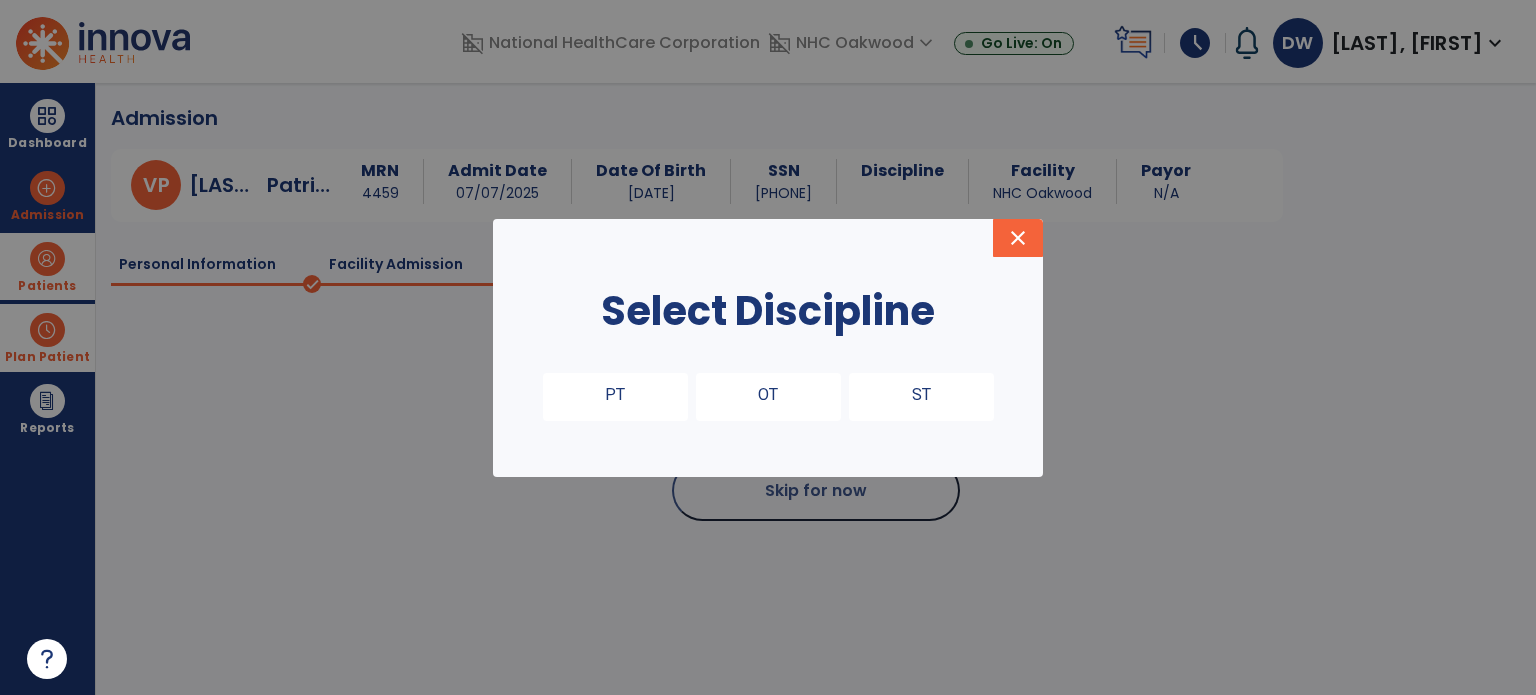 click on "PT" at bounding box center (615, 397) 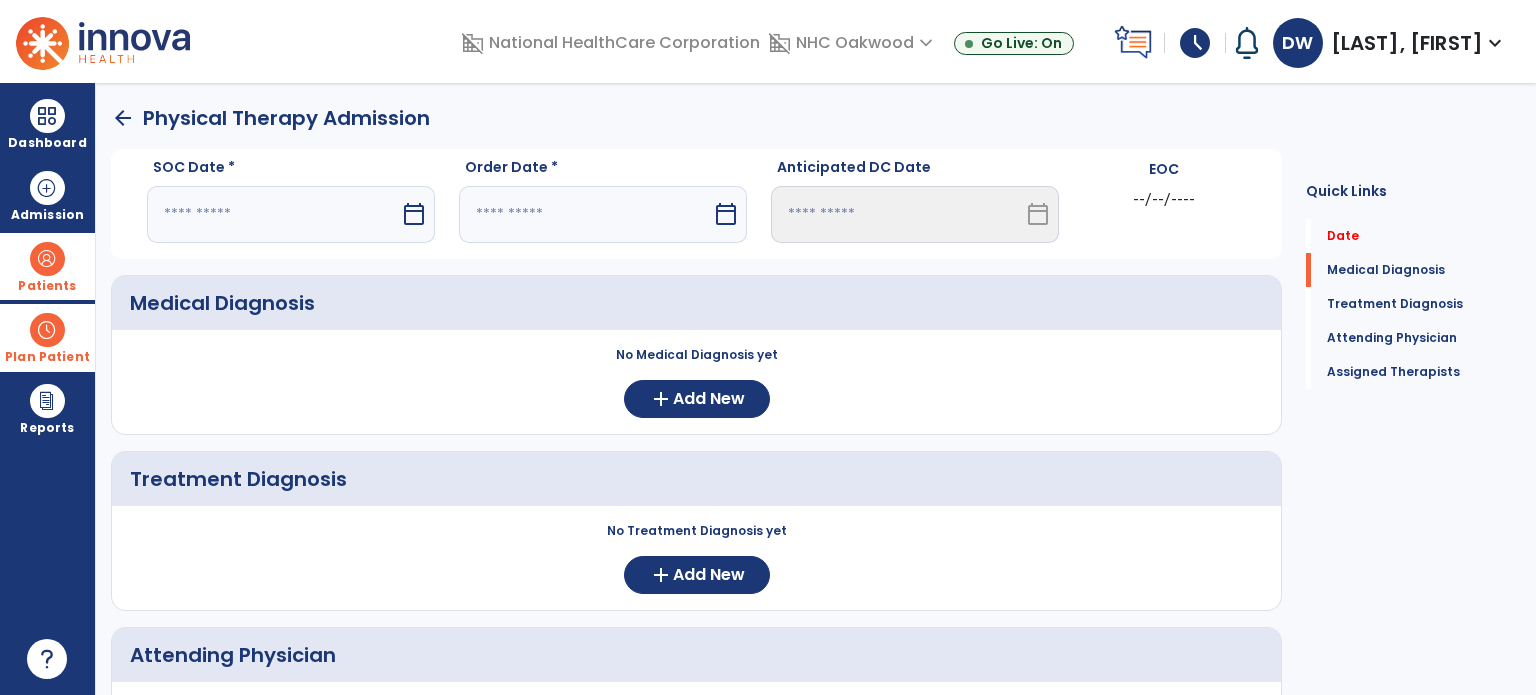 click on "calendar_today" at bounding box center [416, 214] 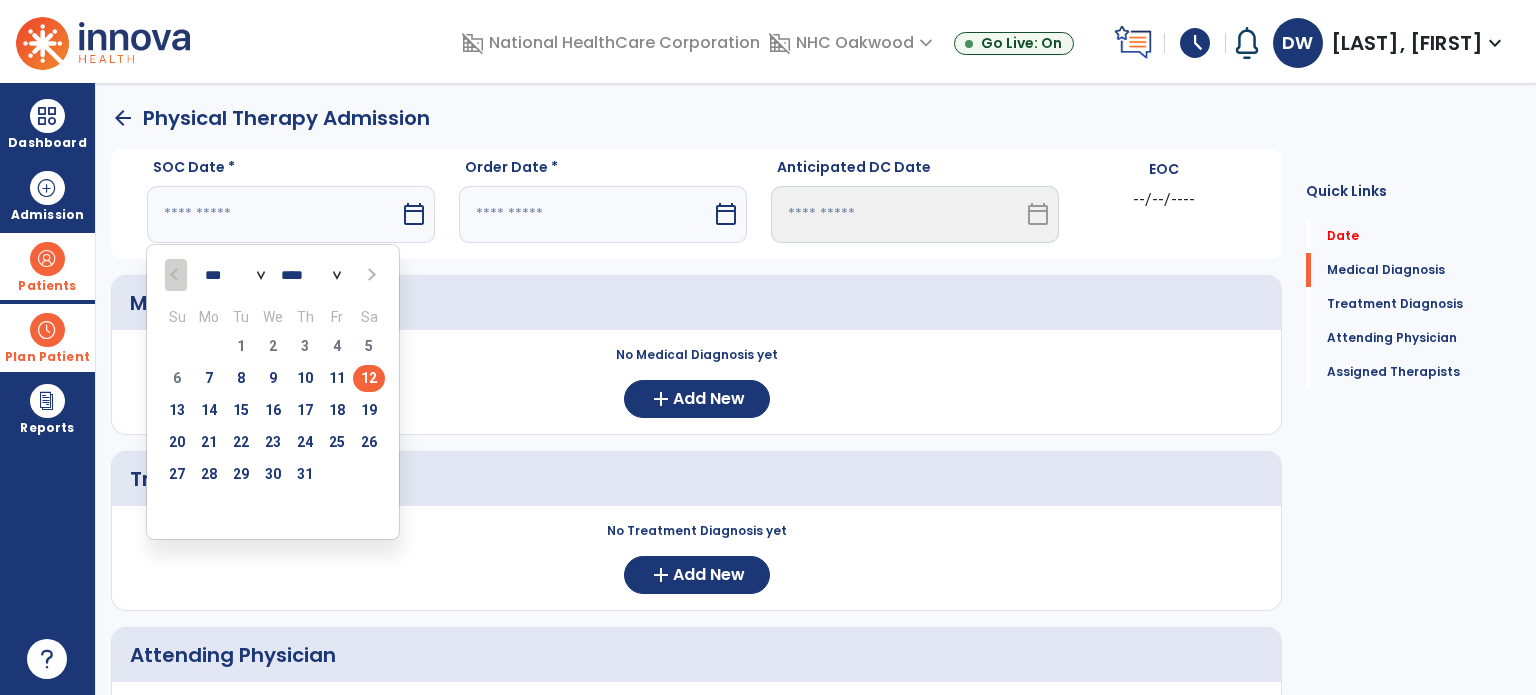 click on "12" at bounding box center [369, 378] 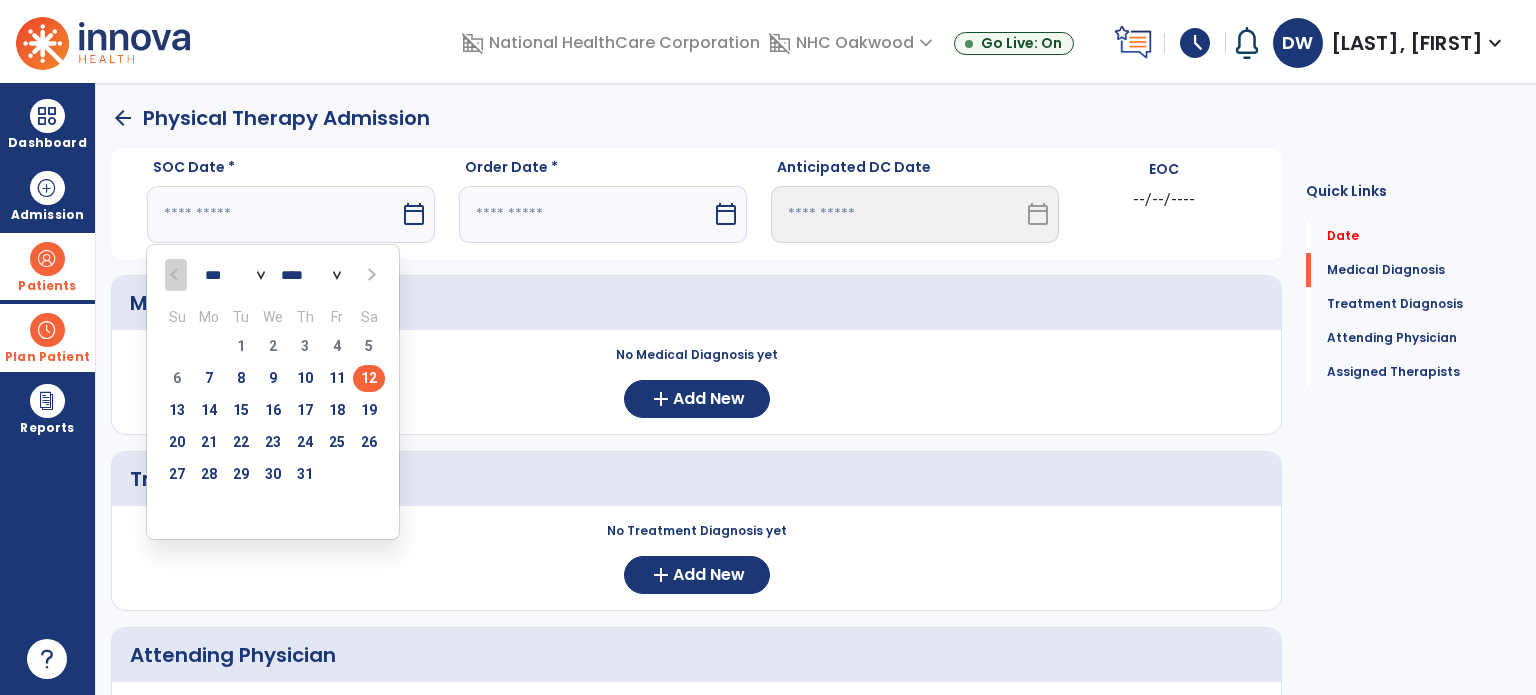 type on "*********" 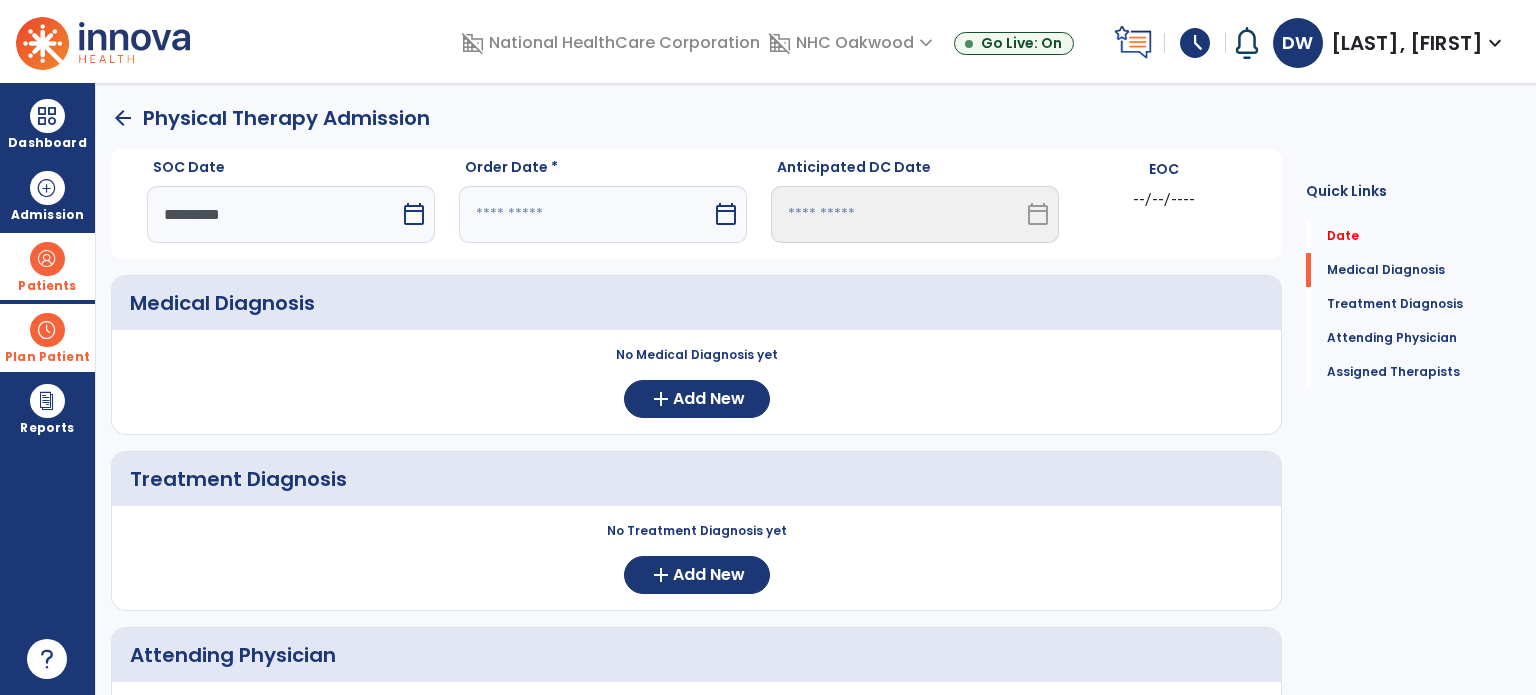 click on "calendar_today" at bounding box center [726, 214] 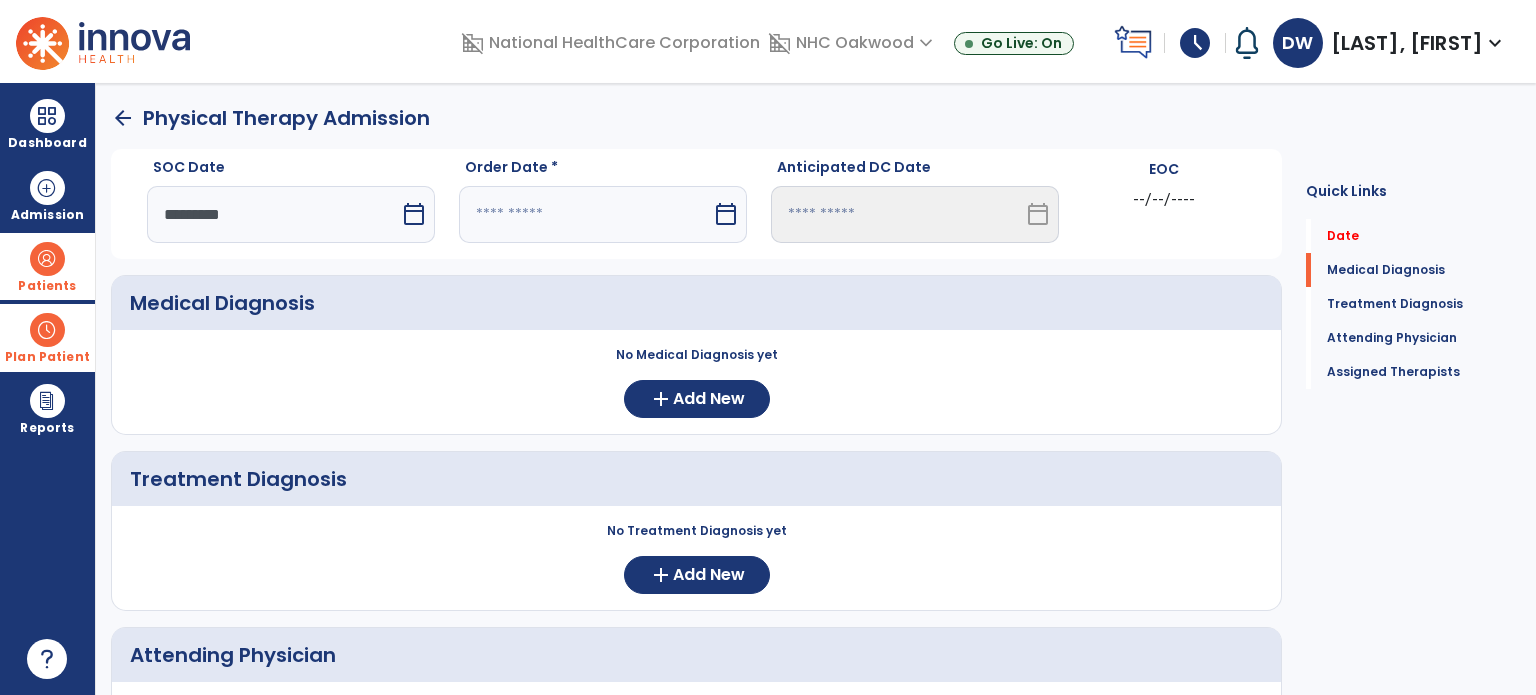 select on "*" 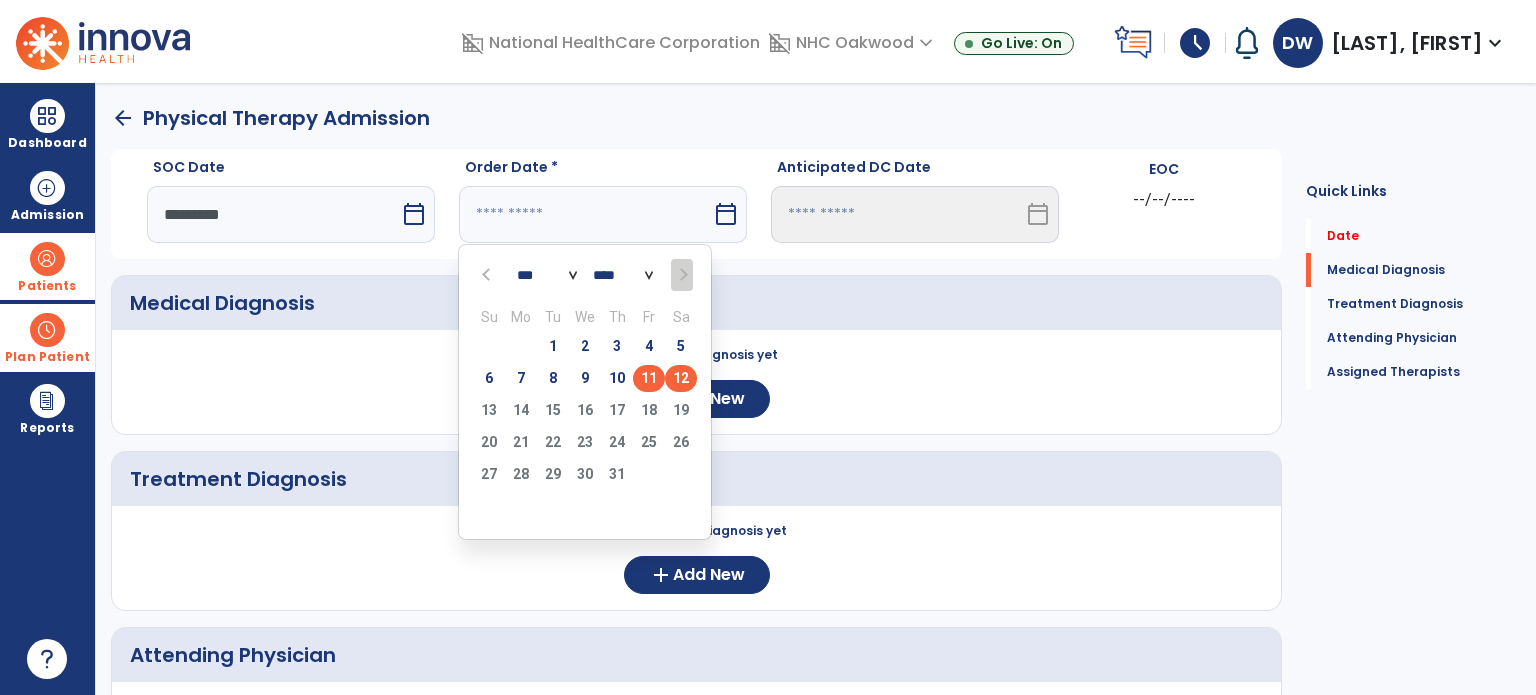 click on "11" at bounding box center [649, 378] 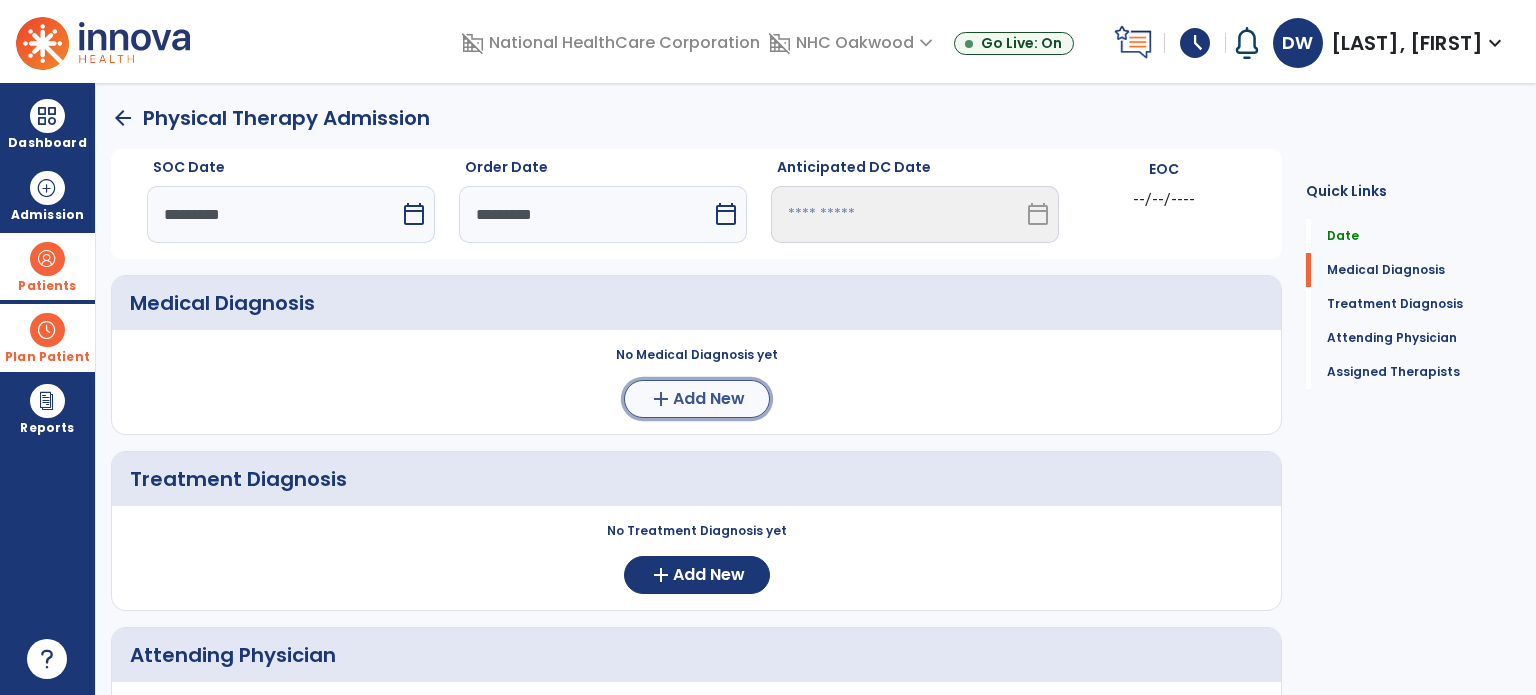 click on "add" 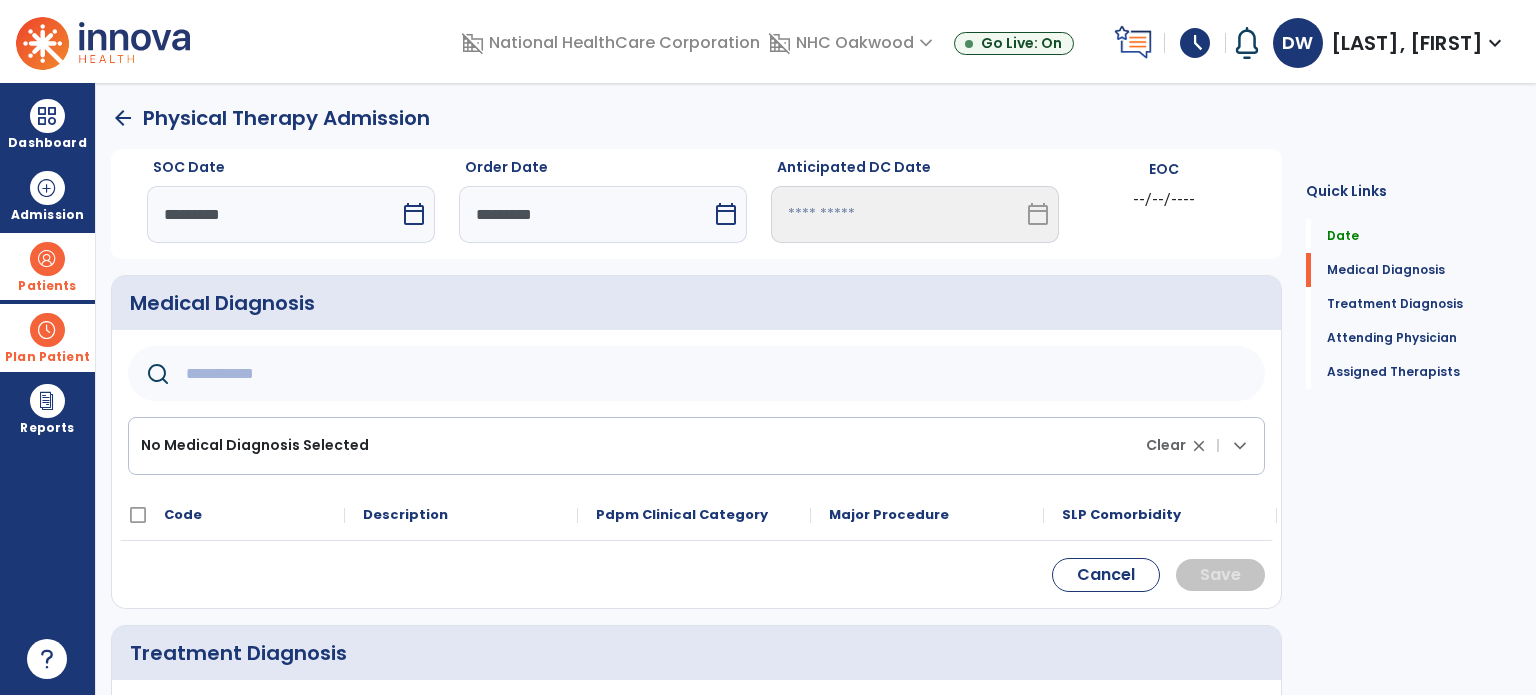 click 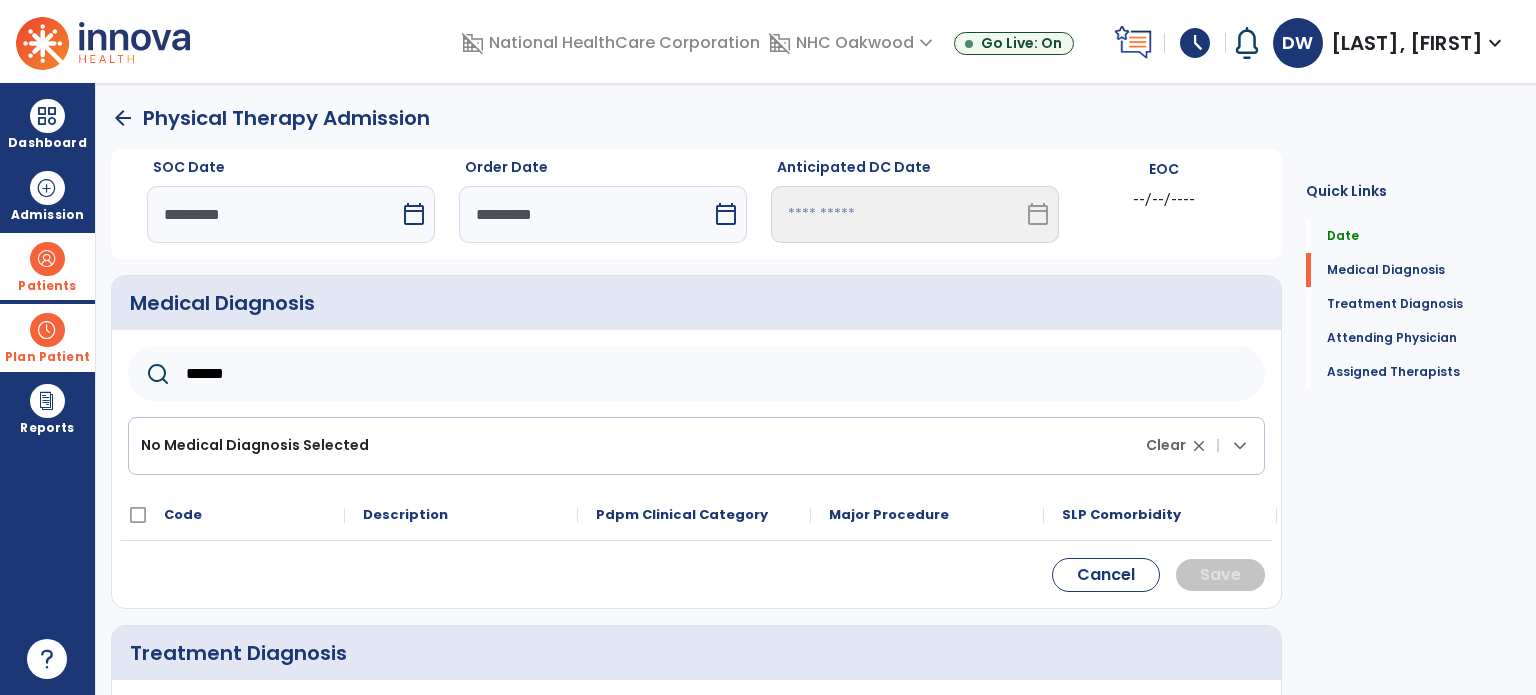 type on "******" 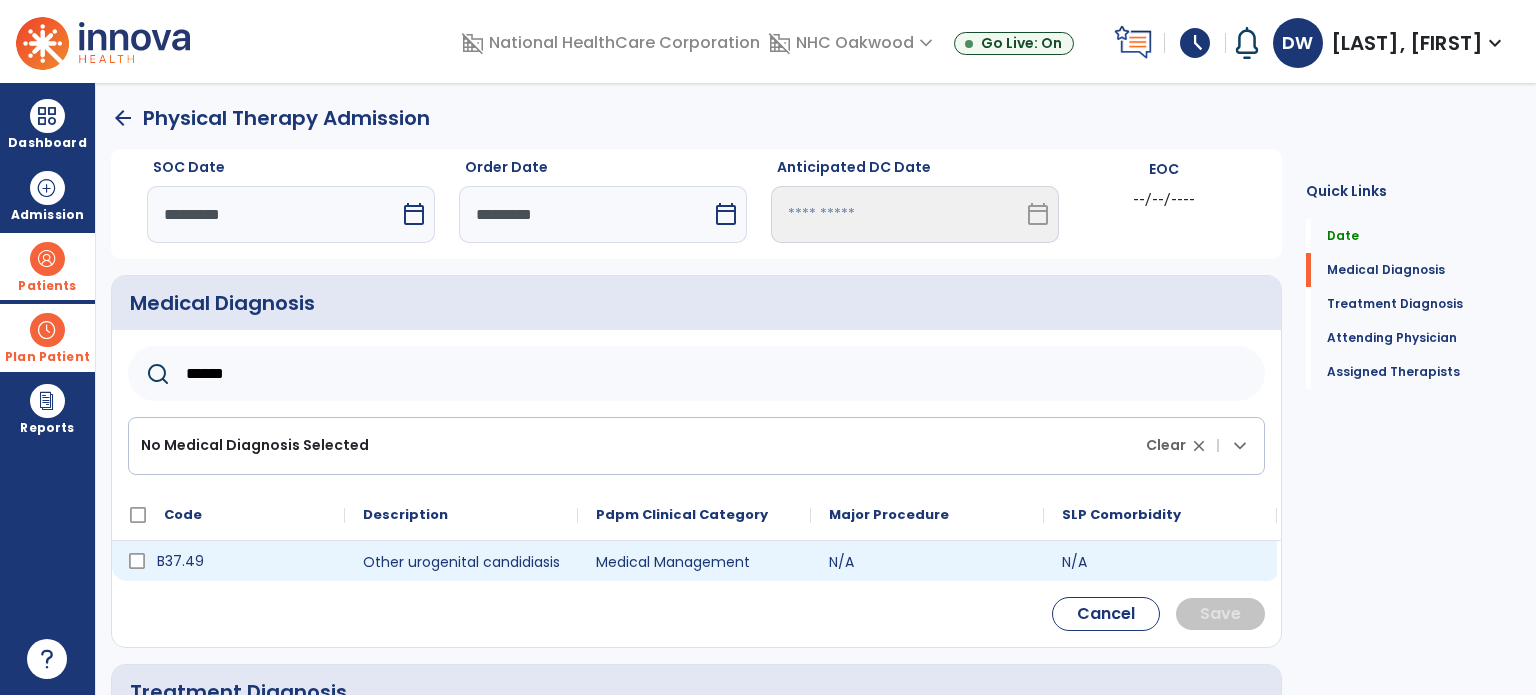 click on "B37.49" at bounding box center (242, 561) 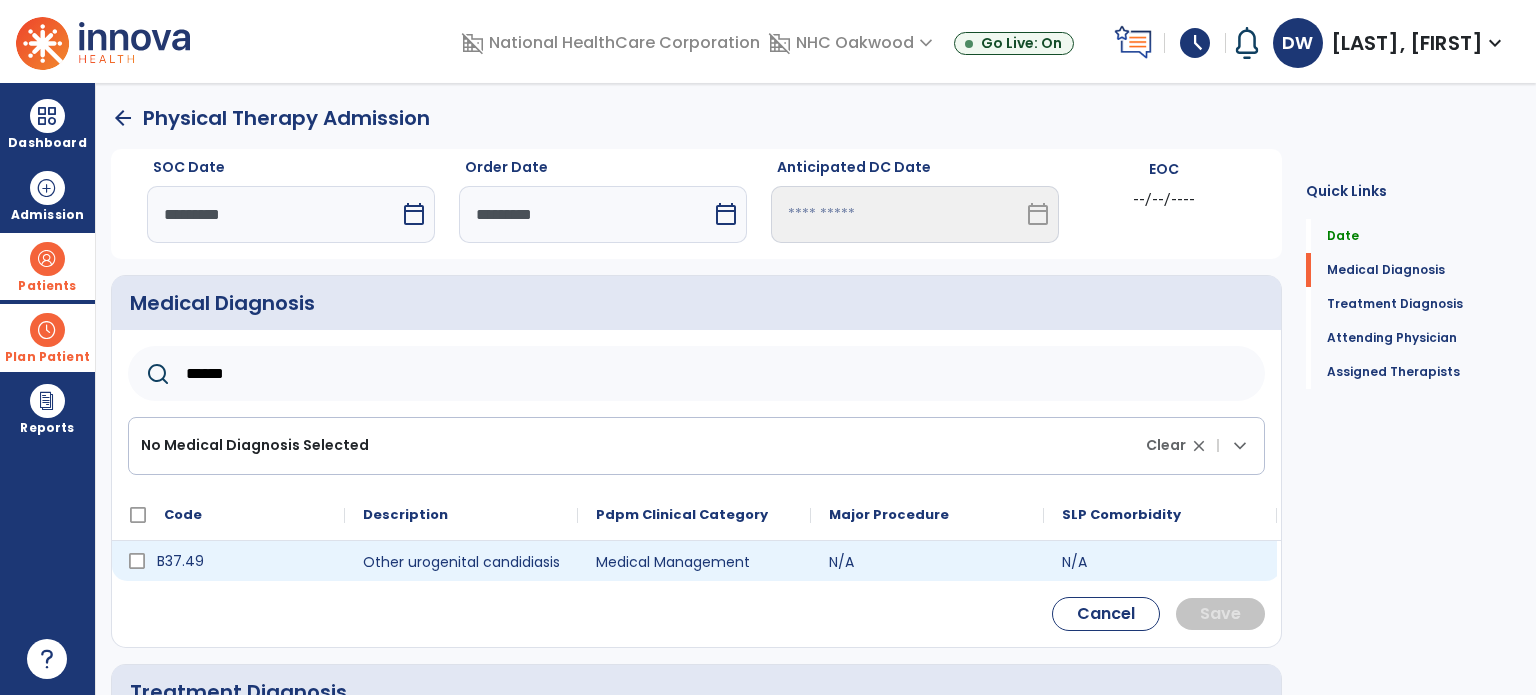 click on "B37.49" 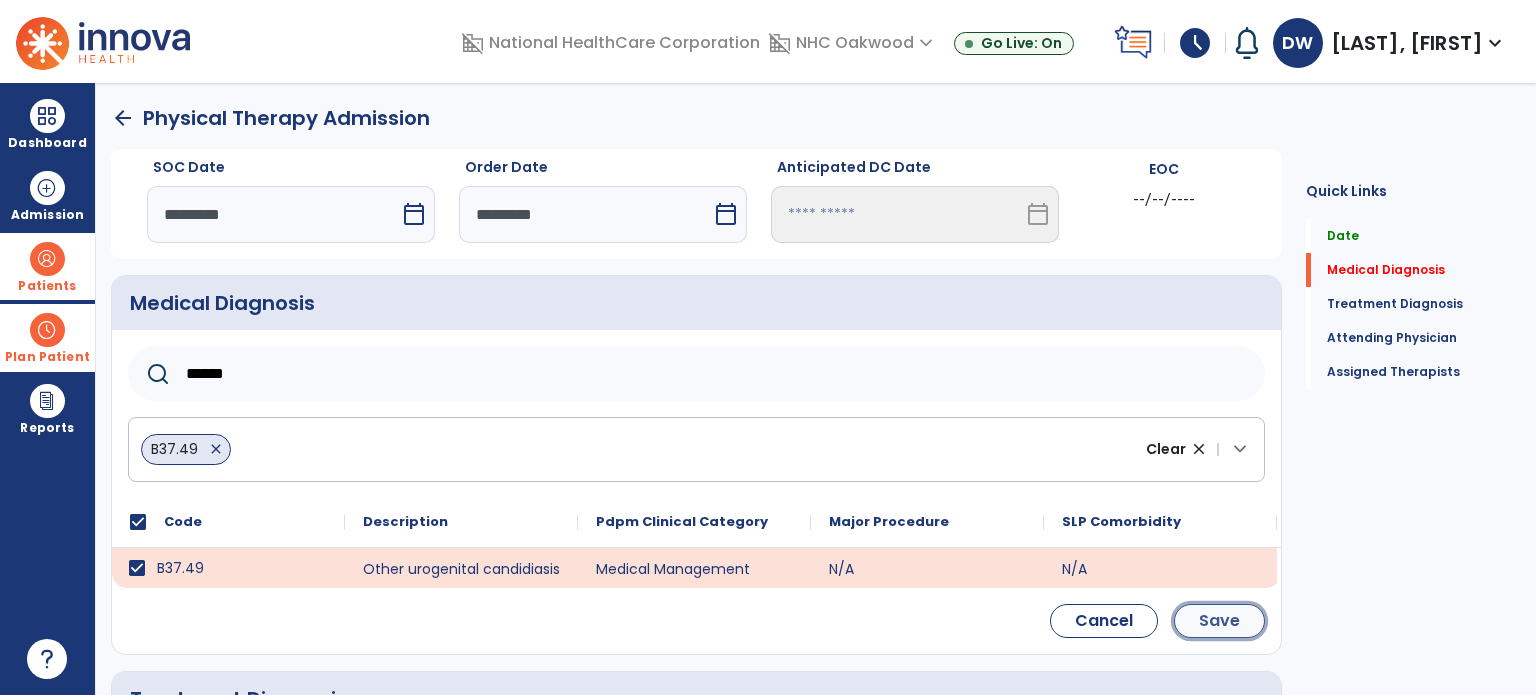click on "Save" 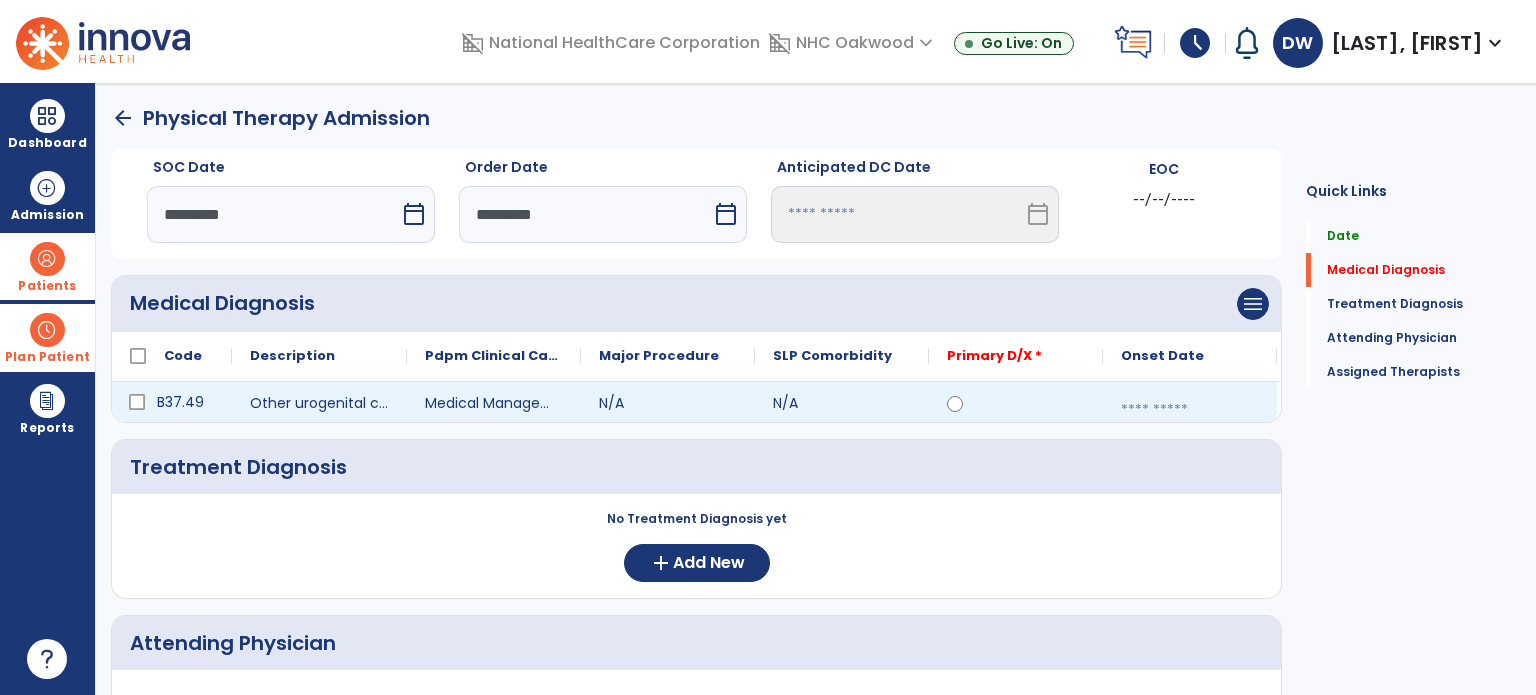 click at bounding box center [1190, 410] 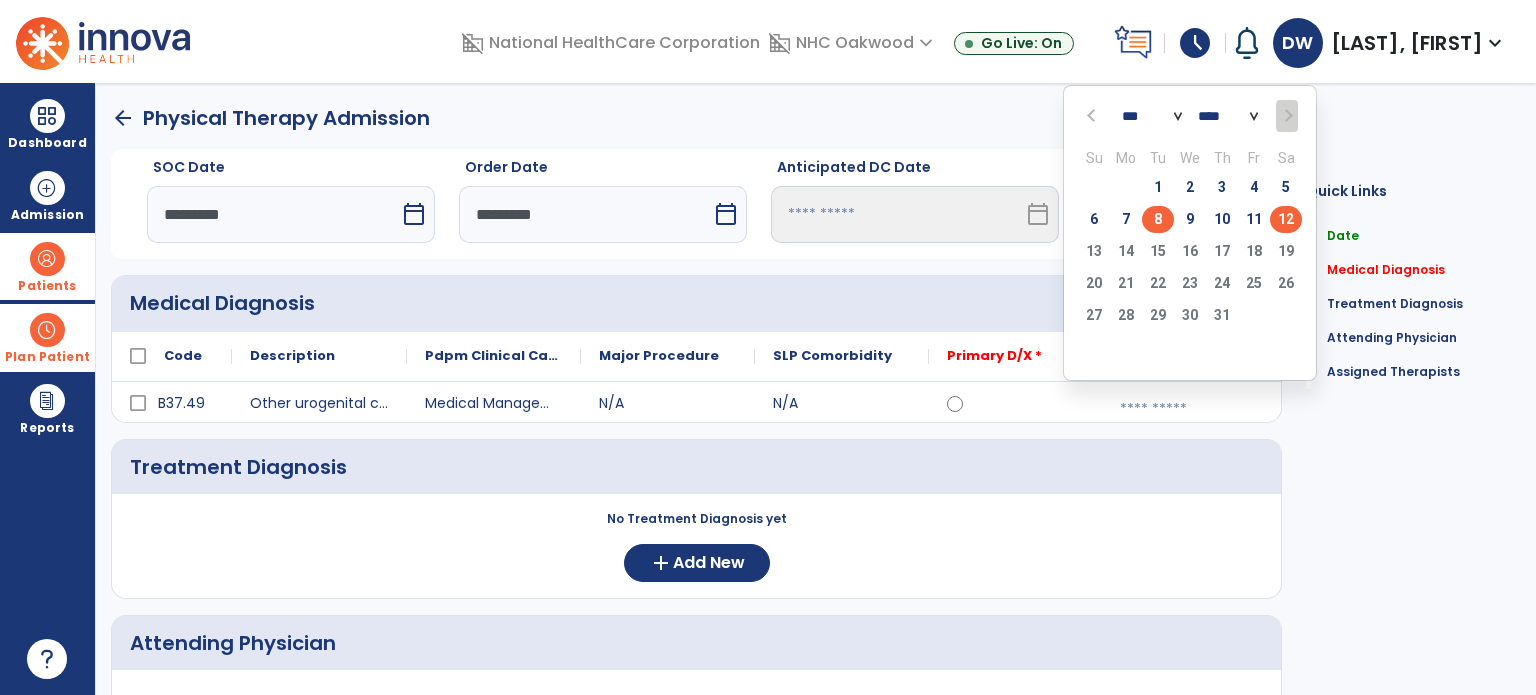 click on "8" 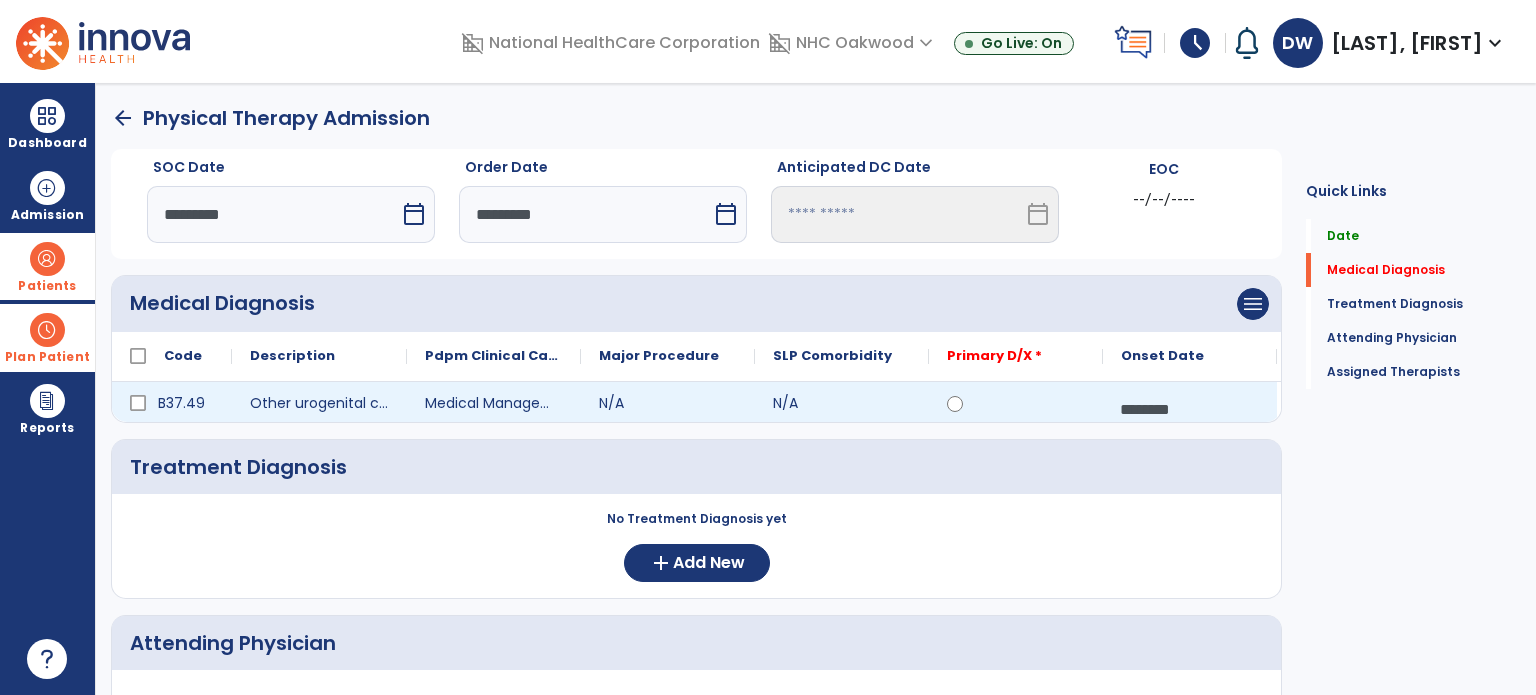 click on "********" at bounding box center (1190, 409) 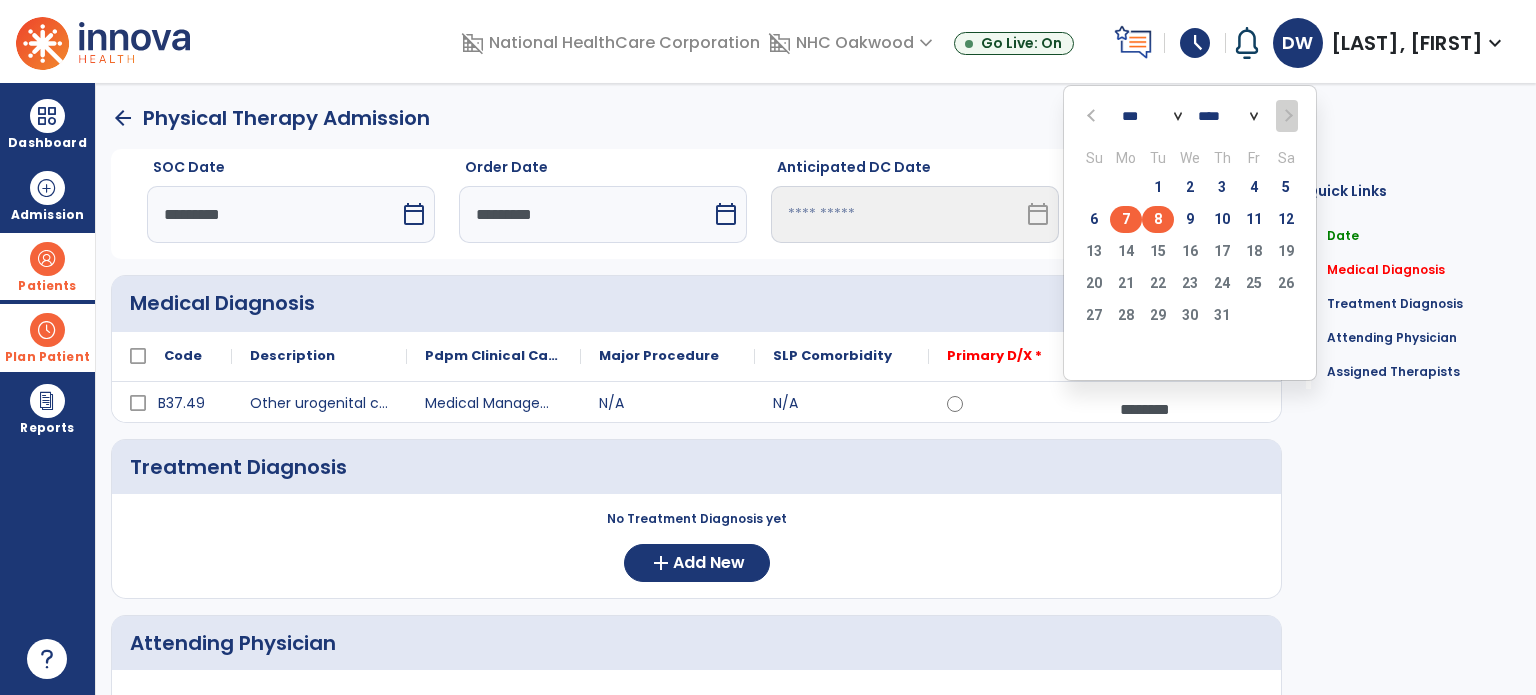 click on "7" 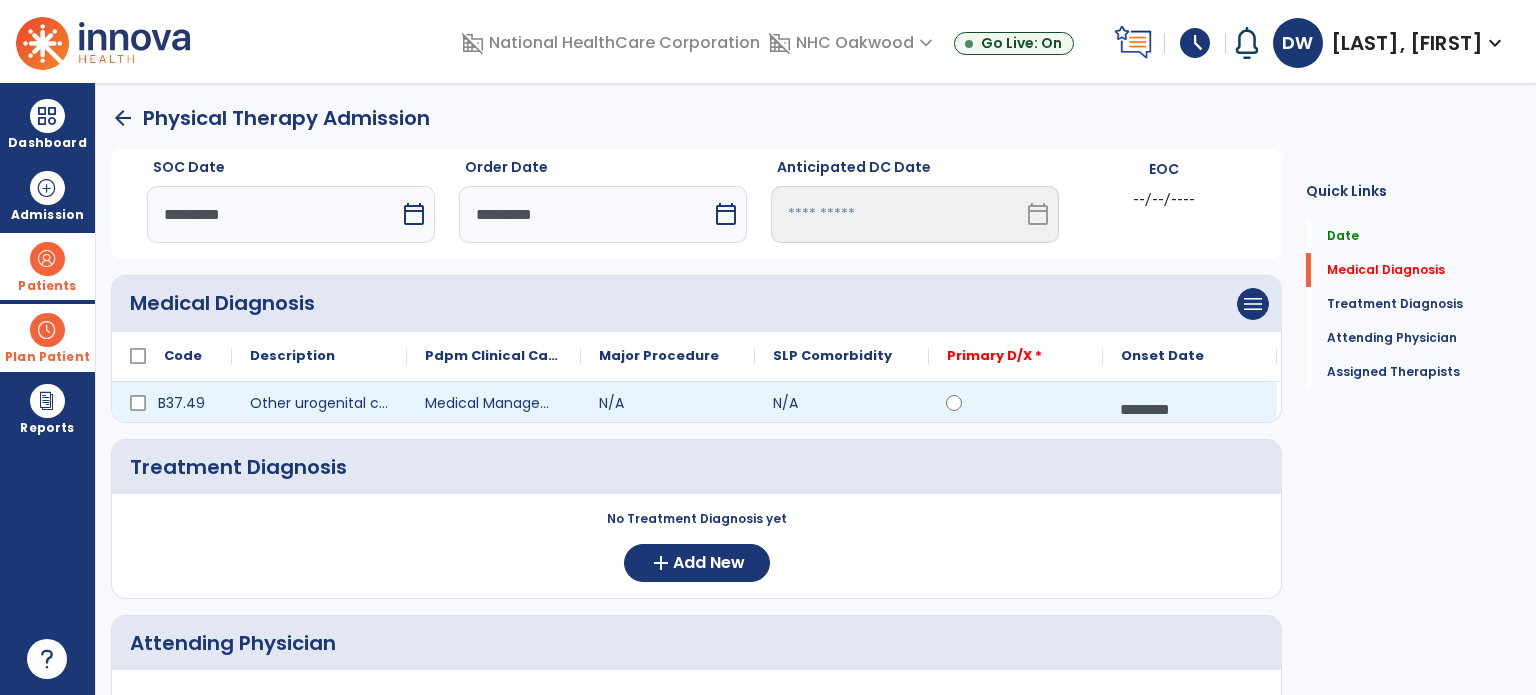 click 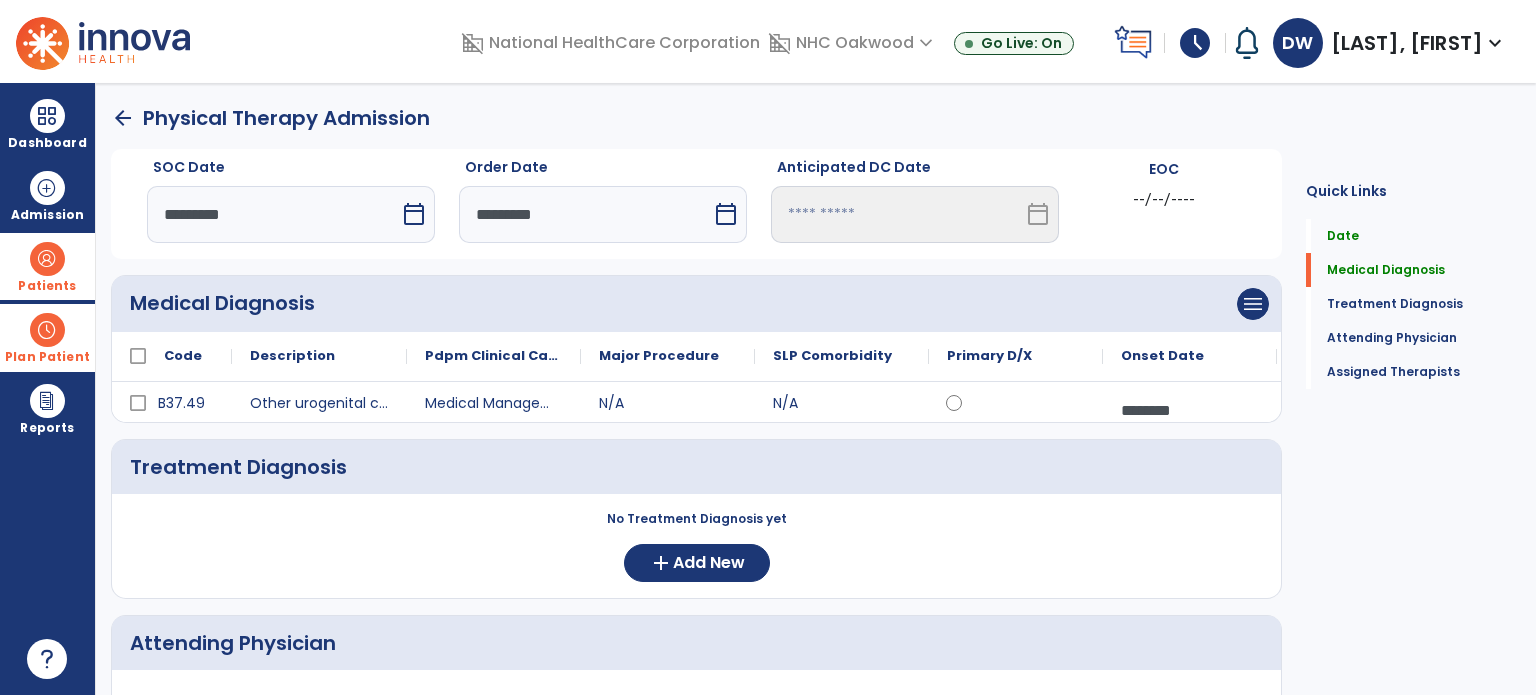 click on "Treatment Diagnosis     No Treatment Diagnosis yet  add  Add New" 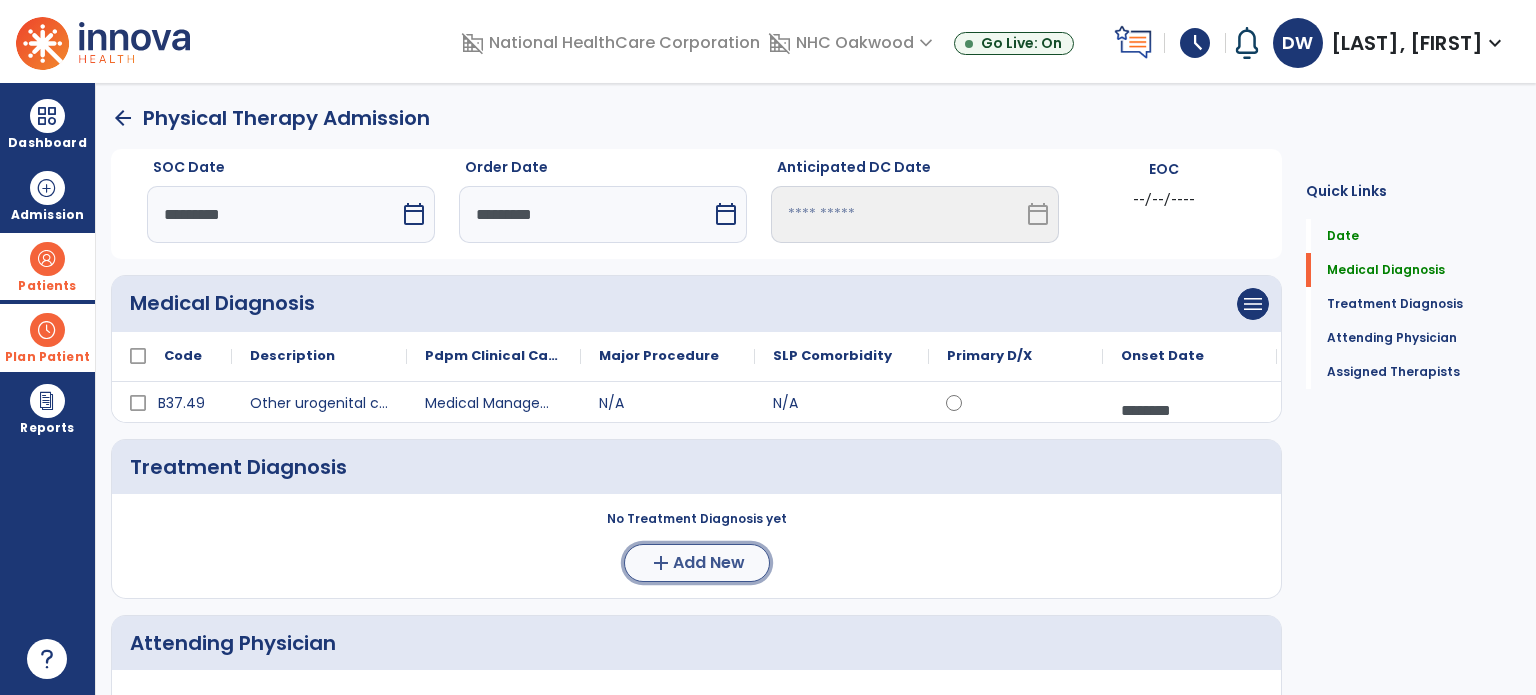 click on "Add New" 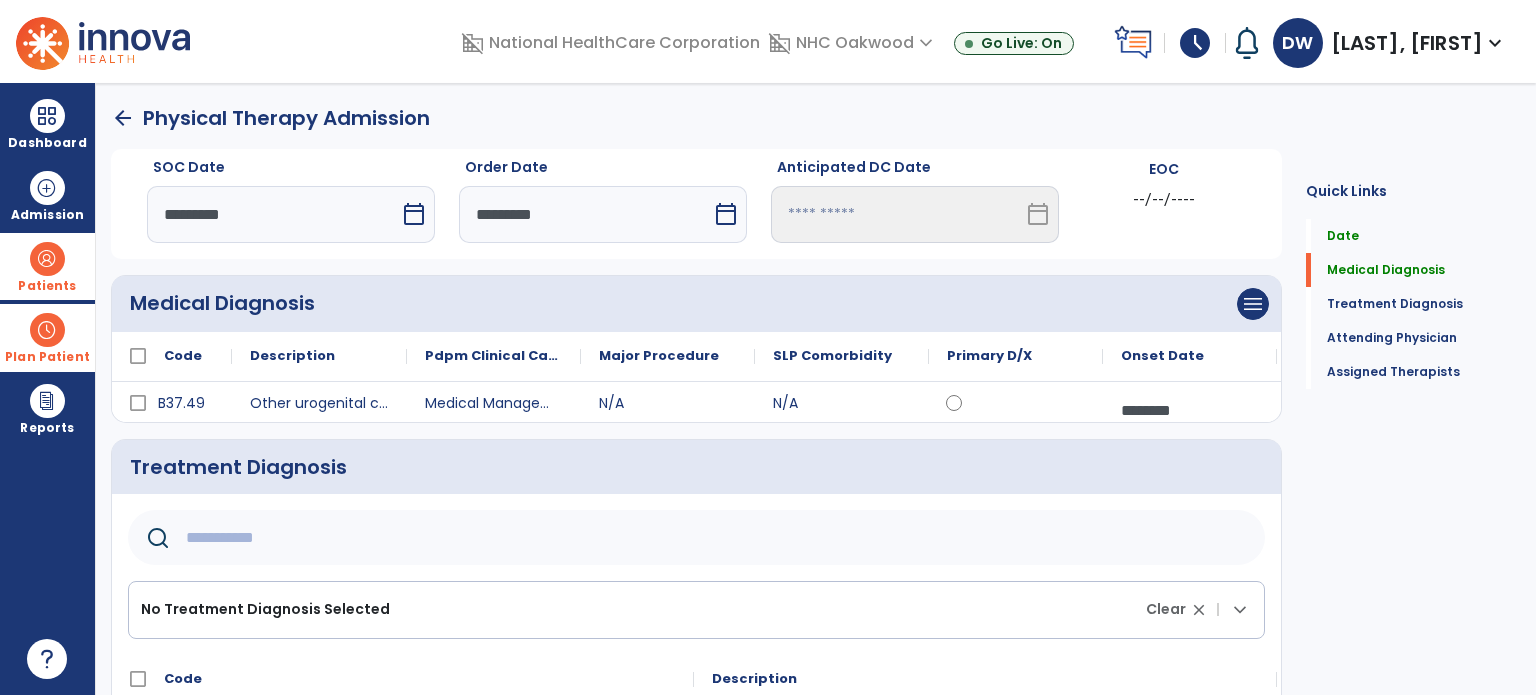 click 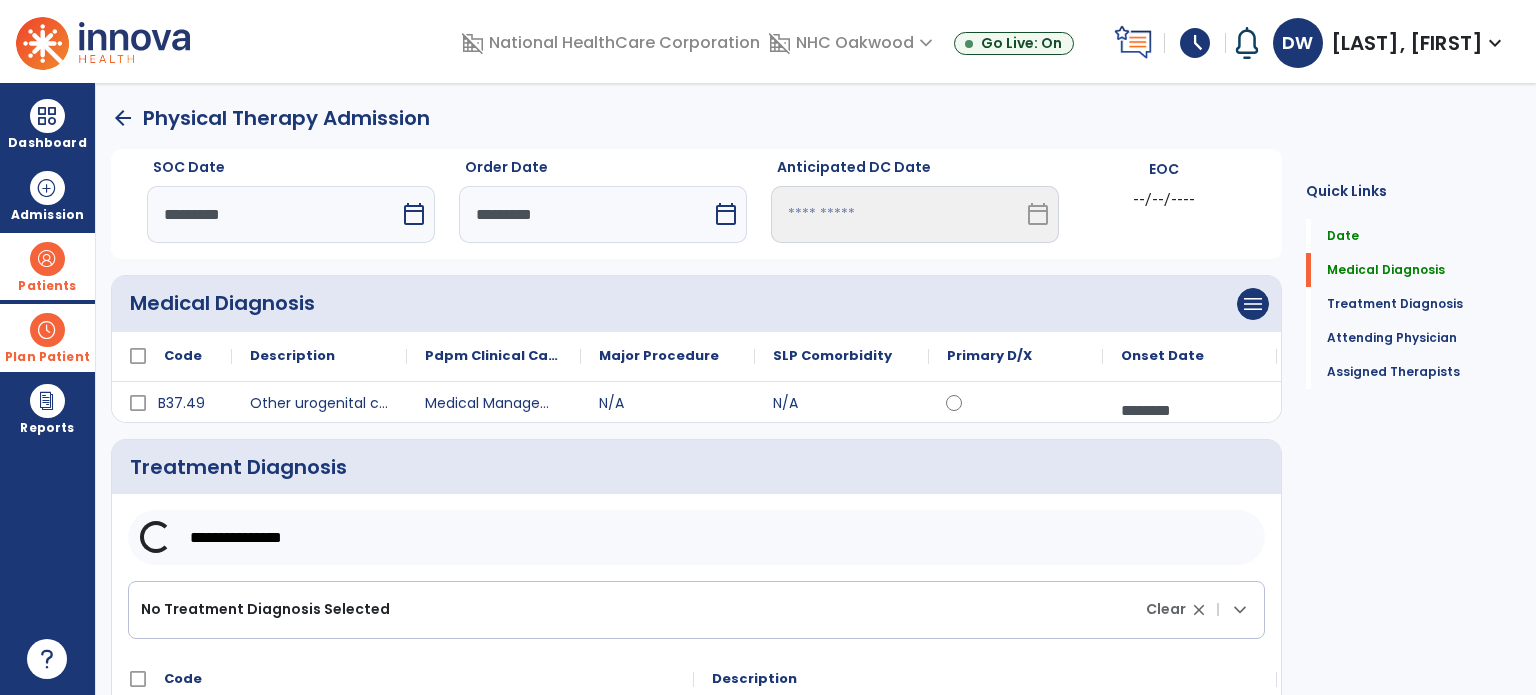 scroll, scrollTop: 100, scrollLeft: 0, axis: vertical 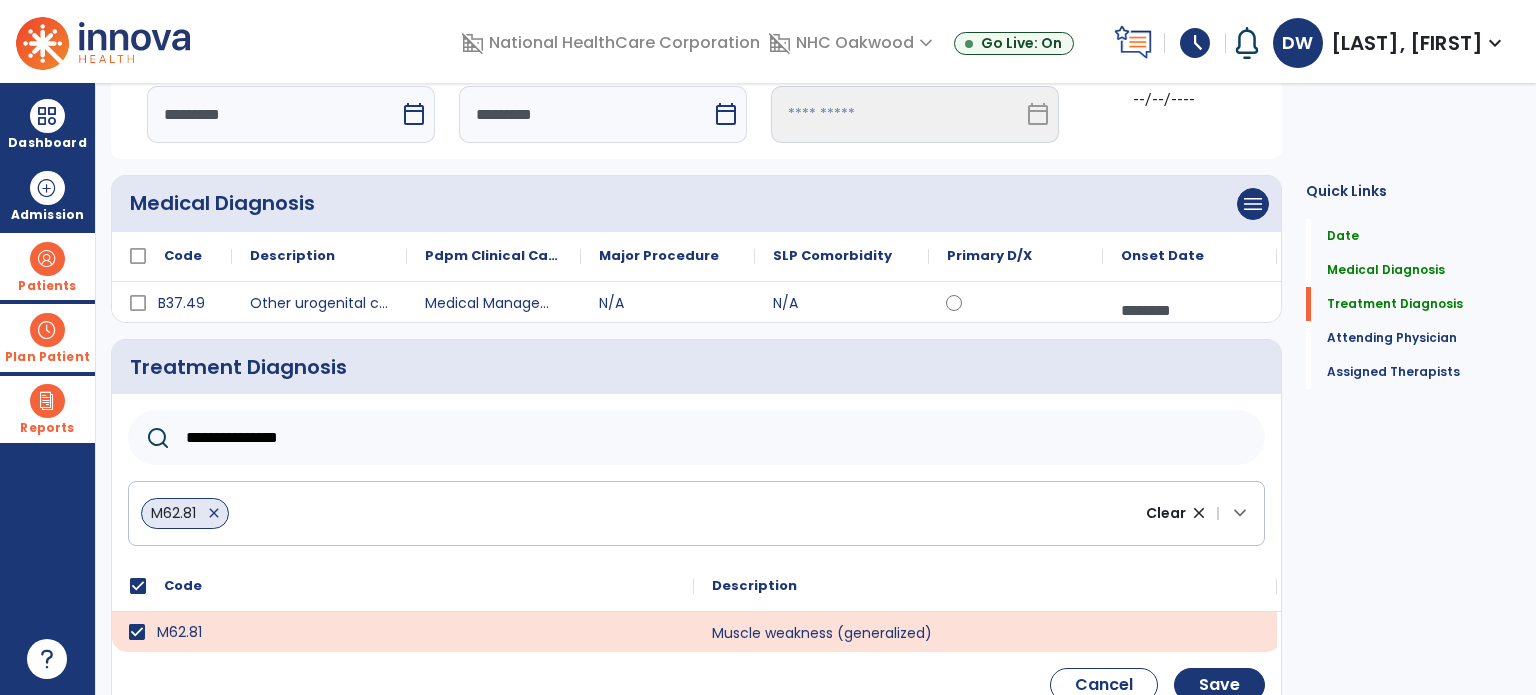 drag, startPoint x: 414, startPoint y: 440, endPoint x: 0, endPoint y: 395, distance: 416.43848 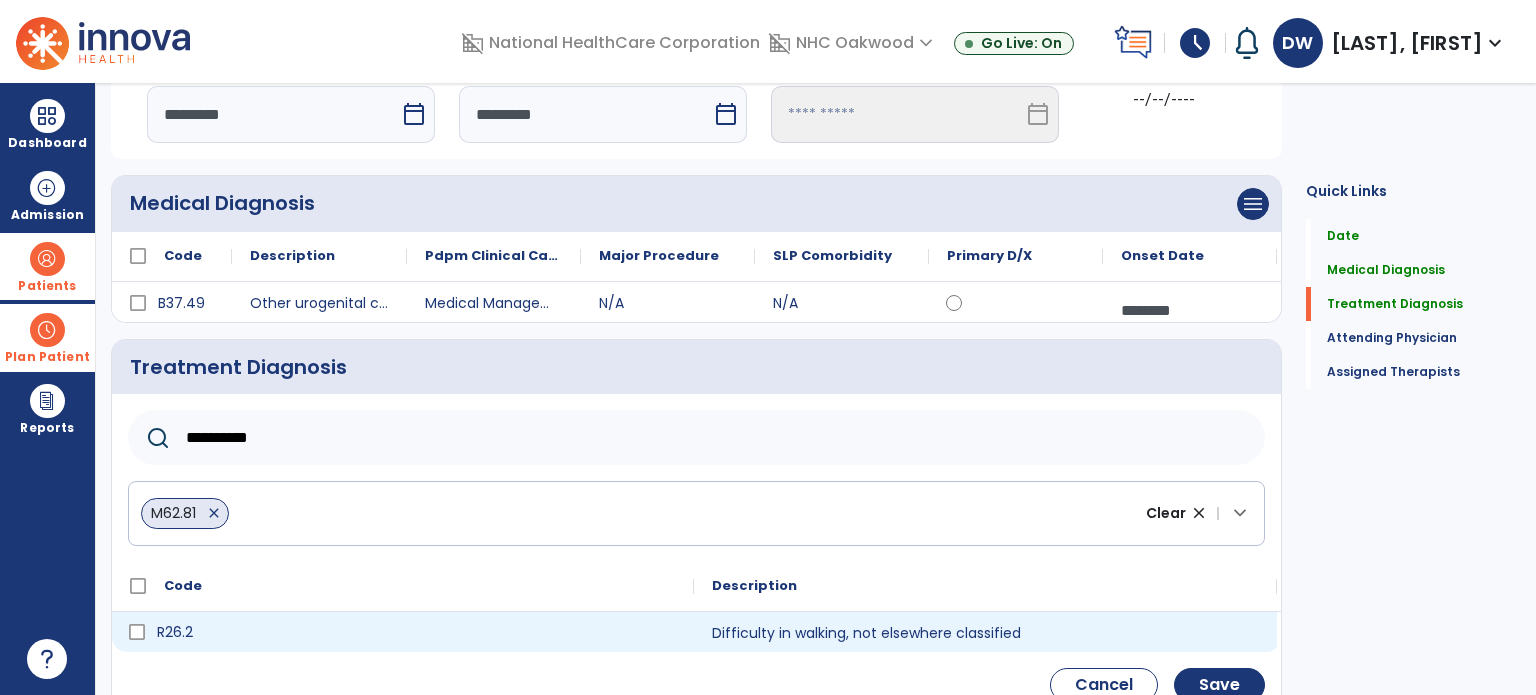 type on "**********" 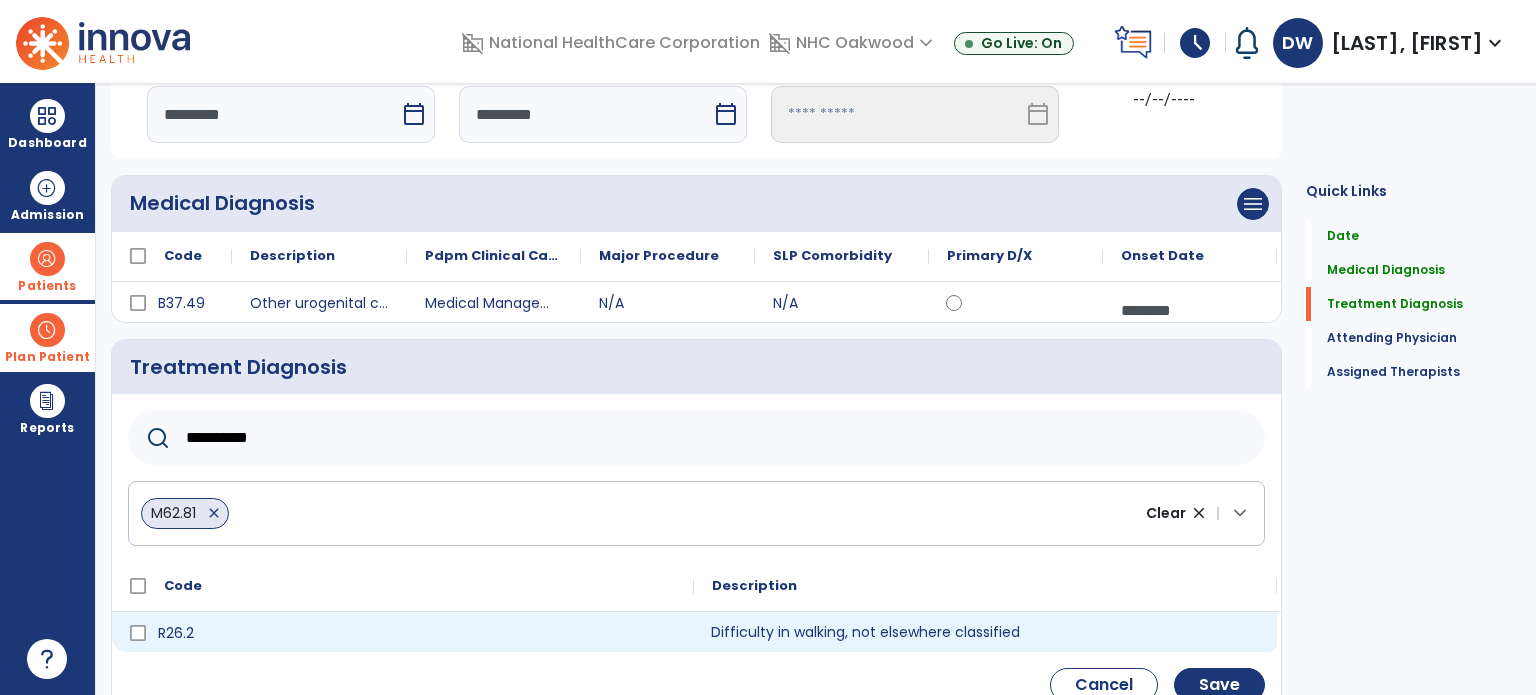 click on "Difficulty in walking, not elsewhere classified" 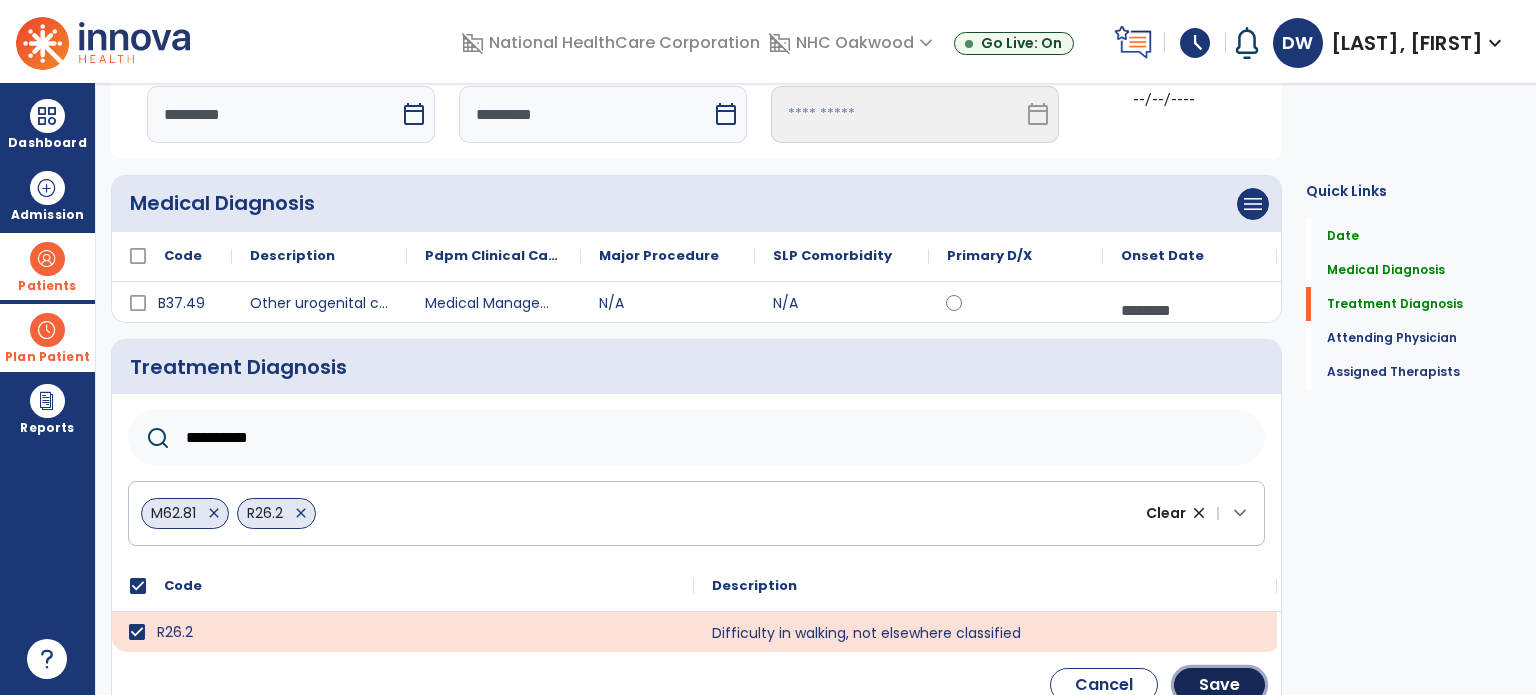 click on "Save" 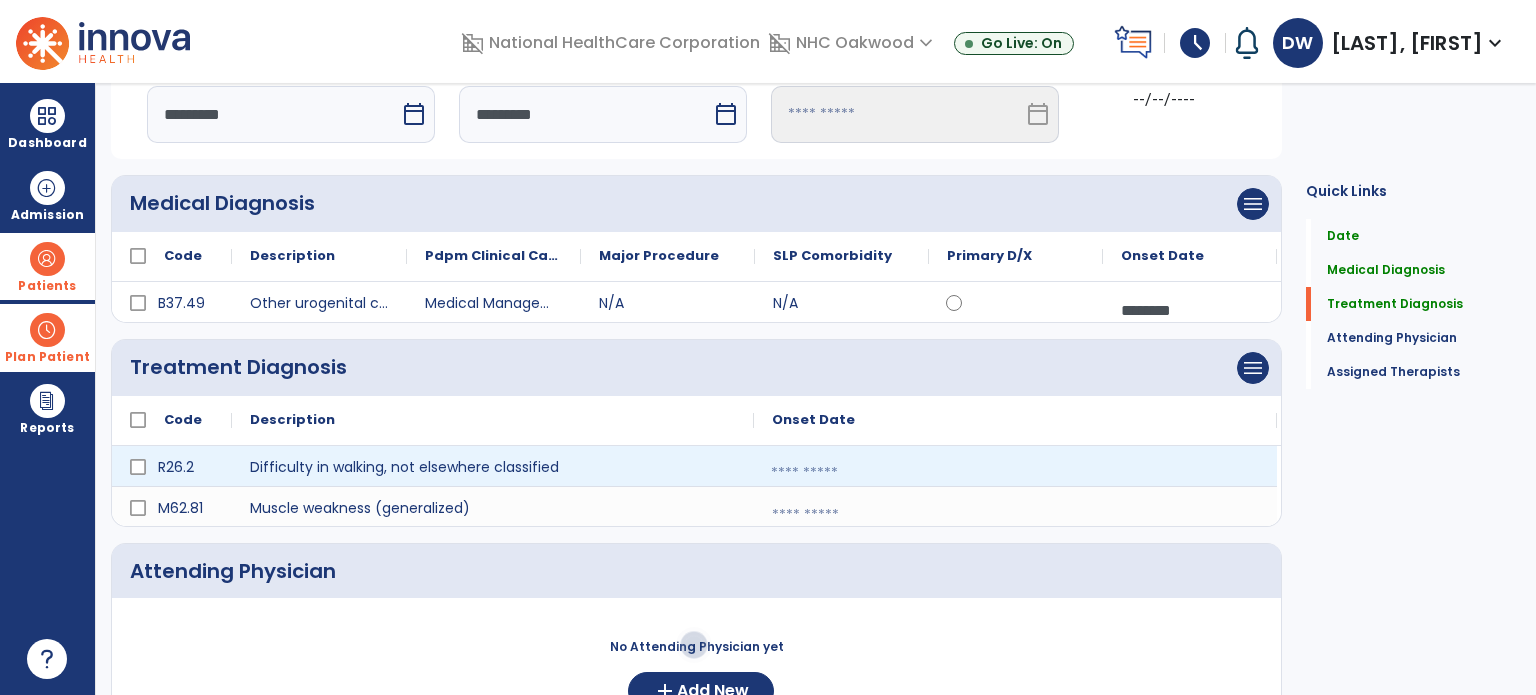 click at bounding box center [1015, 473] 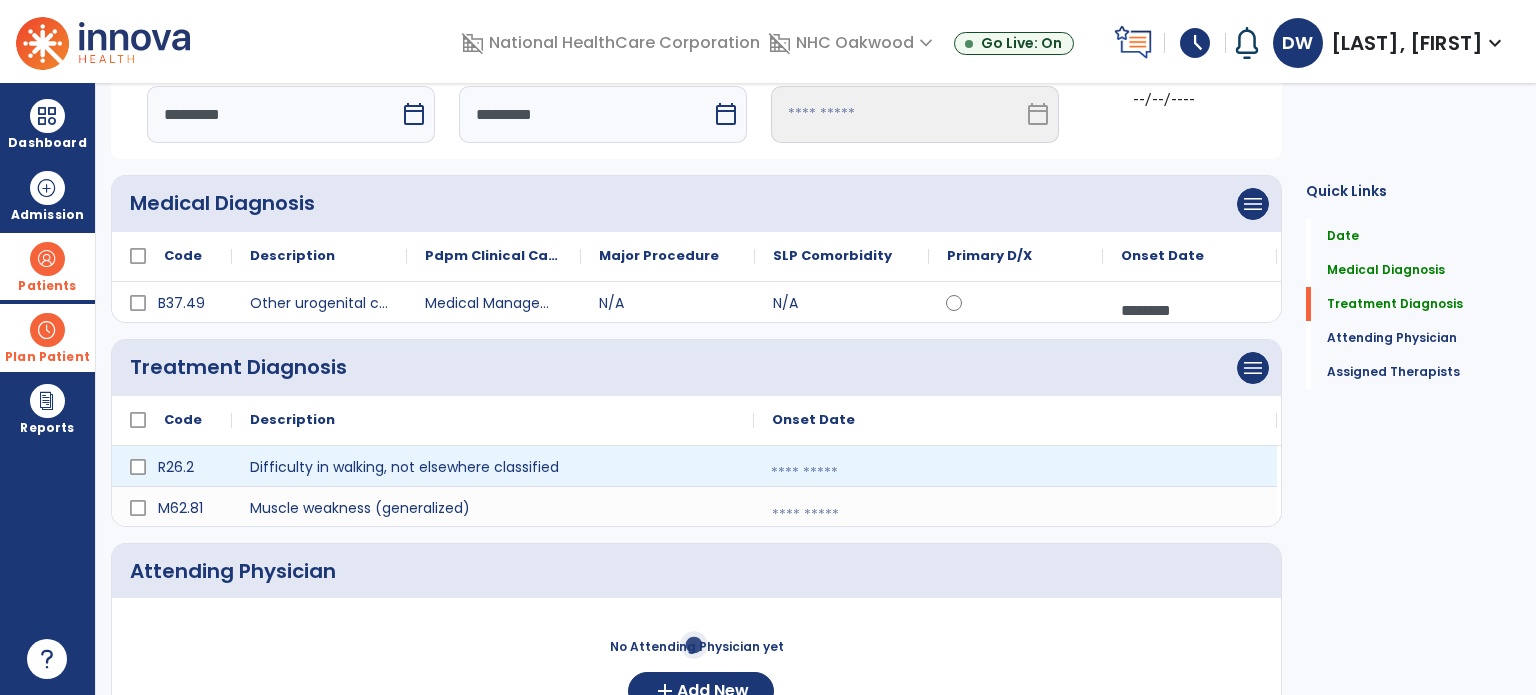 select on "*" 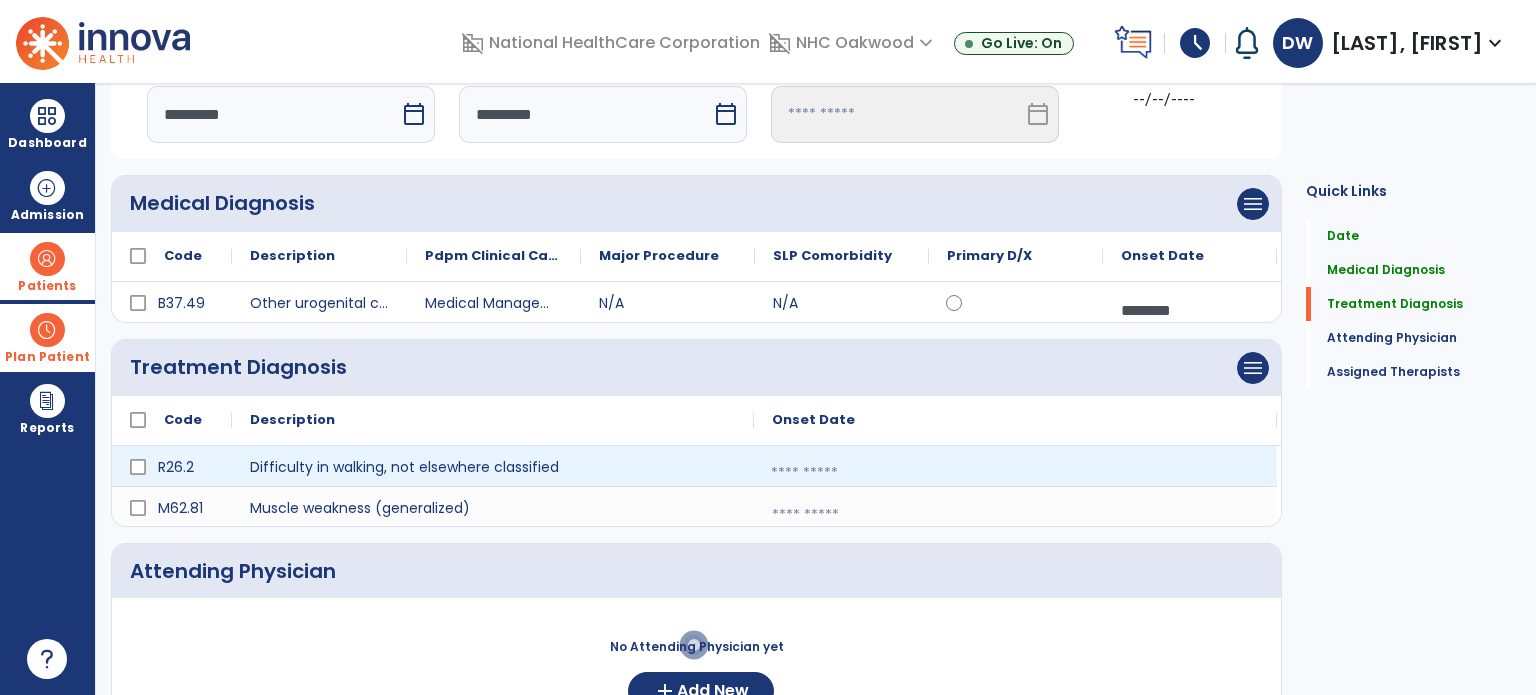 select on "****" 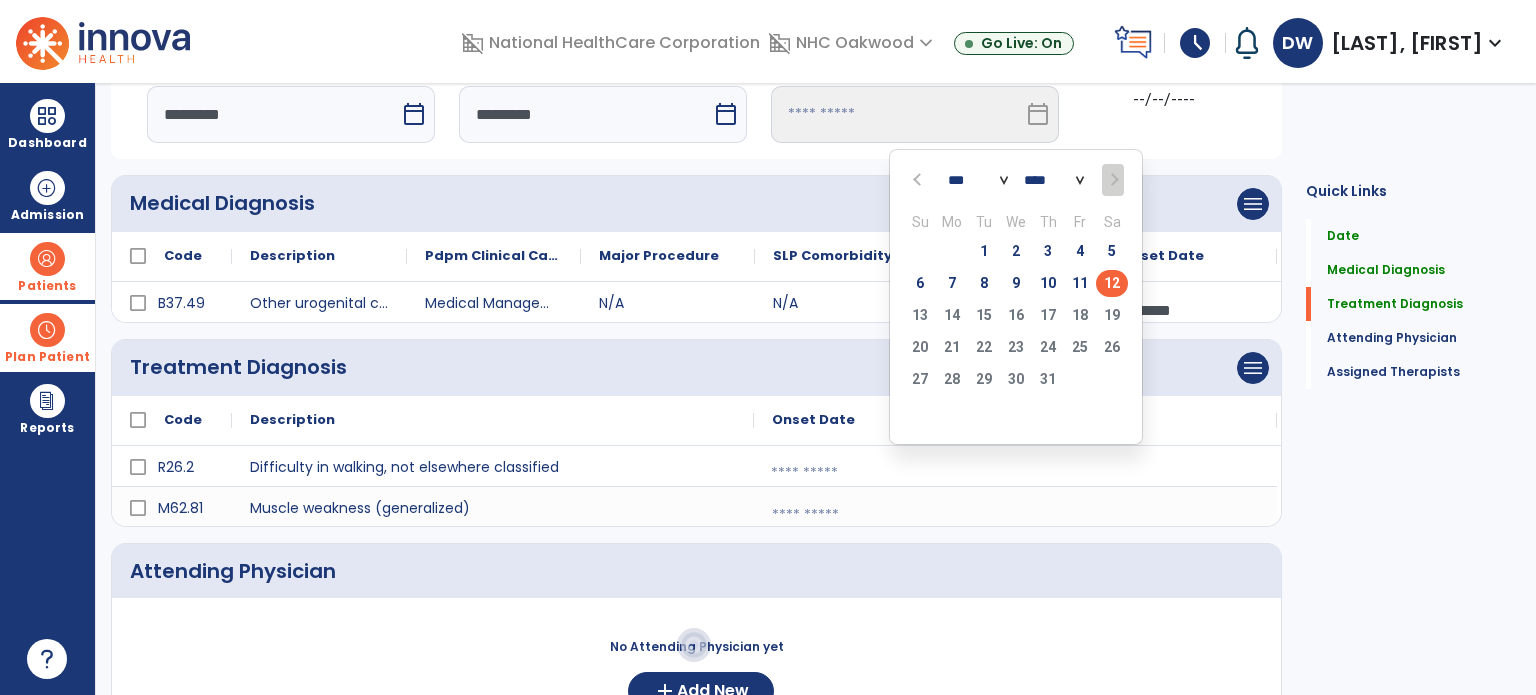 click on "12" 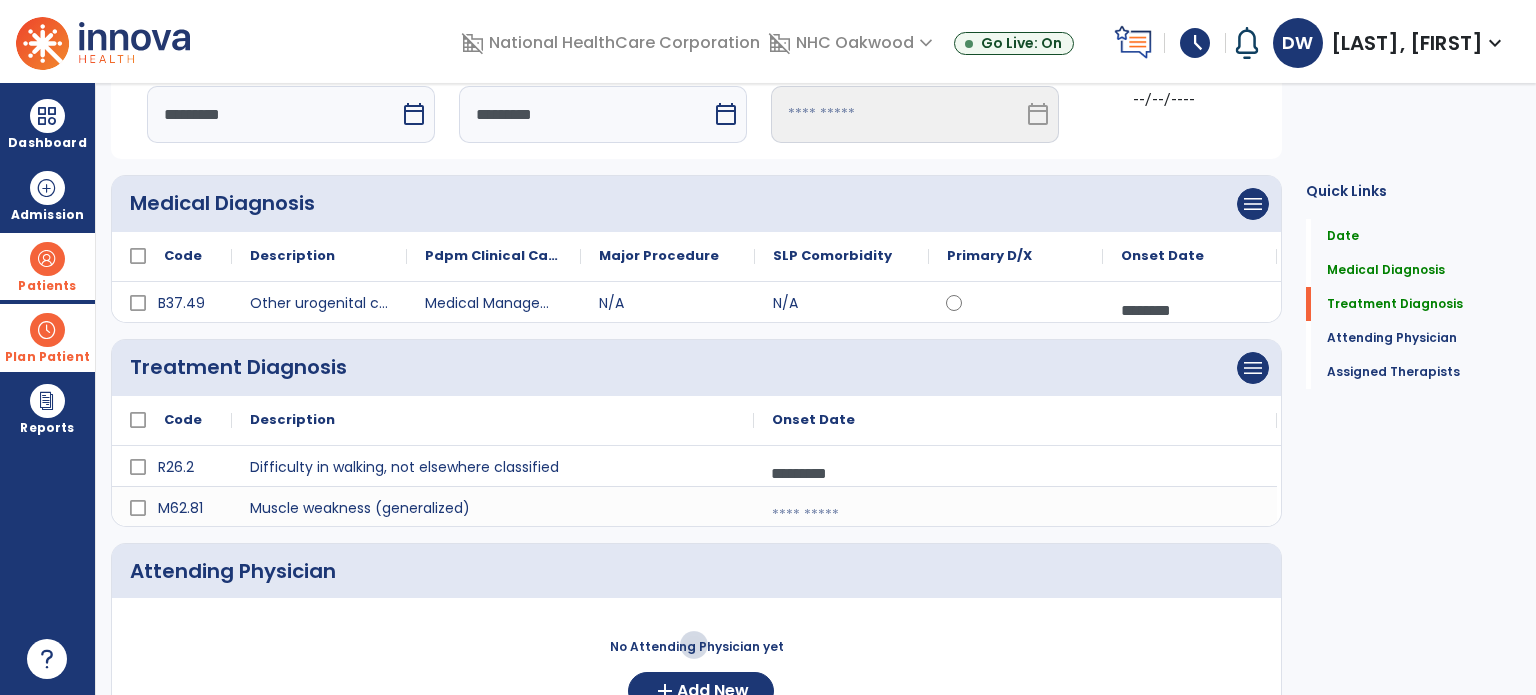 click on "Medical Diagnosis      menu   Add Medical Diagnosis   Delete Medical Diagnosis
Code
Description
Pdpm Clinical Category" 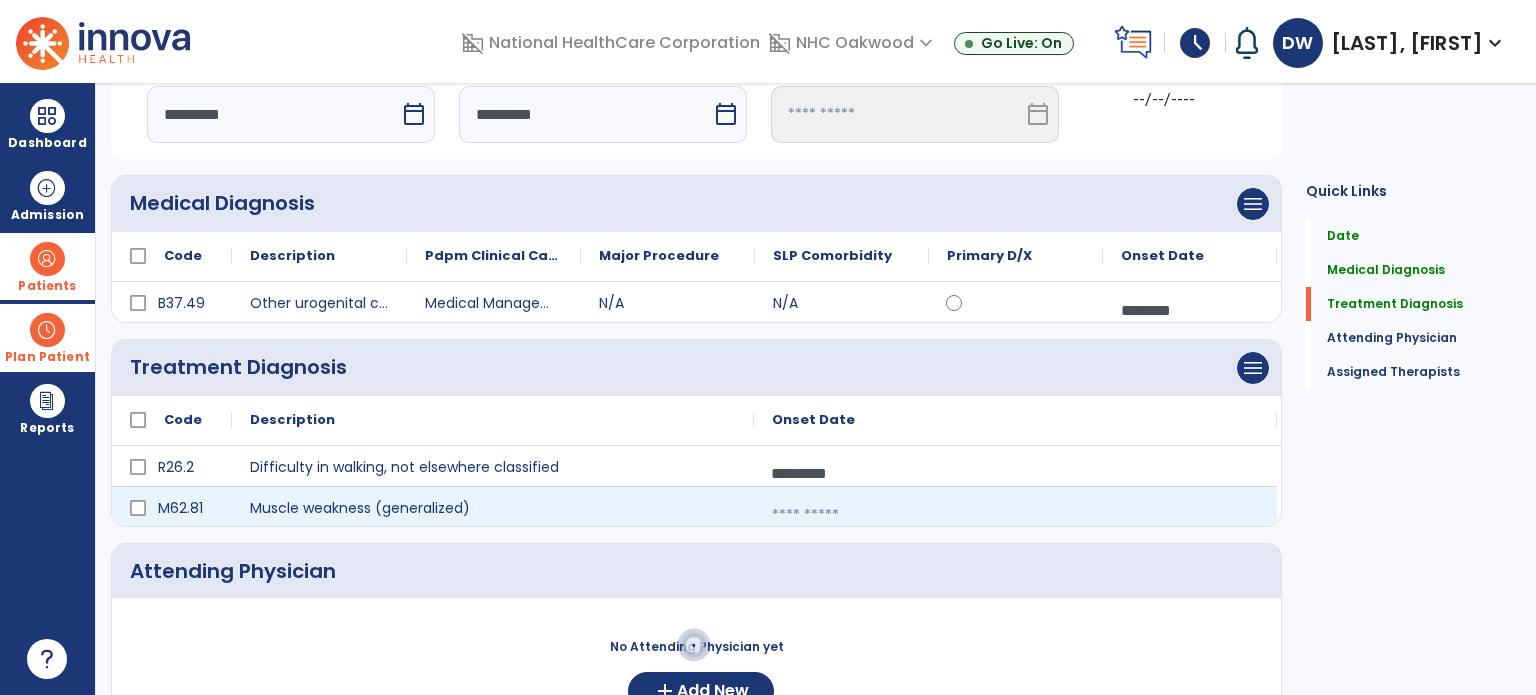 click at bounding box center (1015, 515) 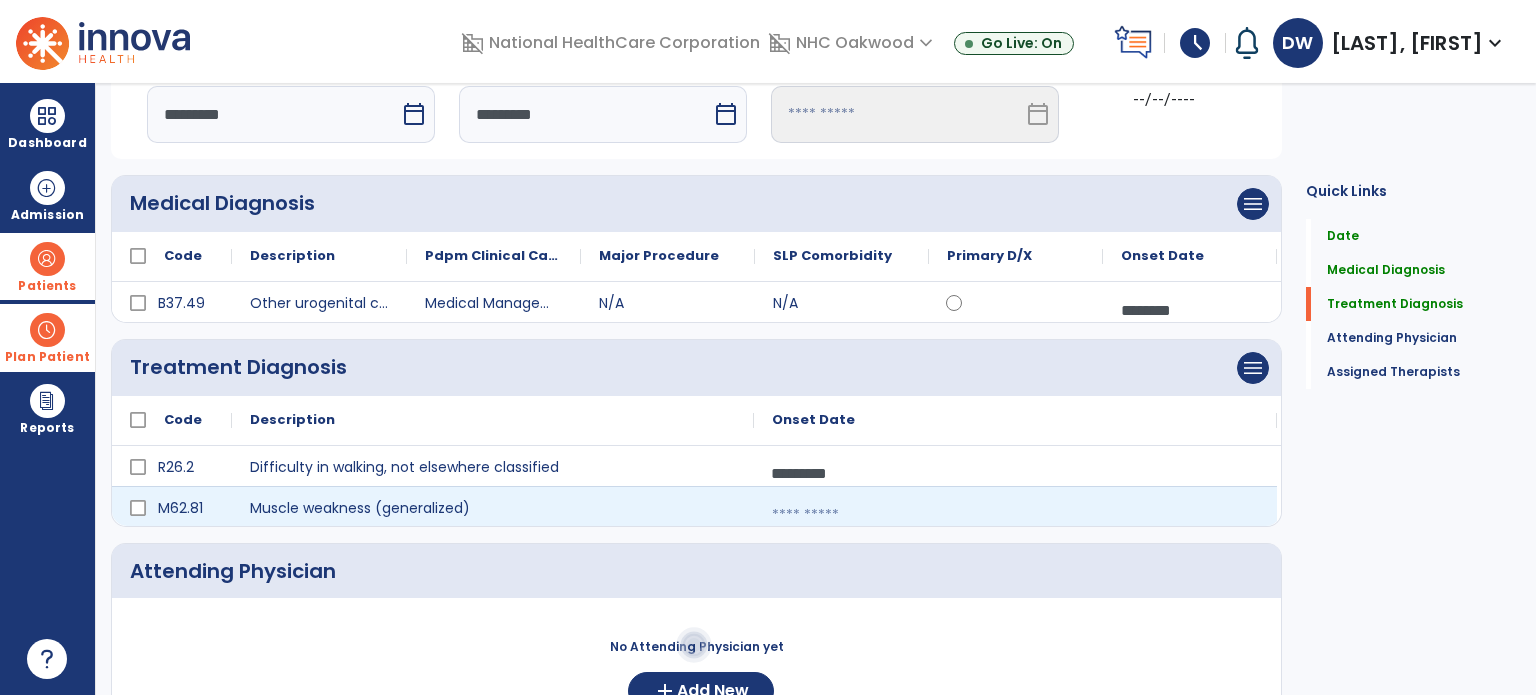 select on "*" 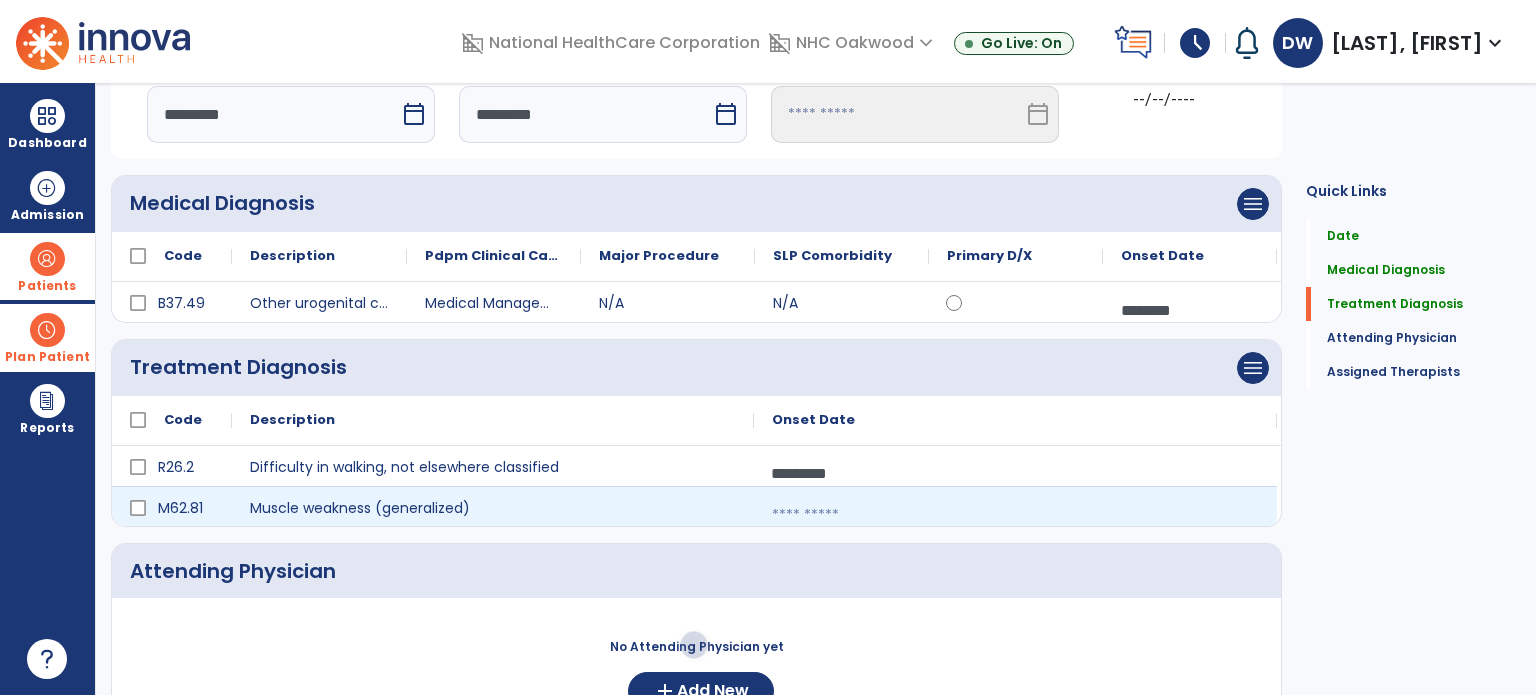 select on "****" 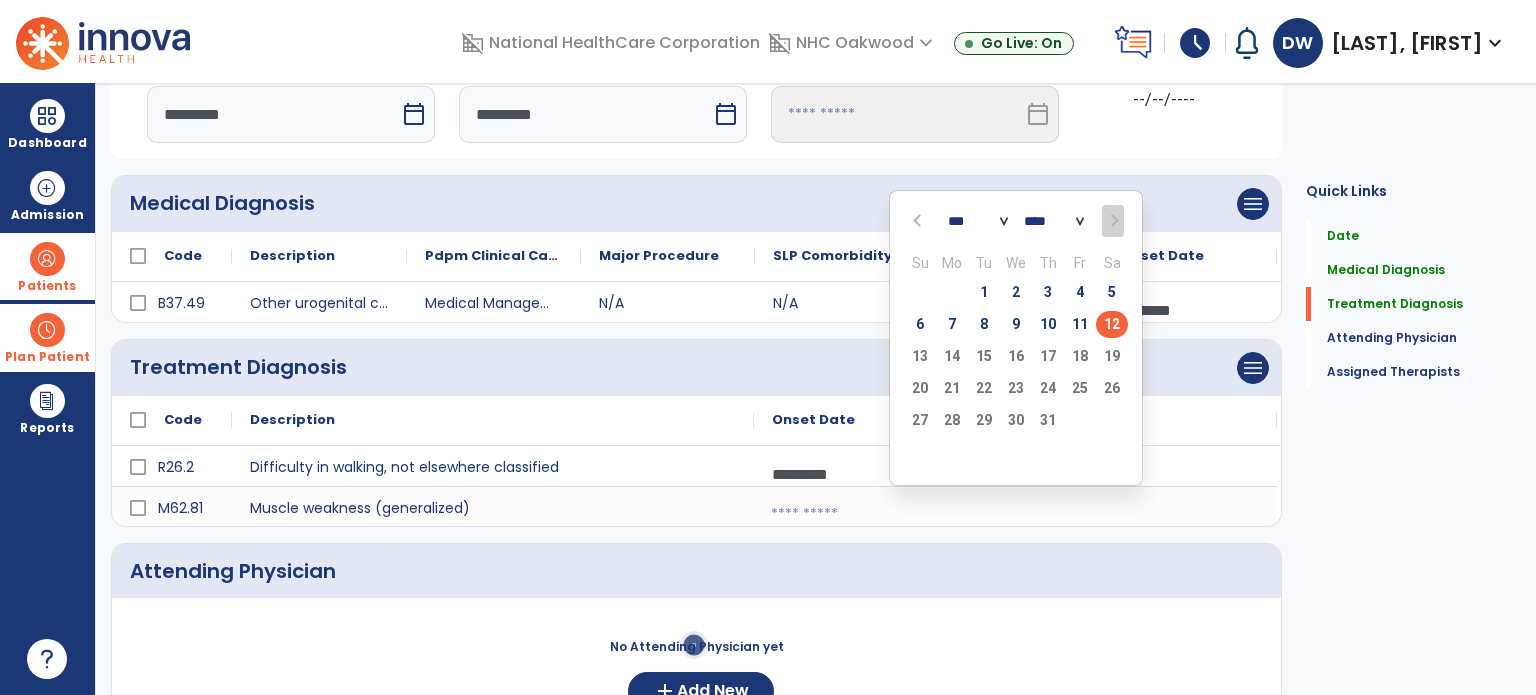 click on "12" 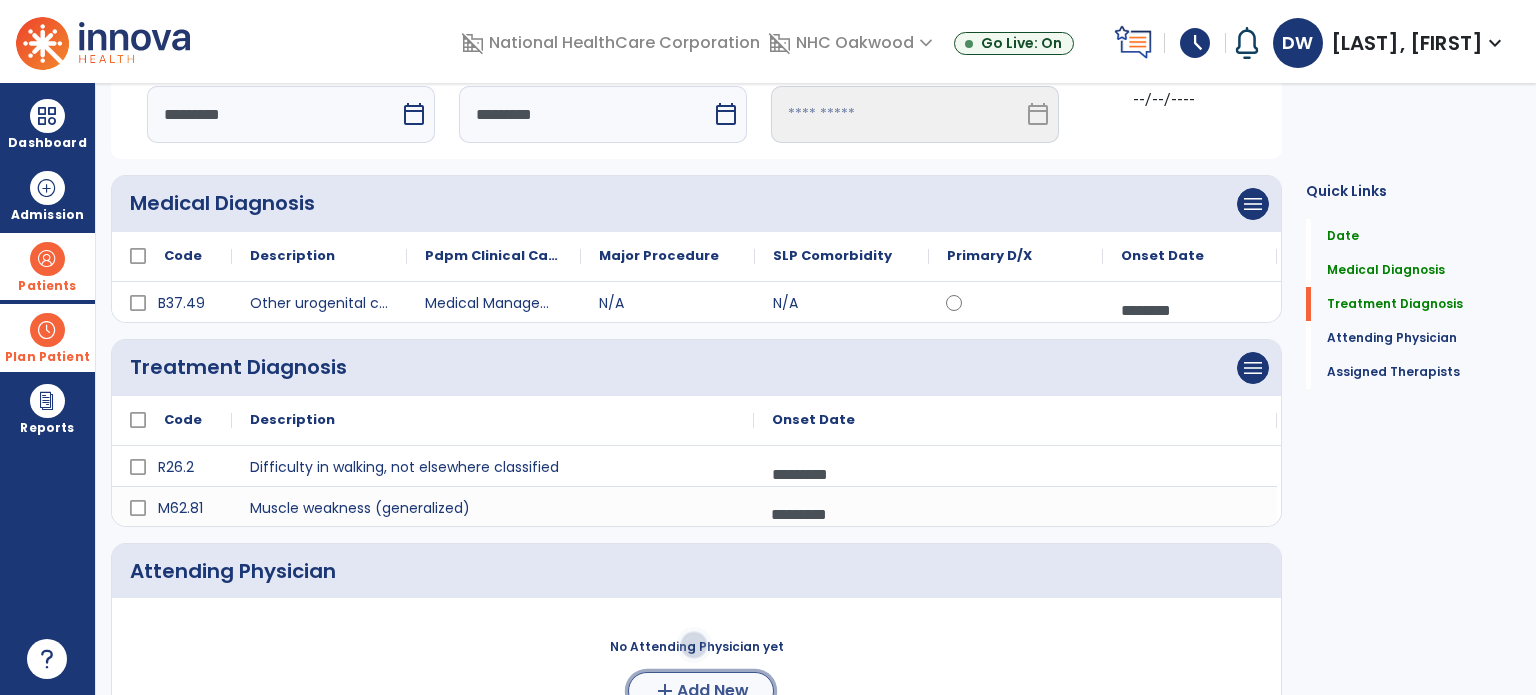 click on "Add New" 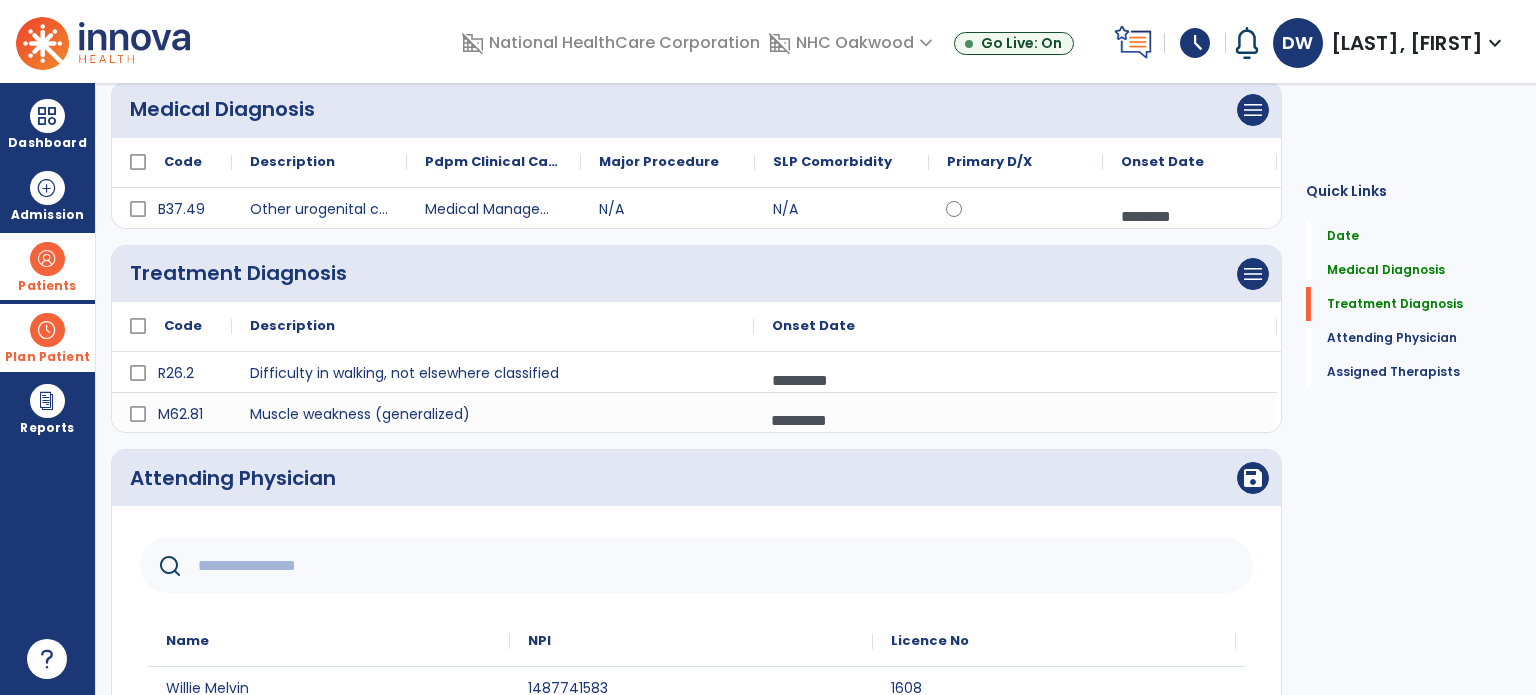 scroll, scrollTop: 300, scrollLeft: 0, axis: vertical 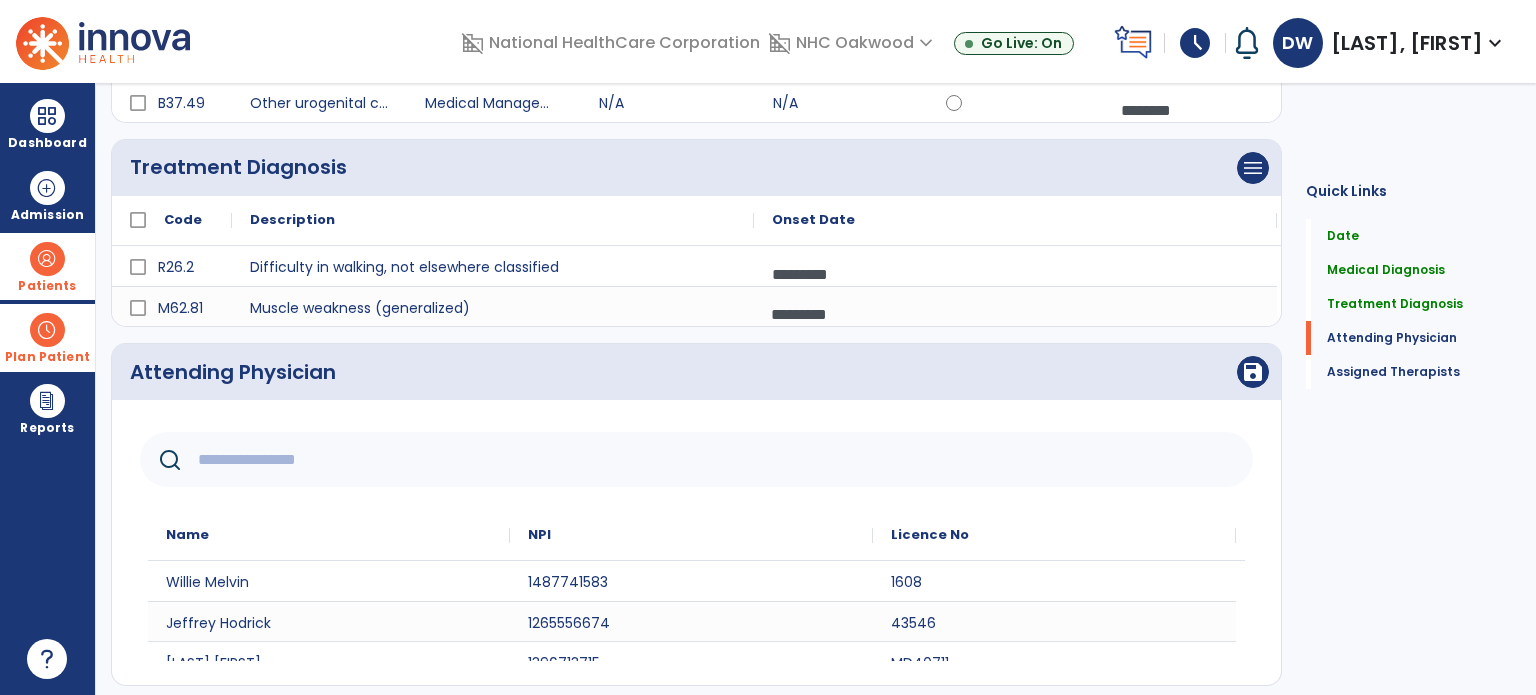 click 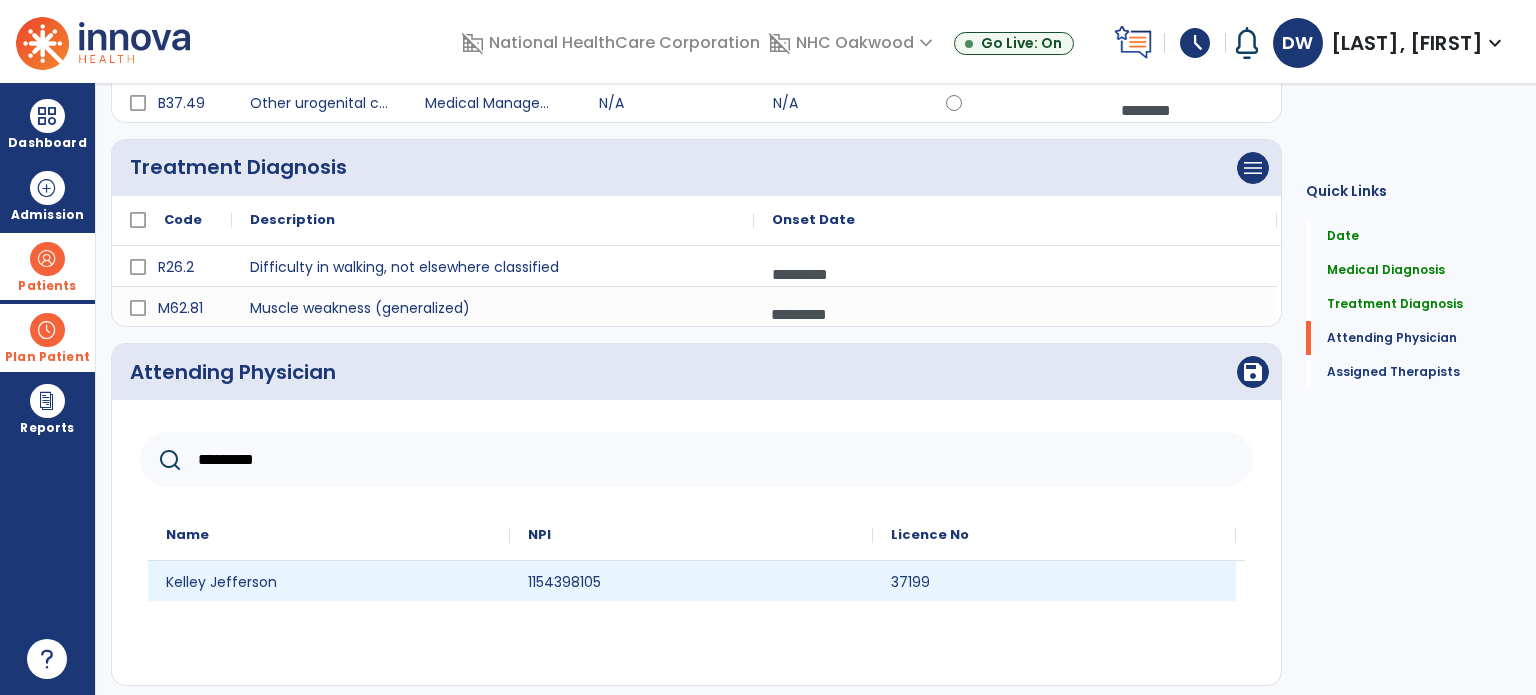 type on "*********" 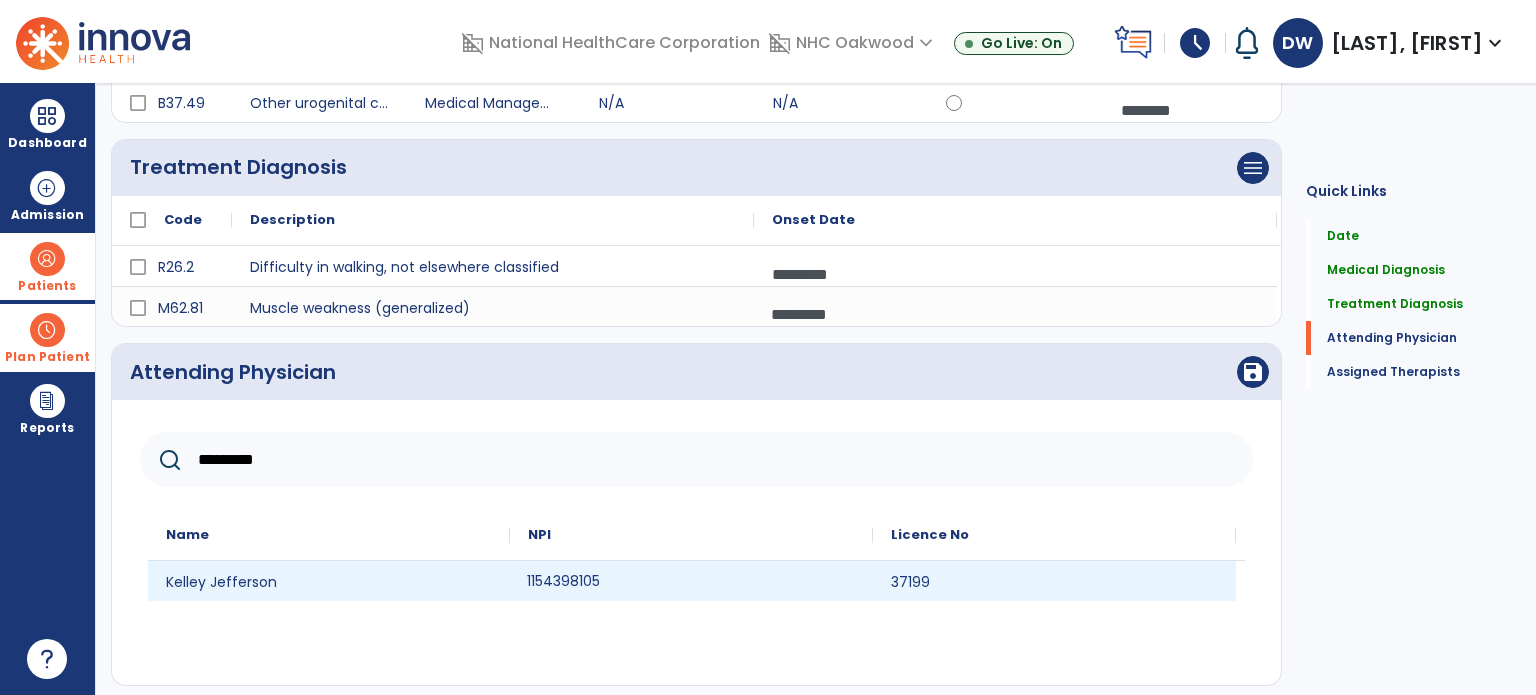 click on "1154398105" 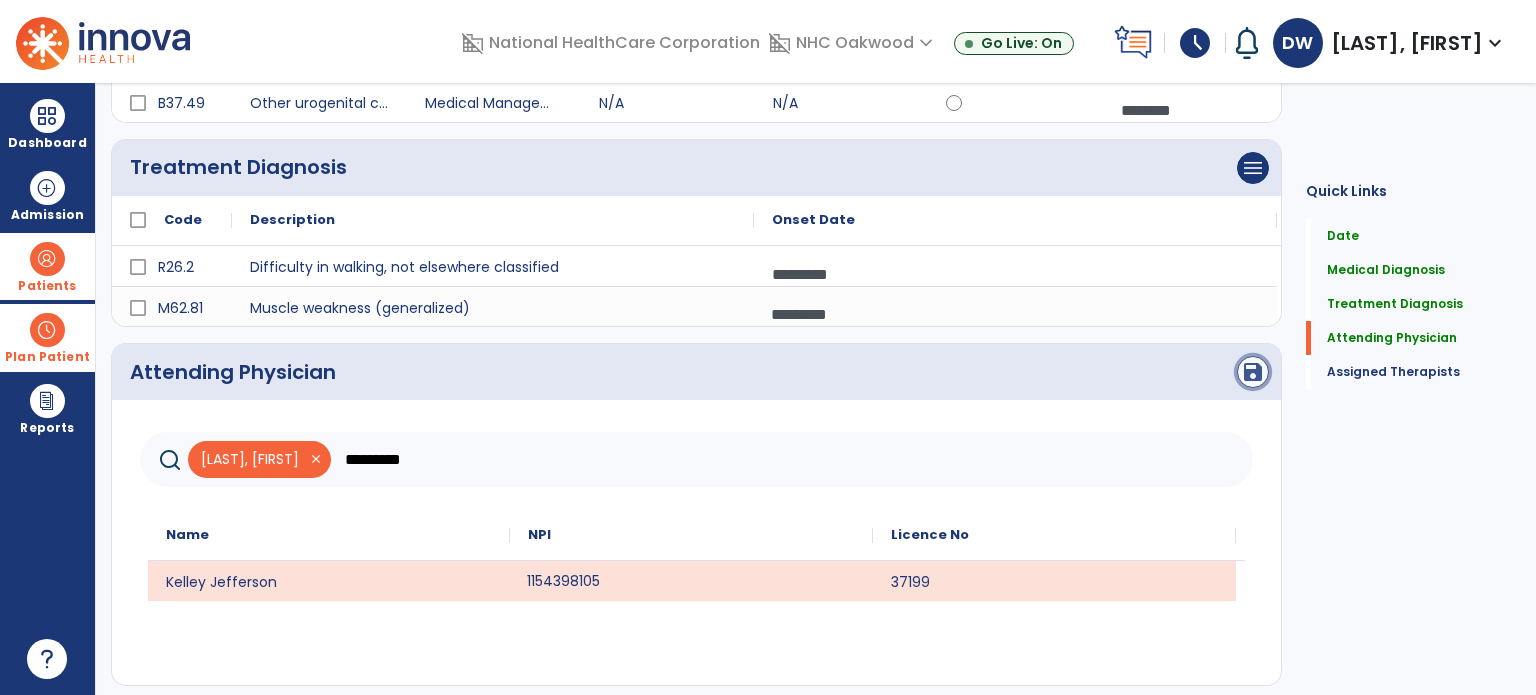 click on "save" 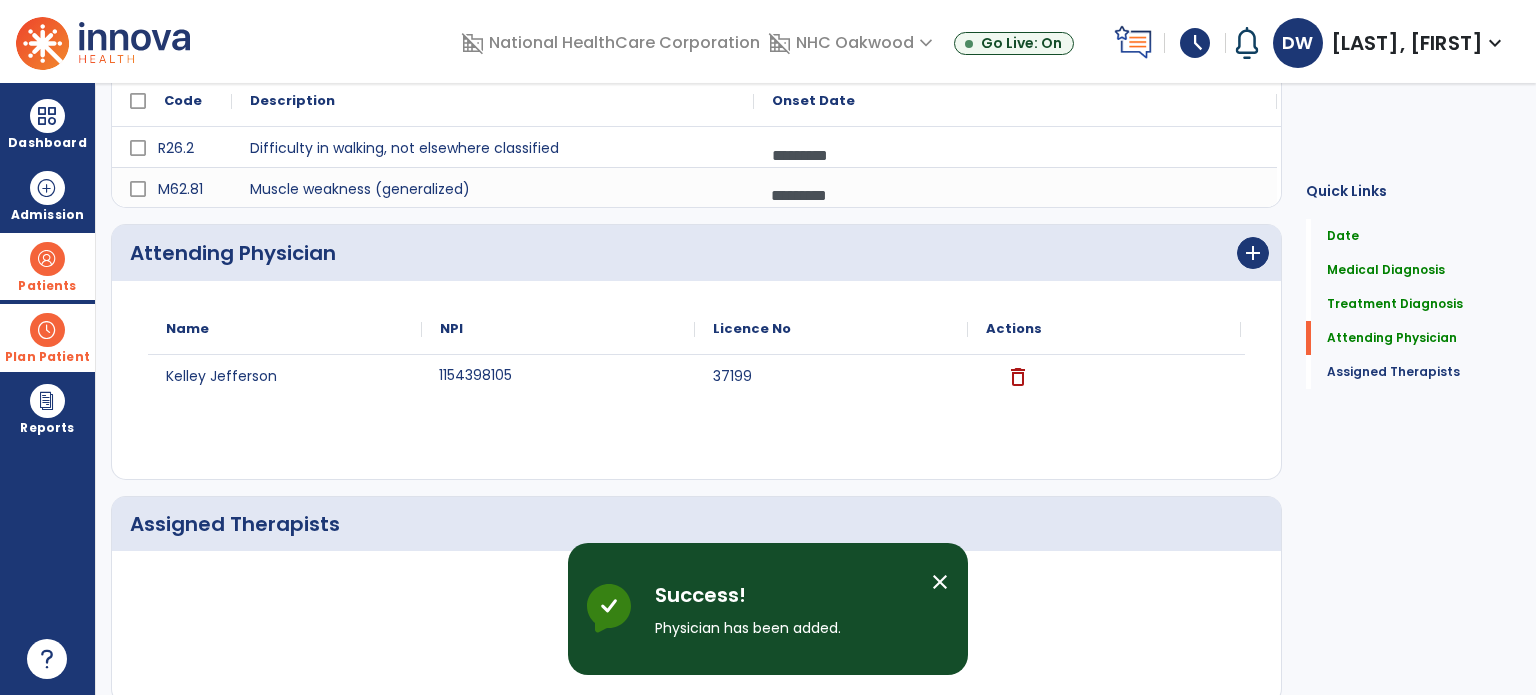 scroll, scrollTop: 517, scrollLeft: 0, axis: vertical 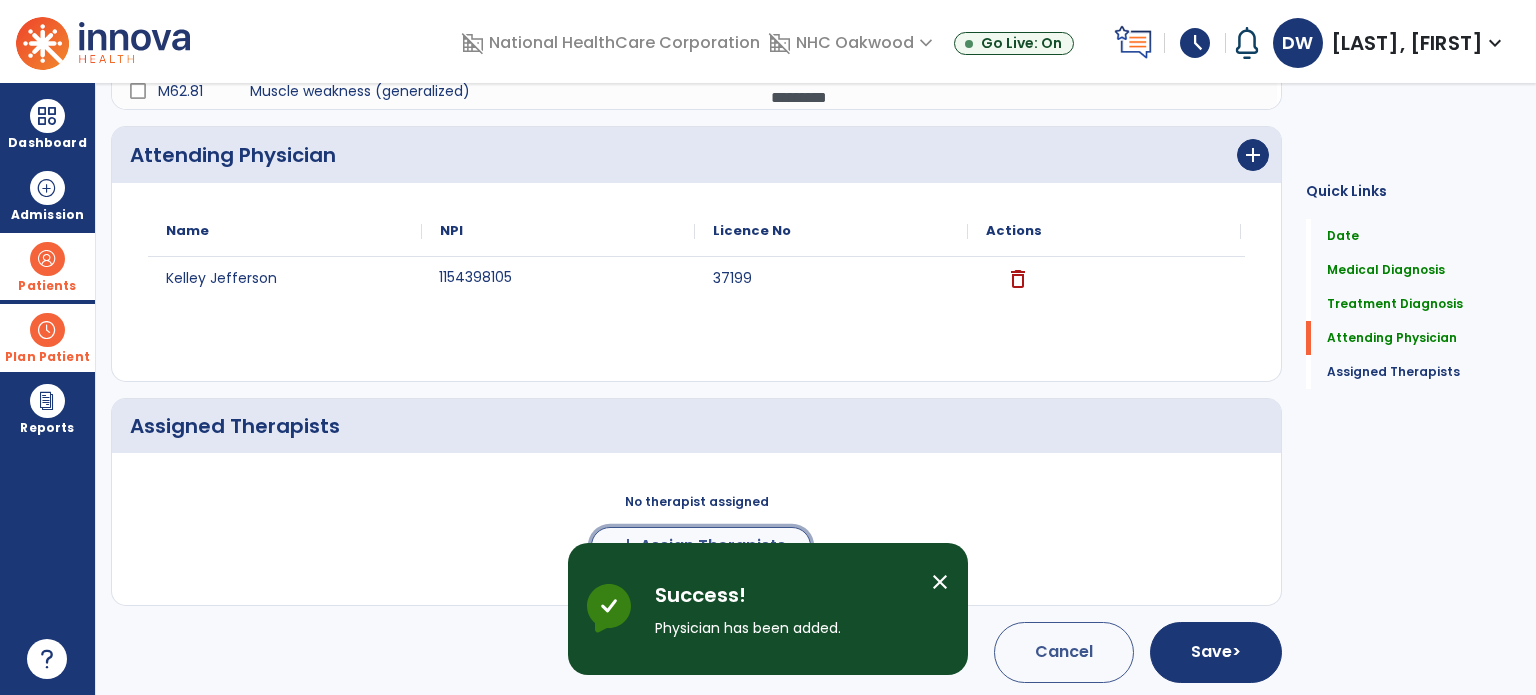 click on "add  Assign Therapists" 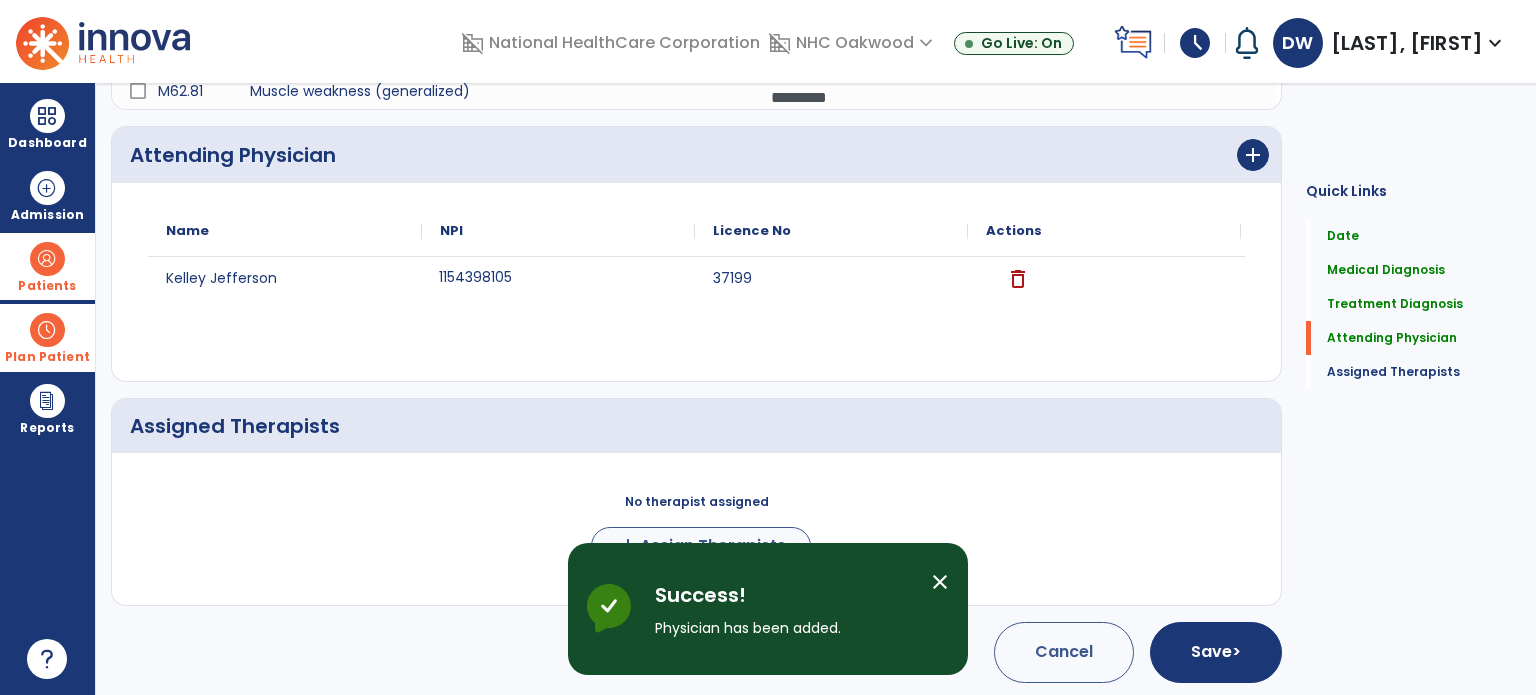 scroll, scrollTop: 514, scrollLeft: 0, axis: vertical 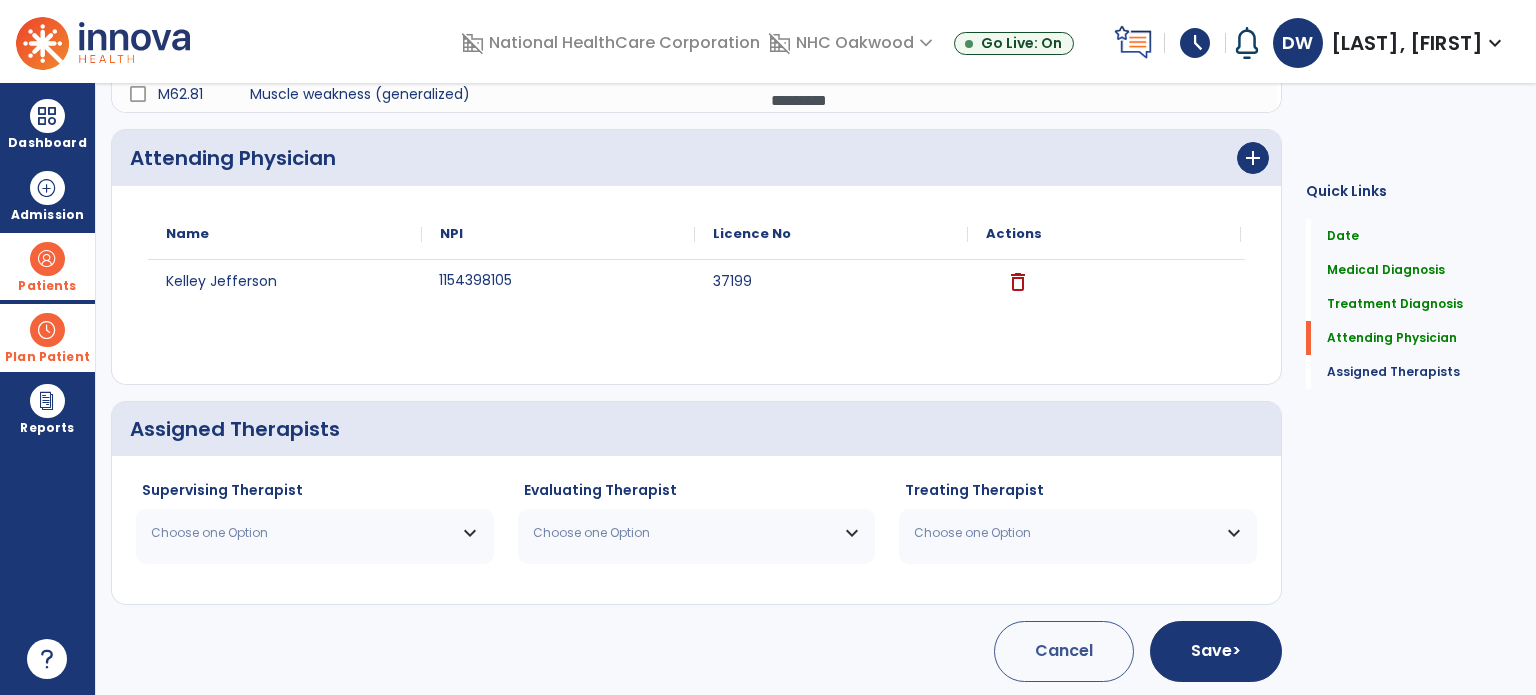 click on "Choose one Option" at bounding box center [302, 533] 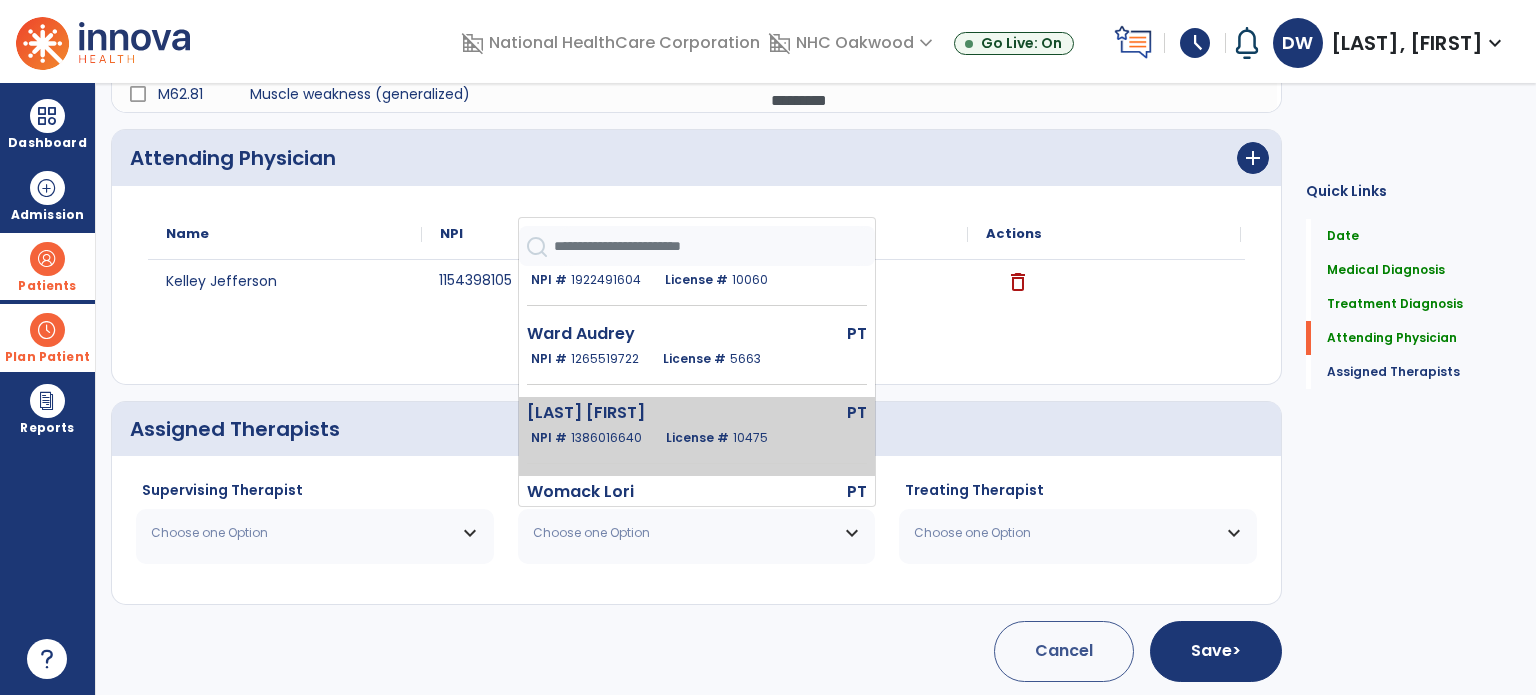 scroll, scrollTop: 248, scrollLeft: 0, axis: vertical 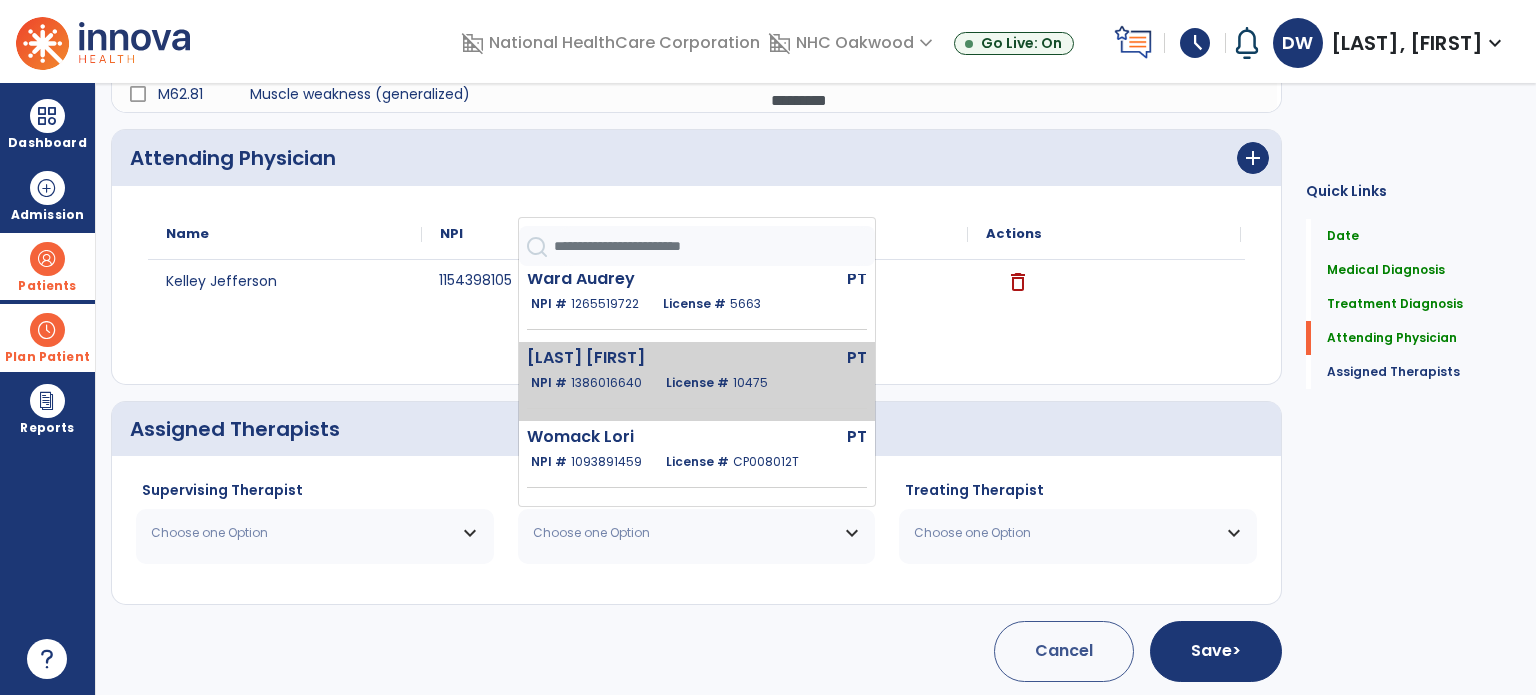 click on "[LAST], [FIRST]  PT   NPI #  [NUMBER]  License #  [NUMBER]" 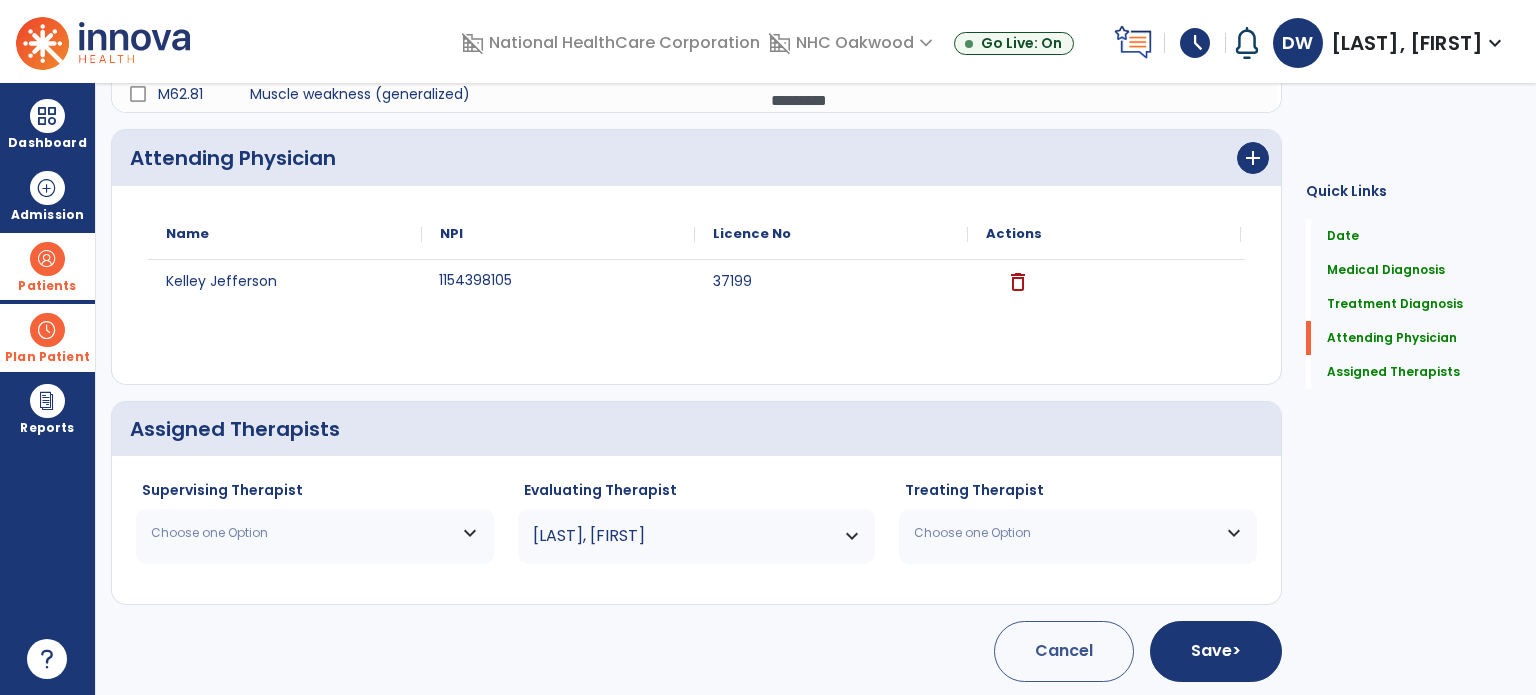 click on "Choose one Option" at bounding box center [315, 533] 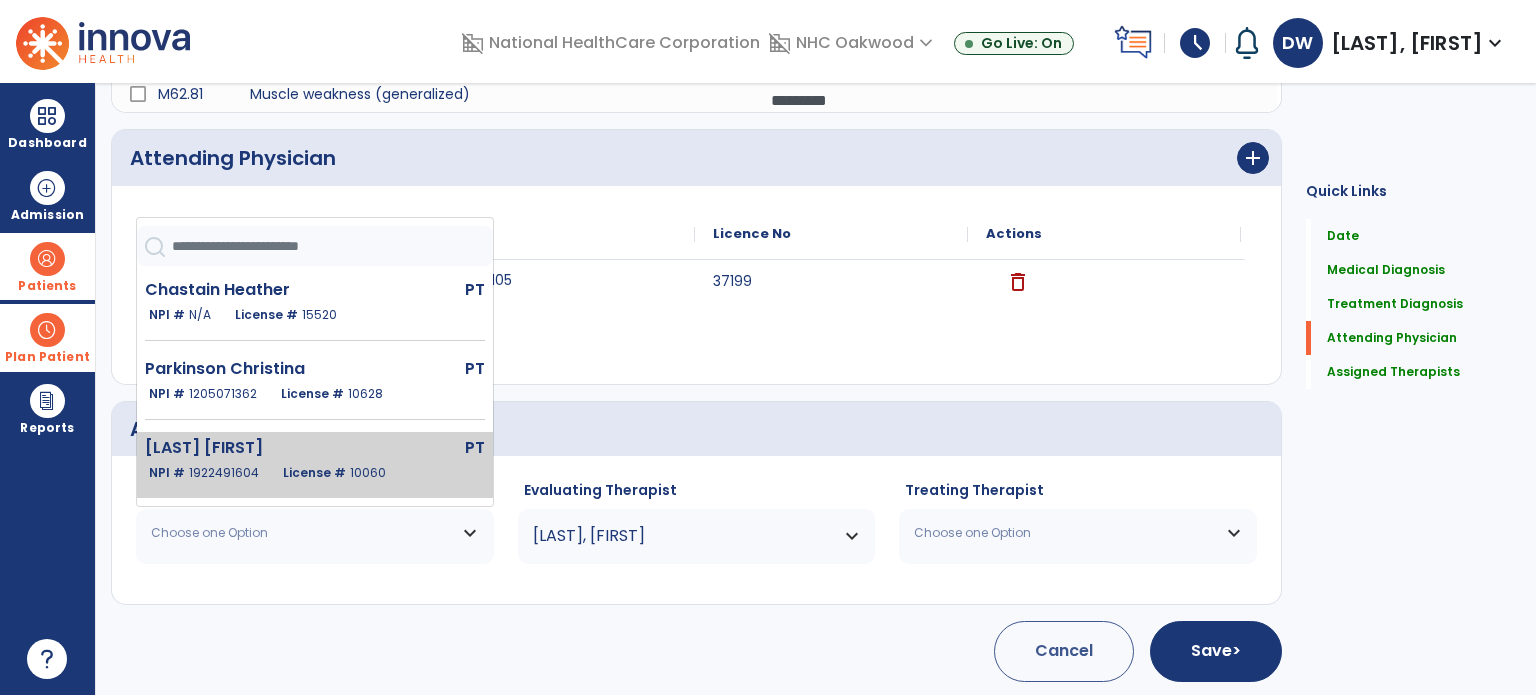 scroll, scrollTop: 248, scrollLeft: 0, axis: vertical 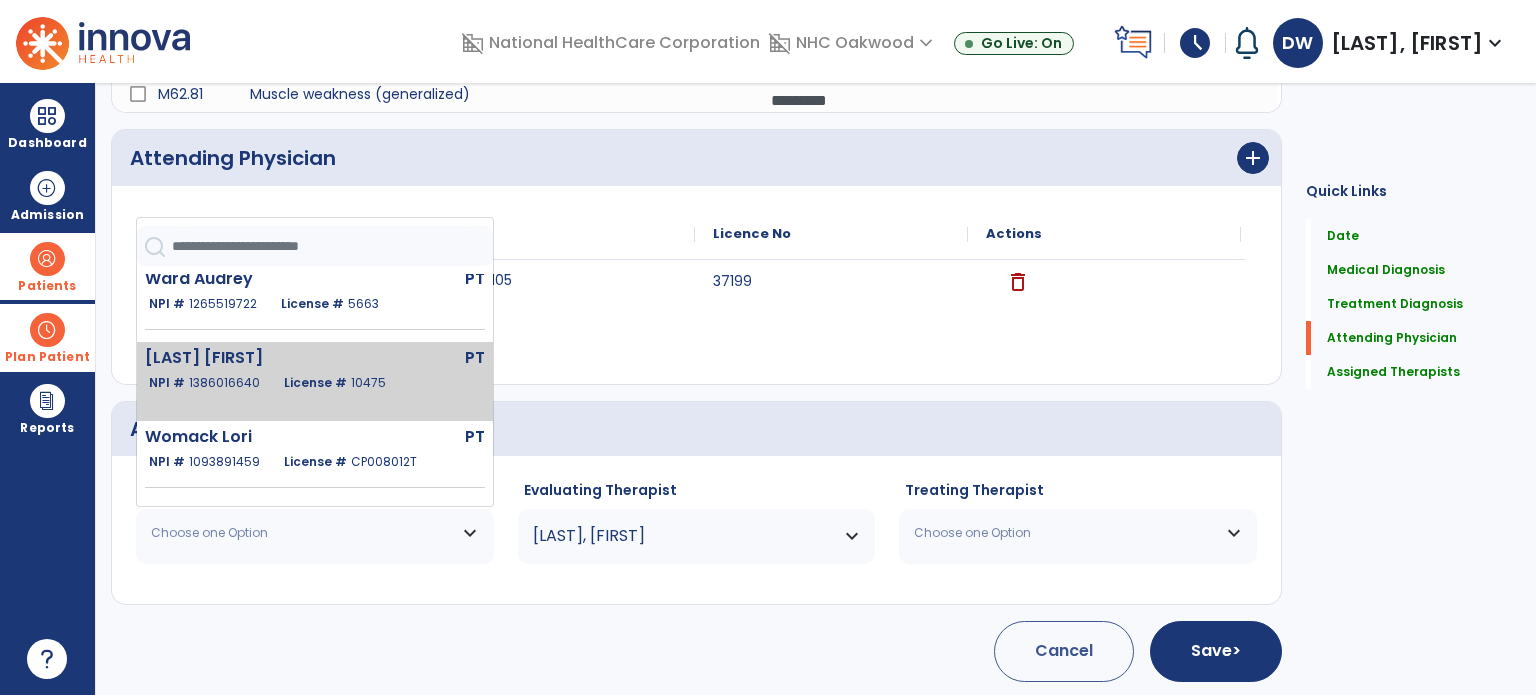 click on "License # [NUMBER]" 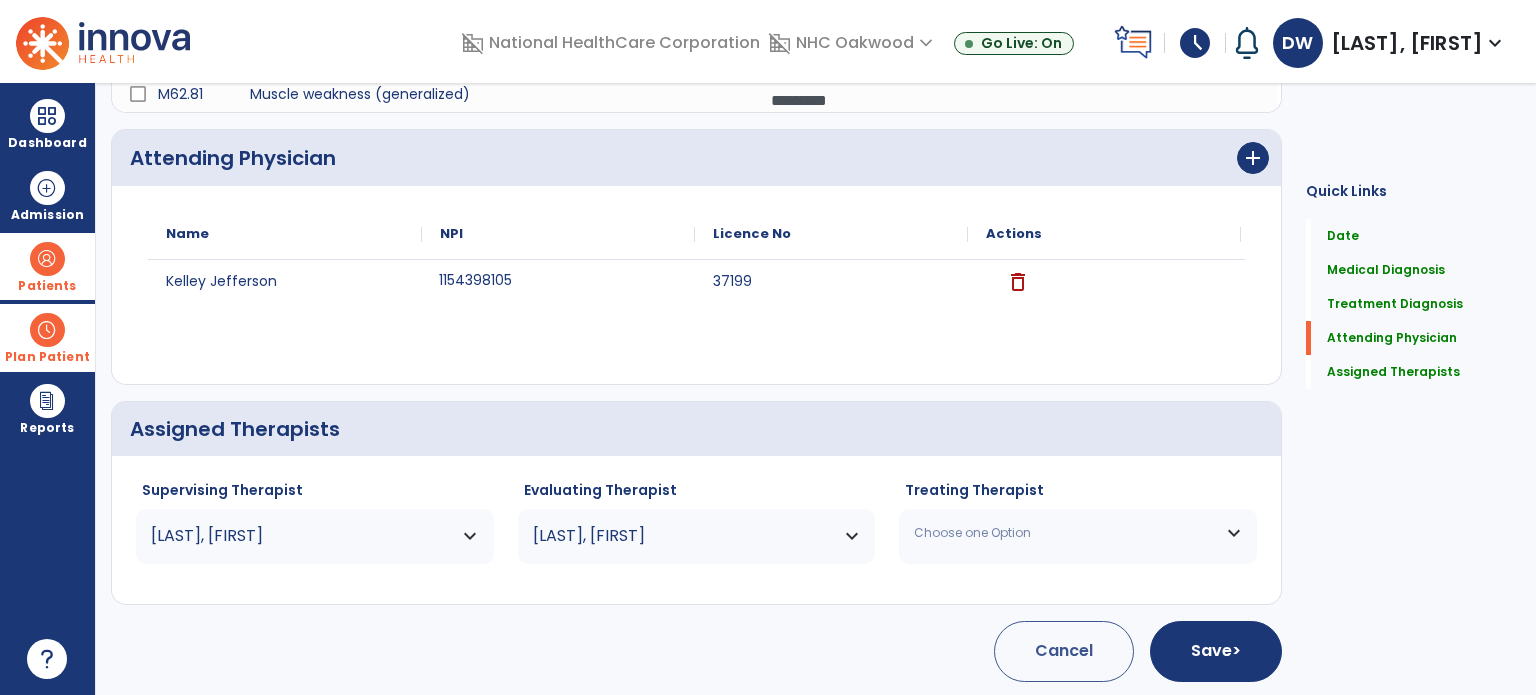 click on "Choose one Option" at bounding box center (1078, 533) 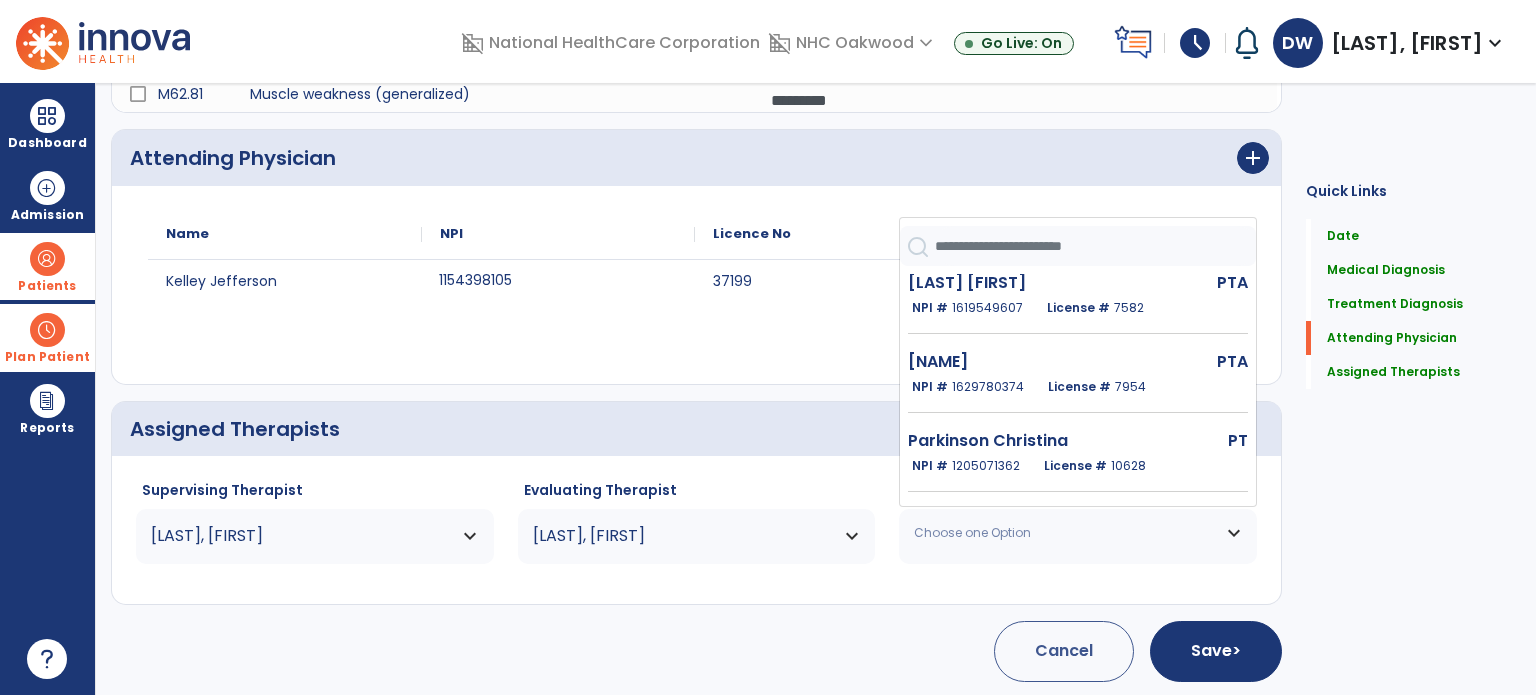 scroll, scrollTop: 100, scrollLeft: 0, axis: vertical 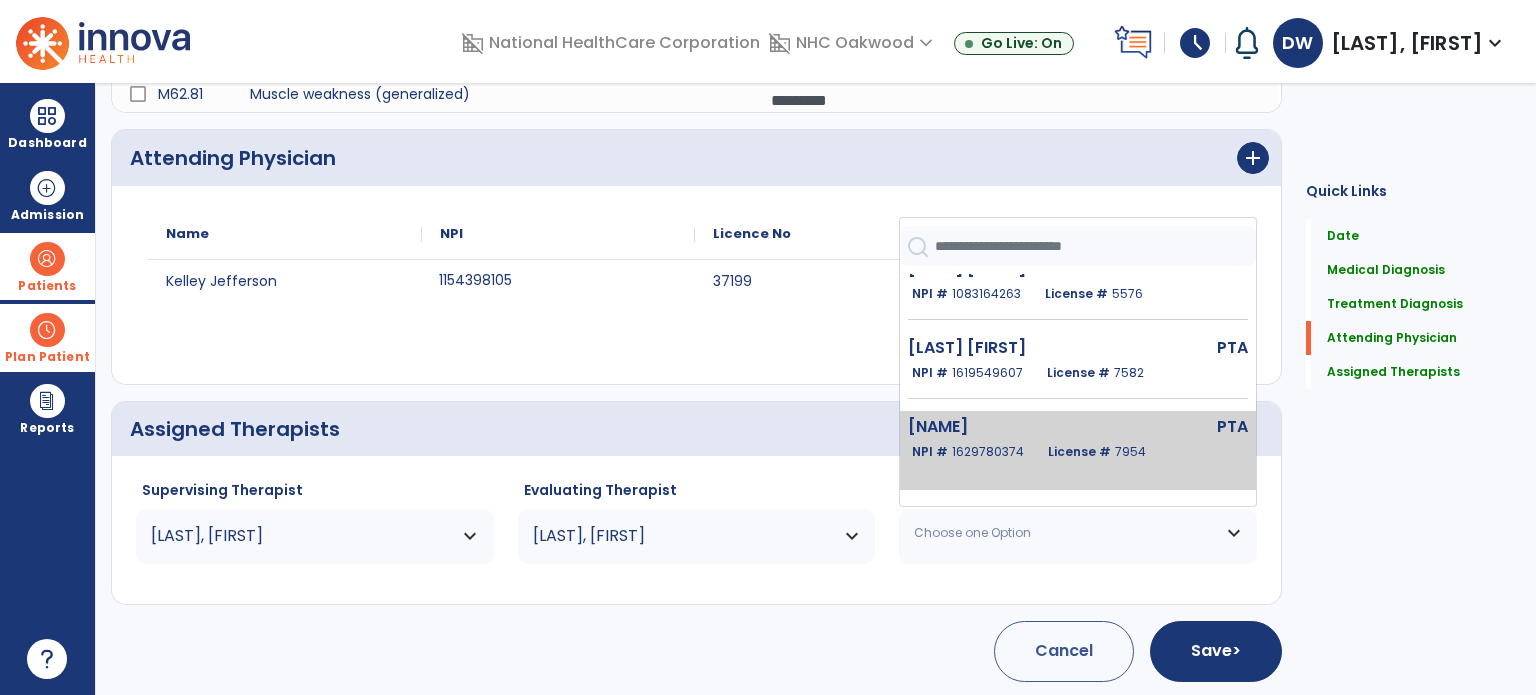 click on "License # [NUMBER]" 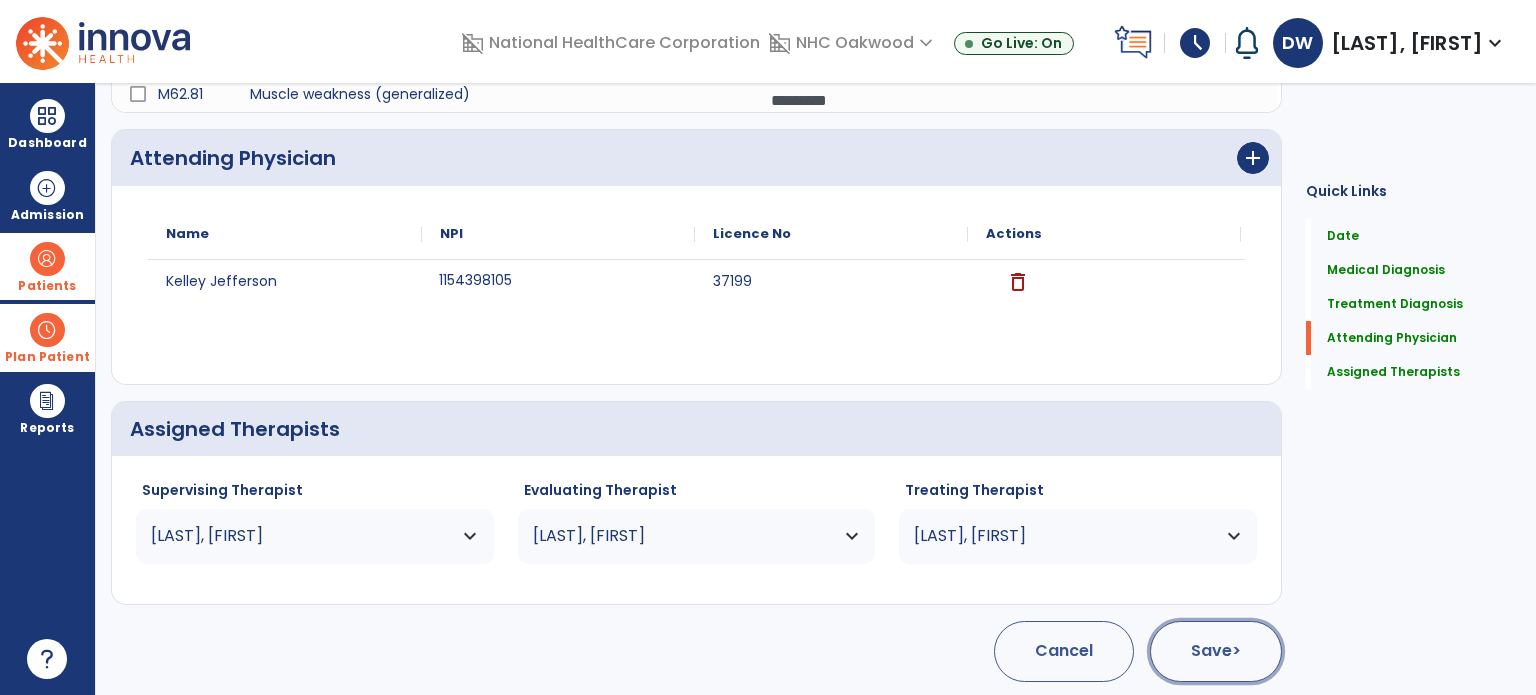 click on "Save  >" 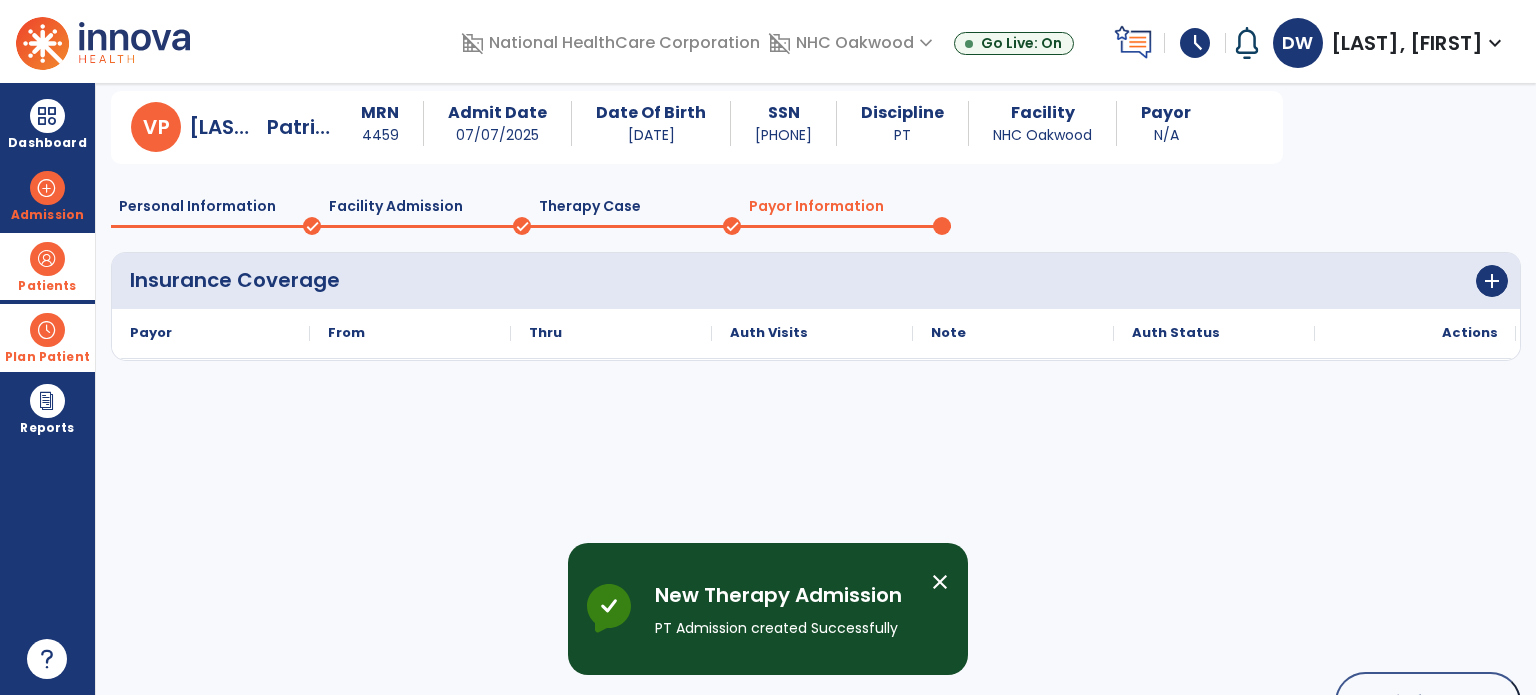 scroll, scrollTop: 119, scrollLeft: 0, axis: vertical 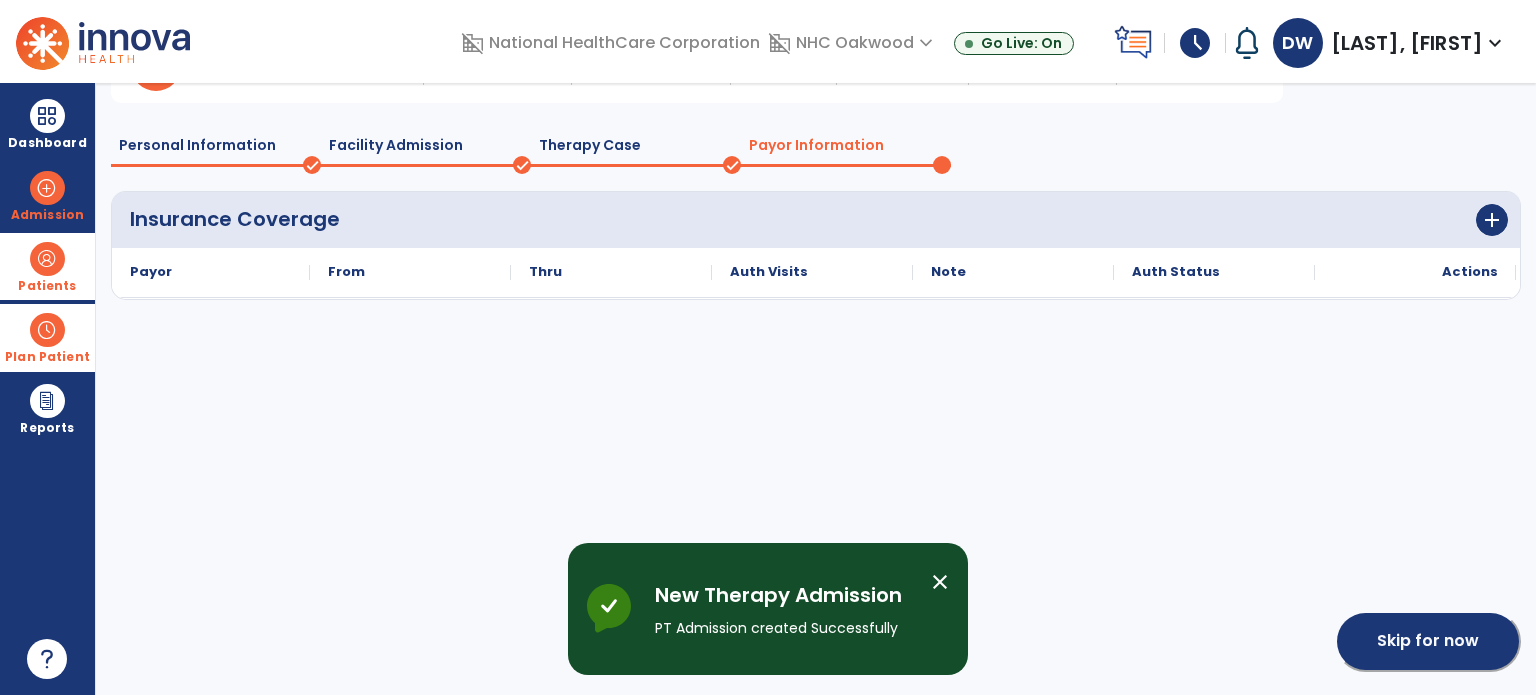 click on "Skip for now" 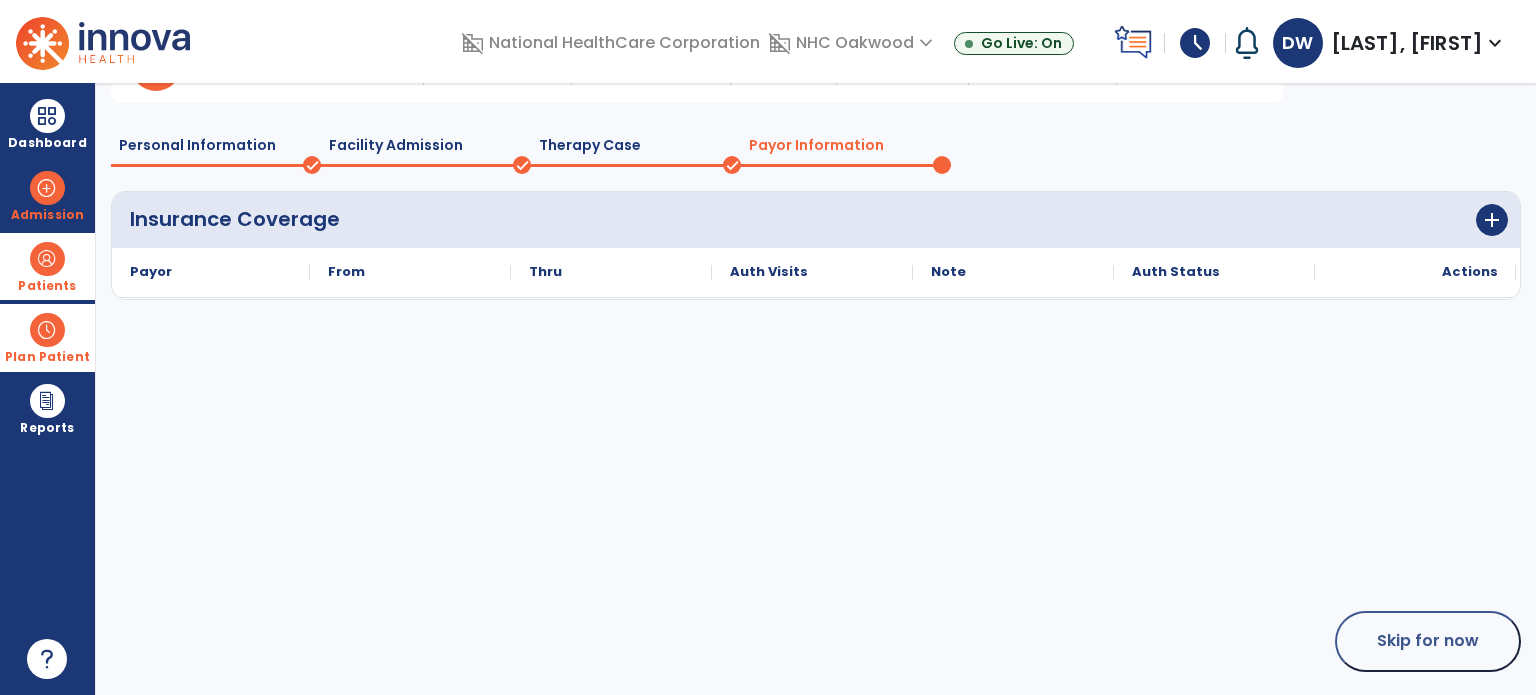 scroll, scrollTop: 107, scrollLeft: 0, axis: vertical 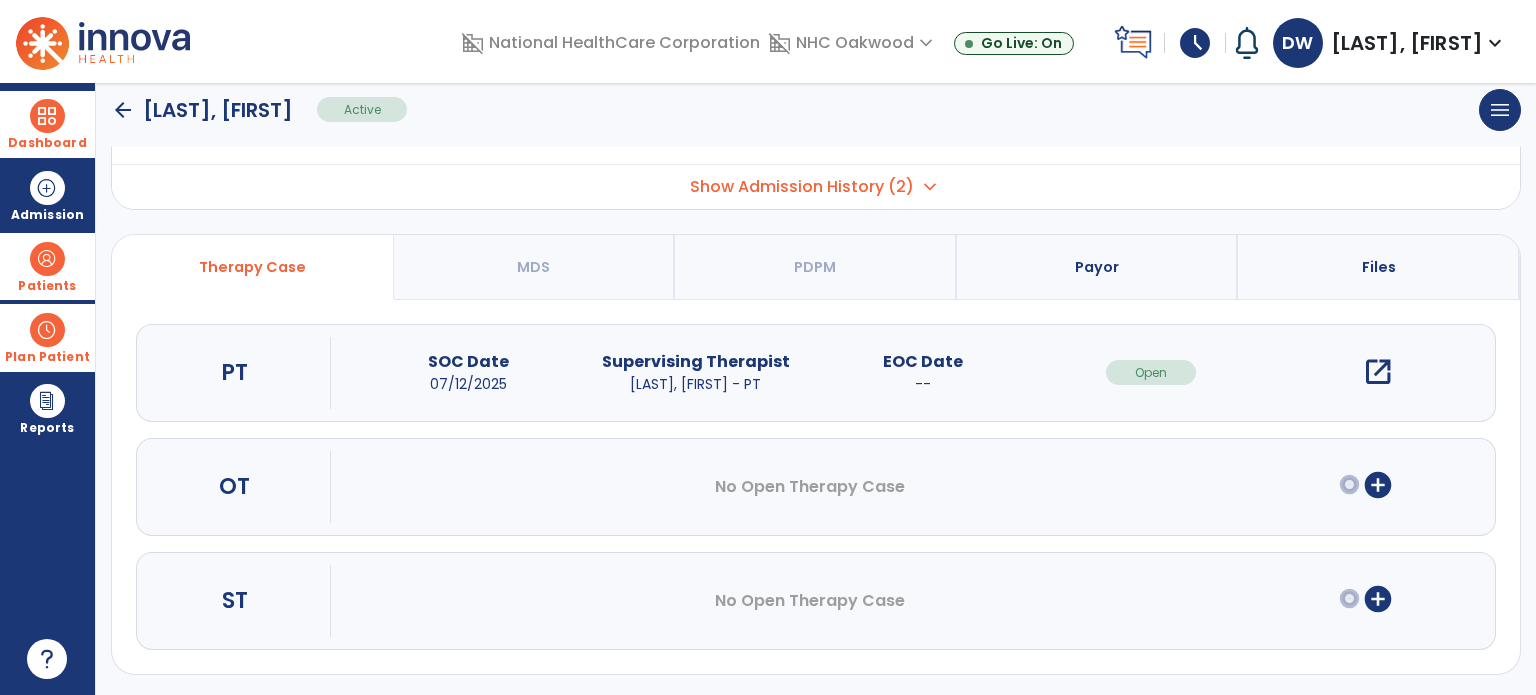 click on "Dashboard" at bounding box center (47, 143) 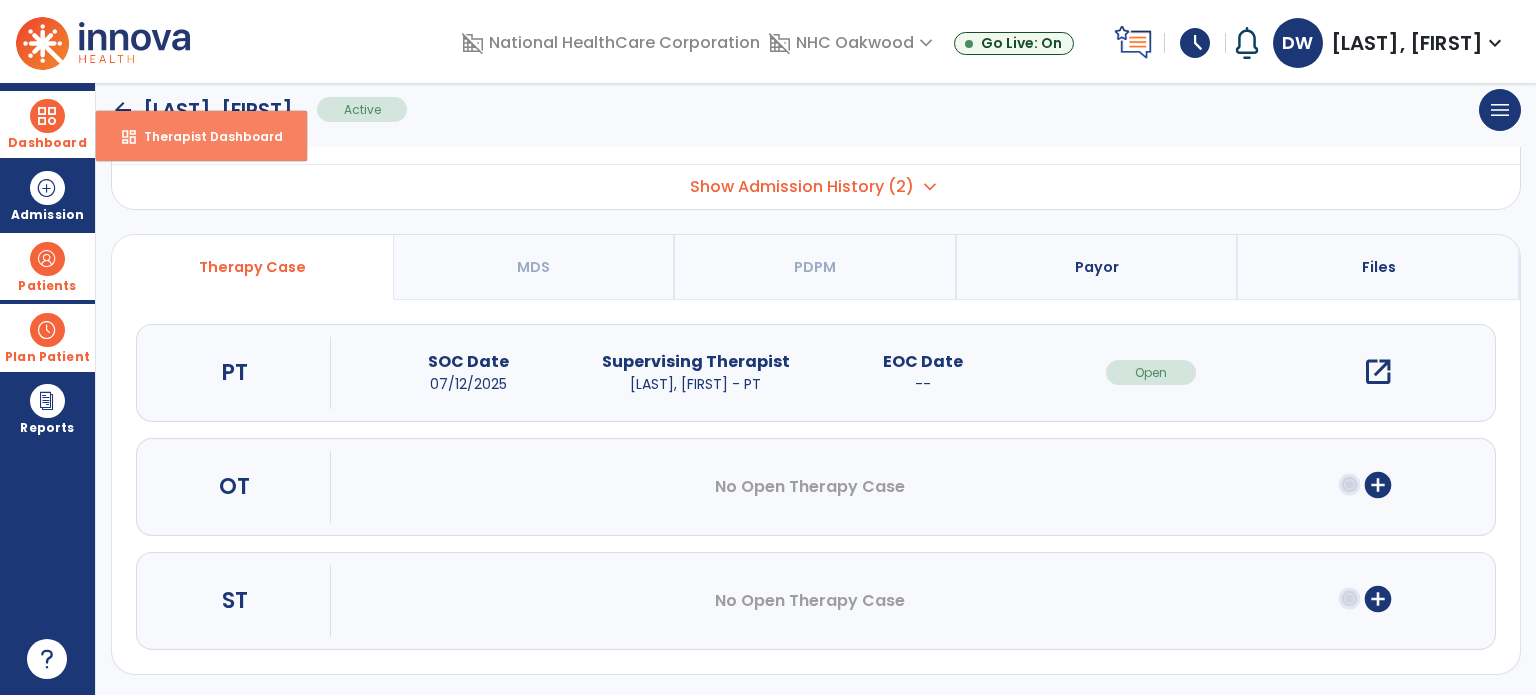 click on "Therapist Dashboard" at bounding box center [205, 136] 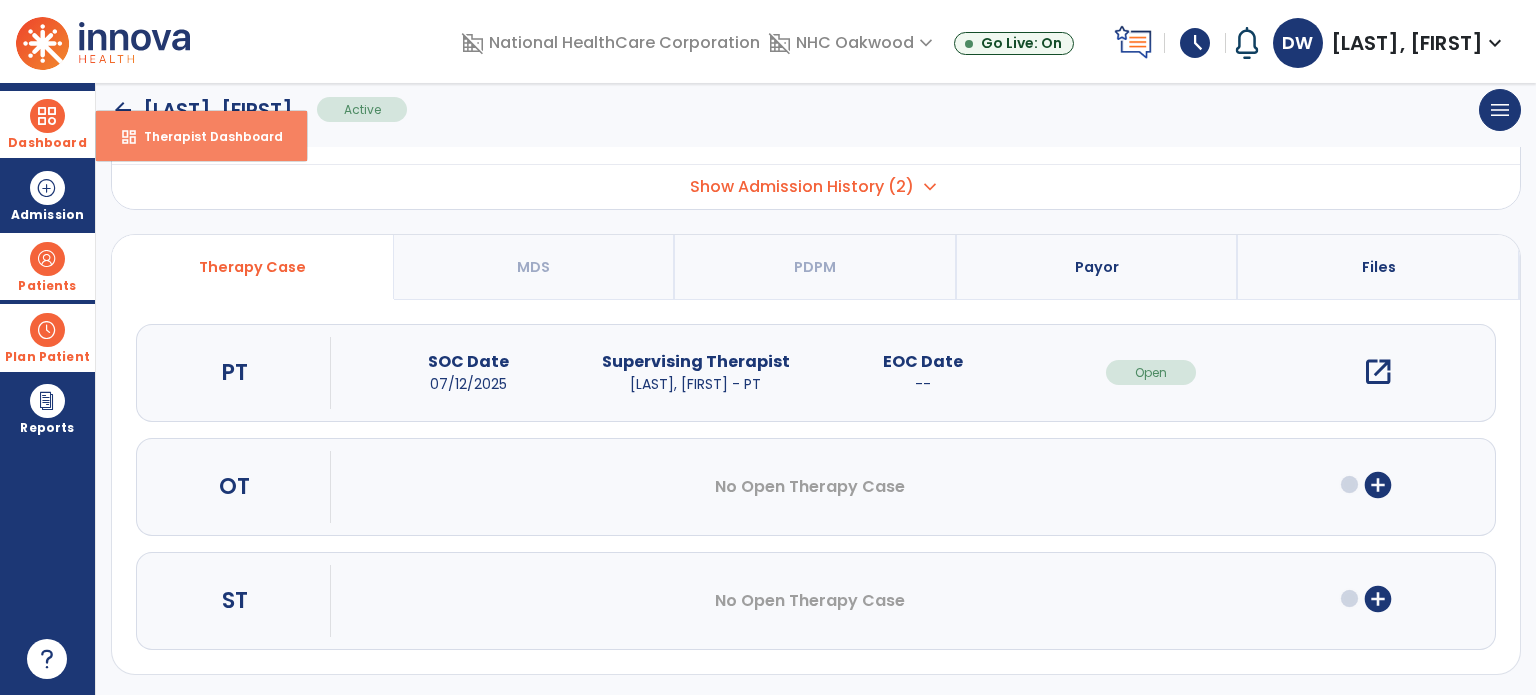 select on "****" 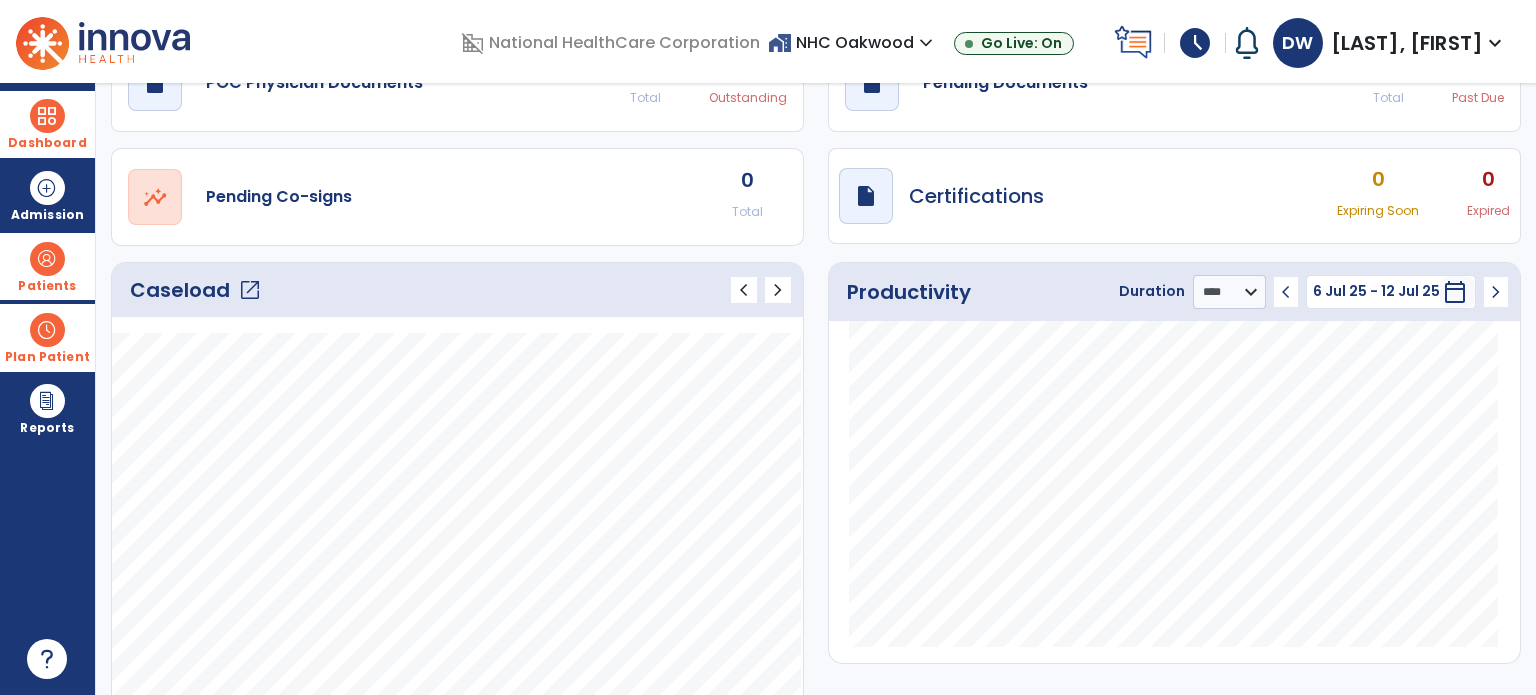 click on "Caseload   open_in_new" 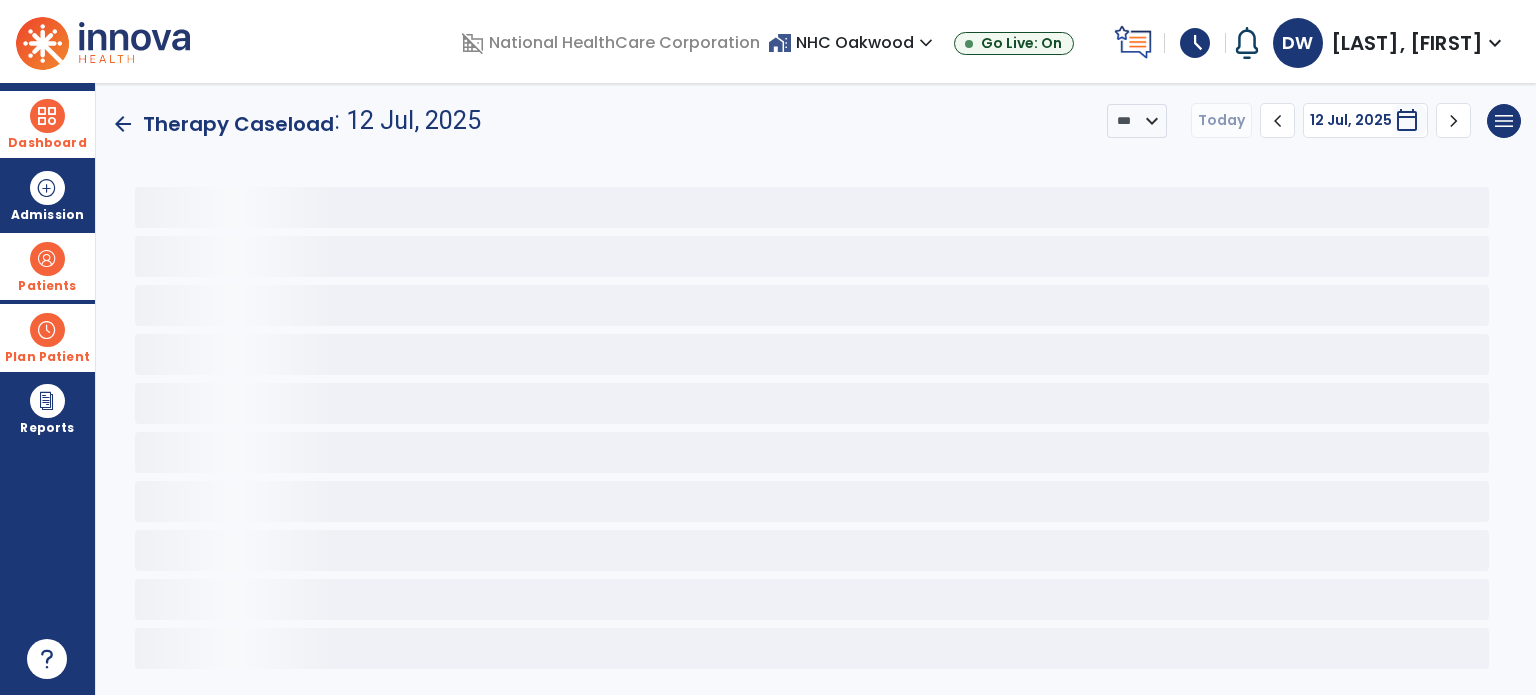 scroll, scrollTop: 0, scrollLeft: 0, axis: both 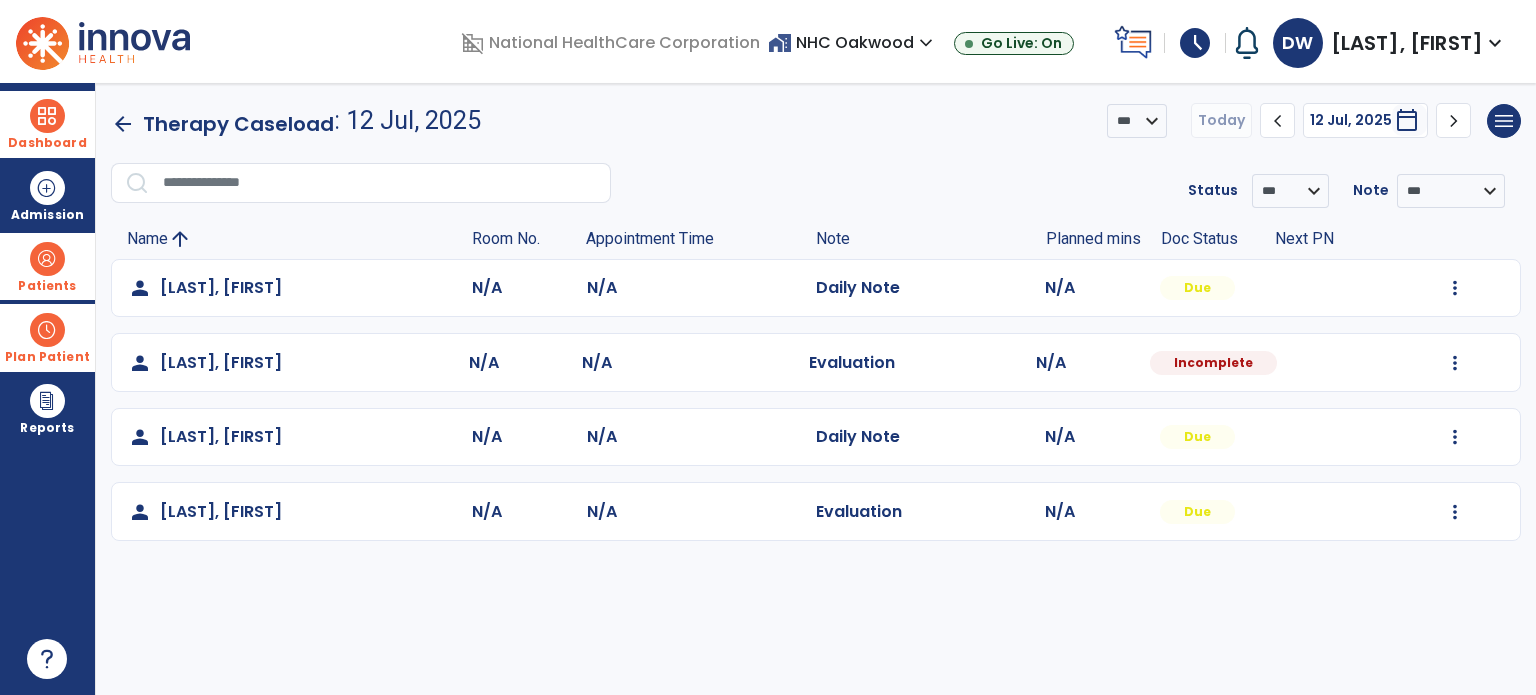 click on "Dashboard" at bounding box center [47, 124] 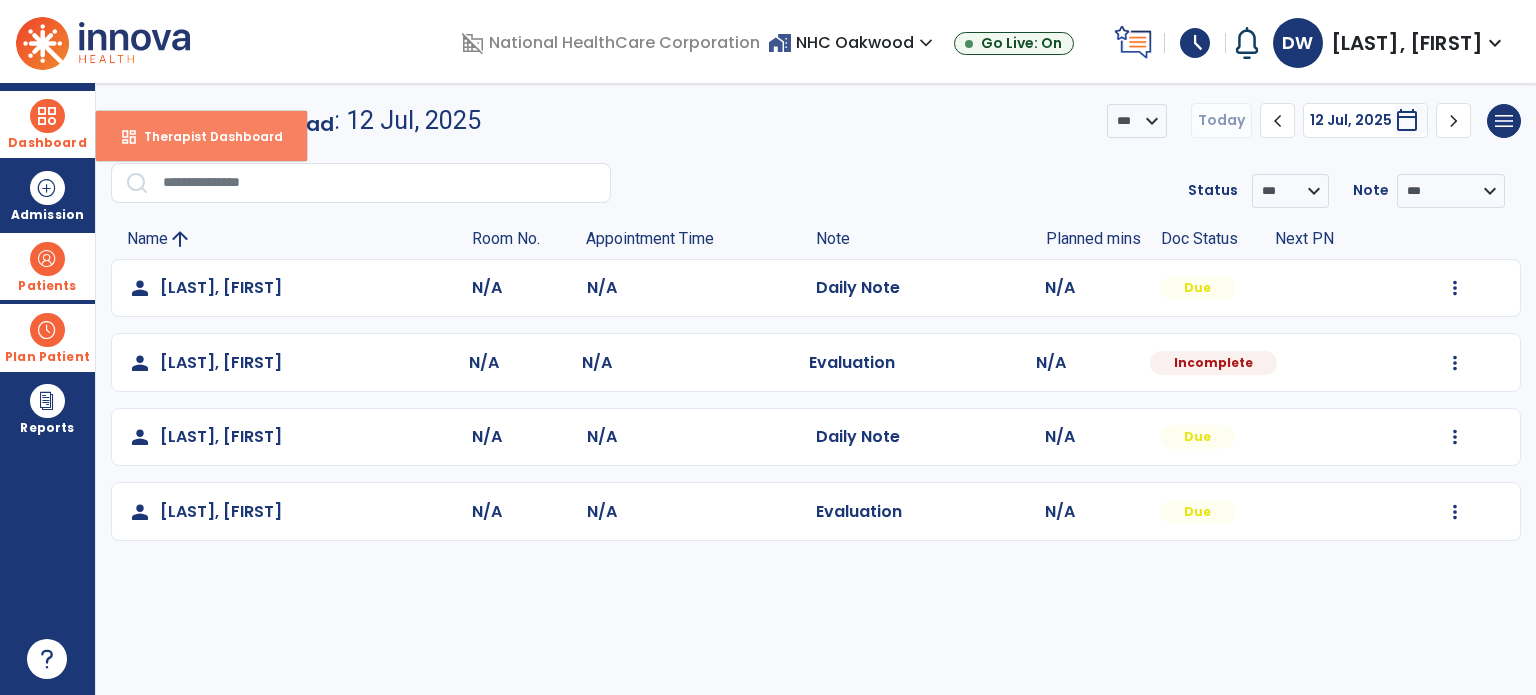 click on "Therapist Dashboard" at bounding box center (205, 136) 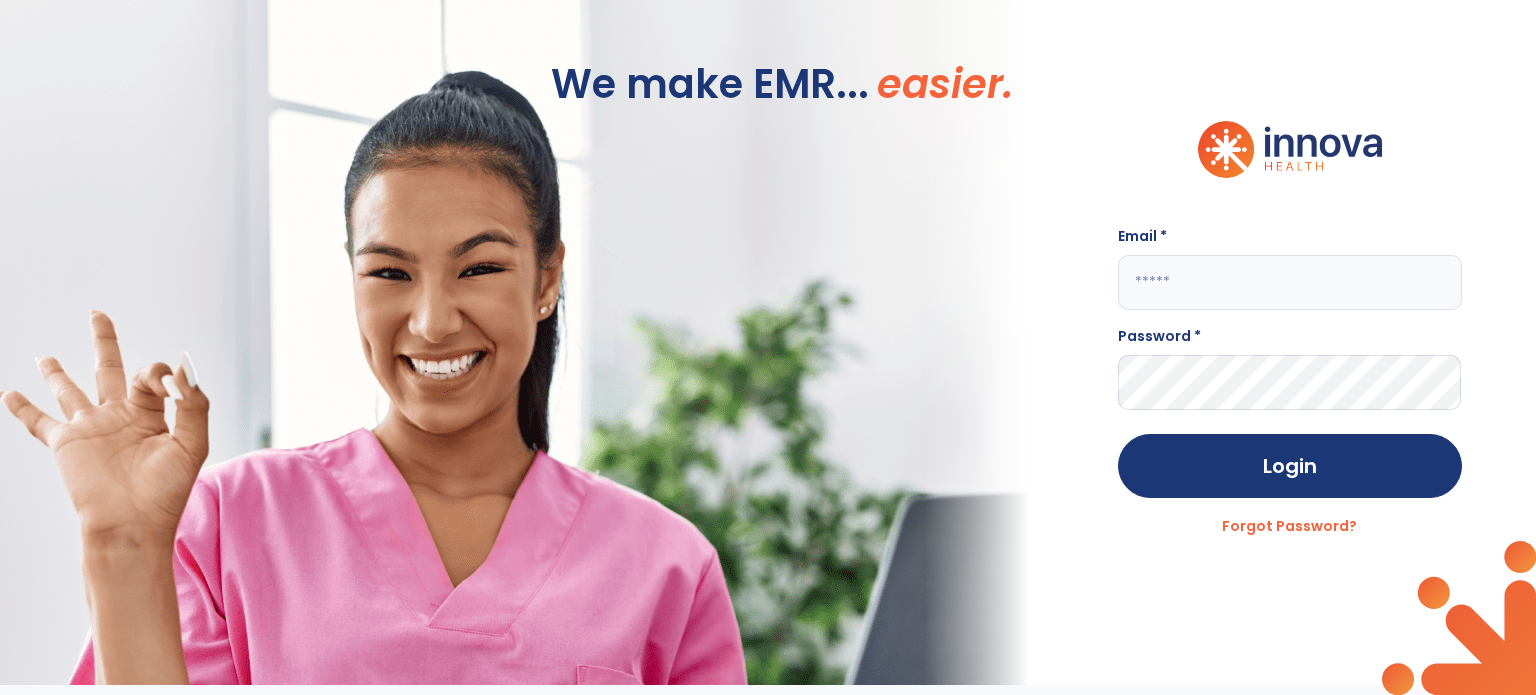 click on "Email * Password * Login Forgot Password?" 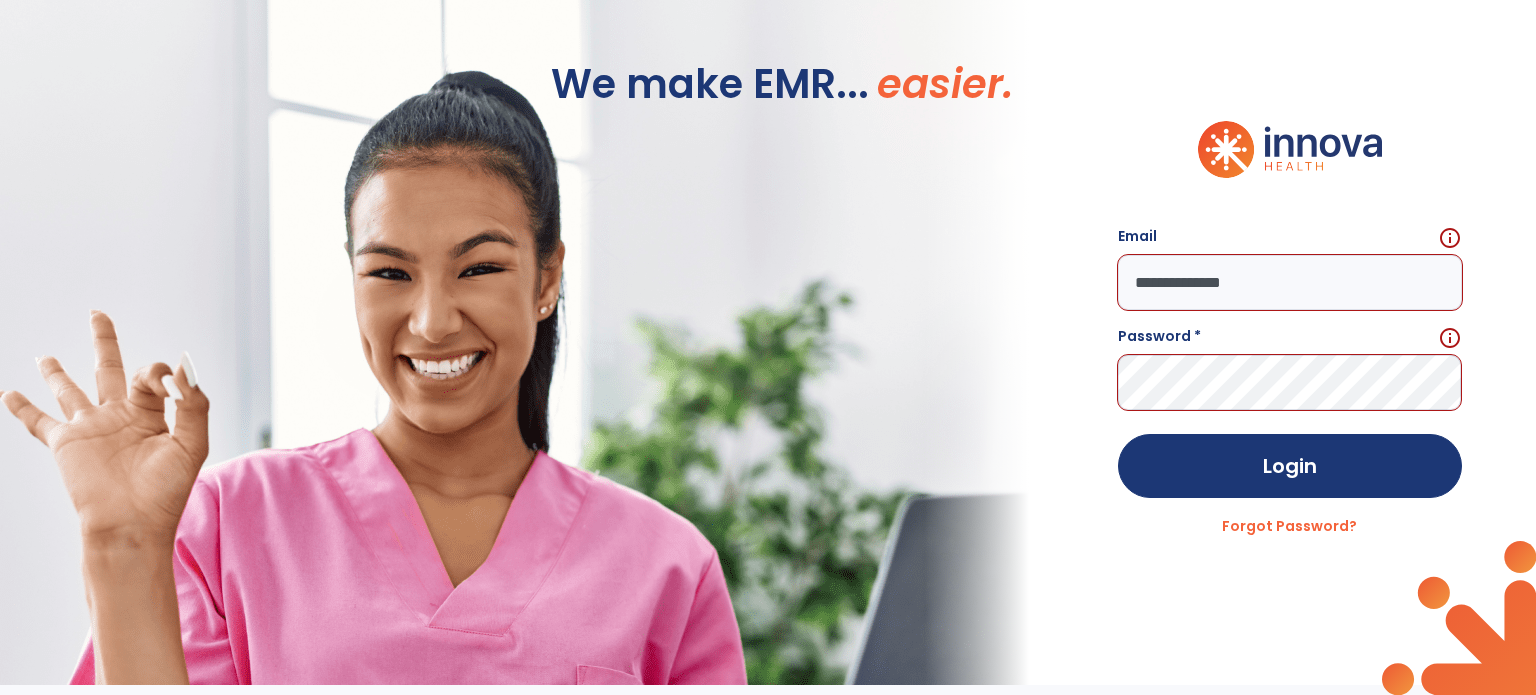 click on "**********" 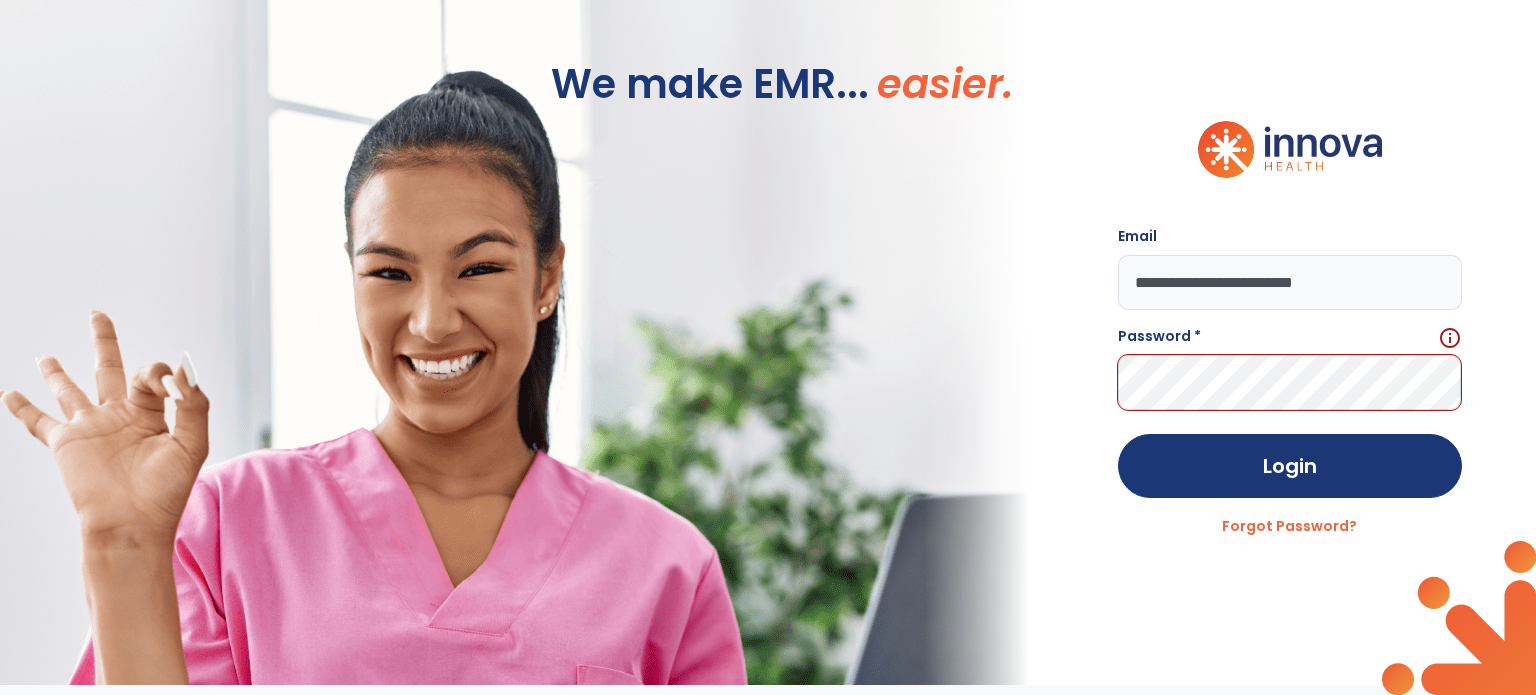 type on "**********" 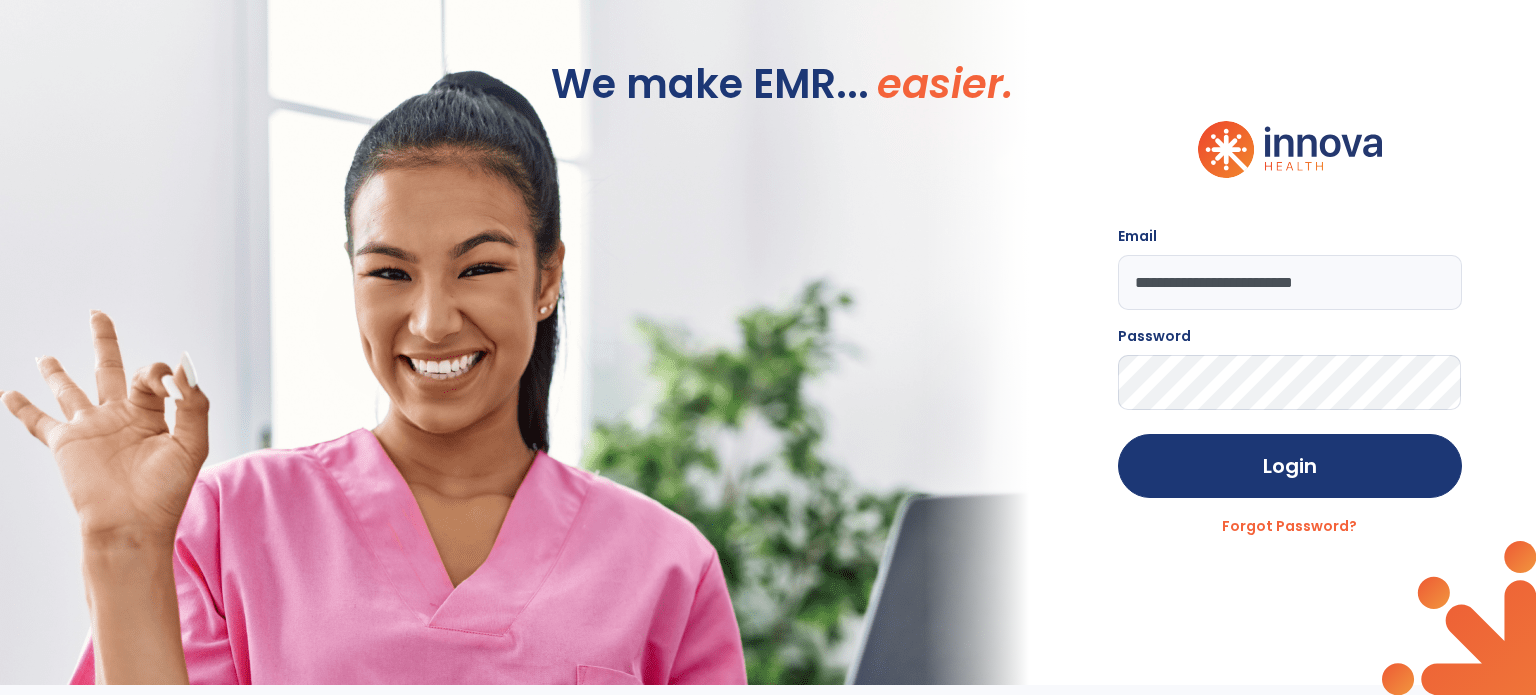 click on "Login" 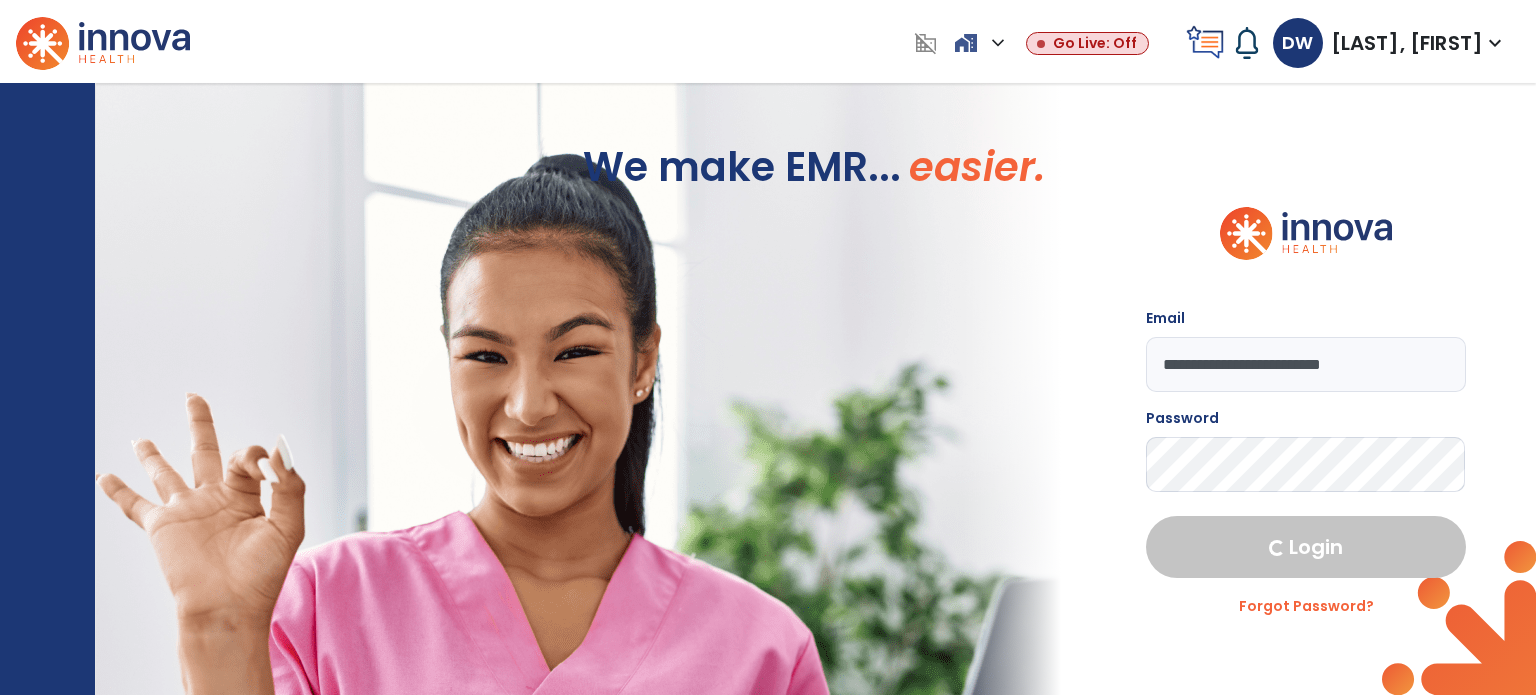 select on "****" 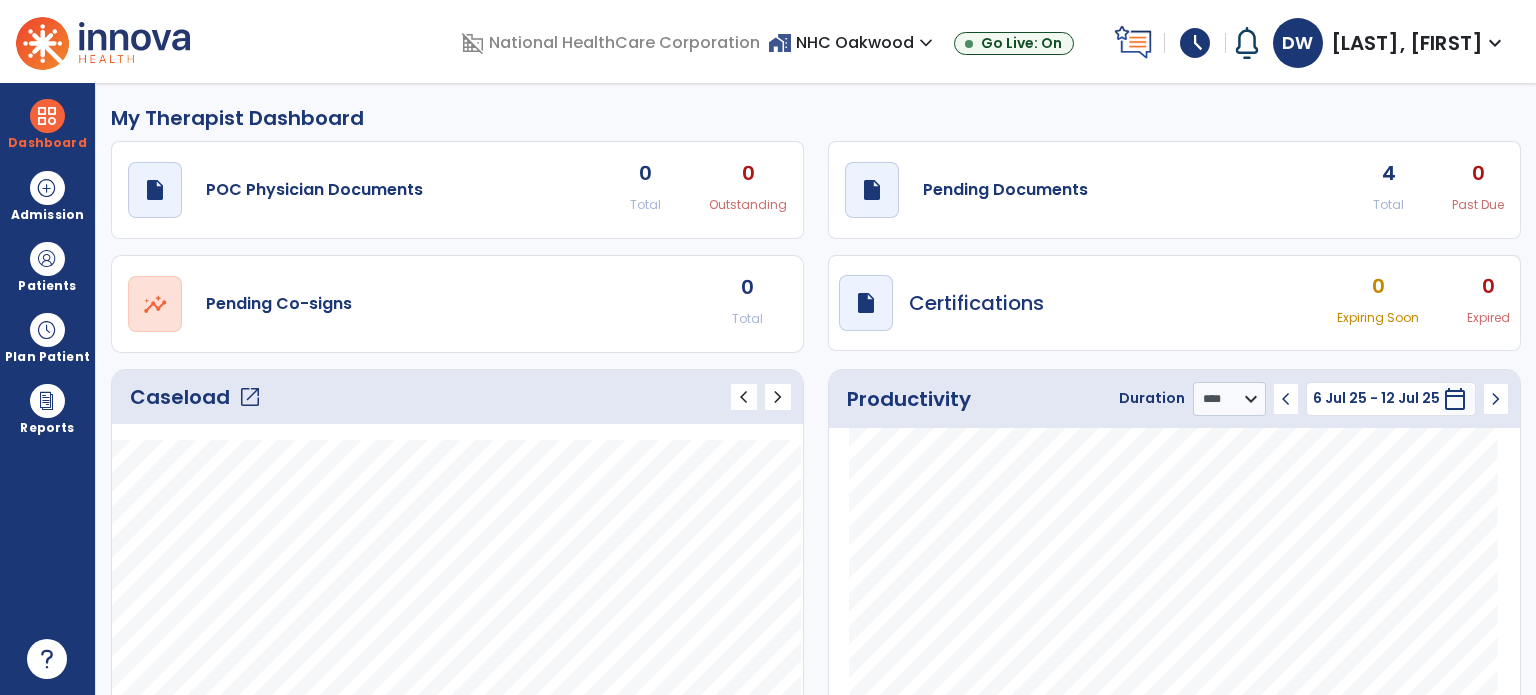 click on "schedule" at bounding box center (1195, 43) 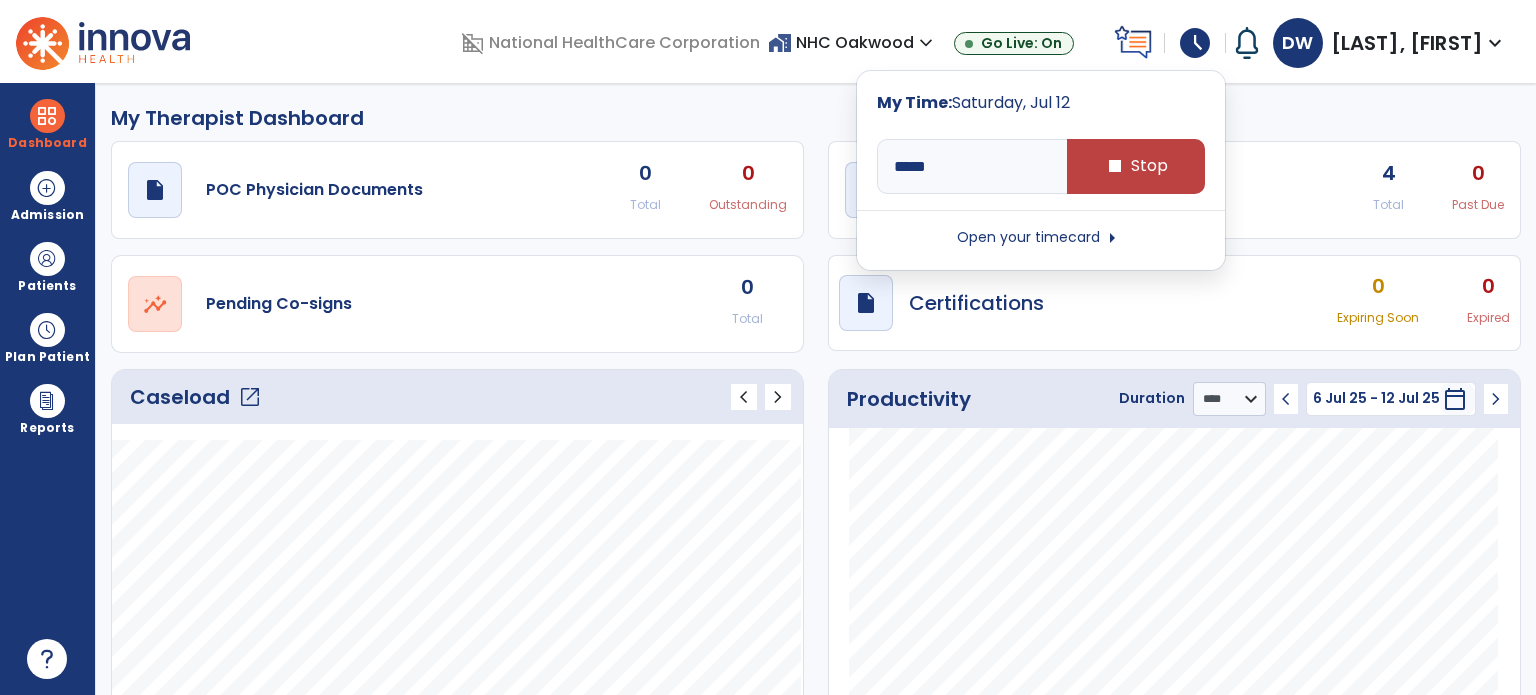 click on "schedule" at bounding box center (1195, 43) 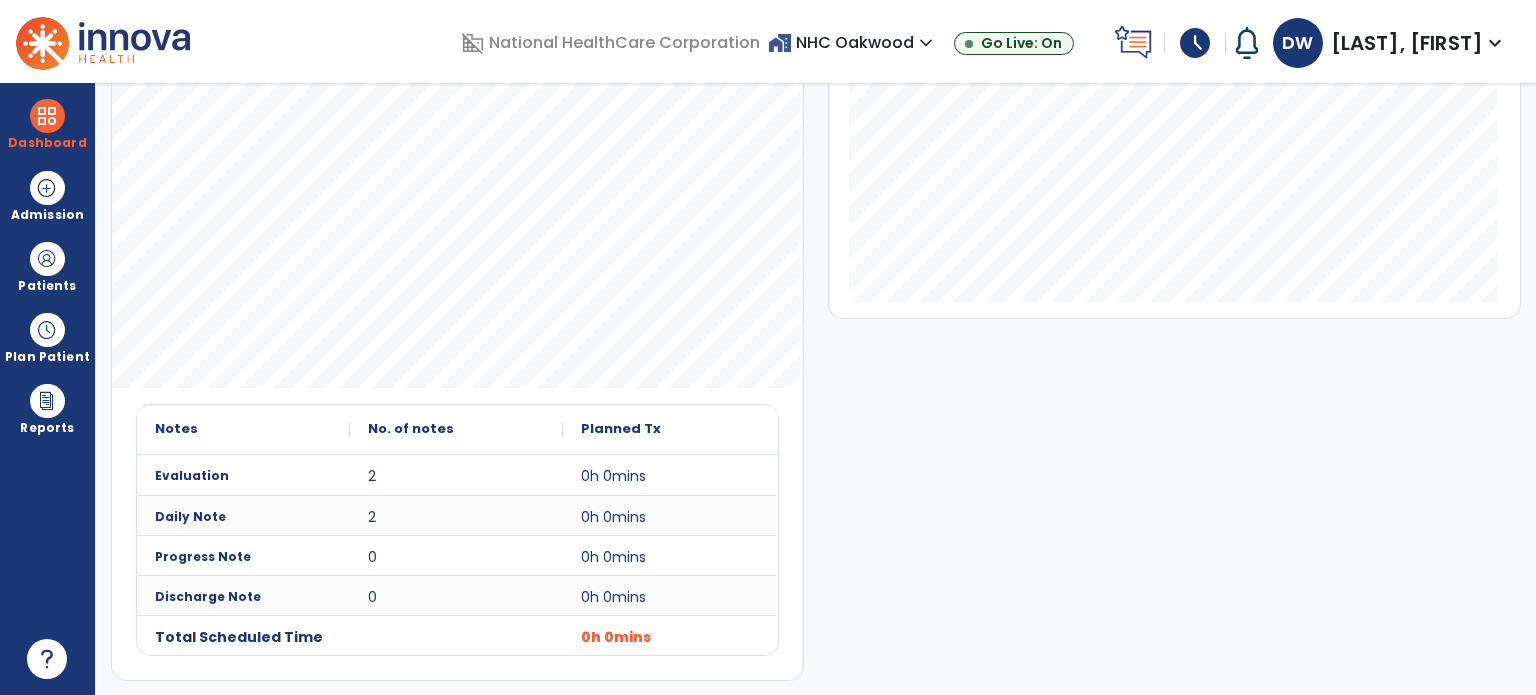 scroll, scrollTop: 52, scrollLeft: 0, axis: vertical 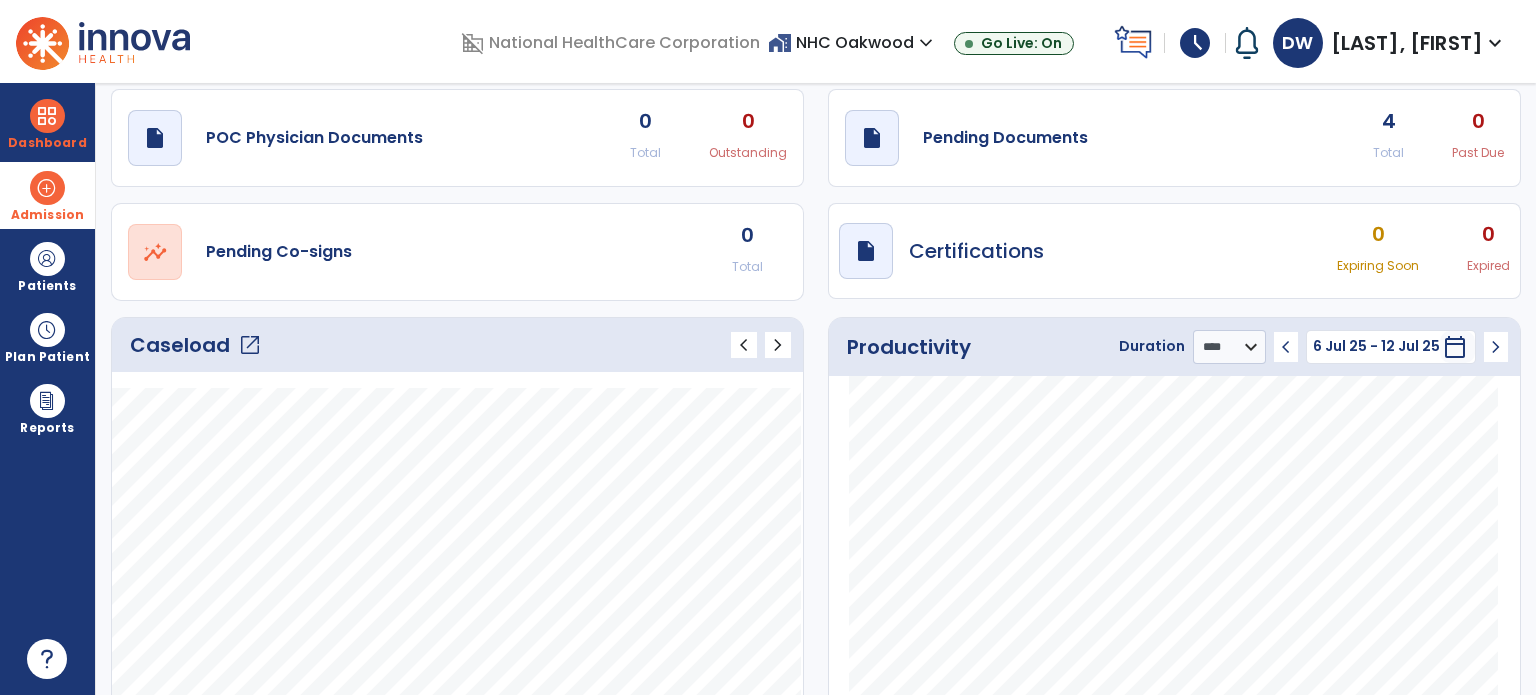 click on "Admission" at bounding box center [47, 195] 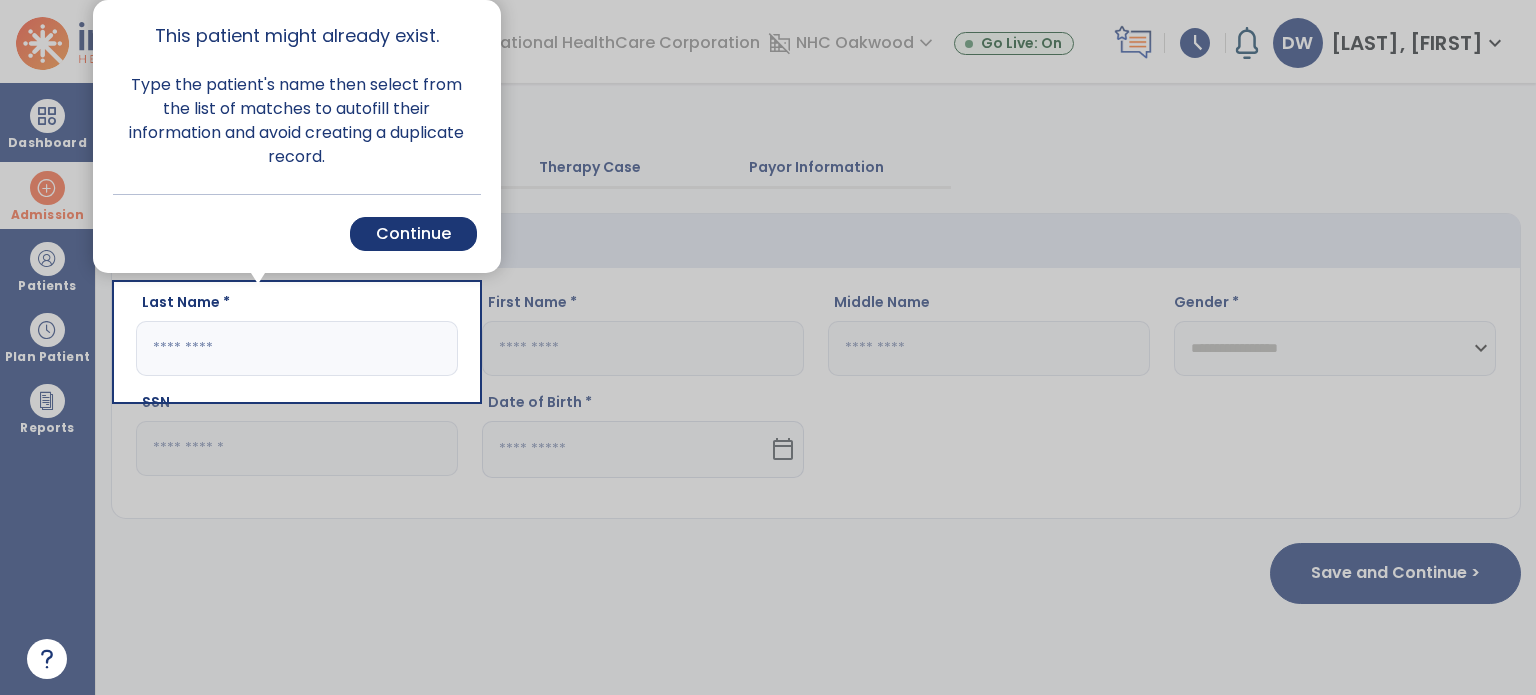 scroll, scrollTop: 0, scrollLeft: 0, axis: both 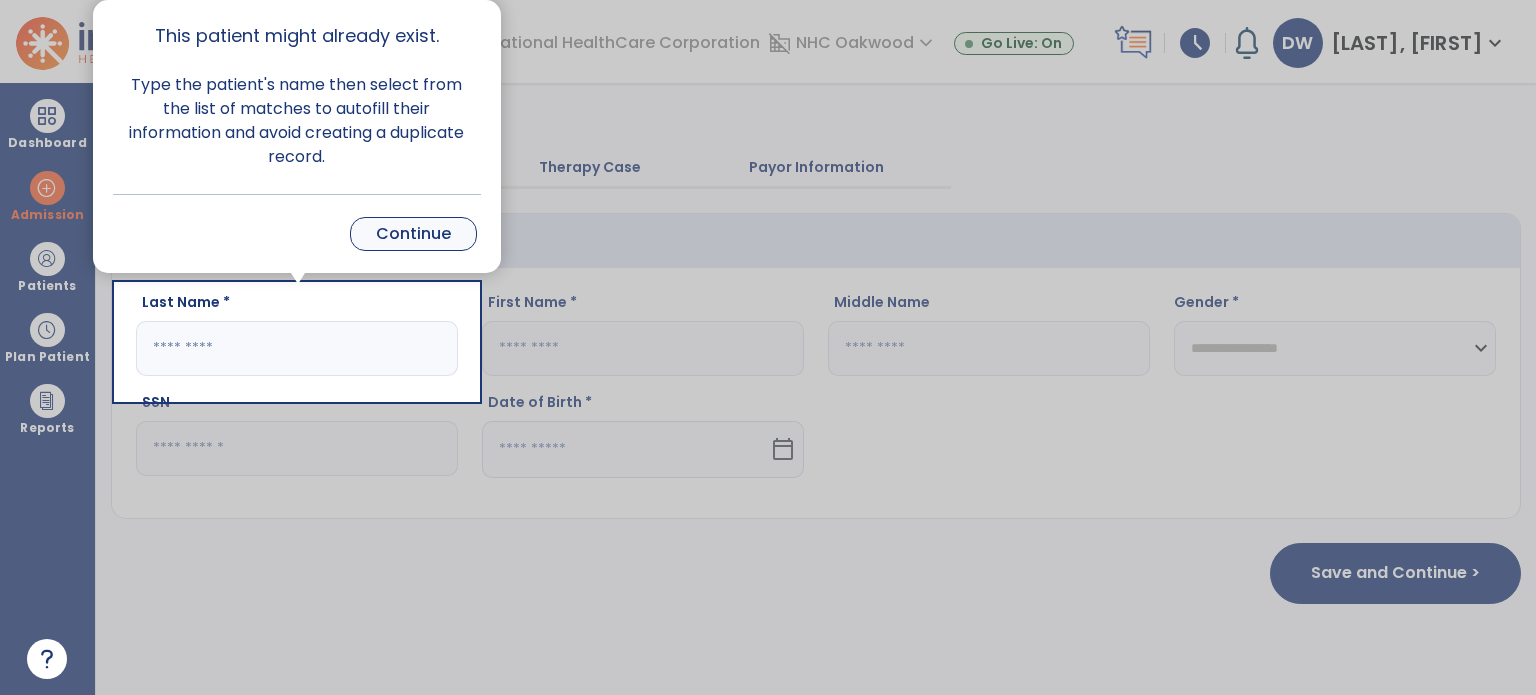 click on "Continue" at bounding box center (413, 234) 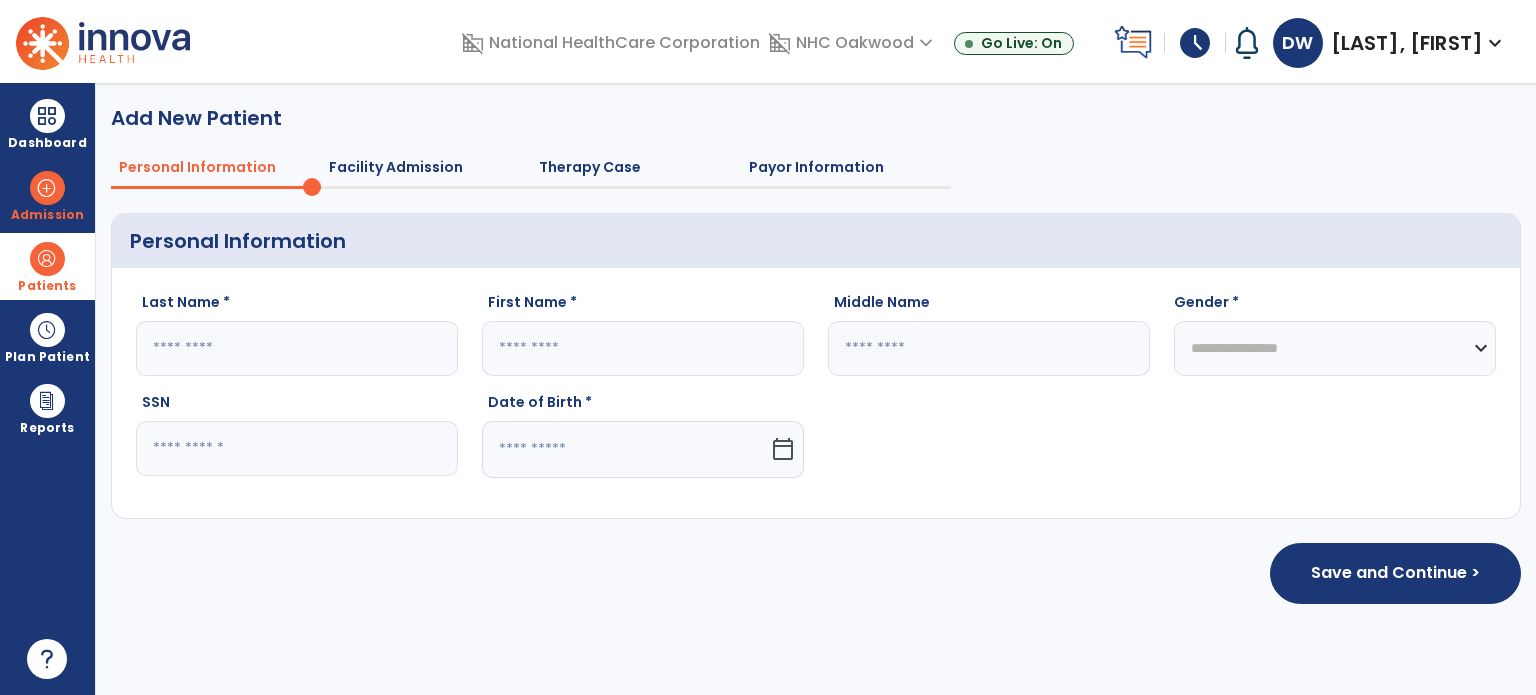 click on "Patients" at bounding box center (47, 286) 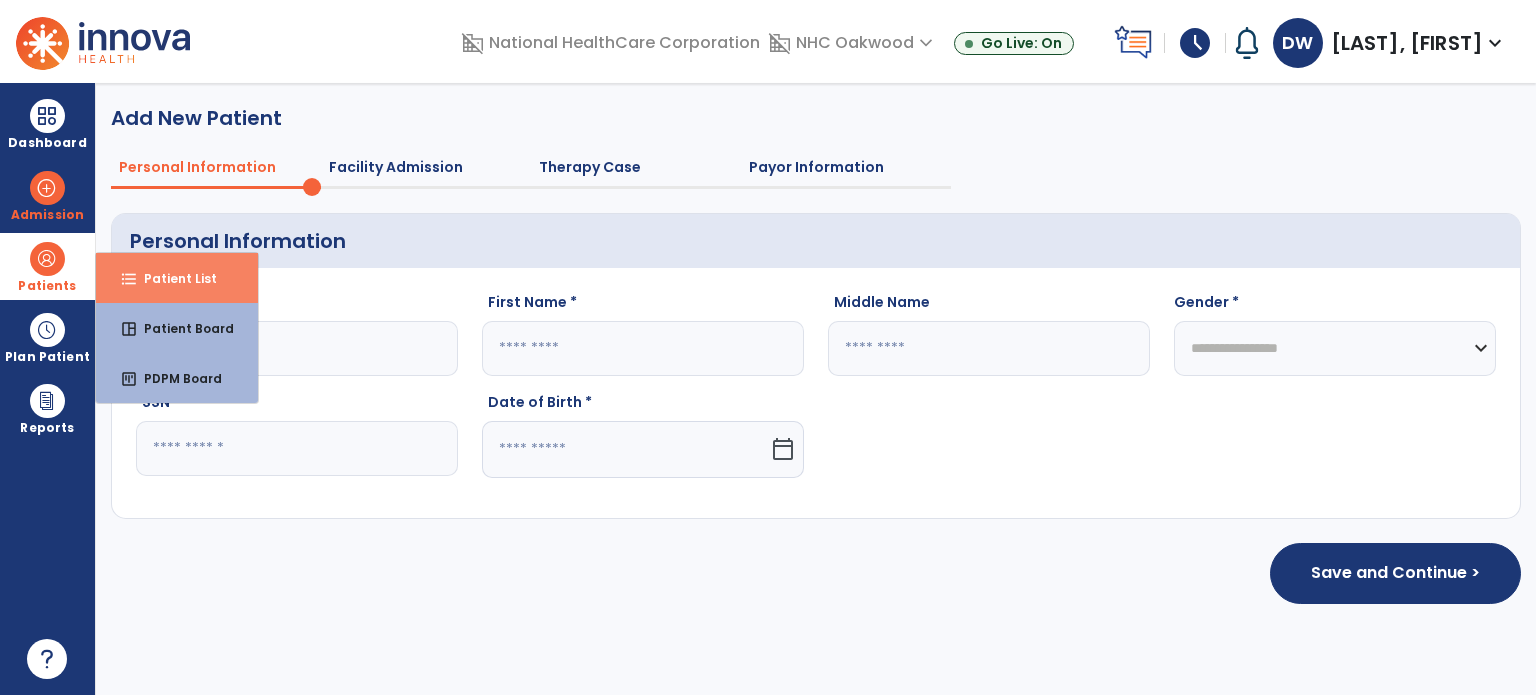 click on "Patient List" at bounding box center [172, 278] 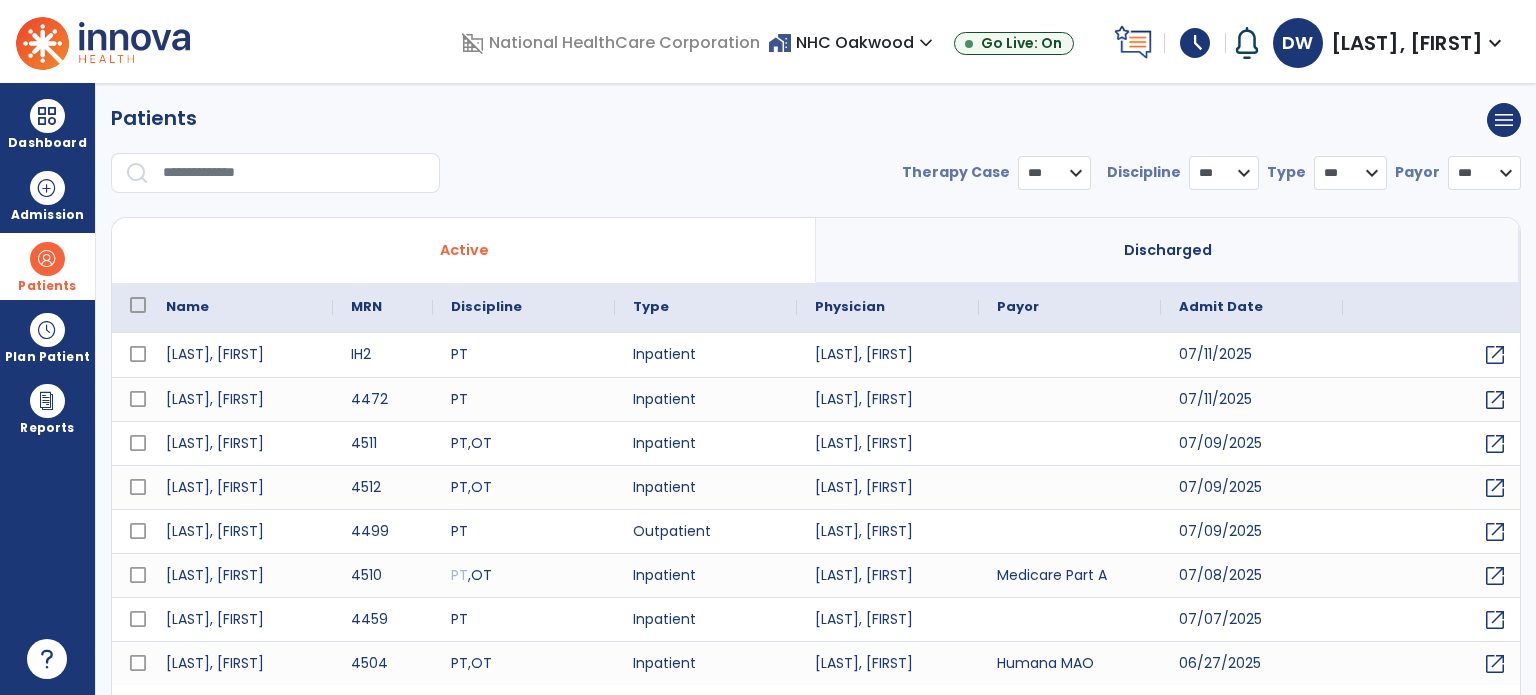 select on "***" 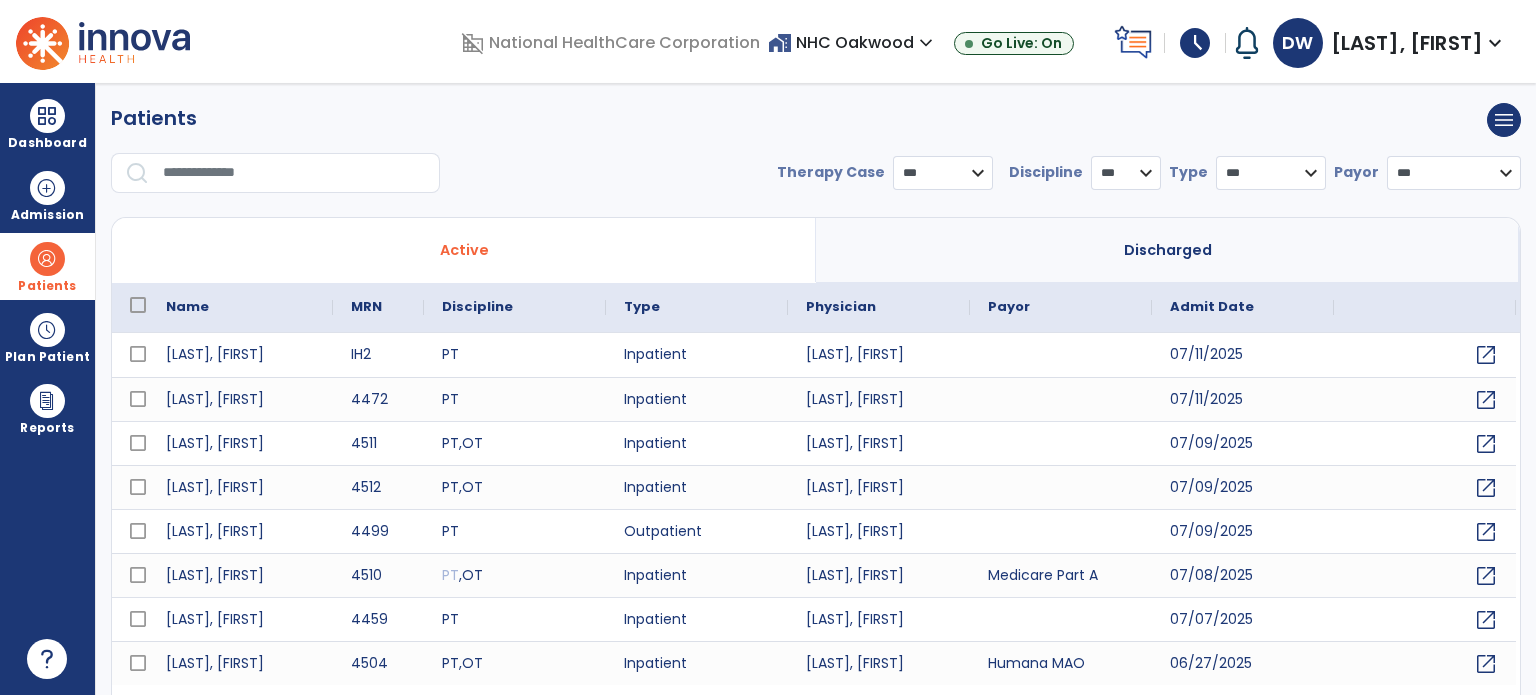 click on "Discharged" at bounding box center [1168, 250] 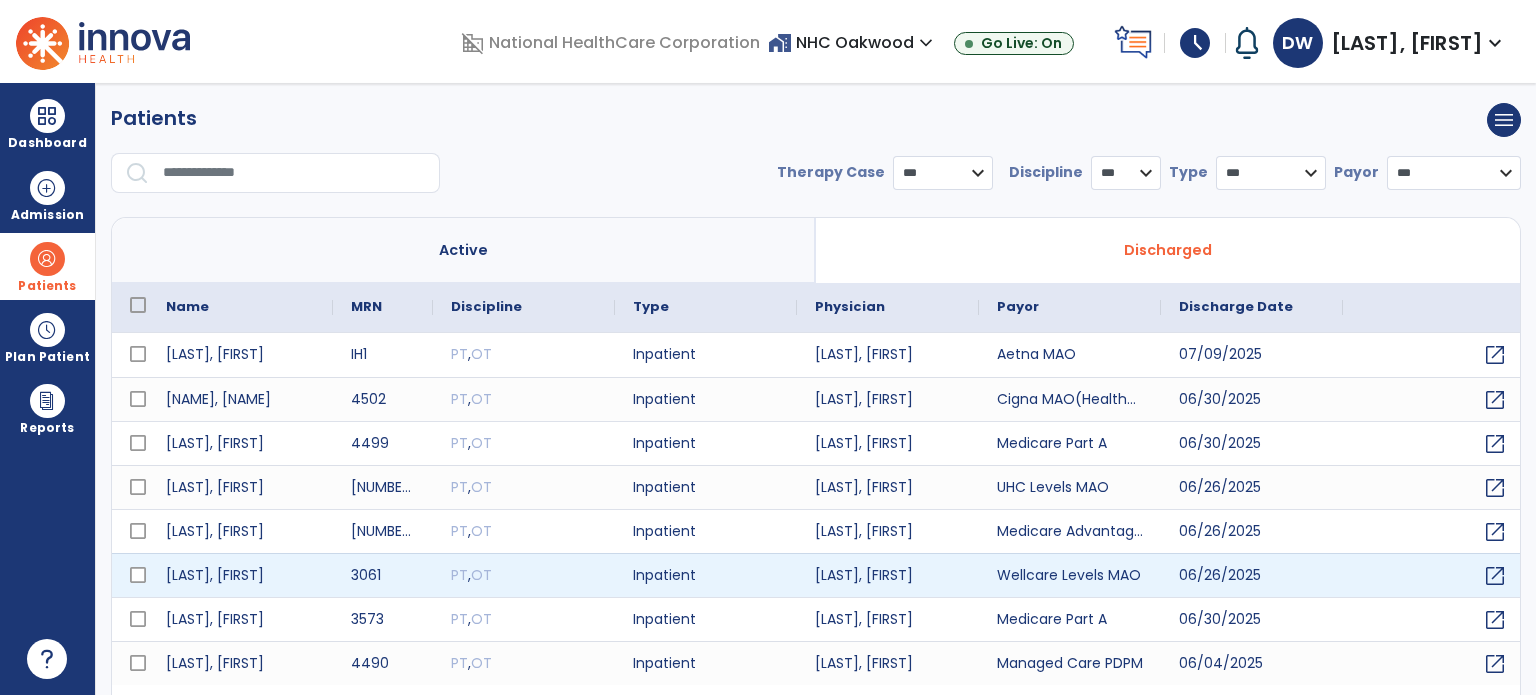 scroll, scrollTop: 46, scrollLeft: 0, axis: vertical 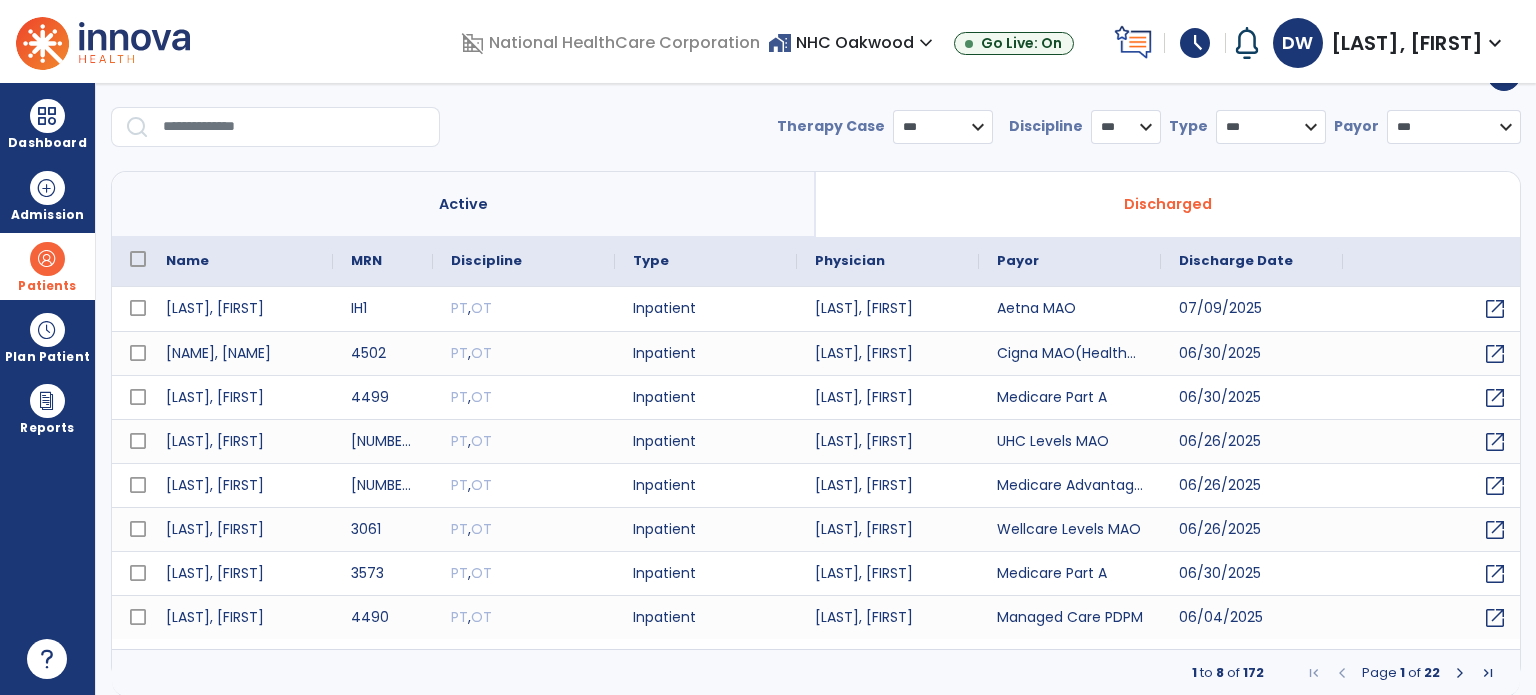 click at bounding box center (1460, 673) 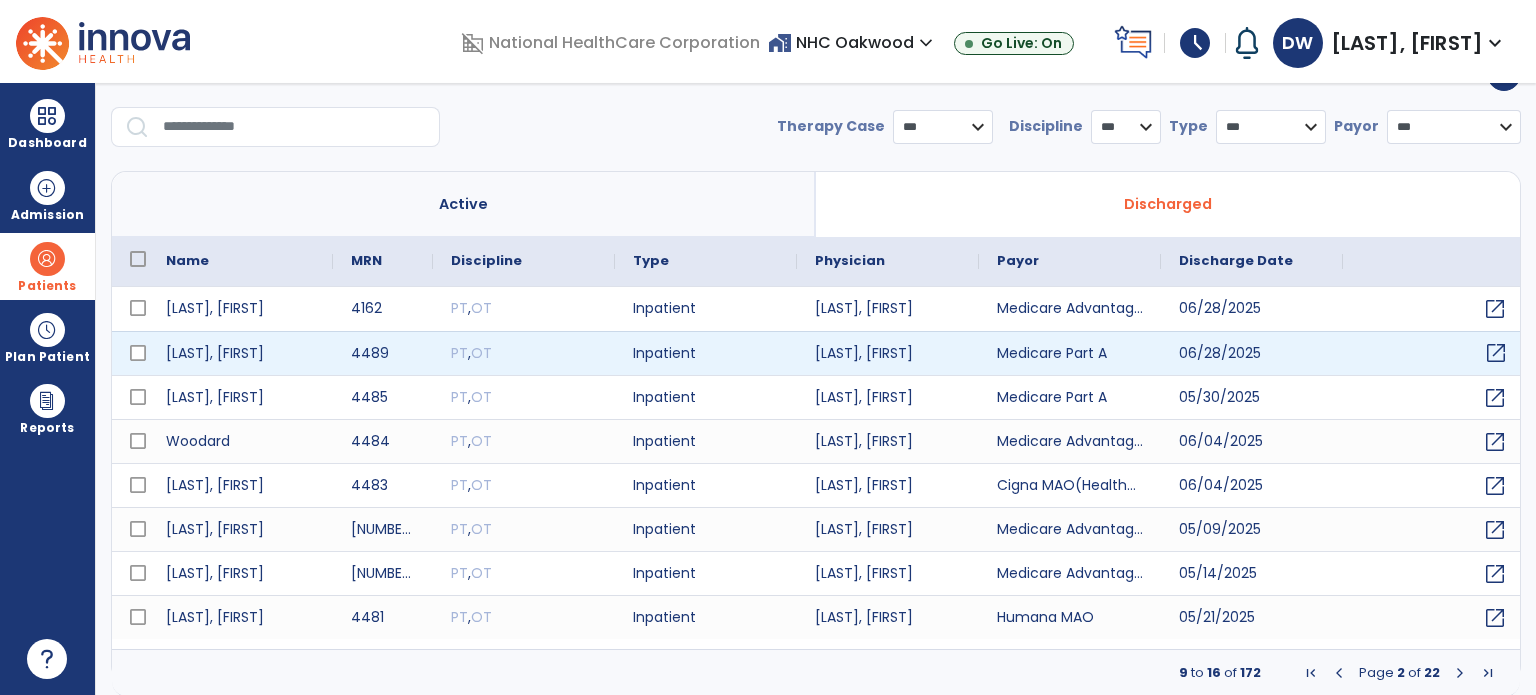 click on "open_in_new" at bounding box center [1496, 353] 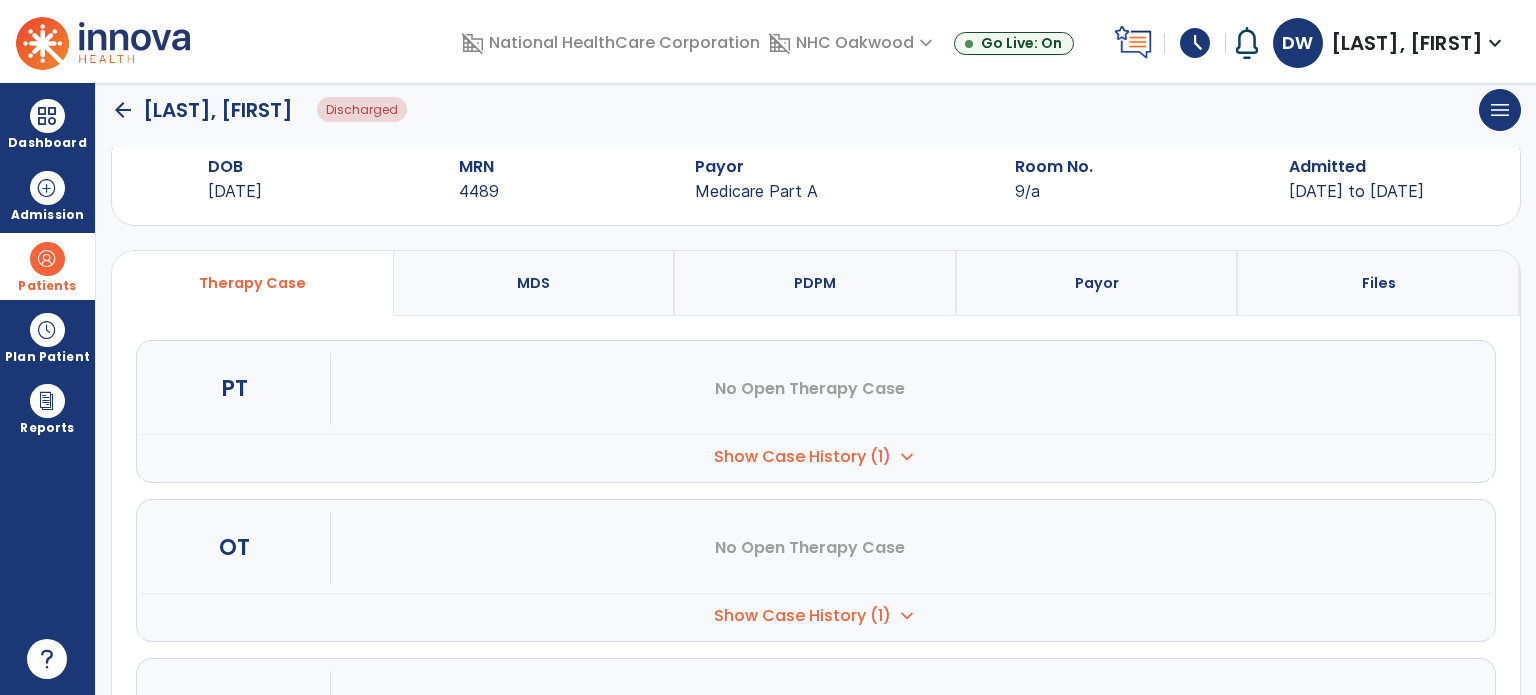 scroll, scrollTop: 0, scrollLeft: 0, axis: both 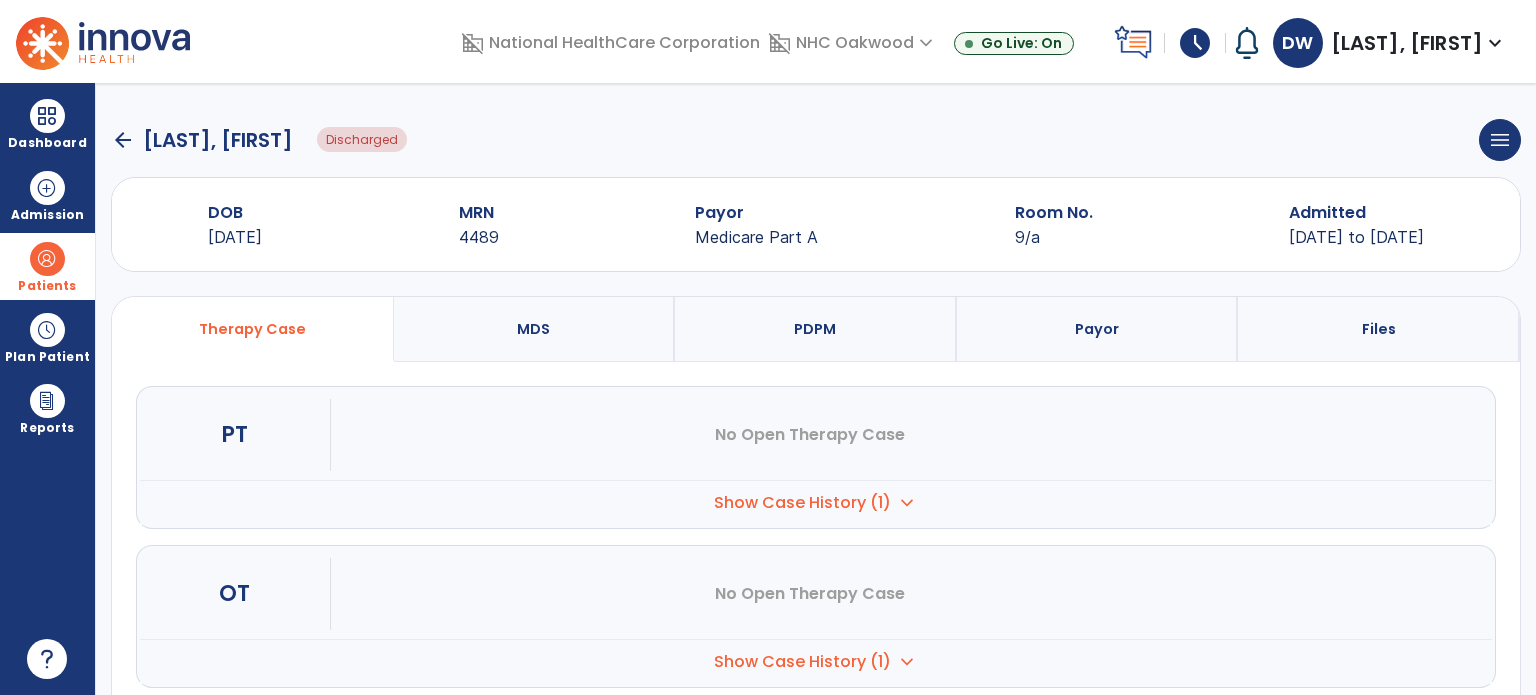 click on "Show Case History (1)" at bounding box center (802, 503) 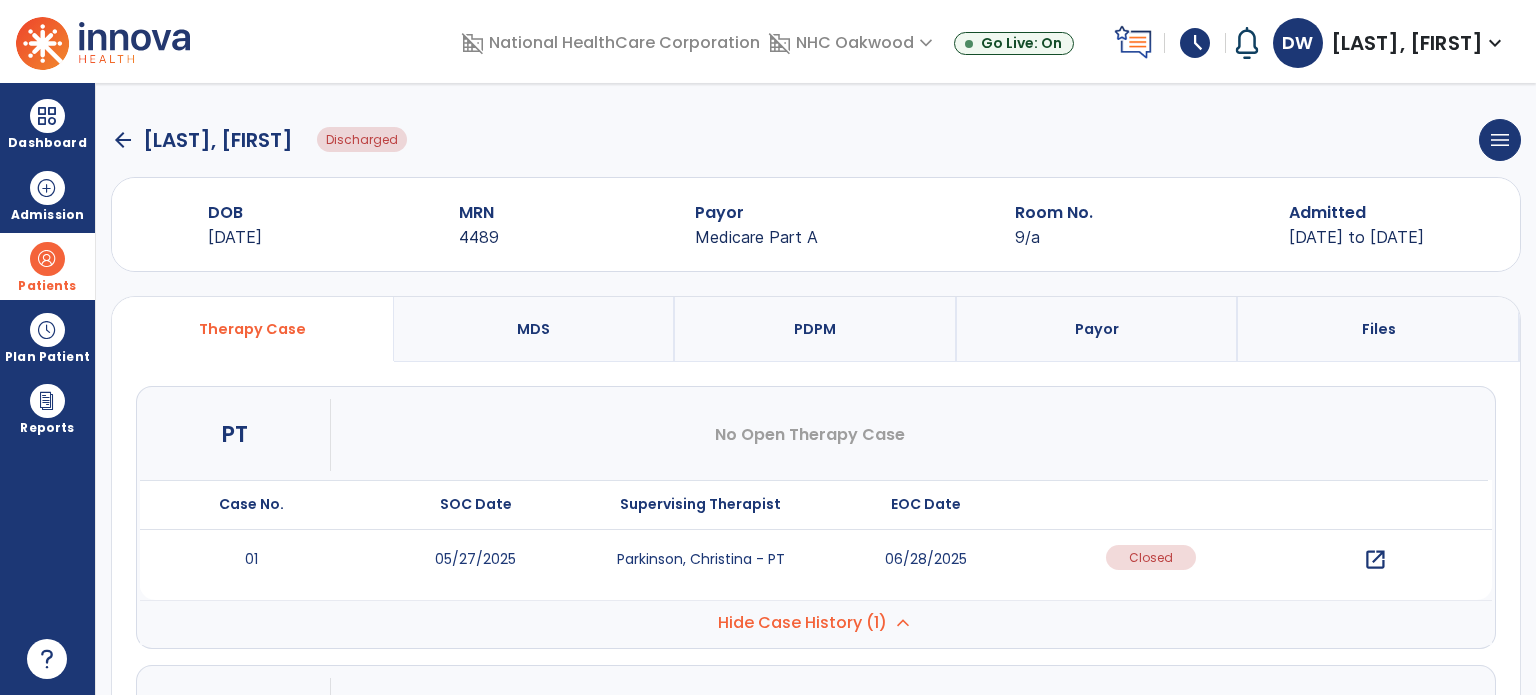 click at bounding box center [47, 259] 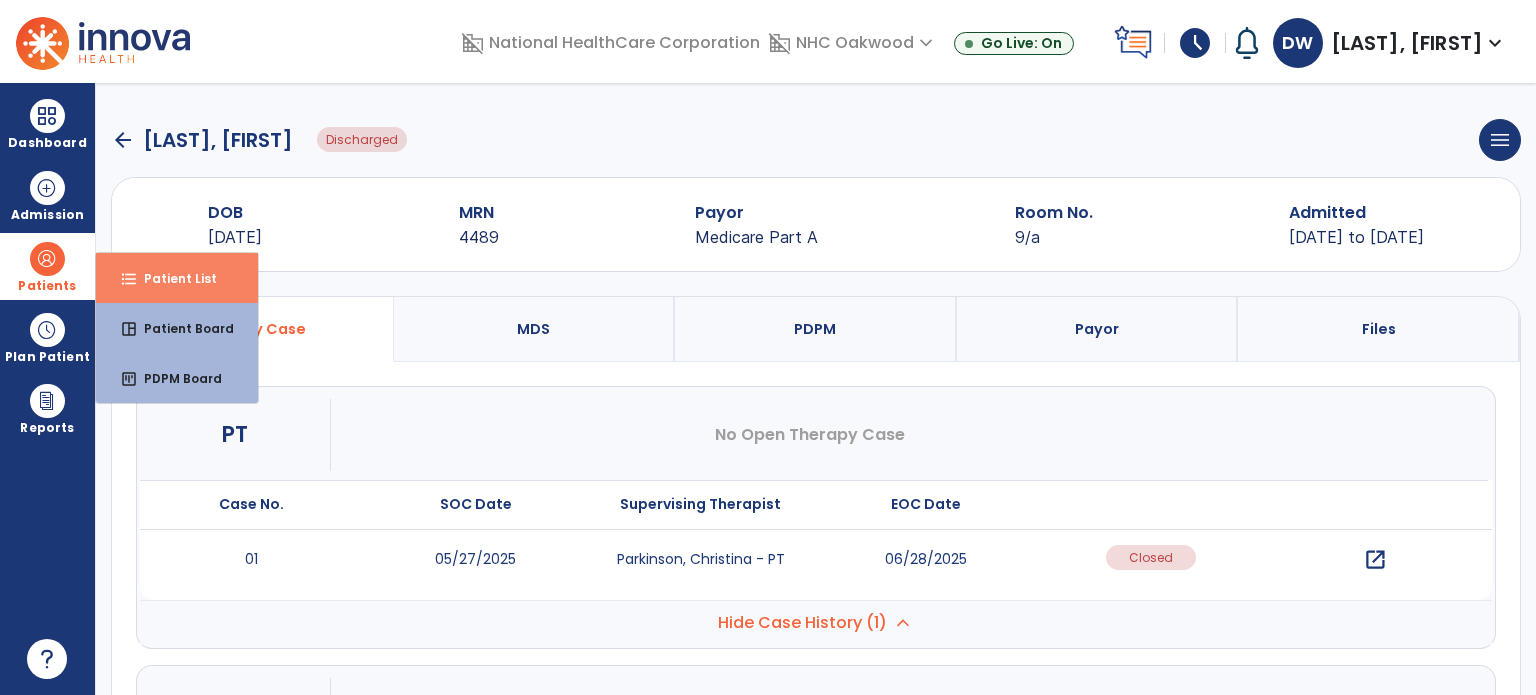 click on "format_list_bulleted" at bounding box center (129, 279) 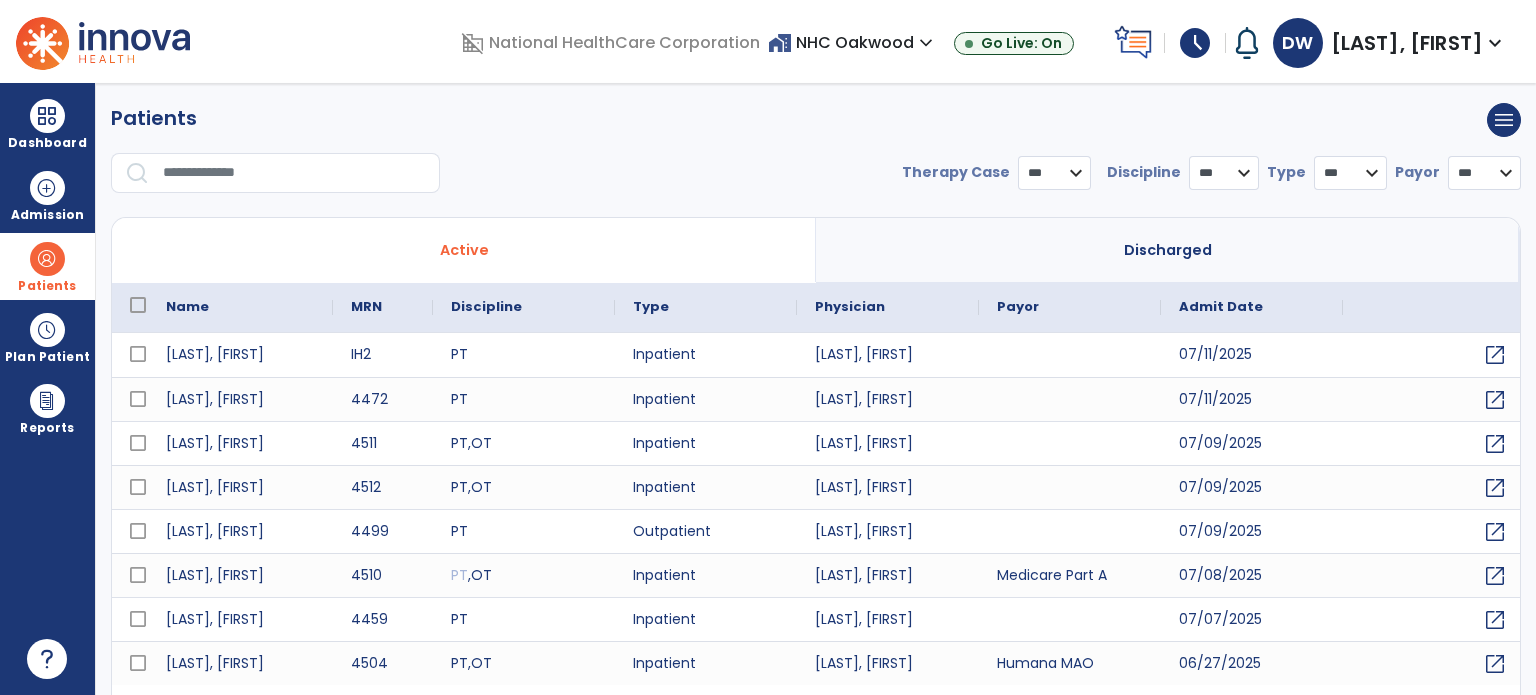 select on "***" 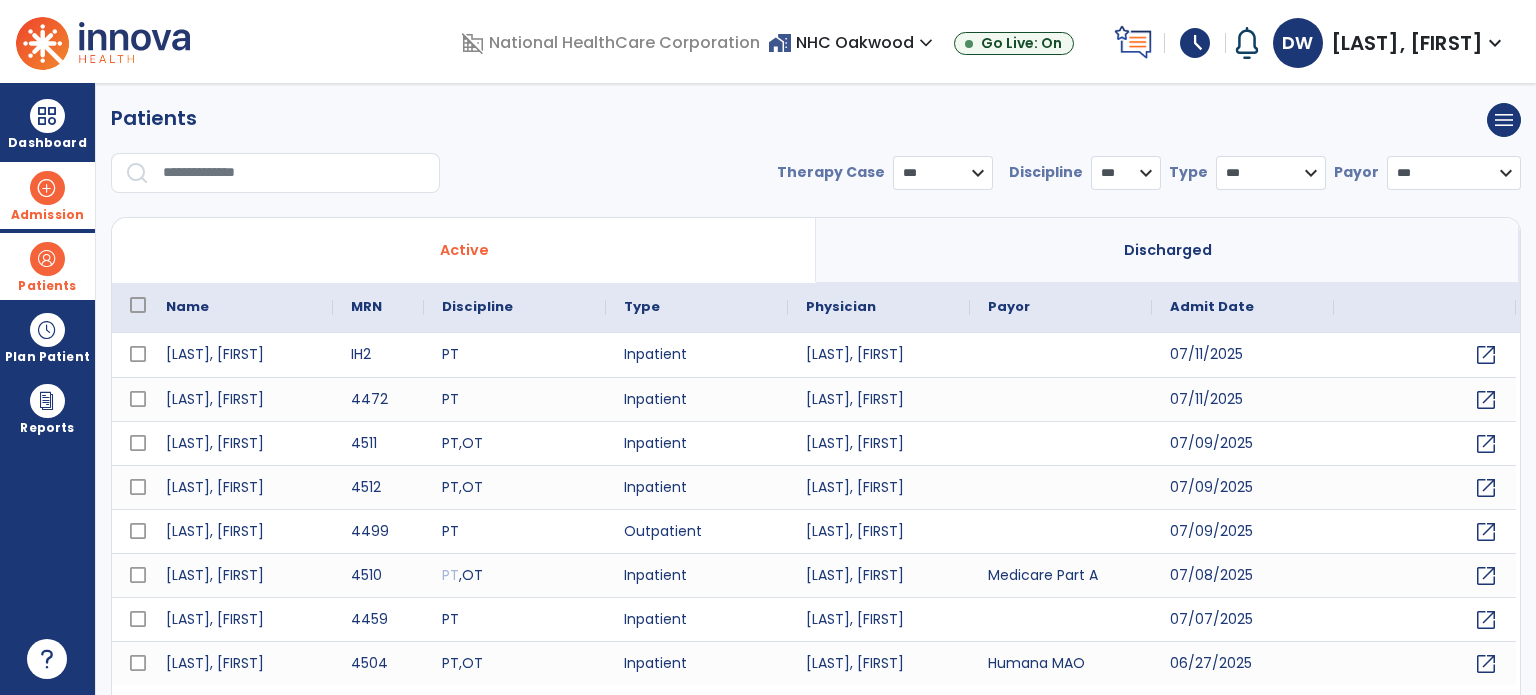 click on "Admission" at bounding box center (47, 195) 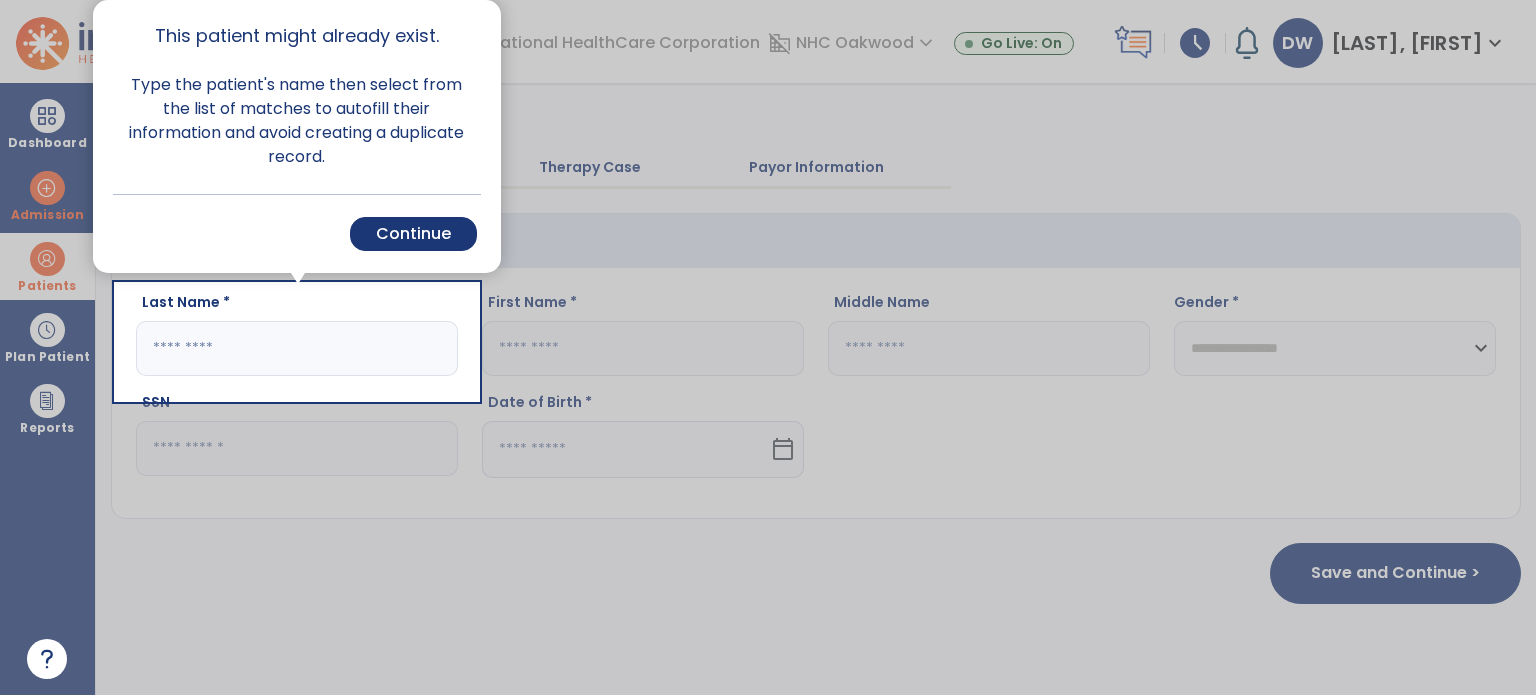 click on "Continue" at bounding box center [413, 234] 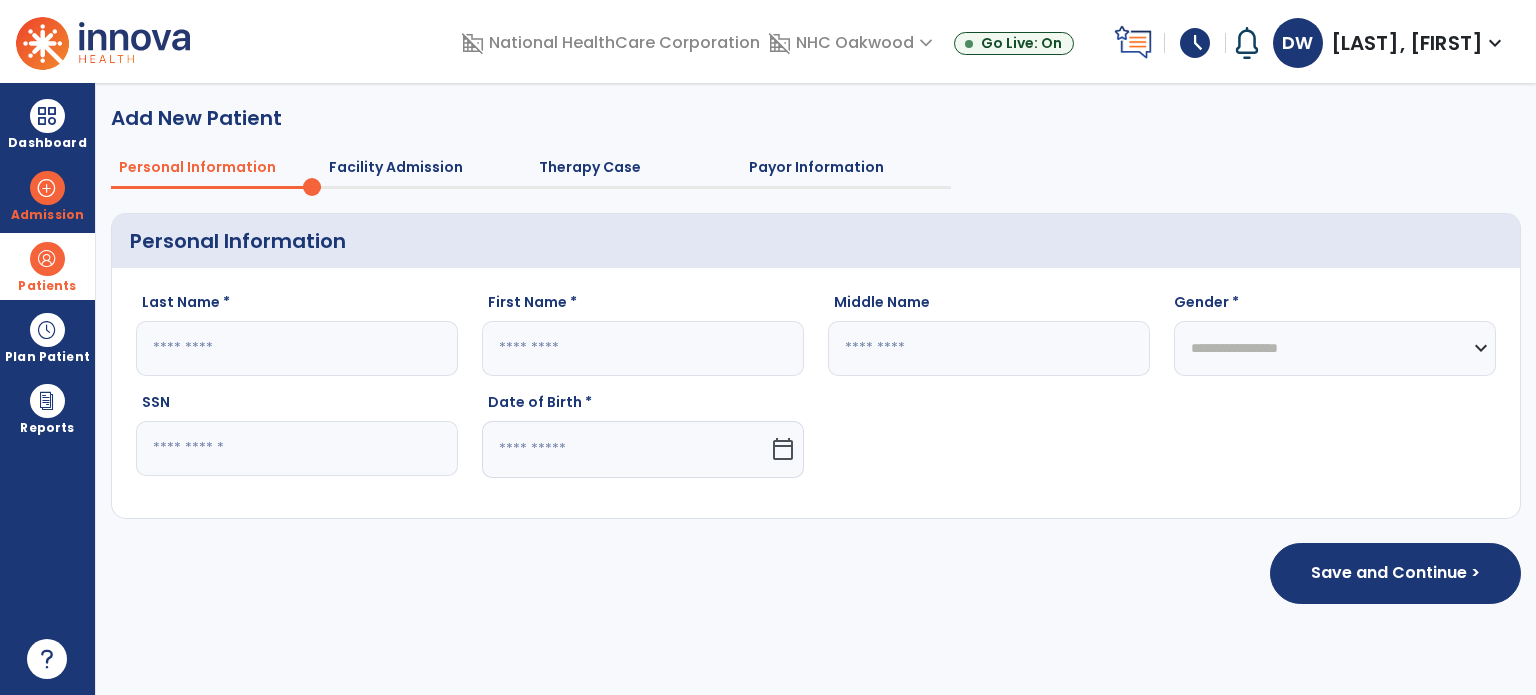 click 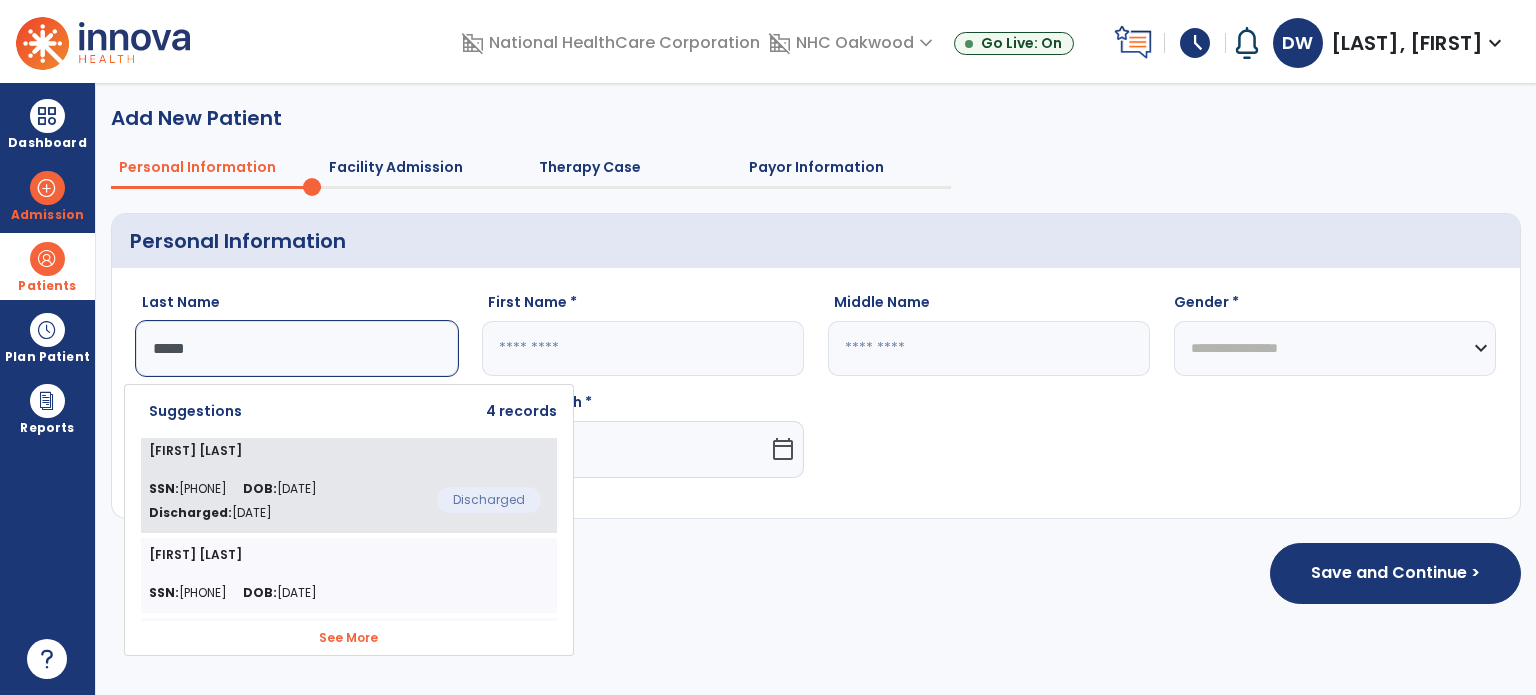 click on "Discharged:  [DATE]" 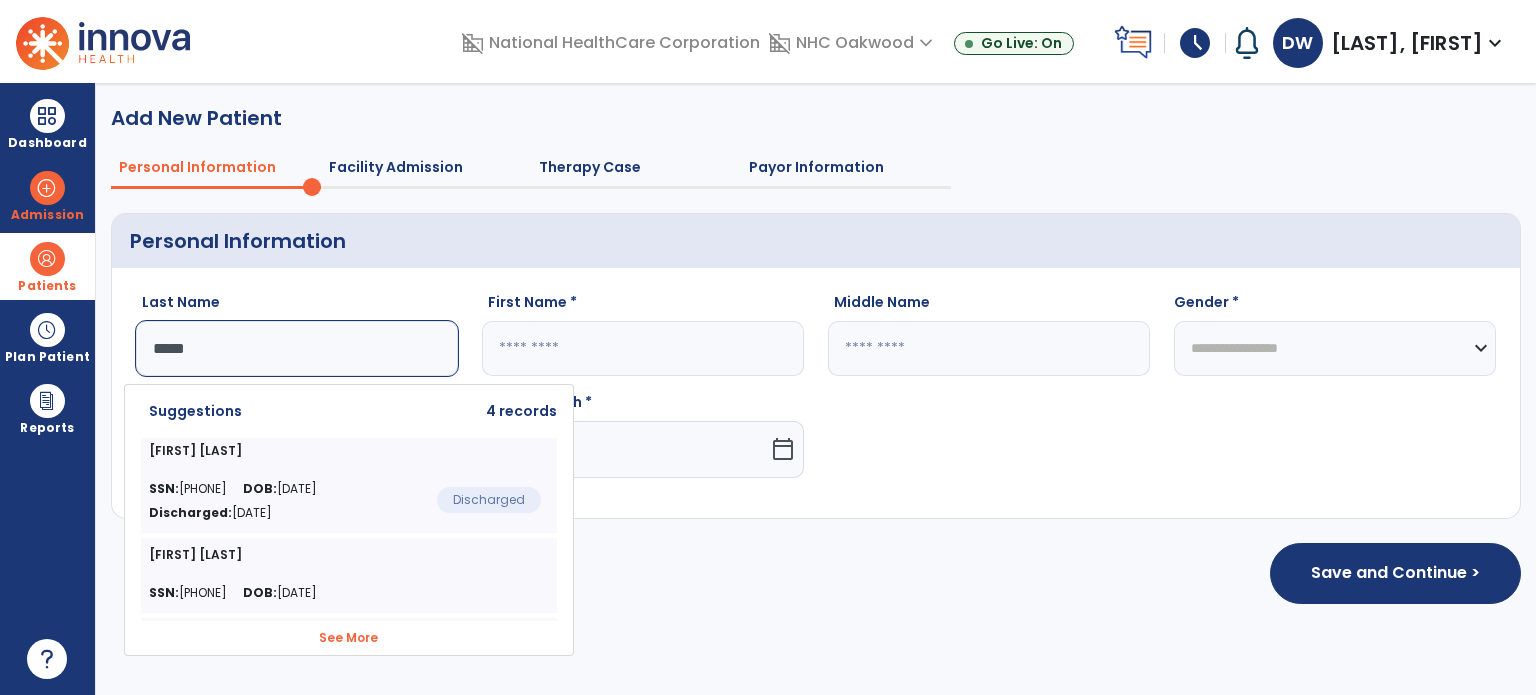 type on "********" 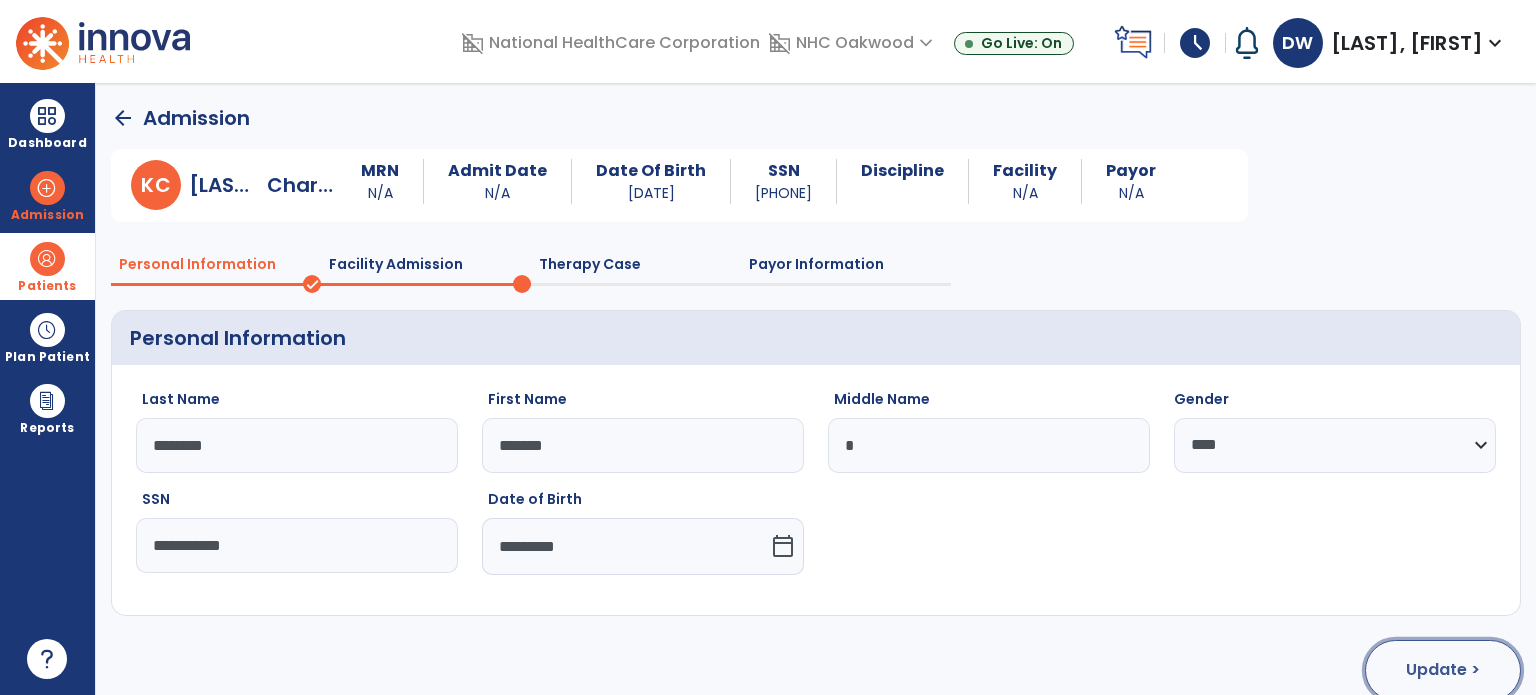click on "Update >" 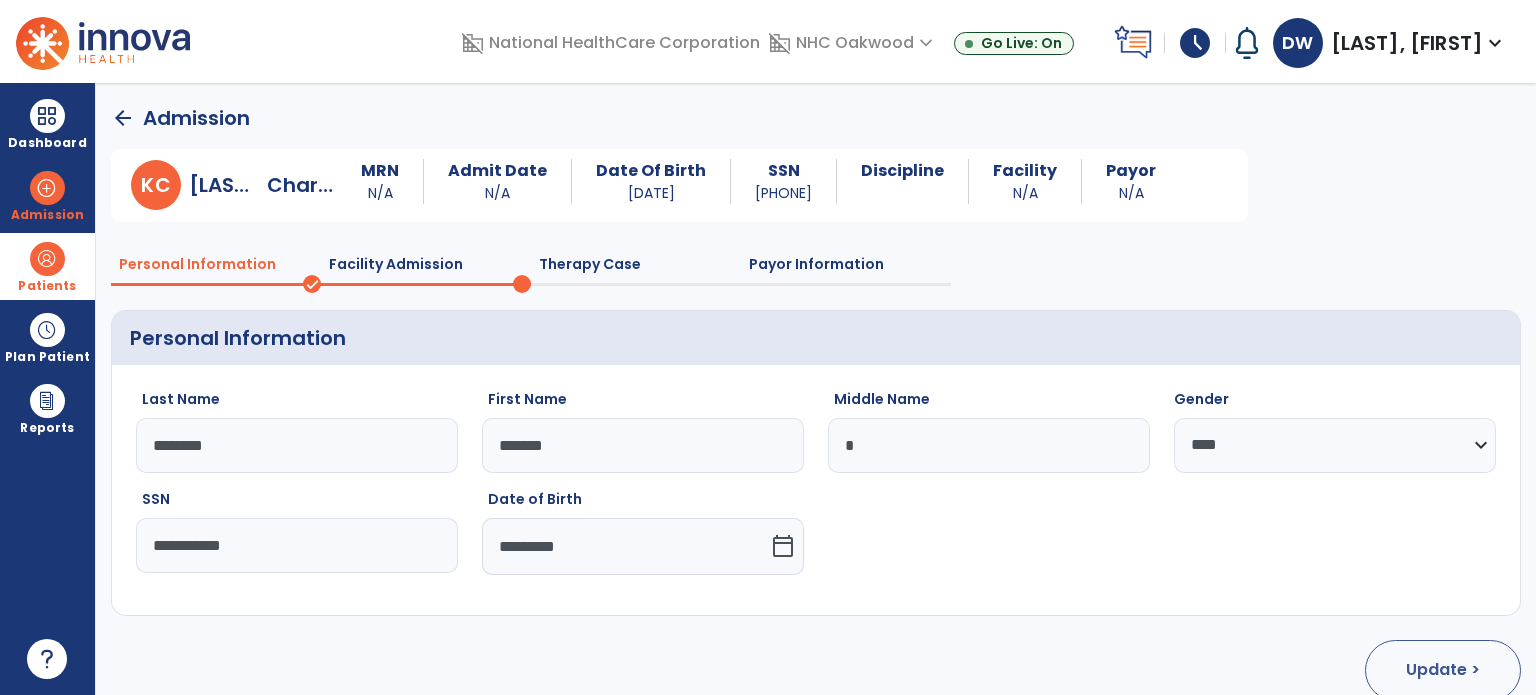 select on "**********" 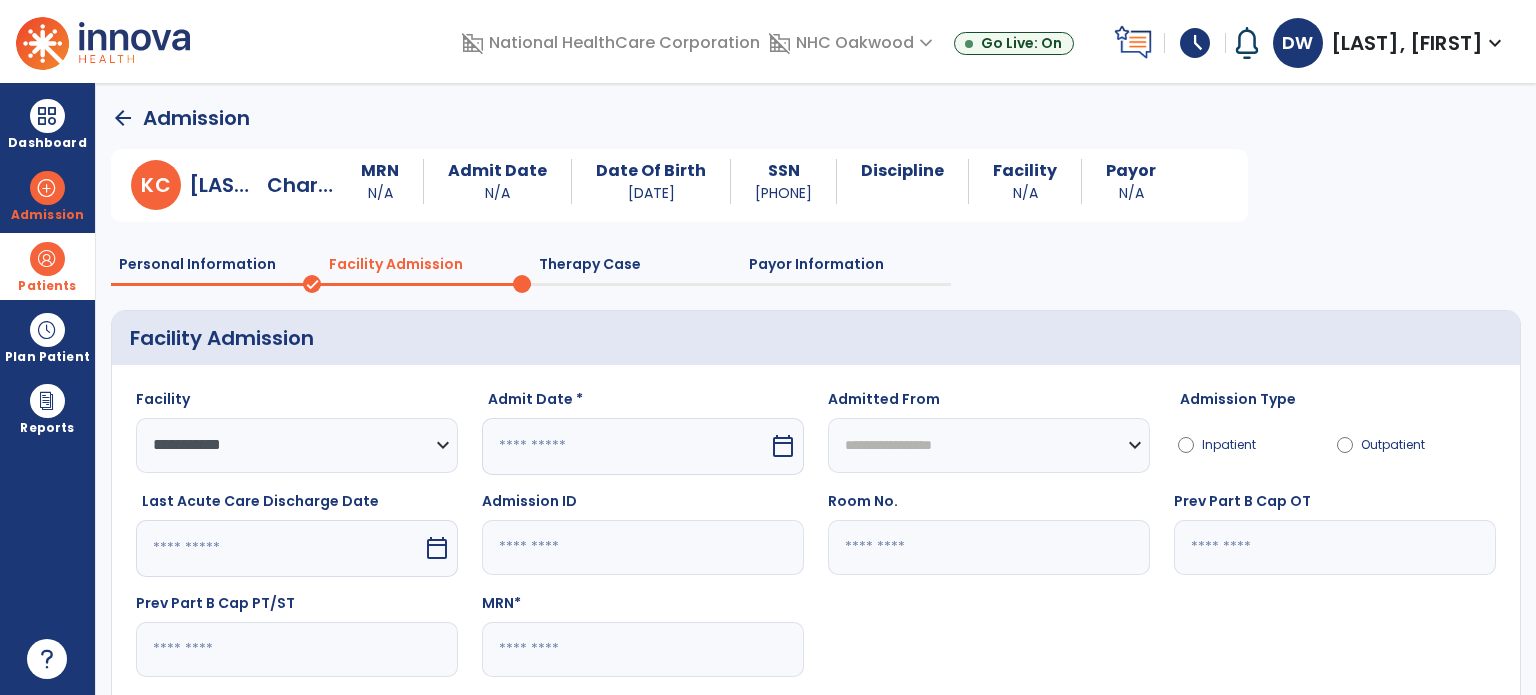 click on "calendar_today" at bounding box center [783, 446] 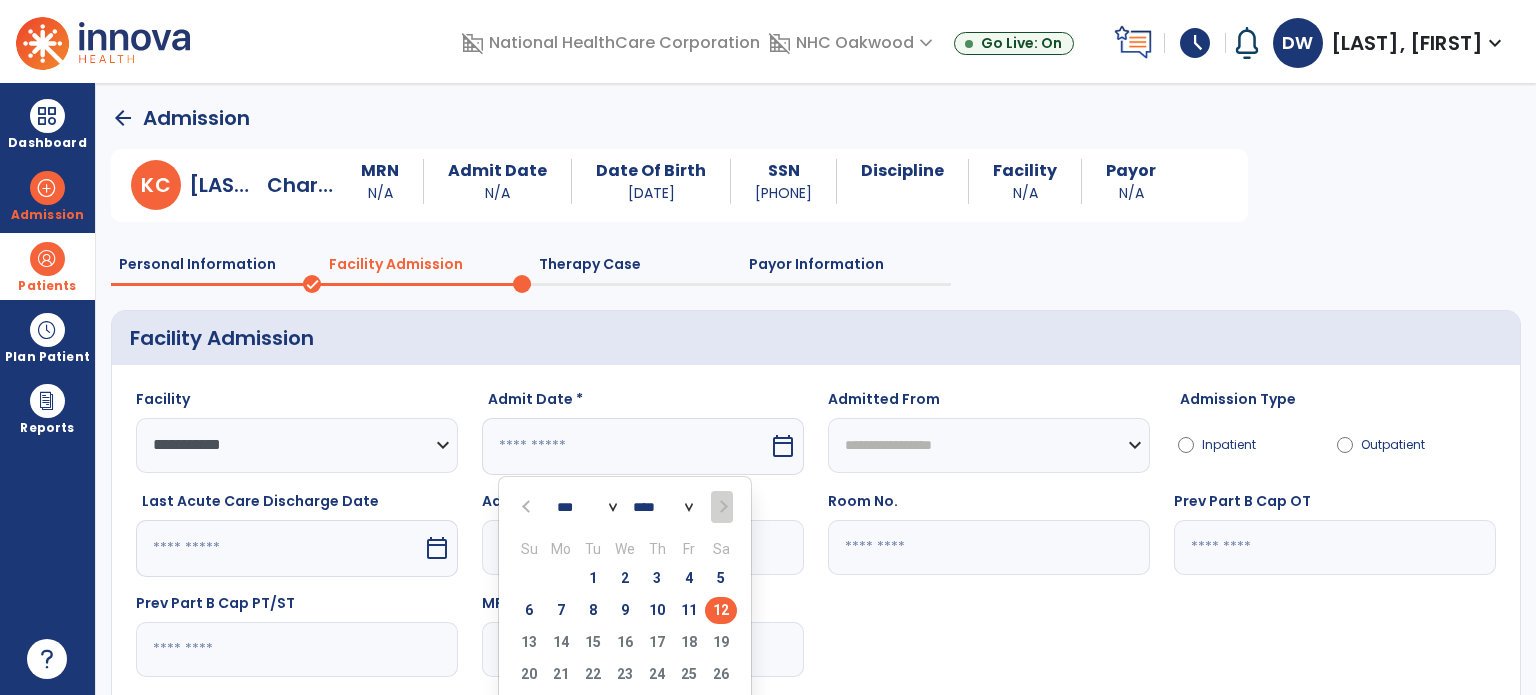 click at bounding box center [528, 506] 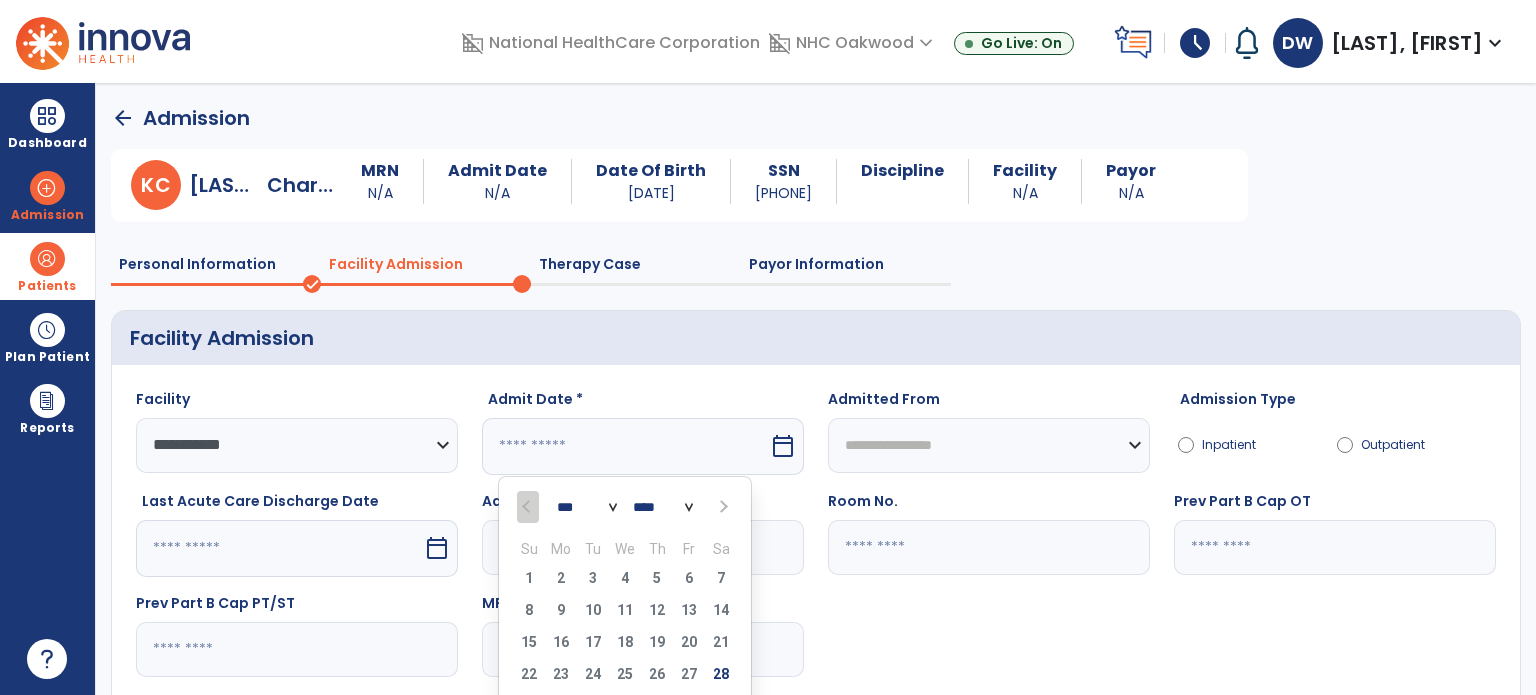 click at bounding box center (529, 507) 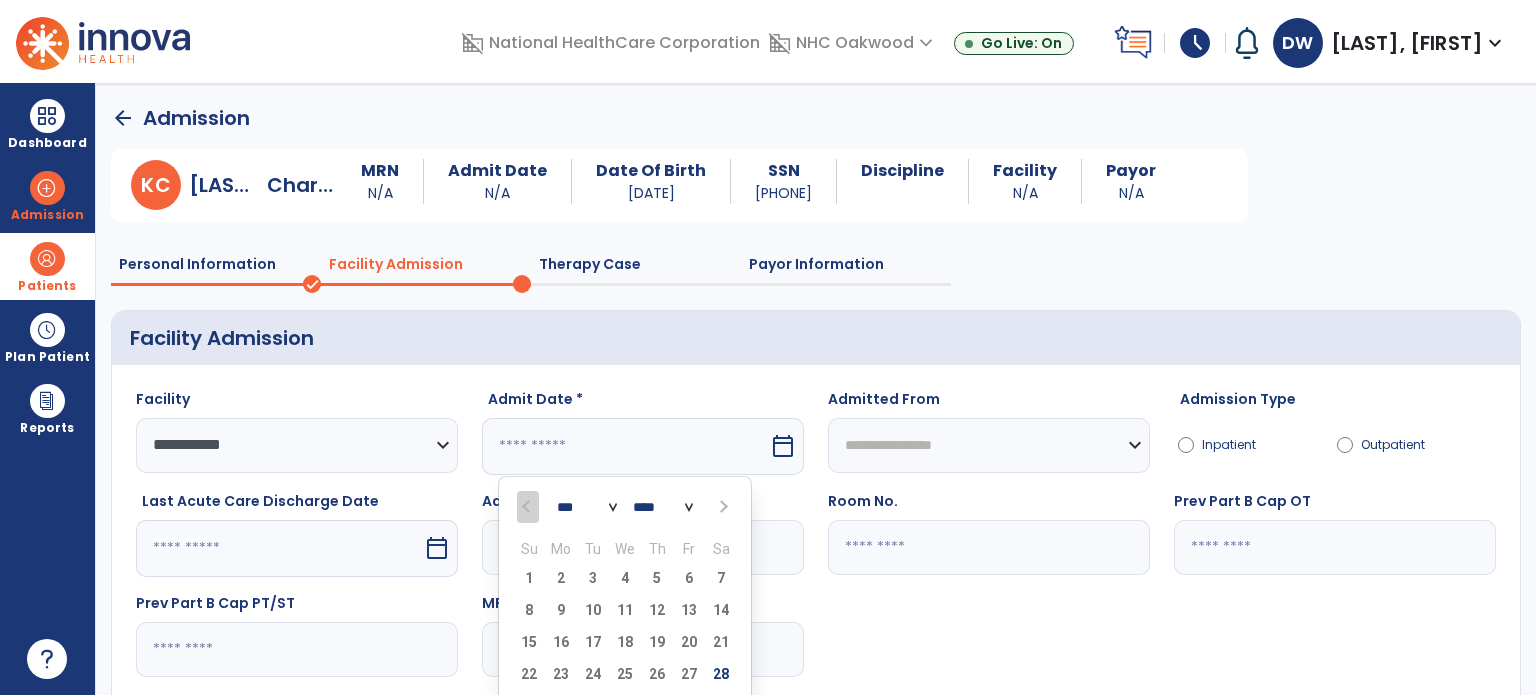 click on "arrow_back" 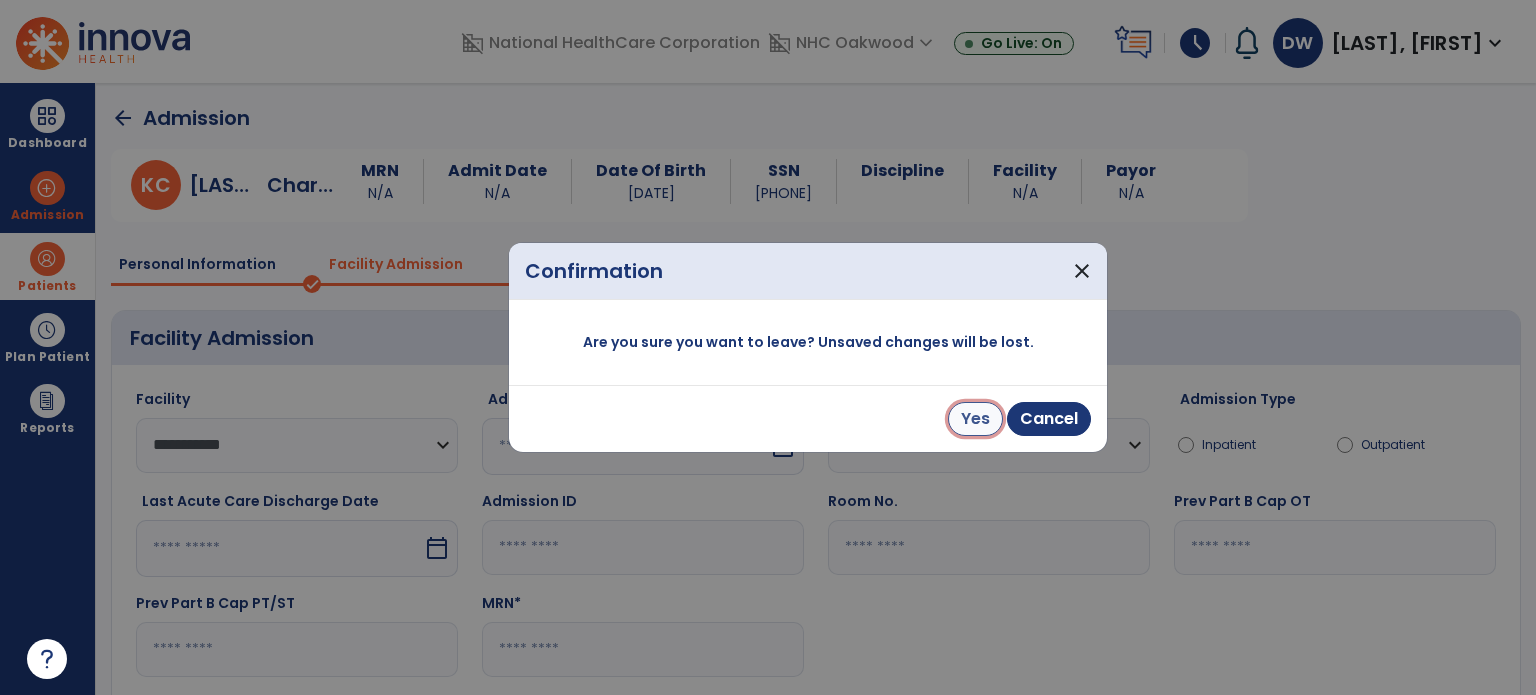 click on "Yes" at bounding box center [975, 419] 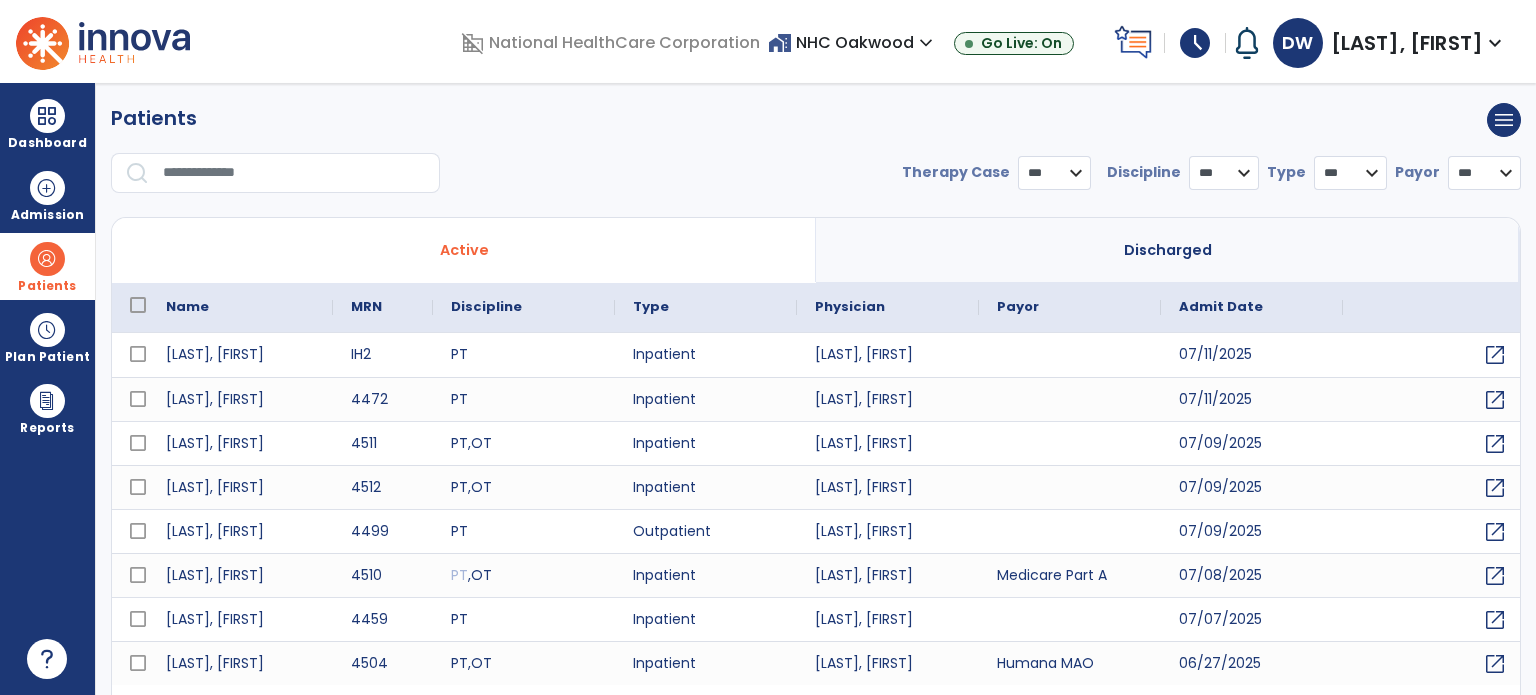 select on "***" 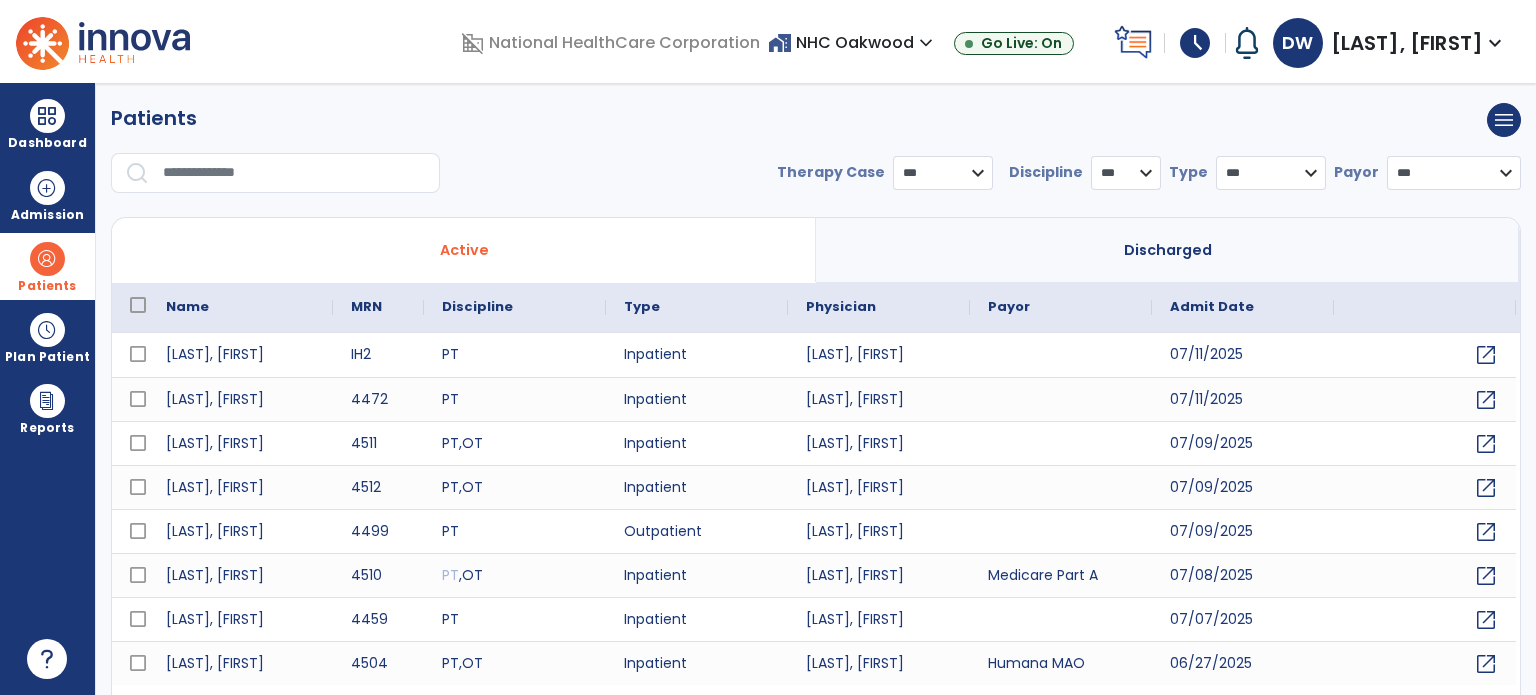 click on "Discharged" at bounding box center (1168, 250) 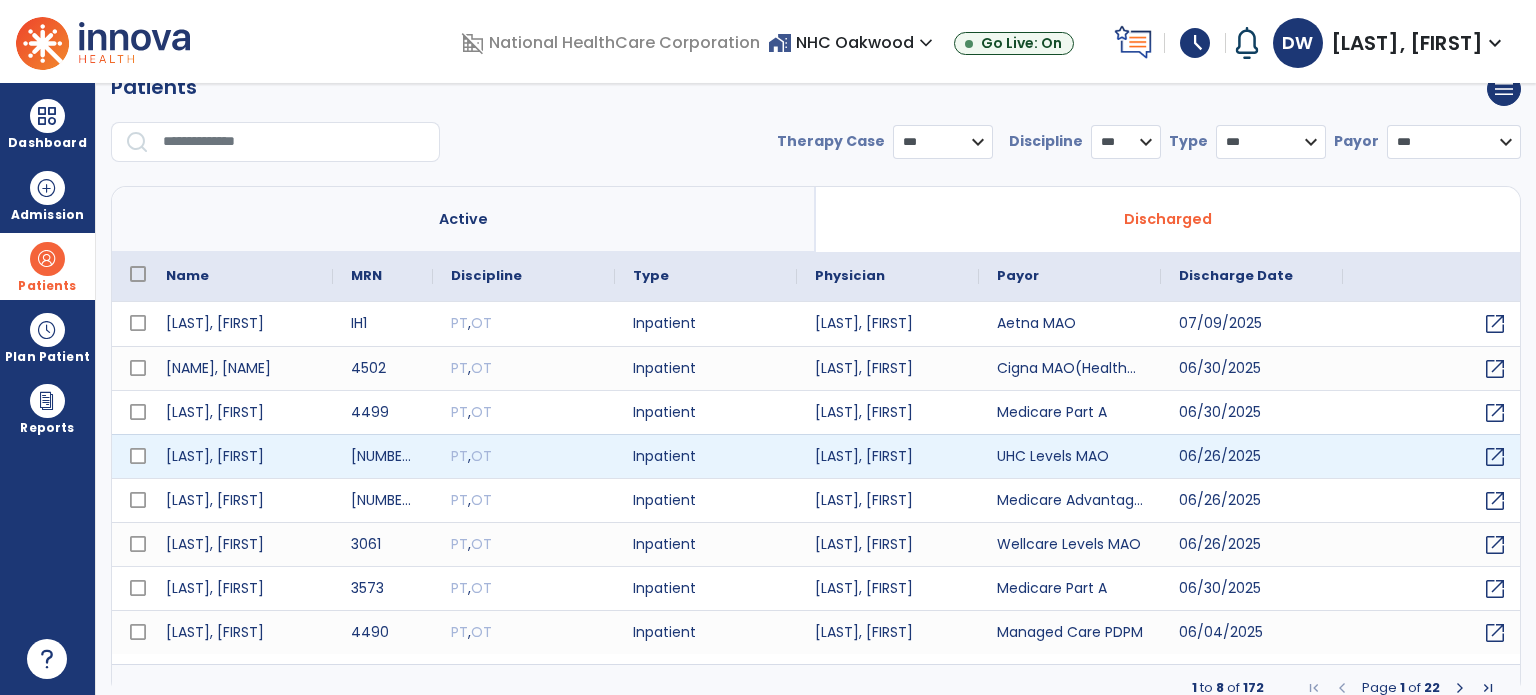 scroll, scrollTop: 46, scrollLeft: 0, axis: vertical 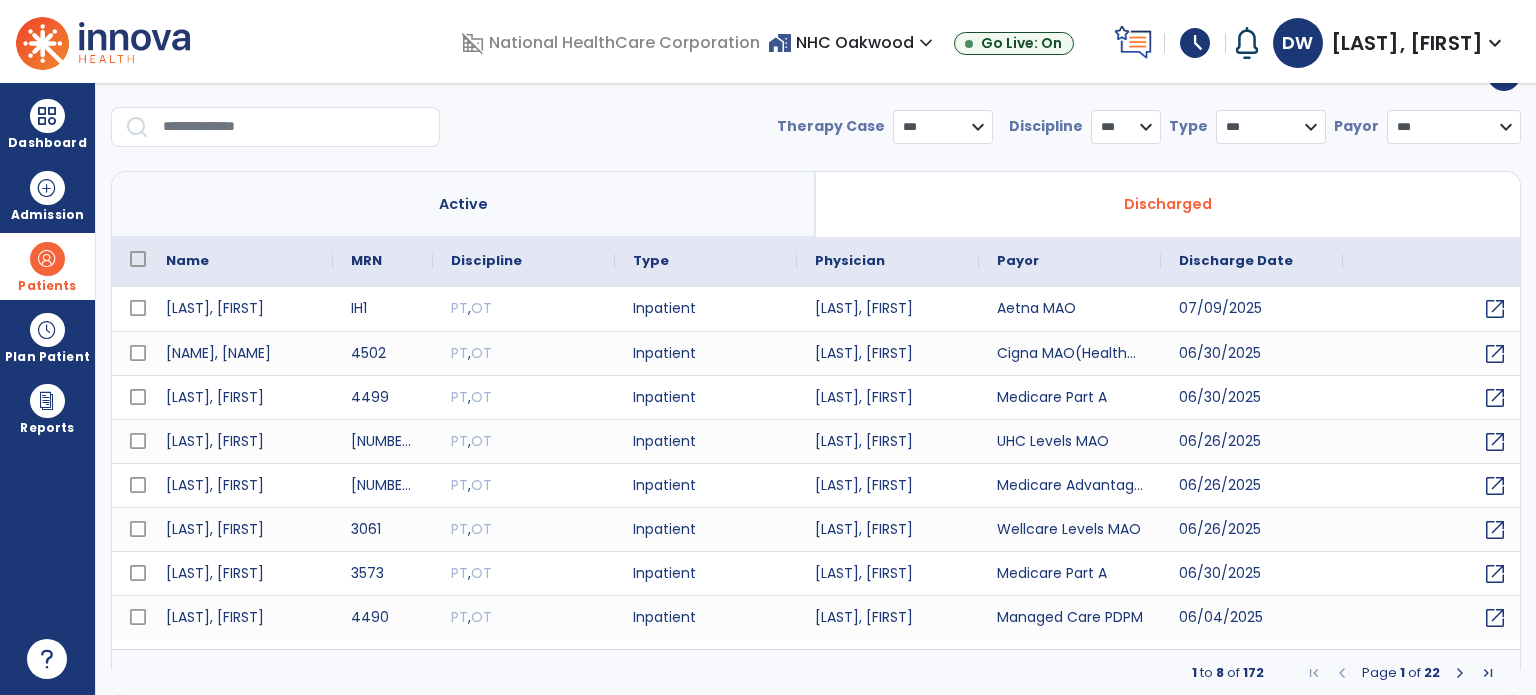 click at bounding box center [1460, 673] 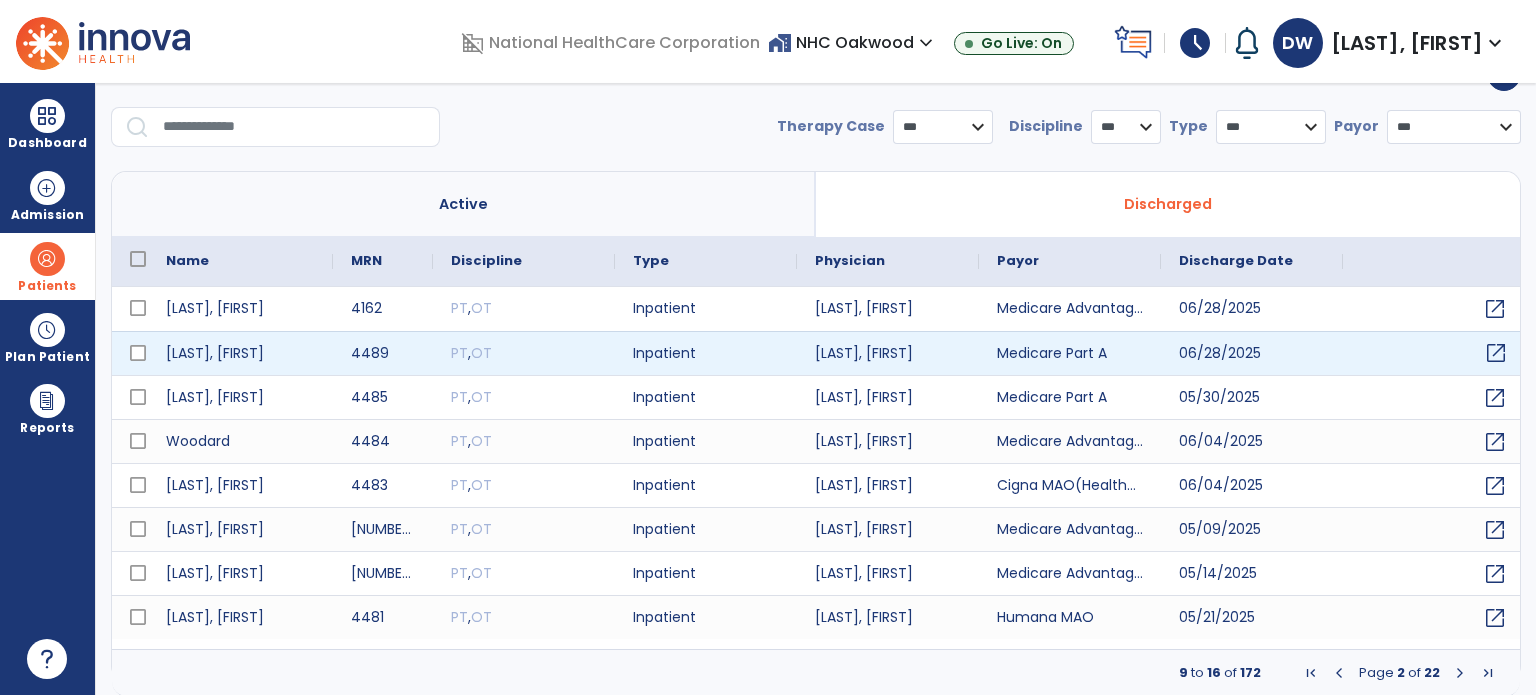 click on "open_in_new" at bounding box center (1496, 353) 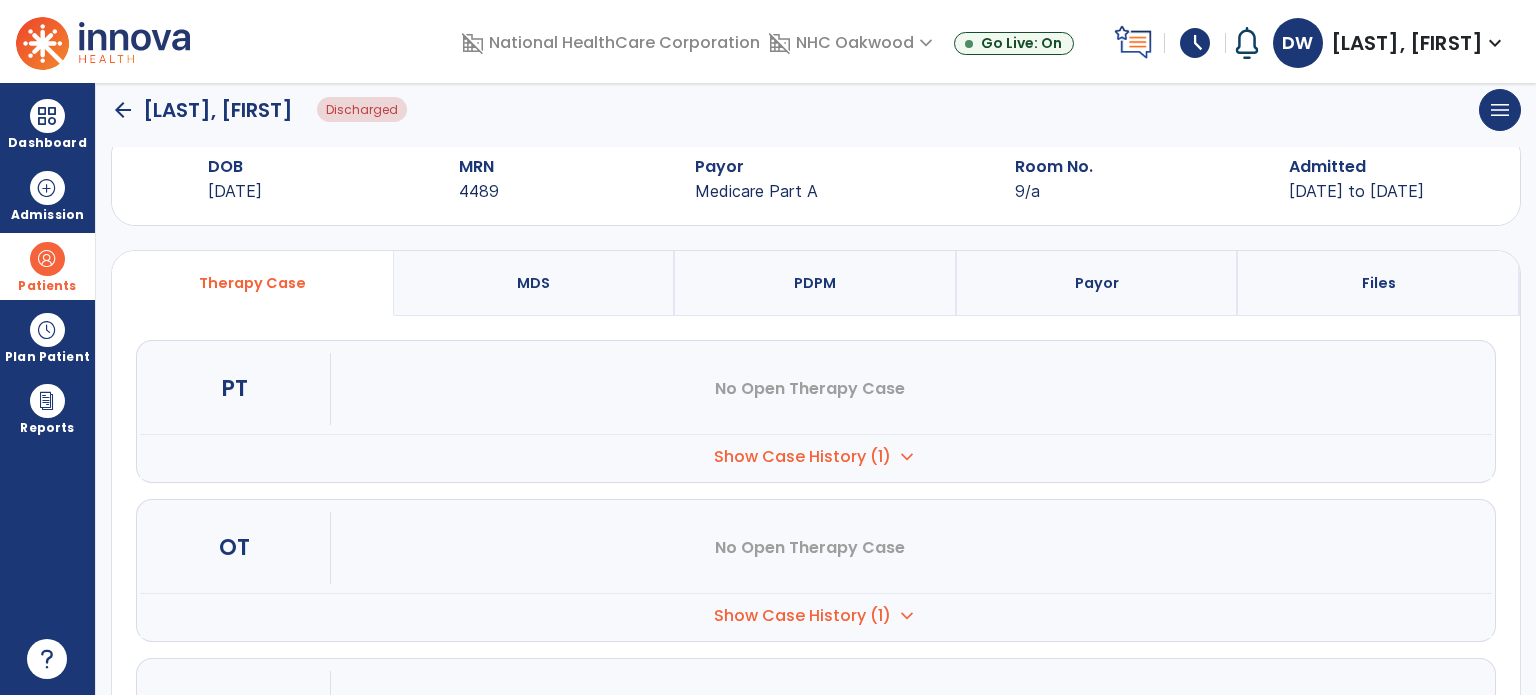 scroll, scrollTop: 0, scrollLeft: 0, axis: both 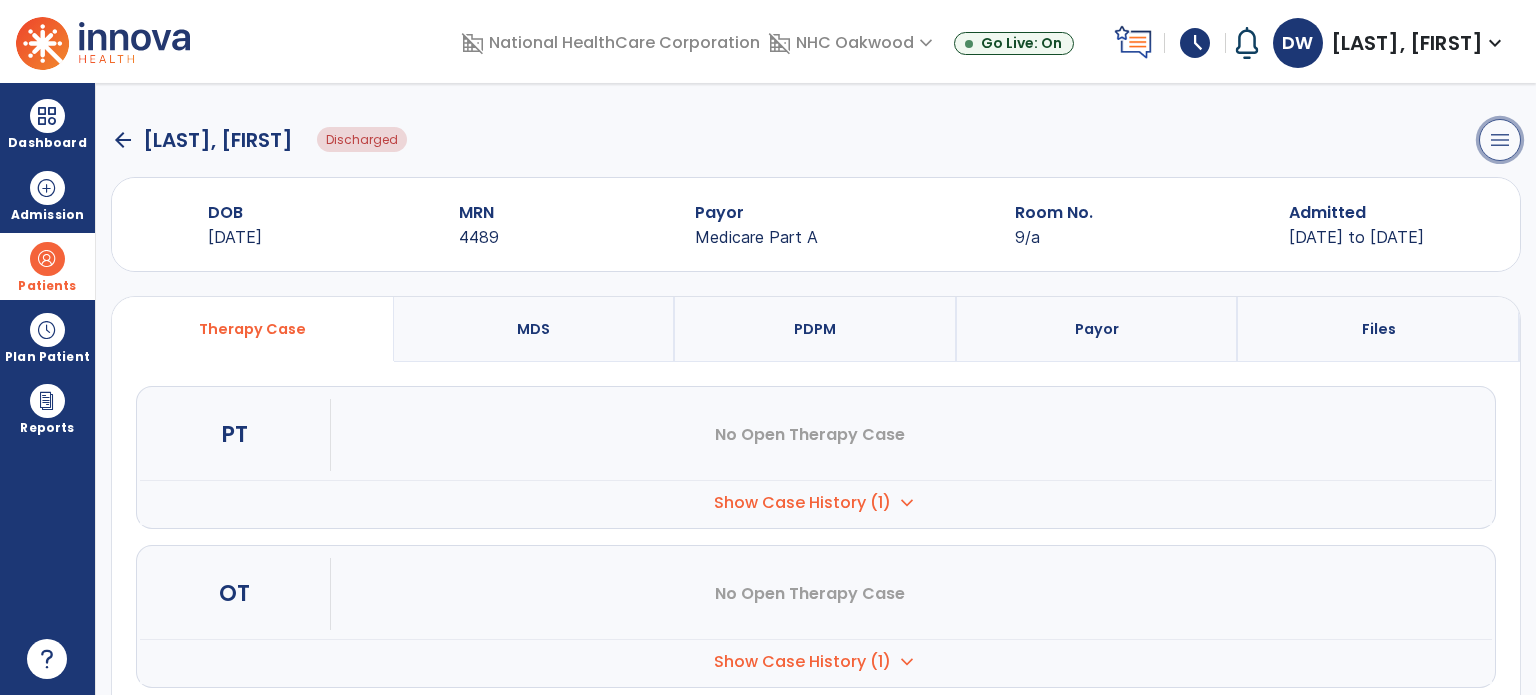 click on "menu" at bounding box center (1500, 140) 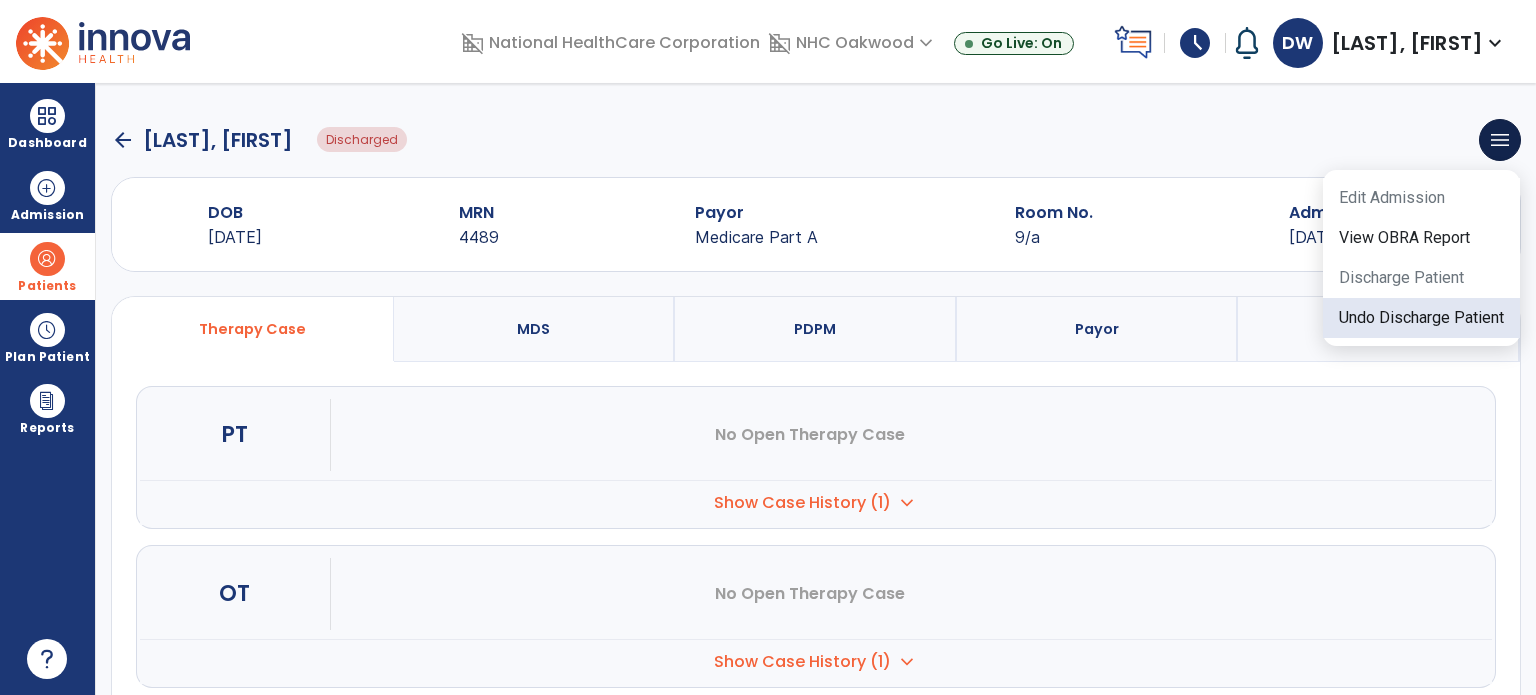 click on "Undo Discharge Patient" 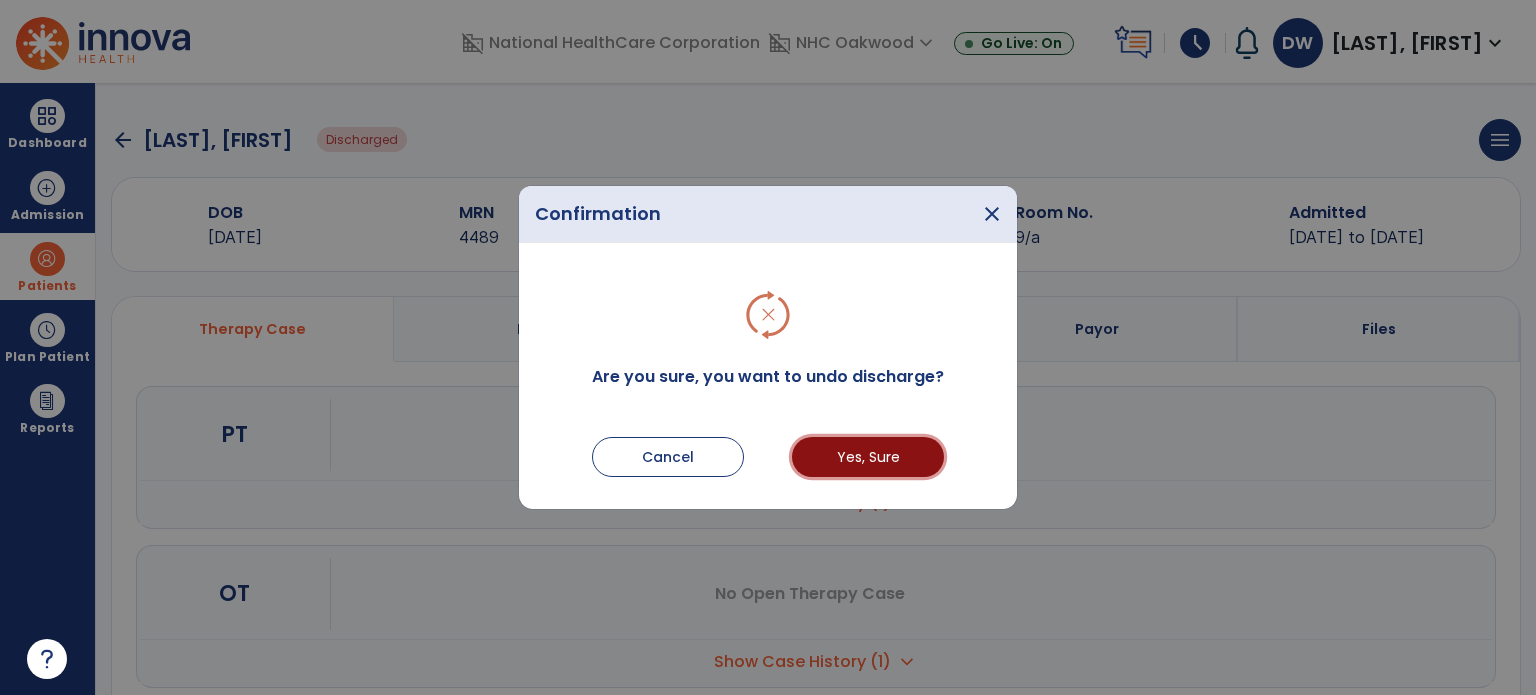 click on "Yes, Sure" at bounding box center [868, 457] 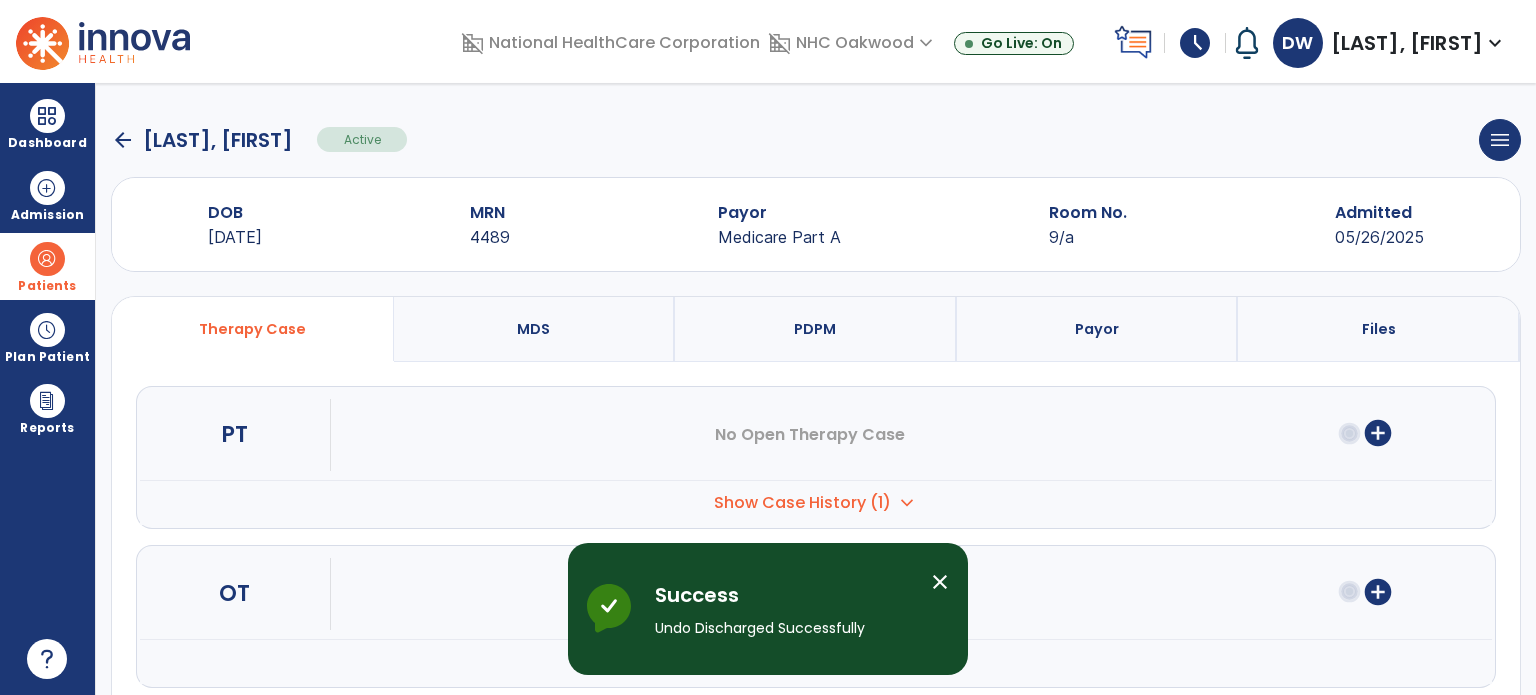 click on "add_circle" at bounding box center (1378, 433) 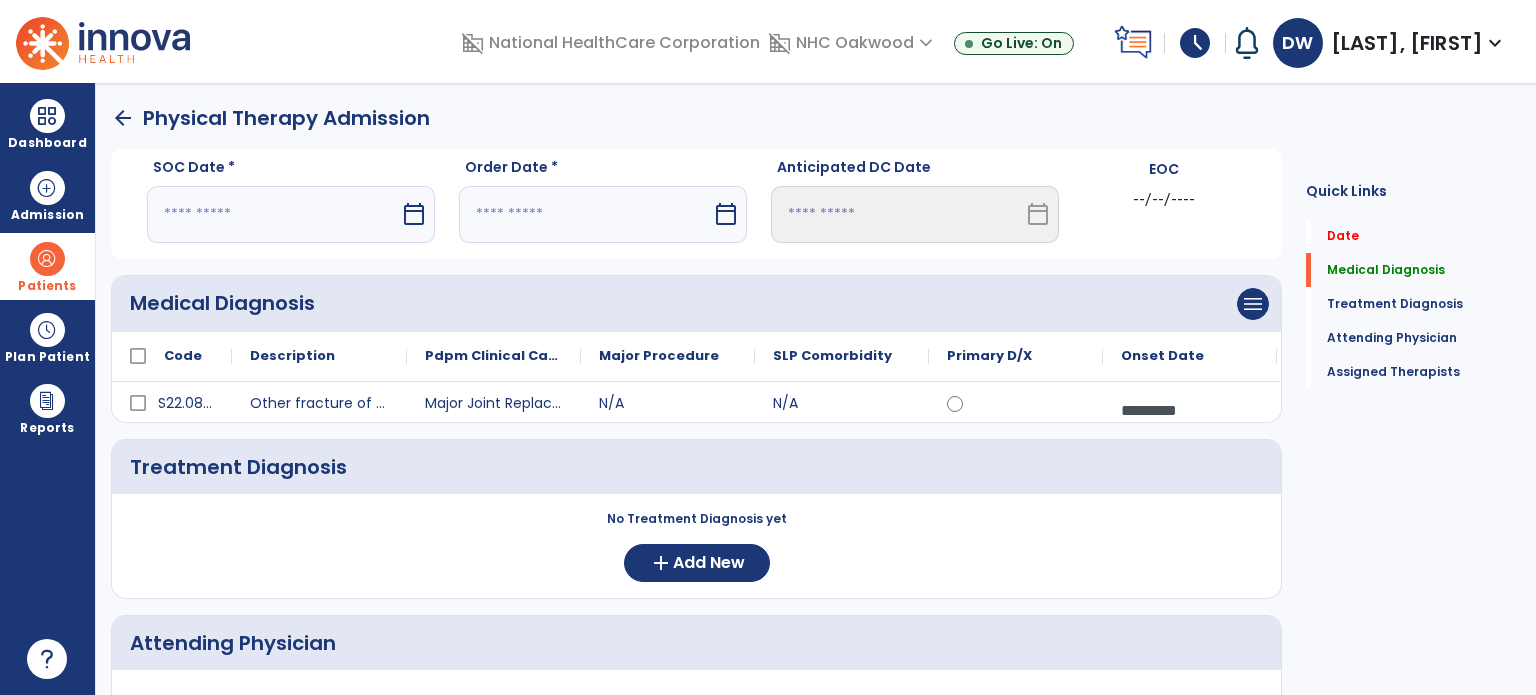 click on "calendar_today" at bounding box center (414, 214) 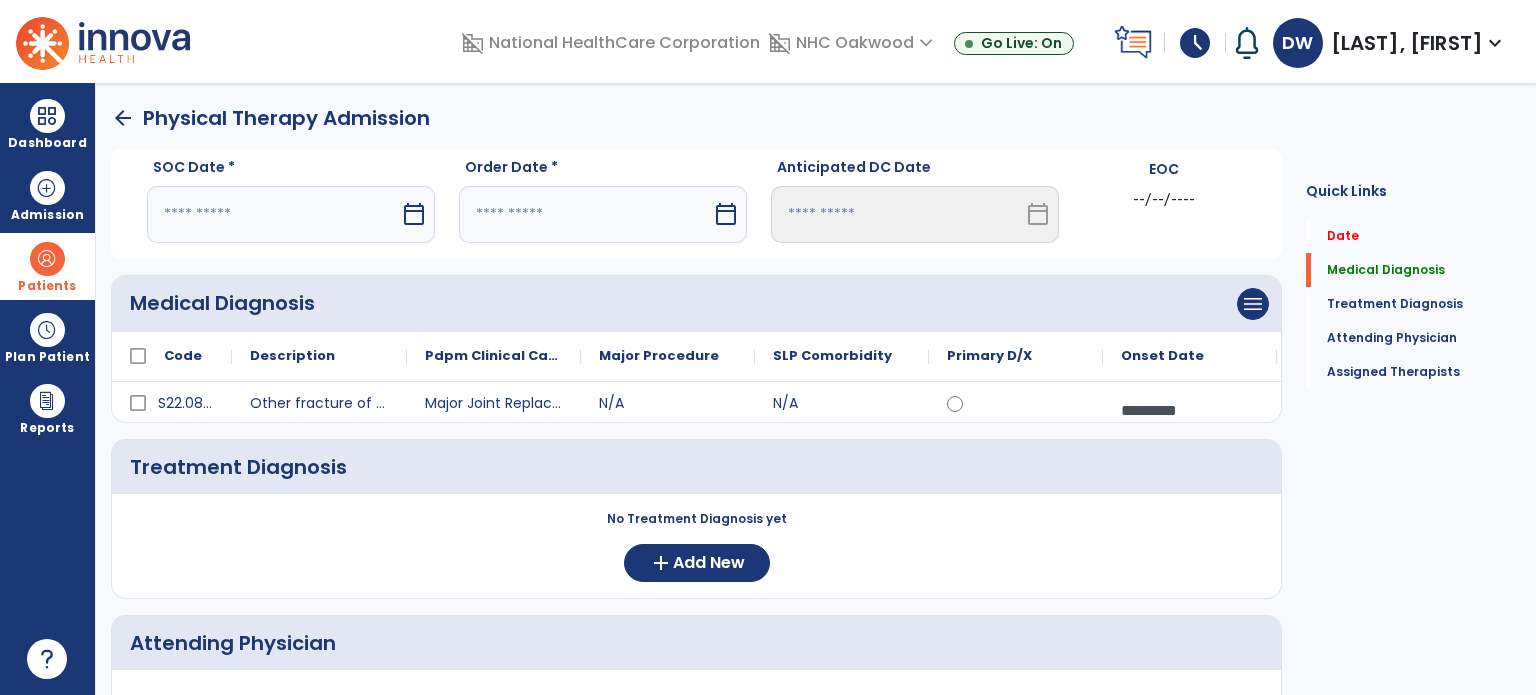 select on "*" 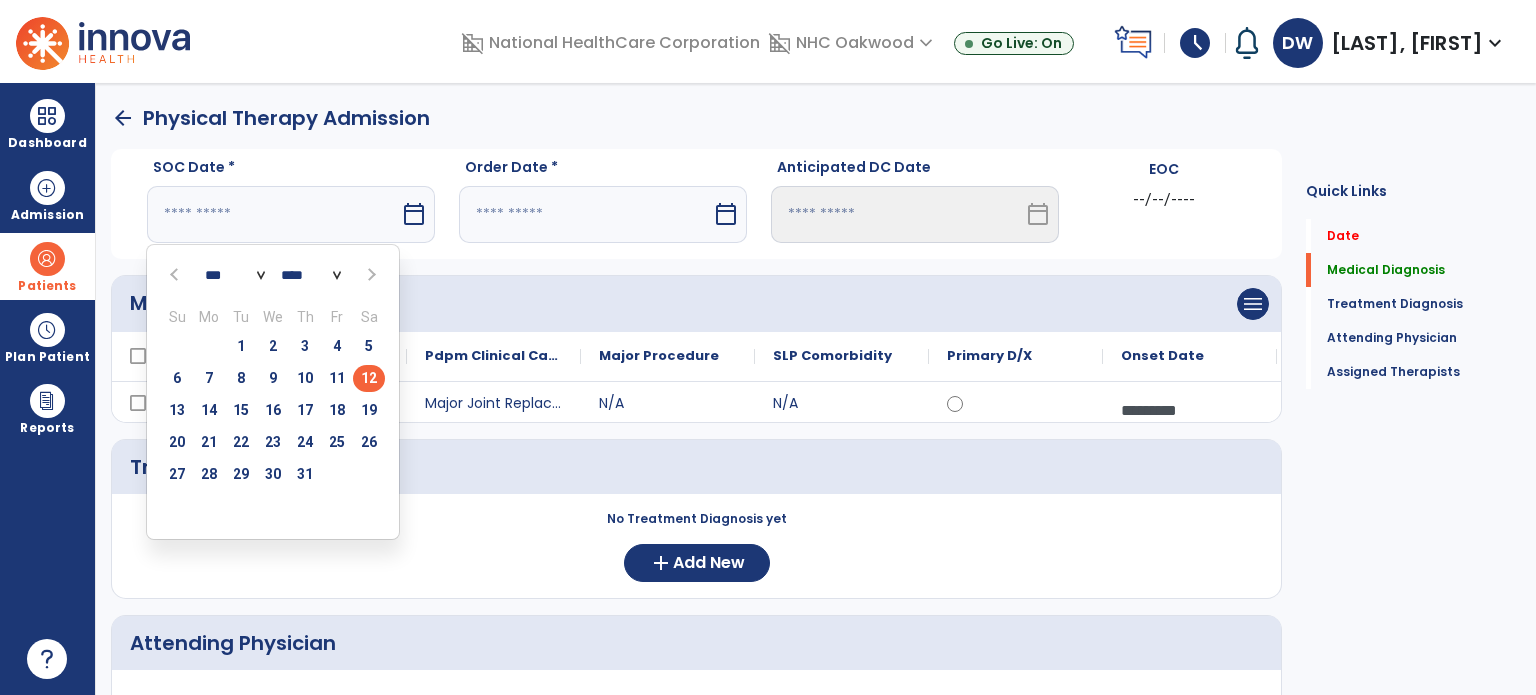 click on "12" at bounding box center (369, 378) 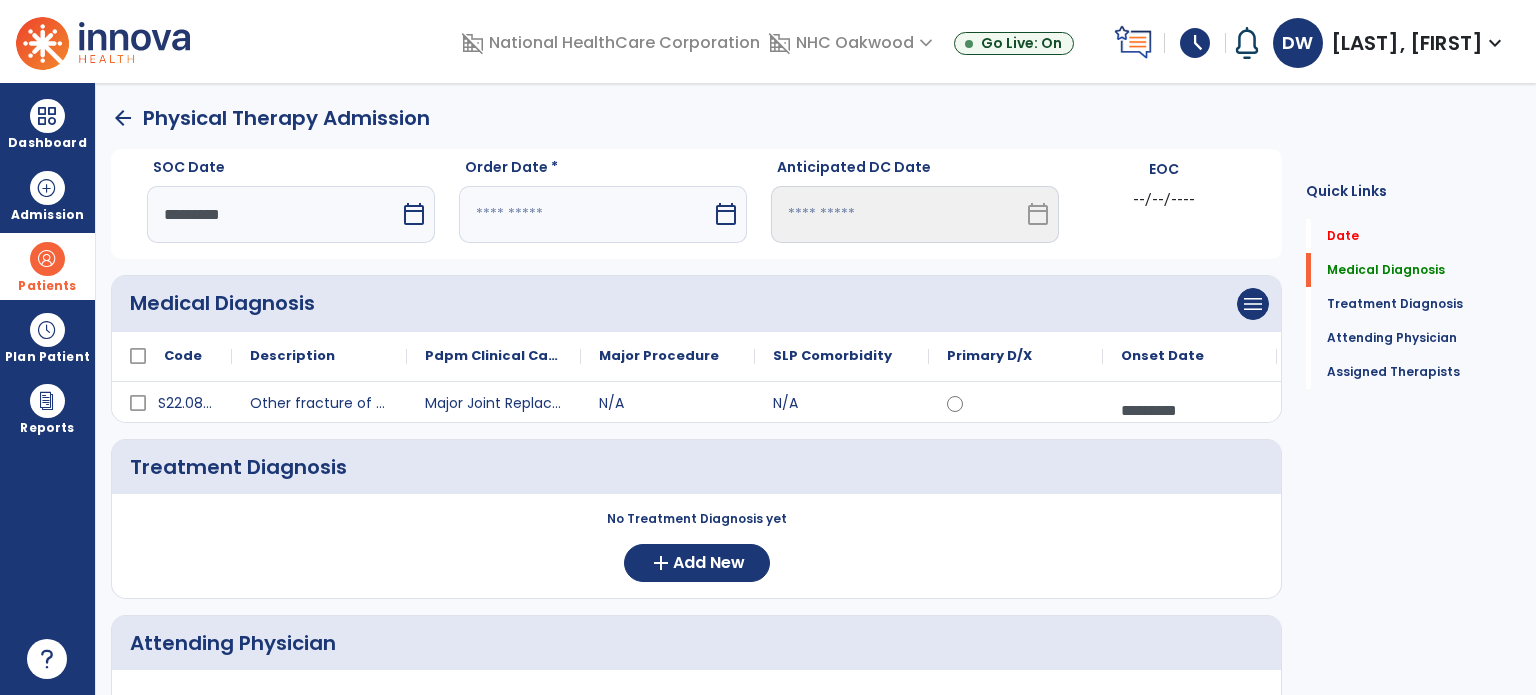 click on "calendar_today" at bounding box center [726, 214] 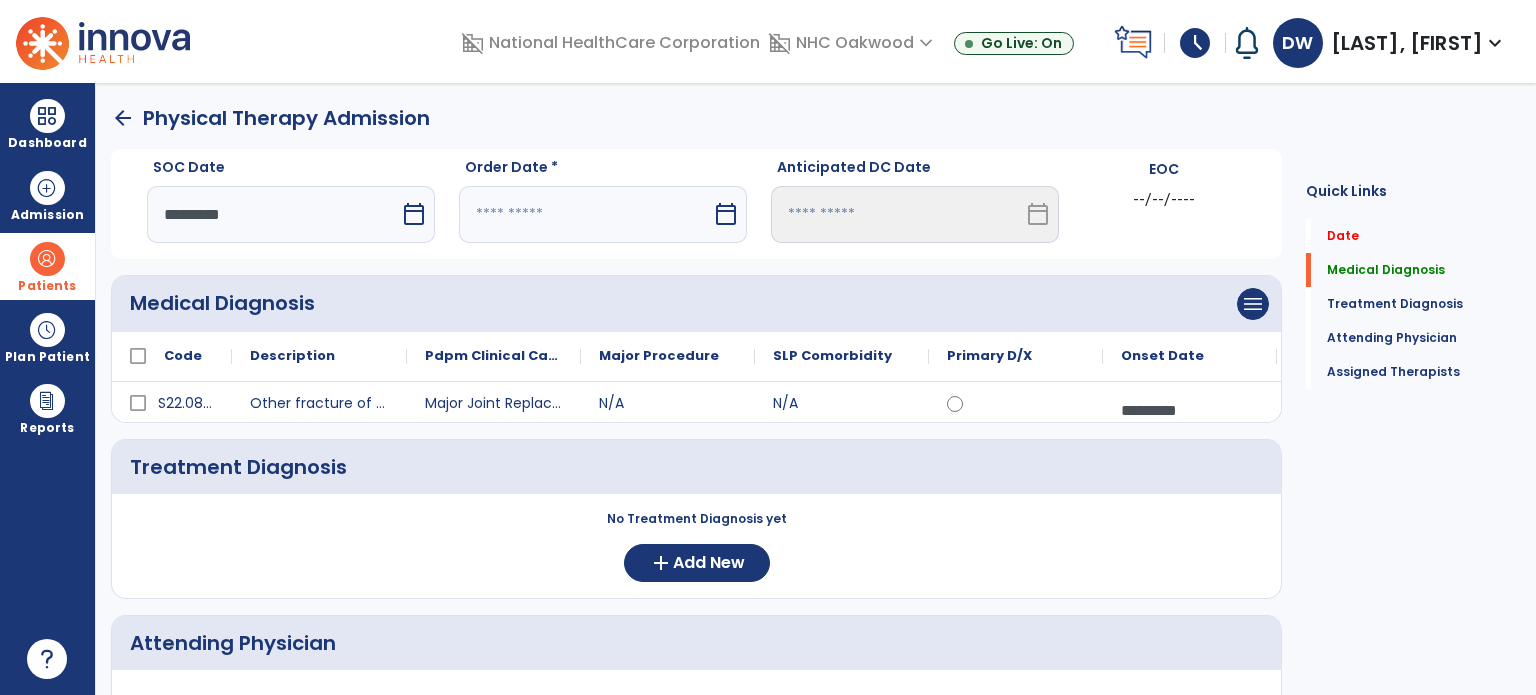 select on "*" 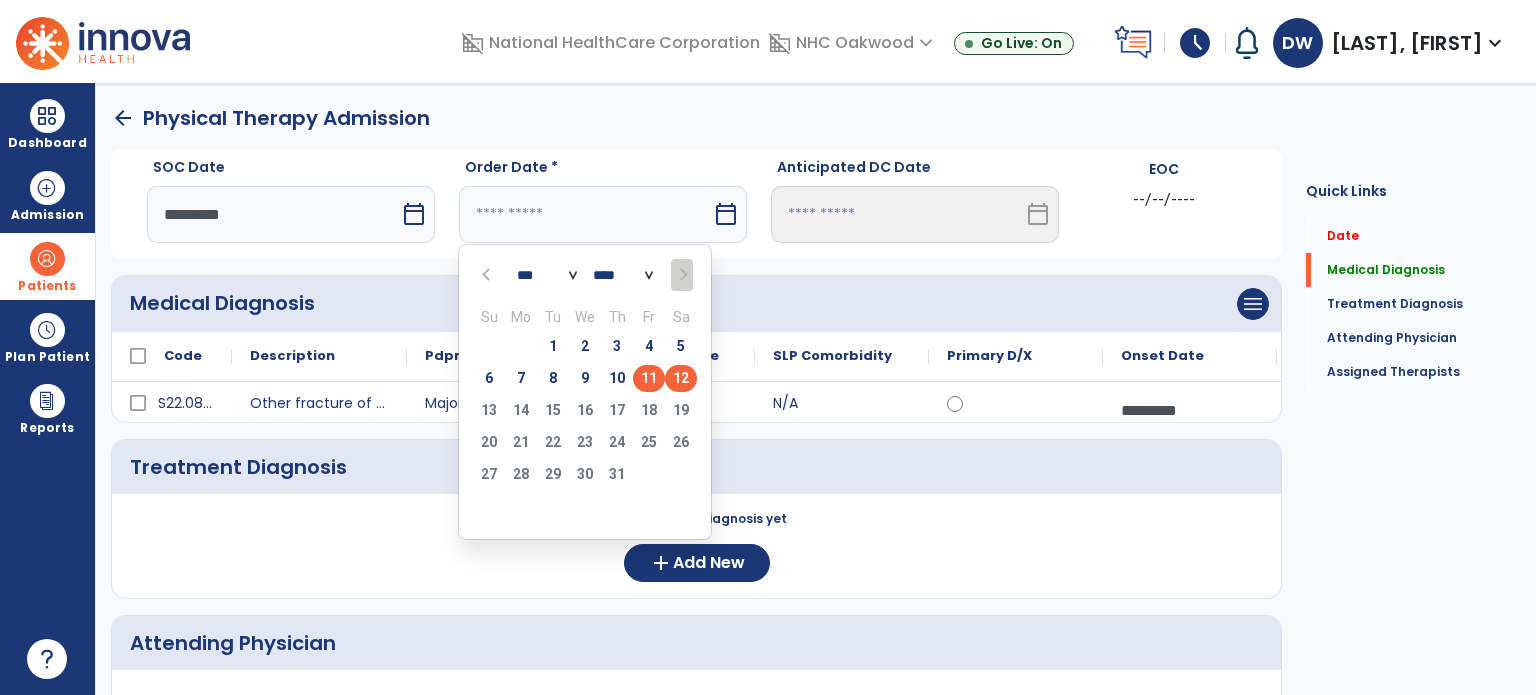 click on "11" at bounding box center (649, 378) 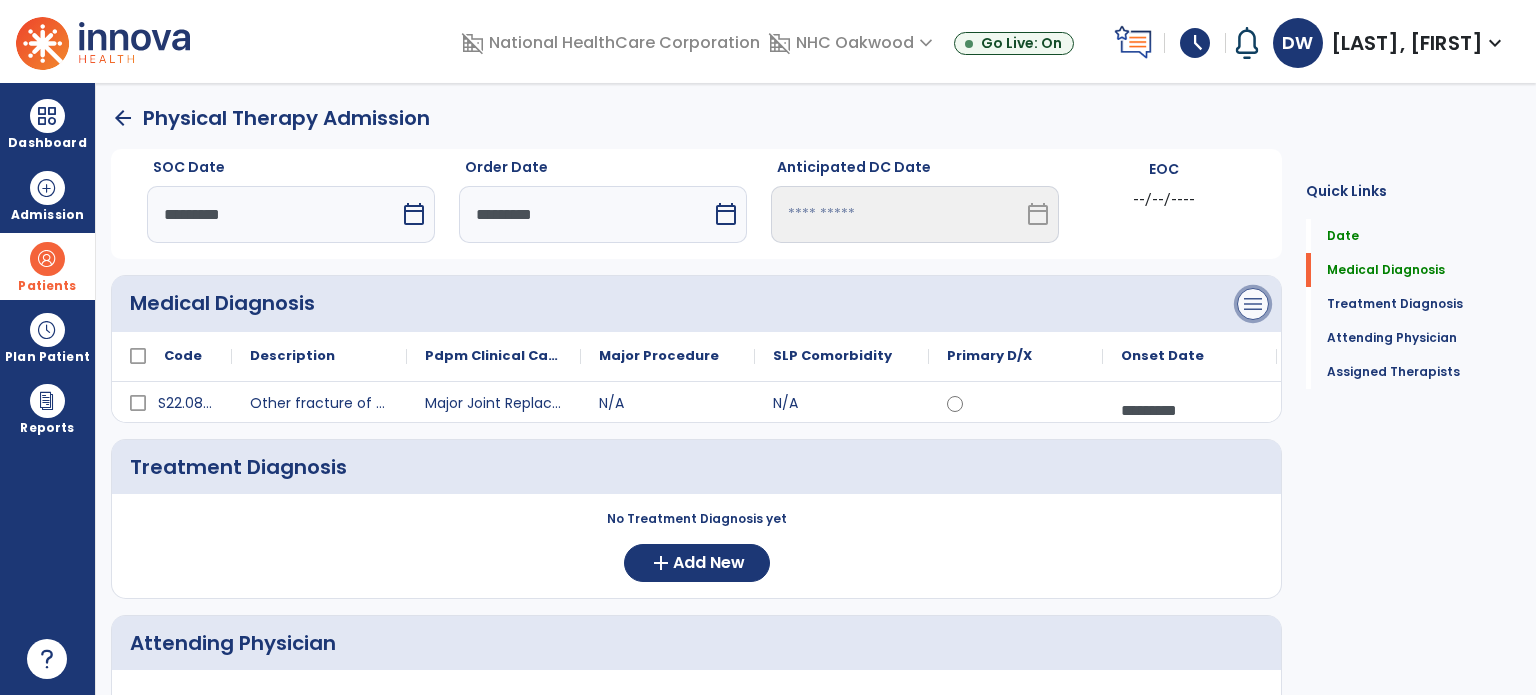 click on "menu" at bounding box center [1253, 304] 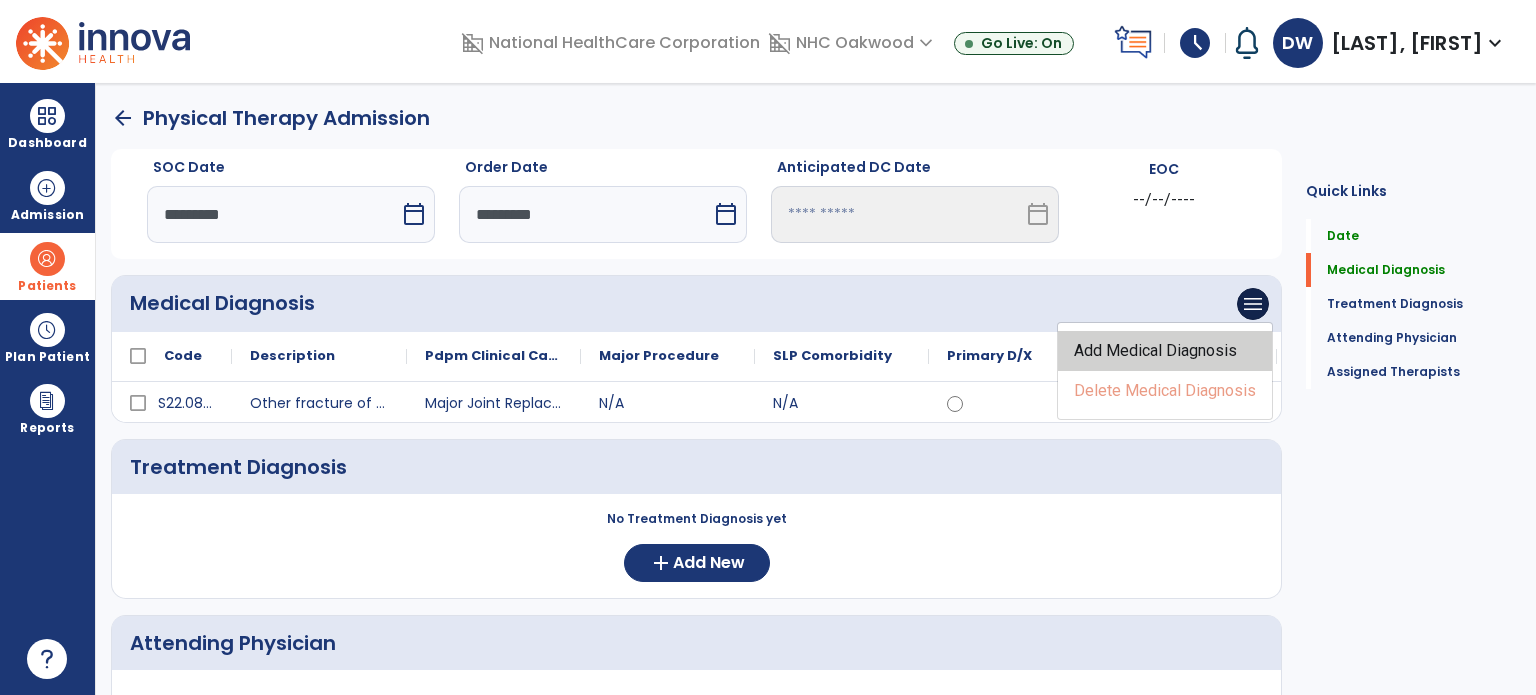 click on "Add Medical Diagnosis" 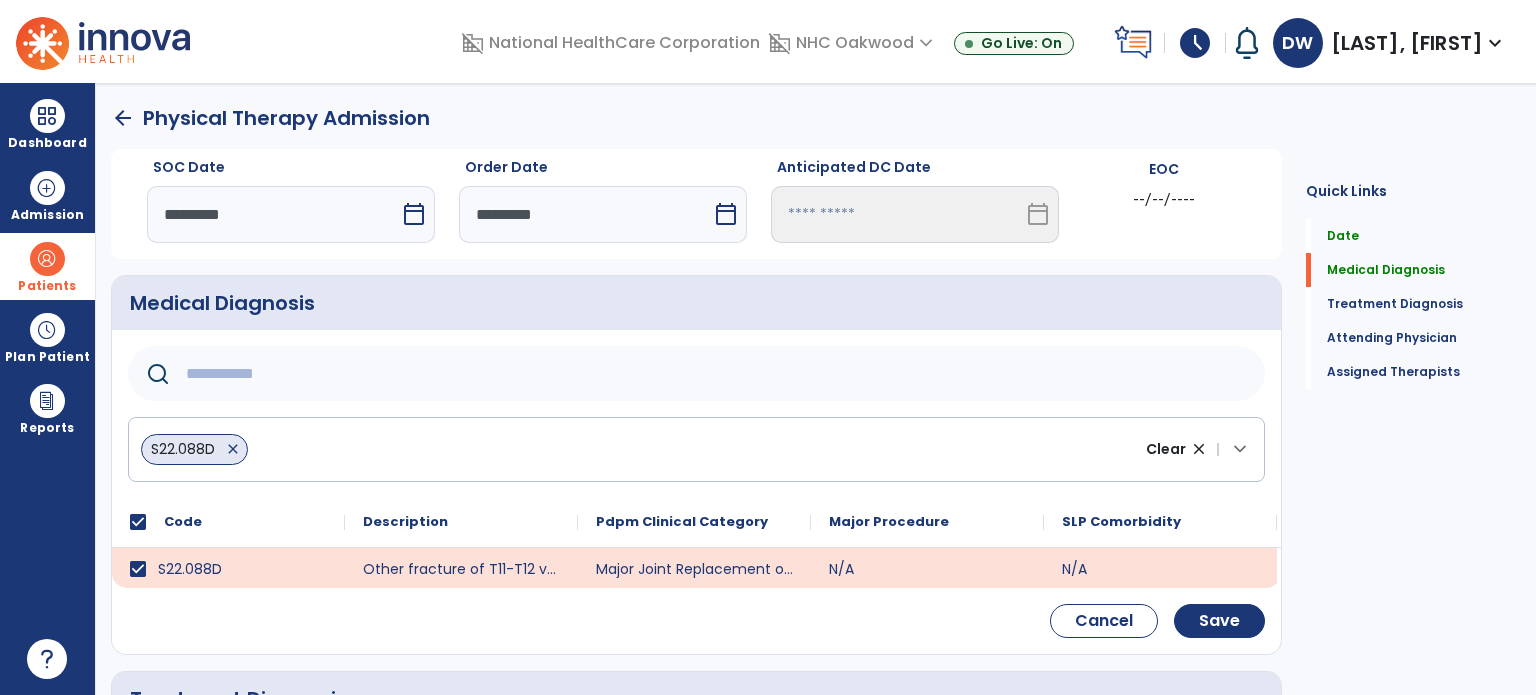 click 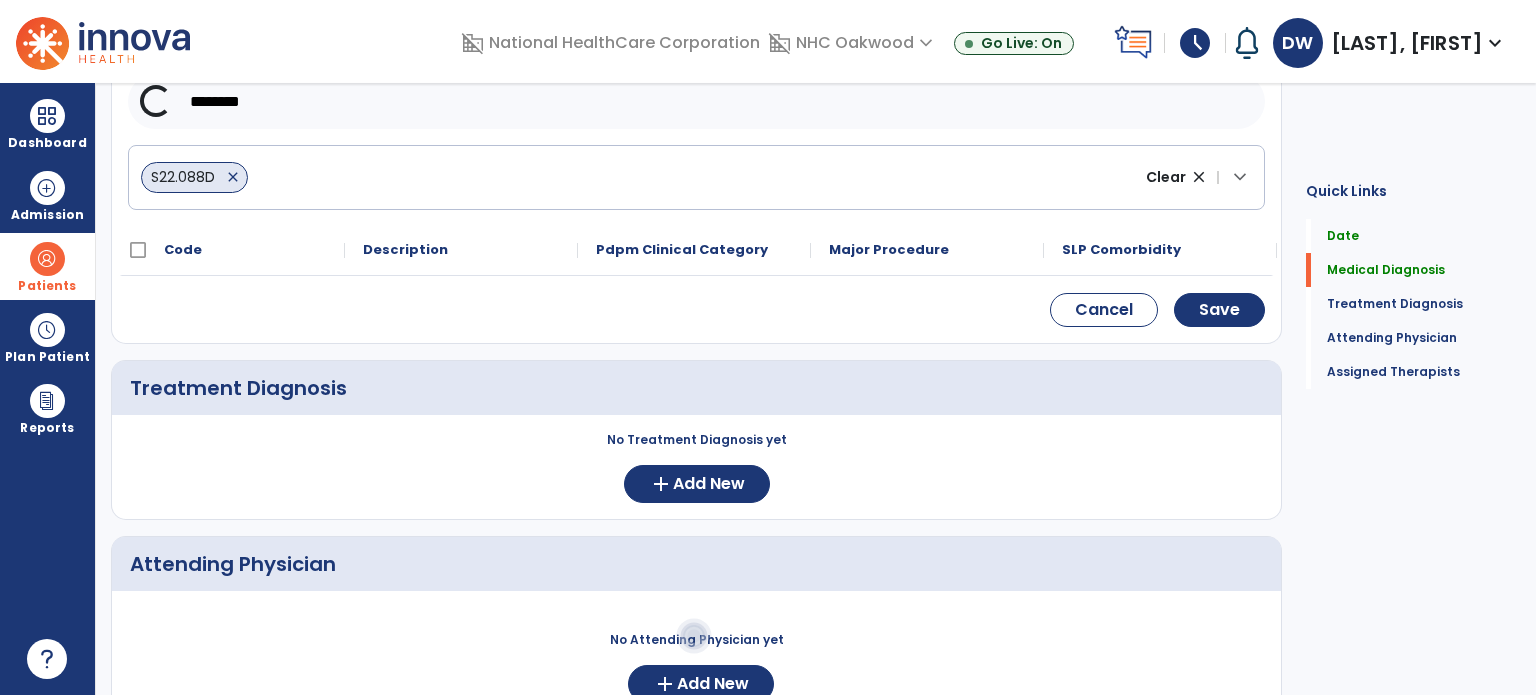 scroll, scrollTop: 278, scrollLeft: 0, axis: vertical 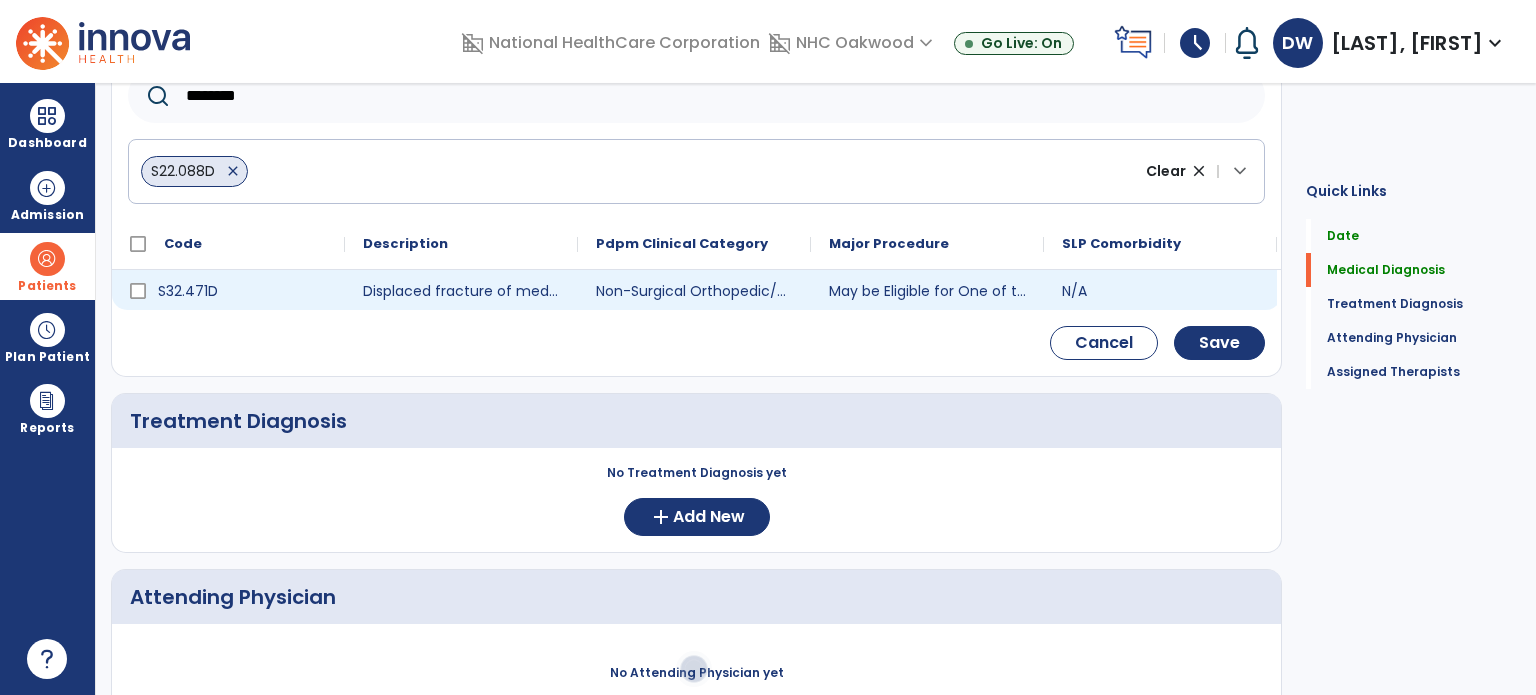 type on "********" 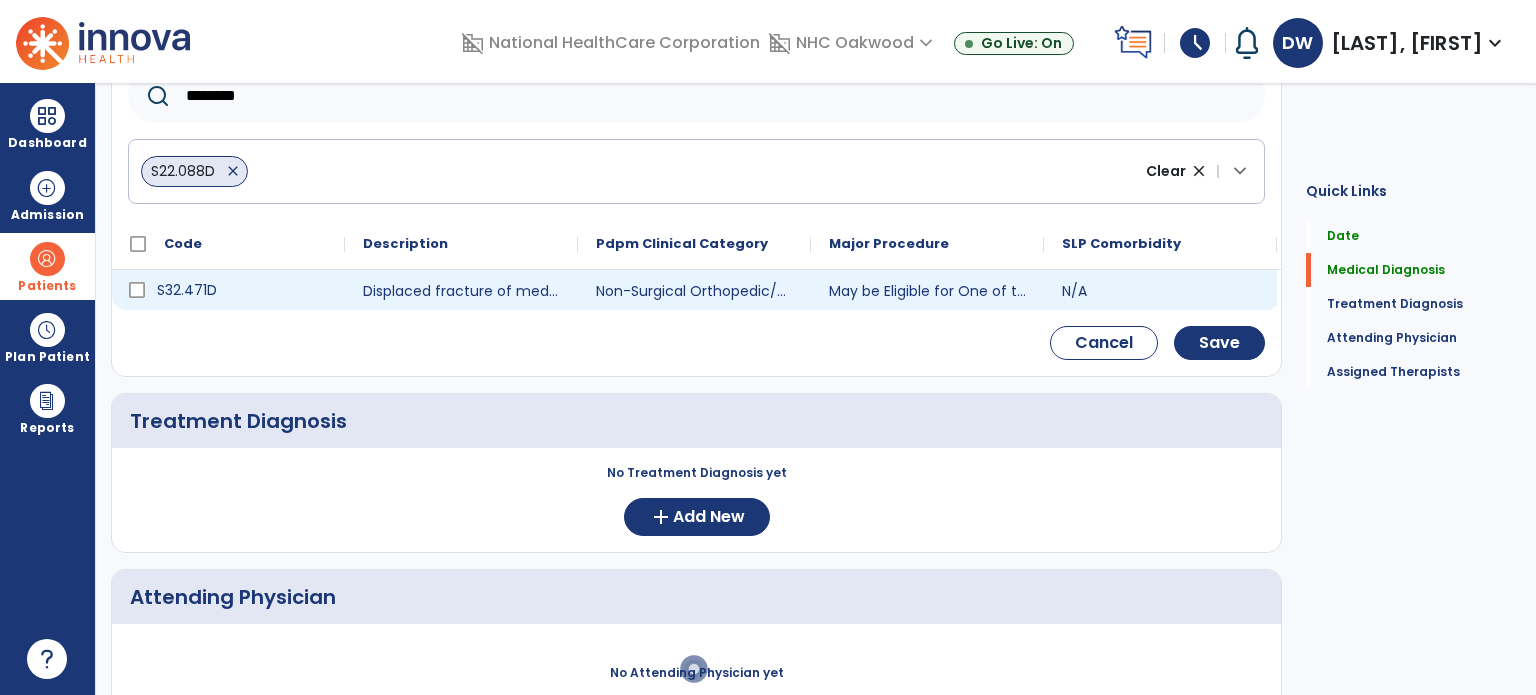 click on "S32.471D" 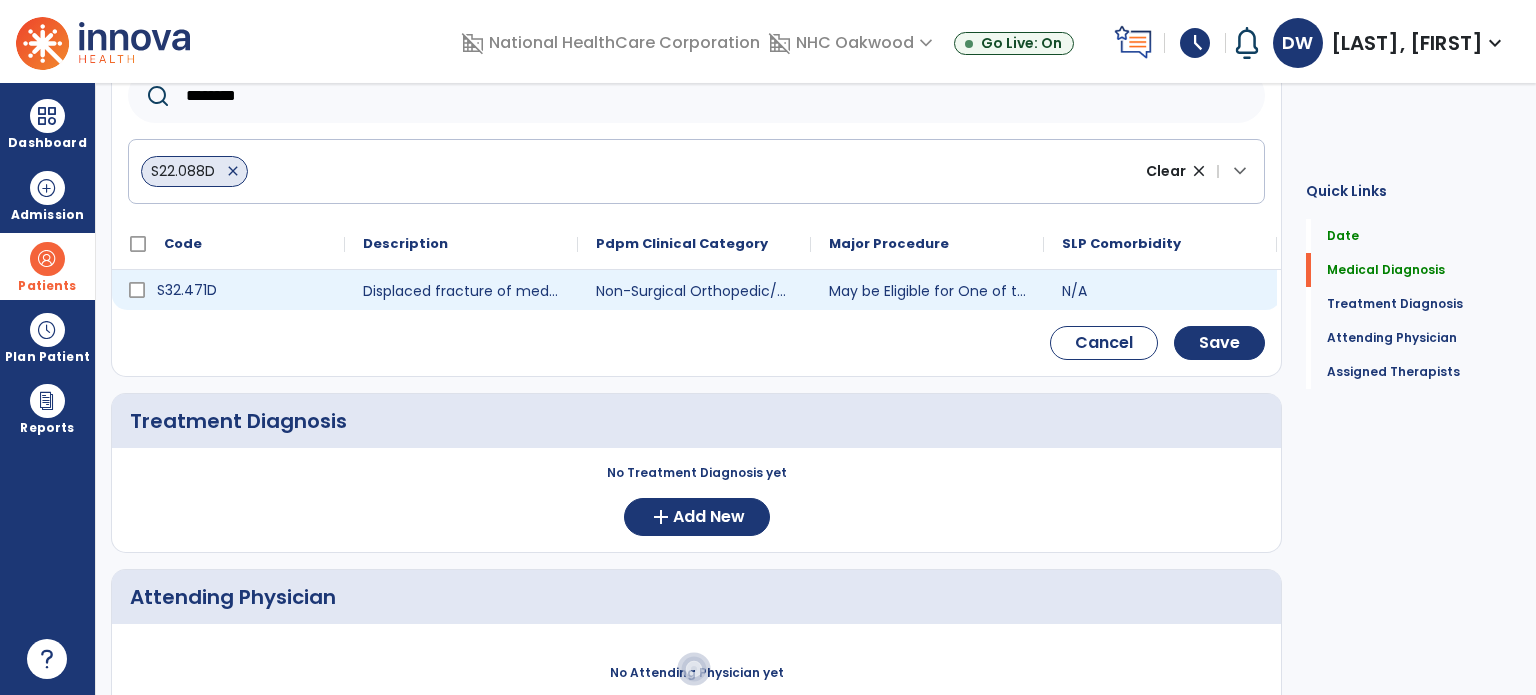 click on "S32.471D" 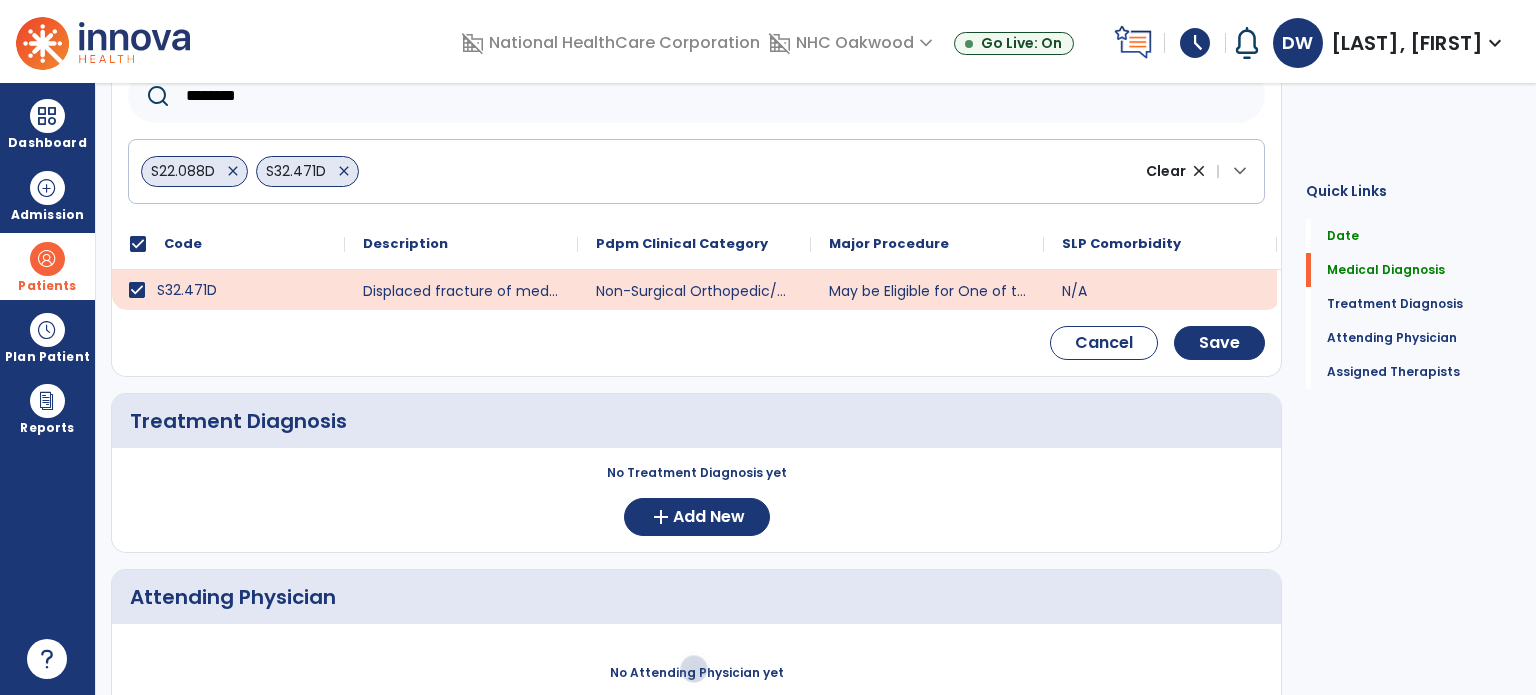 click on "close" 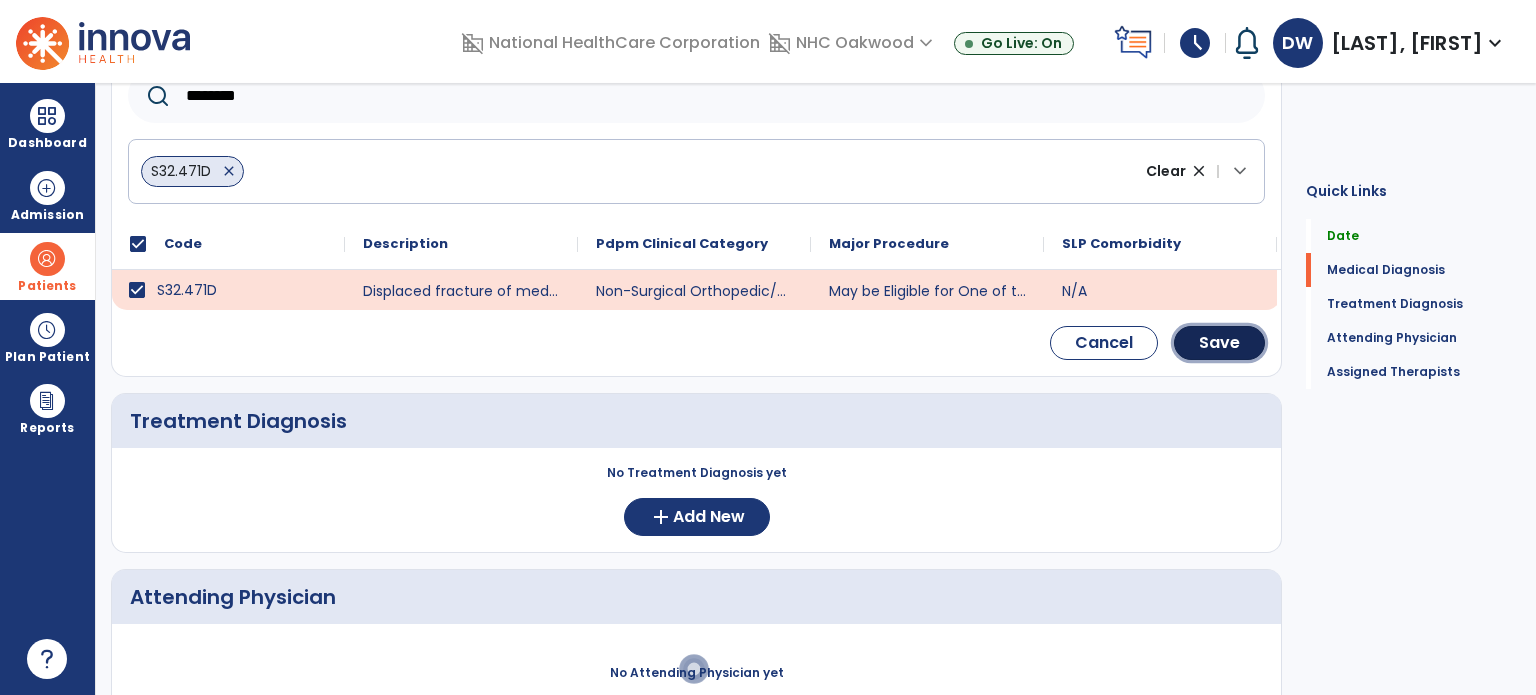 drag, startPoint x: 1202, startPoint y: 344, endPoint x: 1200, endPoint y: 354, distance: 10.198039 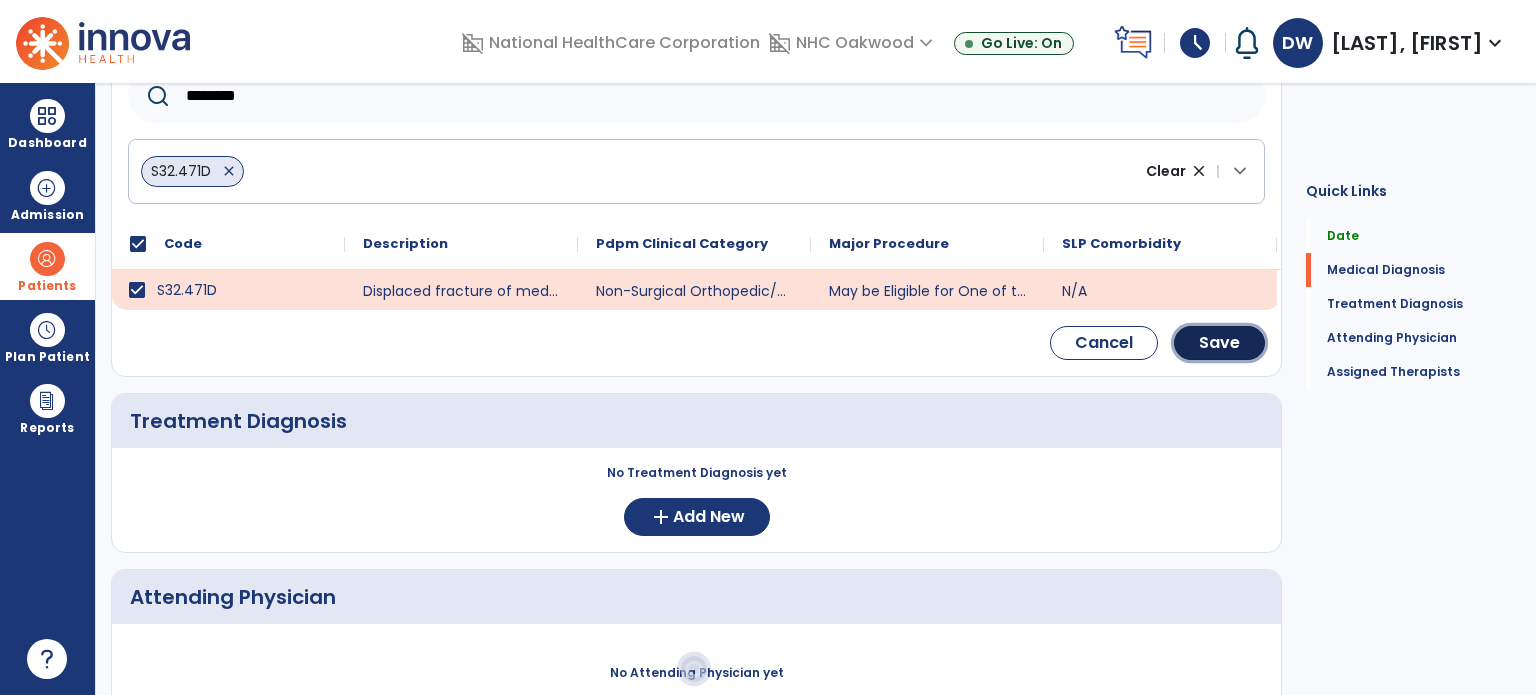 click on "Save" 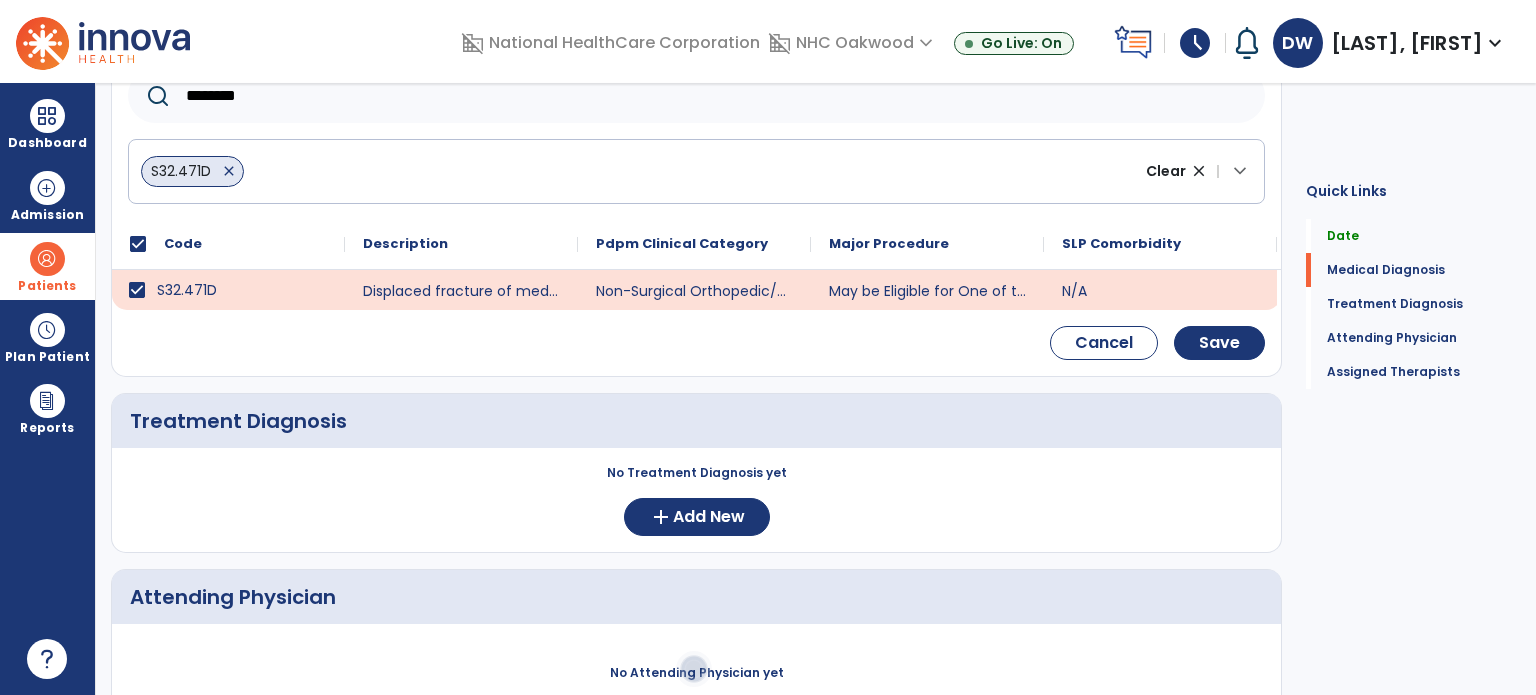 scroll, scrollTop: 113, scrollLeft: 0, axis: vertical 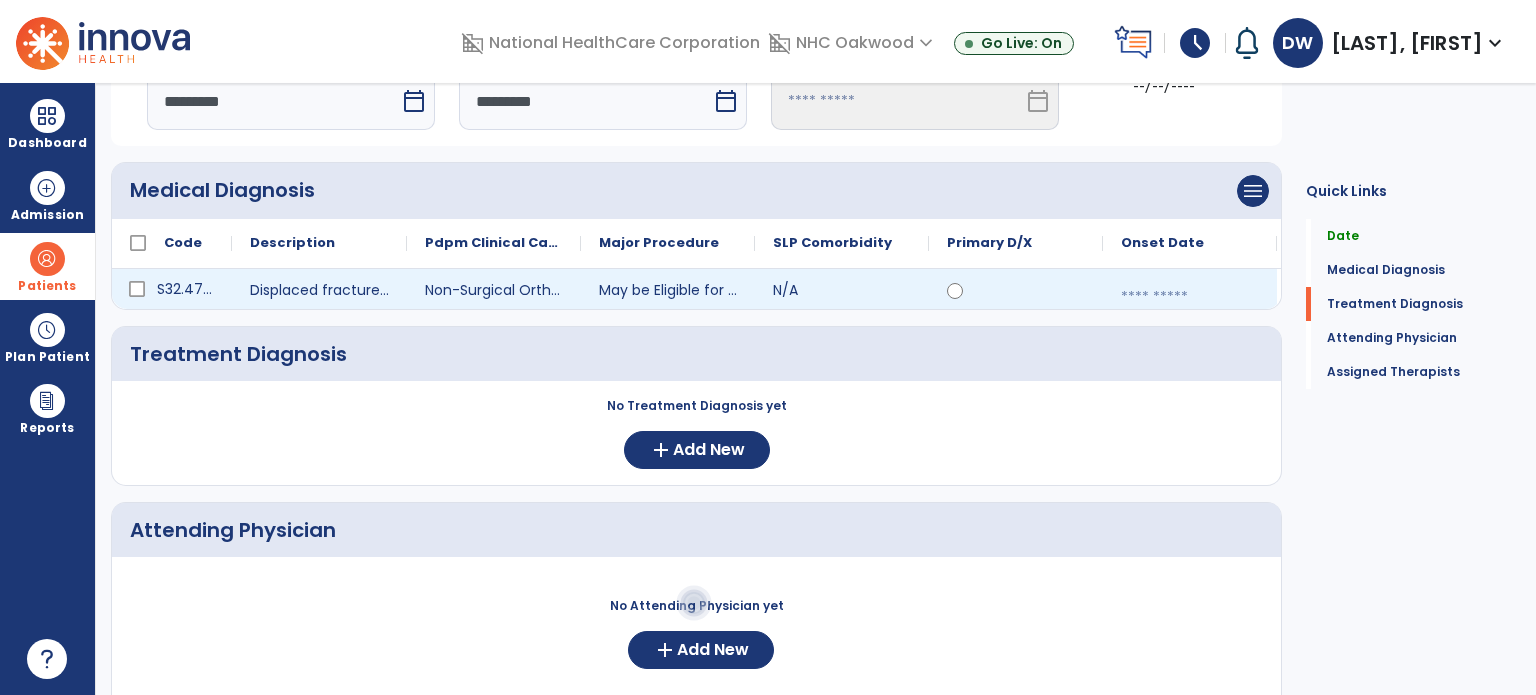 click at bounding box center (1190, 297) 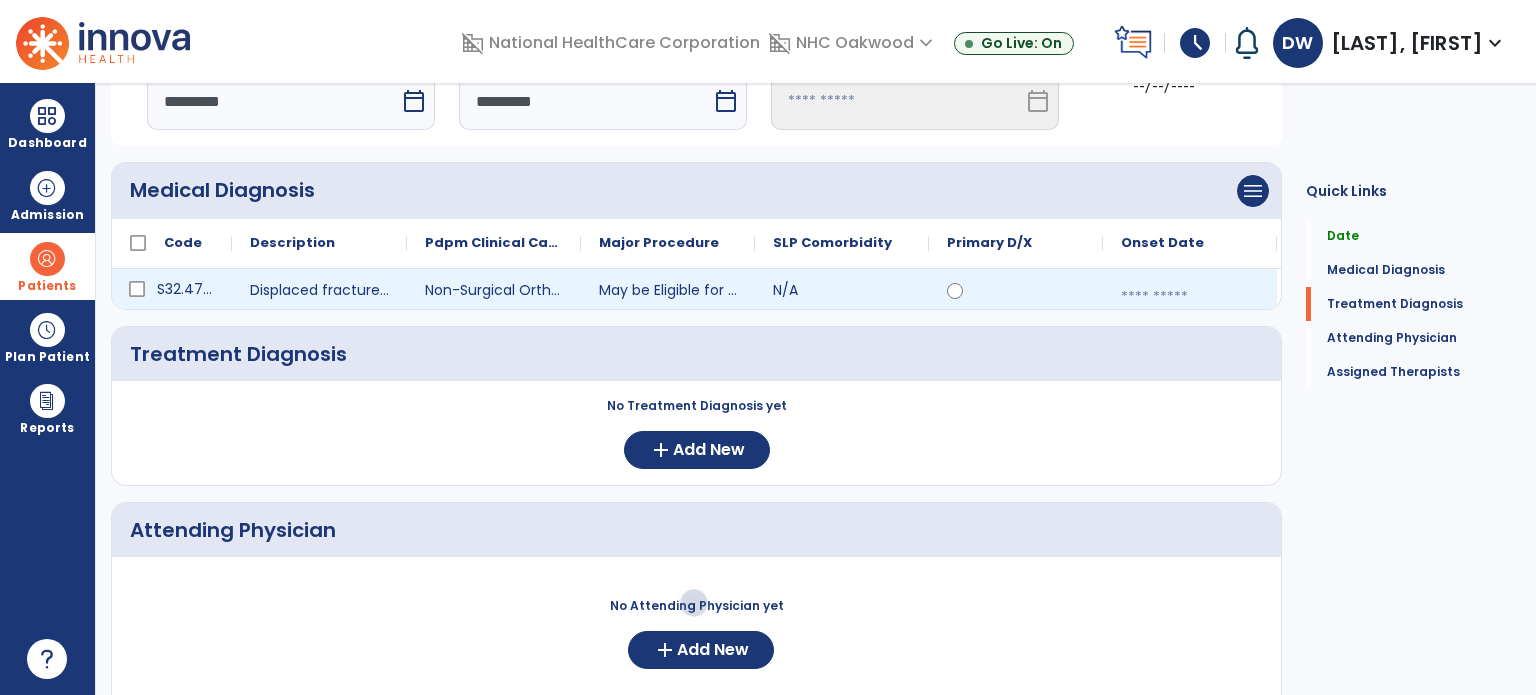 select on "*" 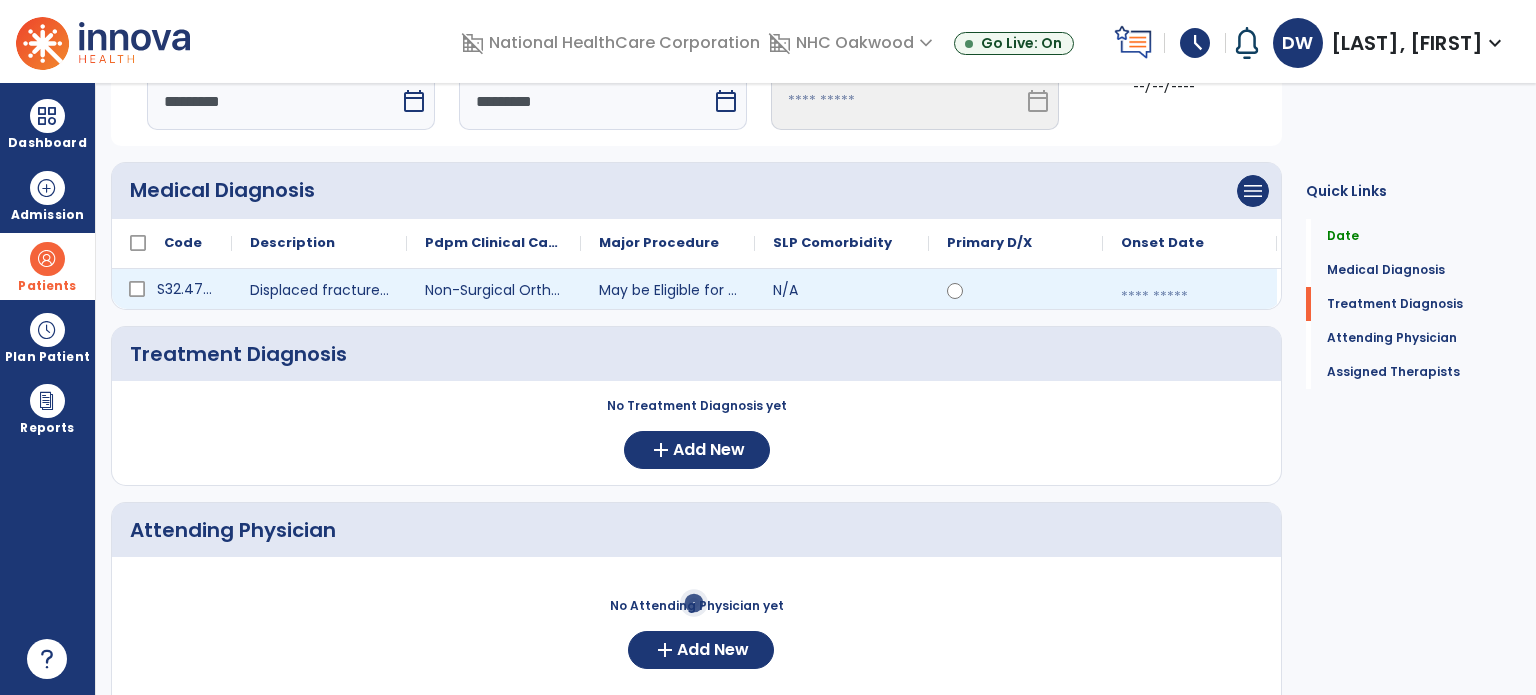 select on "****" 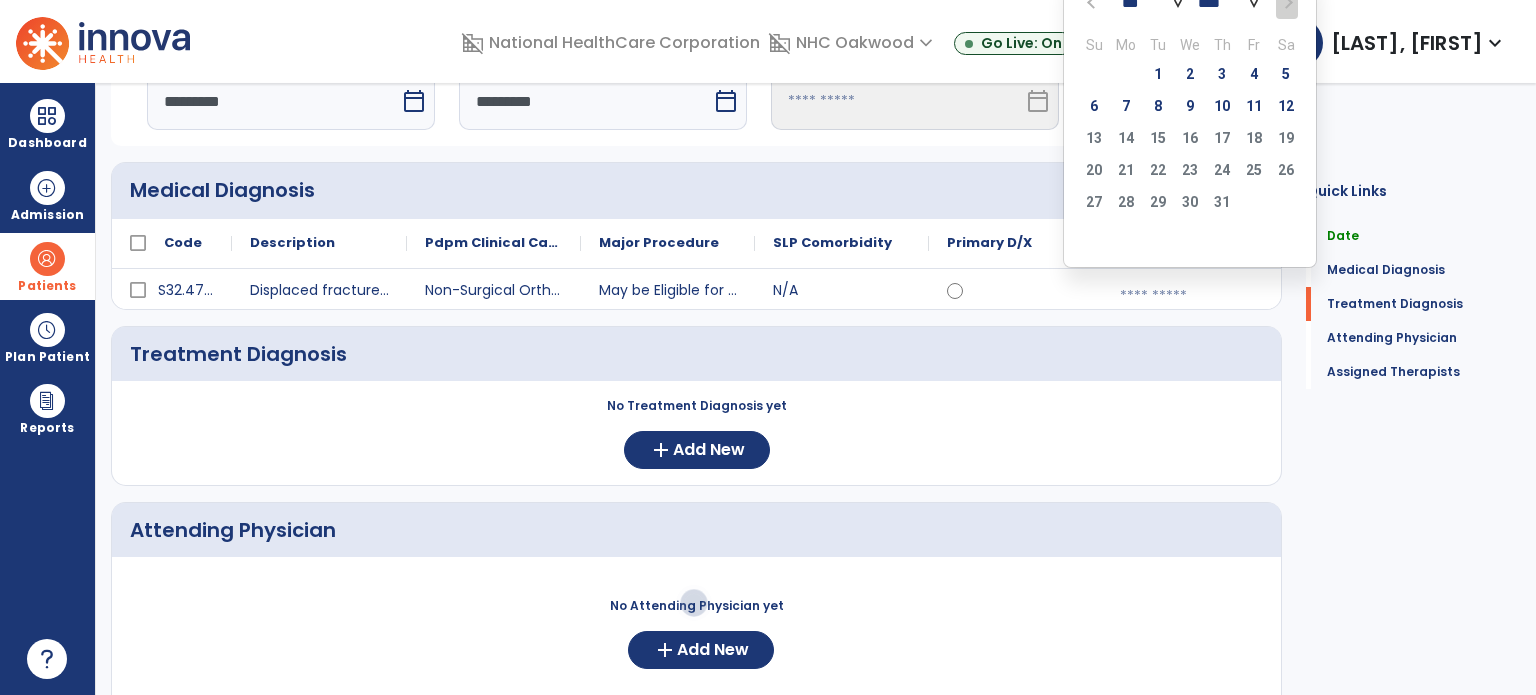 click on "Treatment Diagnosis     No Treatment Diagnosis yet  add  Add New" 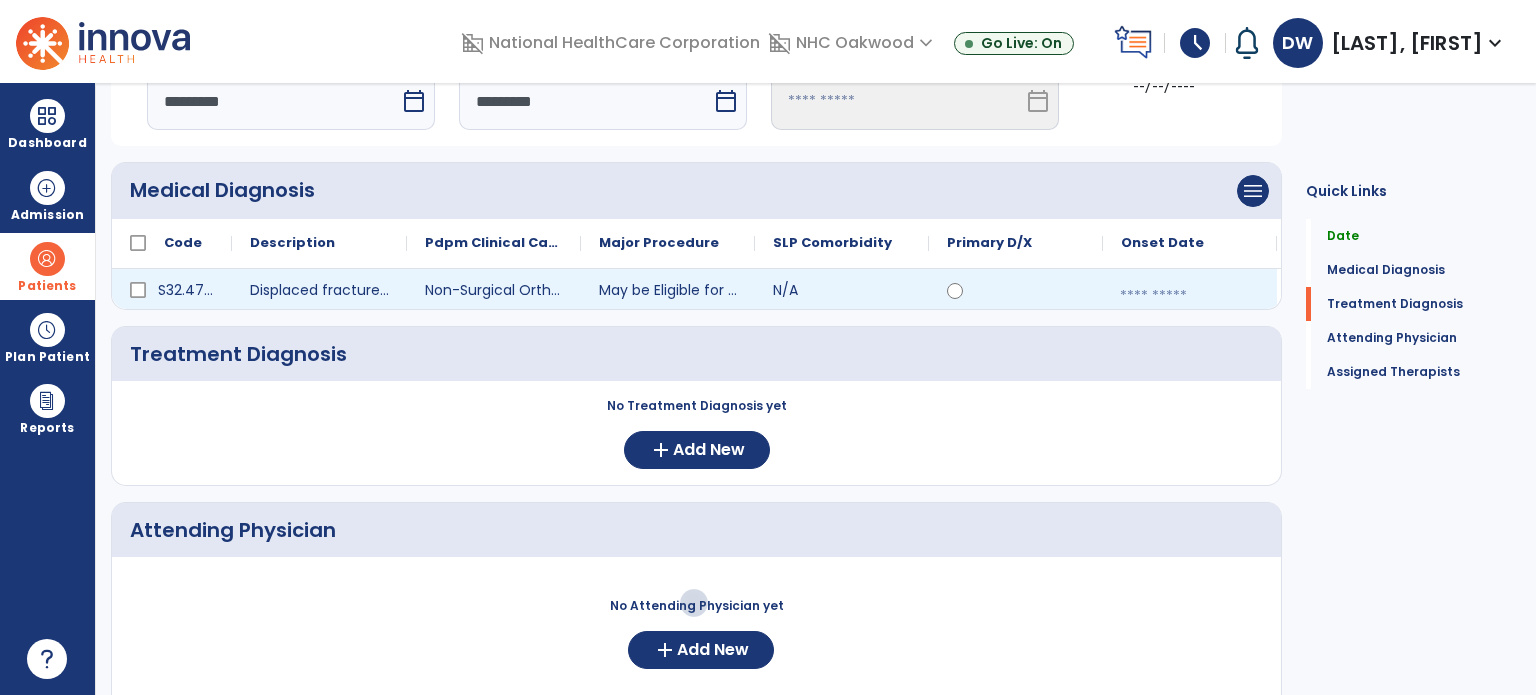 click at bounding box center [1190, 296] 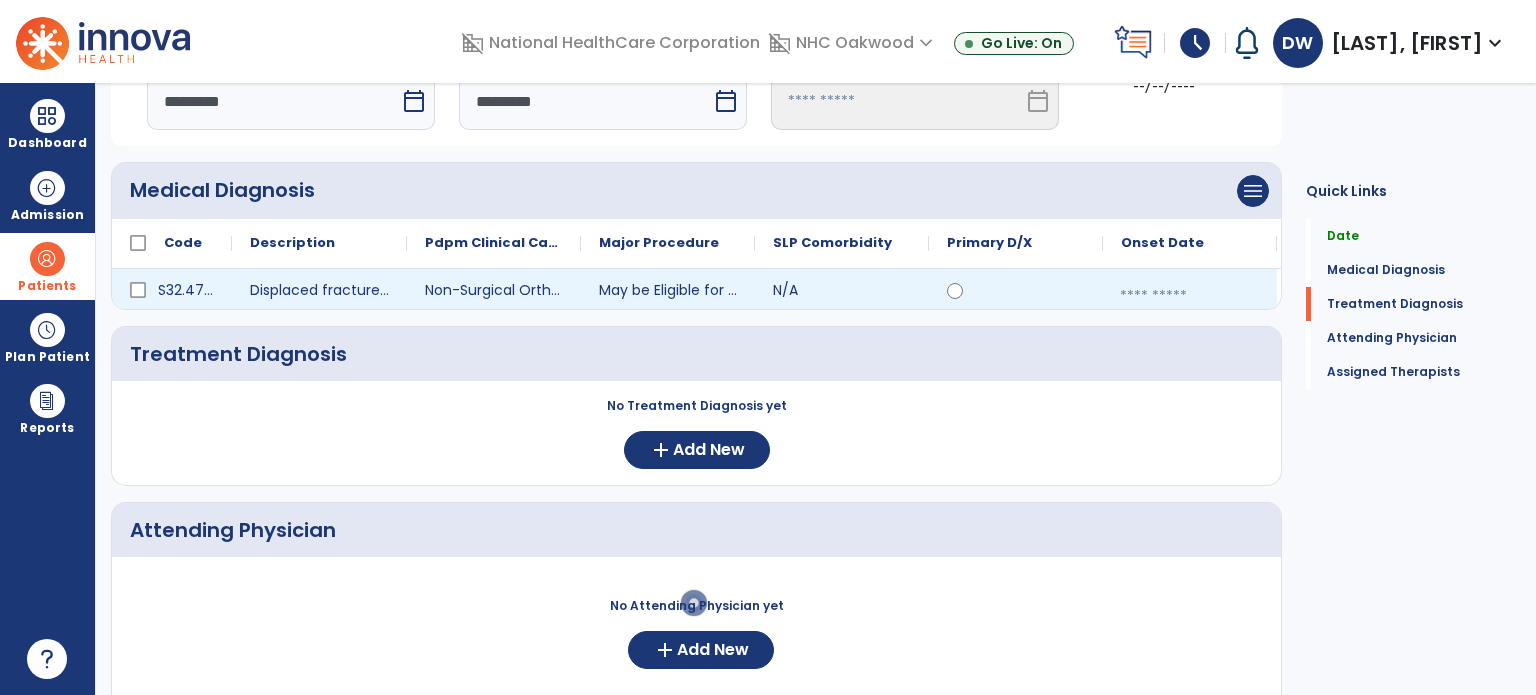 select on "*" 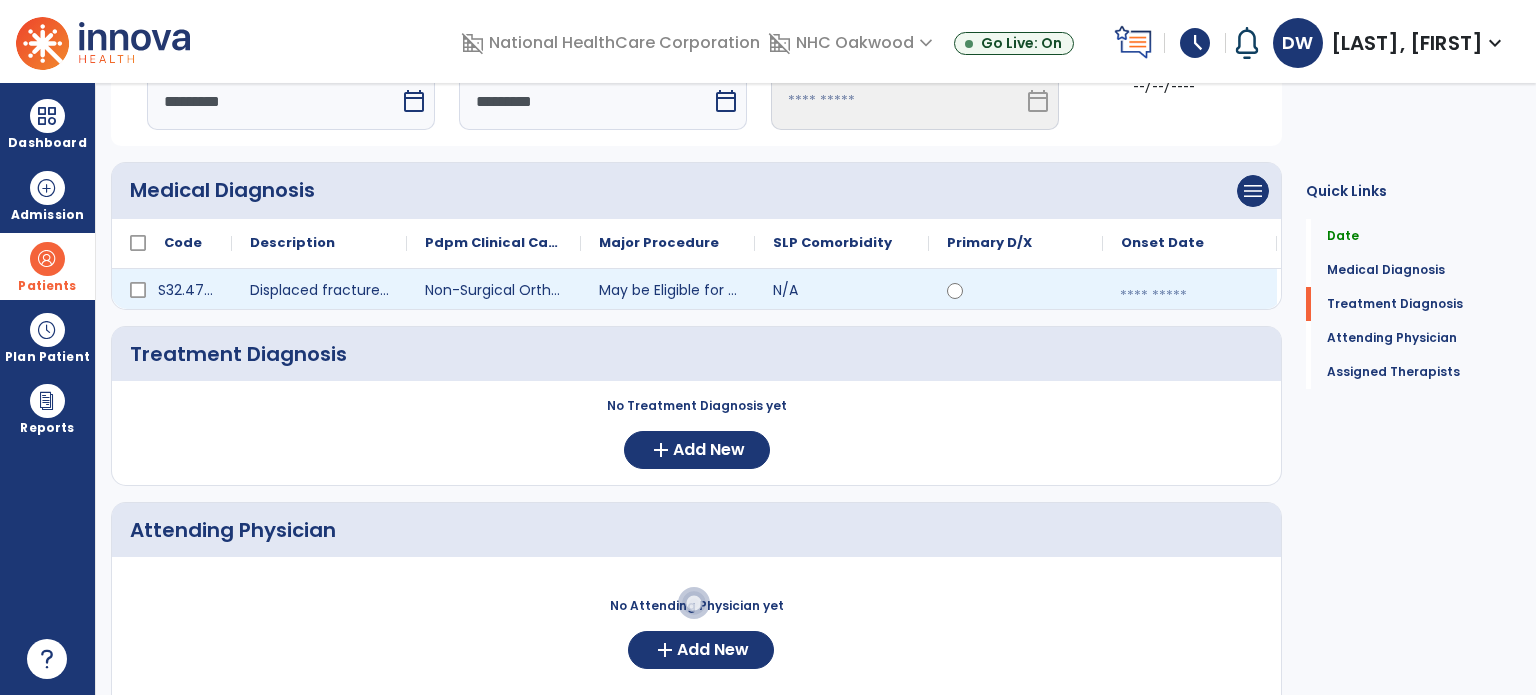 select on "****" 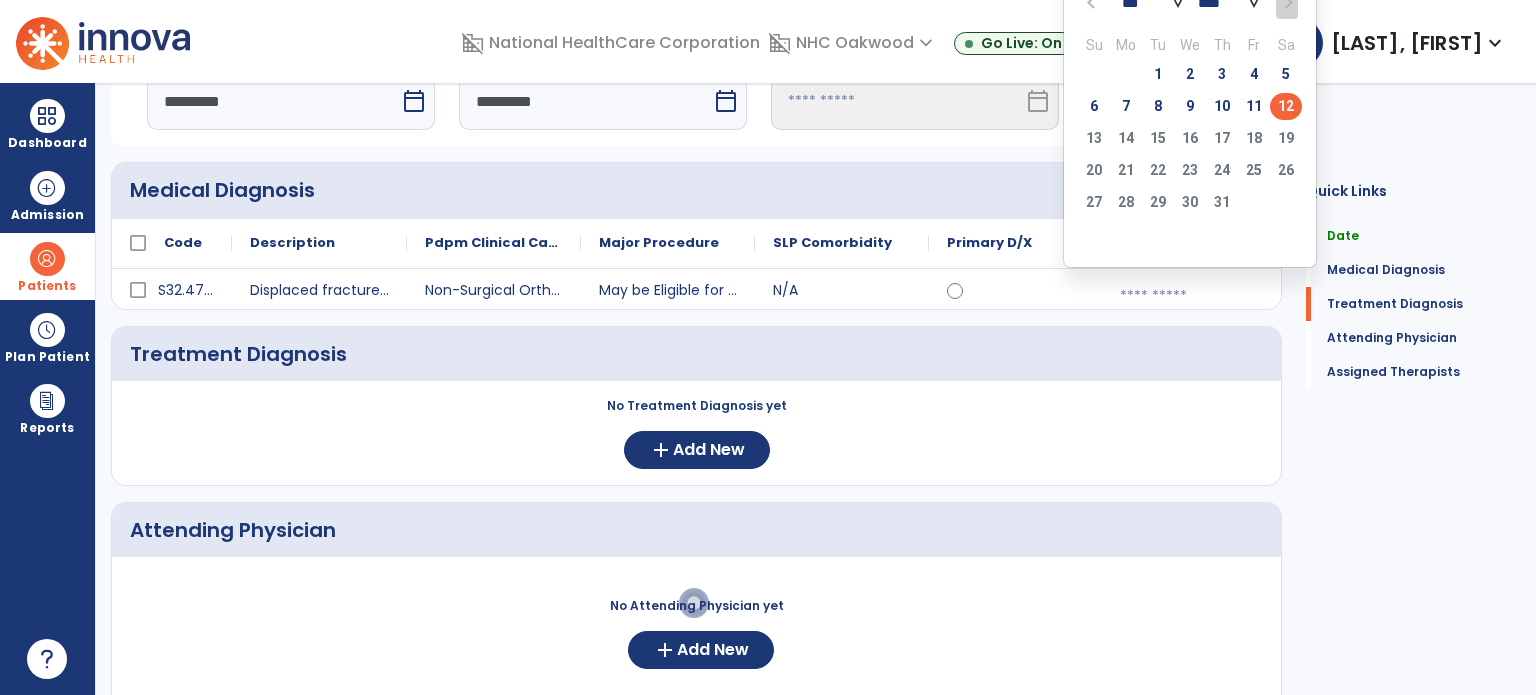 click 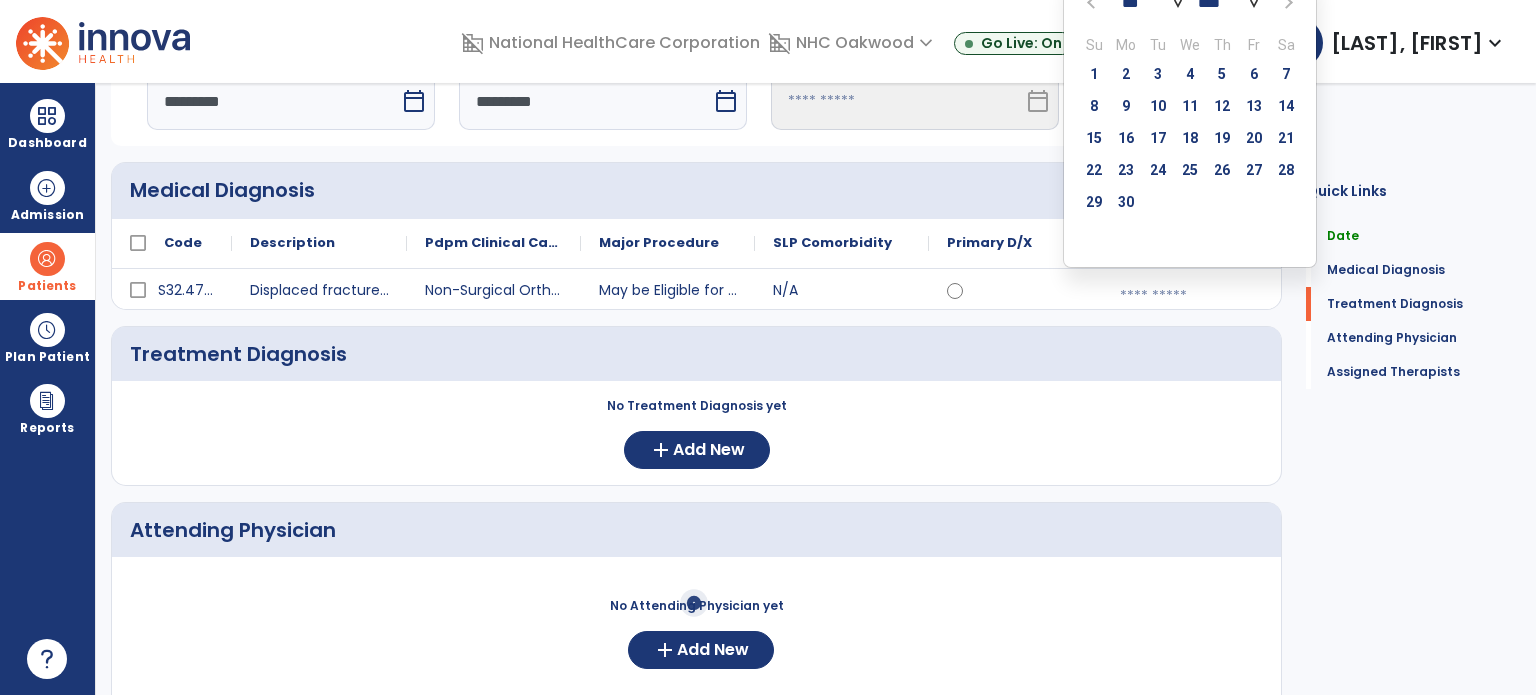 click 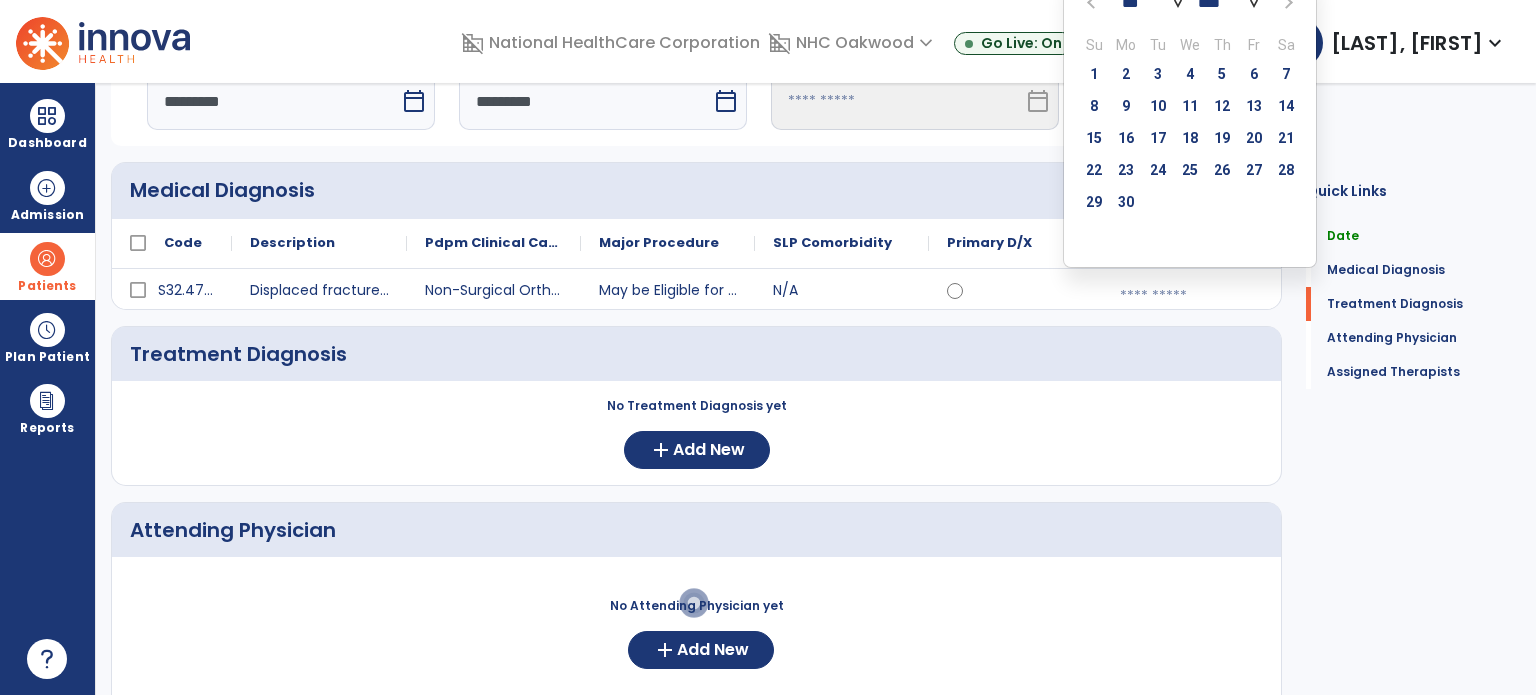 select on "*" 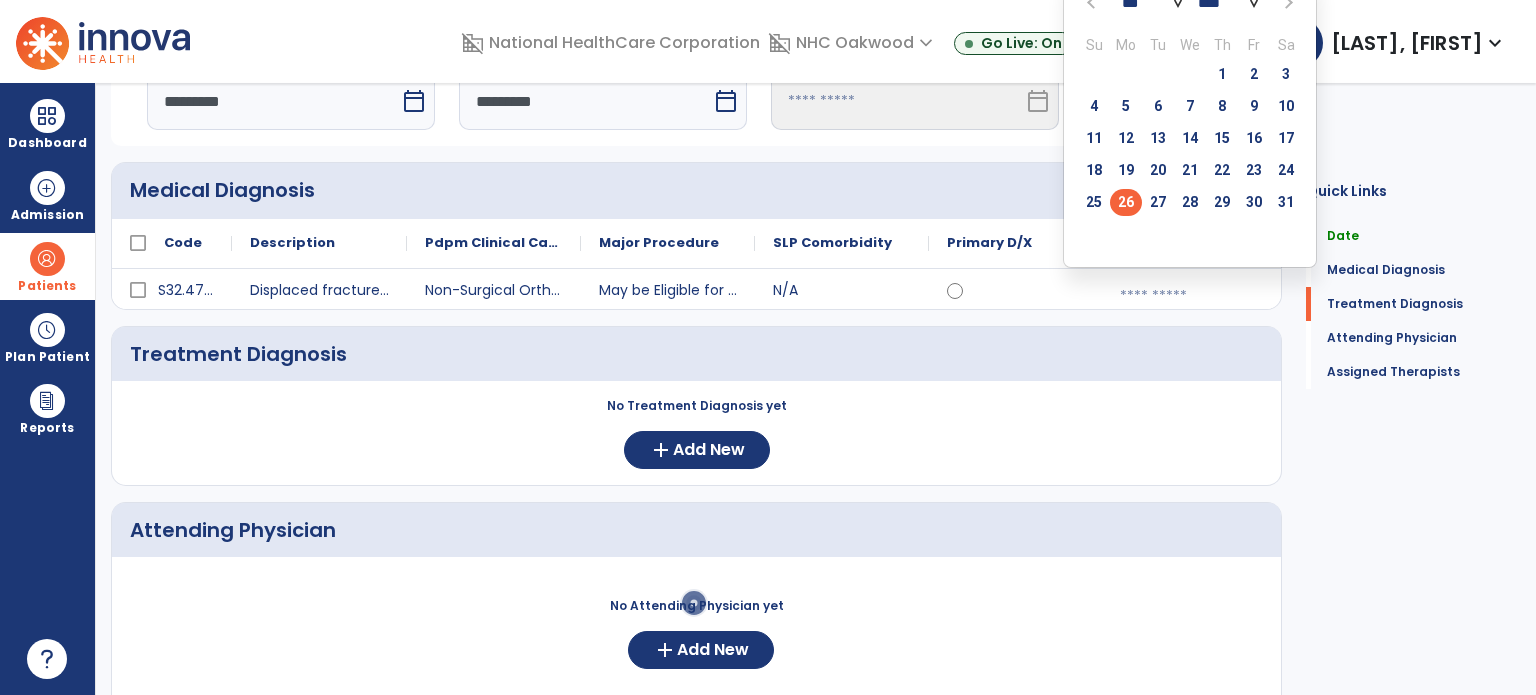 click on "26" 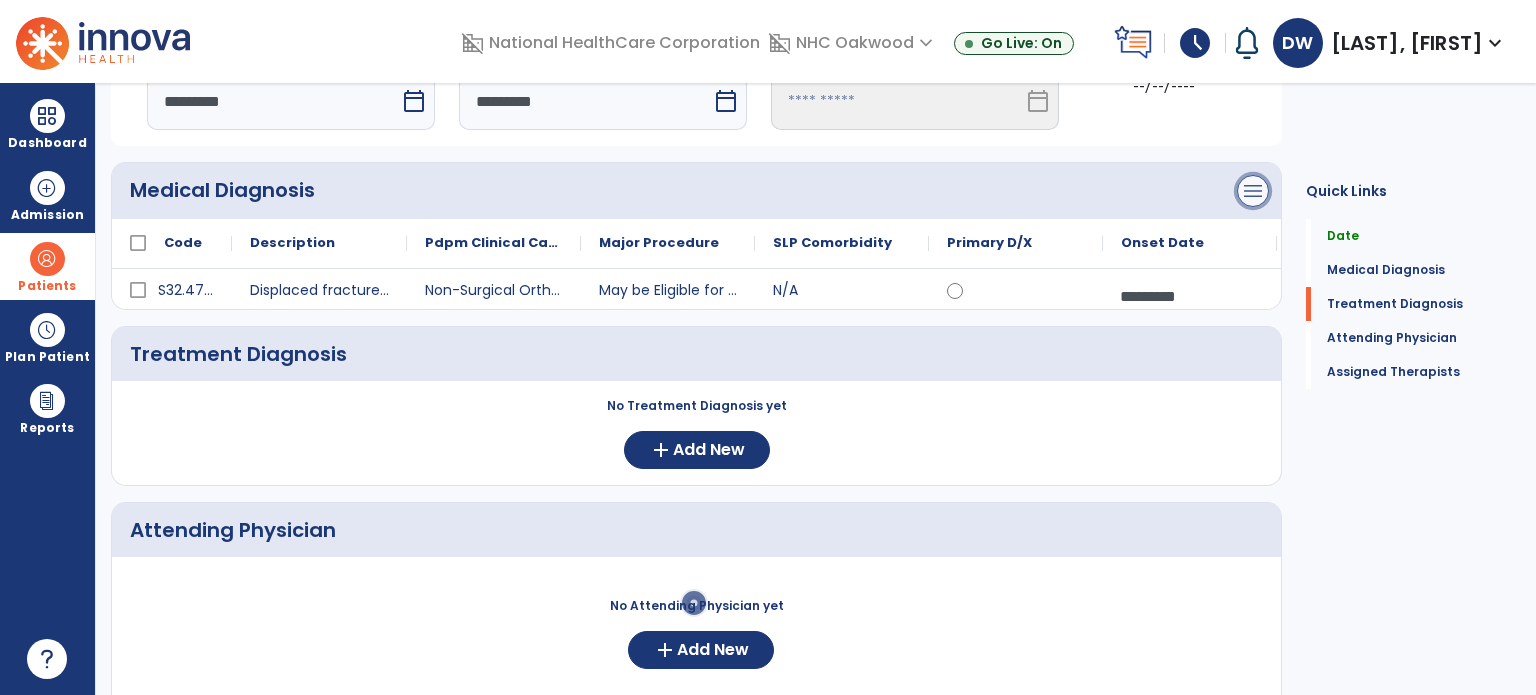click on "menu" at bounding box center (1253, 191) 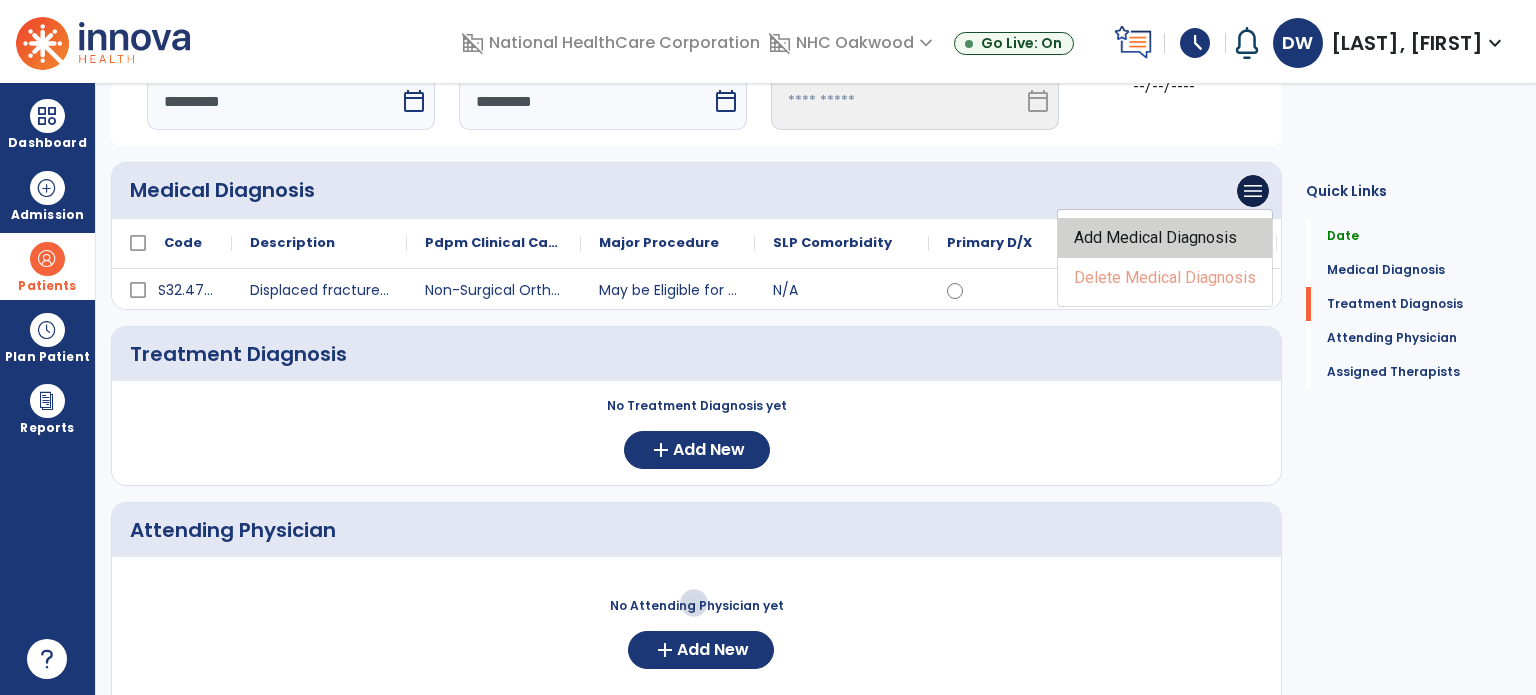 click on "Add Medical Diagnosis" 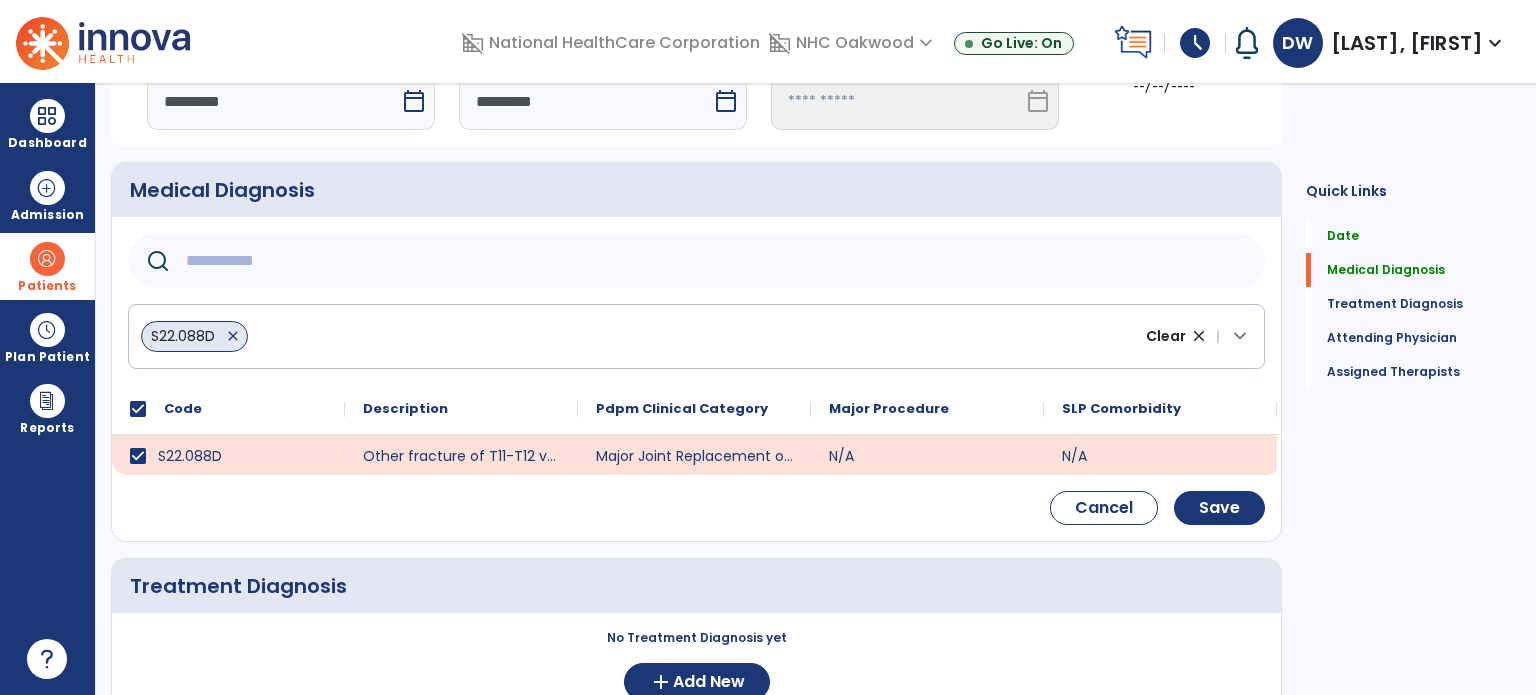 click 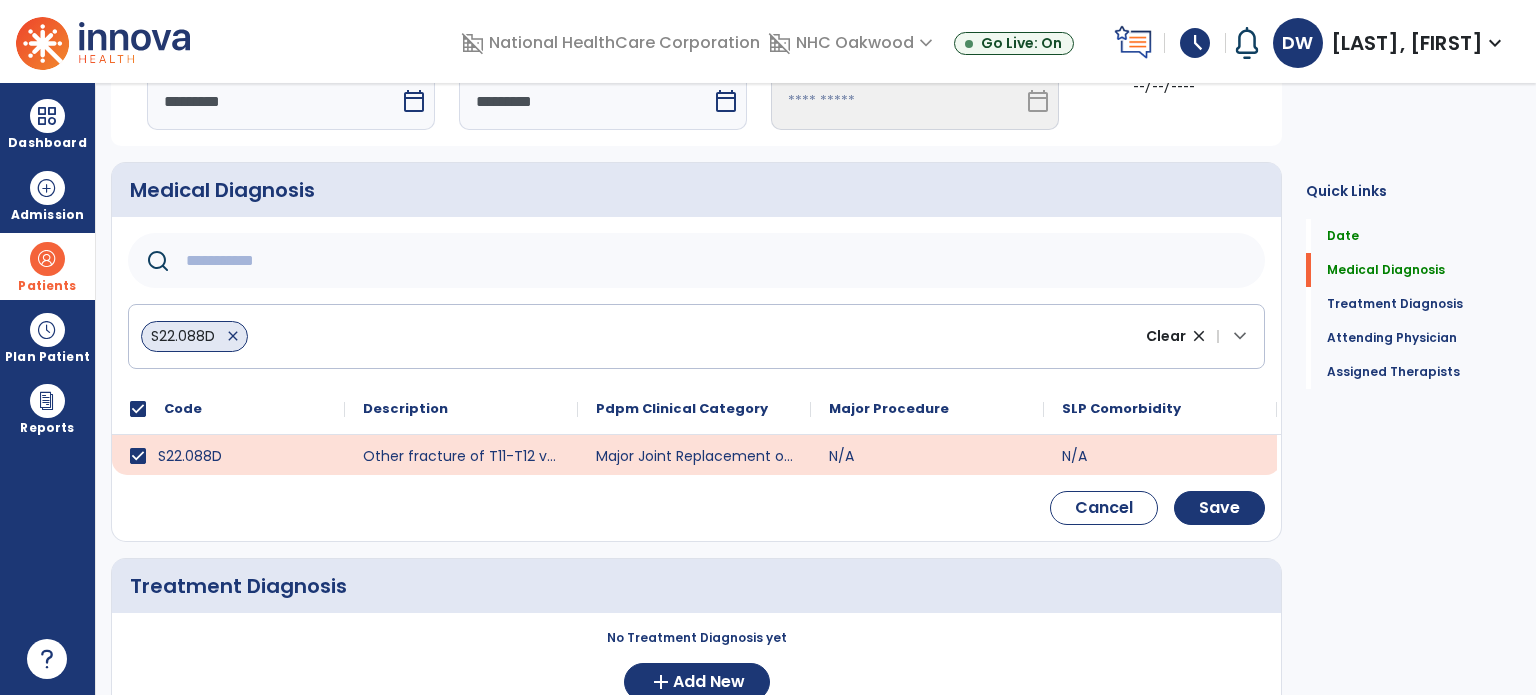 click on "close" 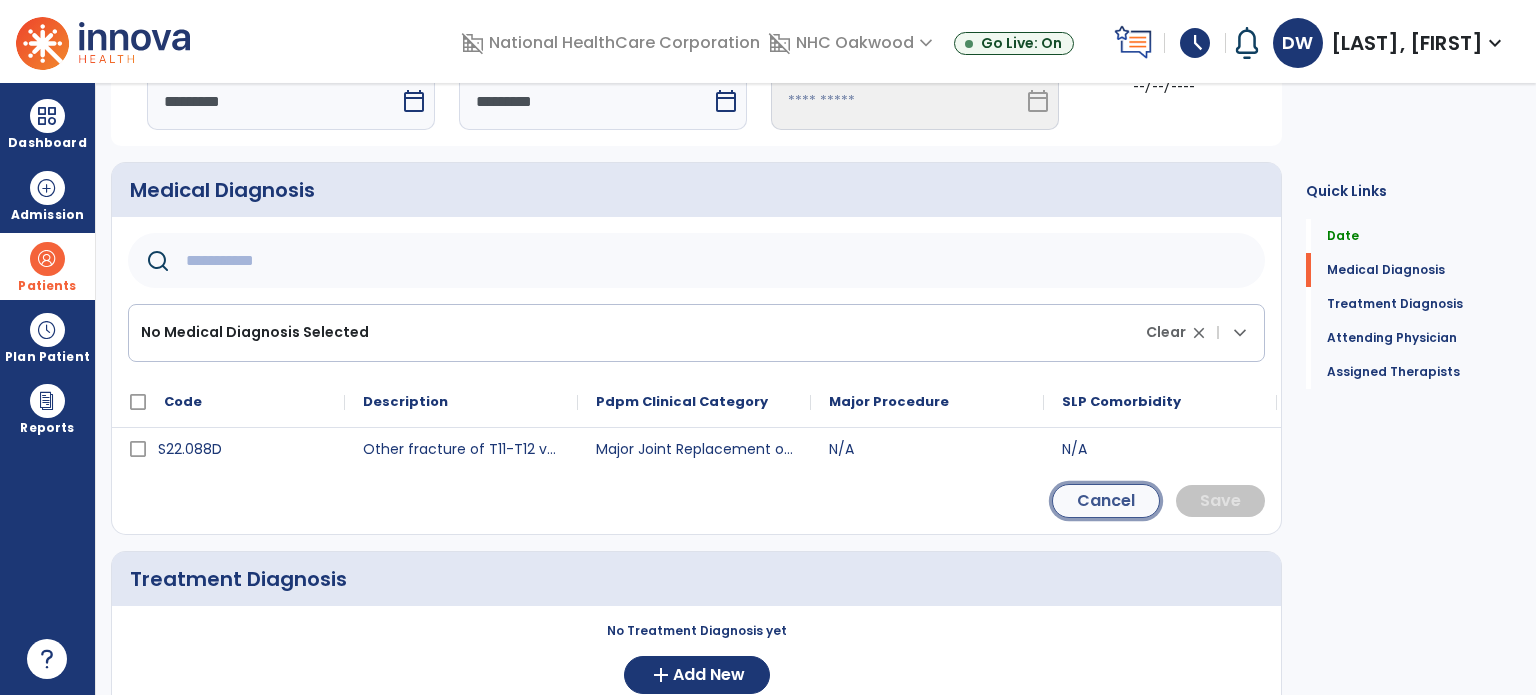 click on "Cancel" 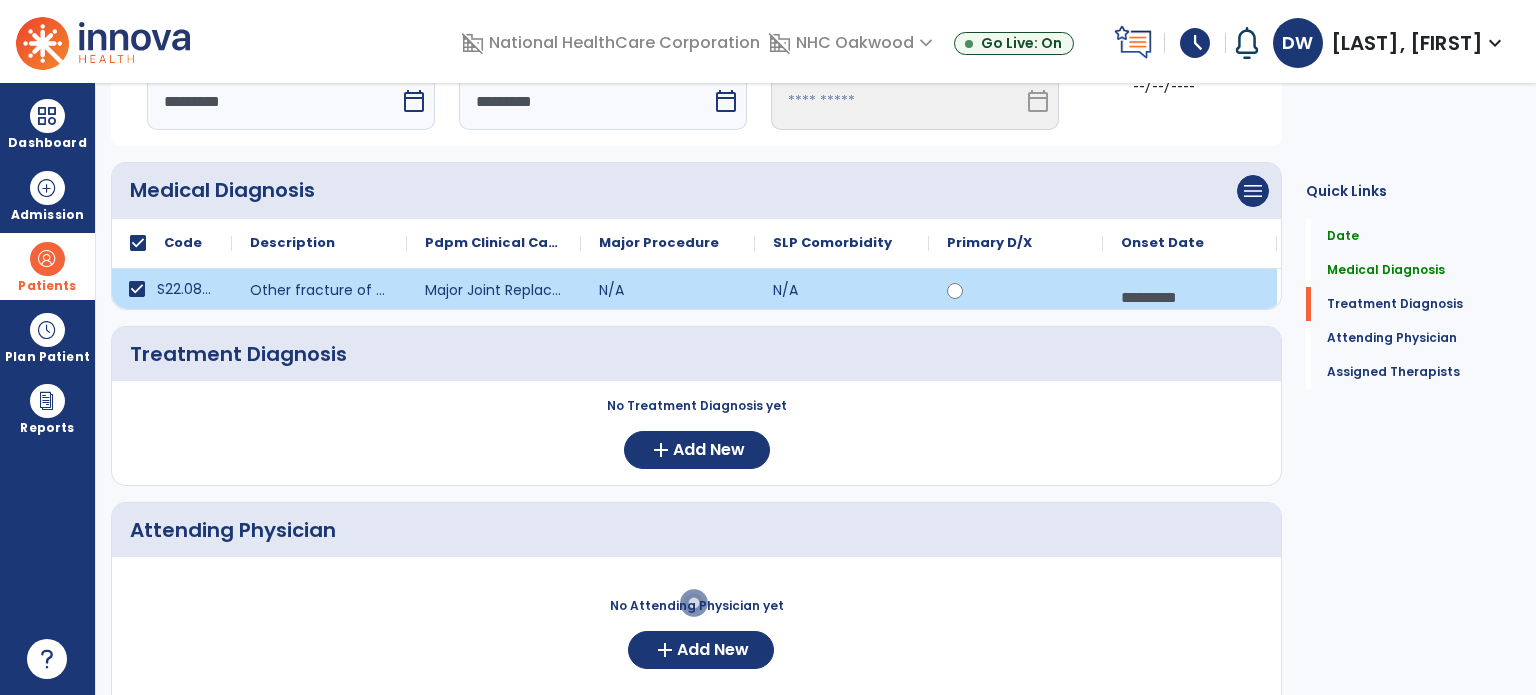 click on "menu   Add Medical Diagnosis   Delete Medical Diagnosis" 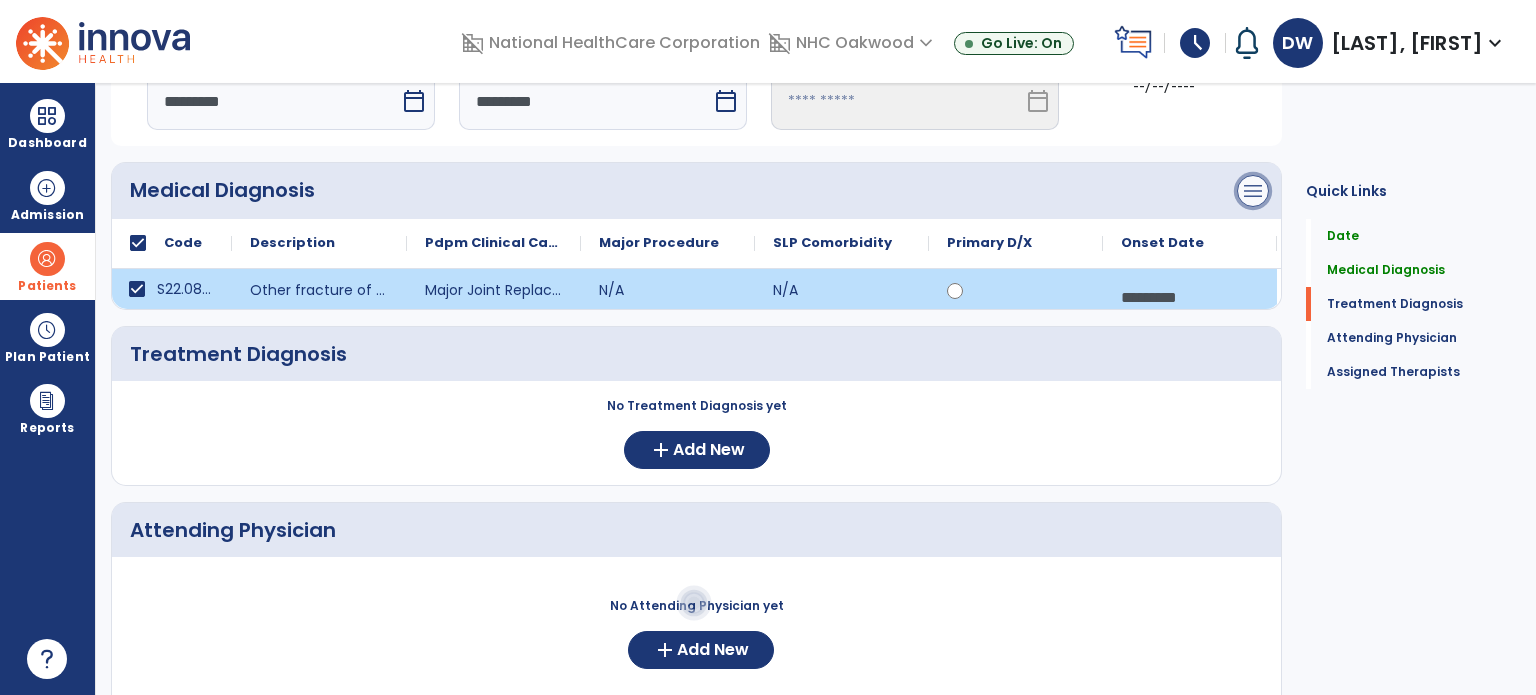 click on "menu" at bounding box center [1253, 191] 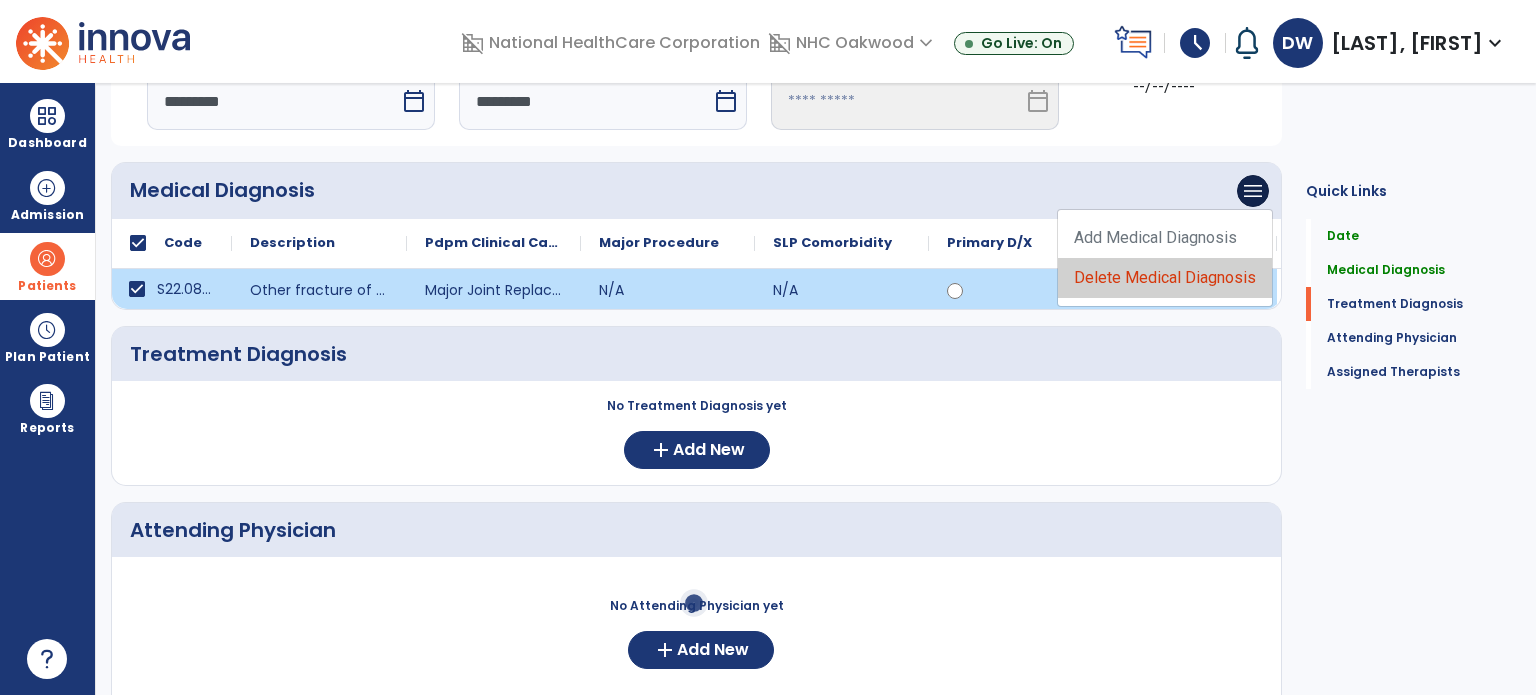 click on "Delete Medical Diagnosis" 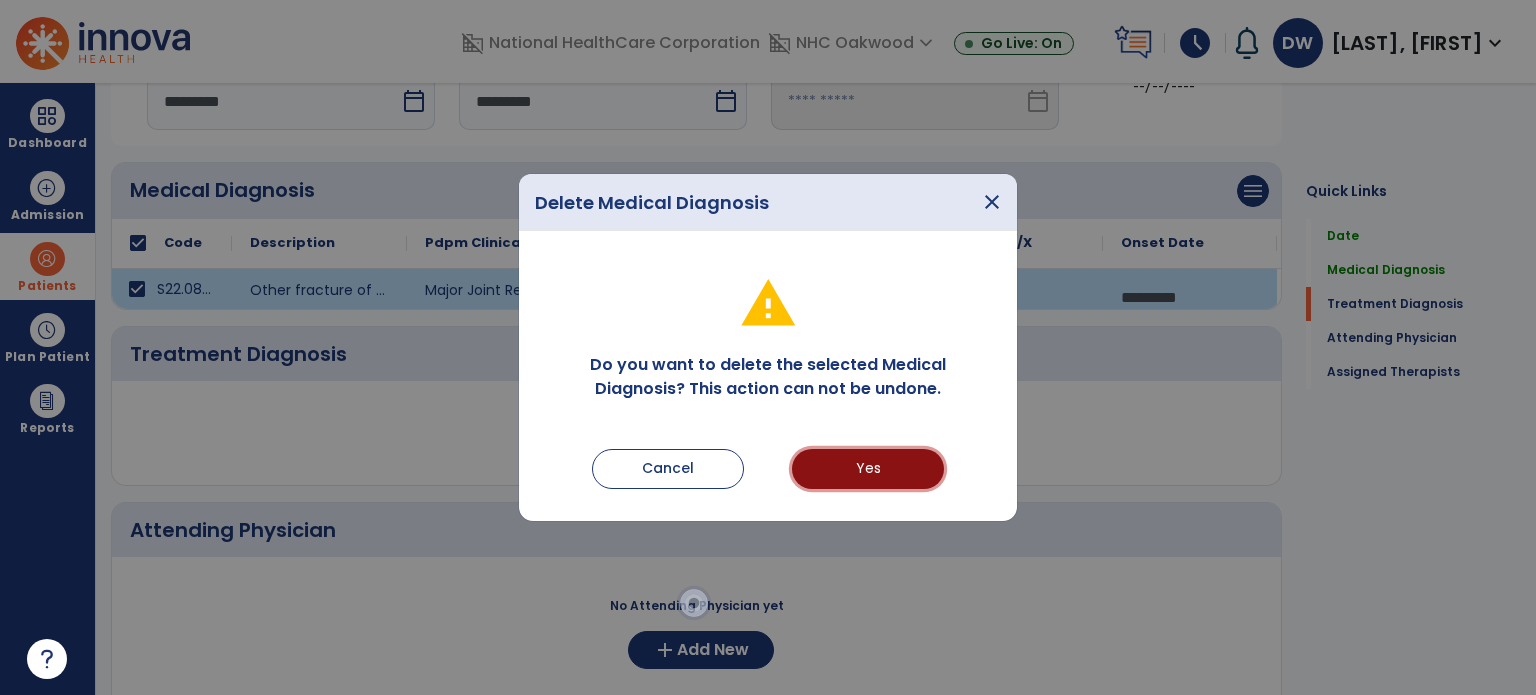 click on "Yes" at bounding box center (868, 469) 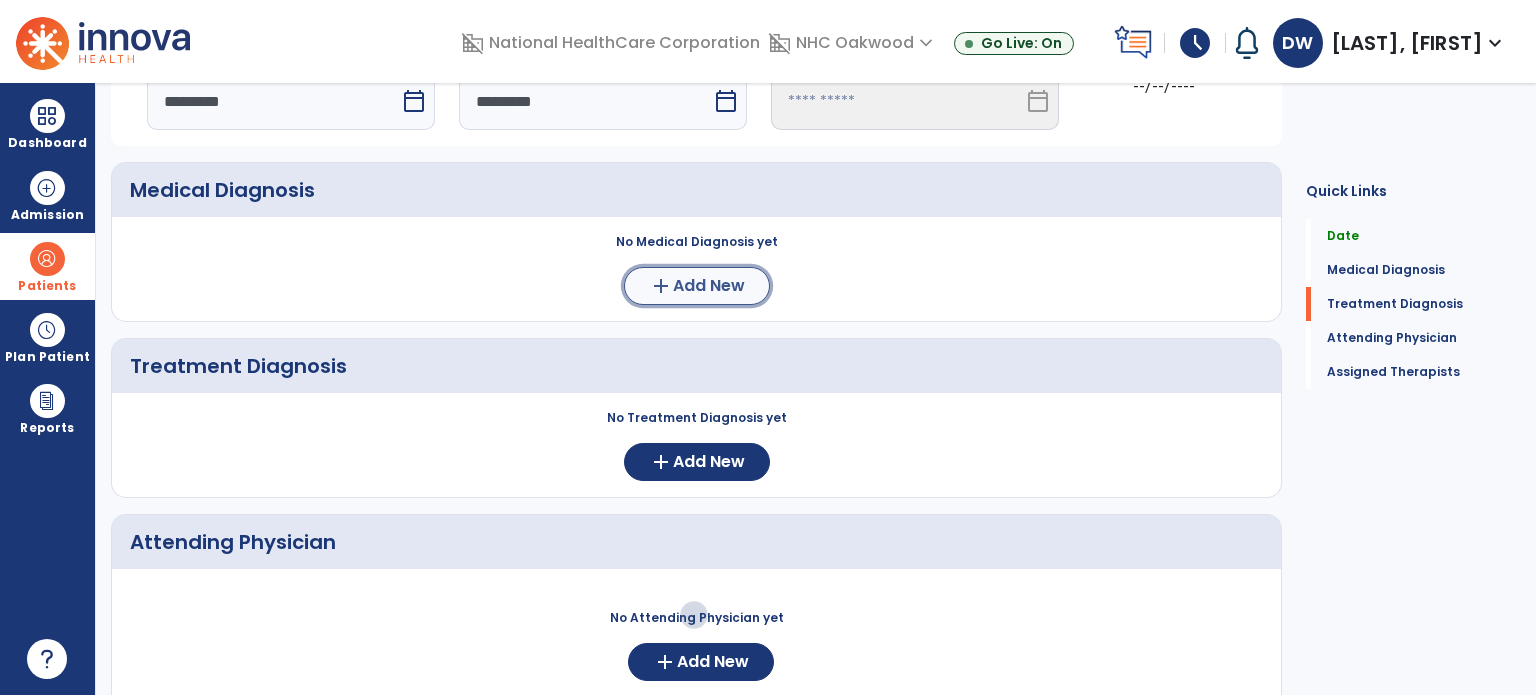 click on "Add New" 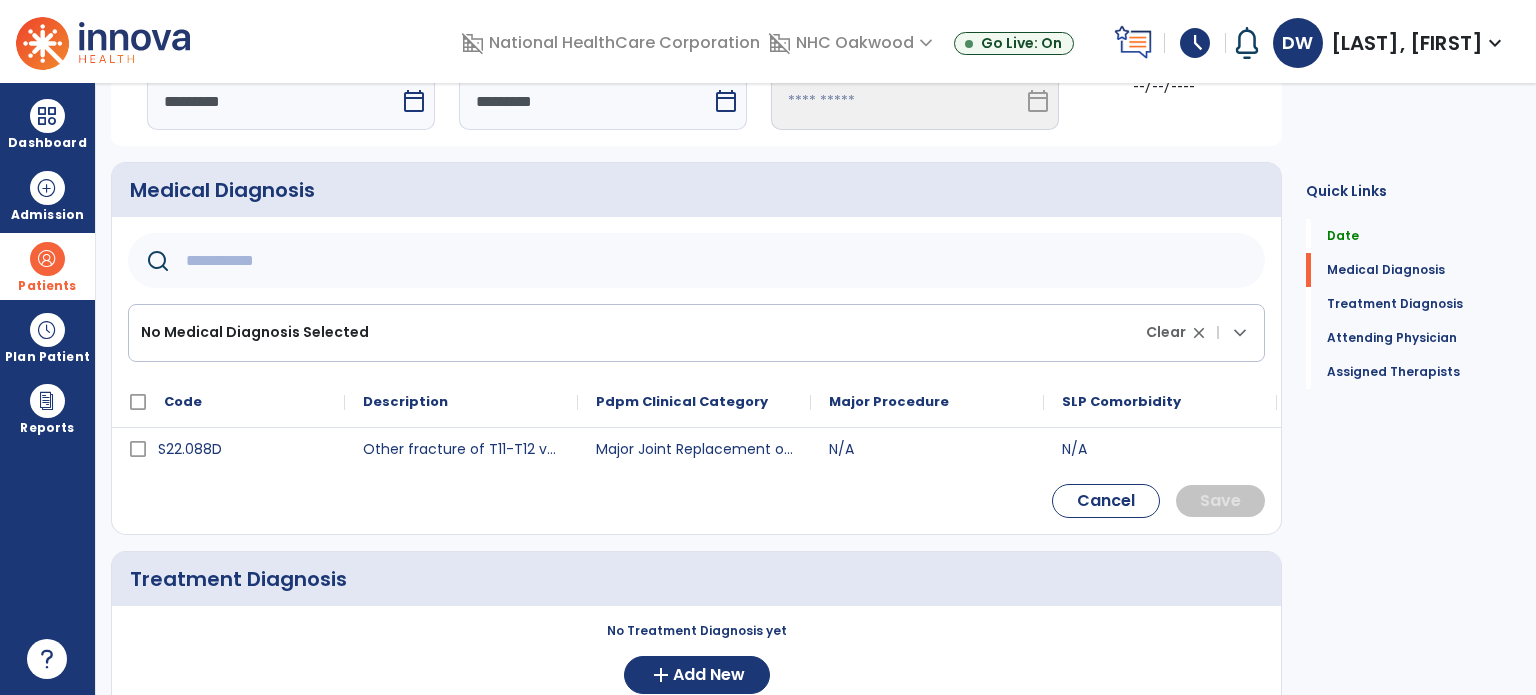 click 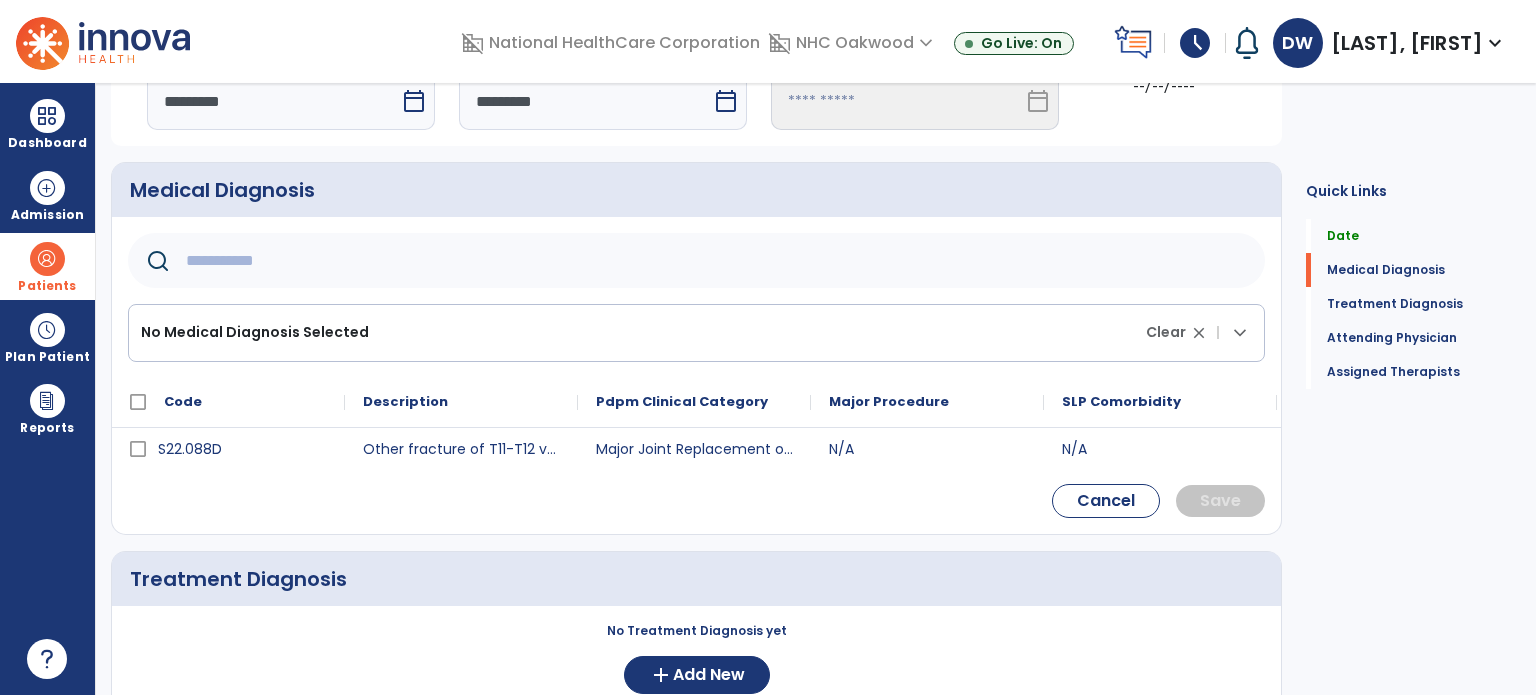 click 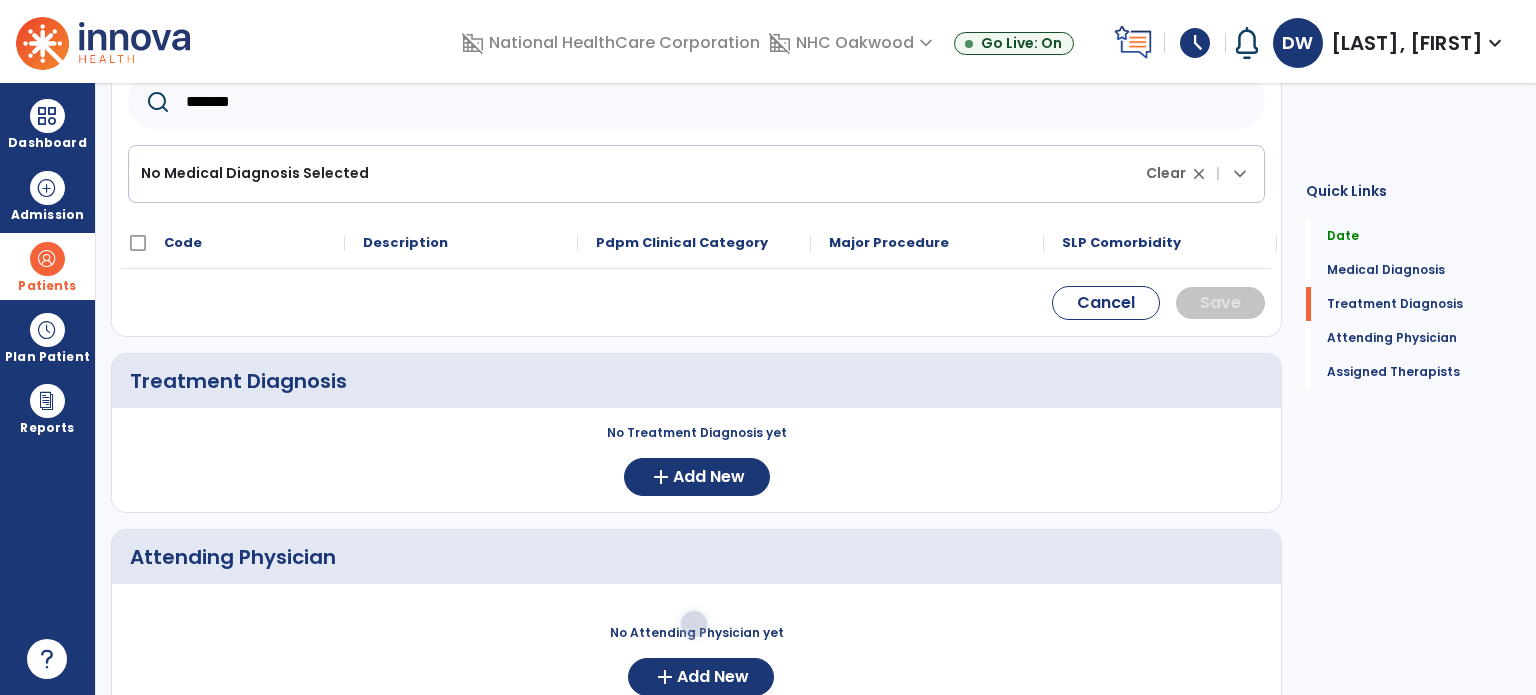 scroll, scrollTop: 278, scrollLeft: 0, axis: vertical 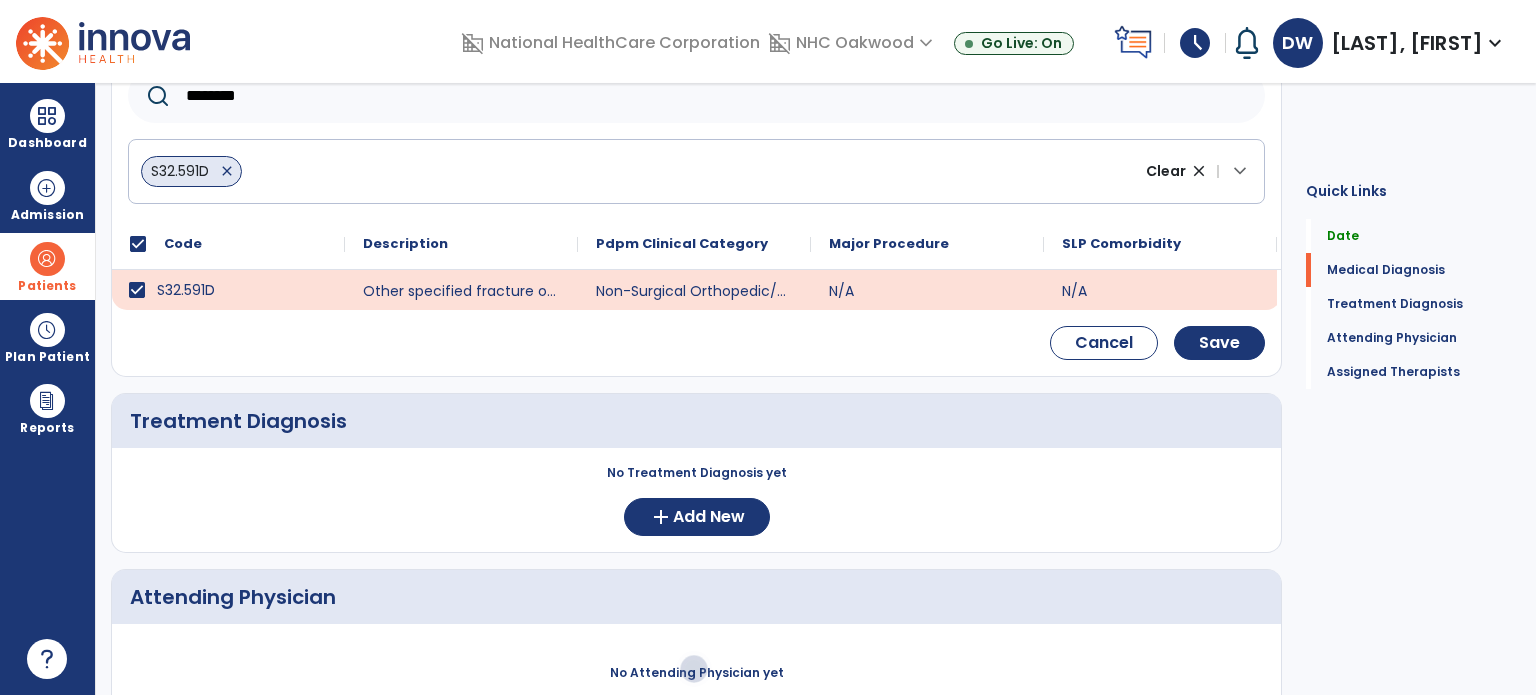 click on "********" 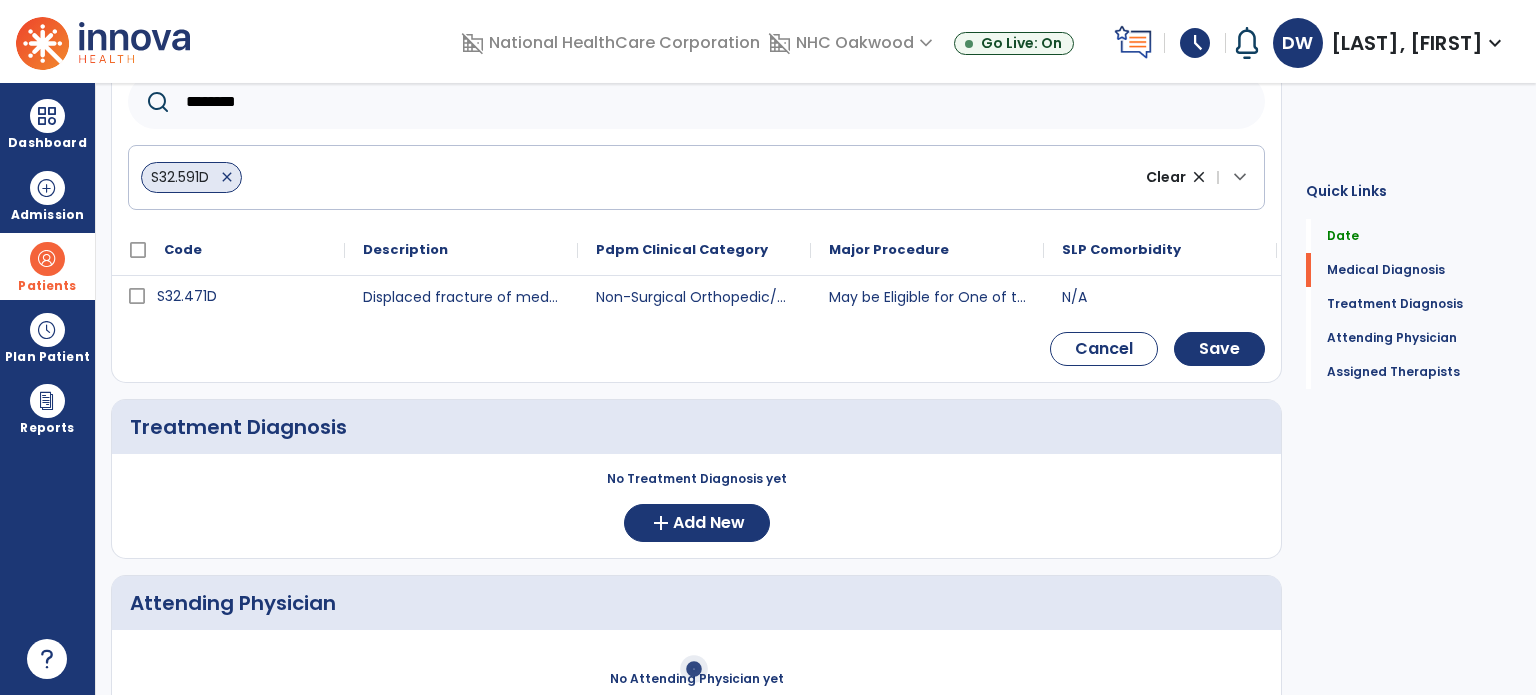 scroll, scrollTop: 278, scrollLeft: 0, axis: vertical 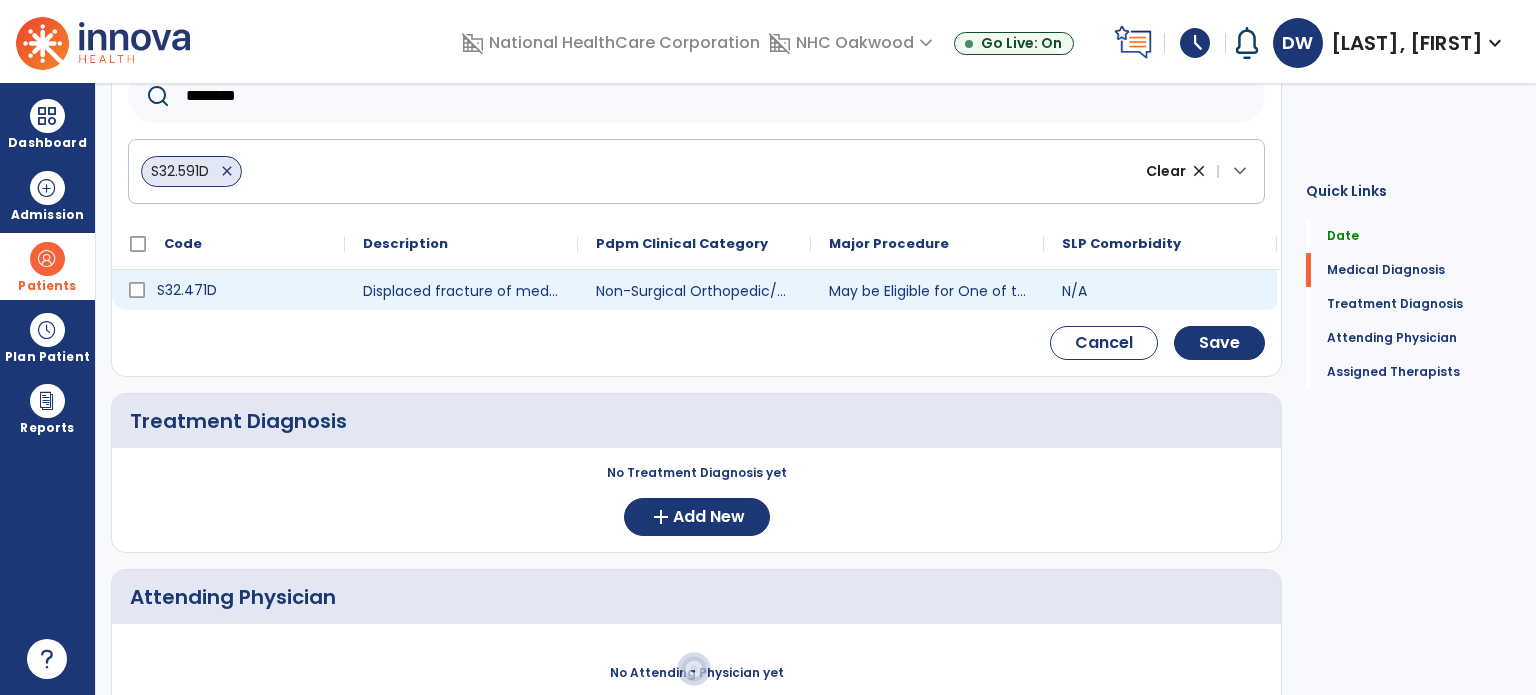 type on "********" 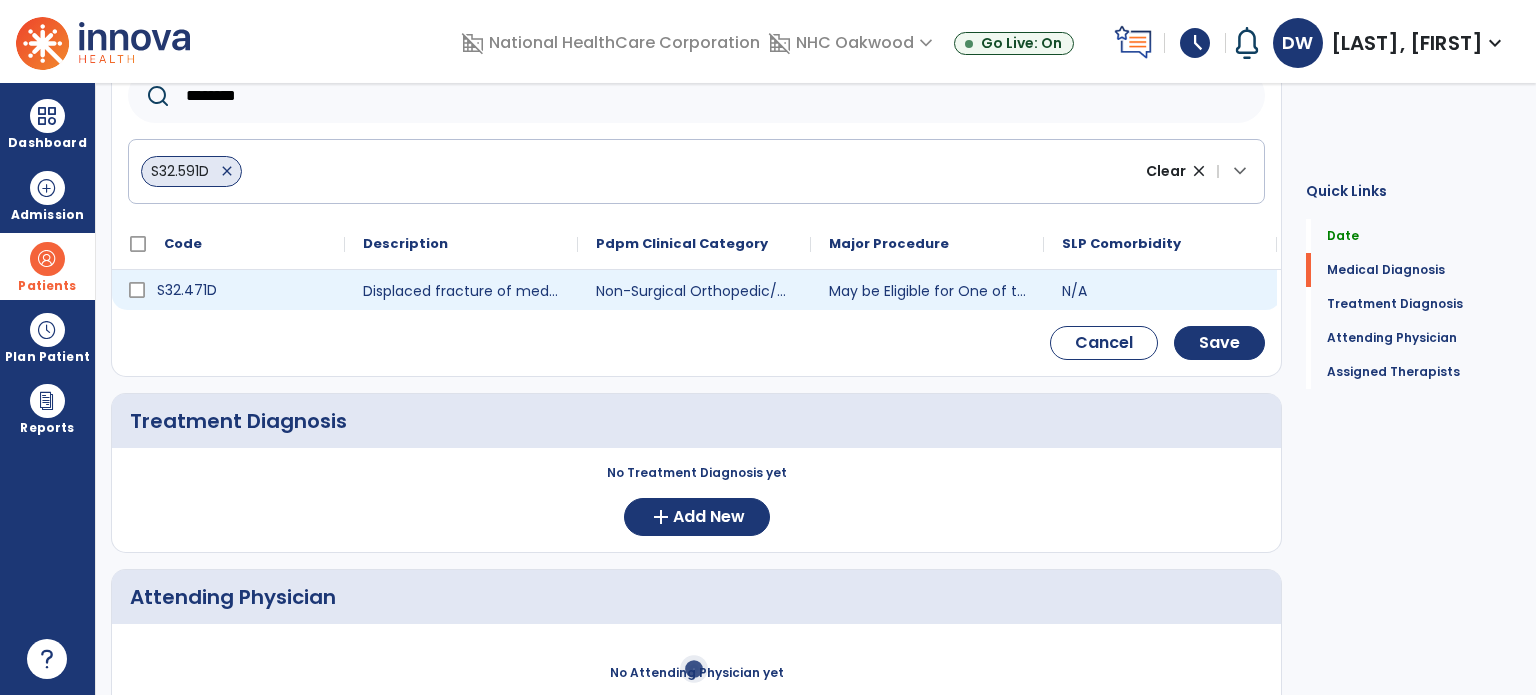 click on "S32.471D" 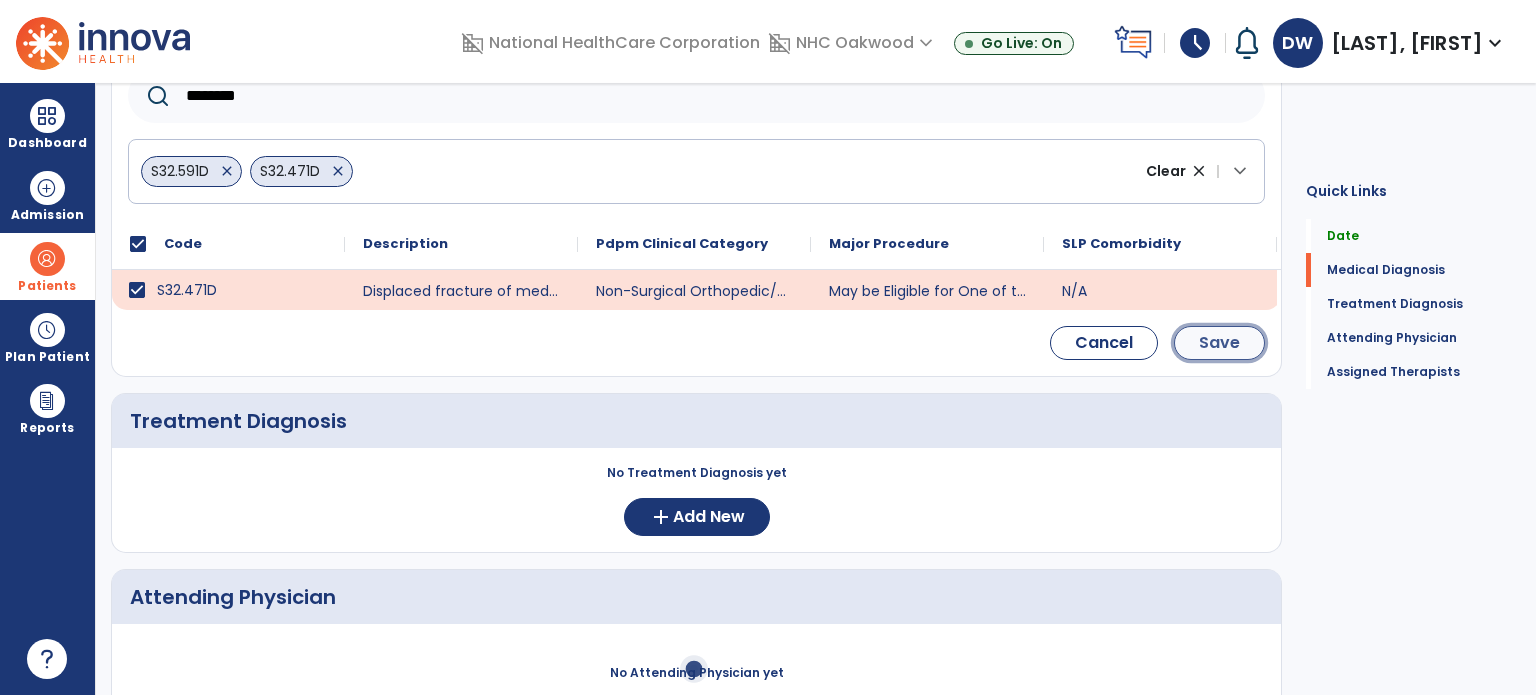 click on "Save" 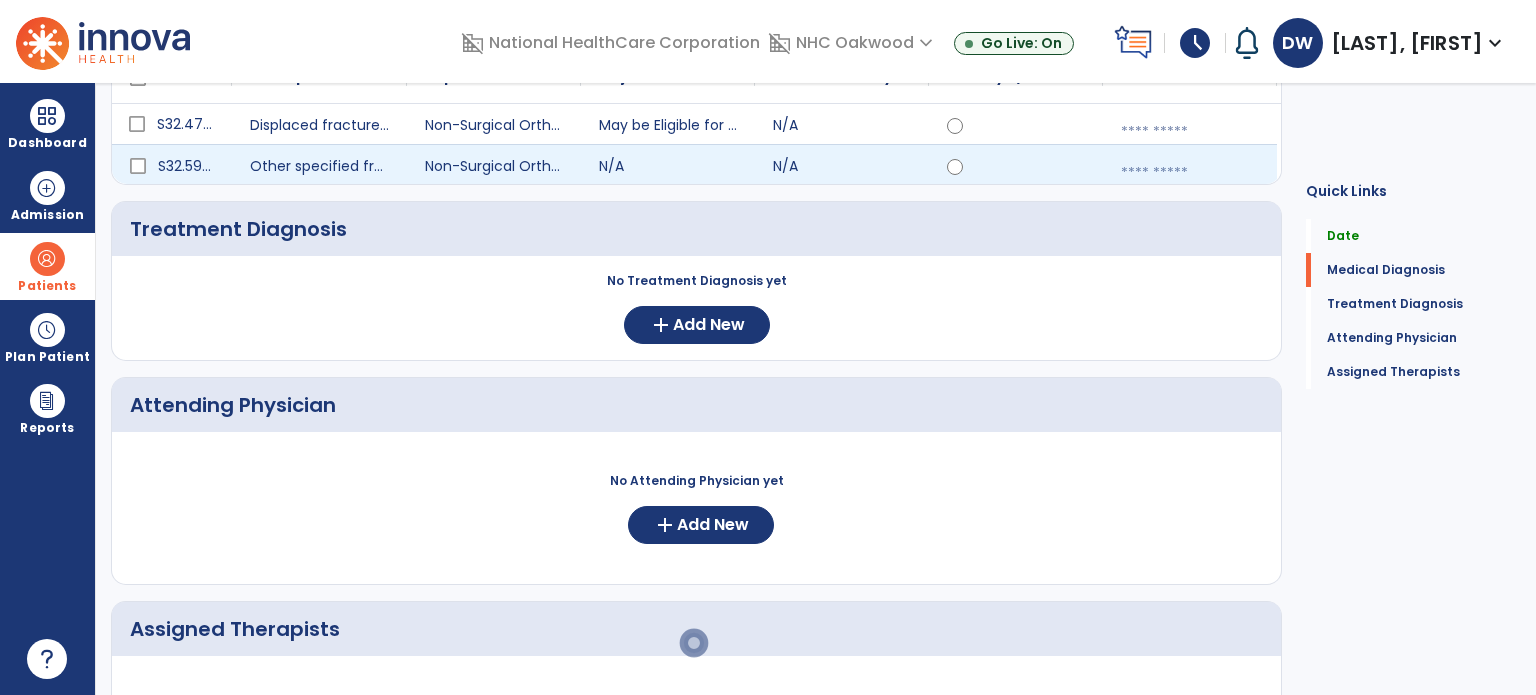 scroll, scrollTop: 113, scrollLeft: 0, axis: vertical 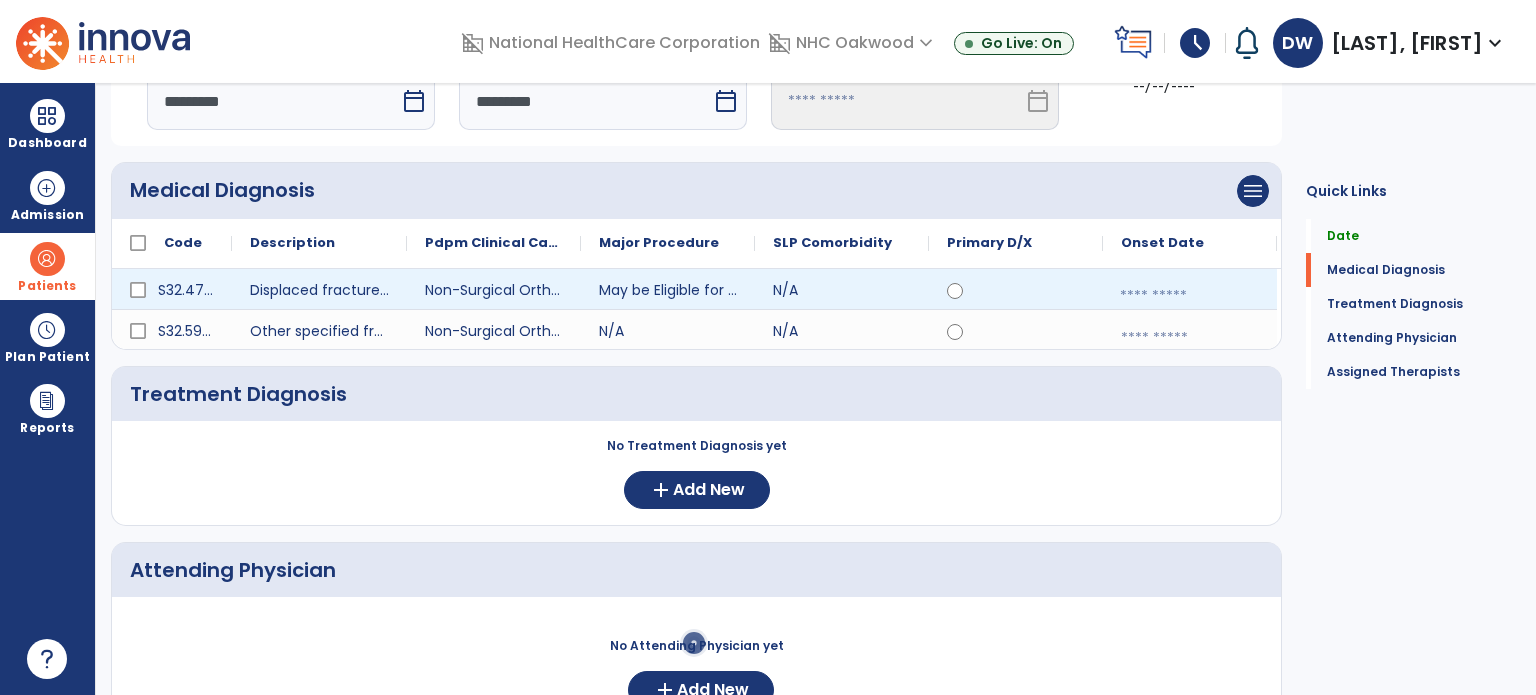 click at bounding box center (1190, 296) 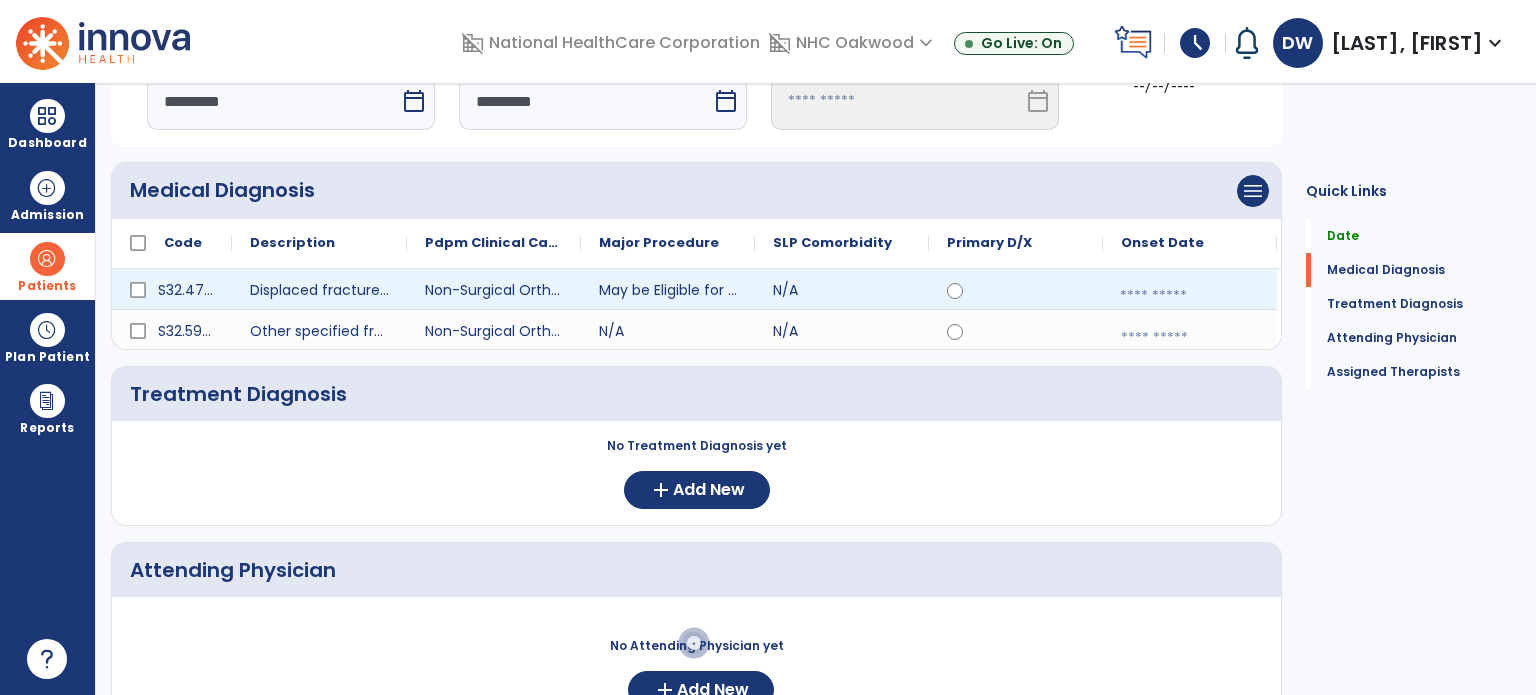 select on "*" 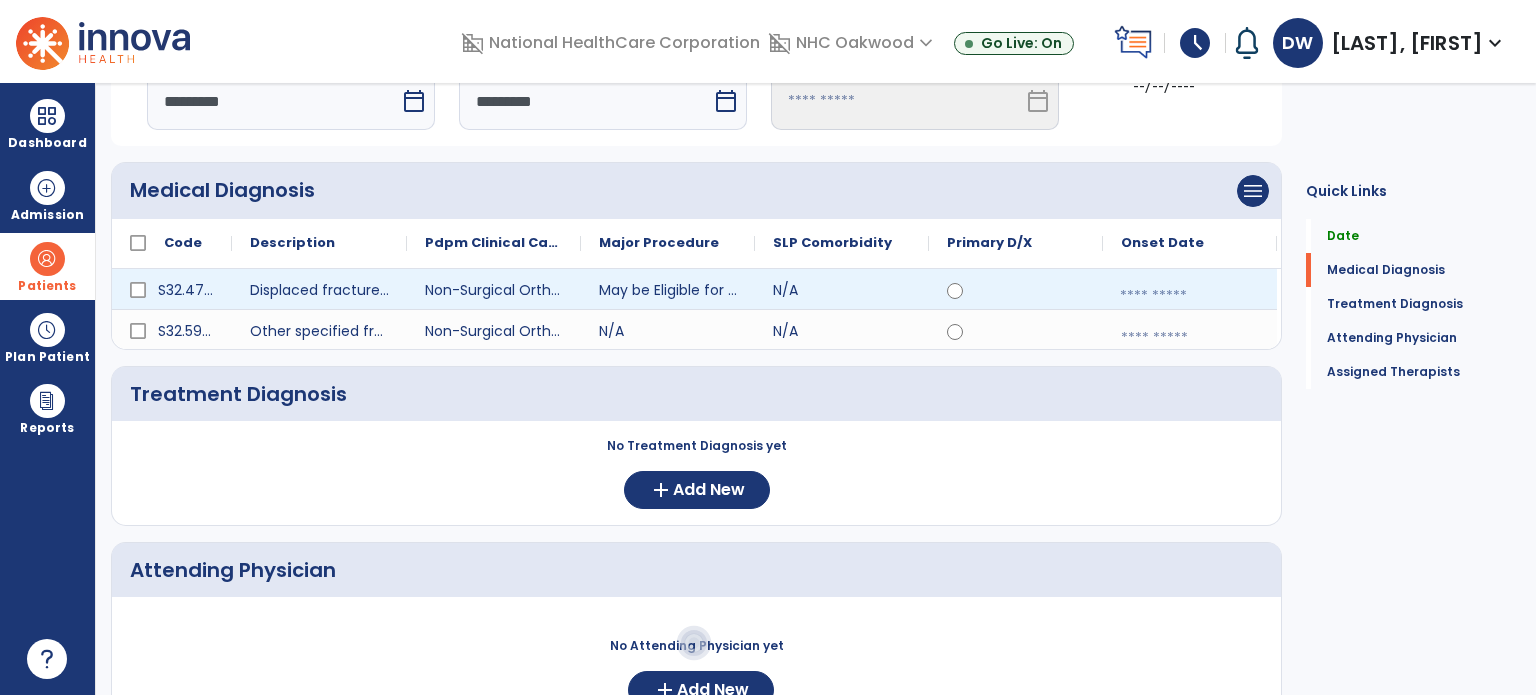 select on "****" 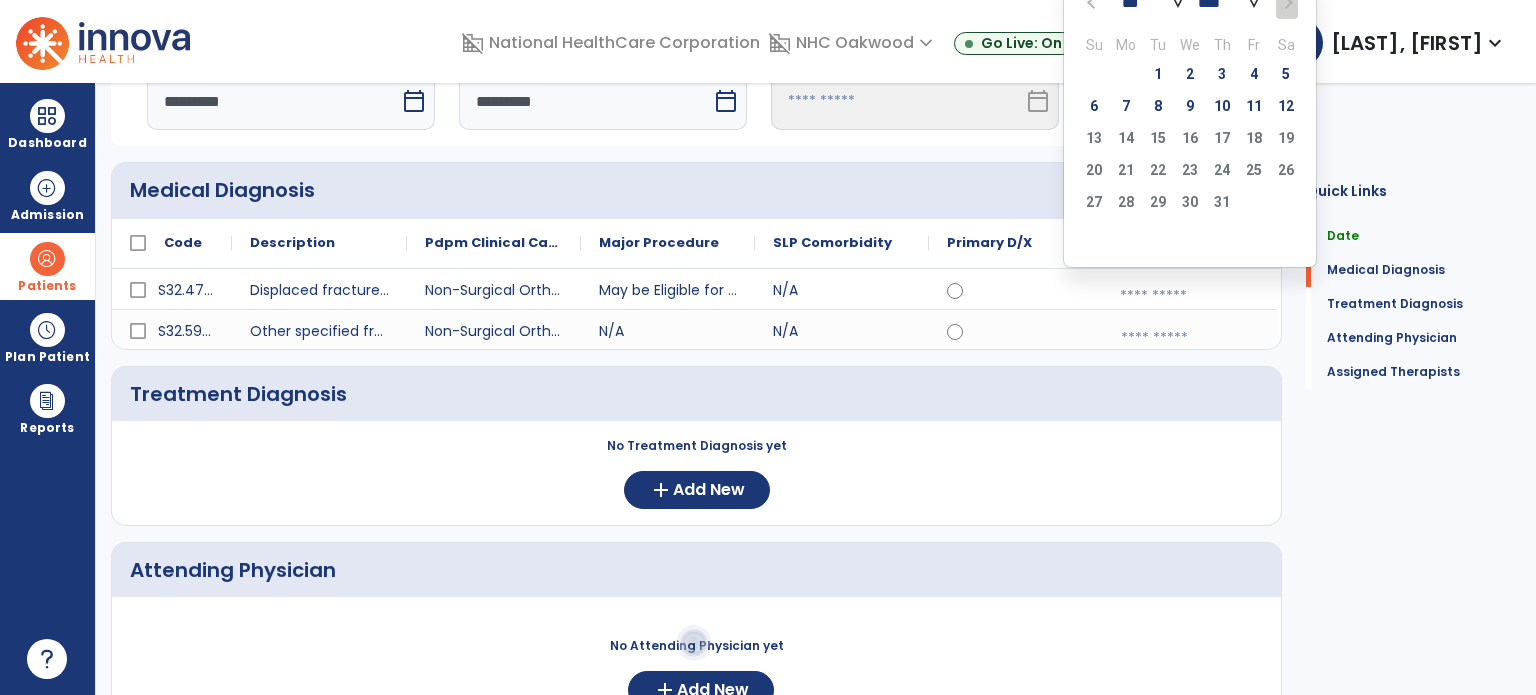 click 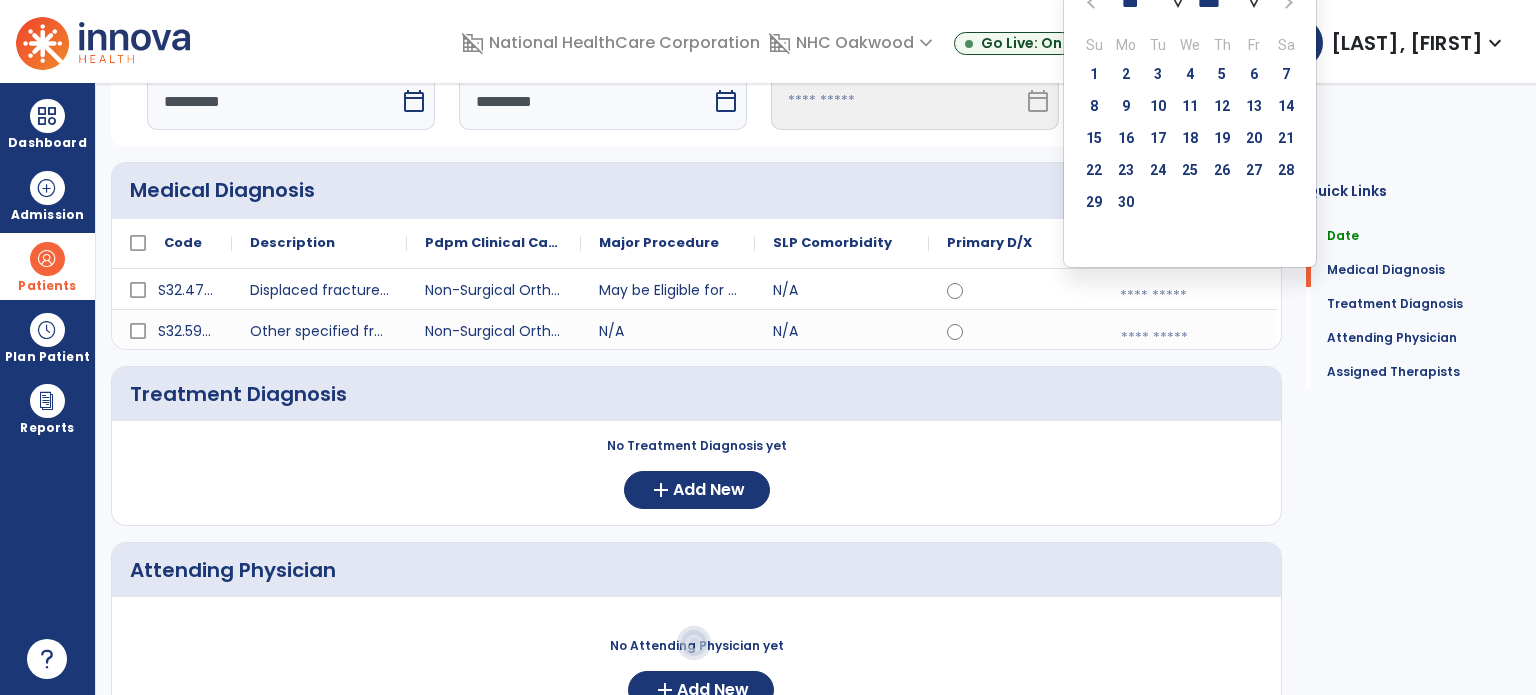 click 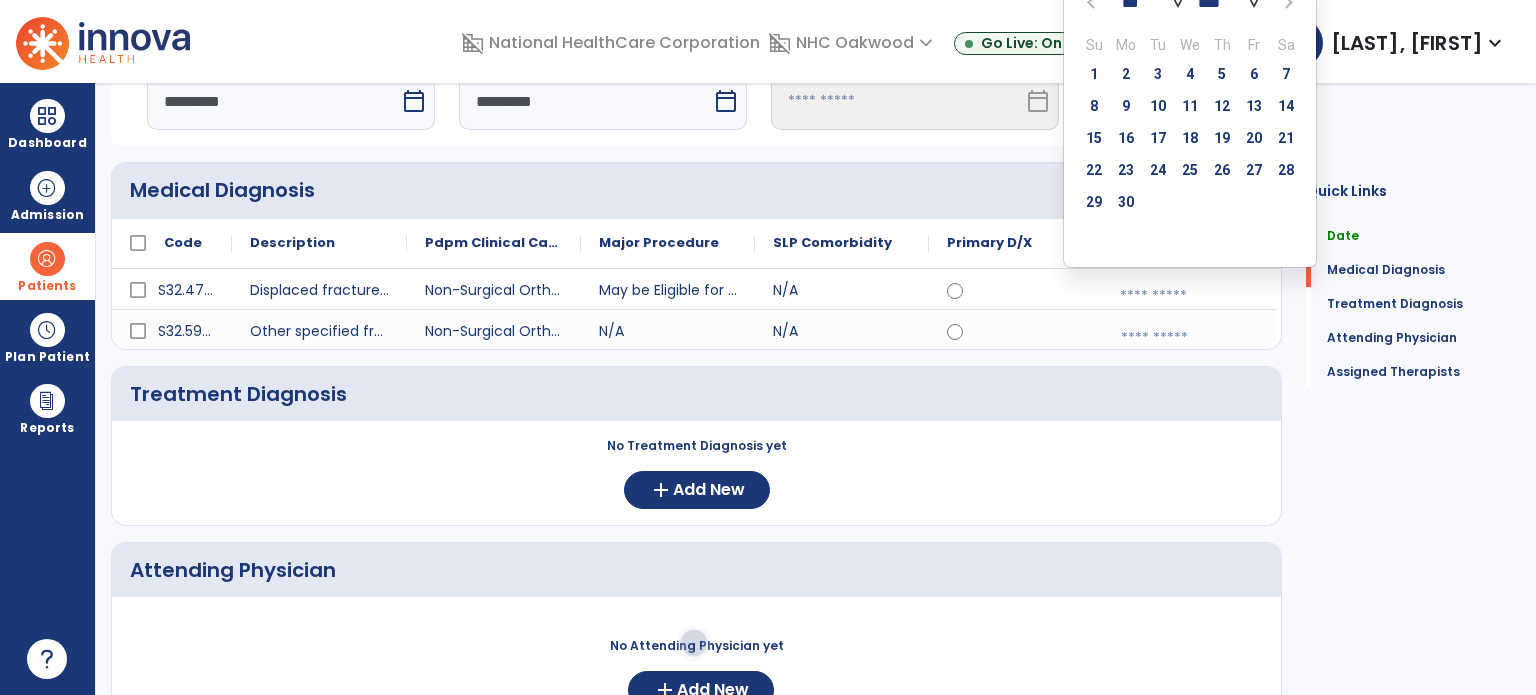 select on "*" 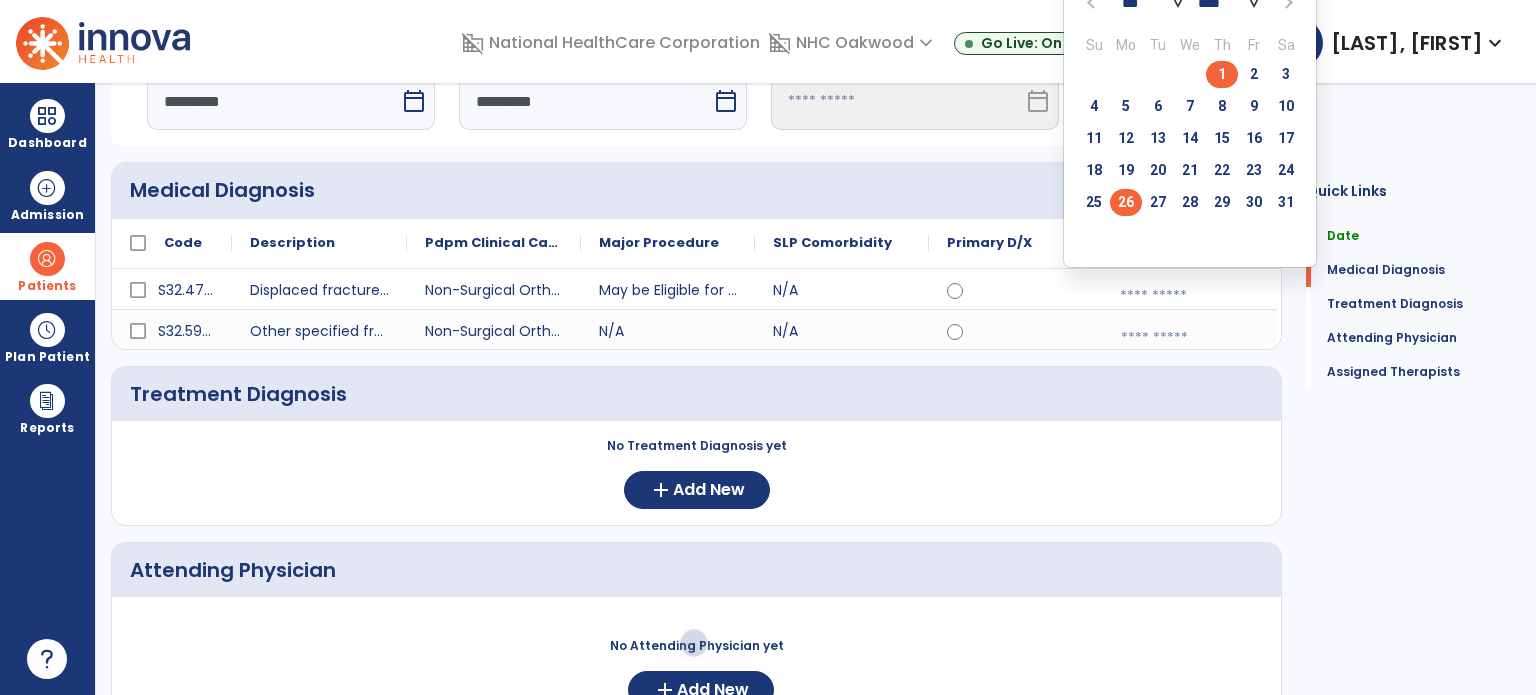 click on "26" 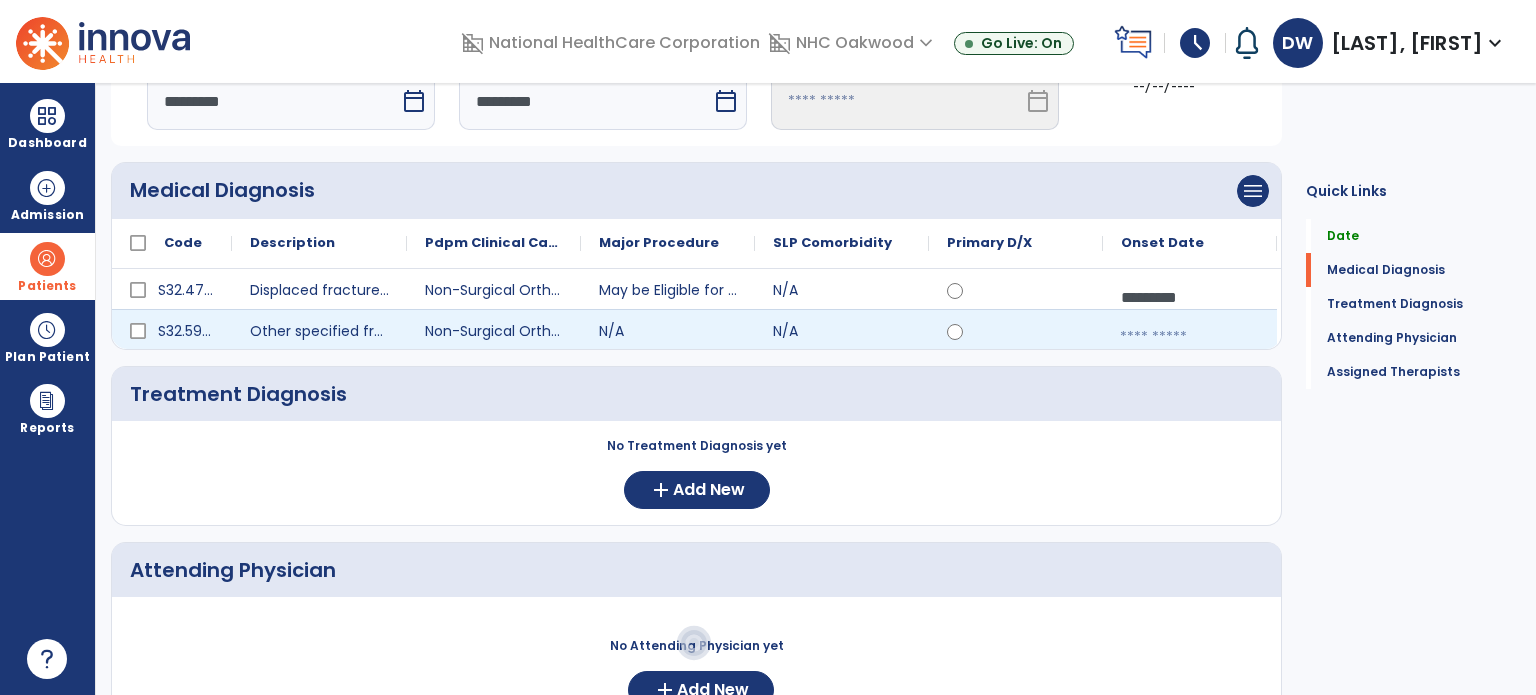 click at bounding box center (1190, 337) 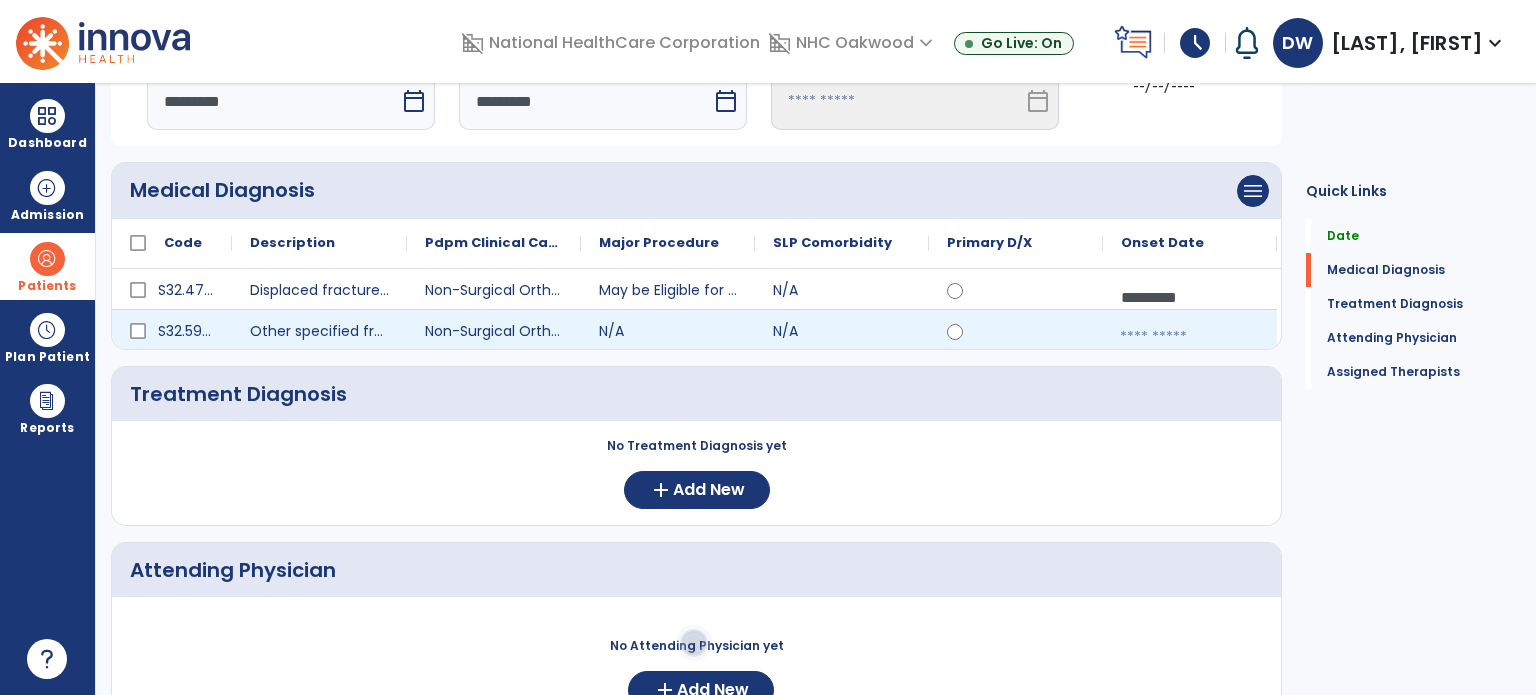 select on "*" 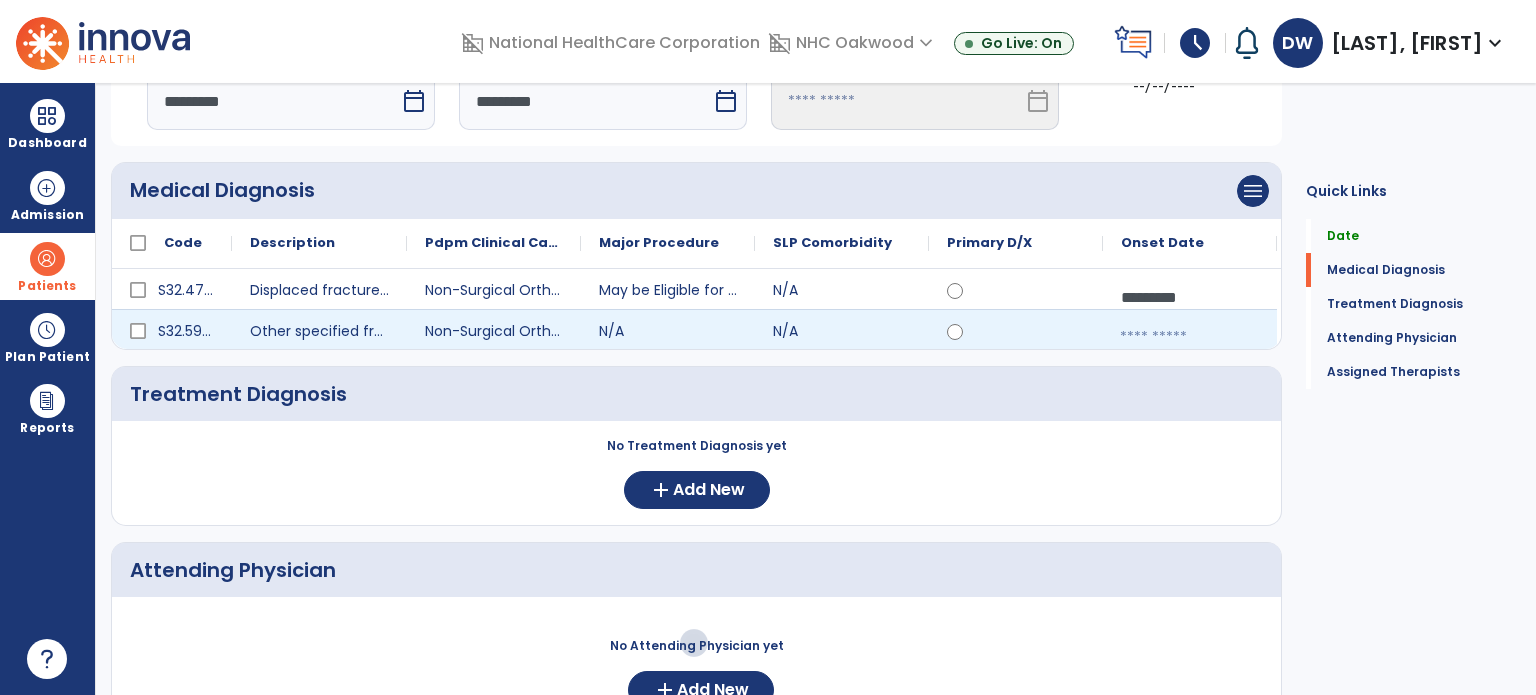 select on "****" 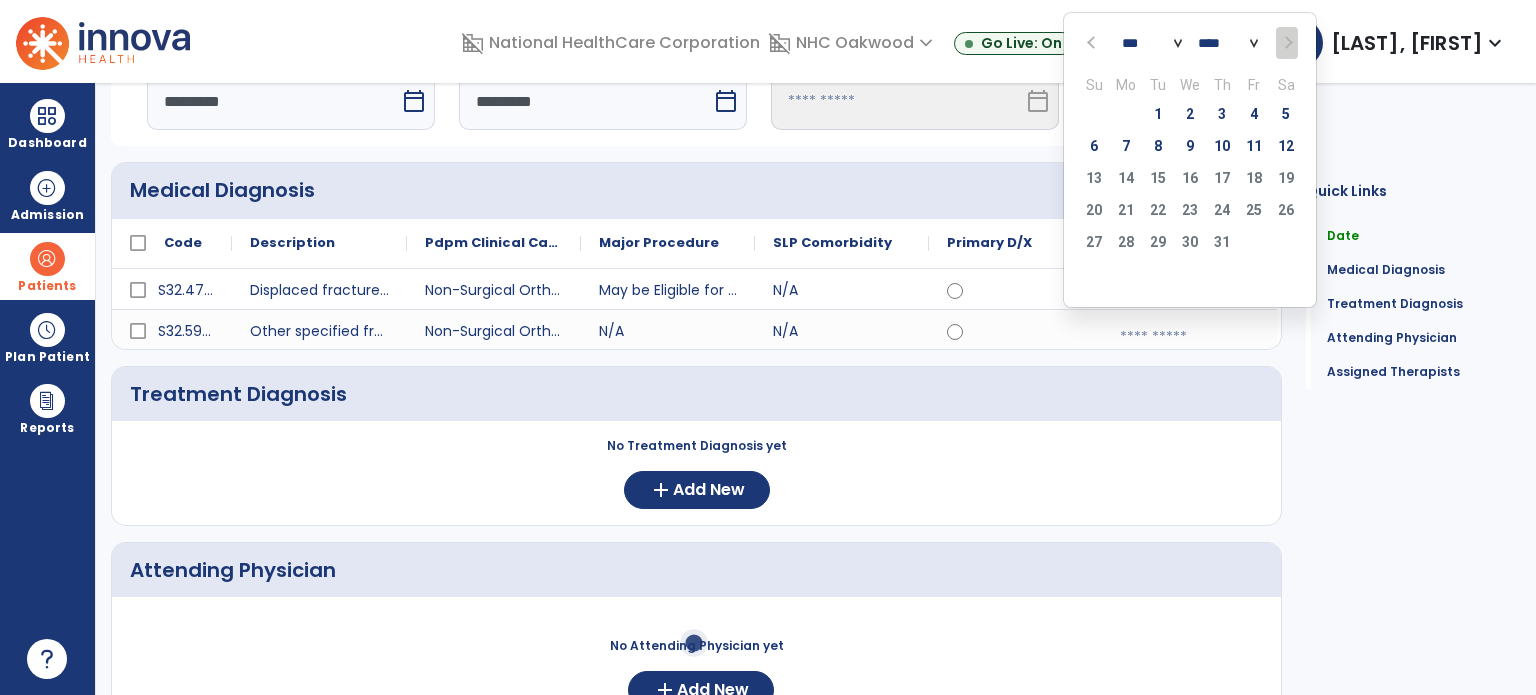 click 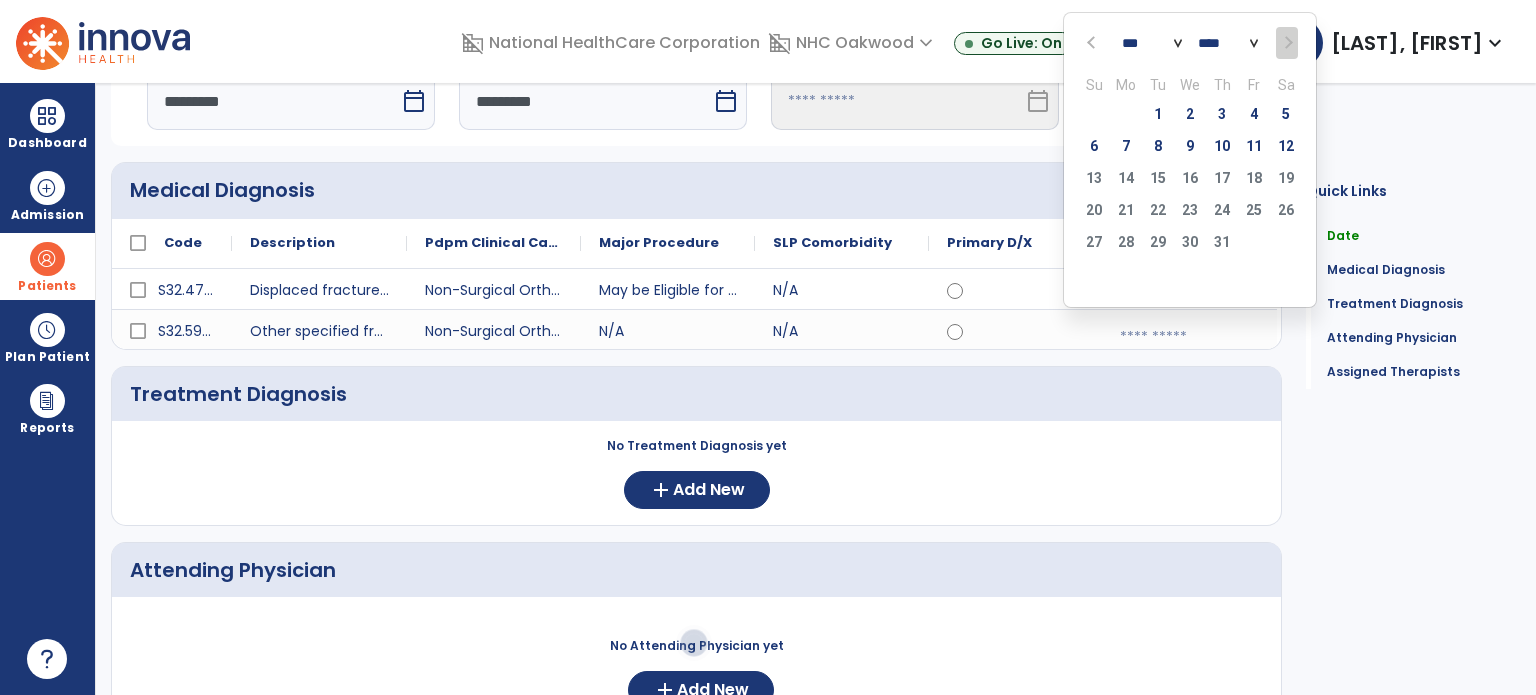 click 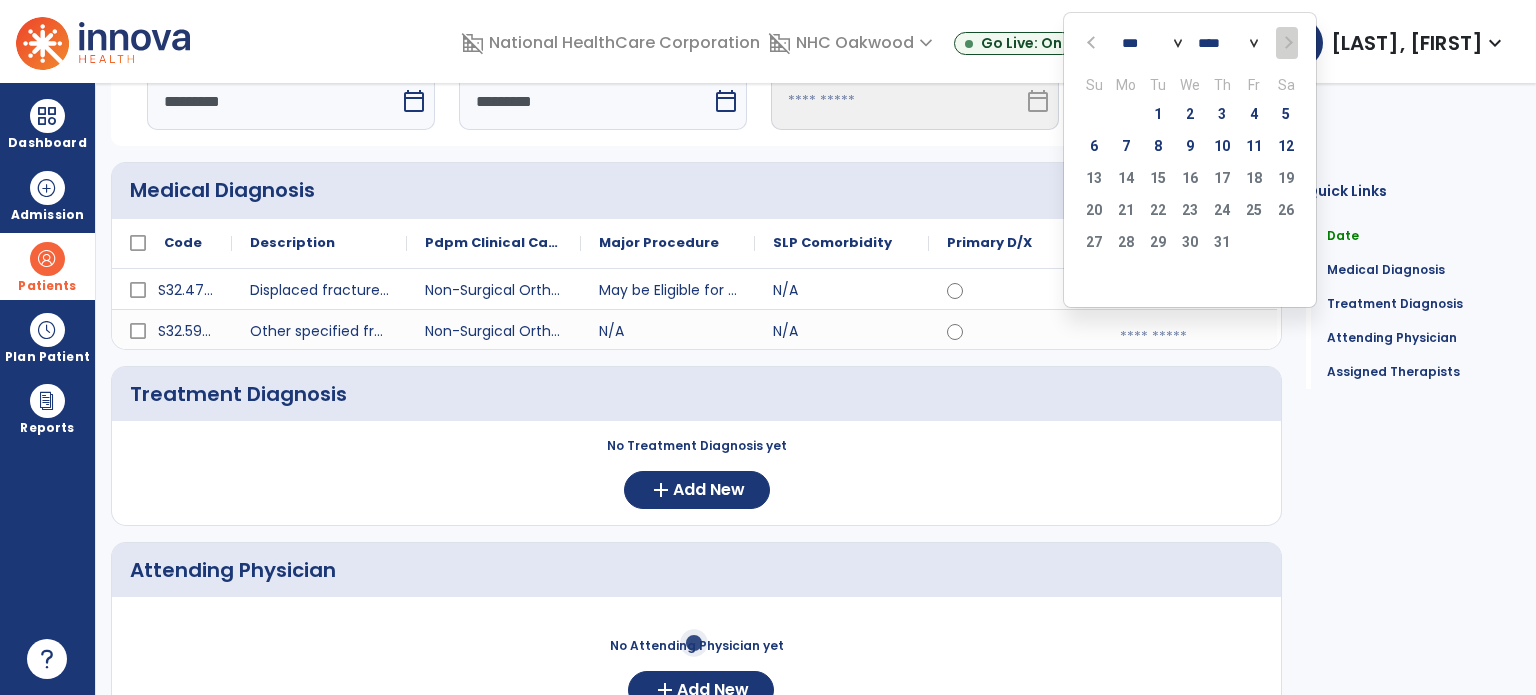 select on "*" 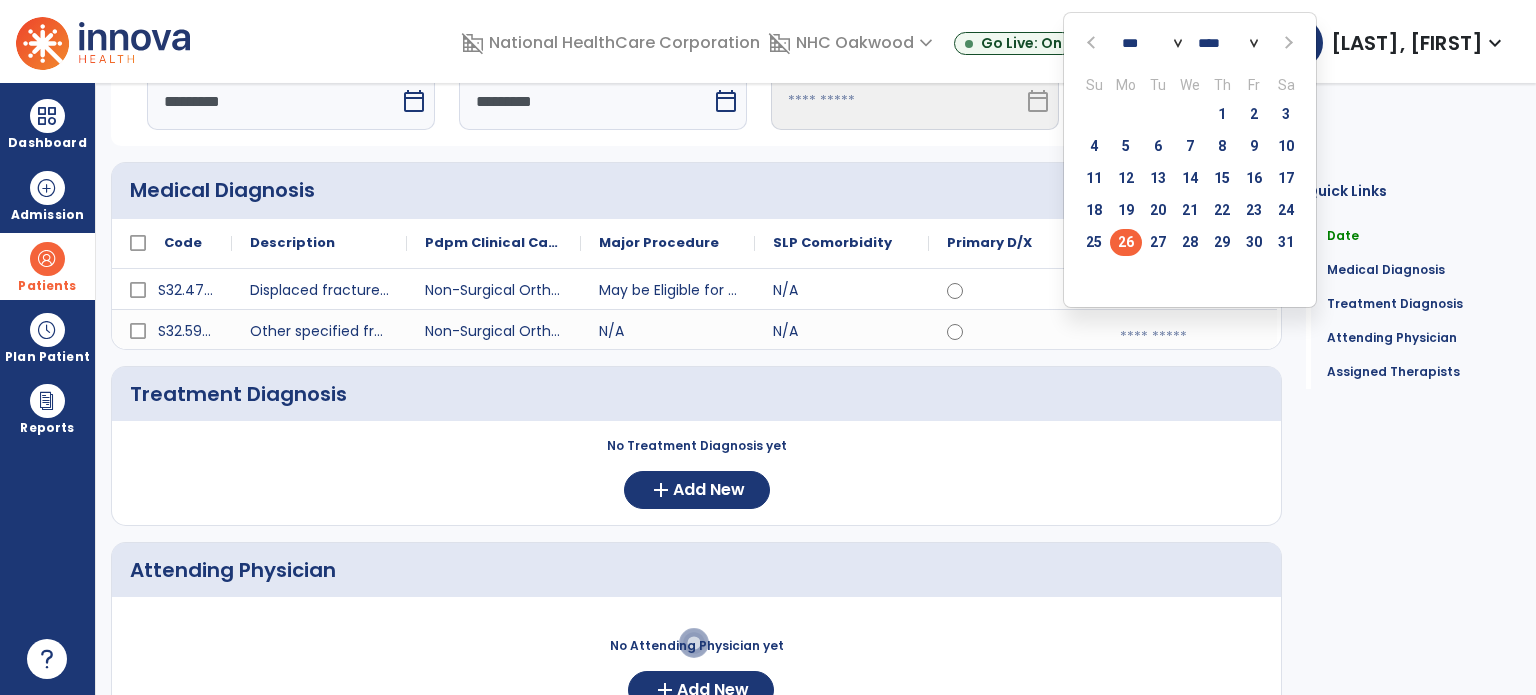 click on "26" 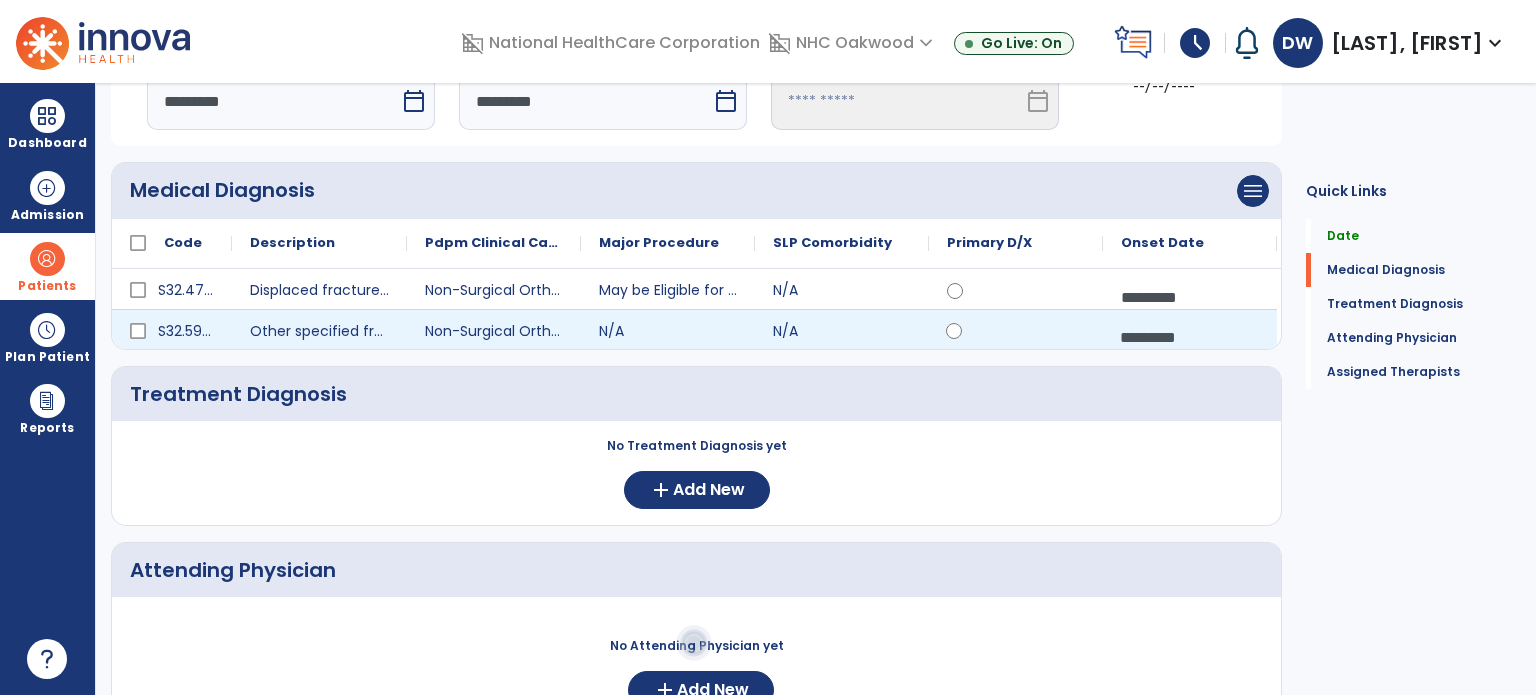 click 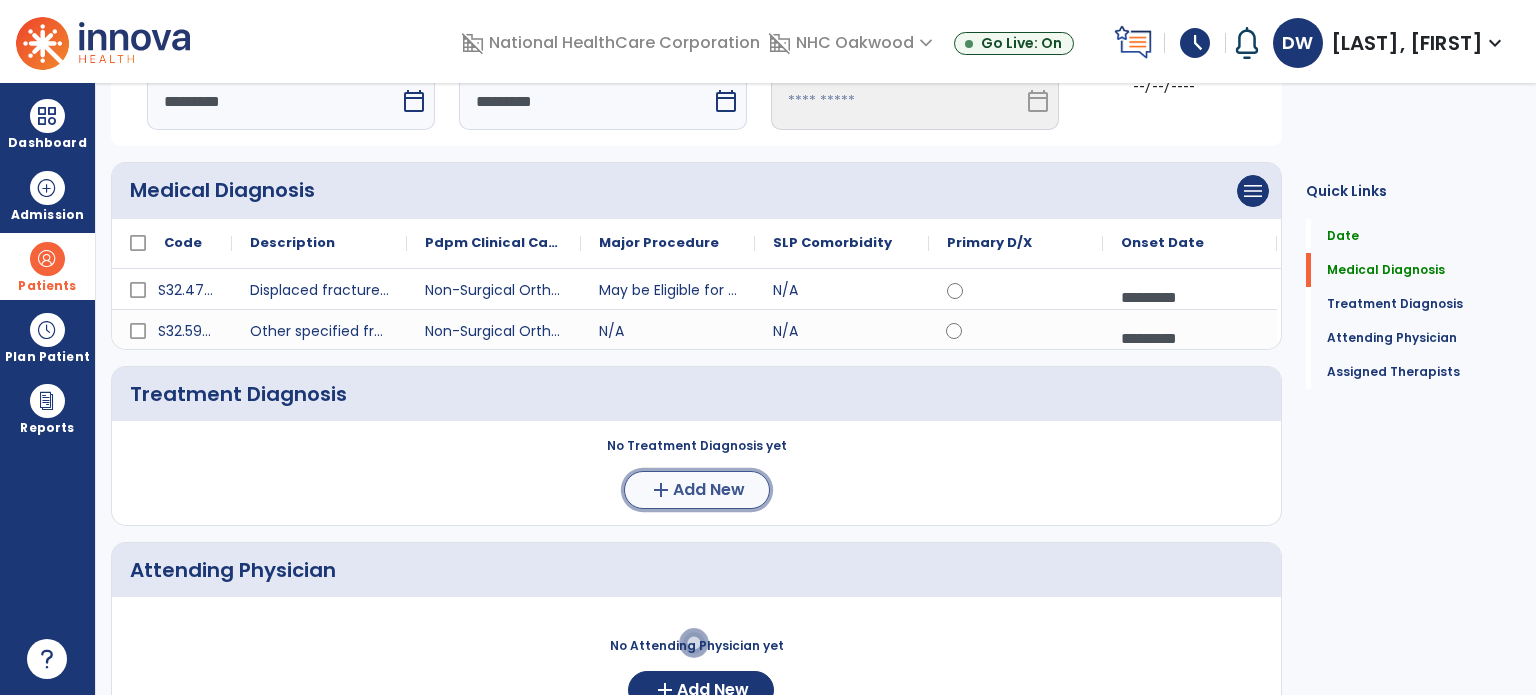 click on "add  Add New" 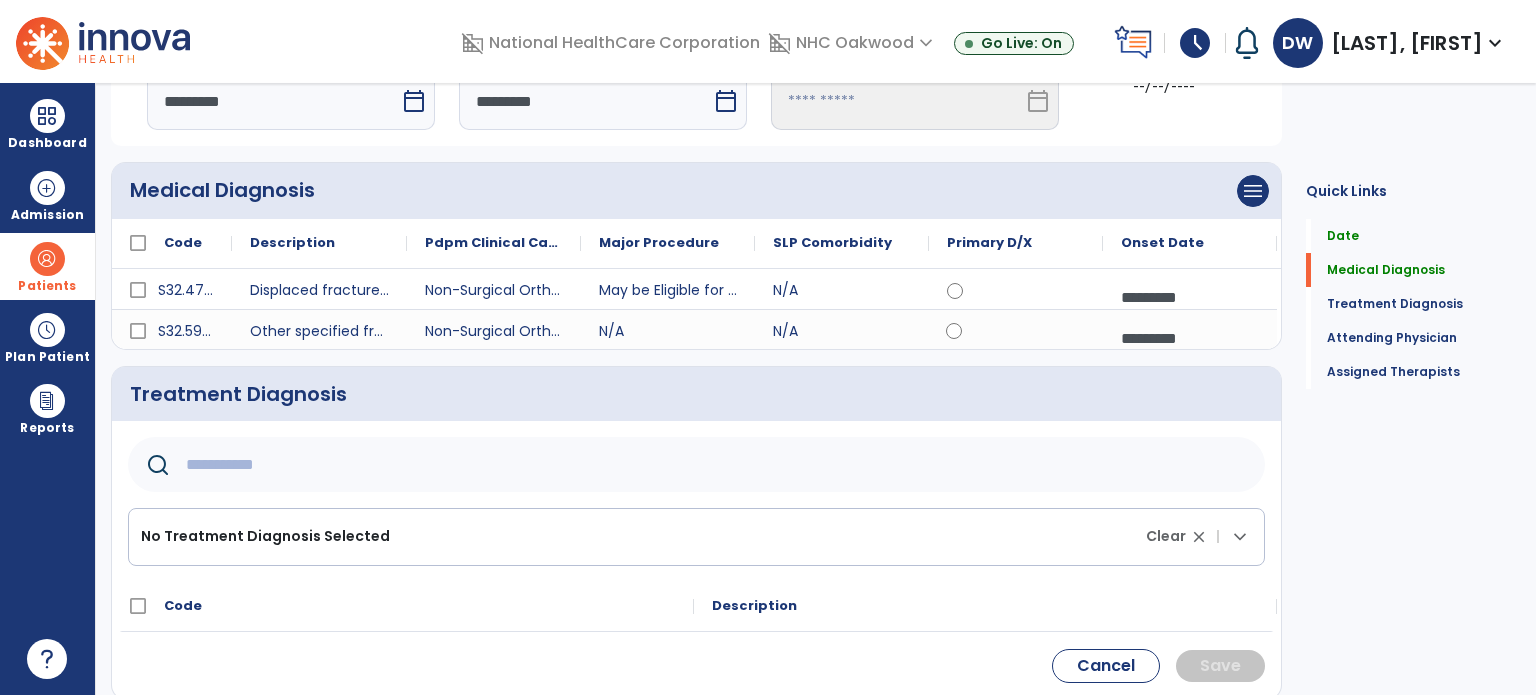 click 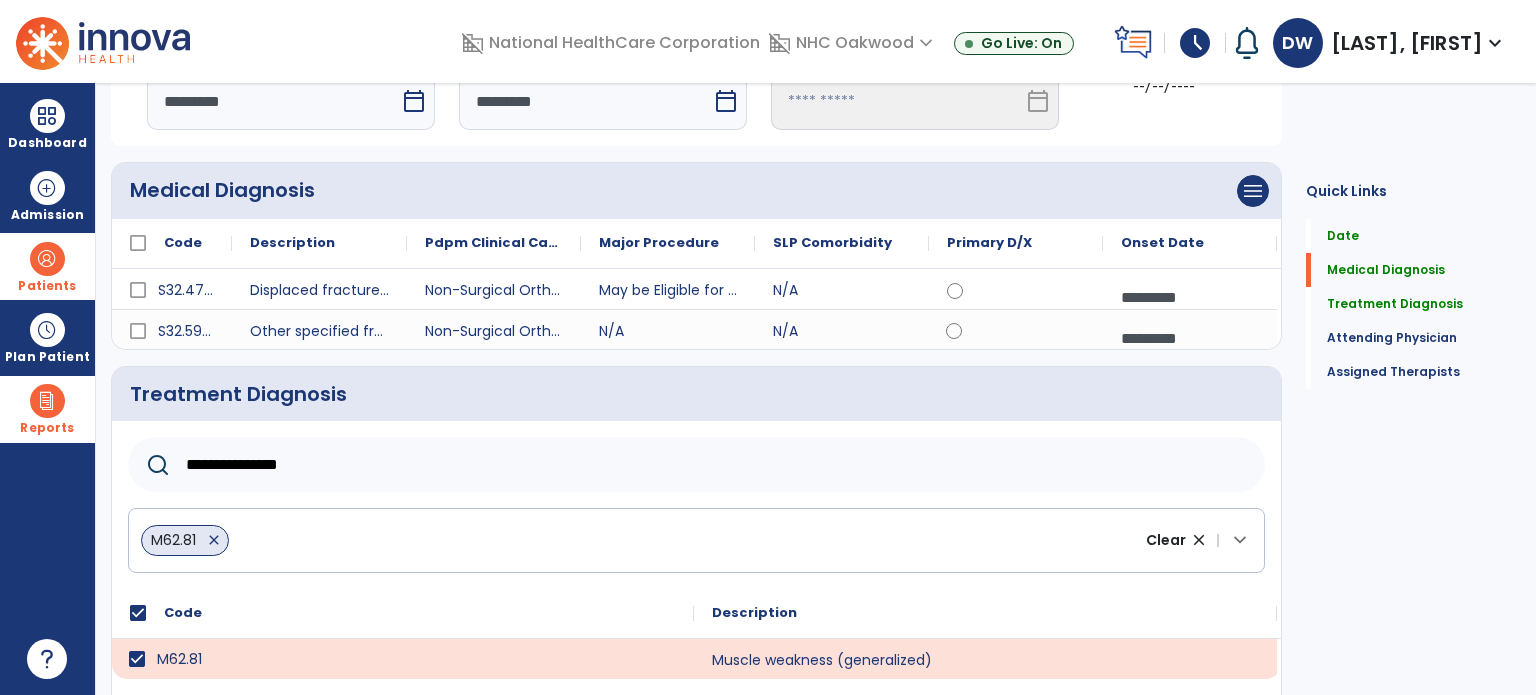 drag, startPoint x: 433, startPoint y: 463, endPoint x: 0, endPoint y: 432, distance: 434.10828 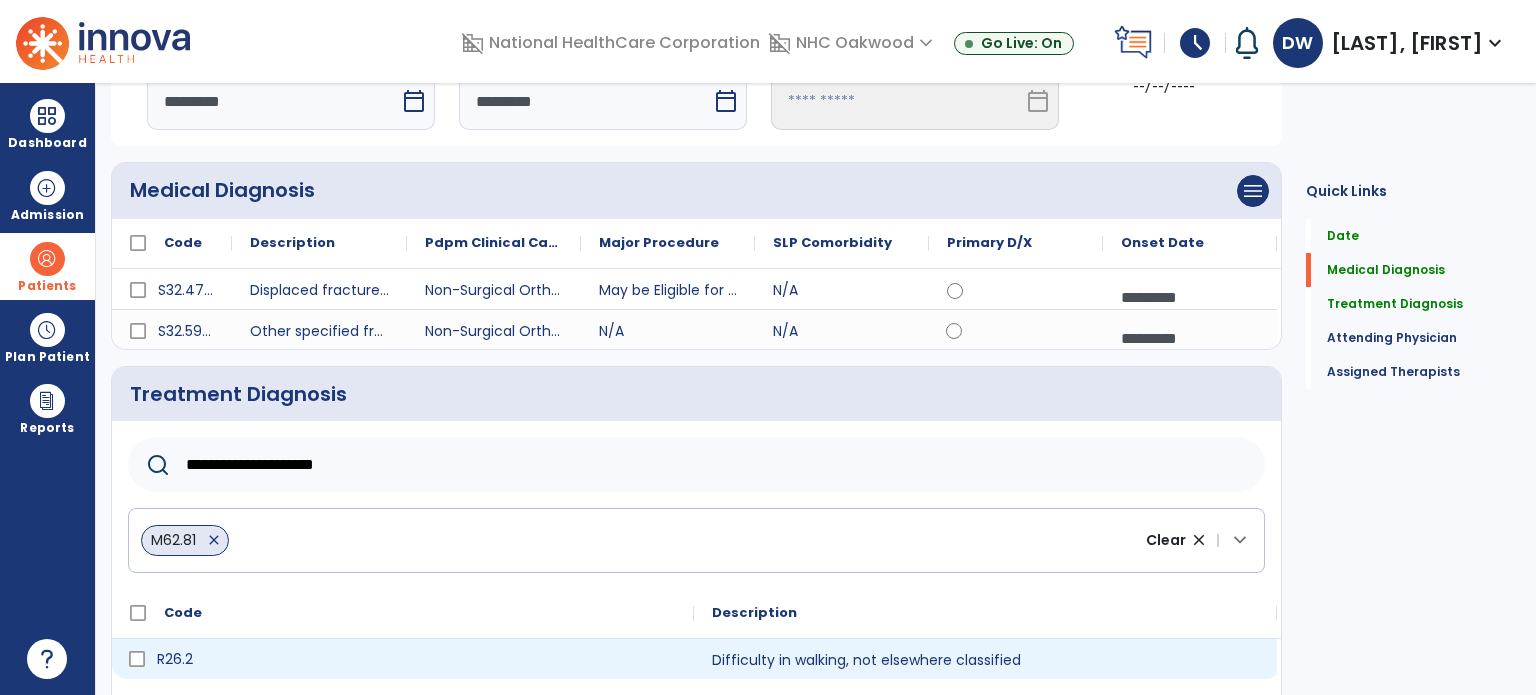 type on "**********" 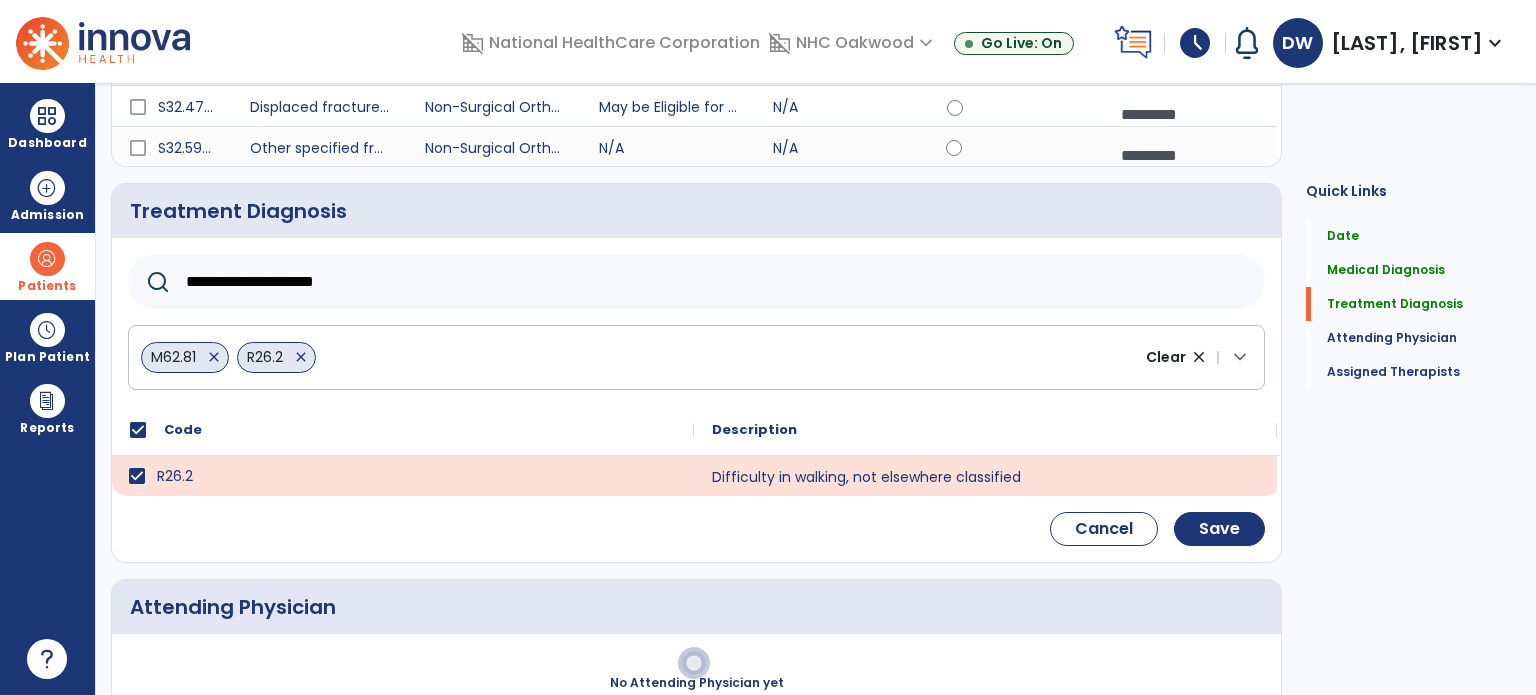 scroll, scrollTop: 313, scrollLeft: 0, axis: vertical 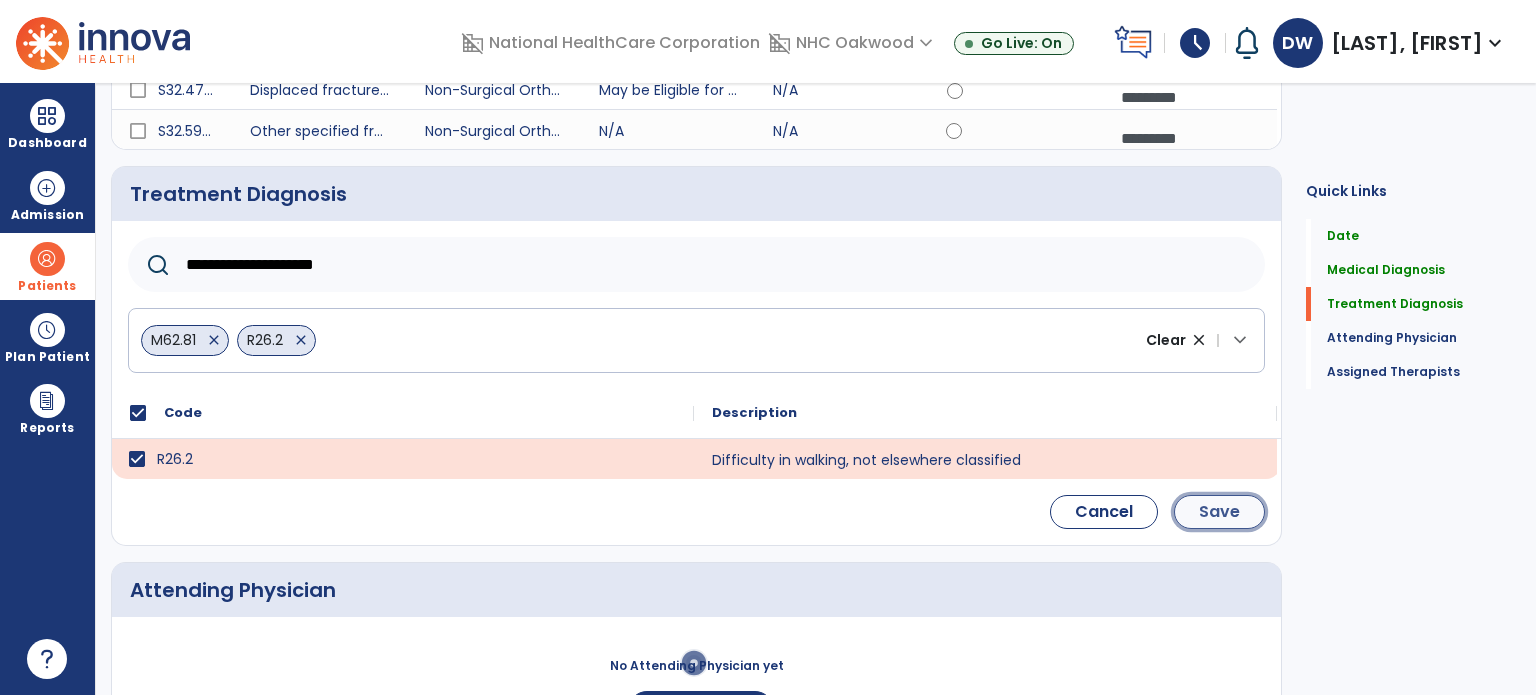 click on "Save" 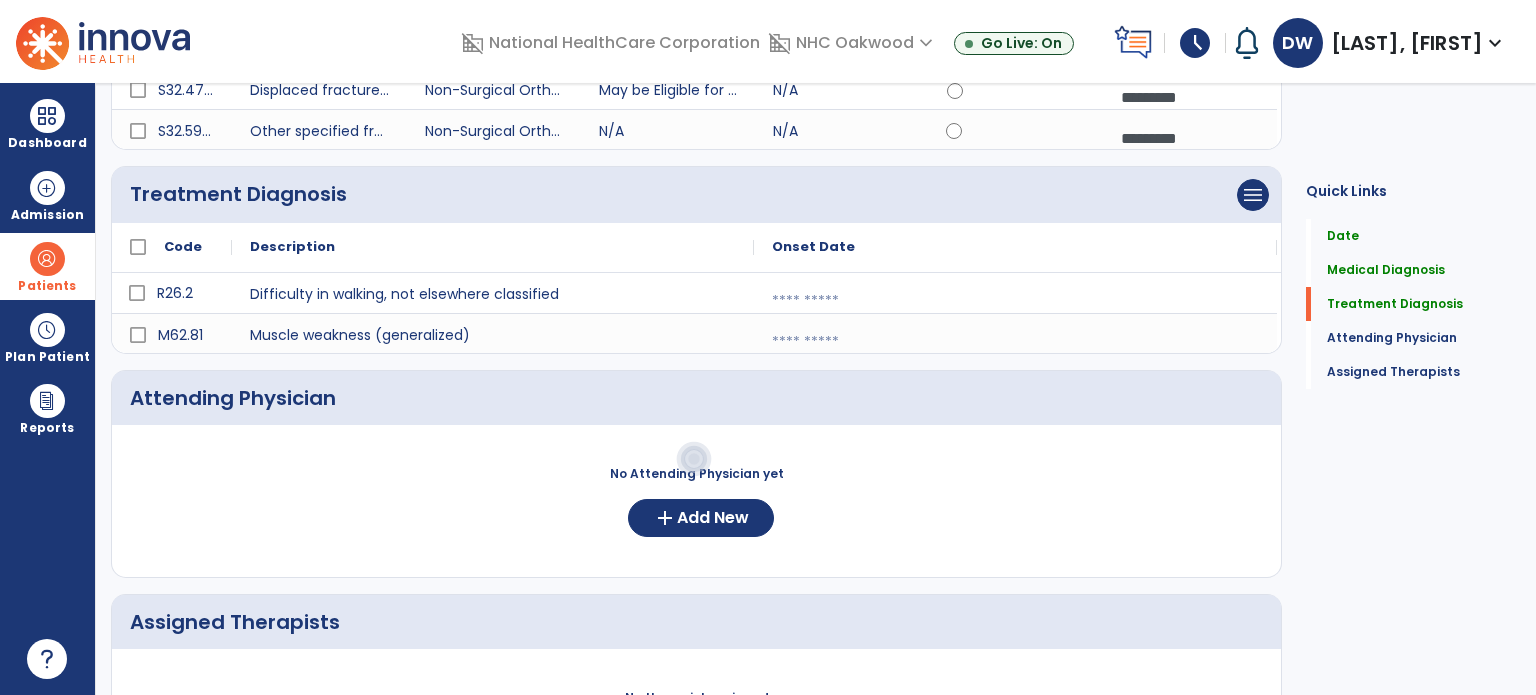 scroll, scrollTop: 413, scrollLeft: 0, axis: vertical 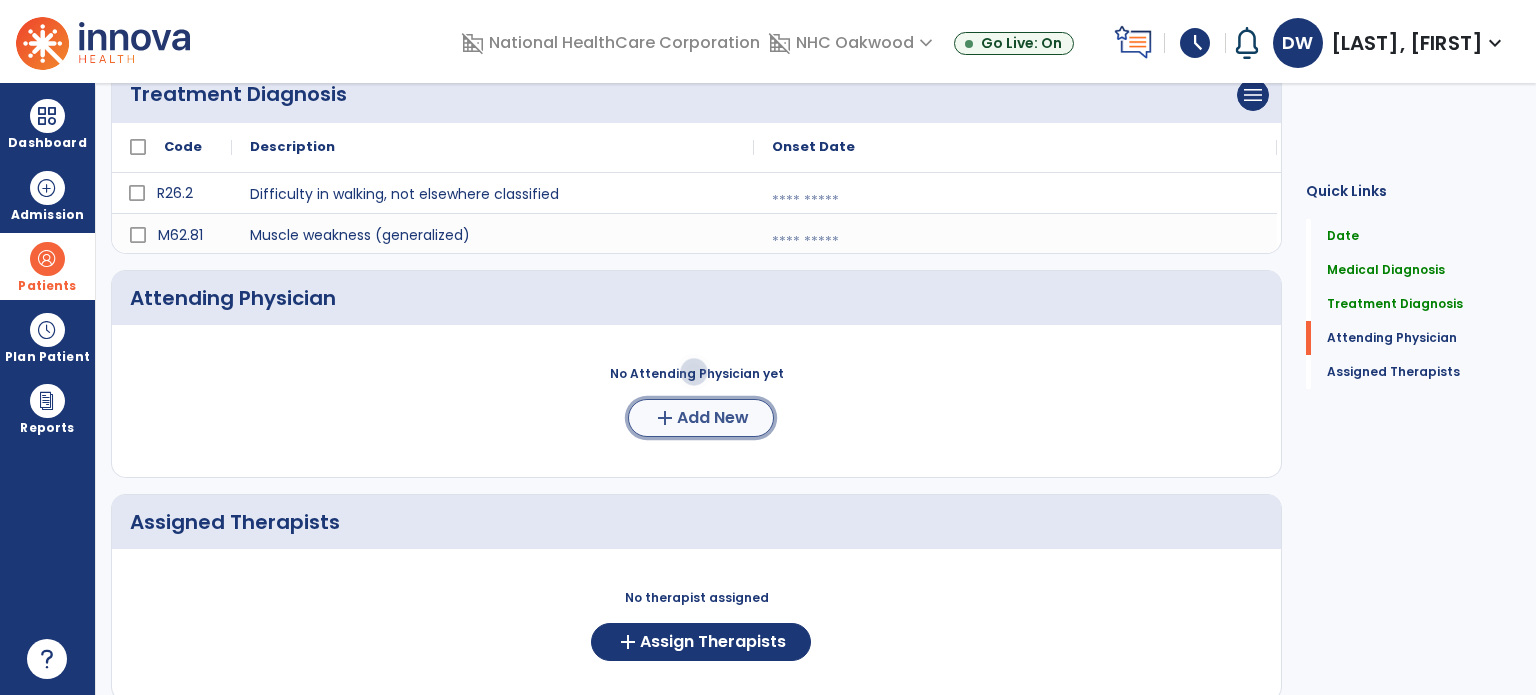 click on "add" 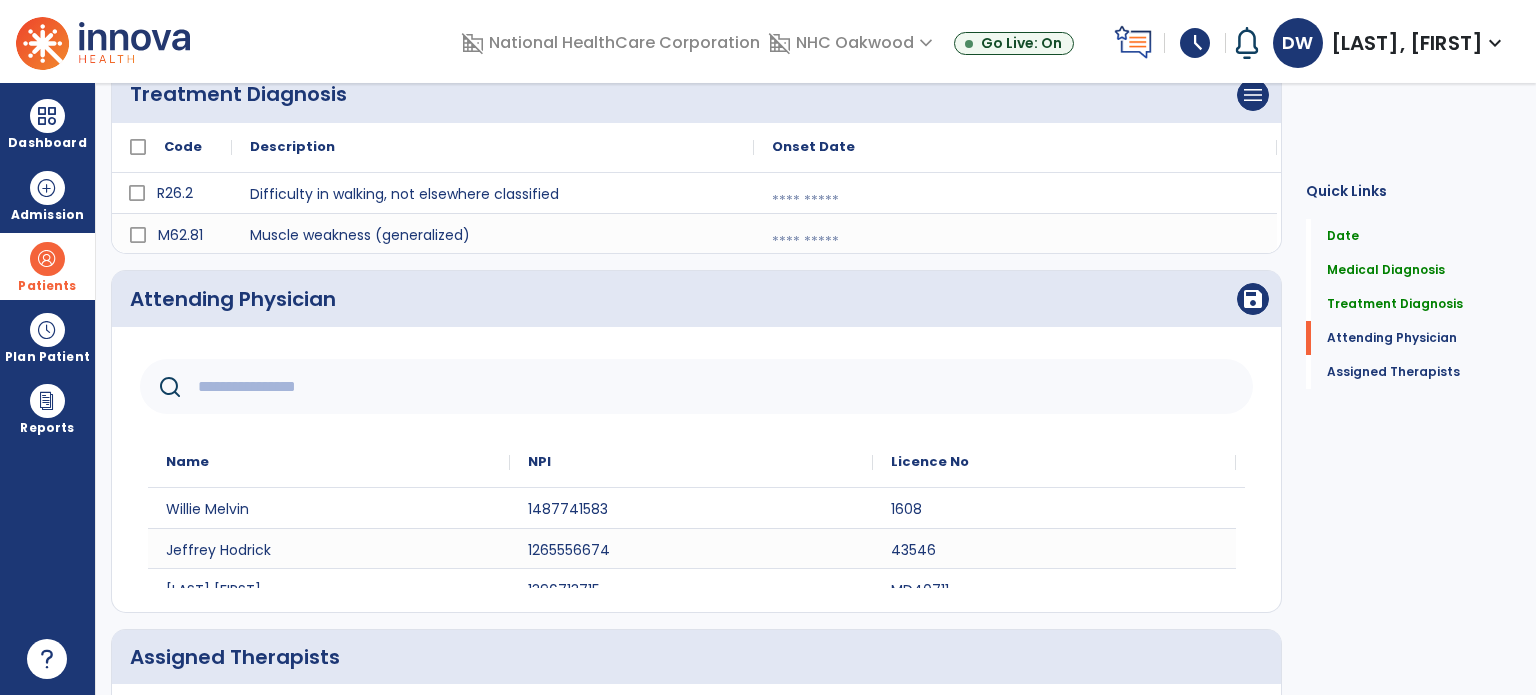 click 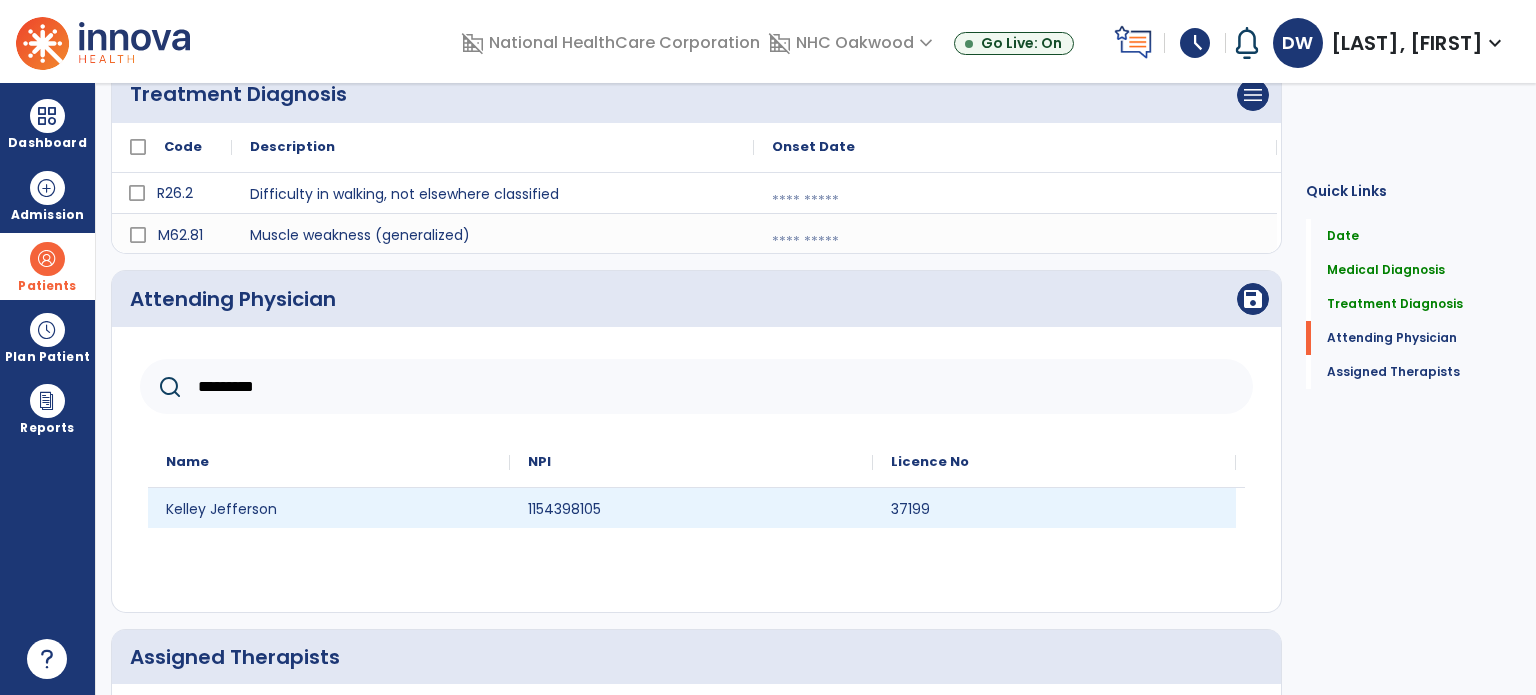type on "*********" 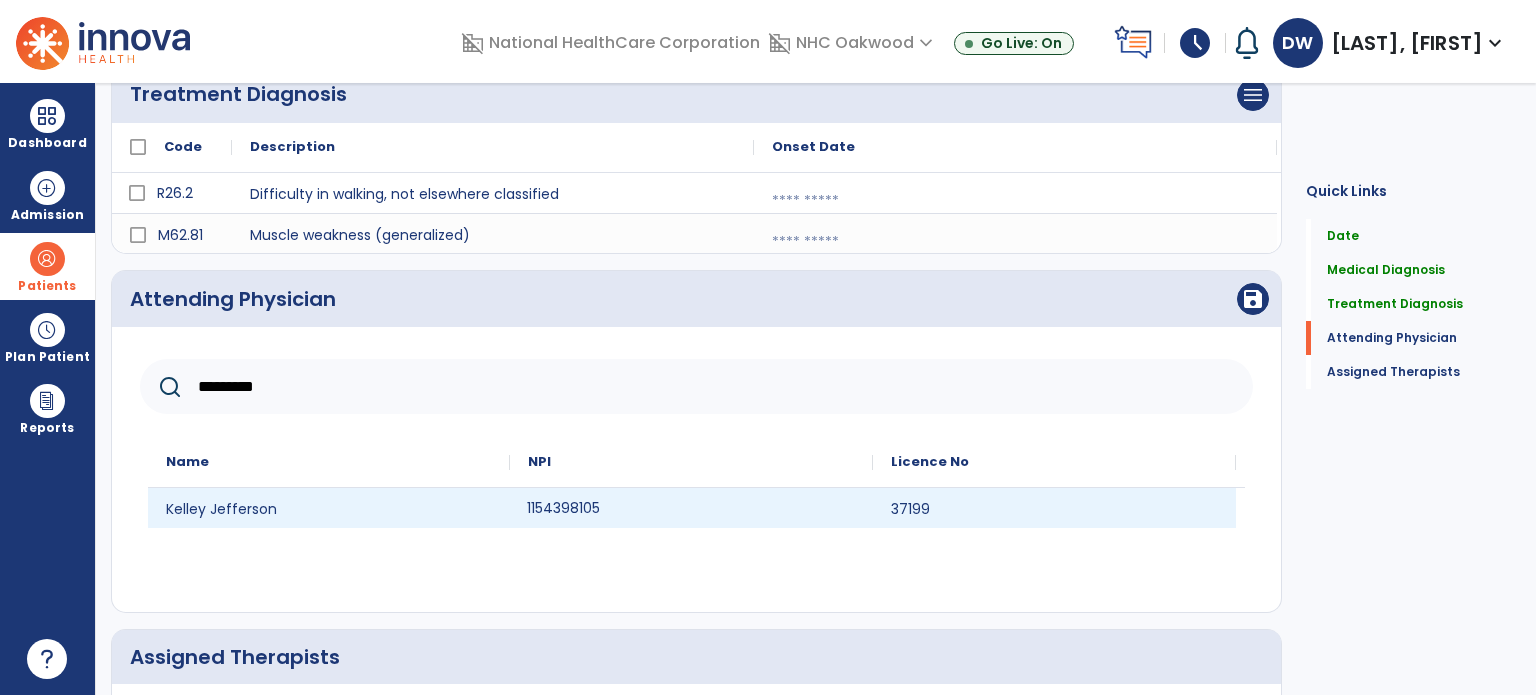 click on "1154398105" 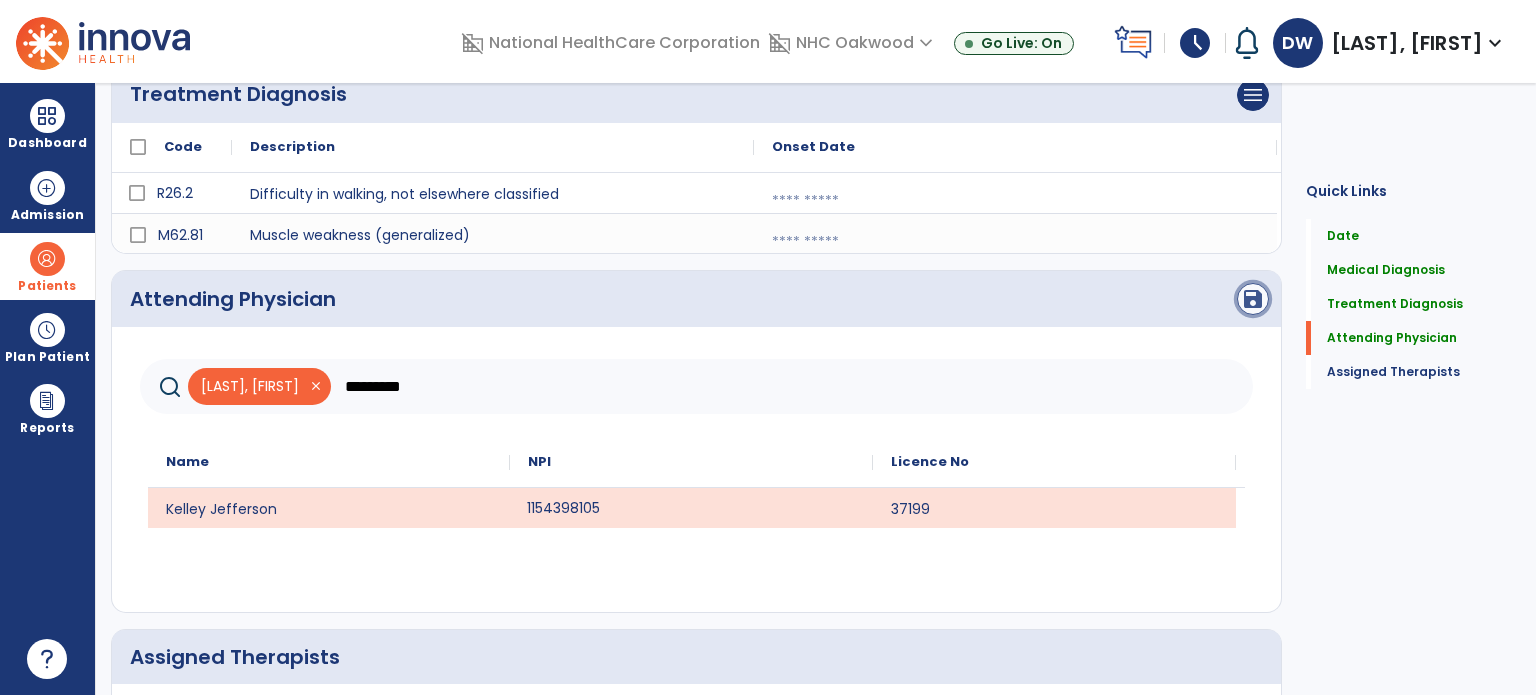 click on "save" 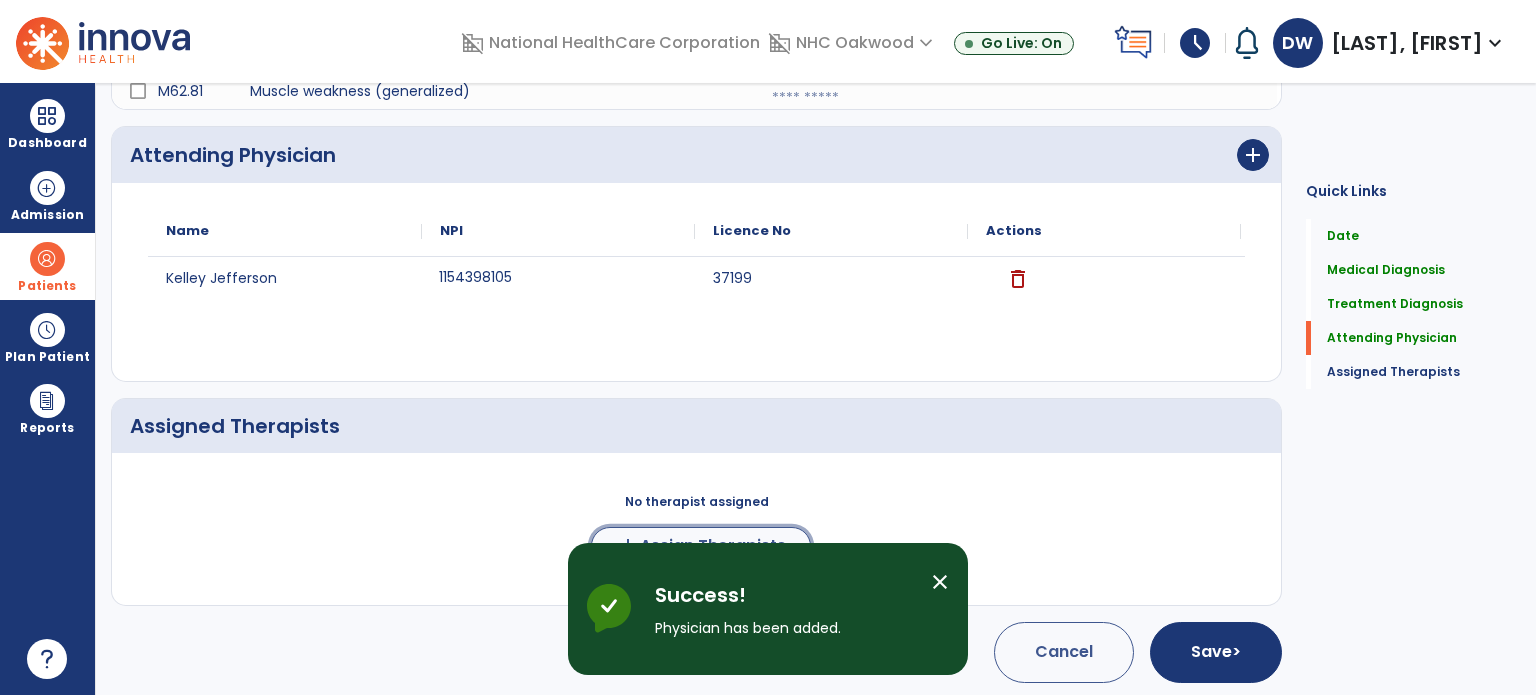 click on "Assign Therapists" 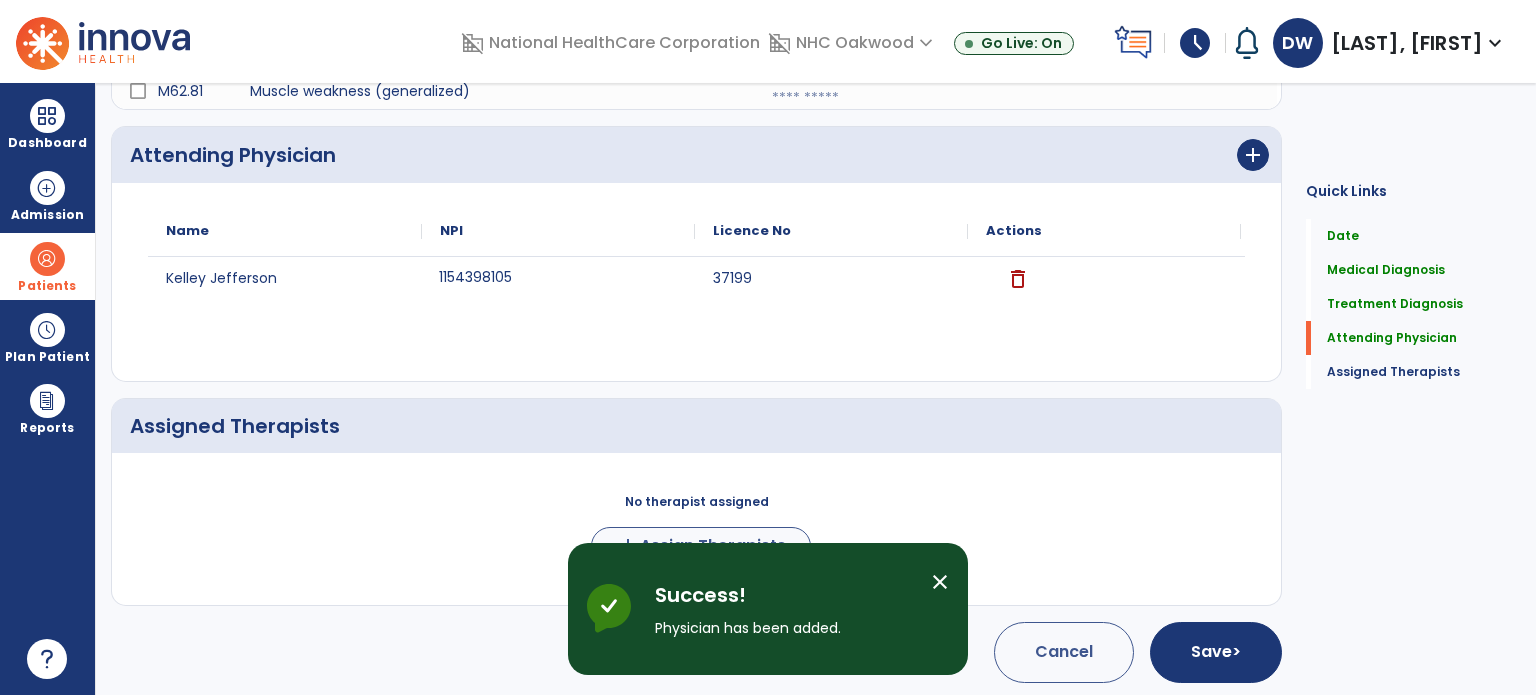 scroll, scrollTop: 554, scrollLeft: 0, axis: vertical 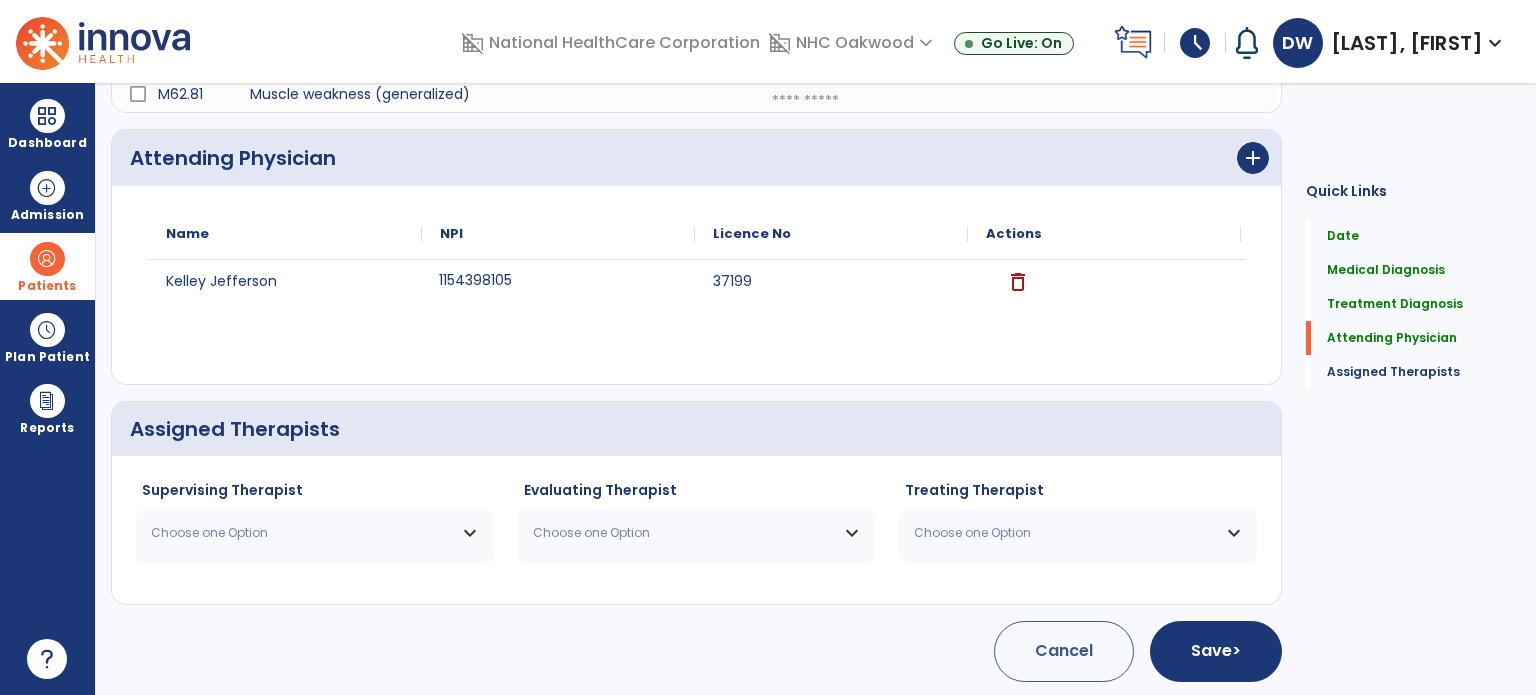 click on "Choose one Option" at bounding box center (302, 533) 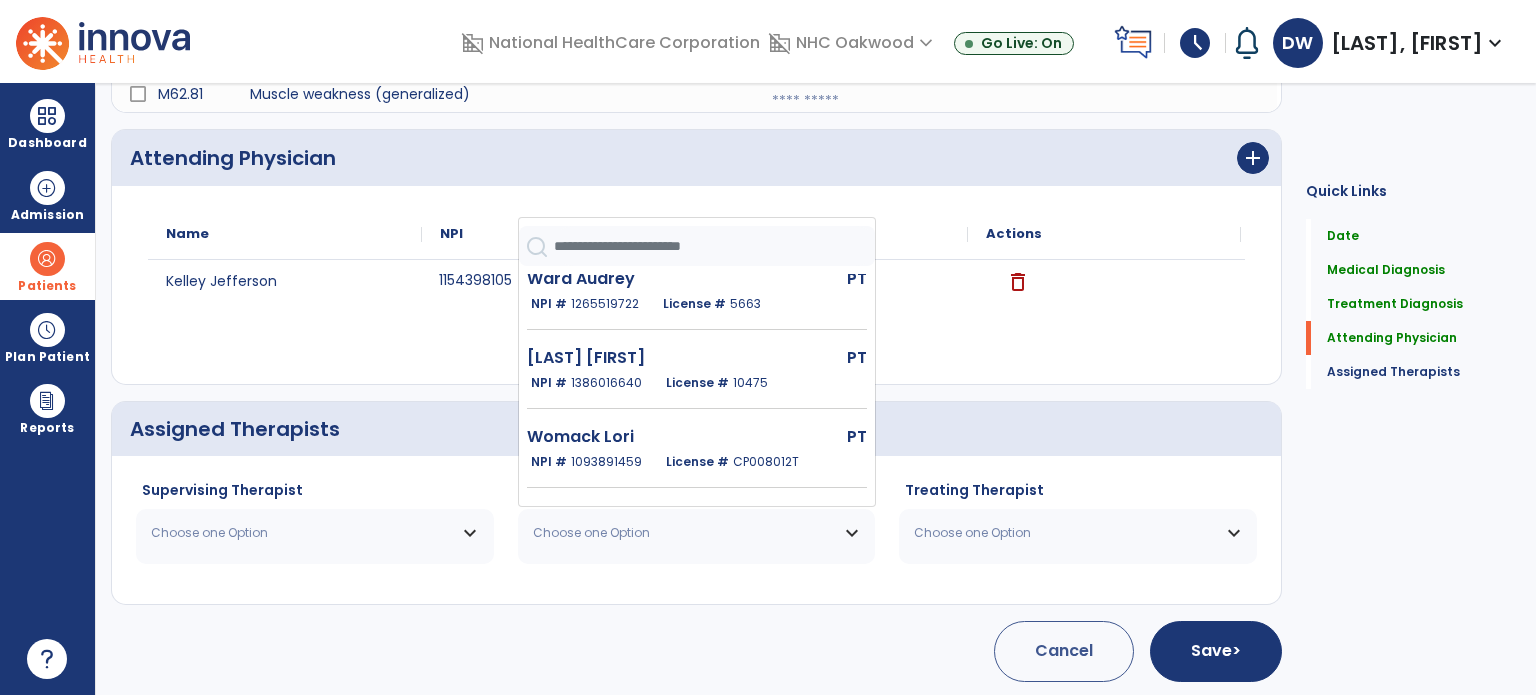 scroll, scrollTop: 248, scrollLeft: 0, axis: vertical 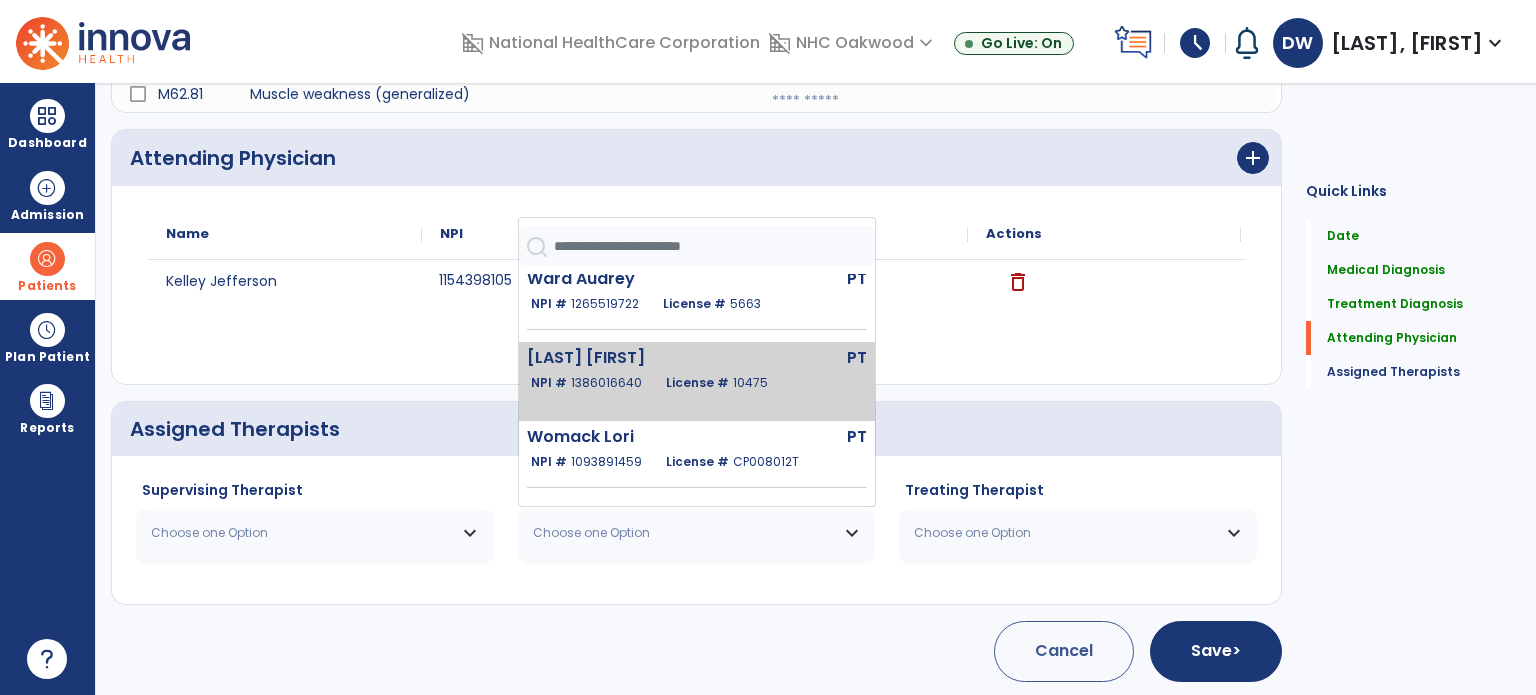 click on "[LAST] [FIRST]" 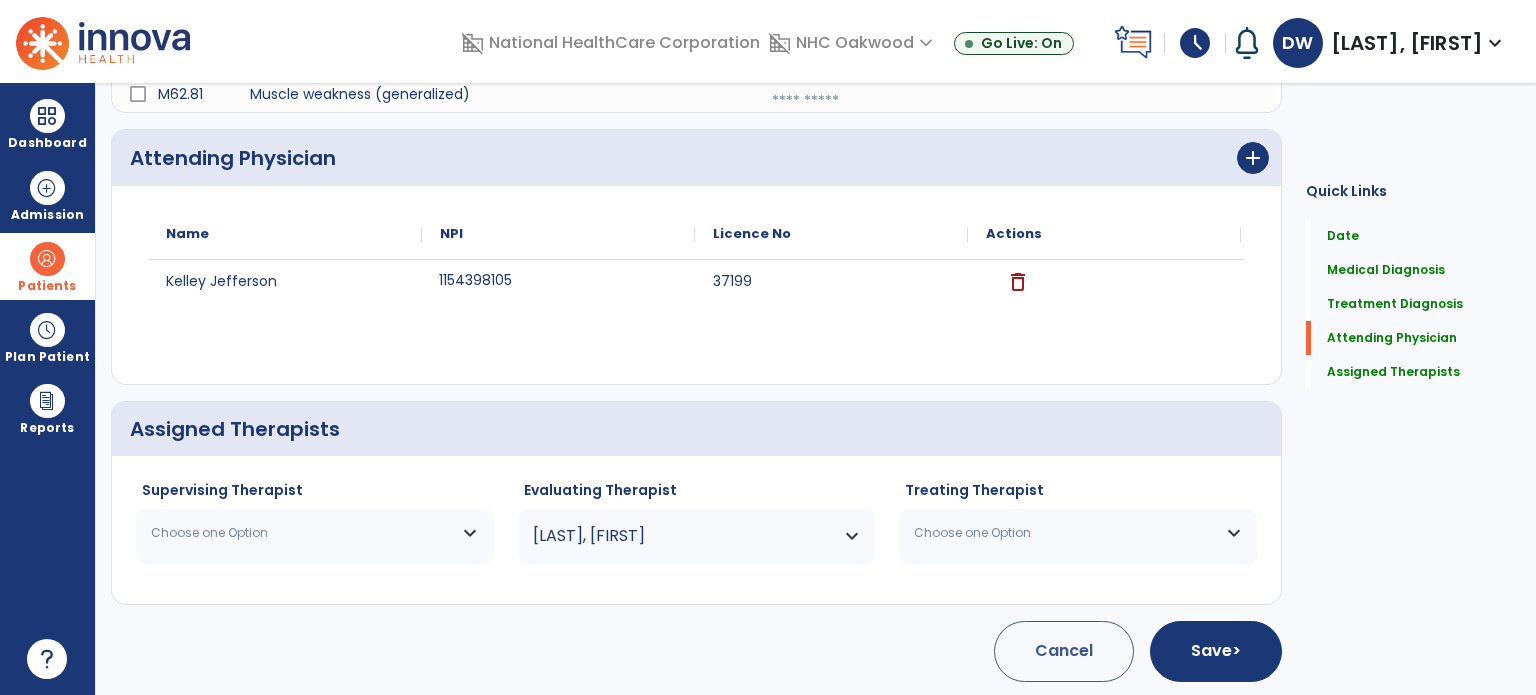 click on "Choose one Option [LAST] [FIRST]  PT   NPI #  N/A   License #  15520 [LAST] [FIRST]  PT   NPI #  1205071362  License #  10628 [LAST] [FIRST]  PT   NPI #  1922491604  License #  10060 [LAST] [FIRST]  PT   NPI #  1265519722  License #  5663 [LAST] [FIRST]  PT   NPI #  1386016640  License #  10475 [LAST] [FIRST]  PT   NPI #  1093891459  License #  CP008012T" 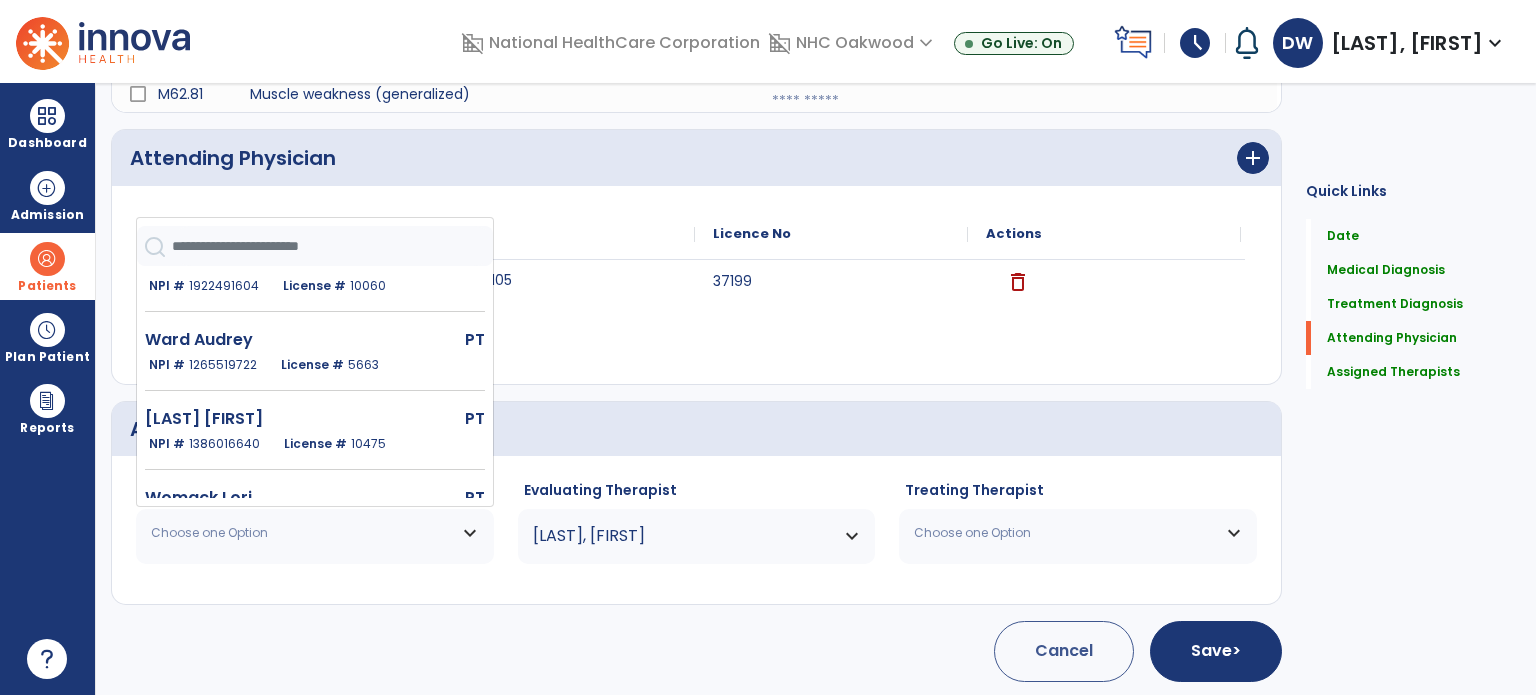 scroll, scrollTop: 200, scrollLeft: 0, axis: vertical 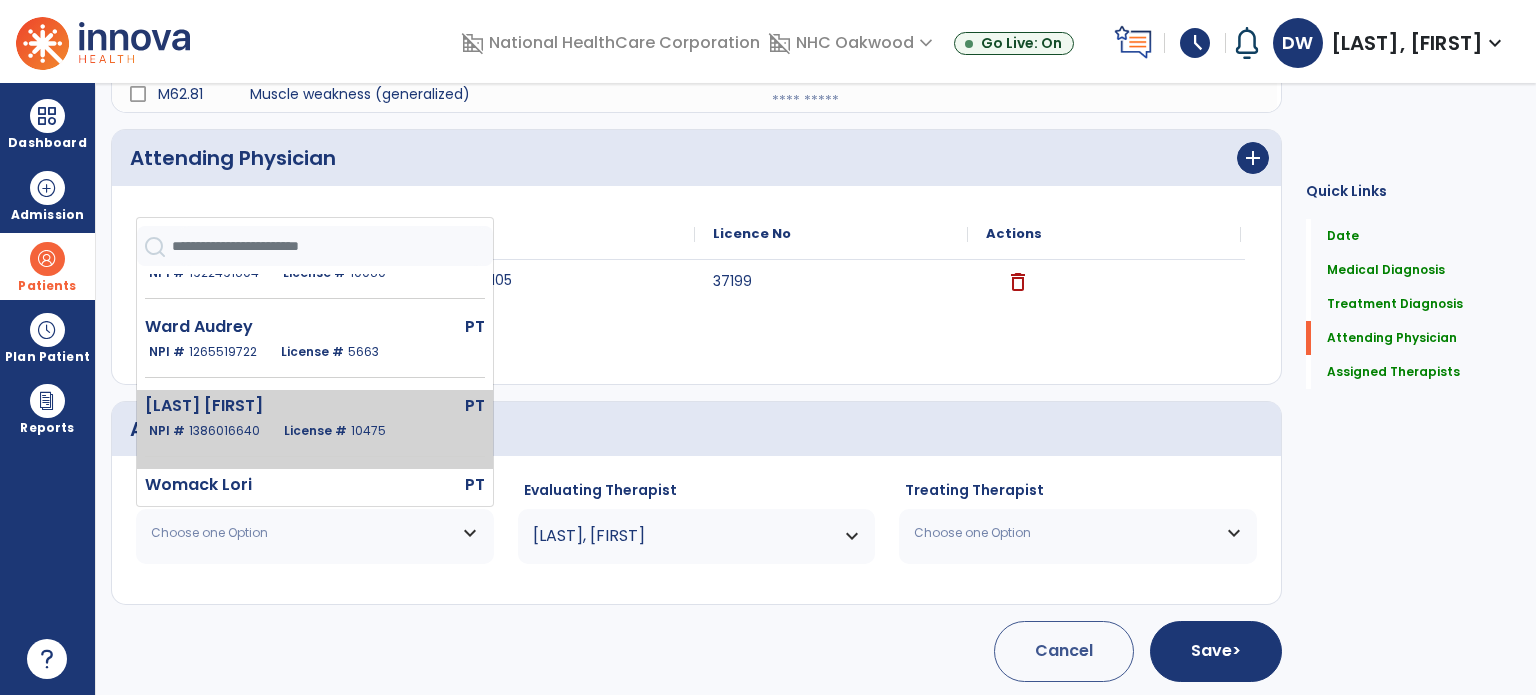 click on "[LAST] [FIRST]" 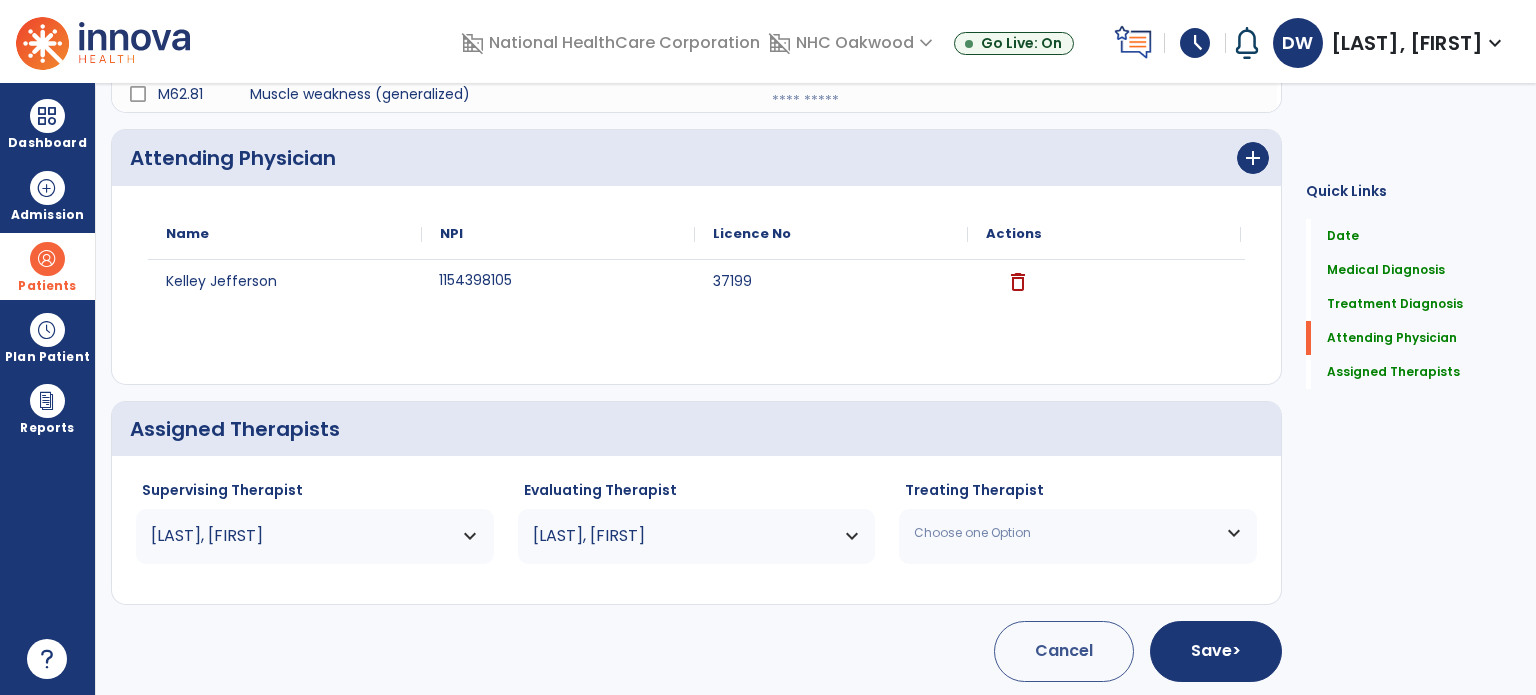 click on "Treating Therapist Choose one Option Chastain Heather PT NPI # N/A License # 15520 Hatcher William PTA NPI # 1083164263 License # 5576 Lawrance Bradley PTA NPI # 1619549607 License # 7582 Meyer Nissa PTA NPI # 1629780374 License # 7954 Parkinson Christina PT NPI # 1205071362 License # 10628 Shrader Tracy PTA NPI # 1902944473 License # 2616 Tebbe Sharon PTA NPI # 1659464980 License # 485 Thompson Whitney PT NPI # 1922491604 License # 10060 Ward Audrey PT NPI # 1265519722 License # 5663 Weinberg Drisa PT NPI # 1386016640 License # 10475 Womack Lori PT NPI # 1093891459 License # CP008012T" 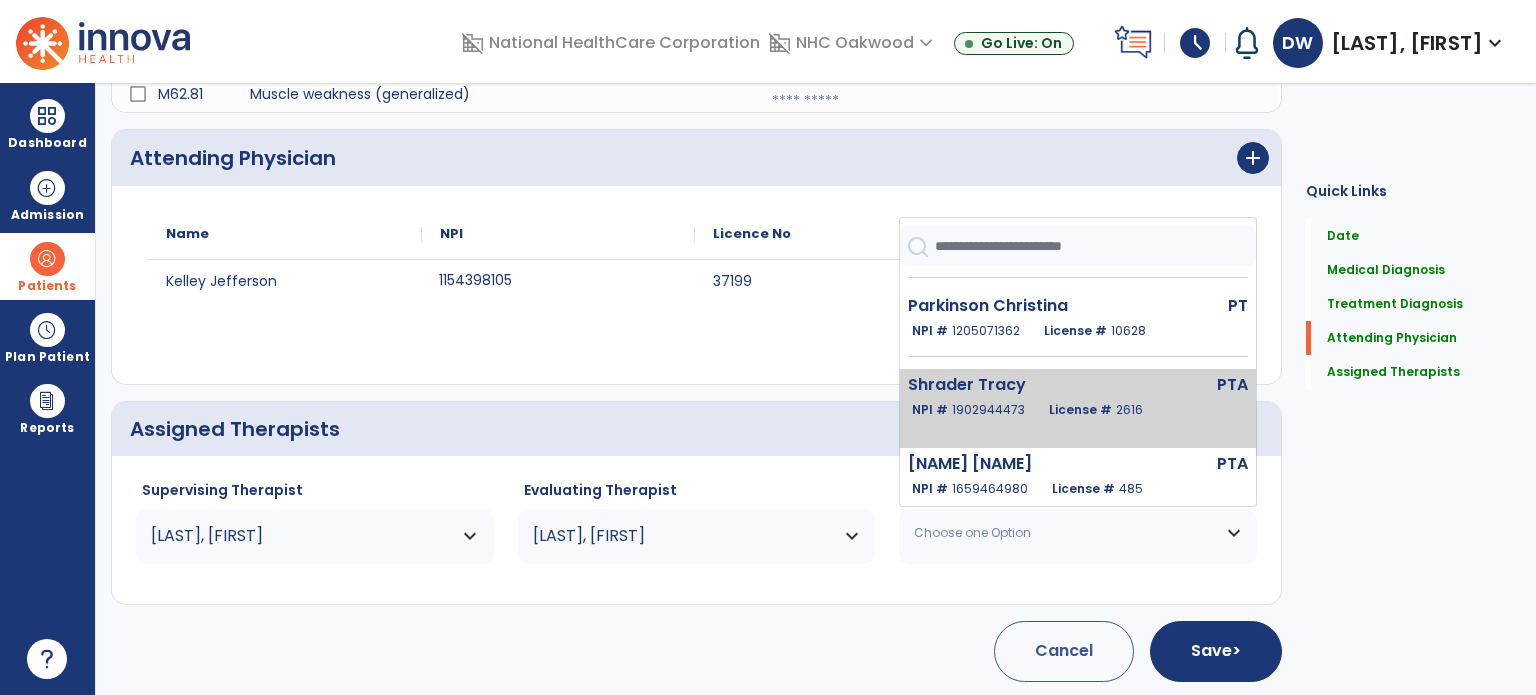 scroll, scrollTop: 200, scrollLeft: 0, axis: vertical 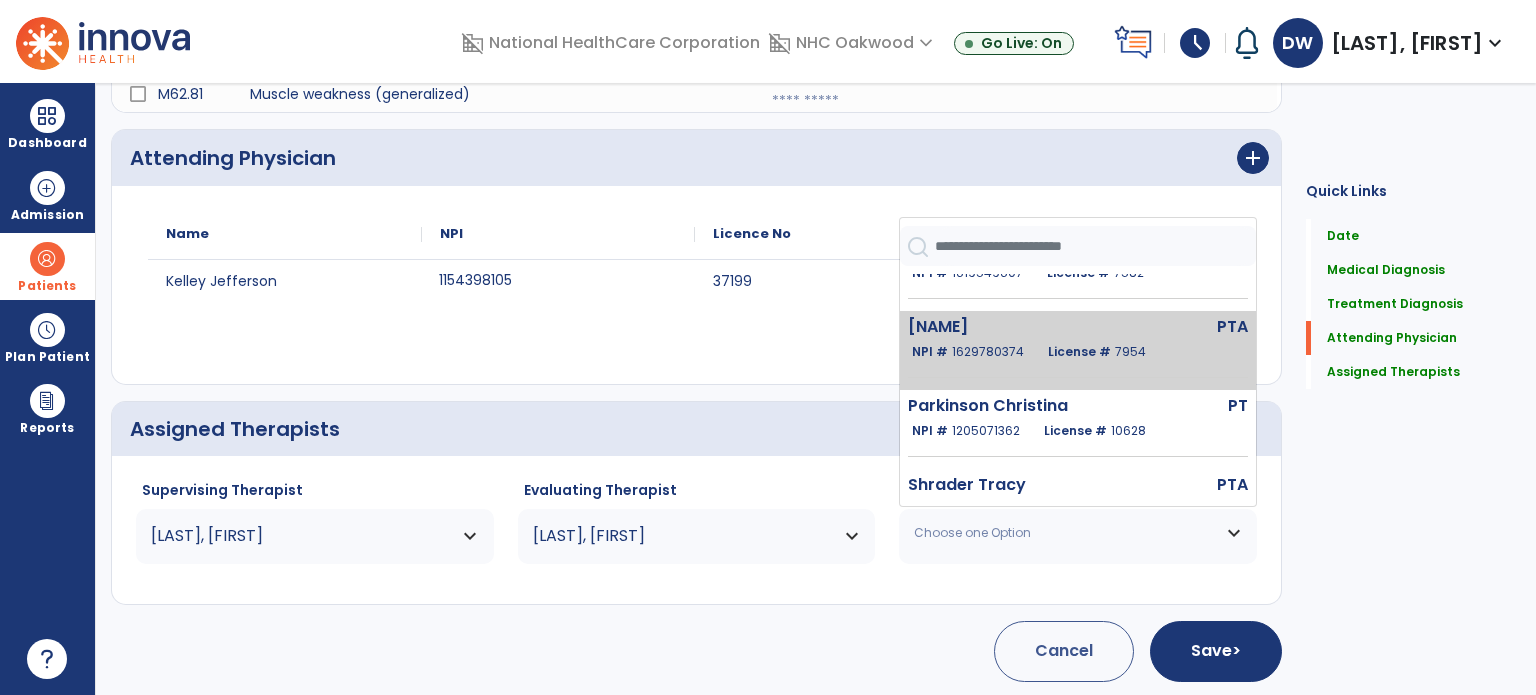 click on "License # [NUMBER]" 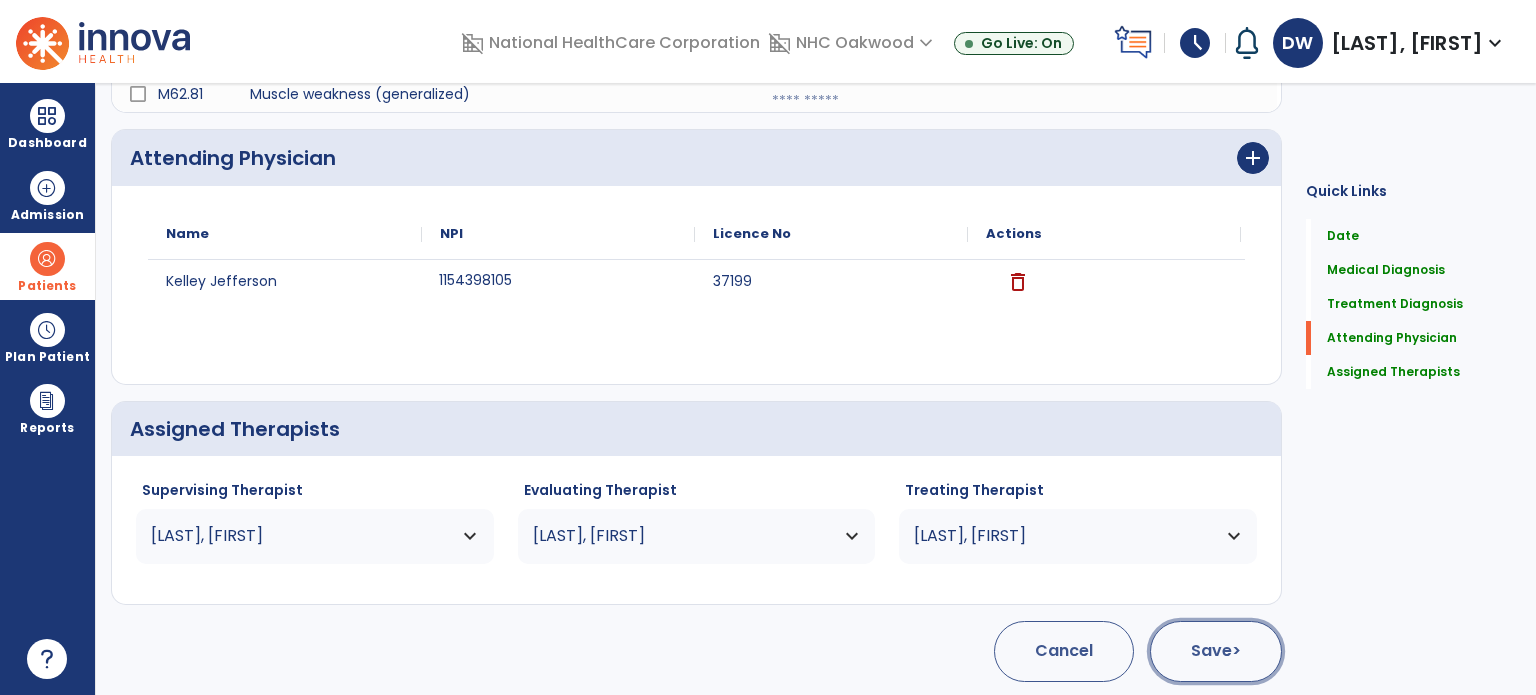 click on "Save  >" 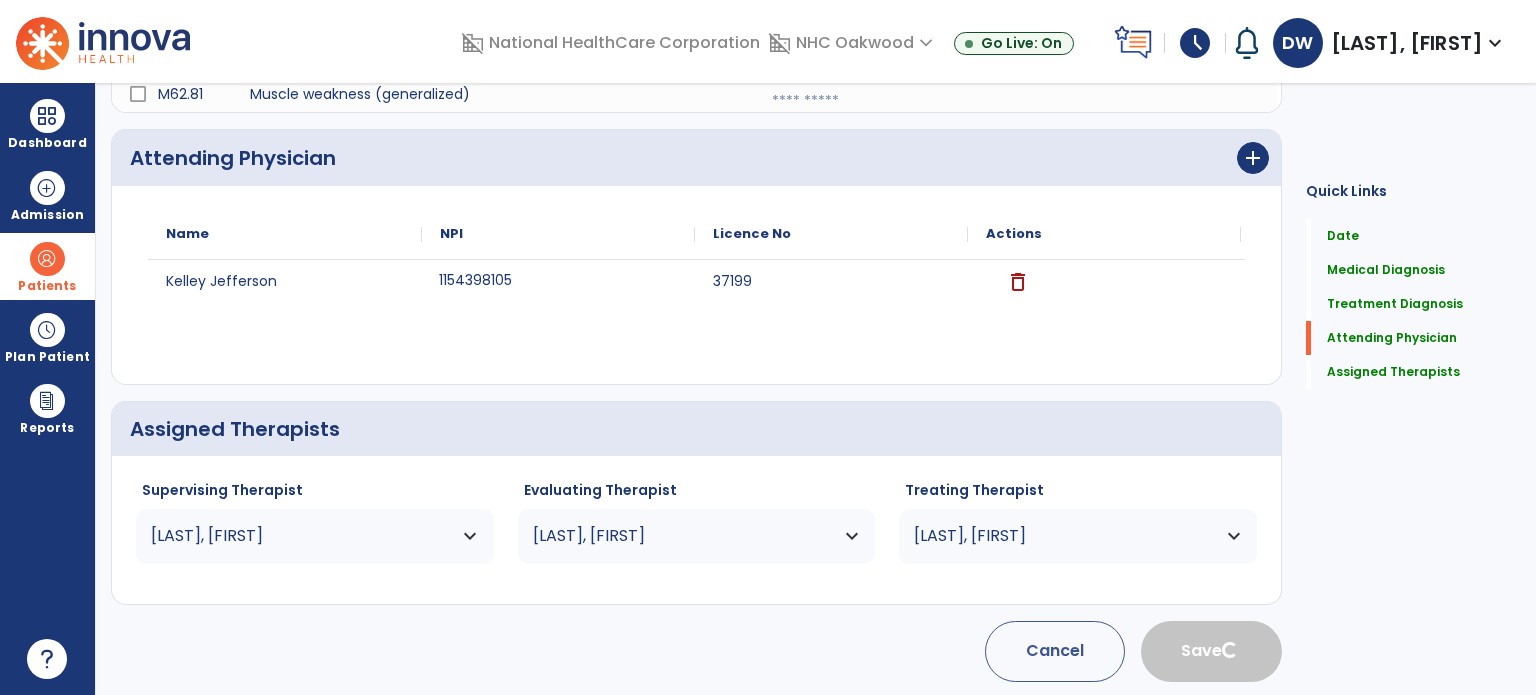 type 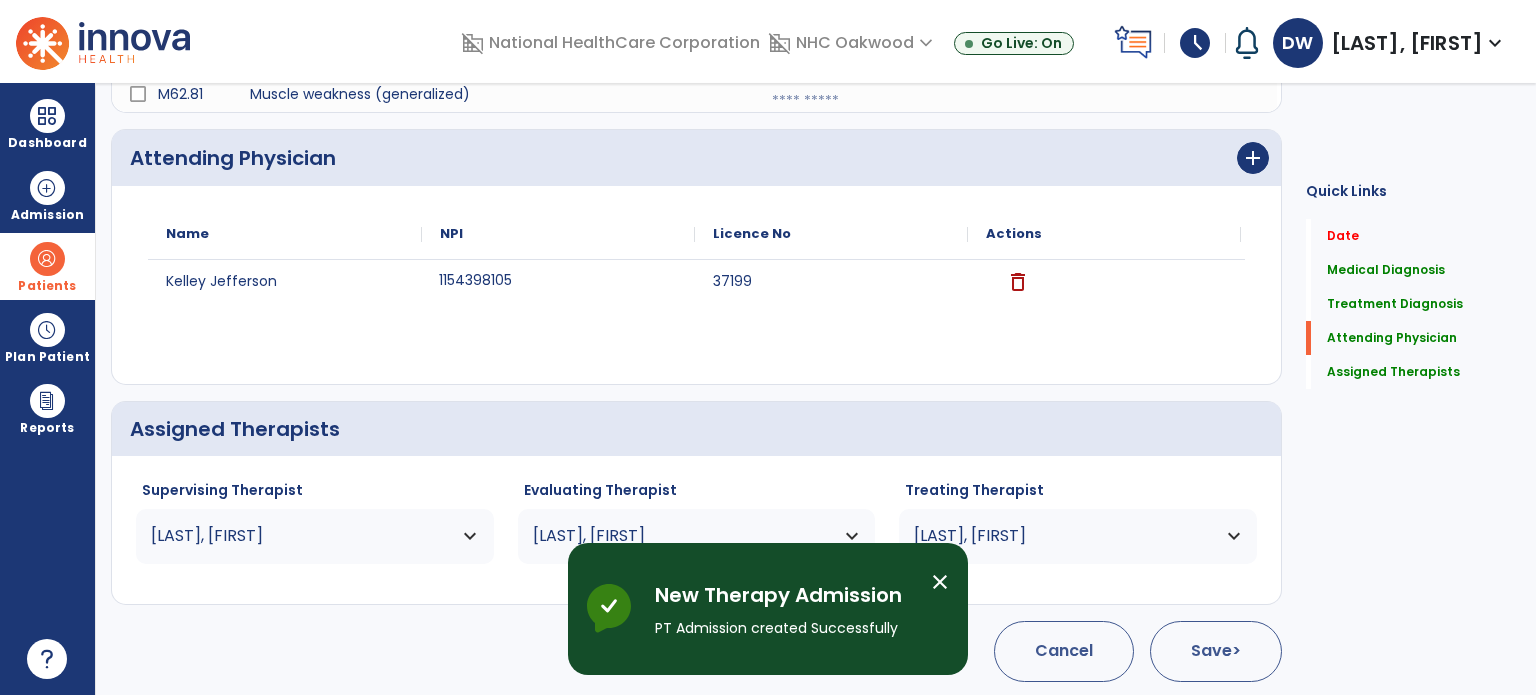 scroll, scrollTop: 0, scrollLeft: 0, axis: both 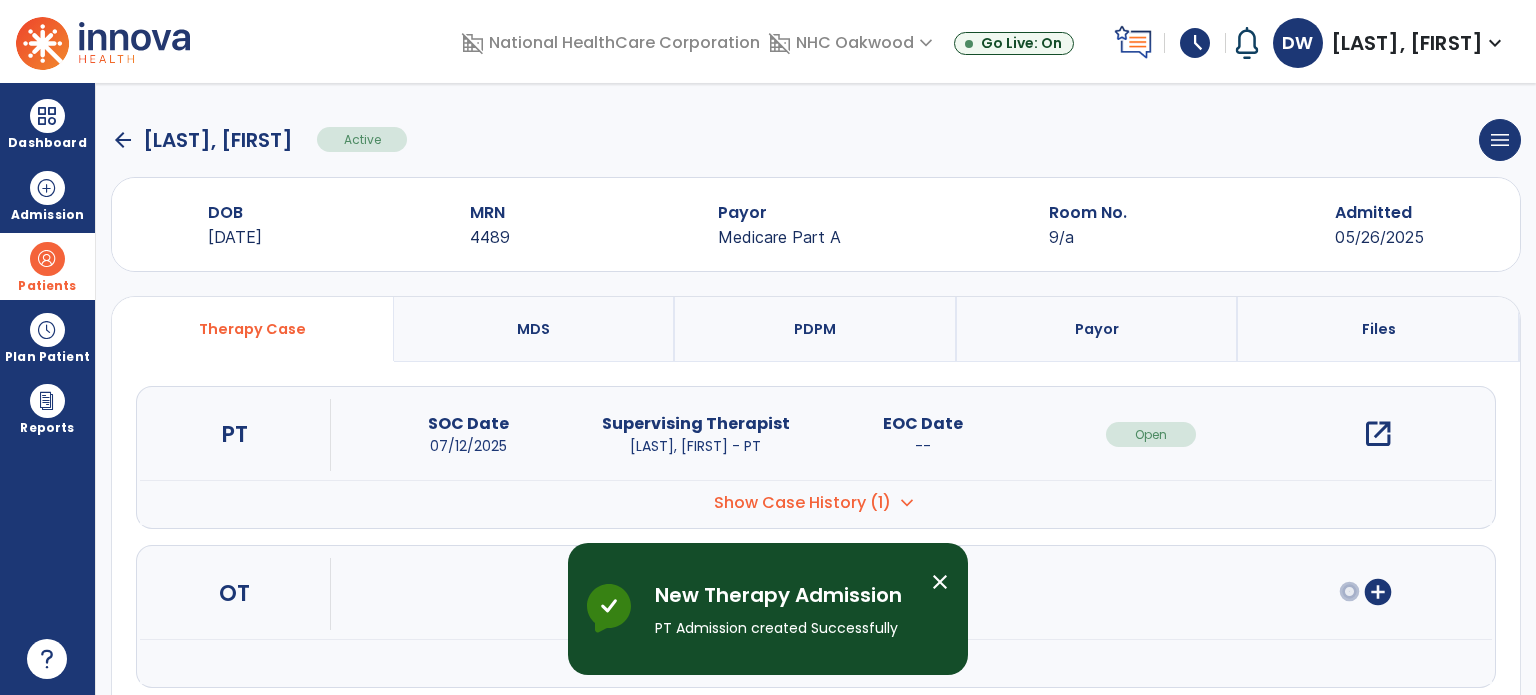 click on "open_in_new" at bounding box center [1378, 434] 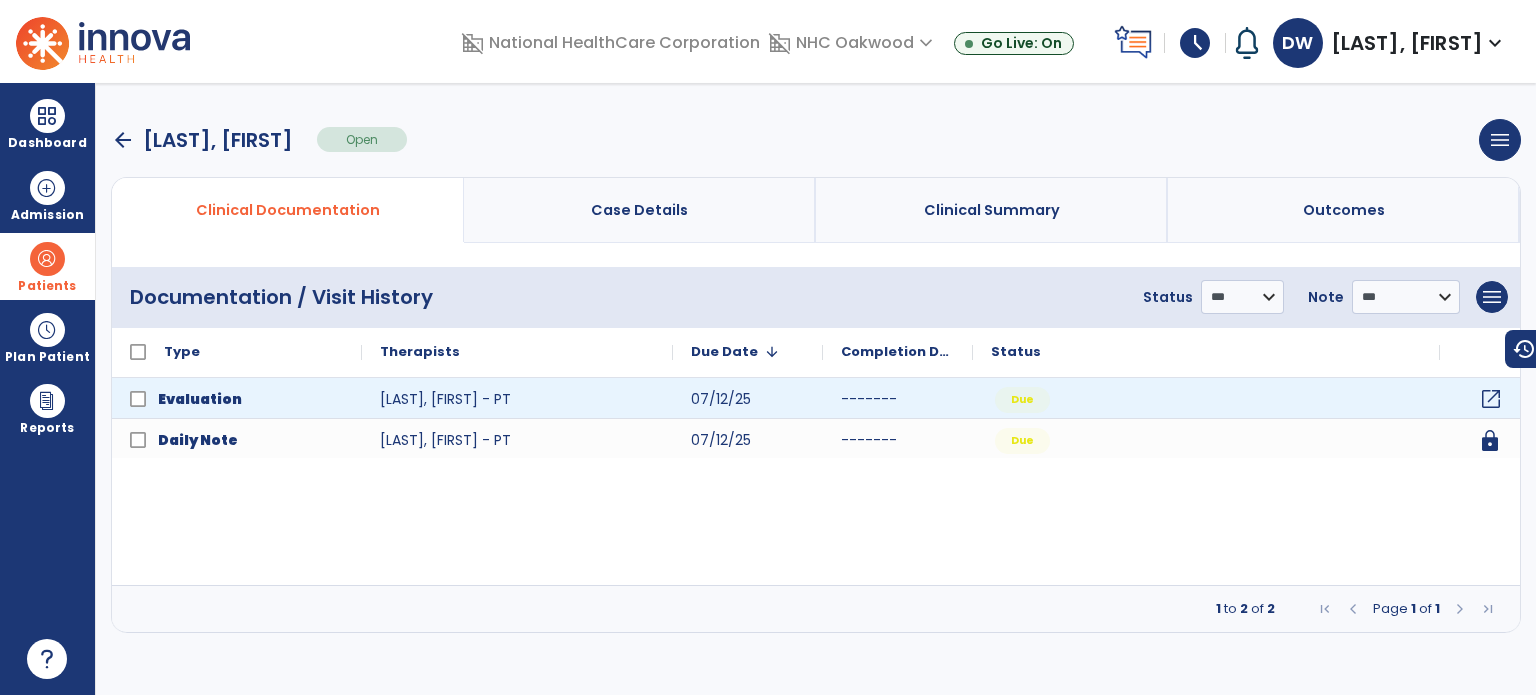 click on "open_in_new" 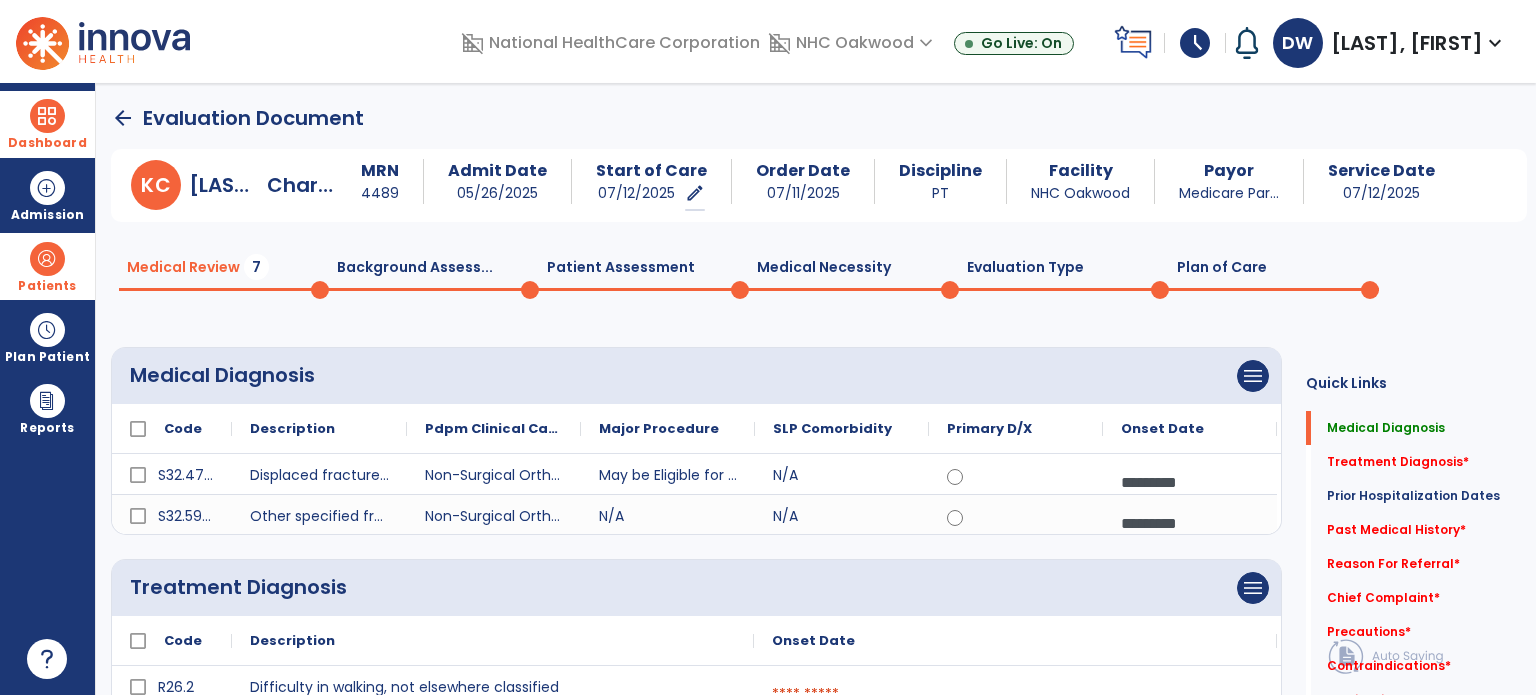 drag, startPoint x: 12, startPoint y: 127, endPoint x: 59, endPoint y: 132, distance: 47.26521 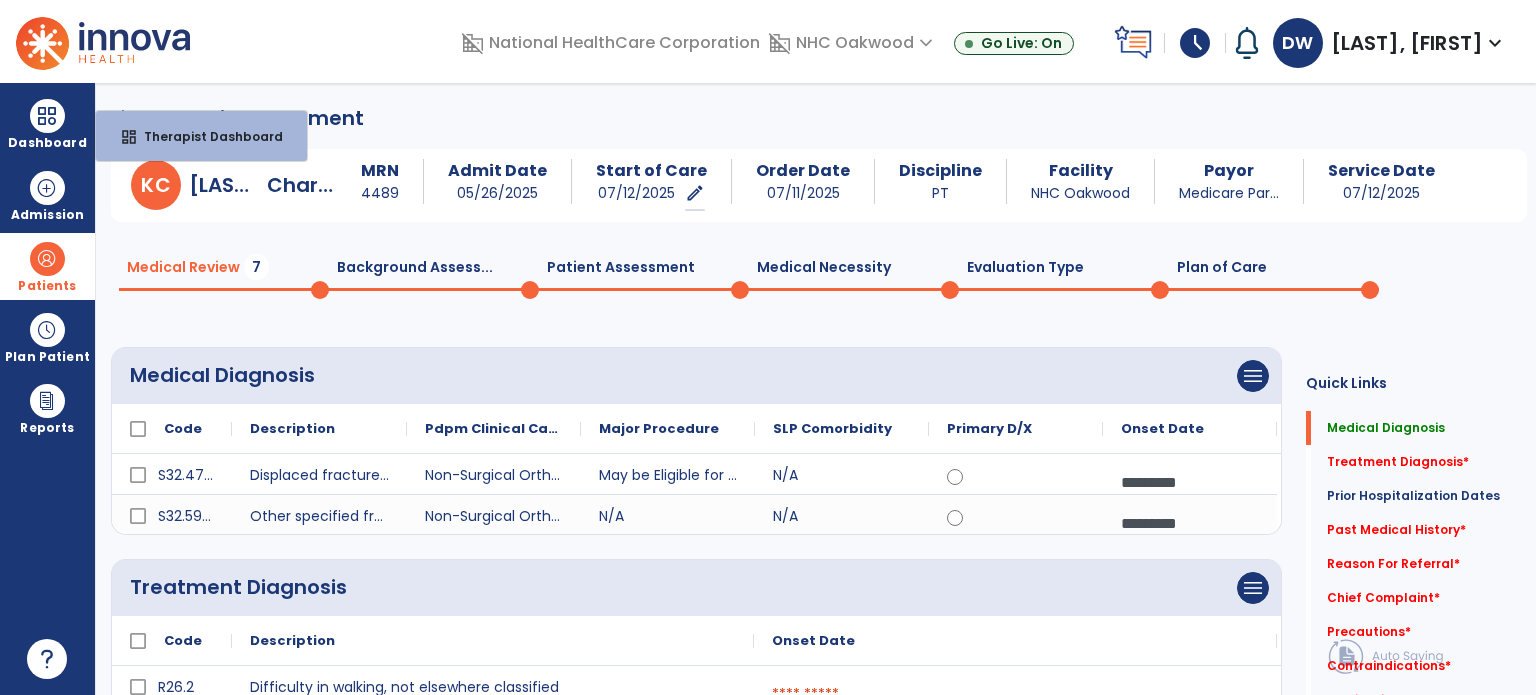 click on "[INITIAL] [INITIAL] [LAST], [FIRST]" at bounding box center [234, 185] 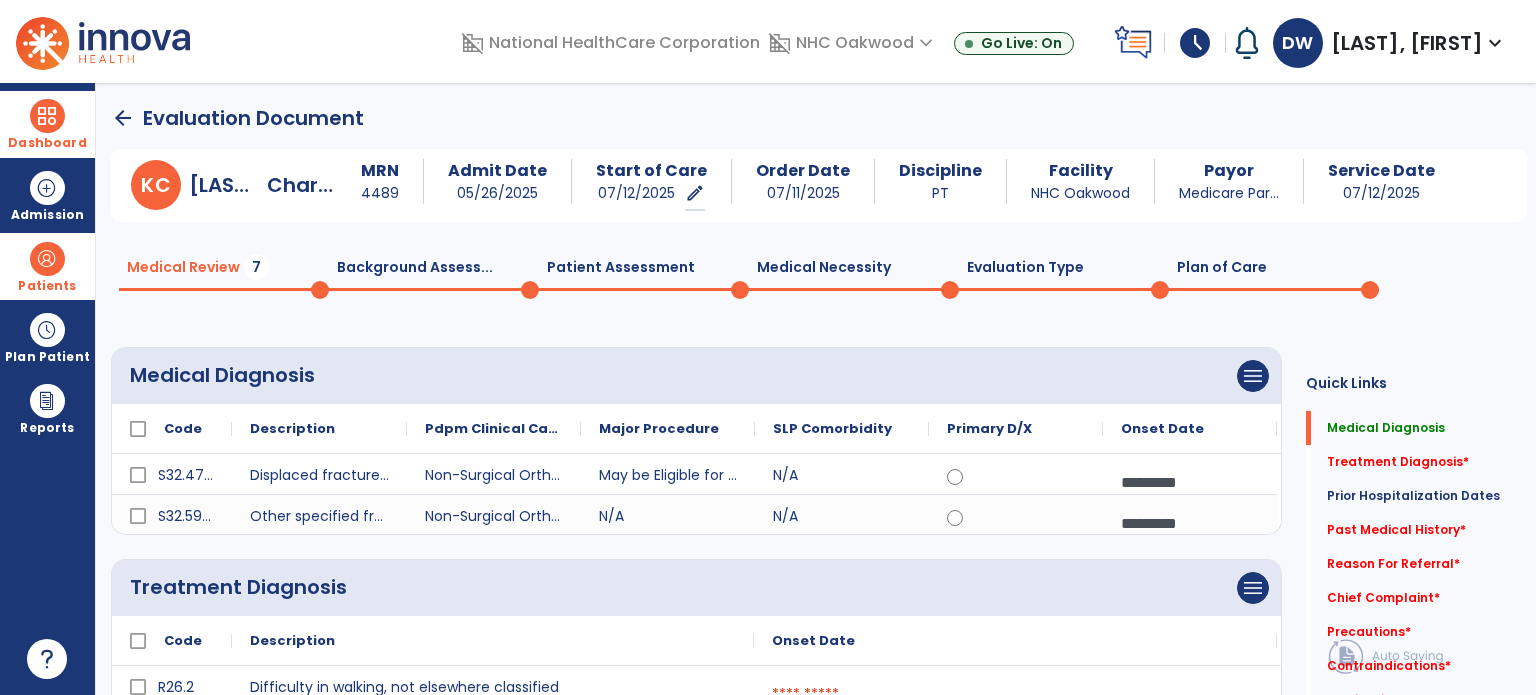 click on "Dashboard" at bounding box center (47, 143) 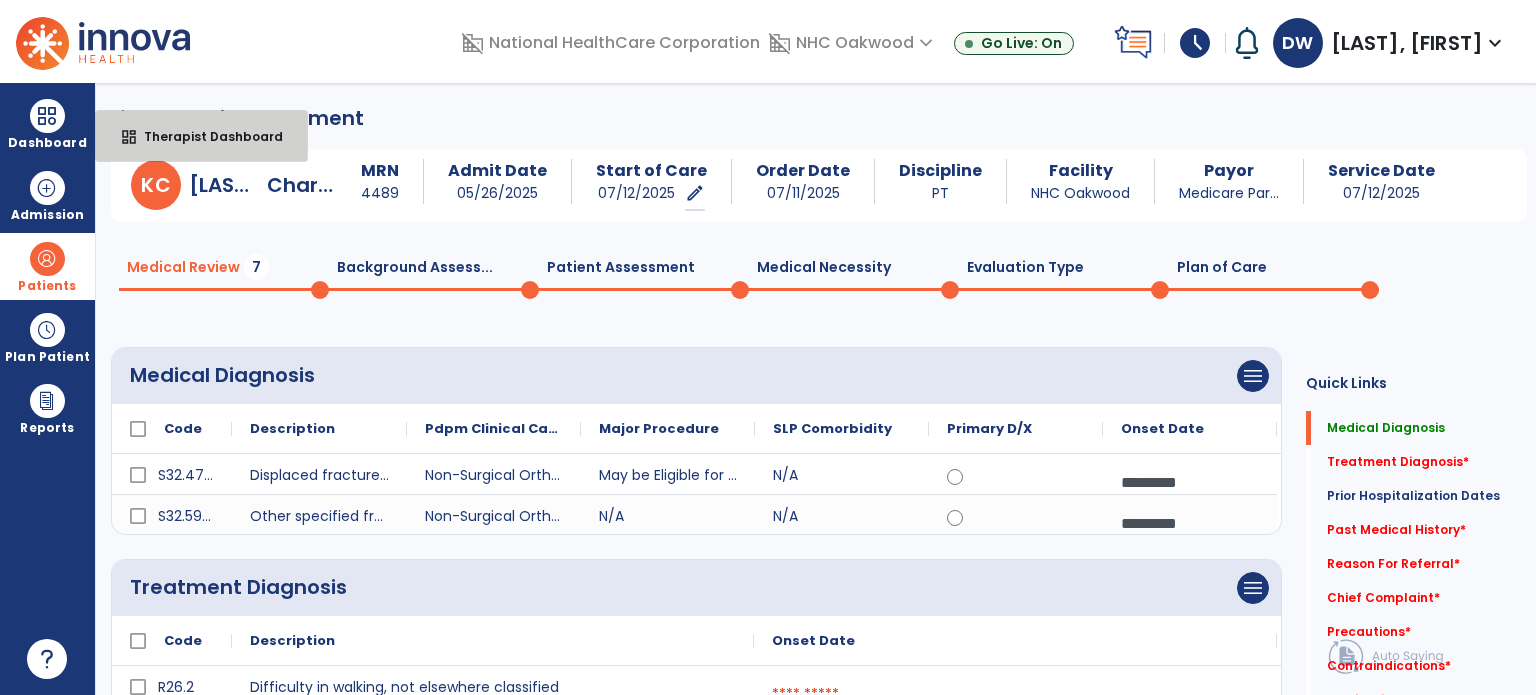 click on "Therapist Dashboard" at bounding box center [205, 136] 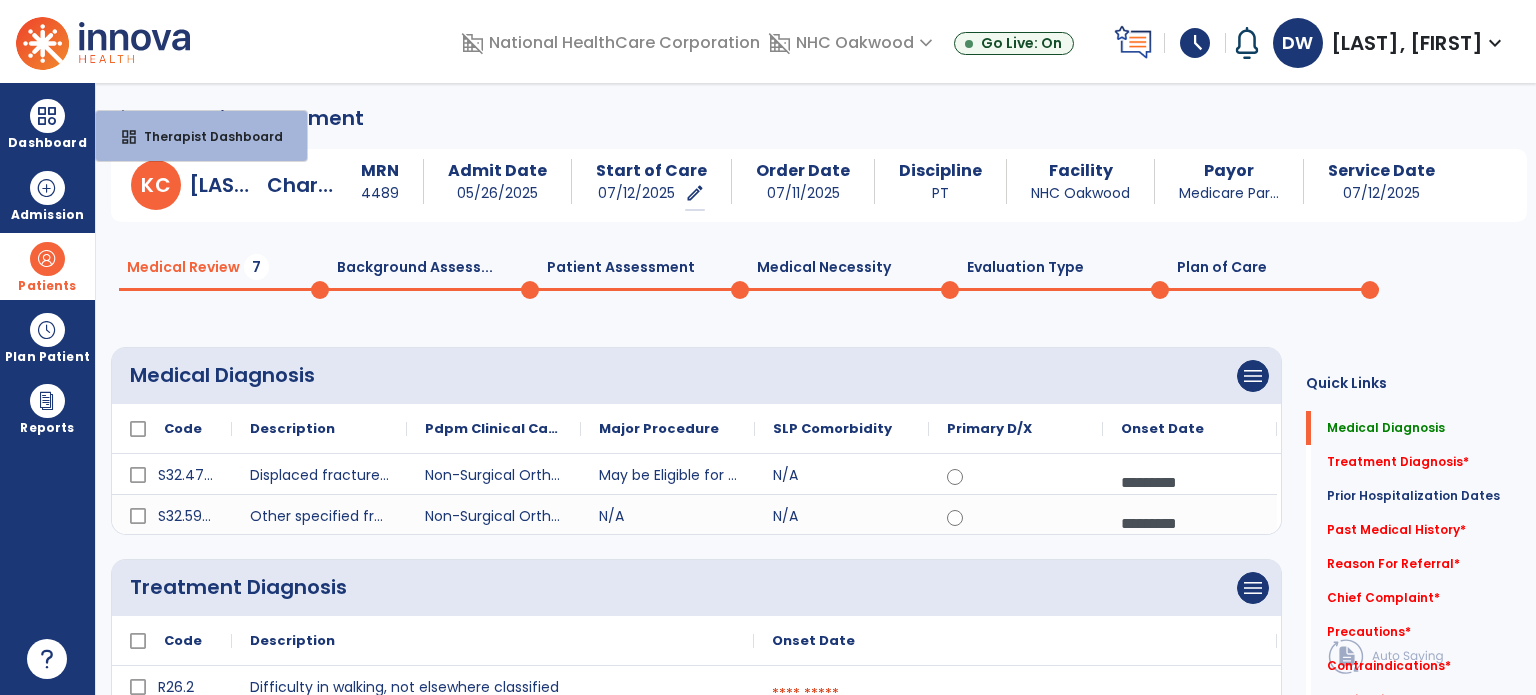 select on "****" 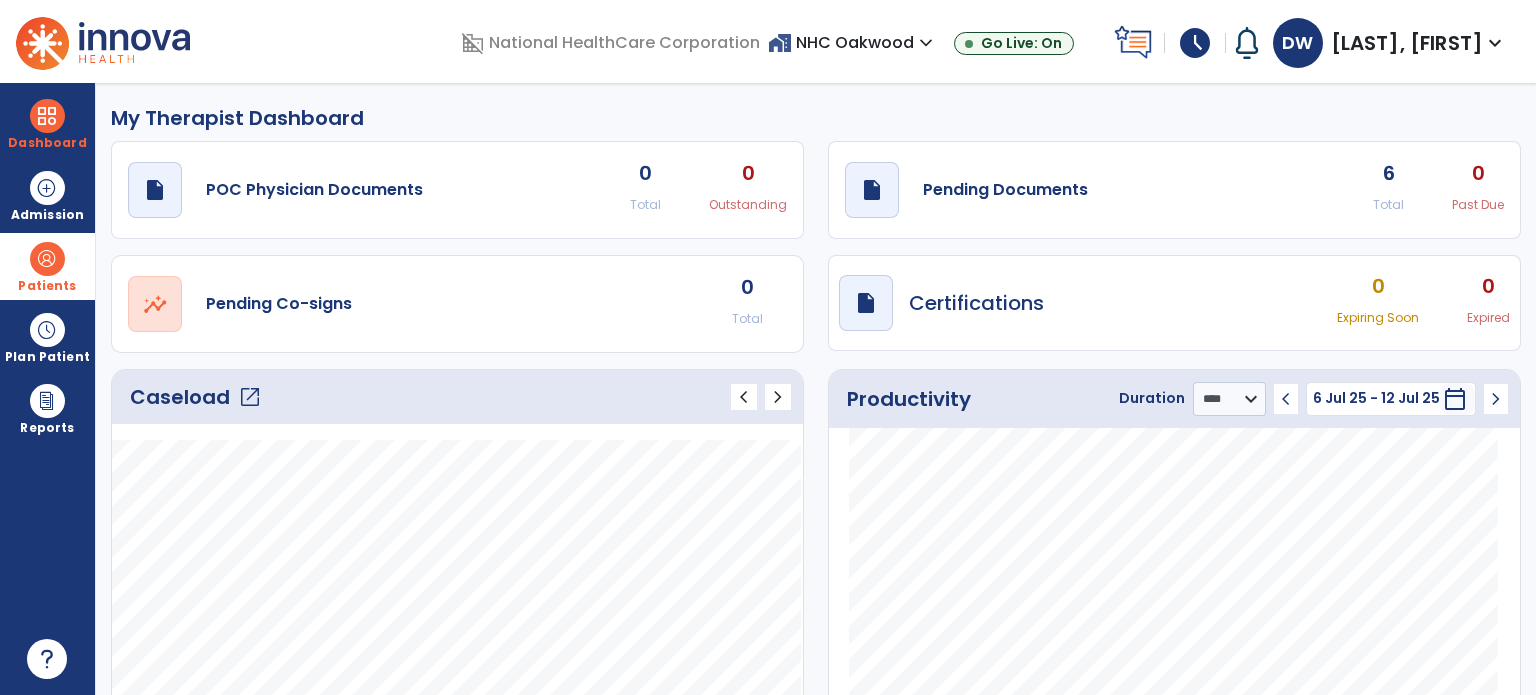 click on "open_in_new" 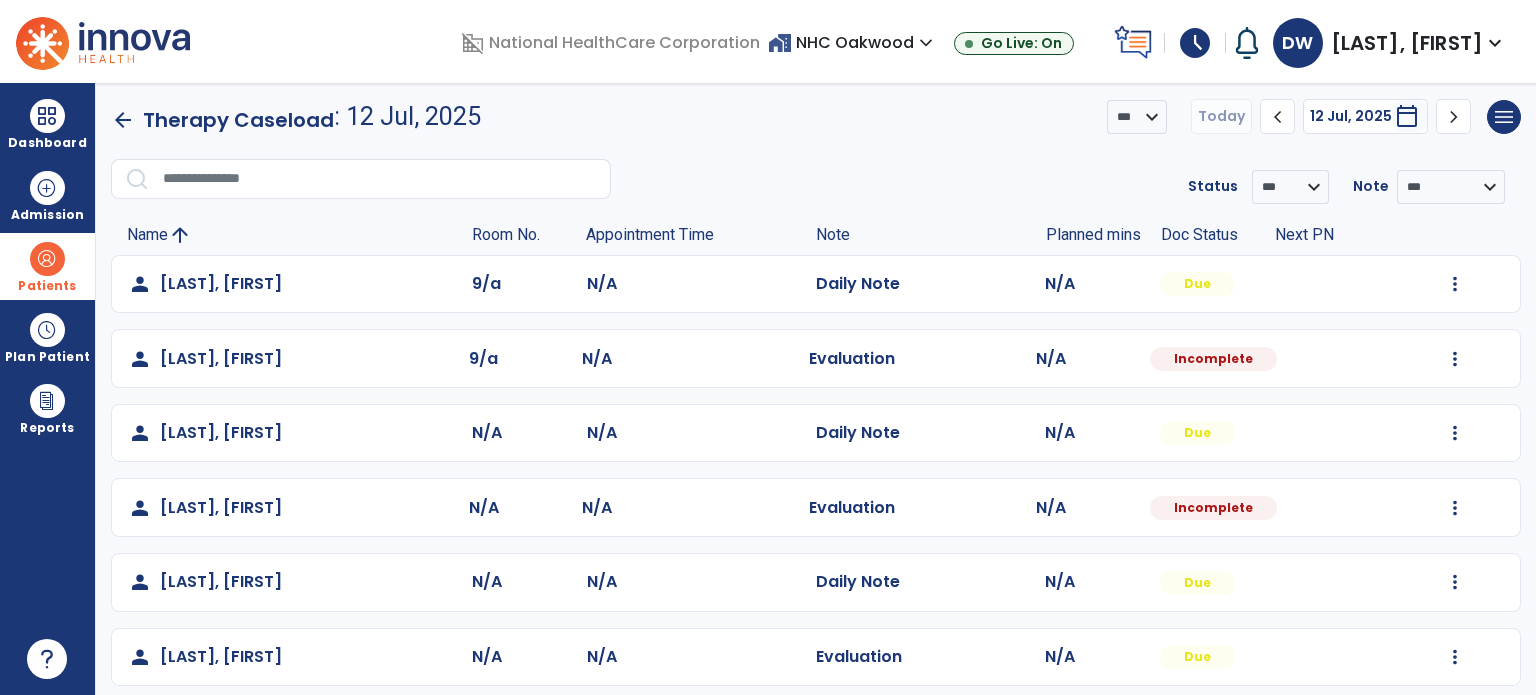scroll, scrollTop: 0, scrollLeft: 0, axis: both 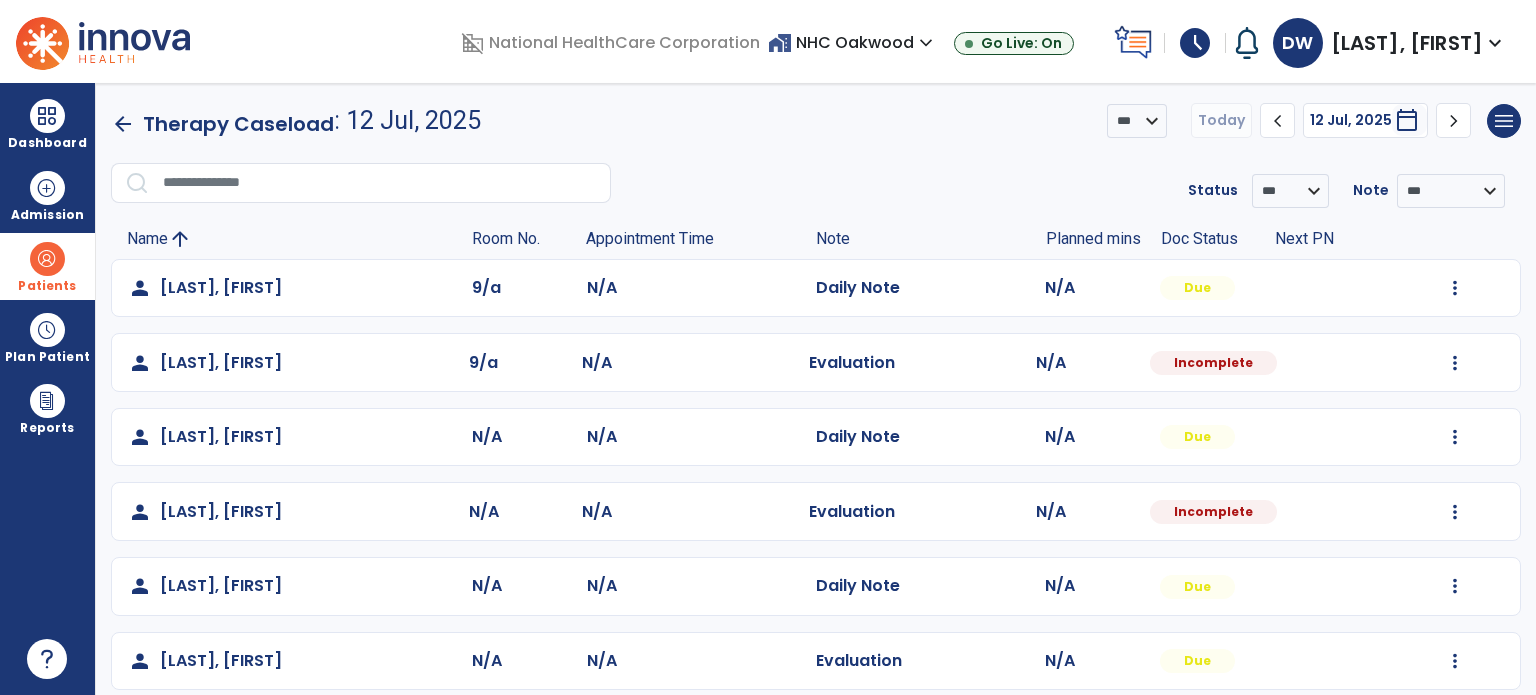 click on "Patients" at bounding box center (47, 266) 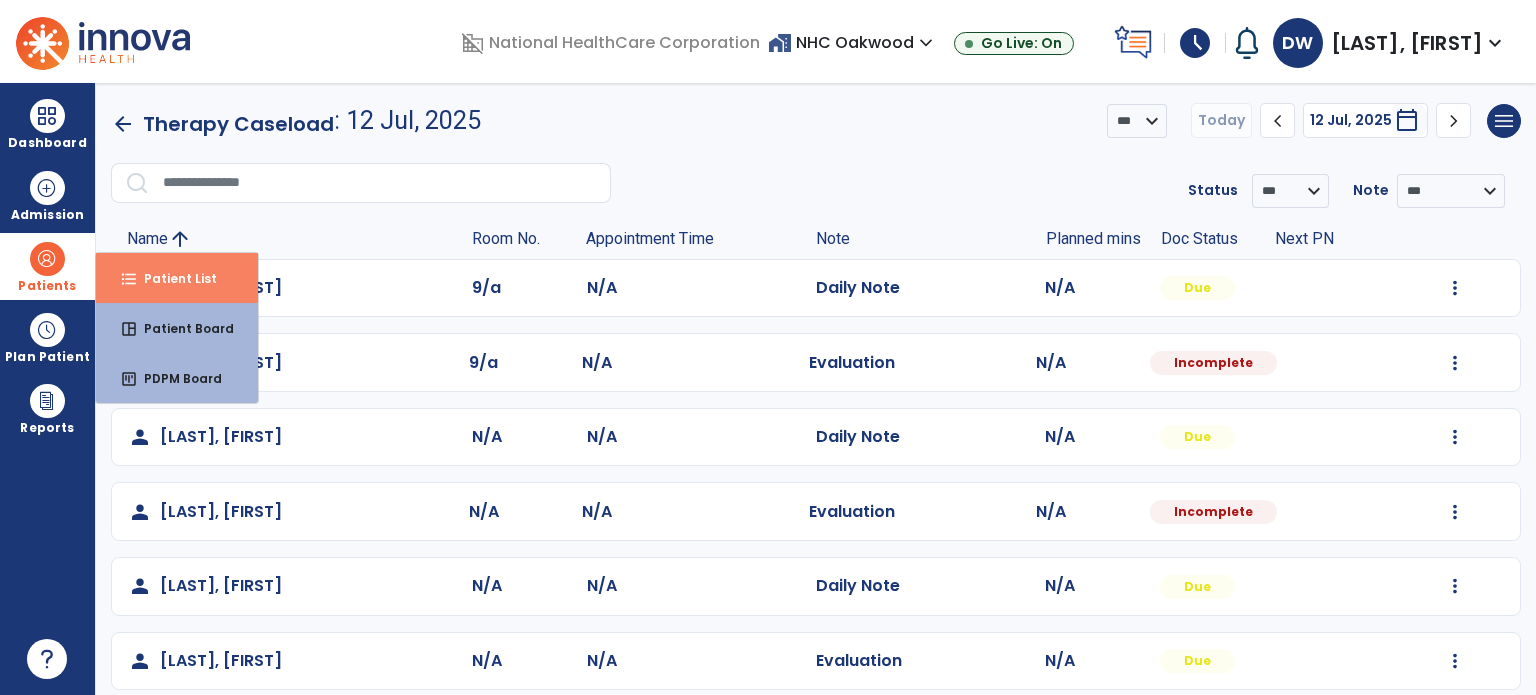 click on "format_list_bulleted  Patient List" at bounding box center (177, 278) 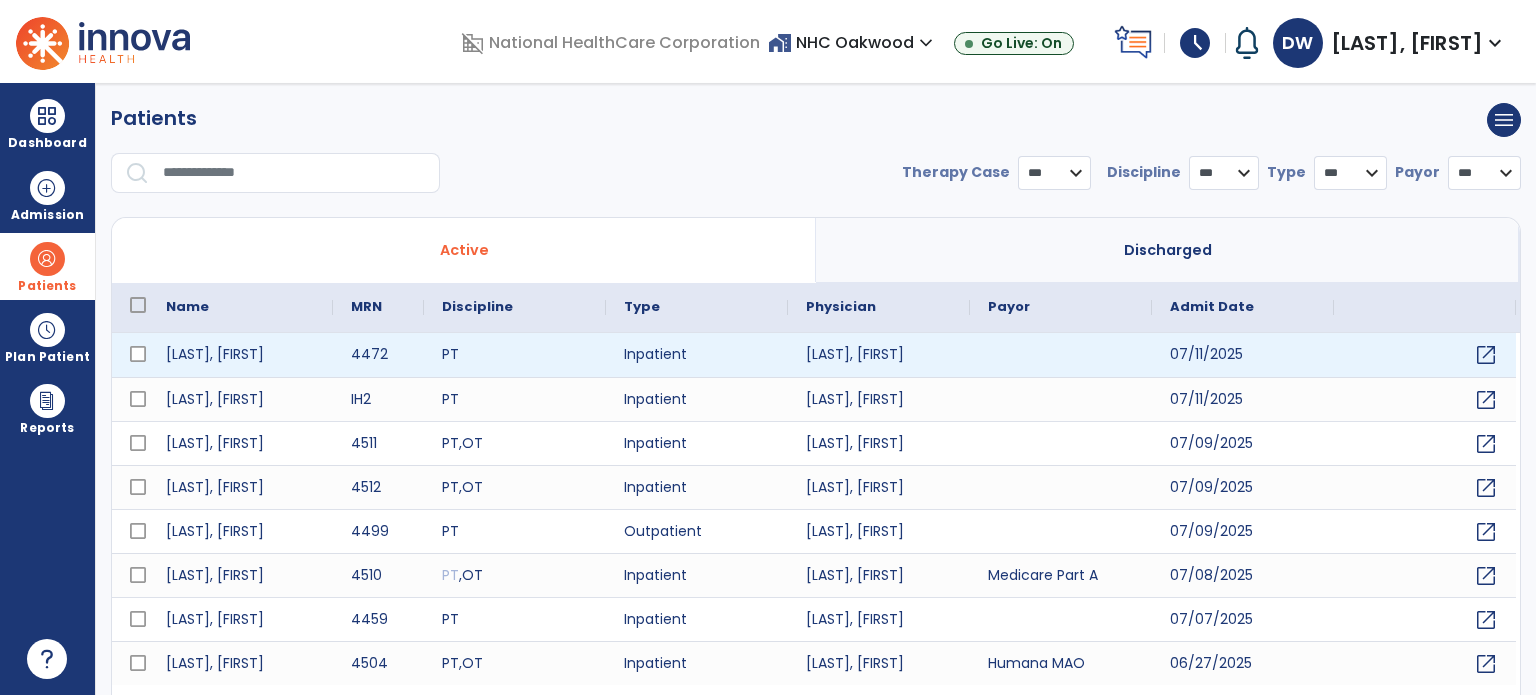 select on "***" 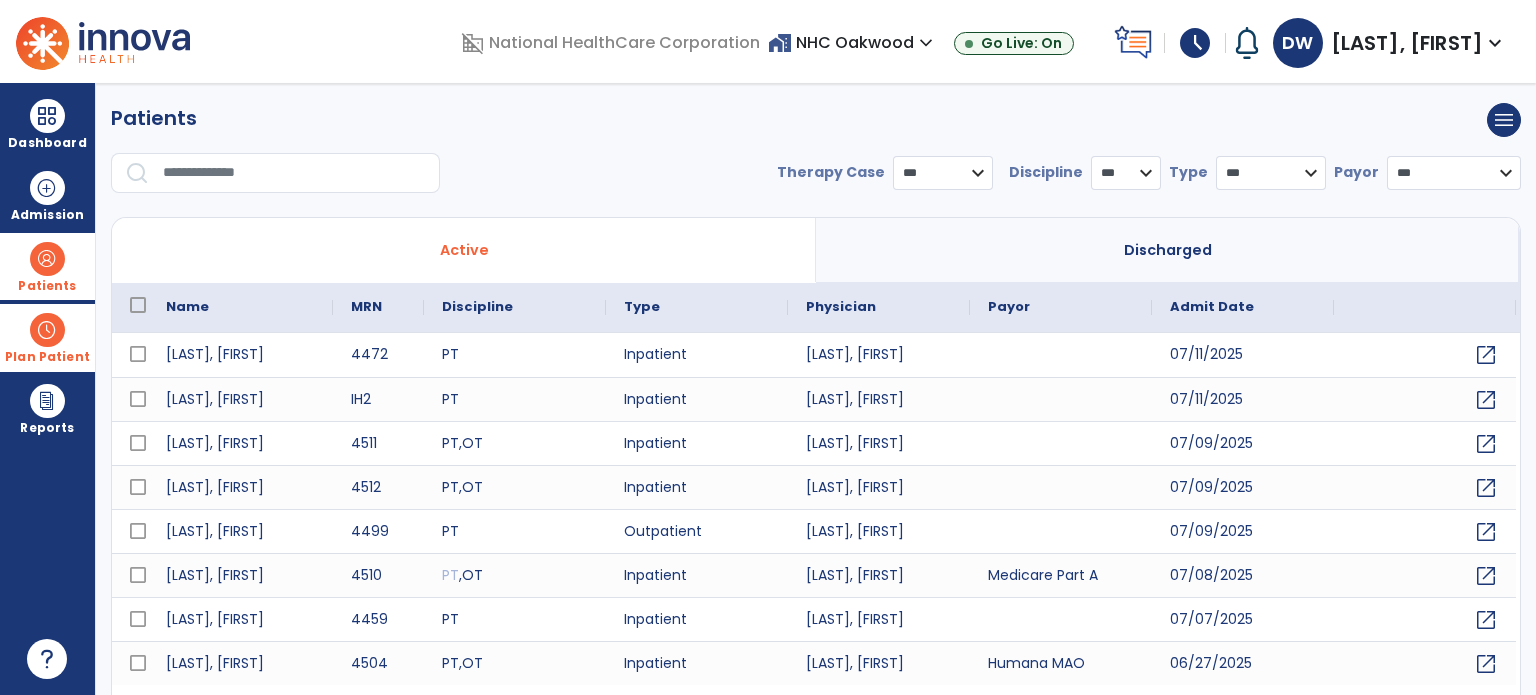 click on "Plan Patient" at bounding box center [47, 266] 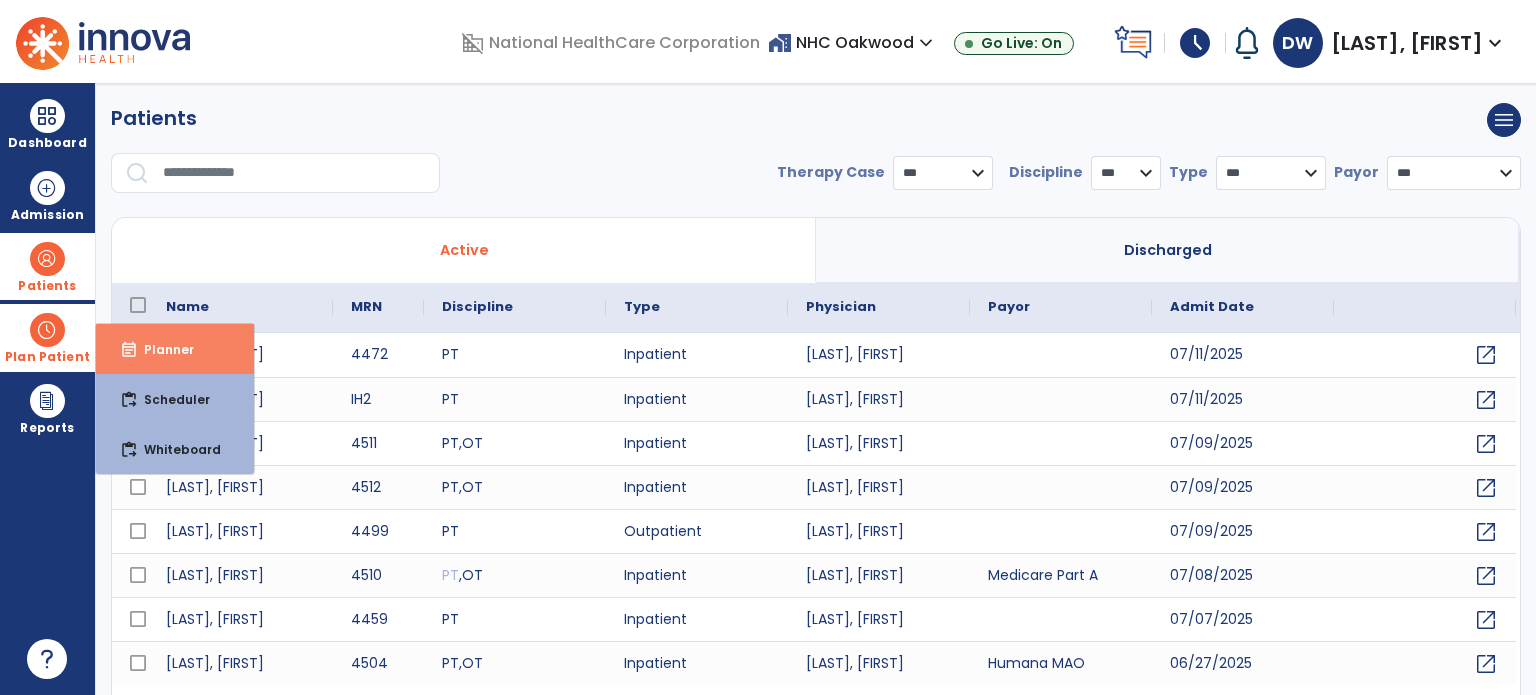 click on "event_note  Planner" at bounding box center [175, 349] 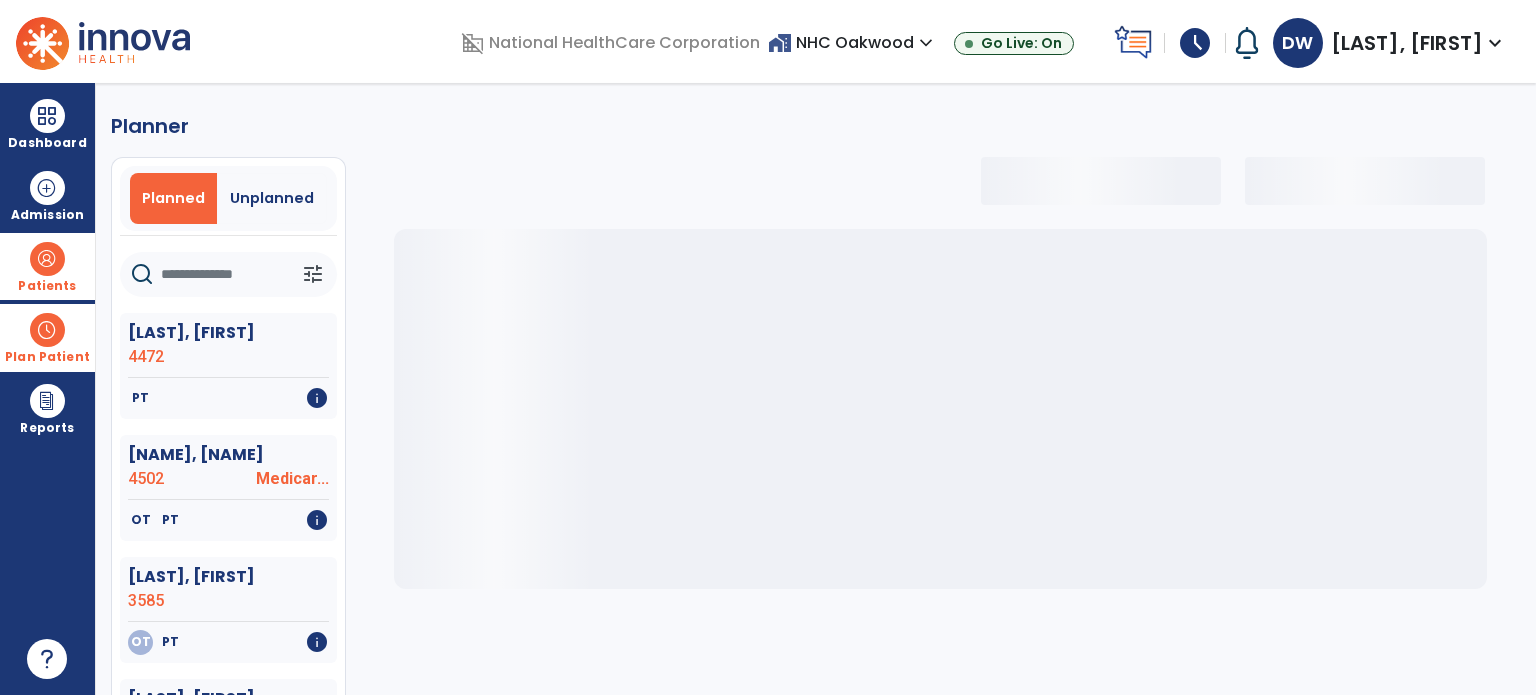 select on "***" 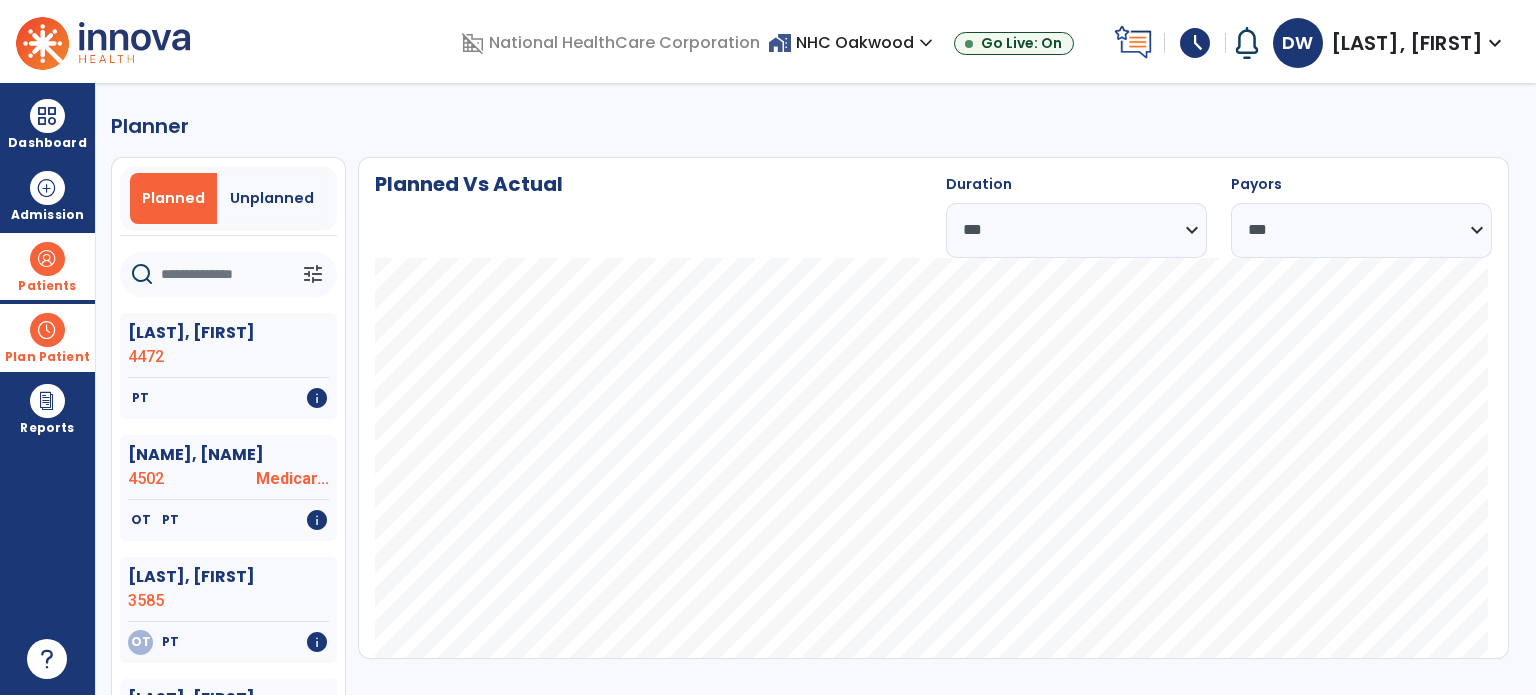 click at bounding box center (47, 330) 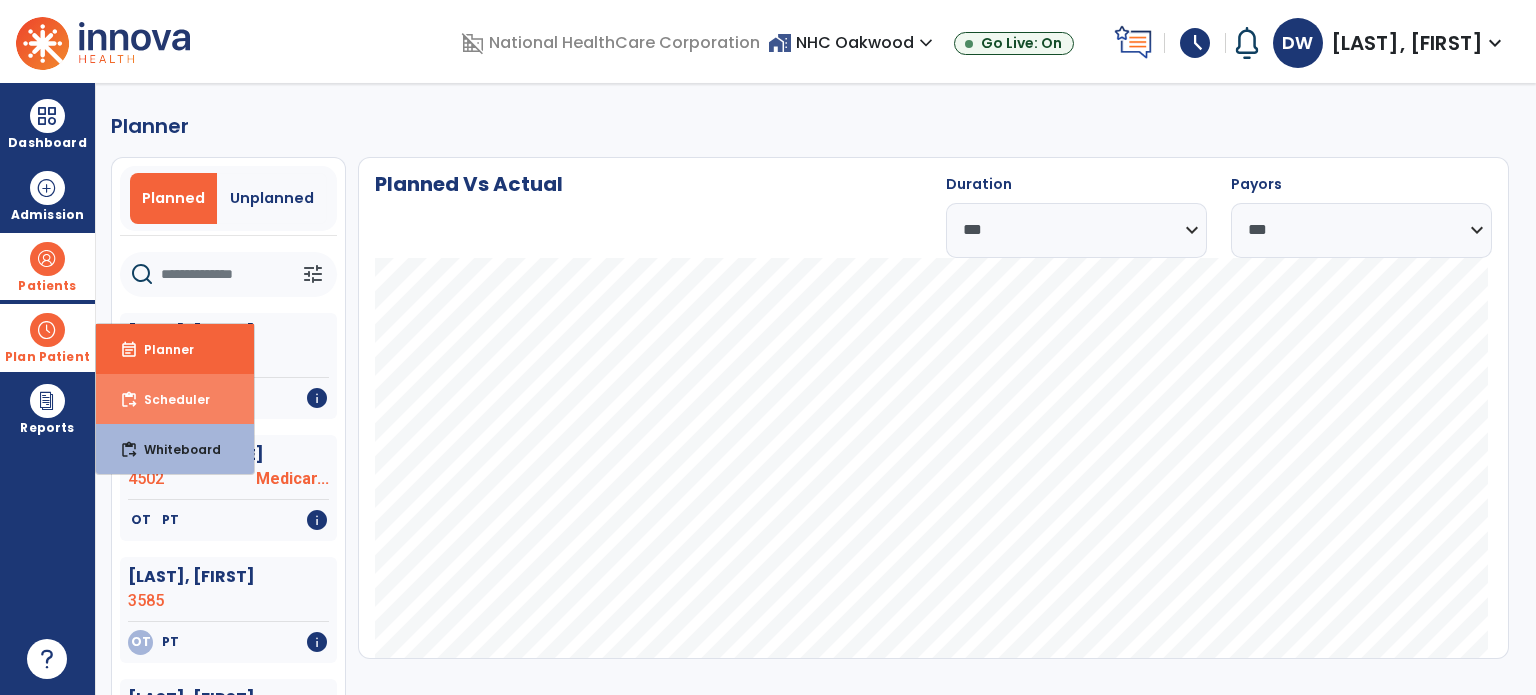 click on "content_paste_go  Scheduler" at bounding box center (175, 399) 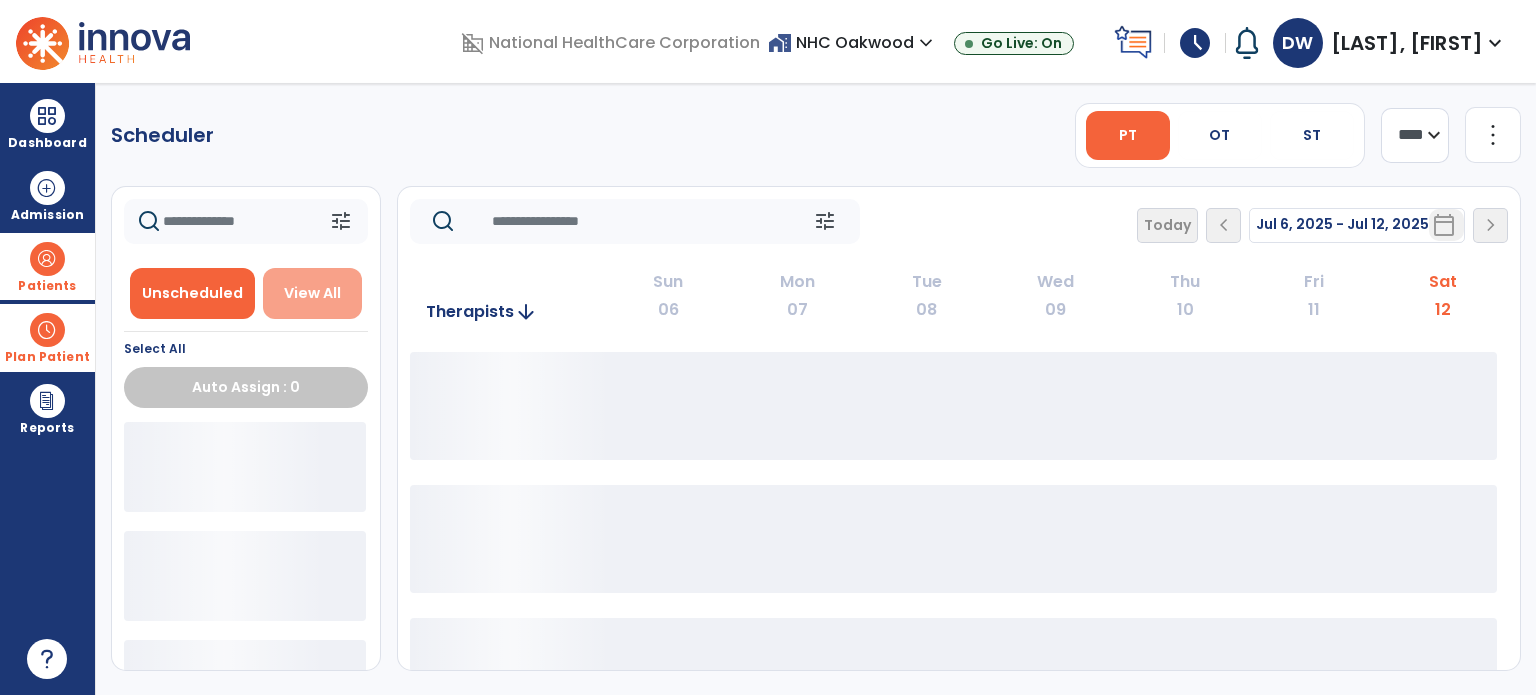 click on "View All" at bounding box center (312, 293) 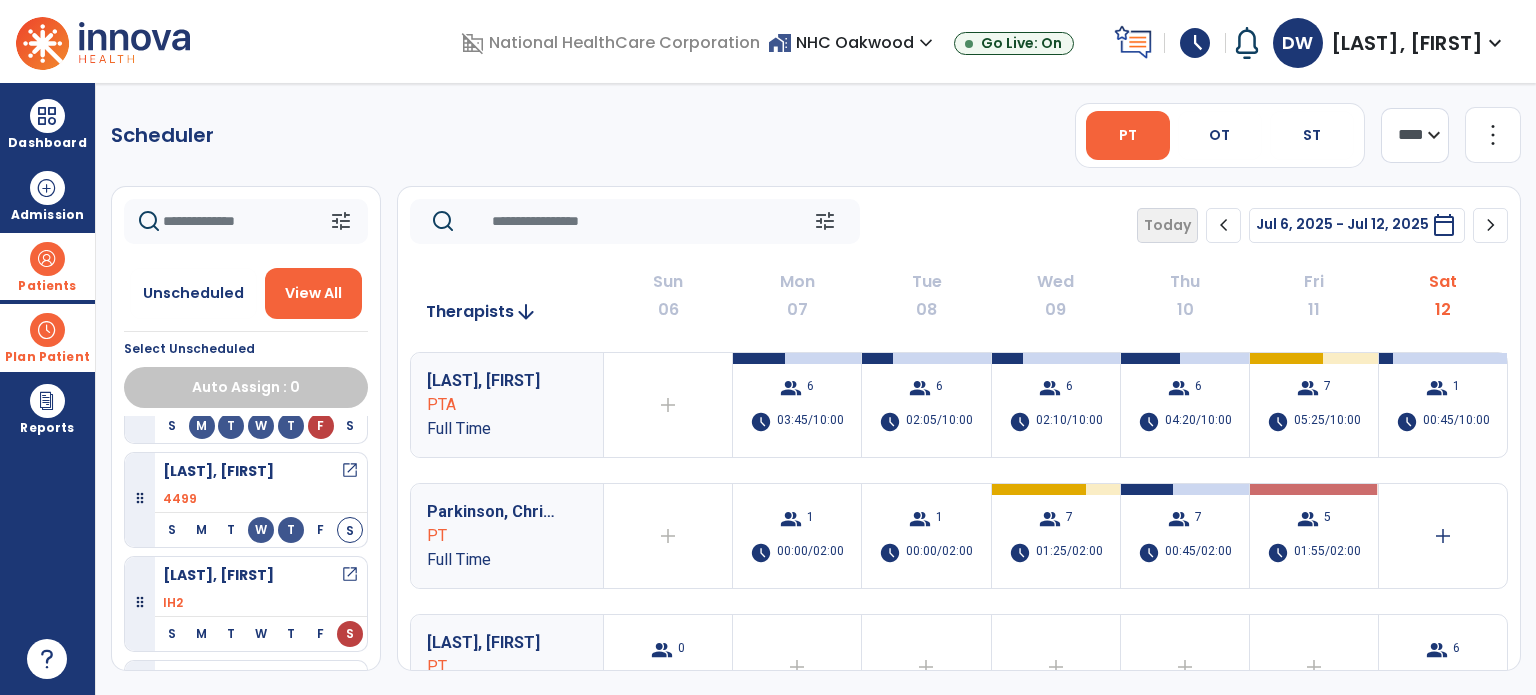 scroll, scrollTop: 800, scrollLeft: 0, axis: vertical 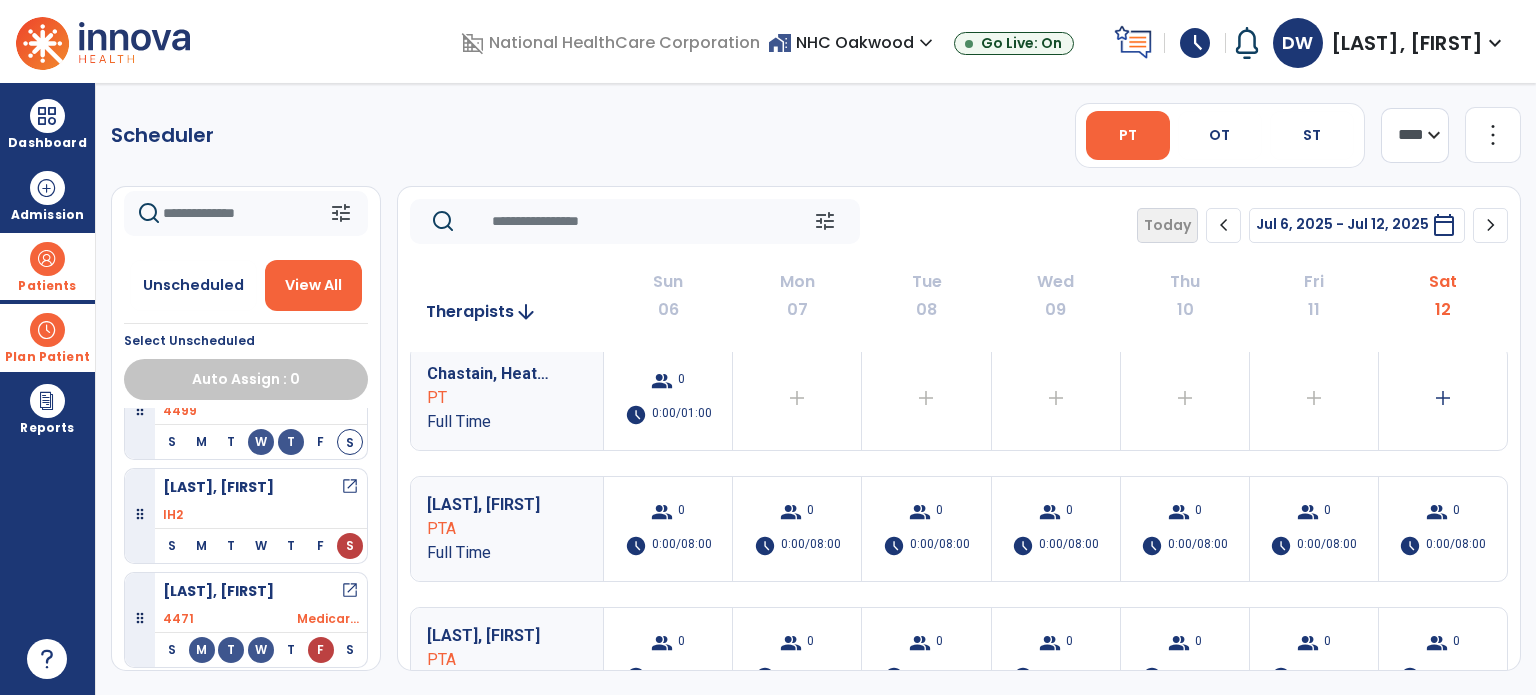click at bounding box center [47, 259] 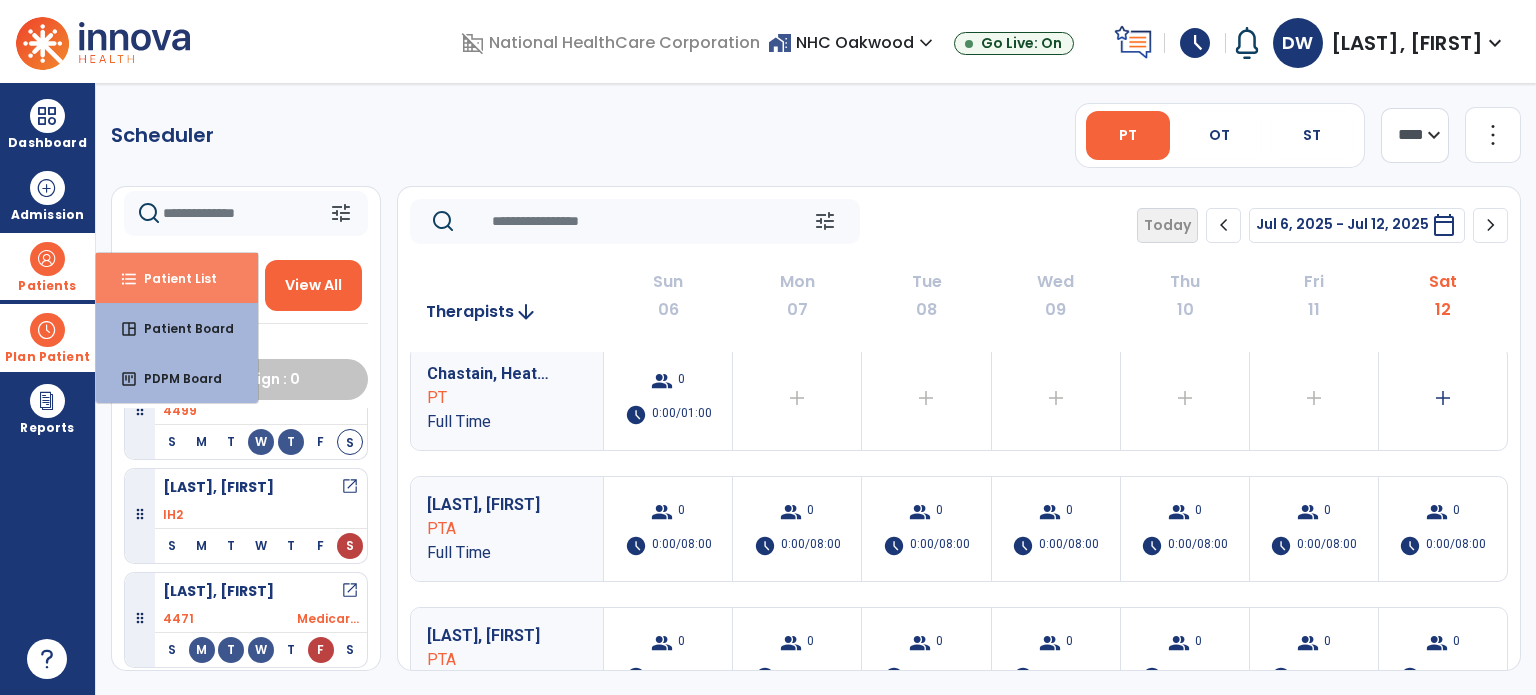 click on "Patient List" at bounding box center (172, 278) 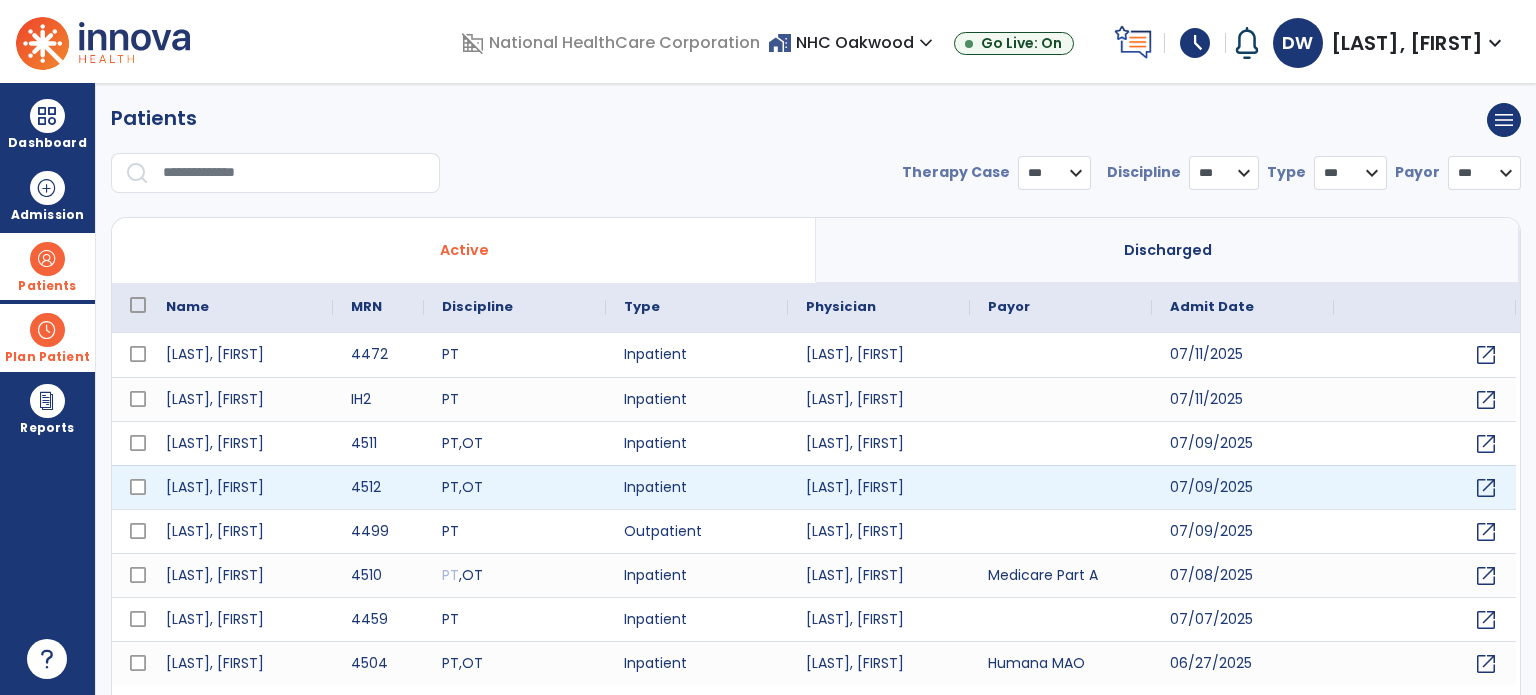 select on "***" 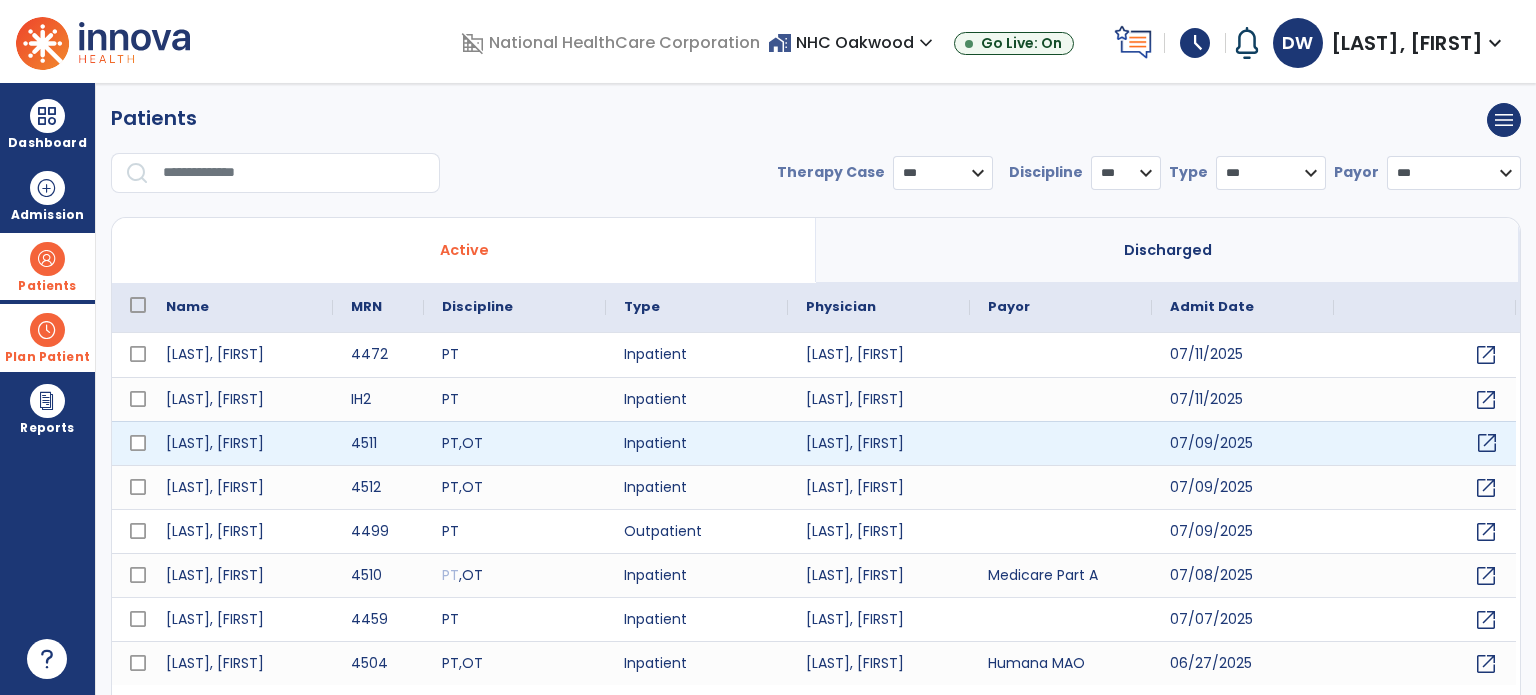 click on "open_in_new" at bounding box center [1487, 443] 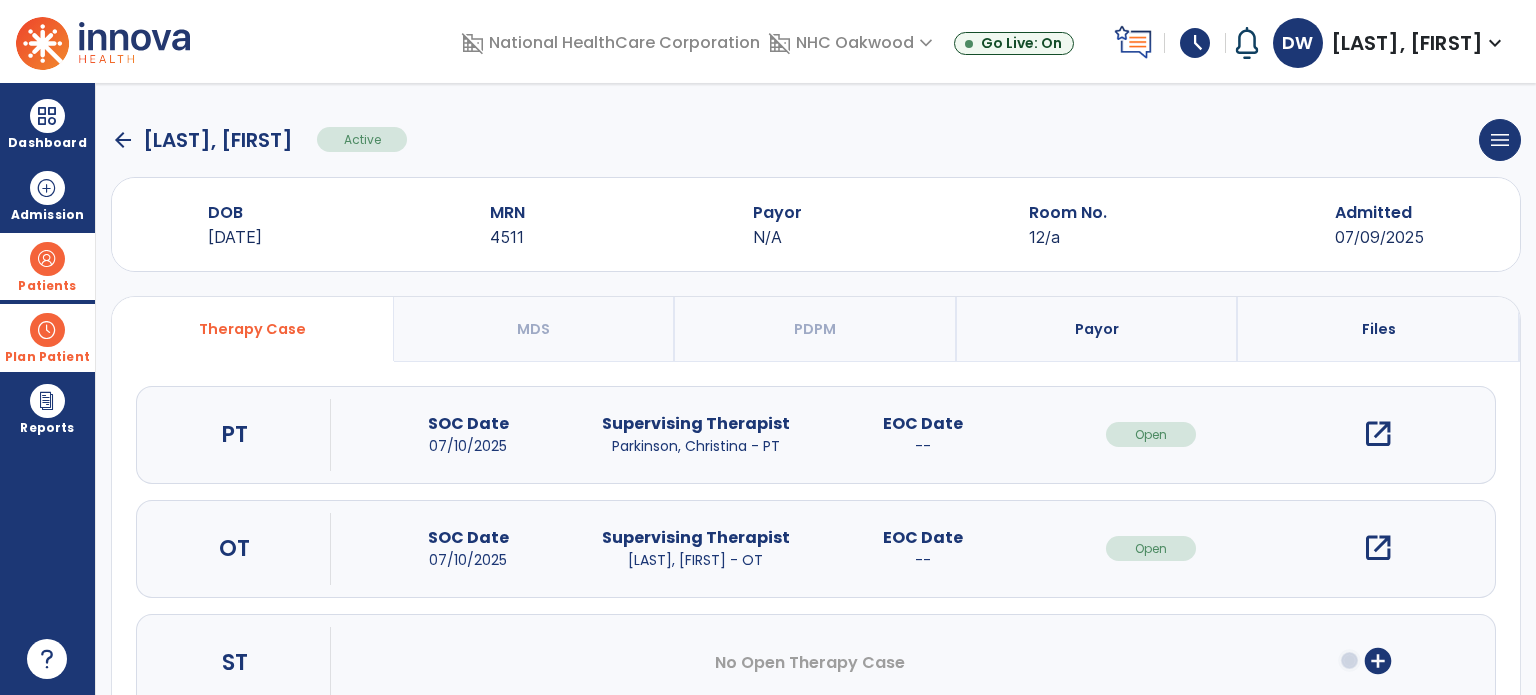 click on "open_in_new" at bounding box center (1378, 434) 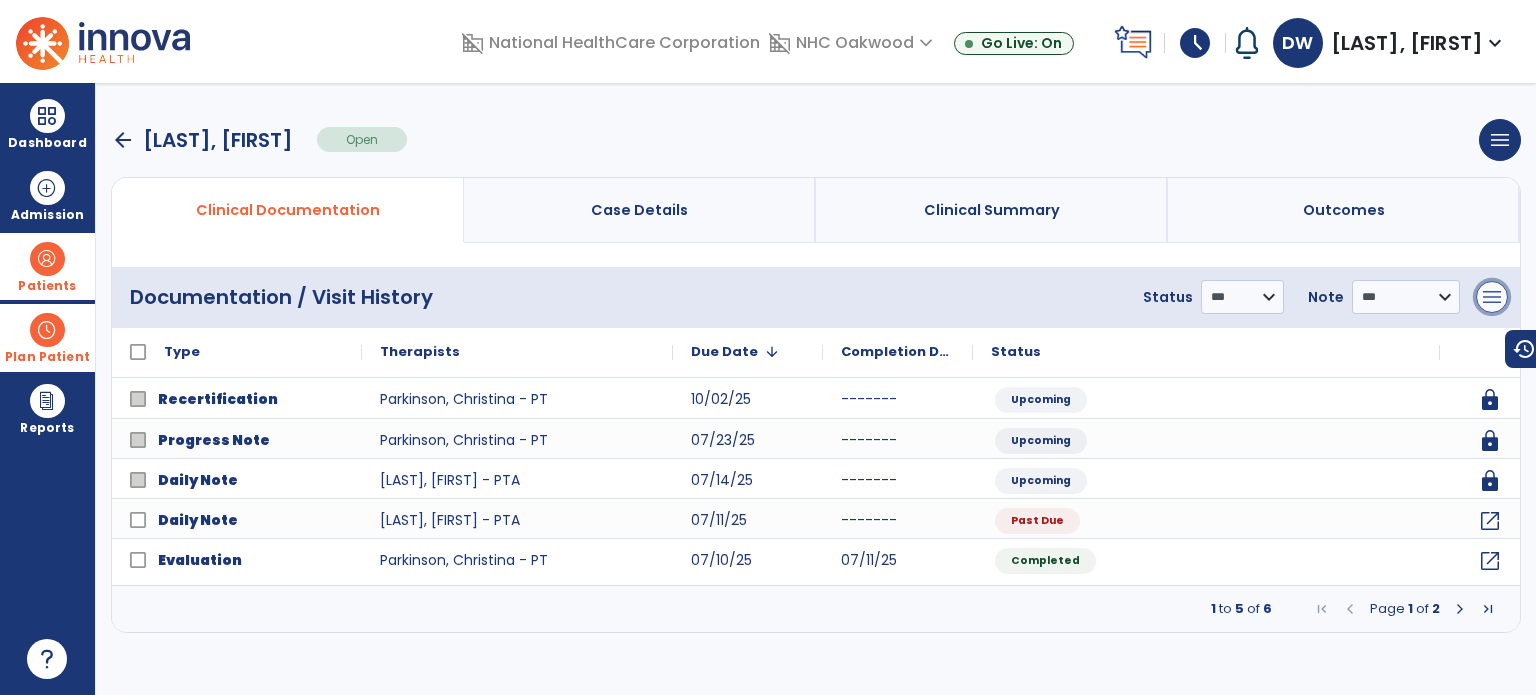 click on "menu" at bounding box center (1492, 297) 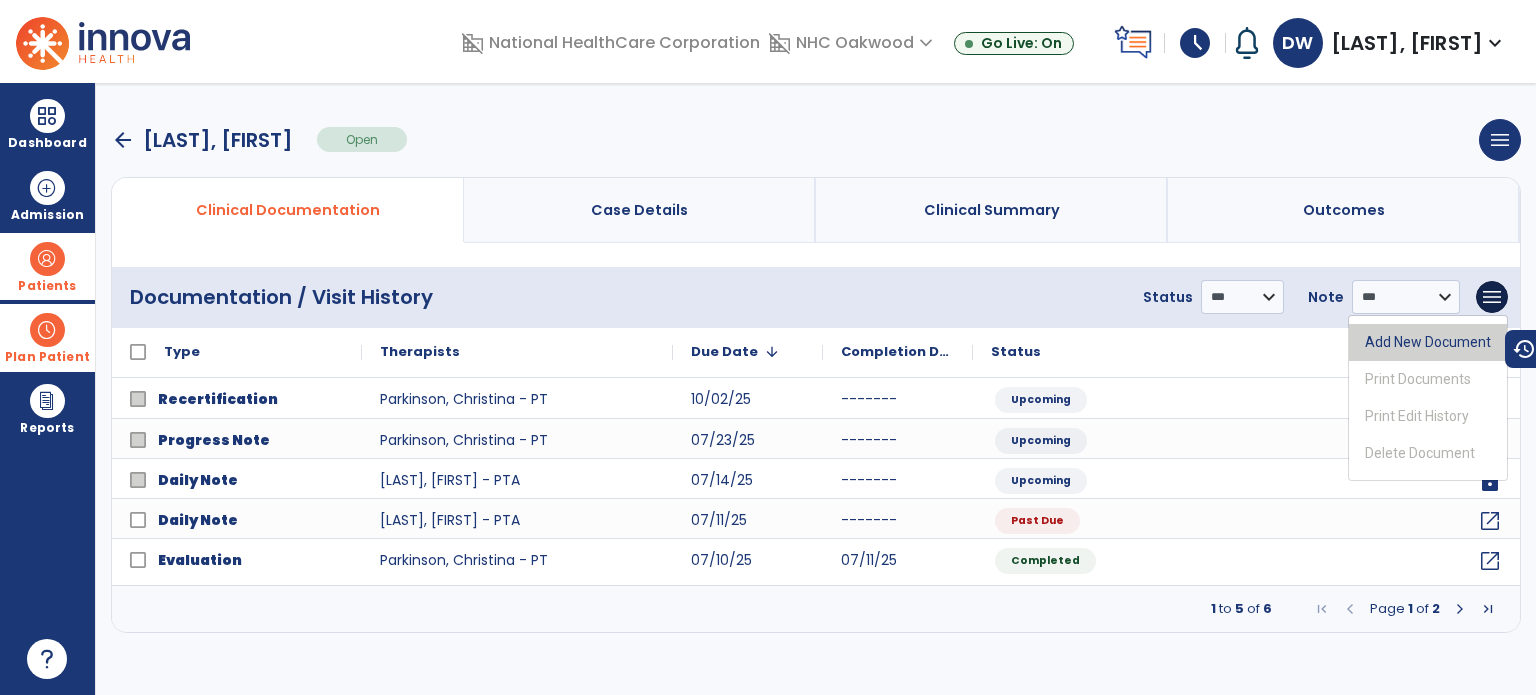 click on "Add New Document" at bounding box center (1428, 342) 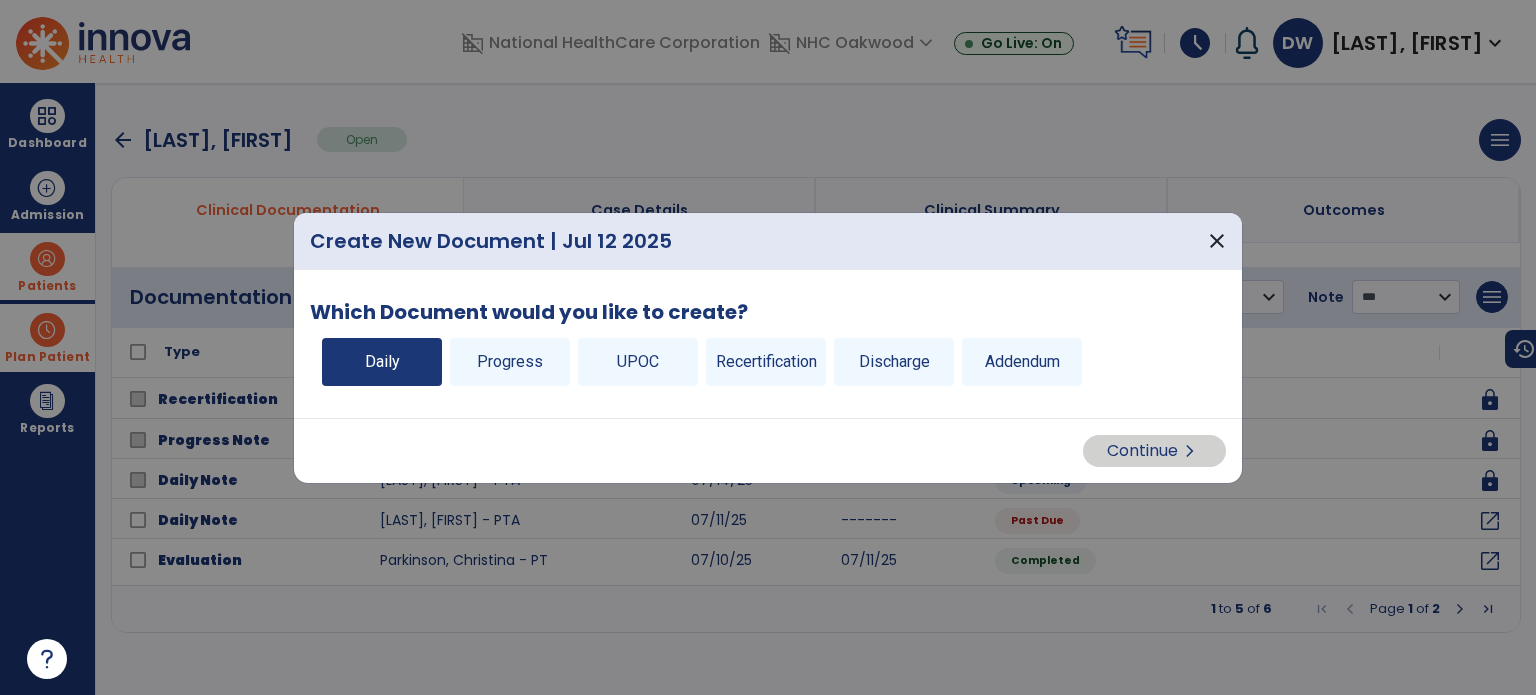 click on "Daily" at bounding box center (382, 362) 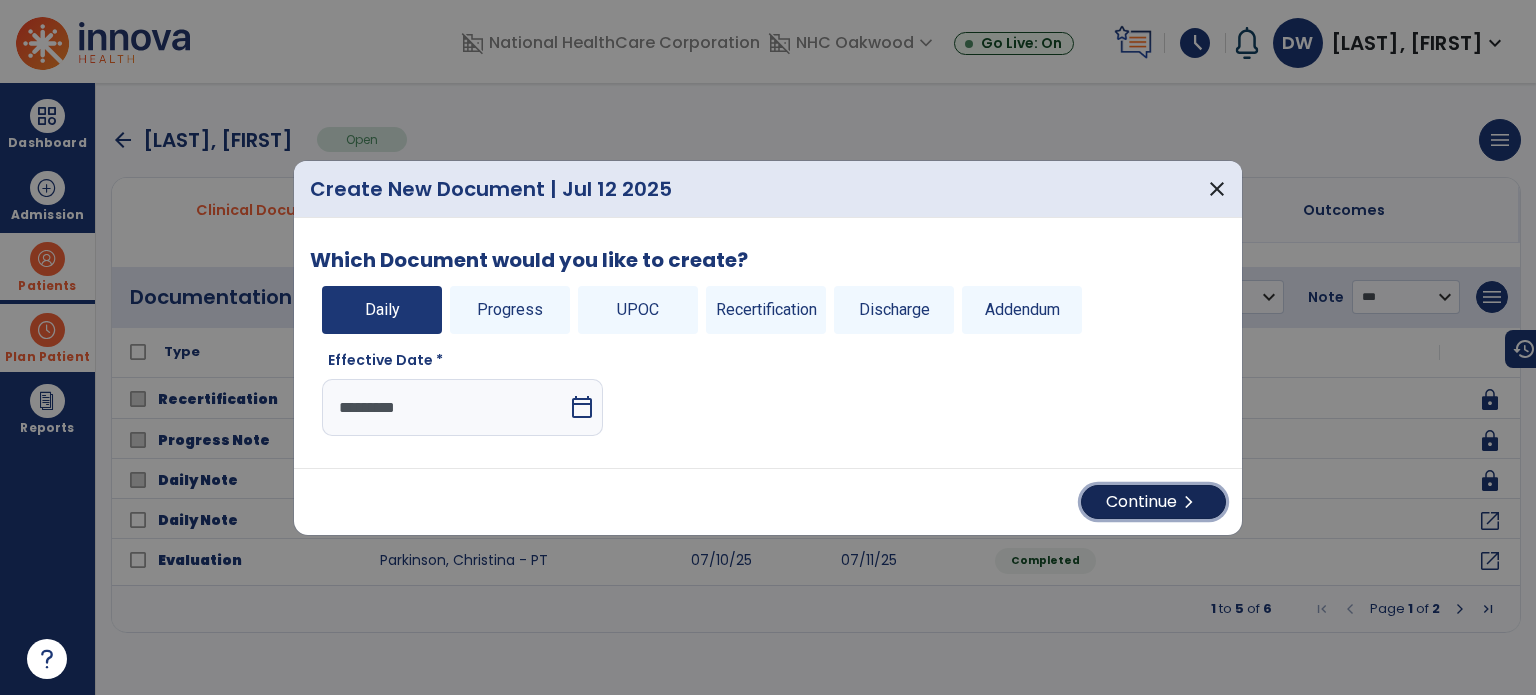 click on "Continue   chevron_right" at bounding box center (1153, 502) 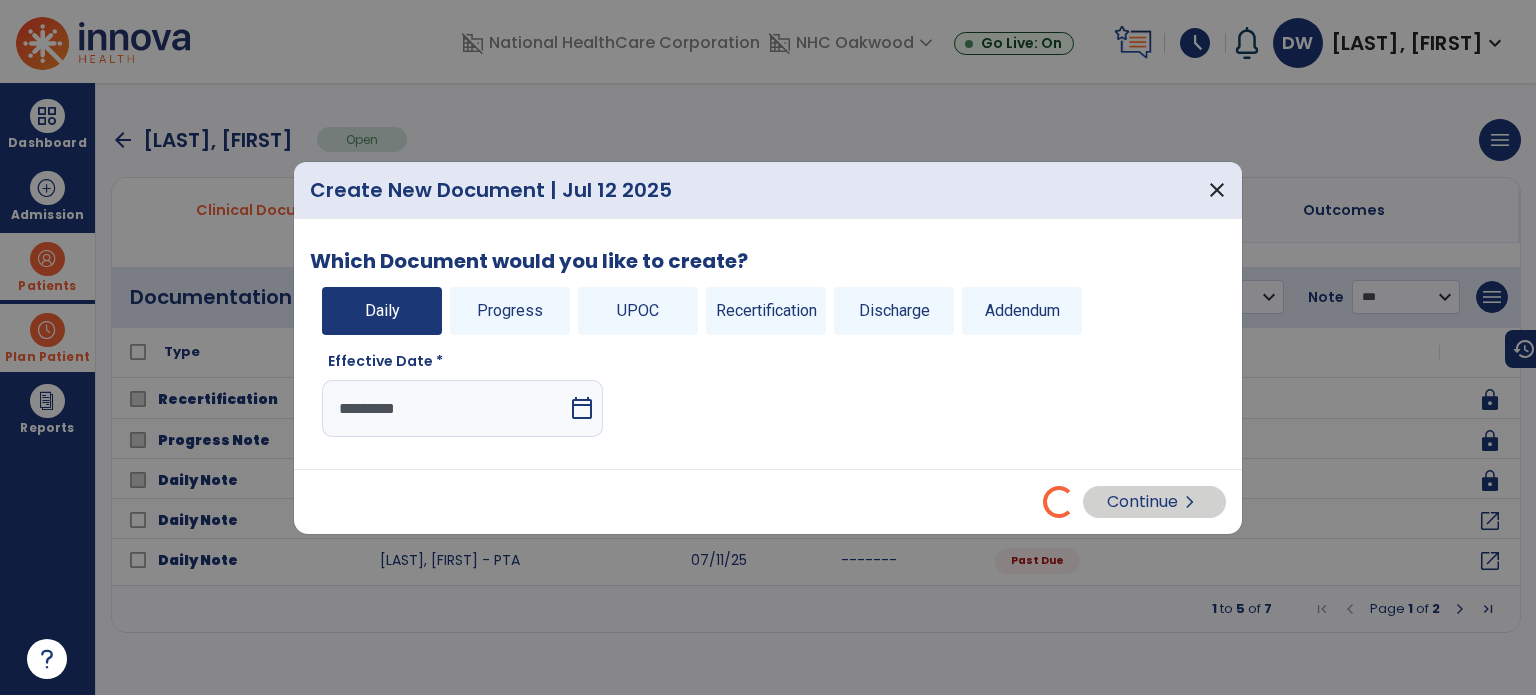 select on "*" 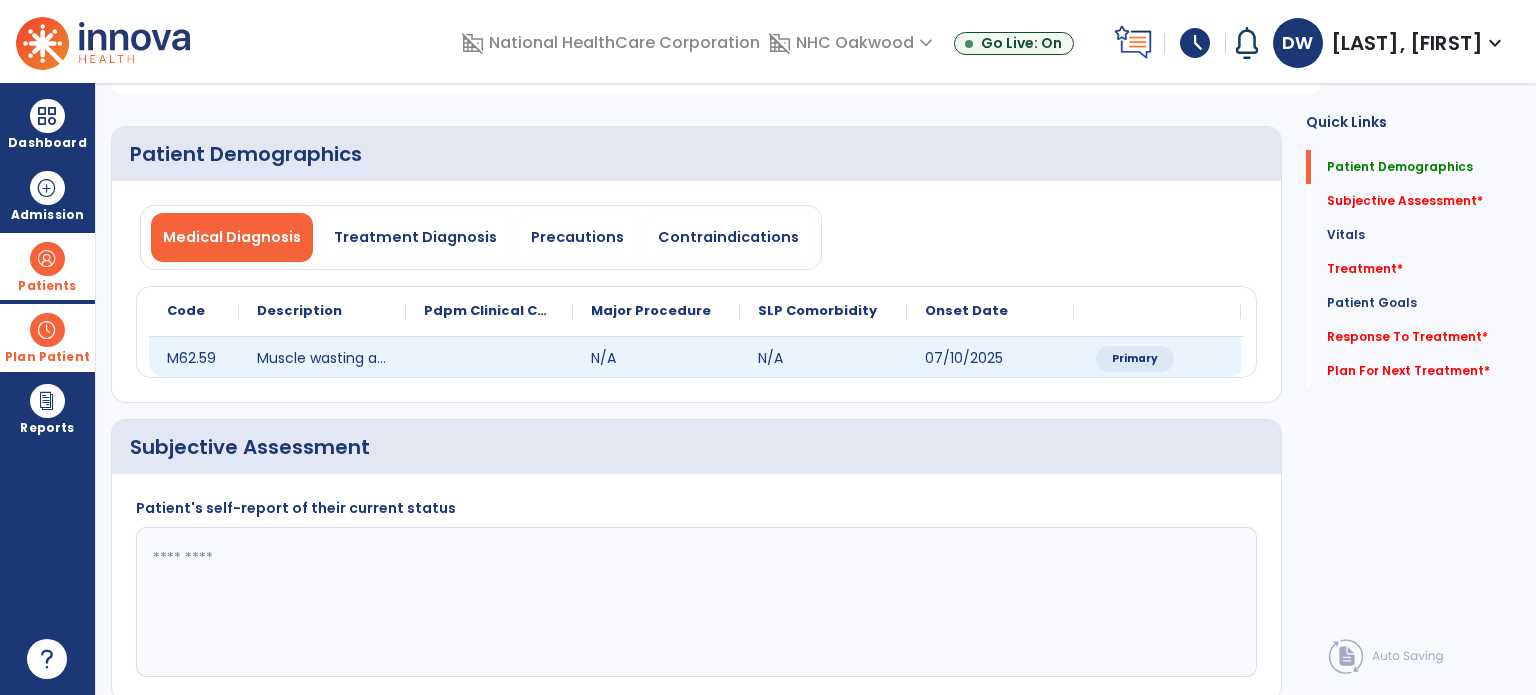 scroll, scrollTop: 200, scrollLeft: 0, axis: vertical 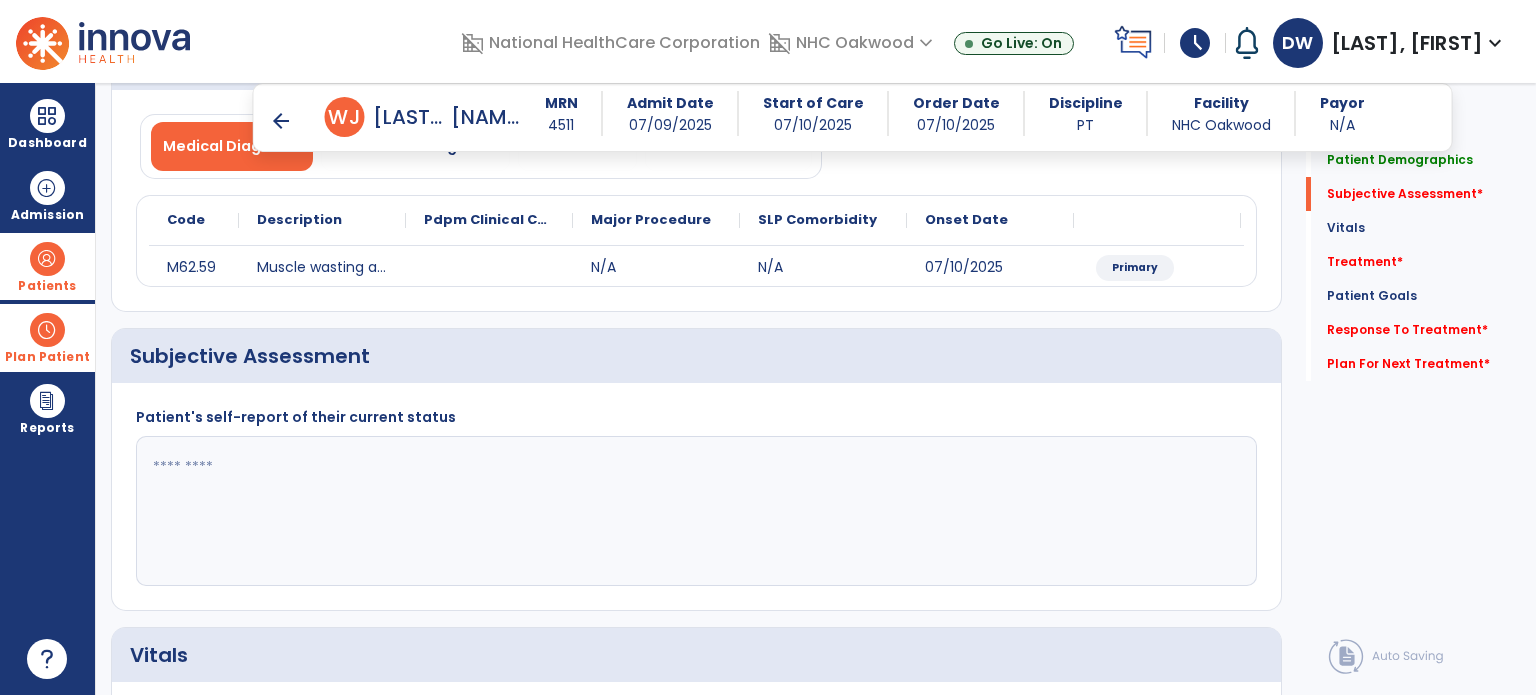 click 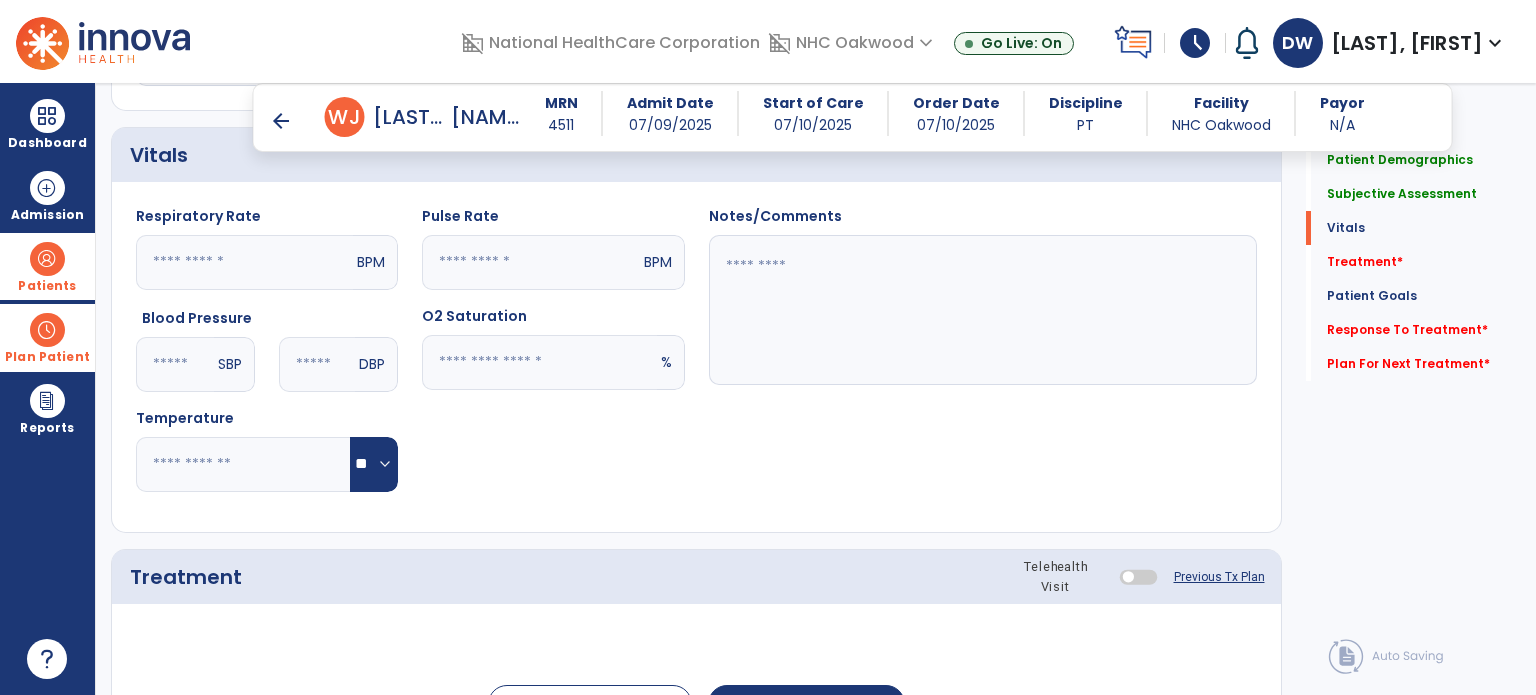 scroll, scrollTop: 900, scrollLeft: 0, axis: vertical 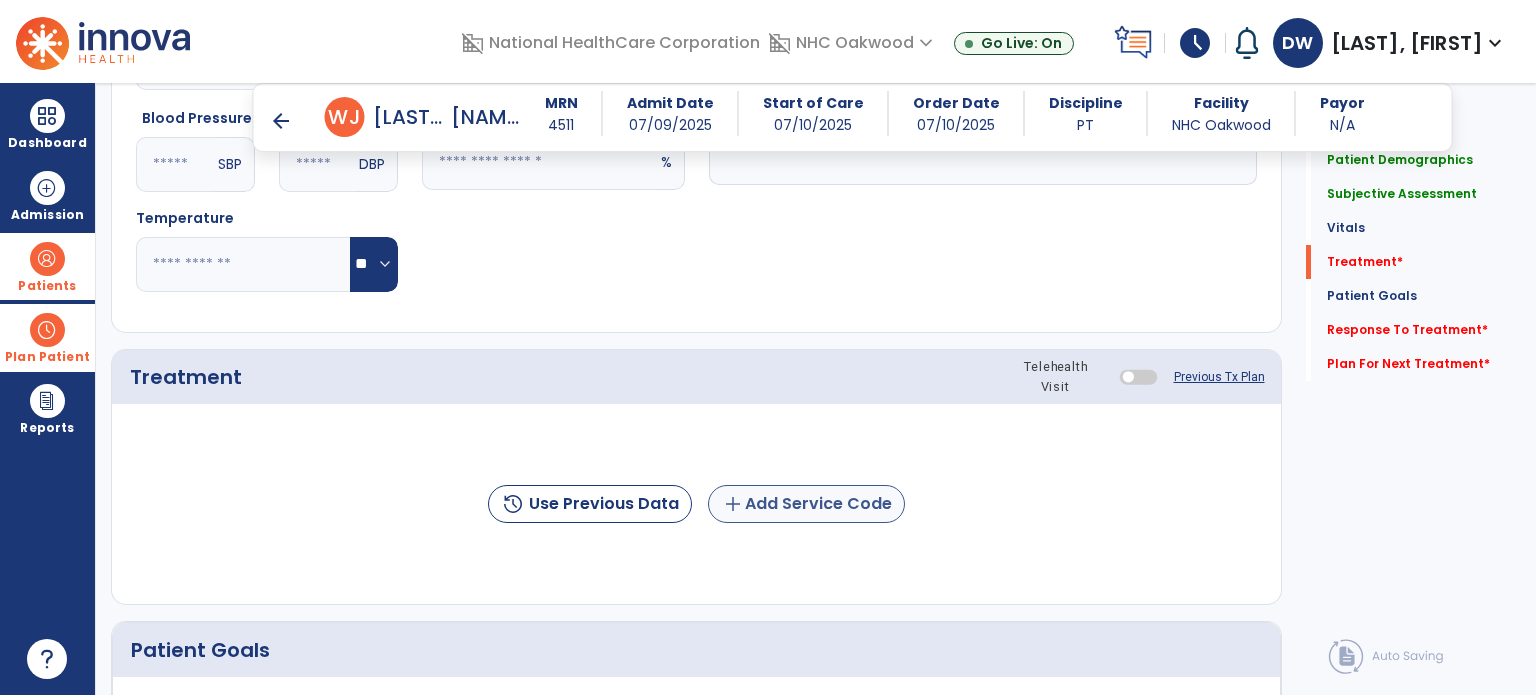 type on "**********" 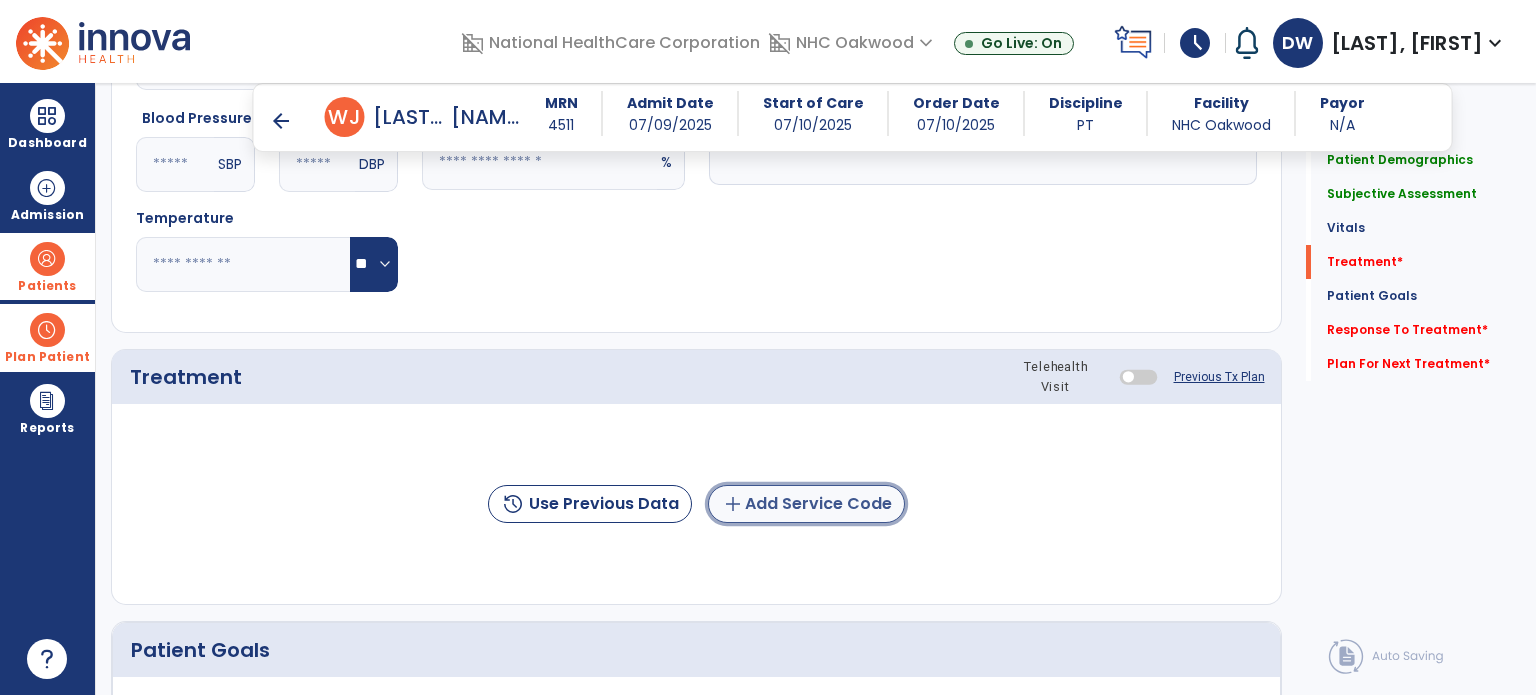 click on "add  Add Service Code" 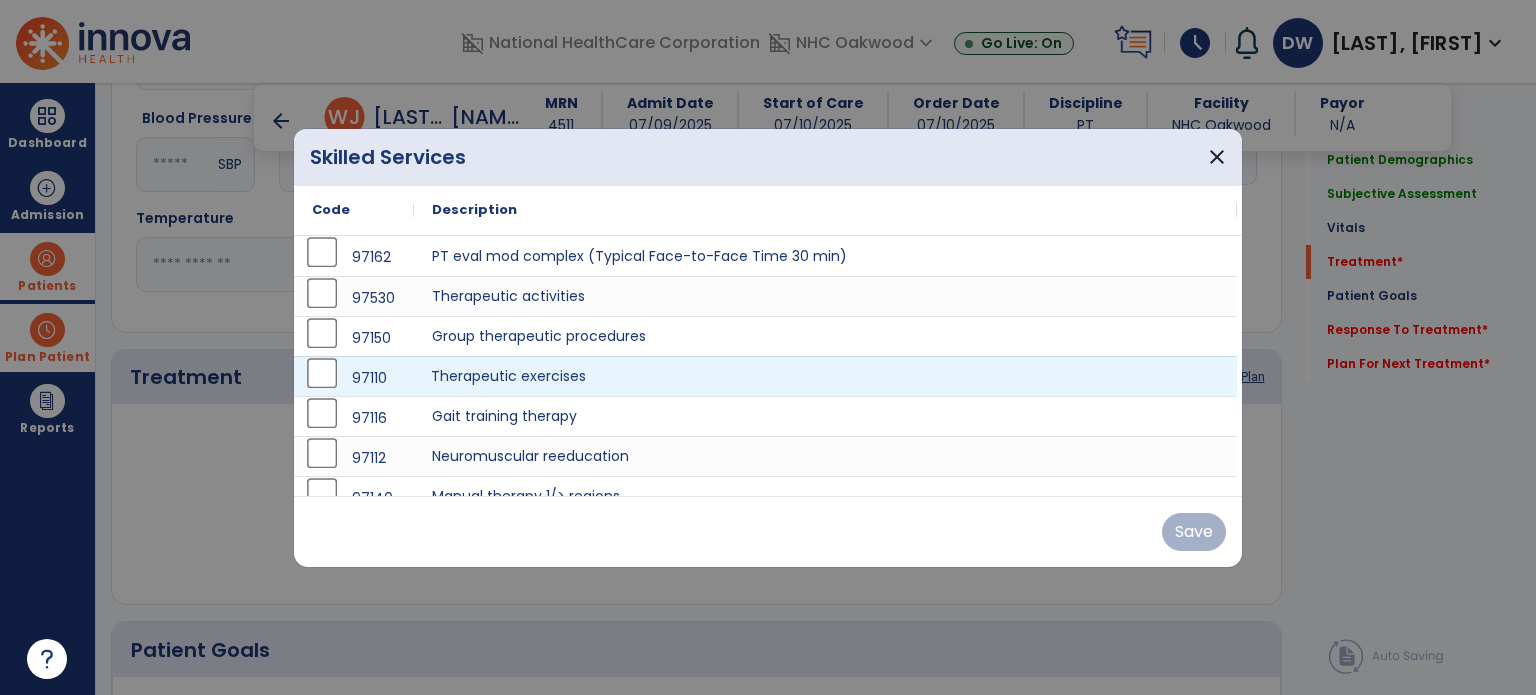 click on "Therapeutic exercises" at bounding box center (825, 376) 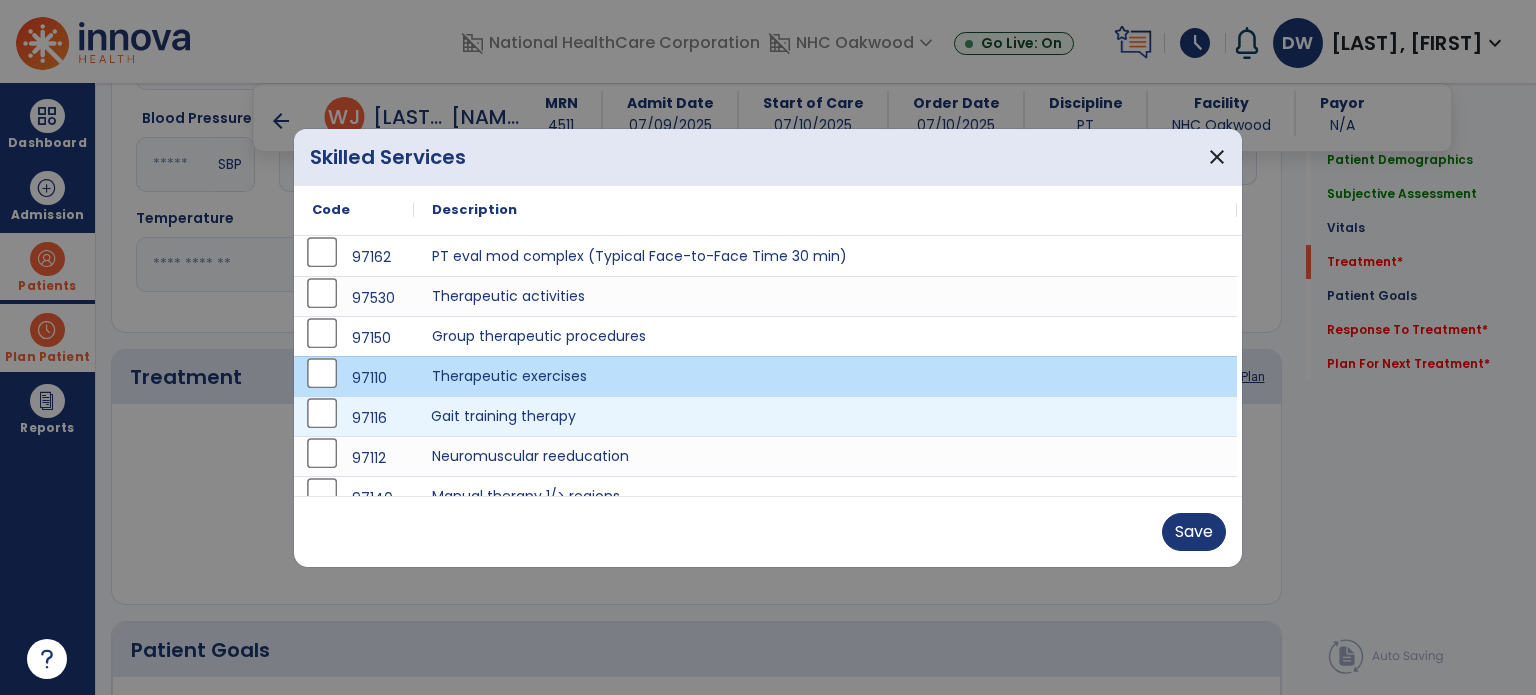 click on "Gait training therapy" at bounding box center [825, 416] 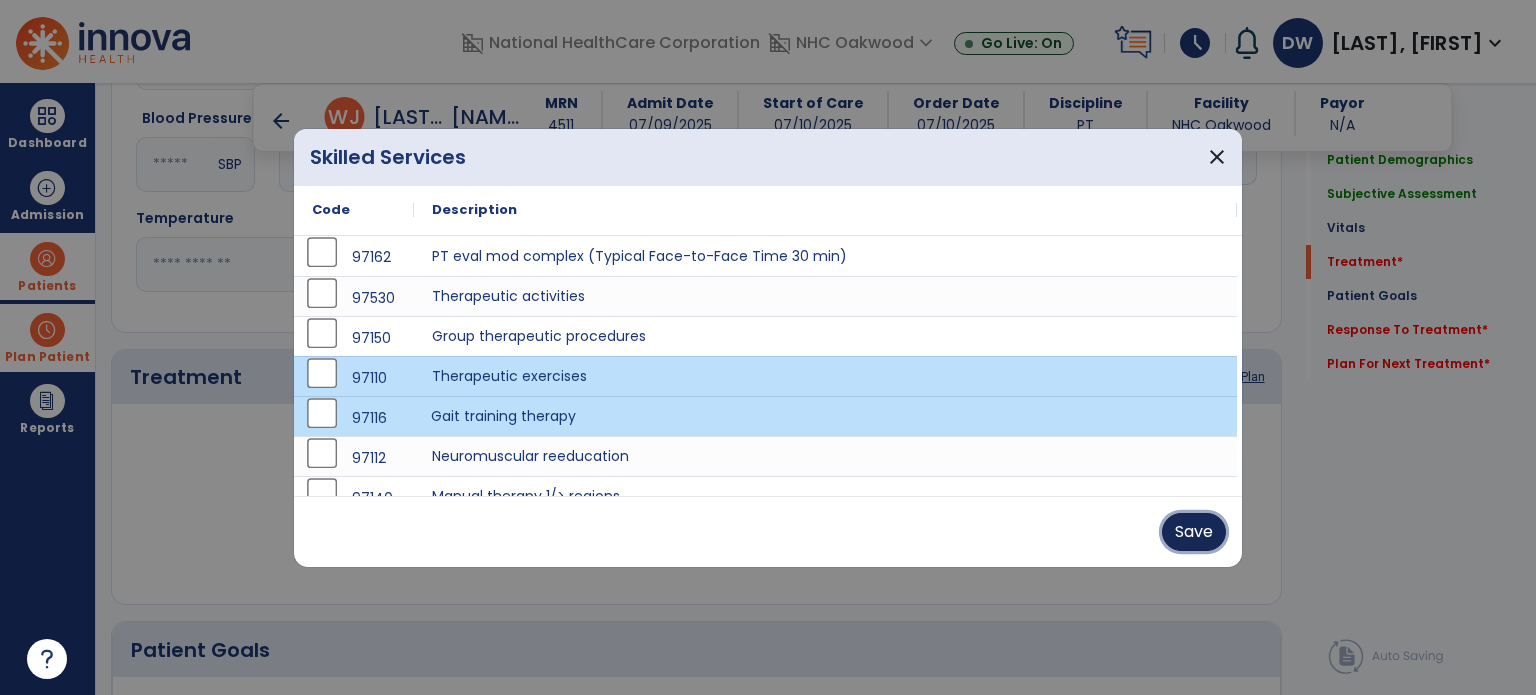 click on "Save" at bounding box center [1194, 532] 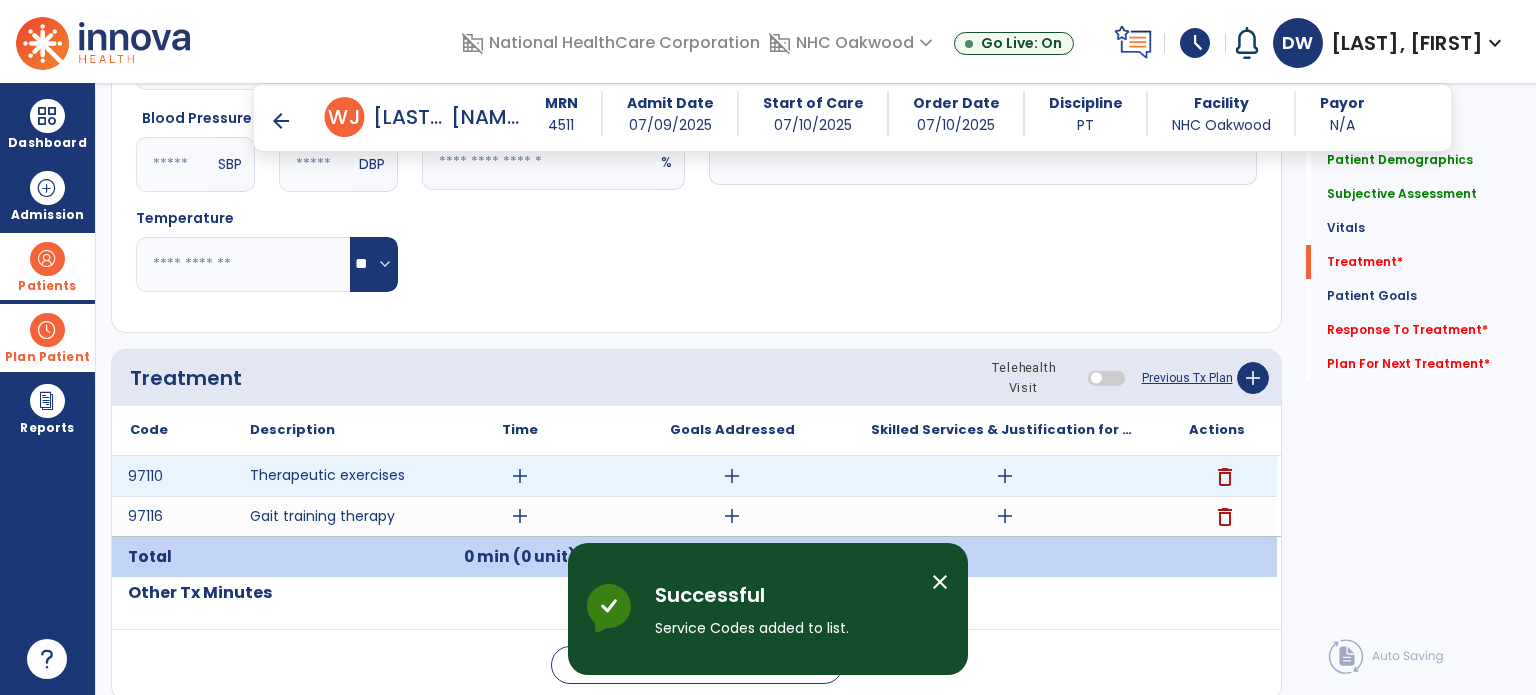 click on "add" at bounding box center (520, 476) 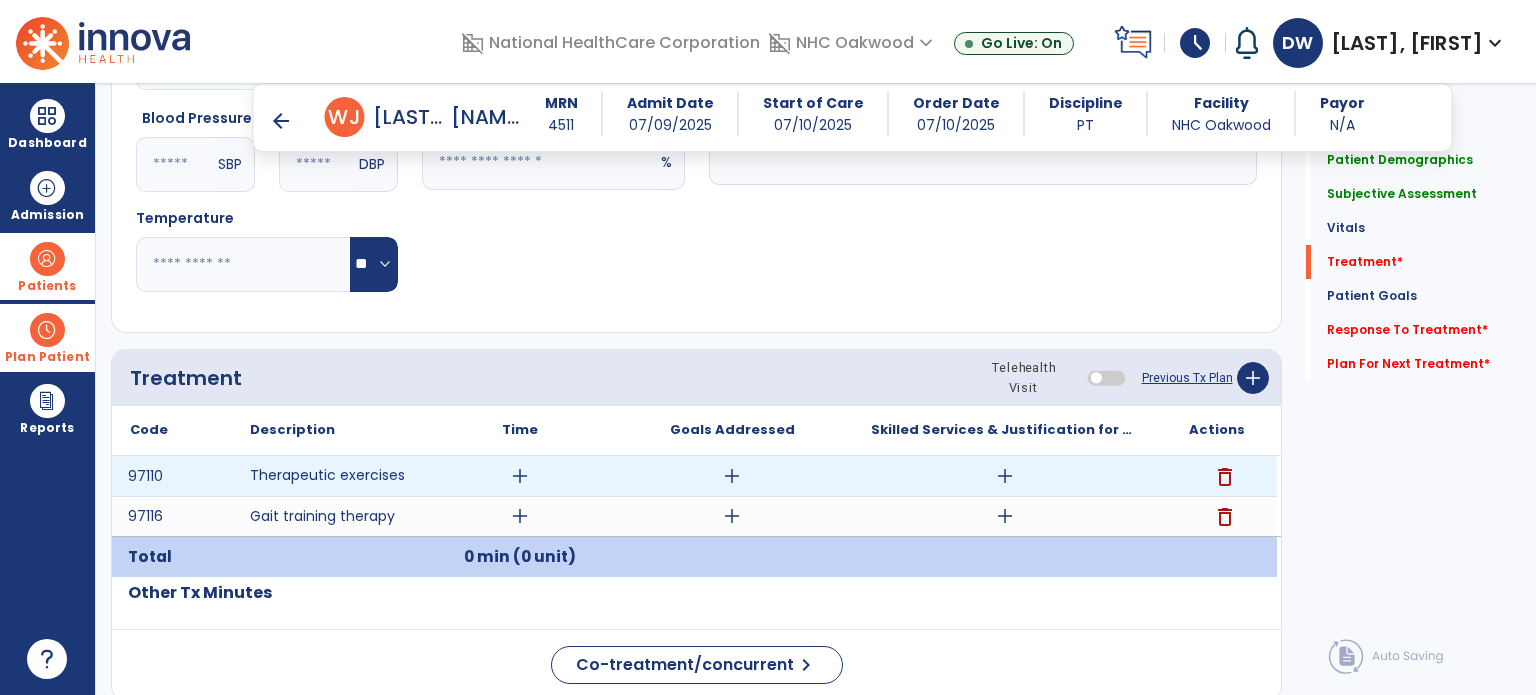 click on "add" at bounding box center [520, 476] 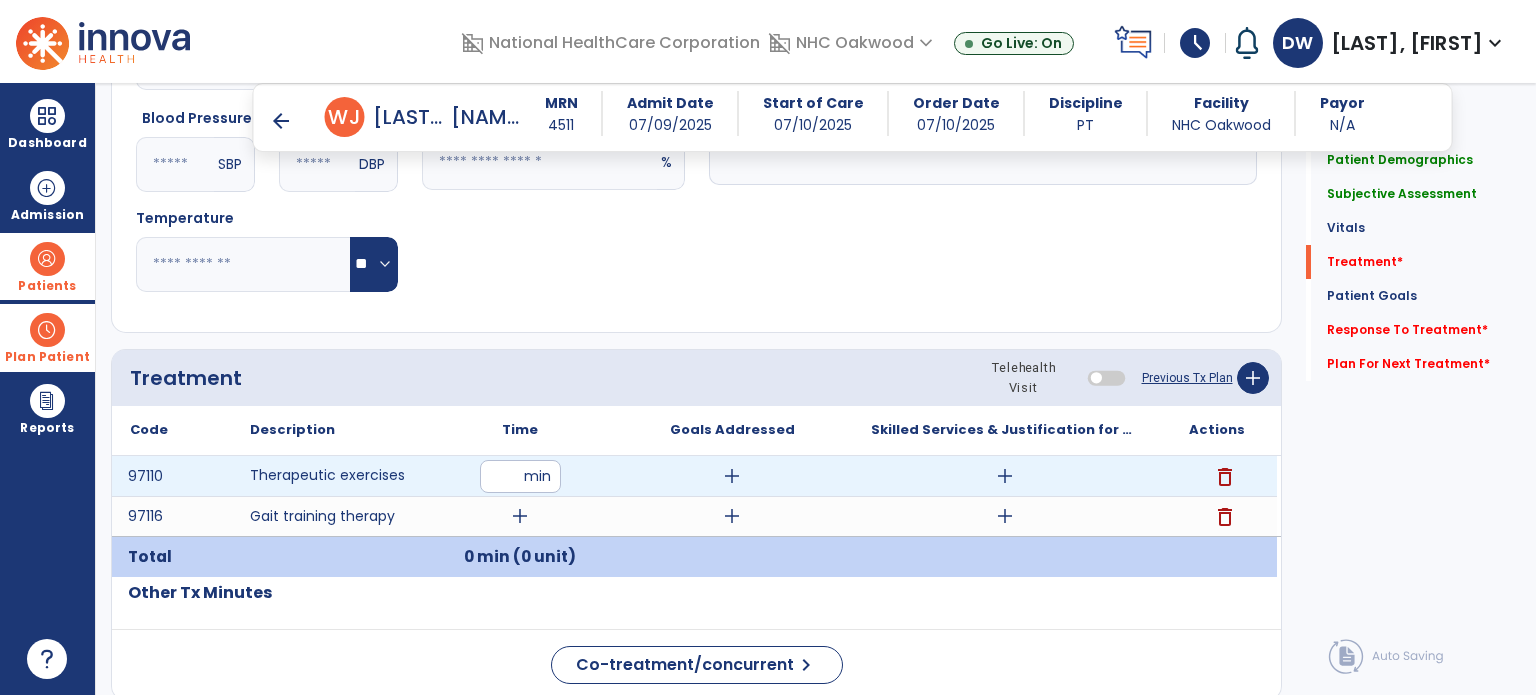 type on "**" 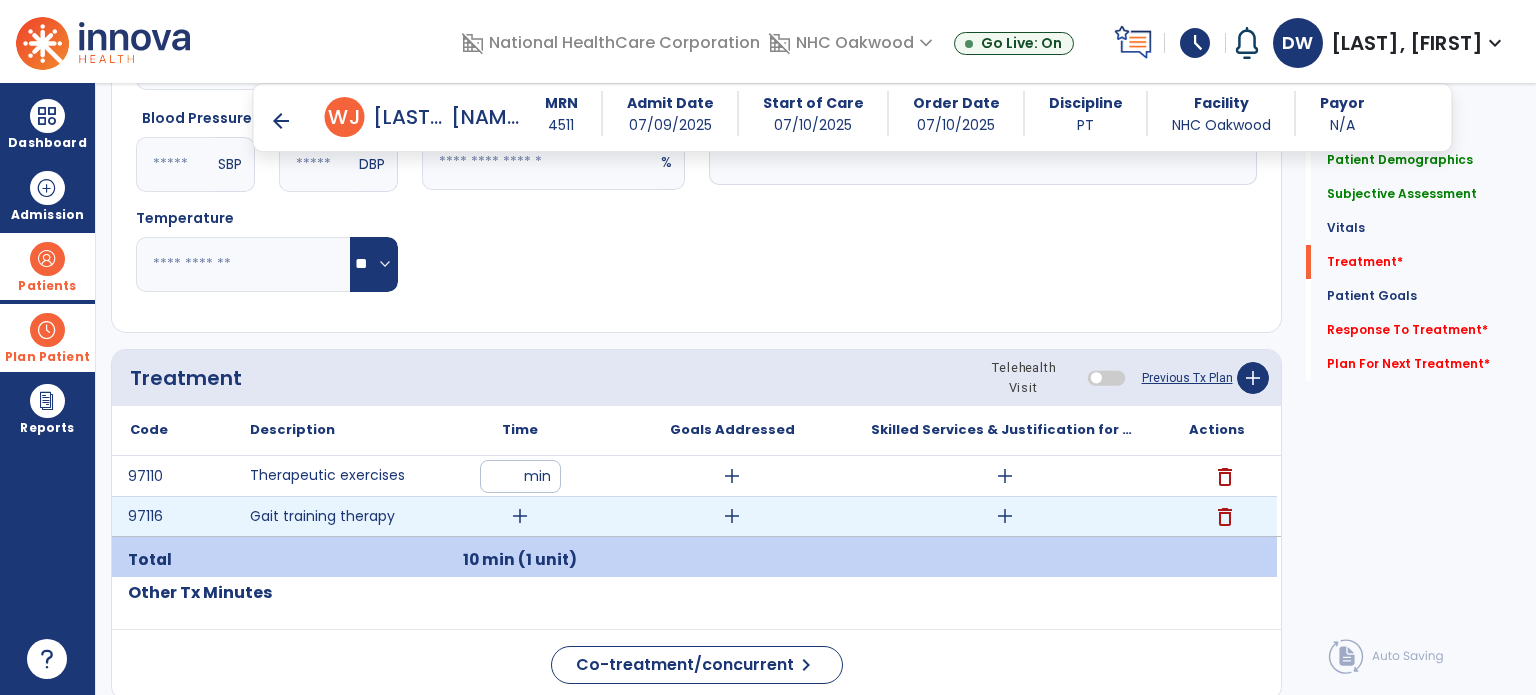 click on "add" at bounding box center (520, 516) 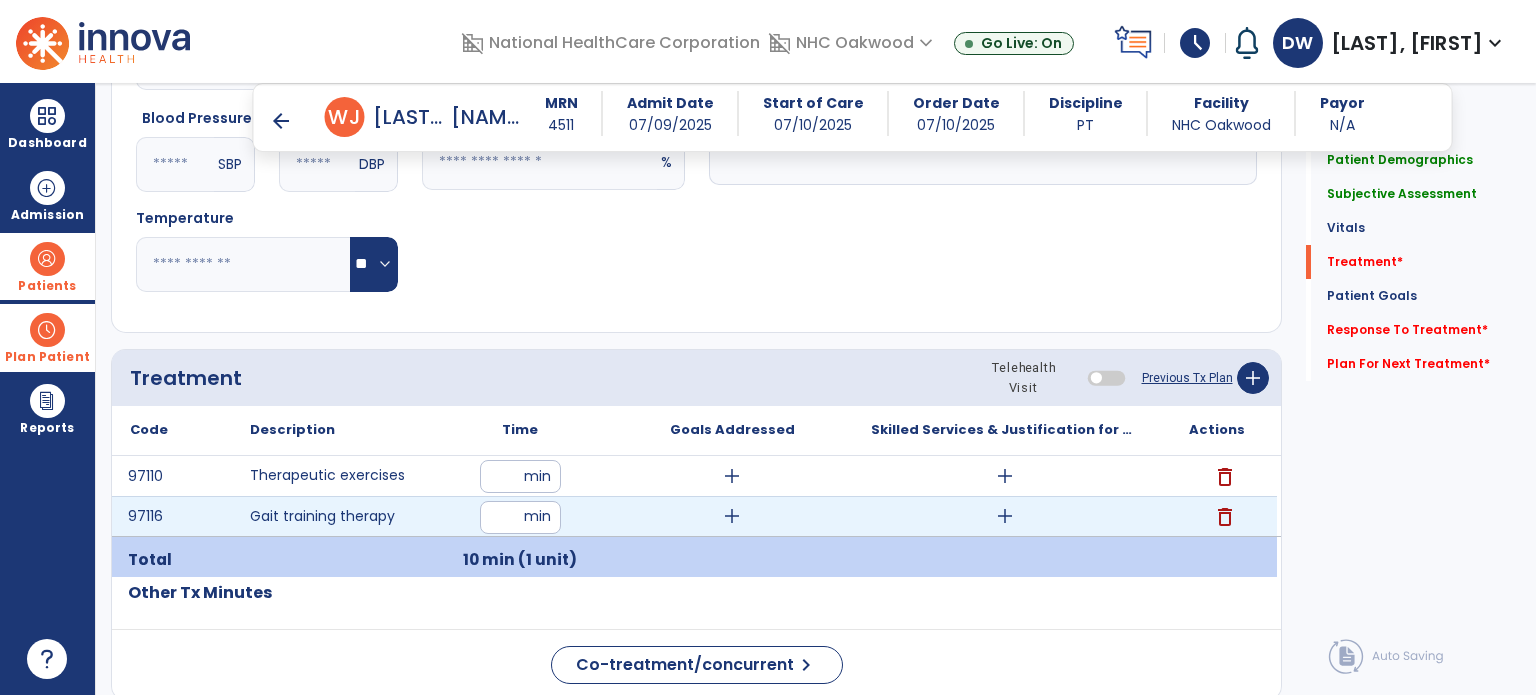type on "**" 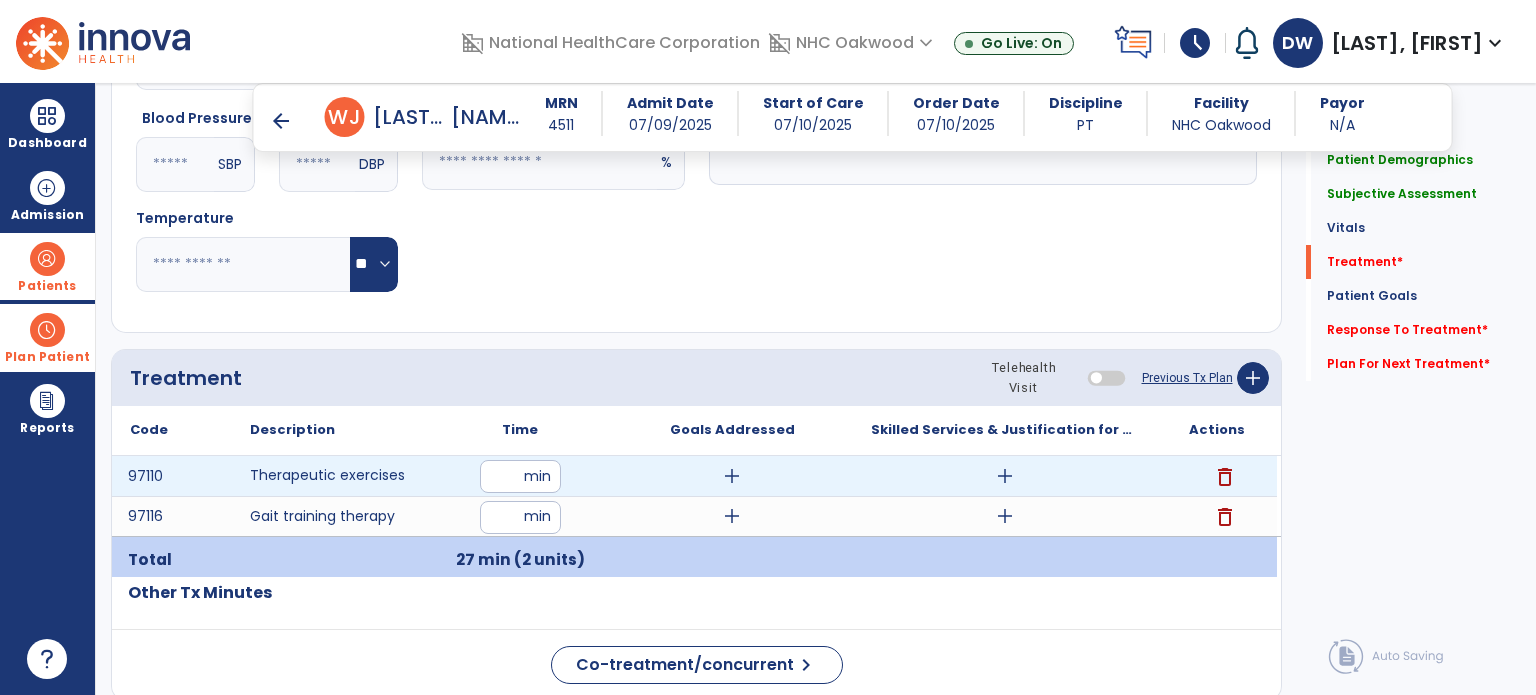 click on "add" at bounding box center (1005, 476) 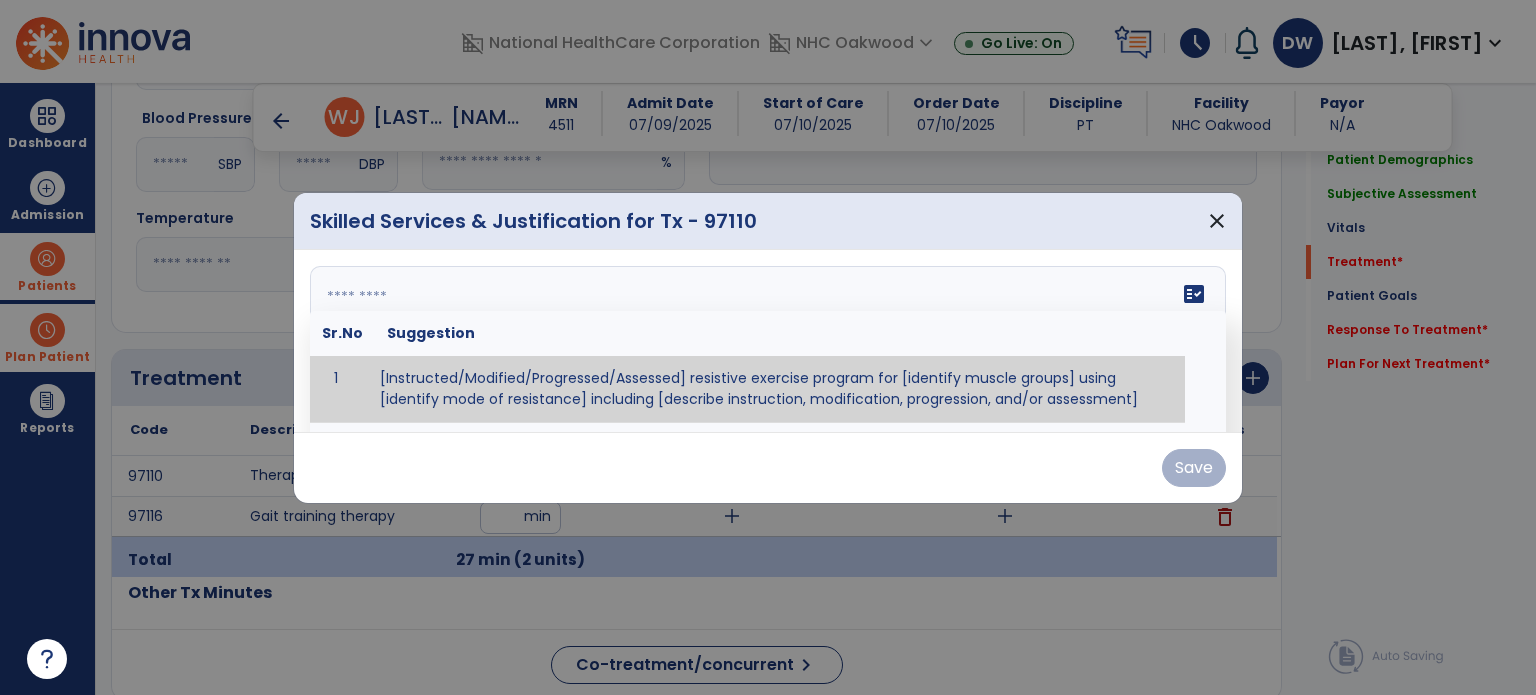 click on "fact_check  Sr.No Suggestion 1 [Instructed/Modified/Progressed/Assessed] resistive exercise program for [identify muscle groups] using [identify mode of resistance] including [describe instruction, modification, progression, and/or assessment] 2 [Instructed/Modified/Progressed/Assessed] aerobic exercise program using [identify equipment/mode] including [describe instruction, modification,progression, and/or assessment] 3 [Instructed/Modified/Progressed/Assessed] [PROM/A/AROM/AROM] program for [identify joint movements] using [contract-relax, over-pressure, inhibitory techniques, other] 4 [Assessed/Tested] aerobic capacity with administration of [aerobic capacity test]" at bounding box center (768, 341) 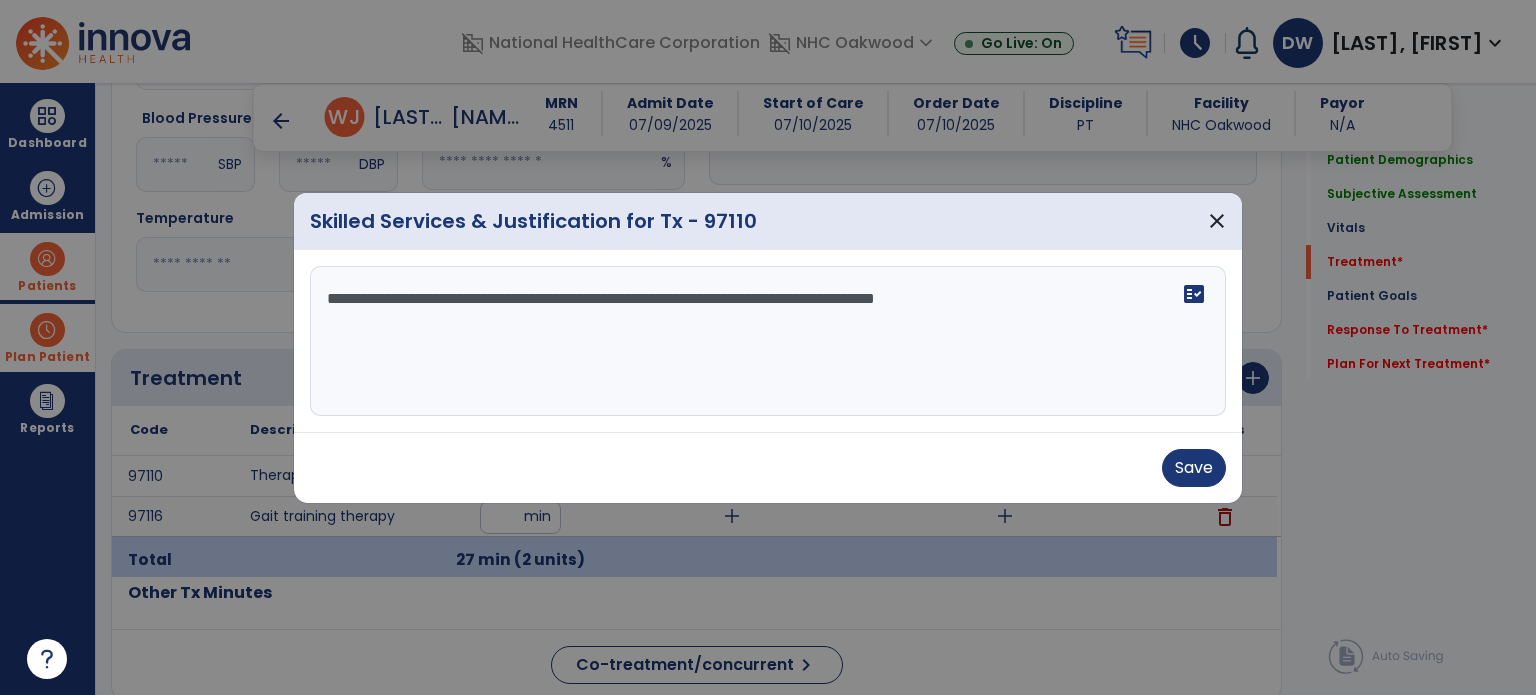 drag, startPoint x: 612, startPoint y: 303, endPoint x: 566, endPoint y: 303, distance: 46 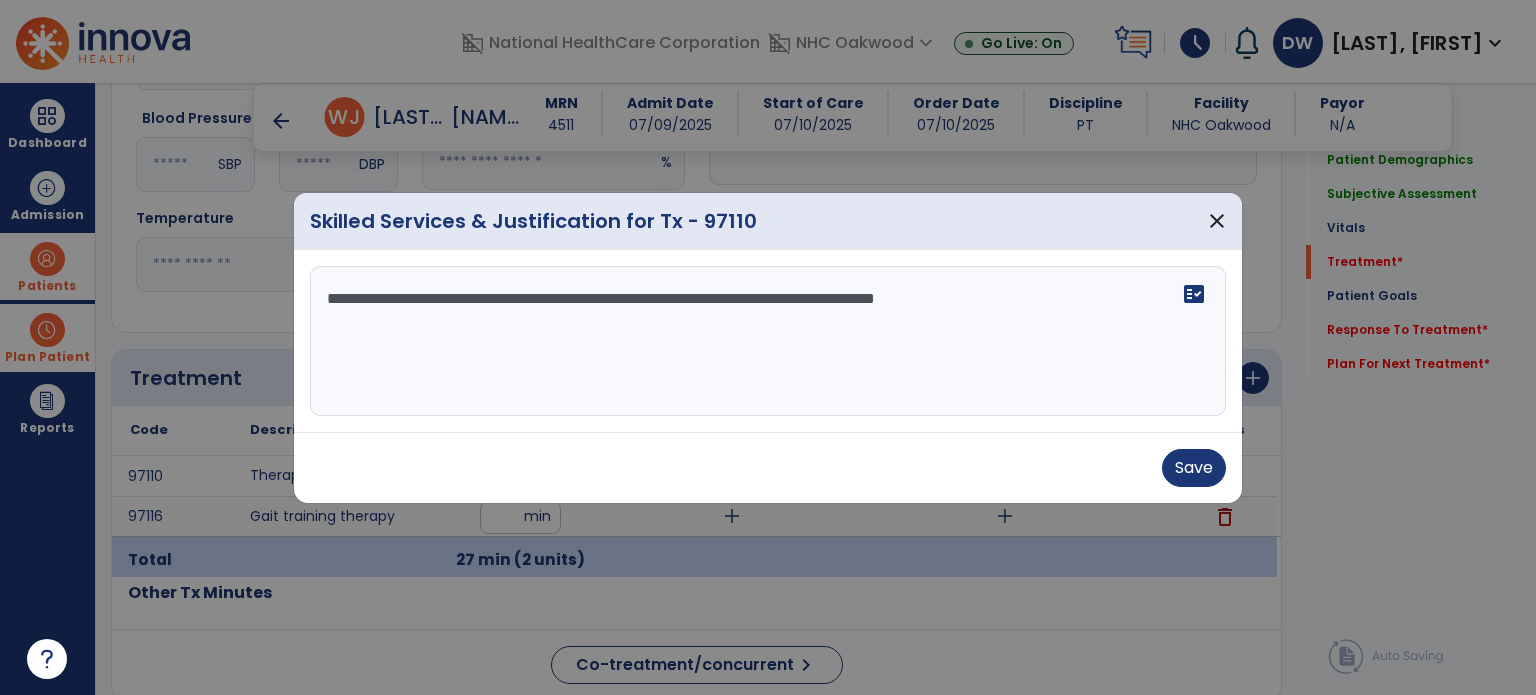 click on "**********" at bounding box center [768, 341] 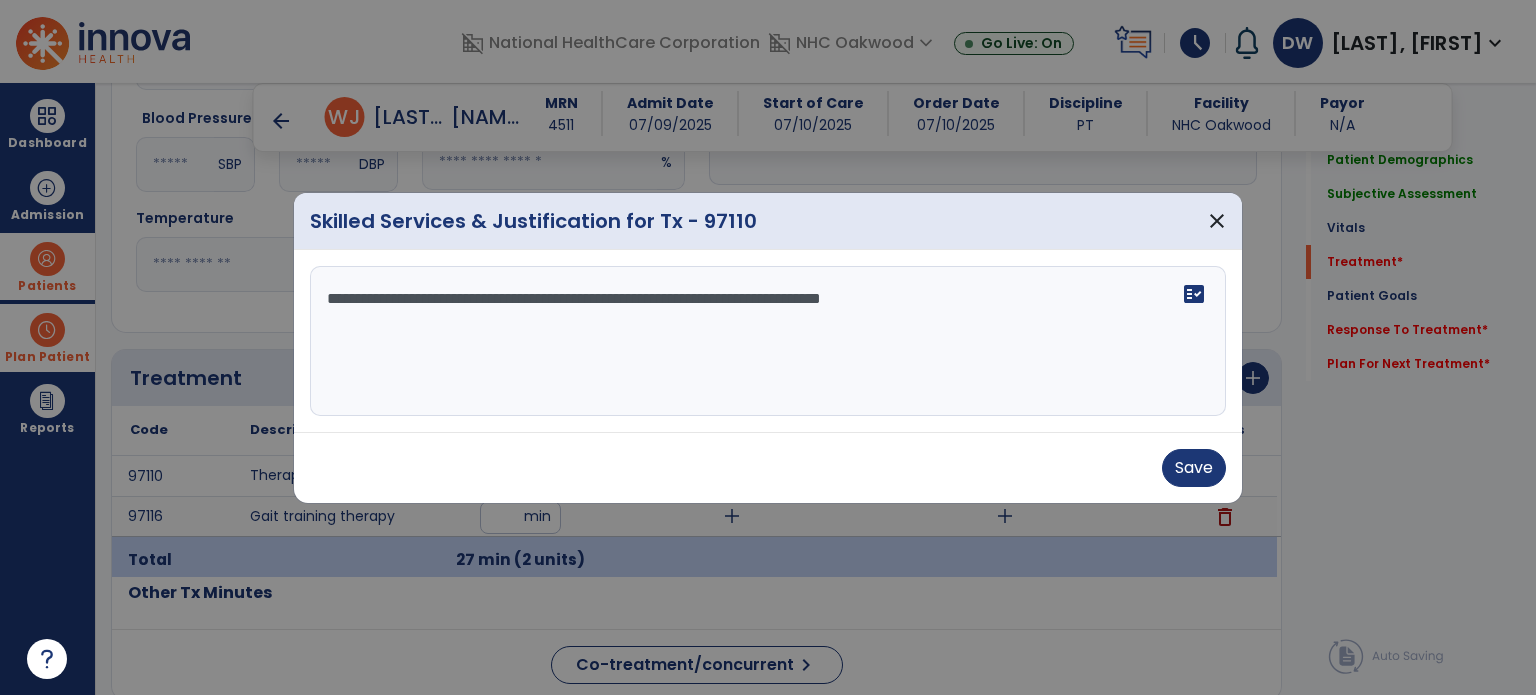 click on "**********" at bounding box center (768, 341) 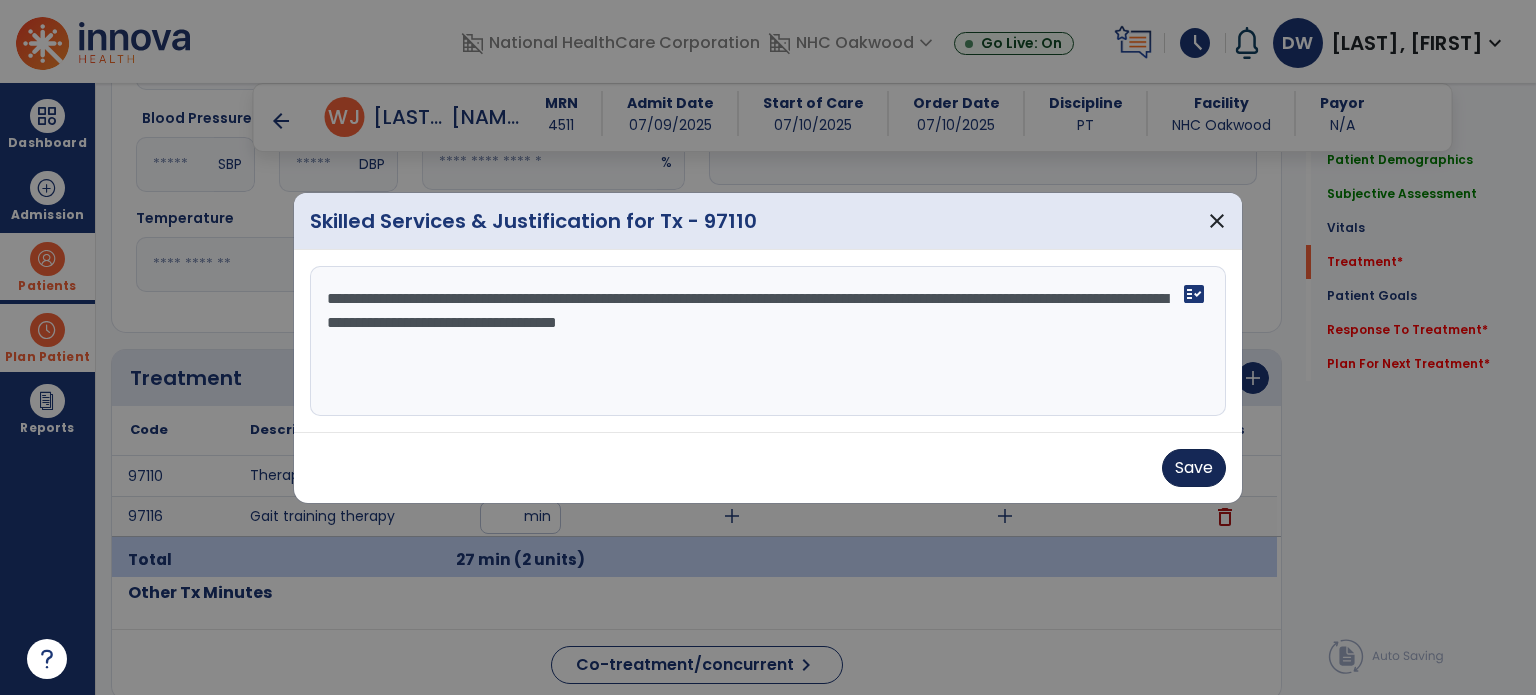 type on "**********" 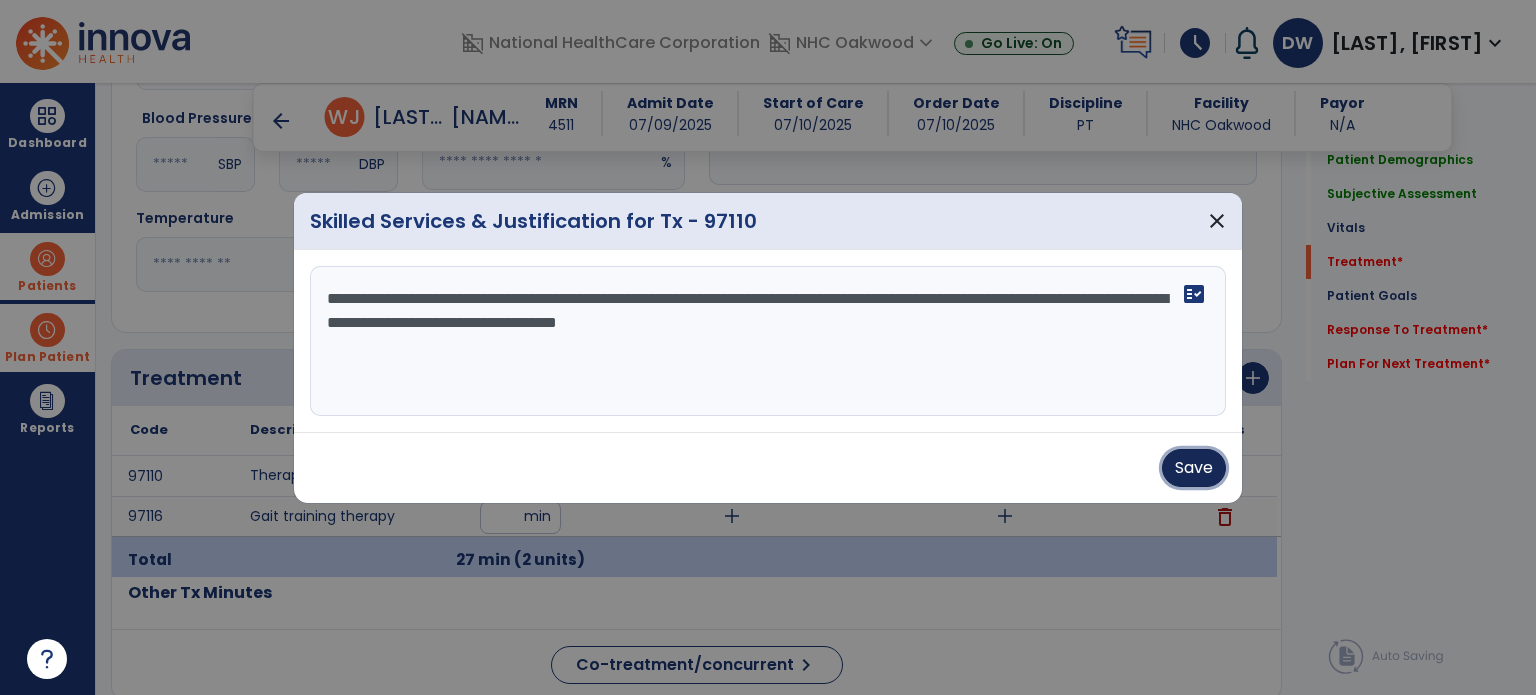 click on "Save" at bounding box center (1194, 468) 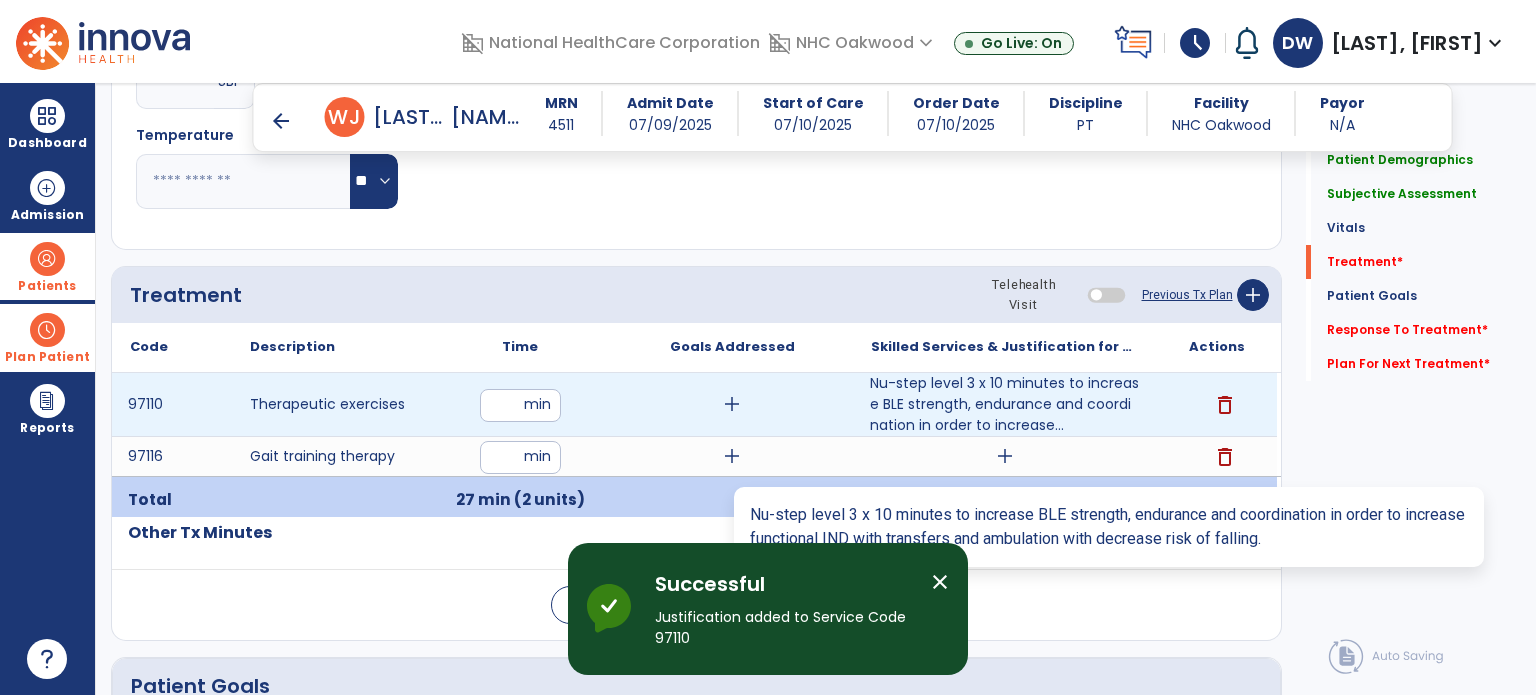 scroll, scrollTop: 1100, scrollLeft: 0, axis: vertical 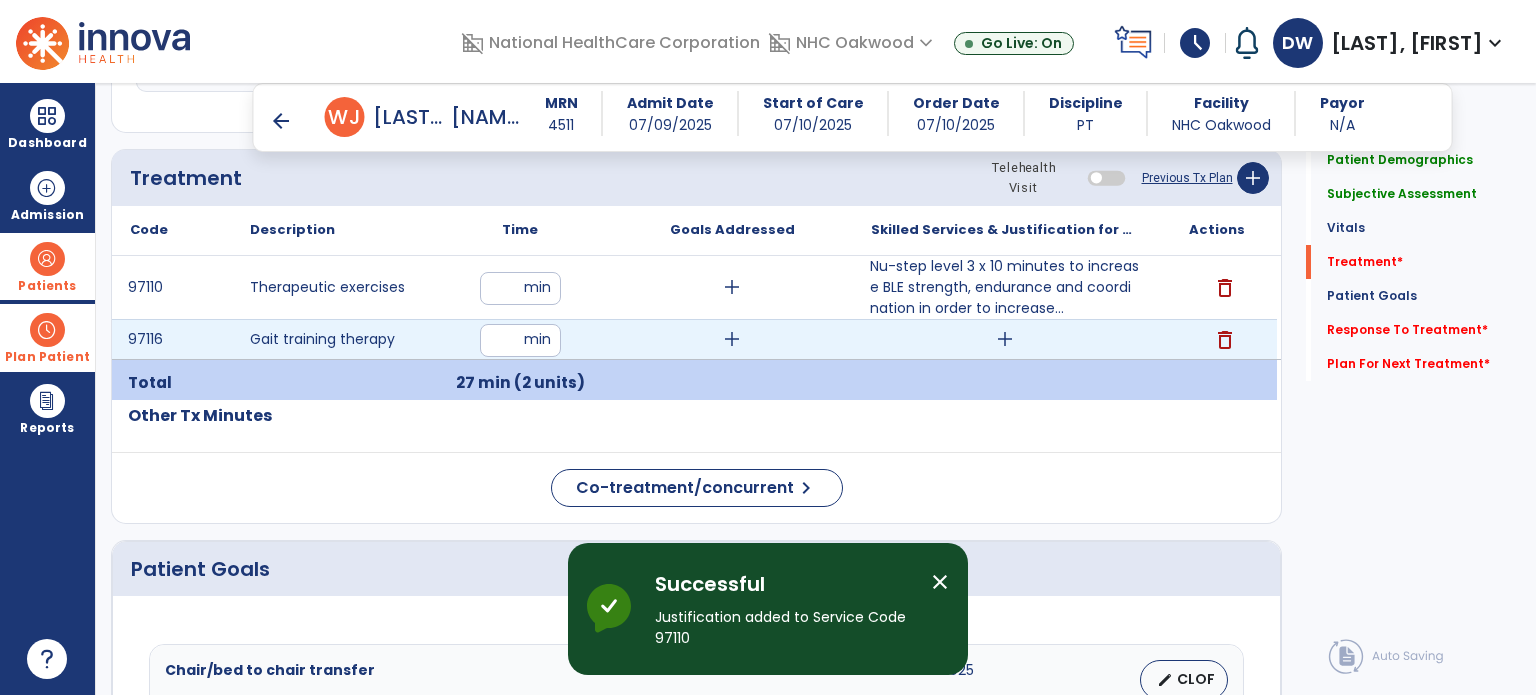 click on "add" at bounding box center [1005, 339] 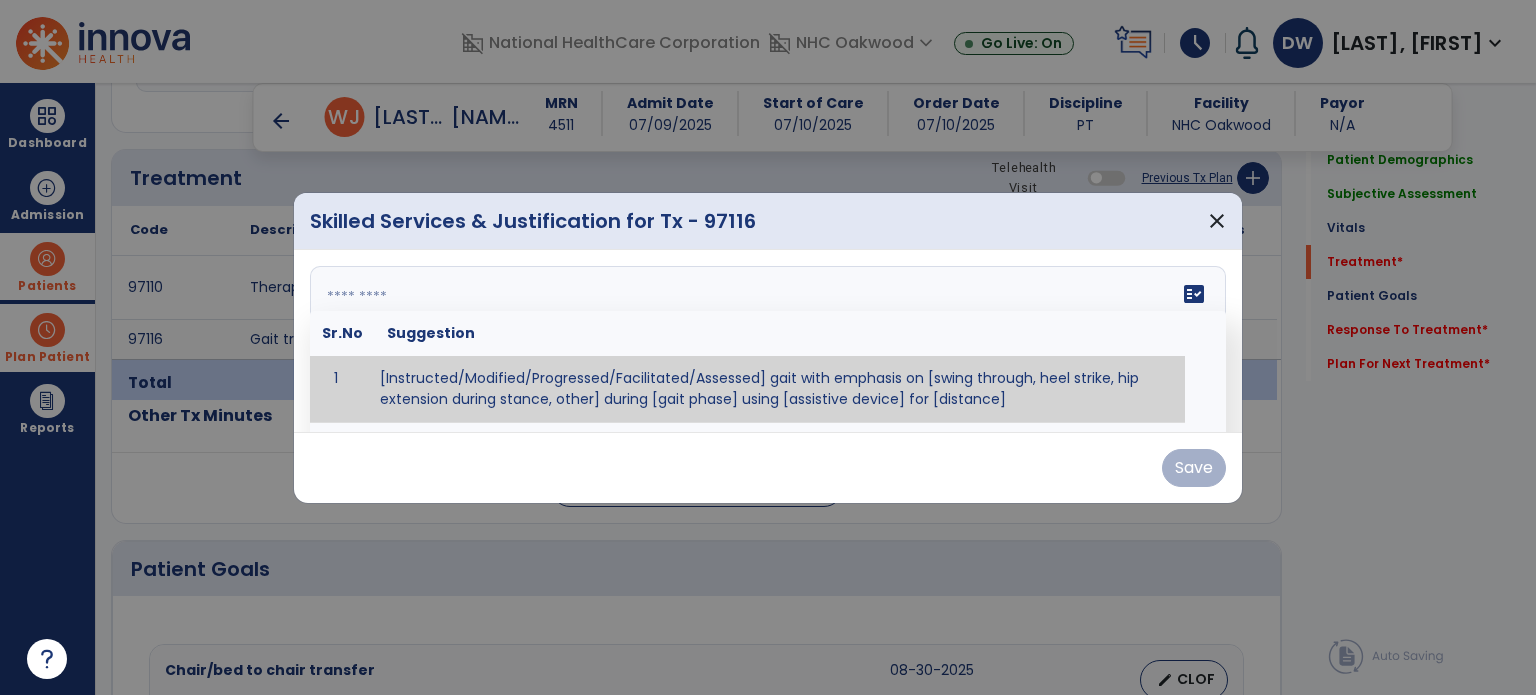 click on "fact_check  Sr.No Suggestion 1 [Instructed/Modified/Progressed/Facilitated/Assessed] gait with emphasis on [swing through, heel strike, hip extension during stance, other] during [gait phase] using [assistive device] for [distance] 2 [Instructed/Modified/Progressed/Facilitated/Assessed] use of [assistive device] and [NWB, PWB, step-to gait pattern, step through gait pattern] 3 [Instructed/Modified/Progressed/Facilitated/Assessed] patient's ability to [ascend/descend # of steps, perform directional changes, walk on even/uneven surfaces, pick-up objects off floor, velocity changes, other] using [assistive device]. 4 [Instructed/Modified/Progressed/Facilitated/Assessed] pre-gait activities including [identify exercise] in order to prepare for gait training. 5" at bounding box center [768, 341] 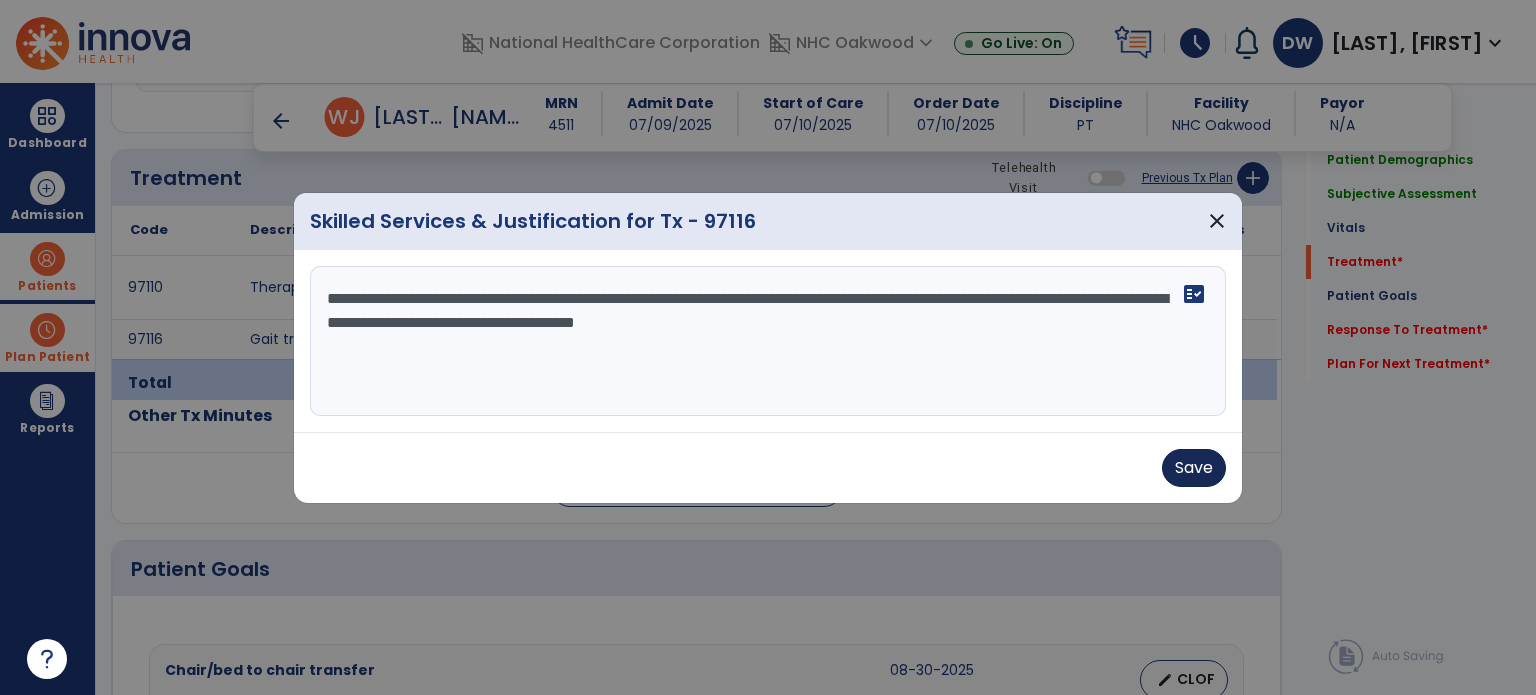 type on "**********" 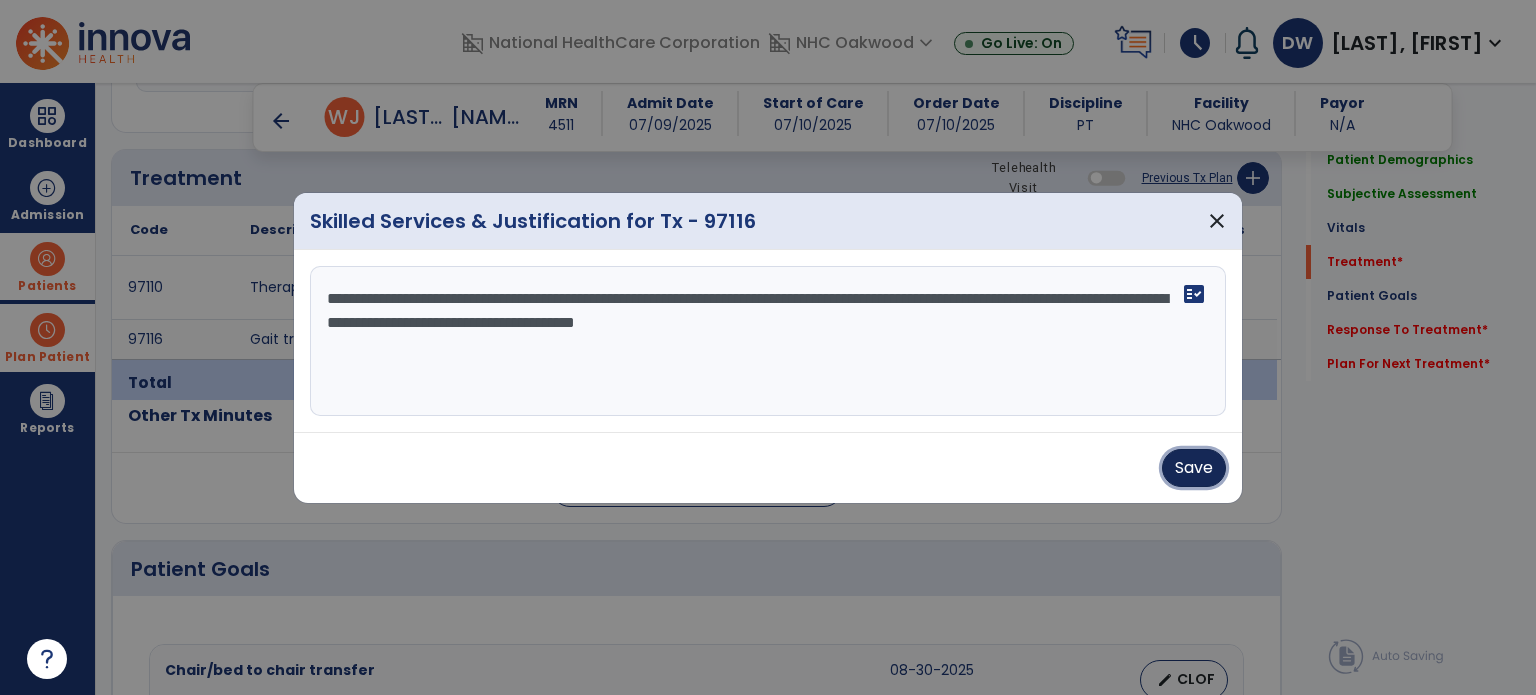 click on "Save" at bounding box center (1194, 468) 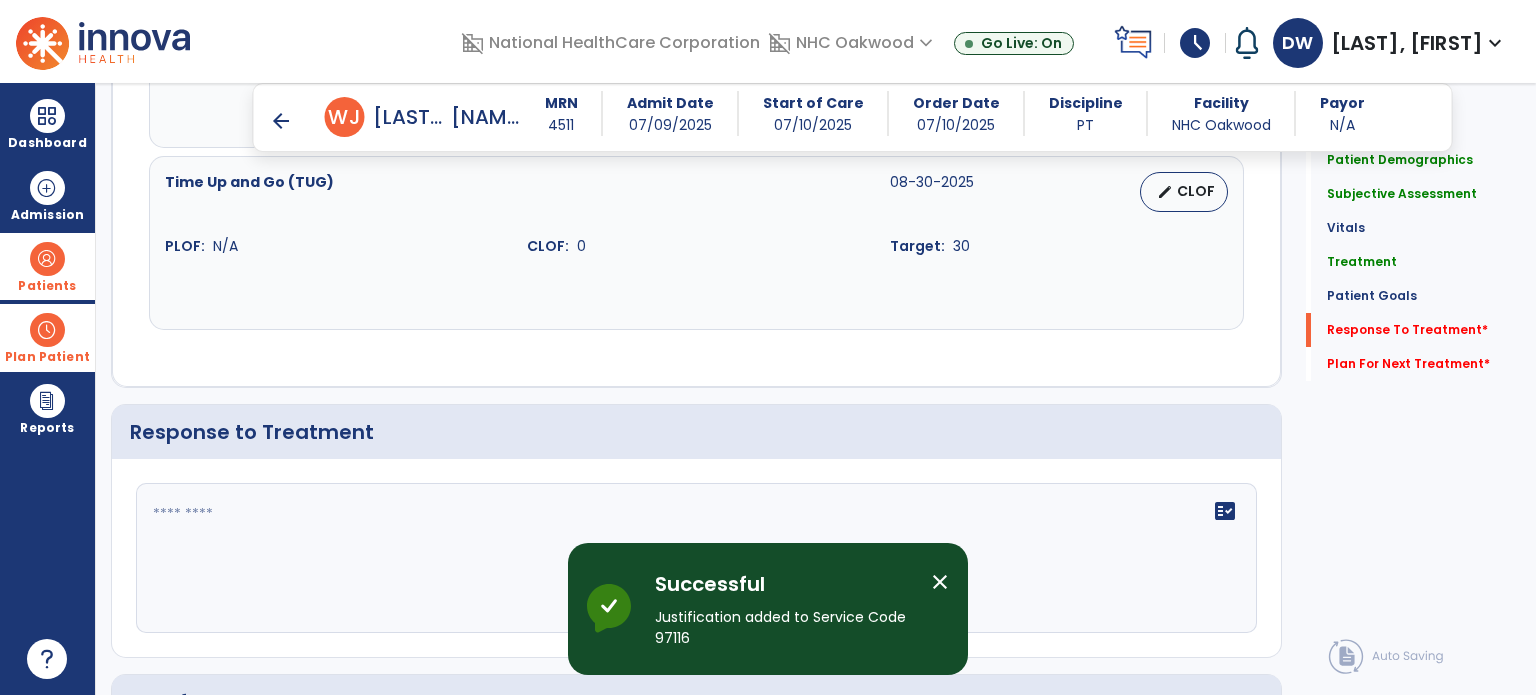 scroll, scrollTop: 2676, scrollLeft: 0, axis: vertical 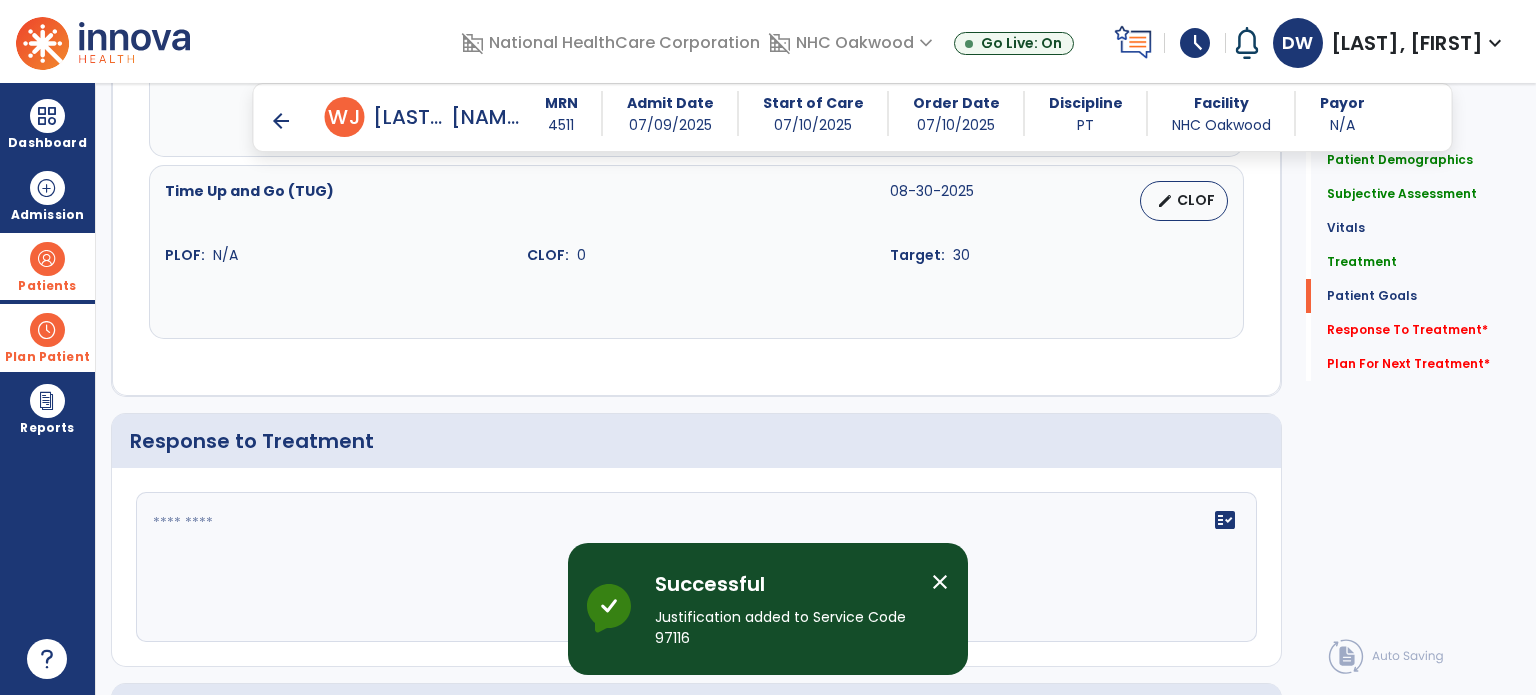 click 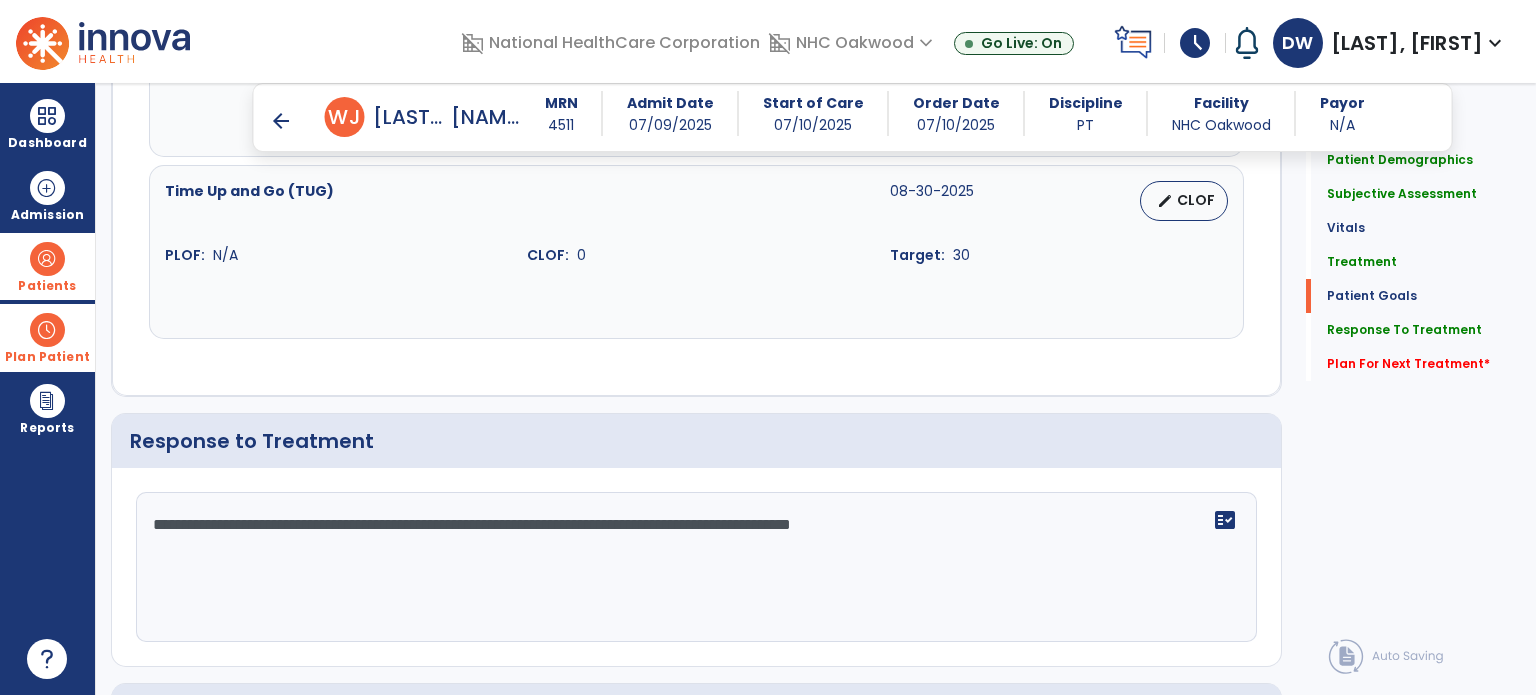 scroll, scrollTop: 2976, scrollLeft: 0, axis: vertical 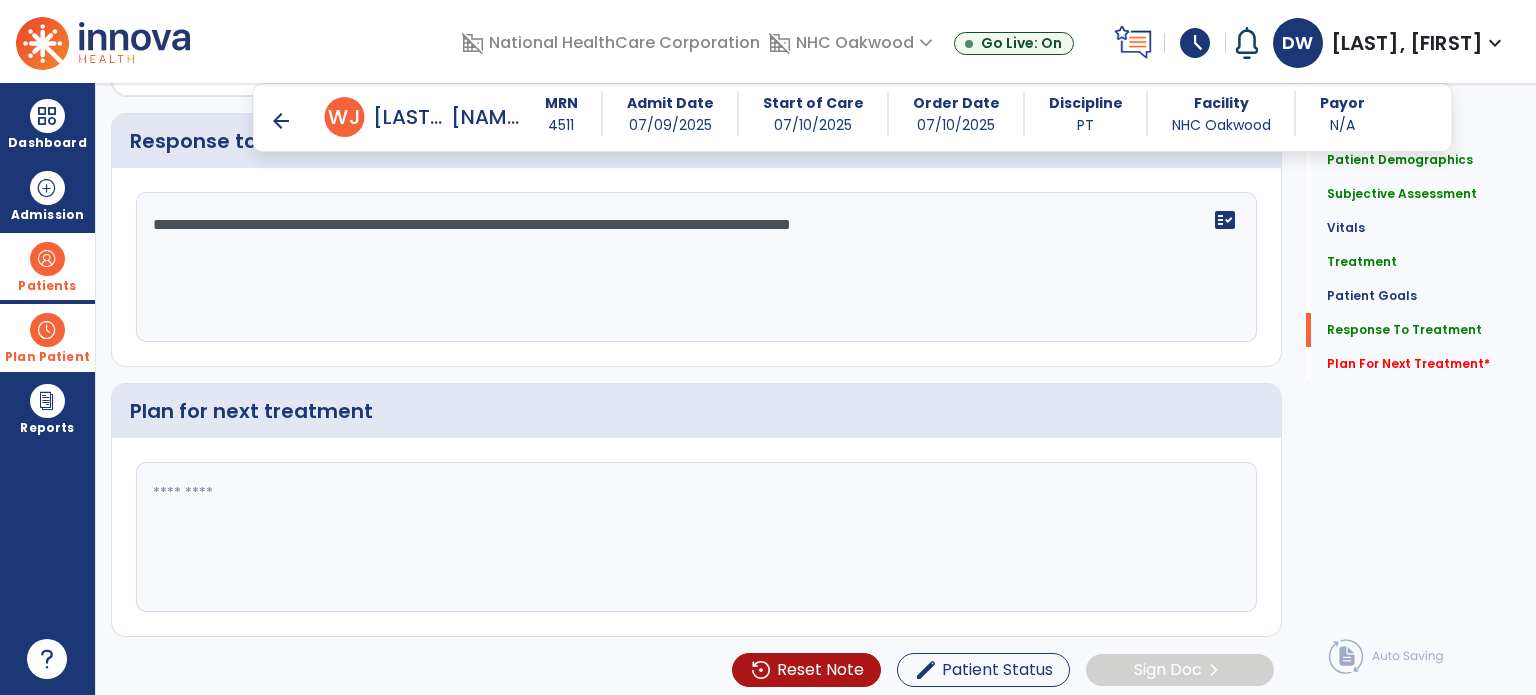 type on "**********" 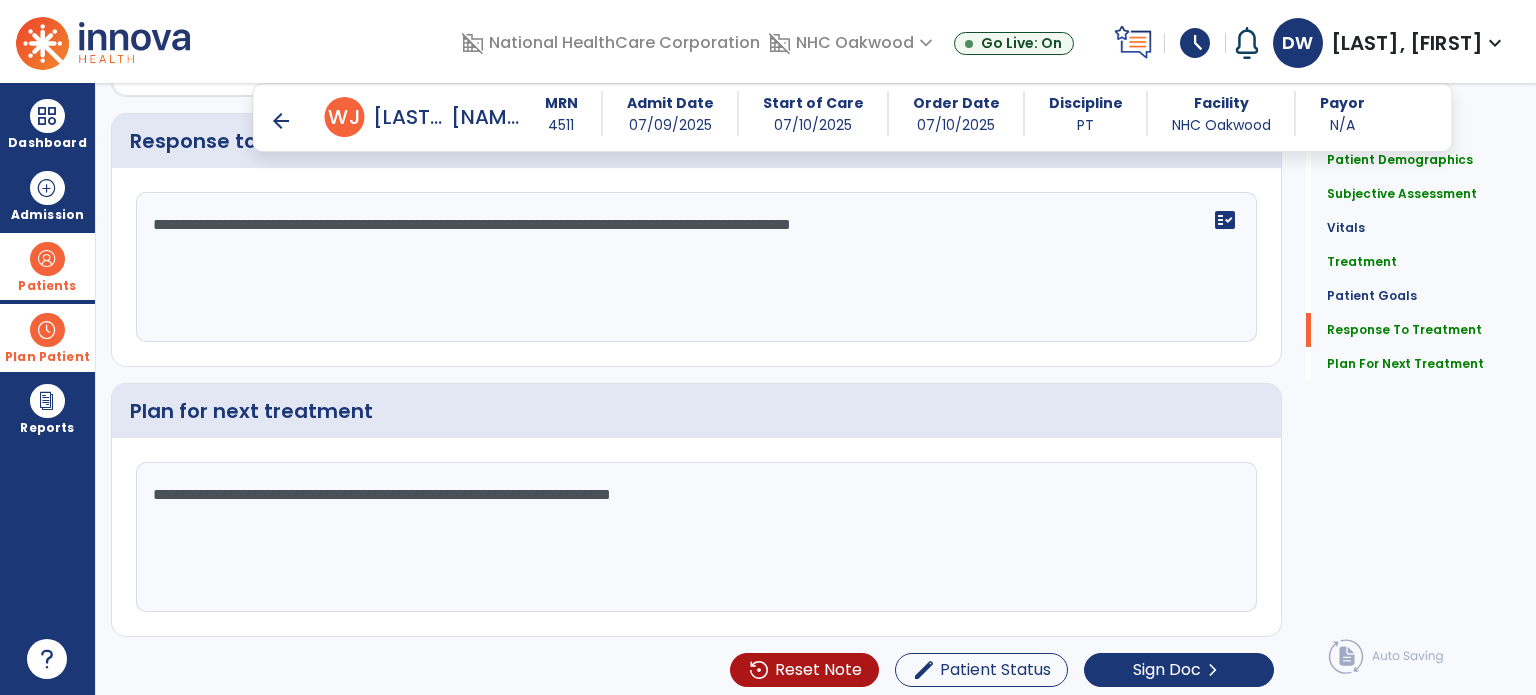 scroll, scrollTop: 2976, scrollLeft: 0, axis: vertical 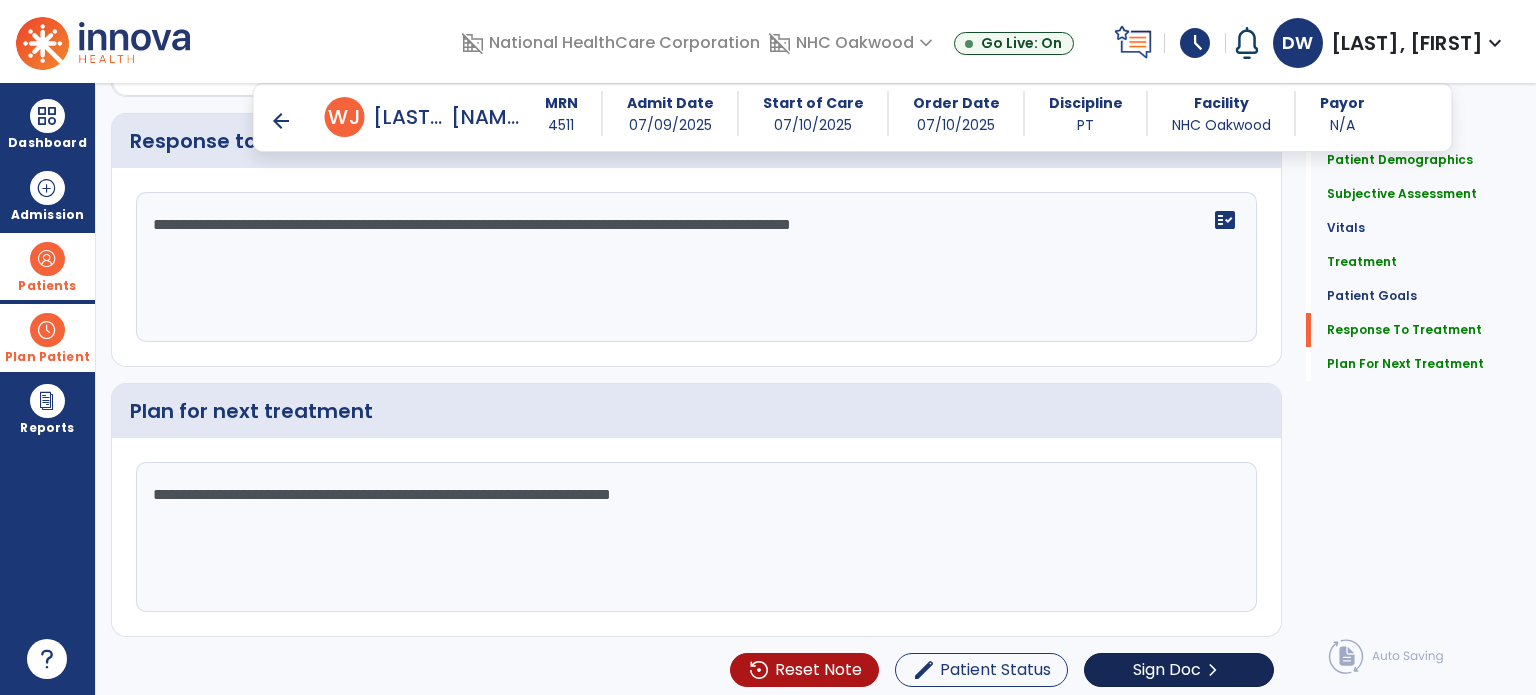 type on "**********" 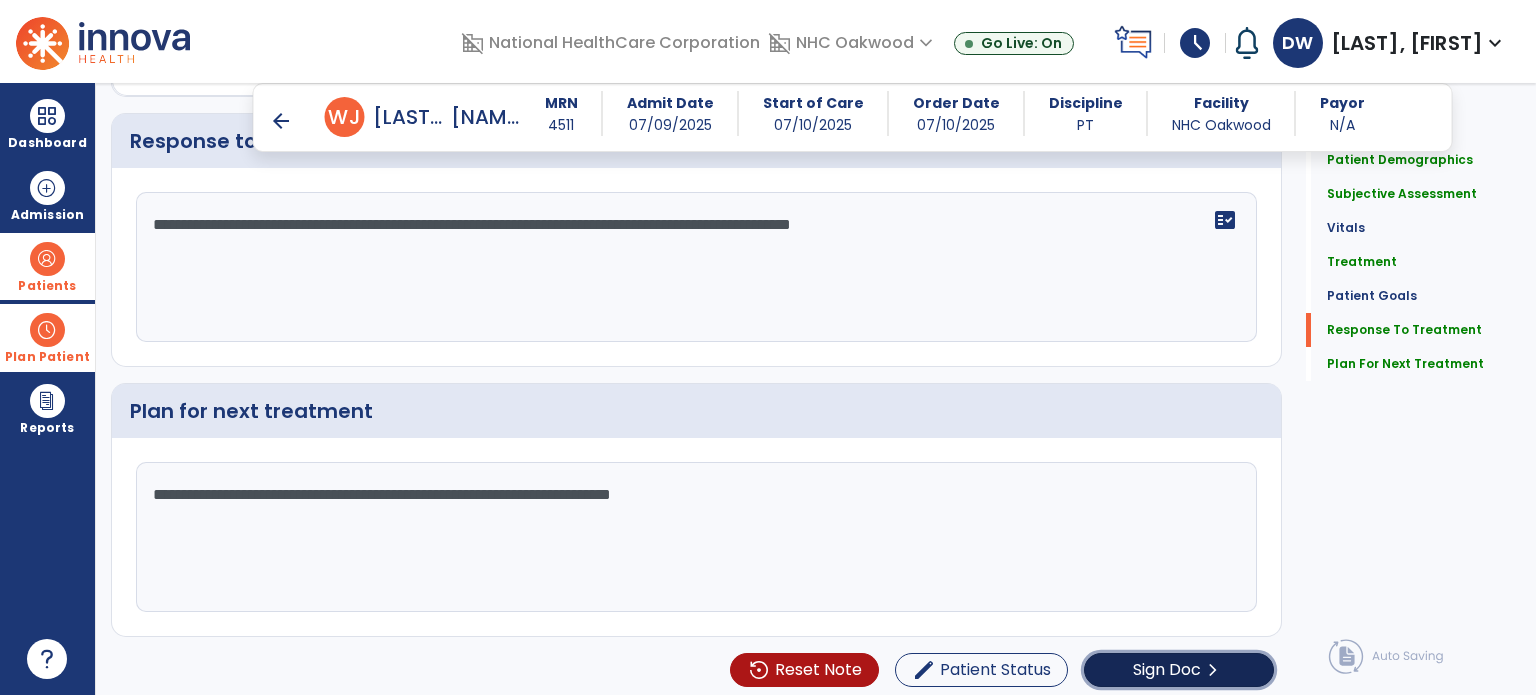 click on "Sign Doc  chevron_right" 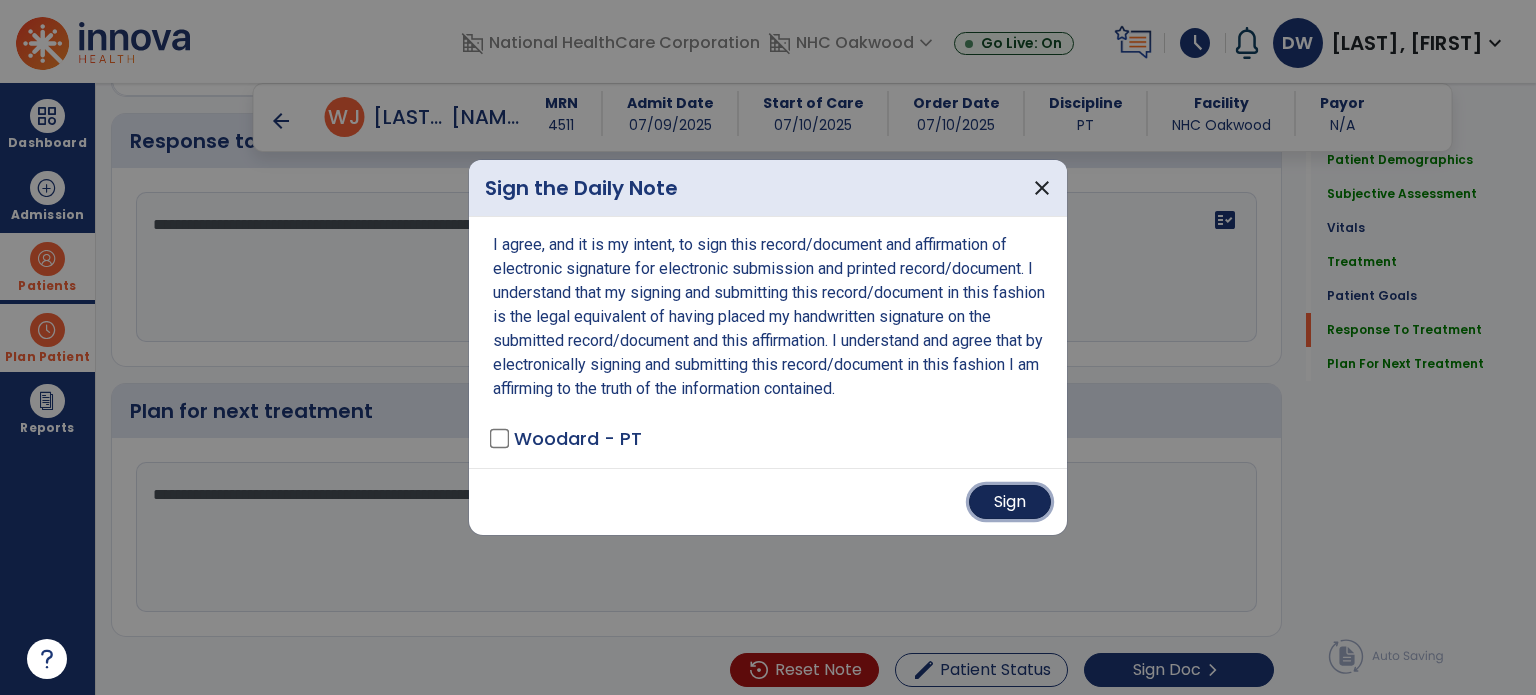 click on "Sign" at bounding box center [1010, 502] 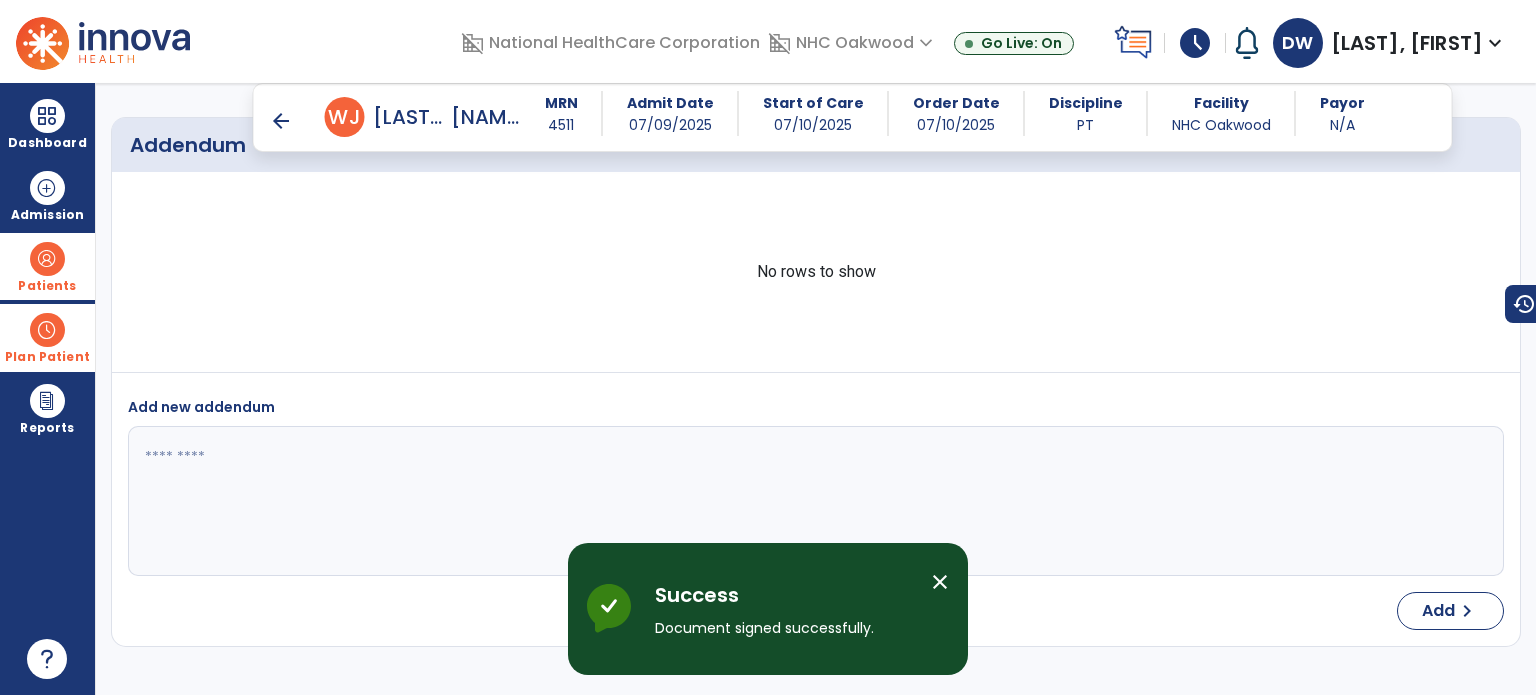 scroll, scrollTop: 3926, scrollLeft: 0, axis: vertical 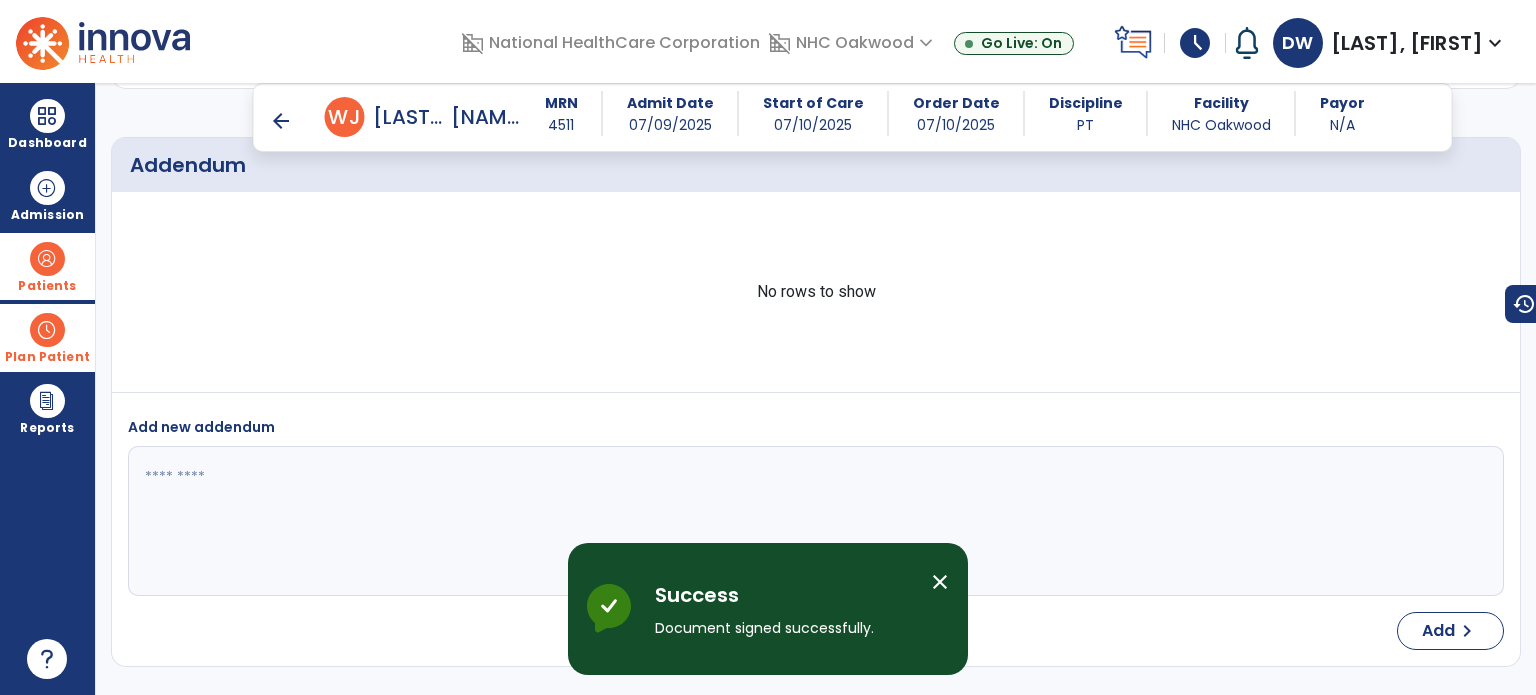 click on "arrow_back" at bounding box center [281, 121] 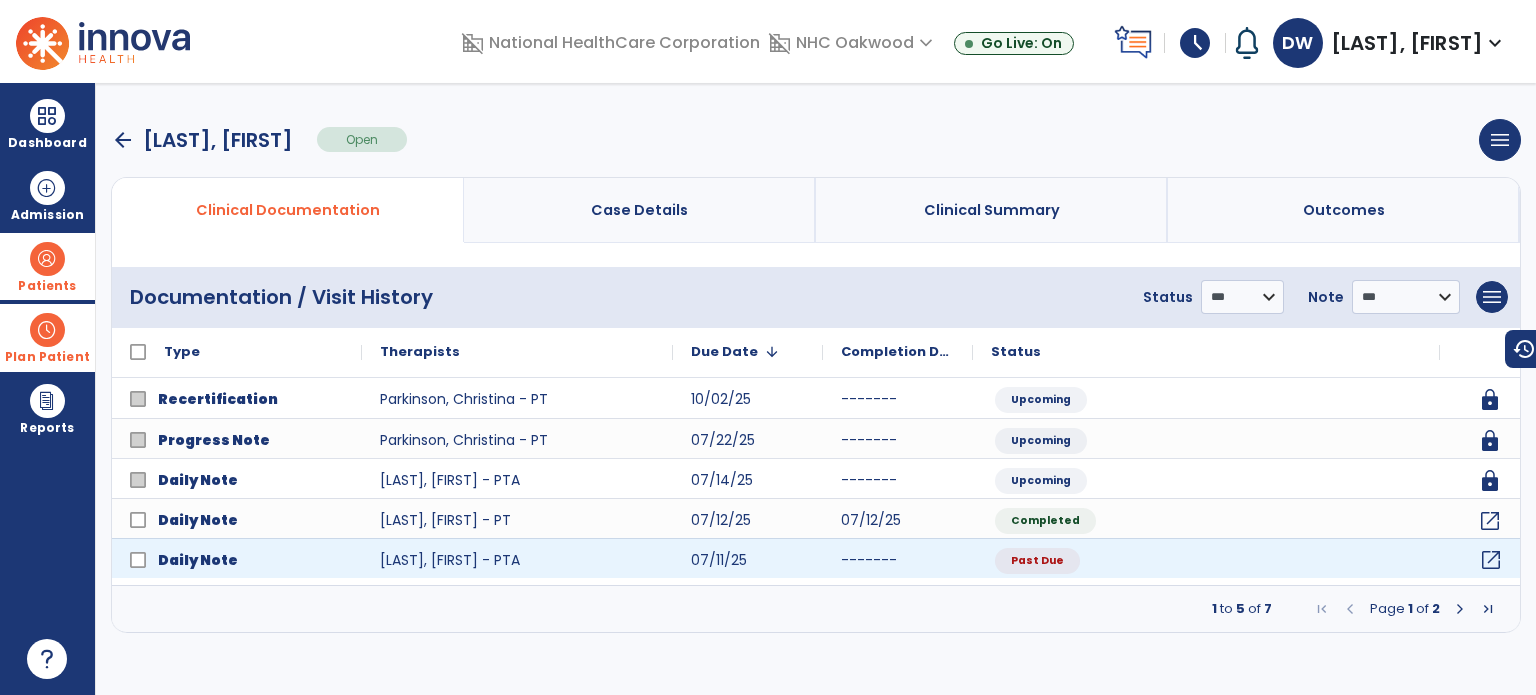 click on "open_in_new" 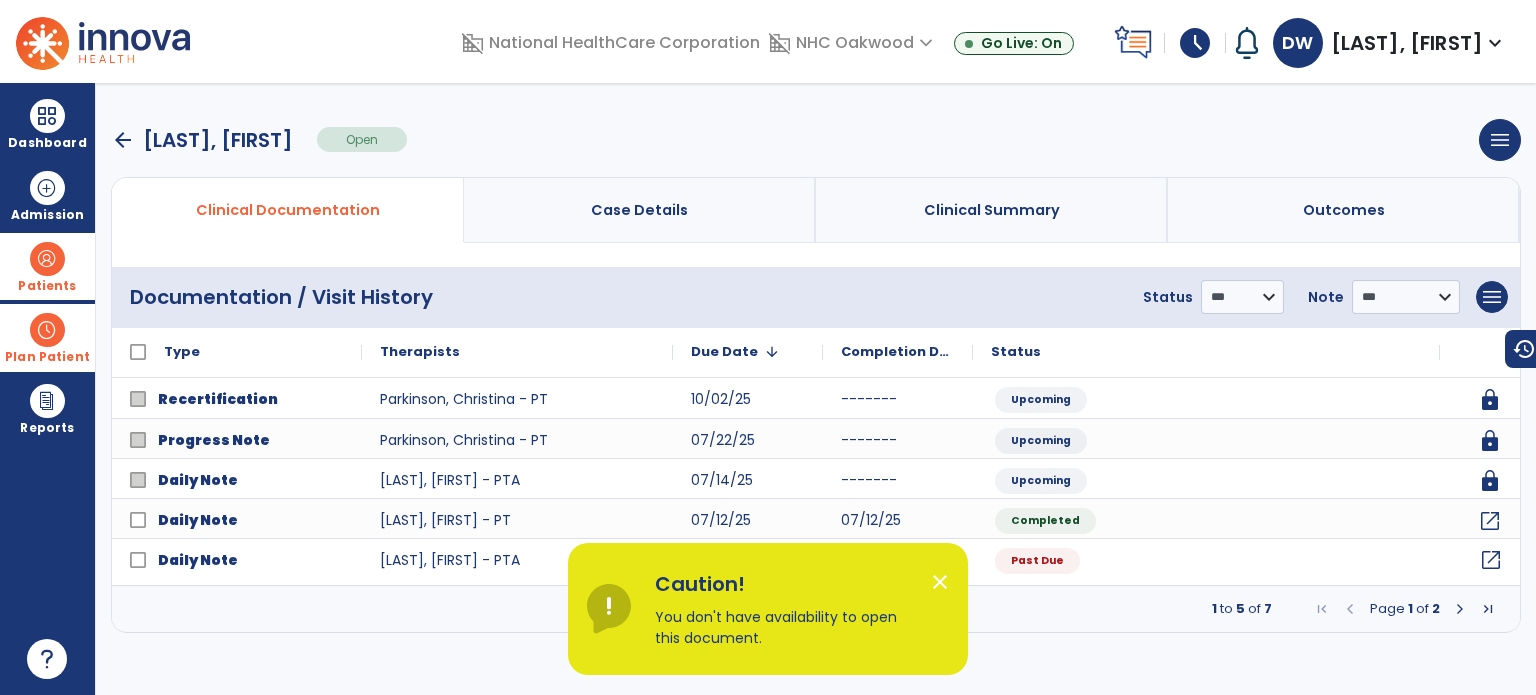 click on "close" at bounding box center (948, 585) 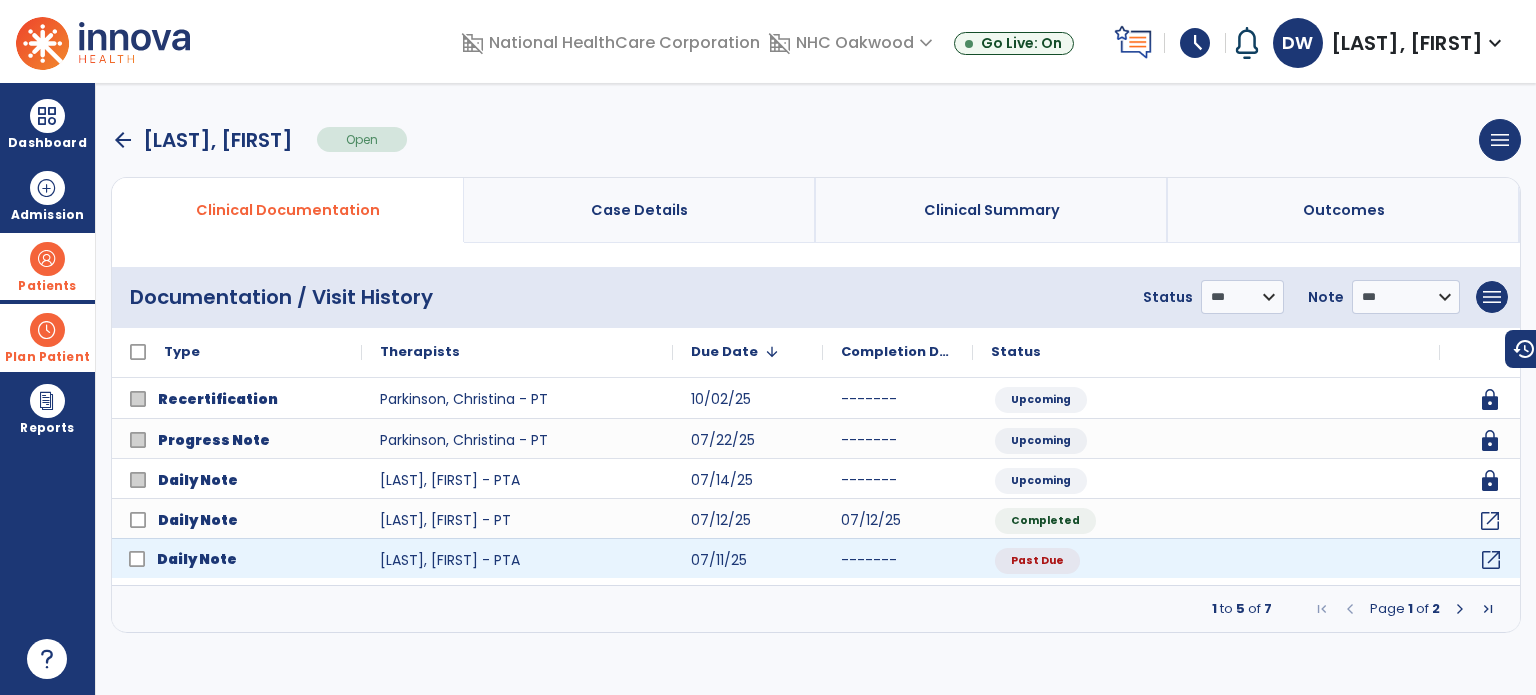 click on "Daily Note" at bounding box center (197, 559) 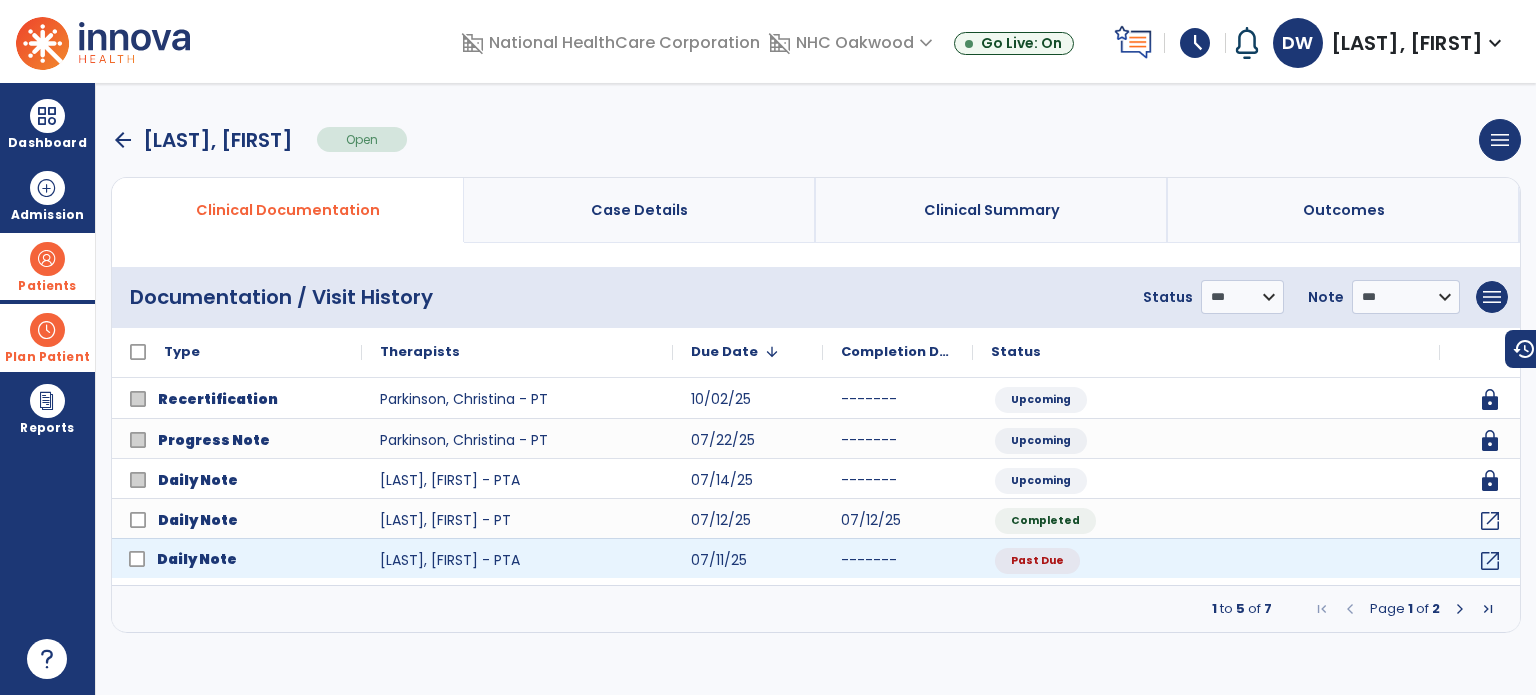 click on "Daily Note" 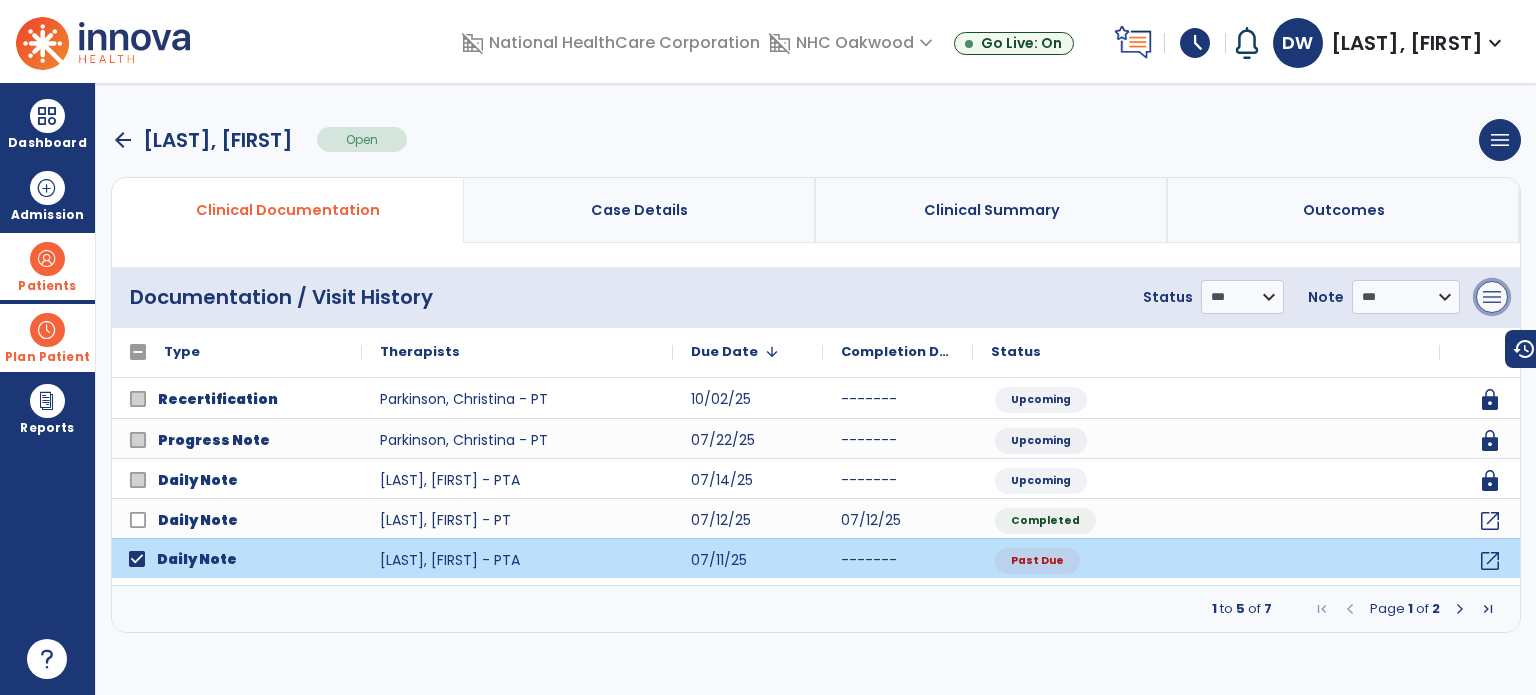 click on "menu" at bounding box center [1492, 297] 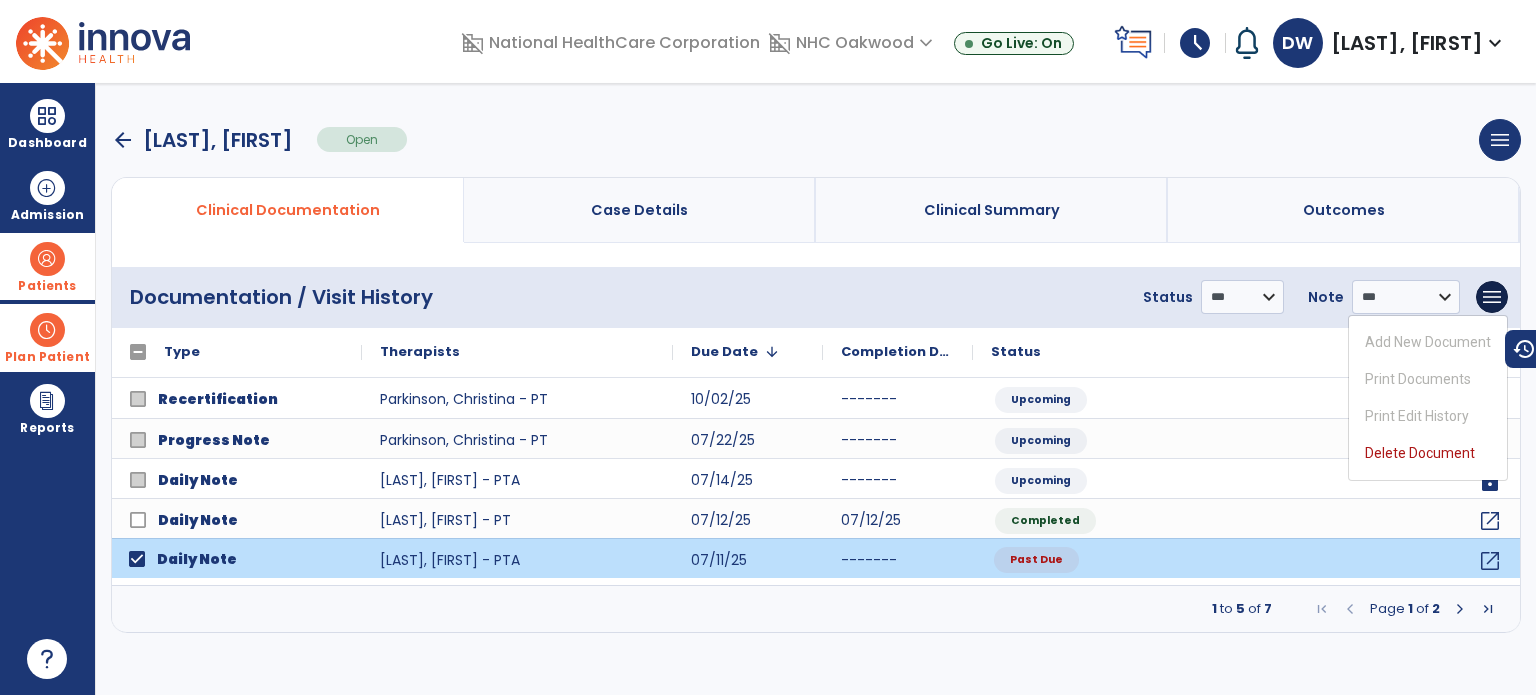 click on "Past Due" 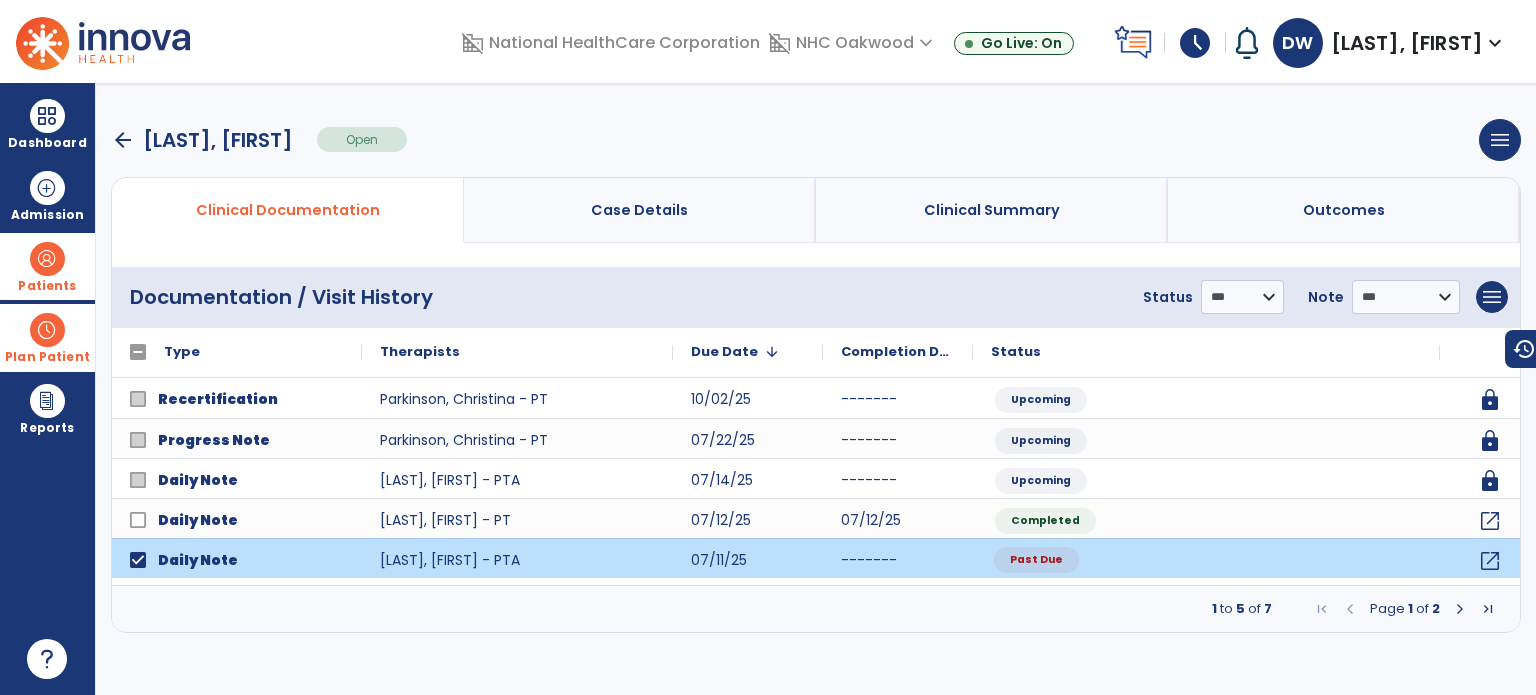click on "**********" 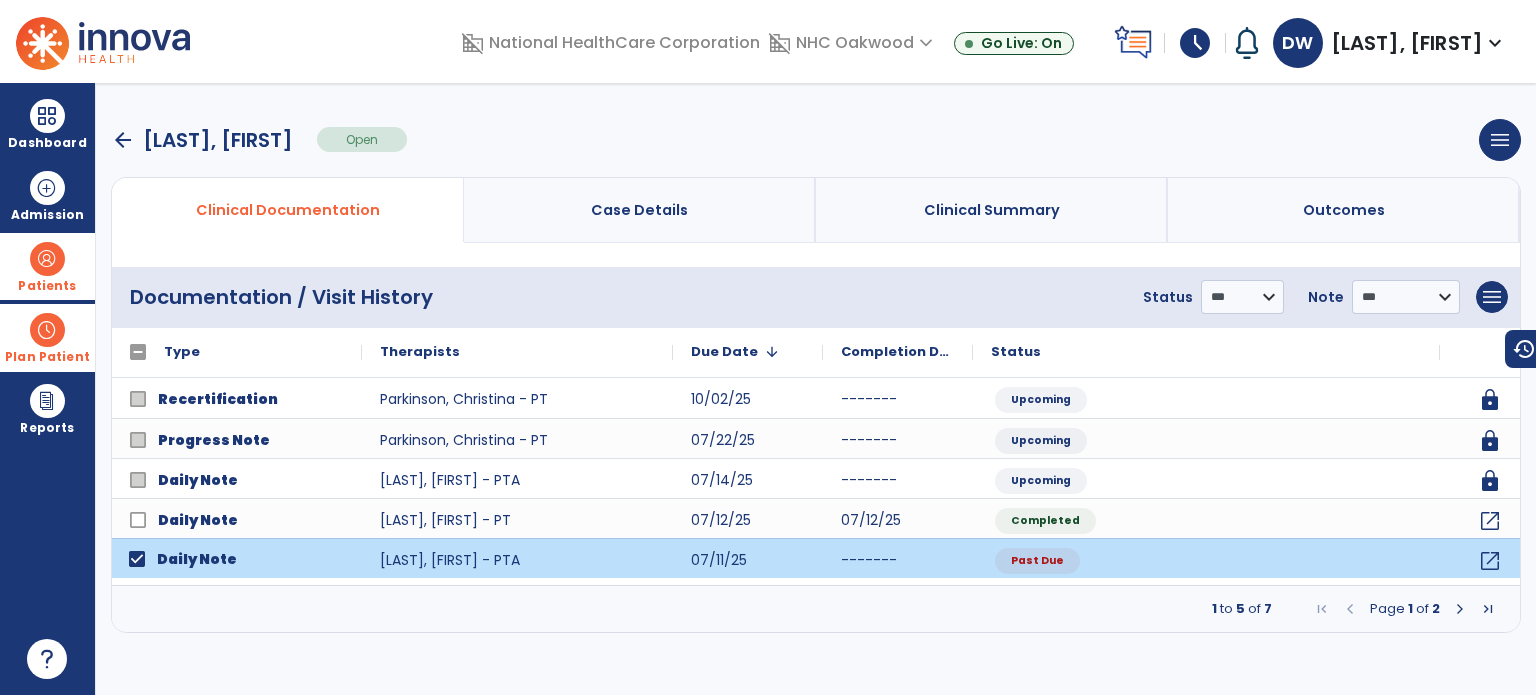 click on "Plan Patient" at bounding box center [47, 286] 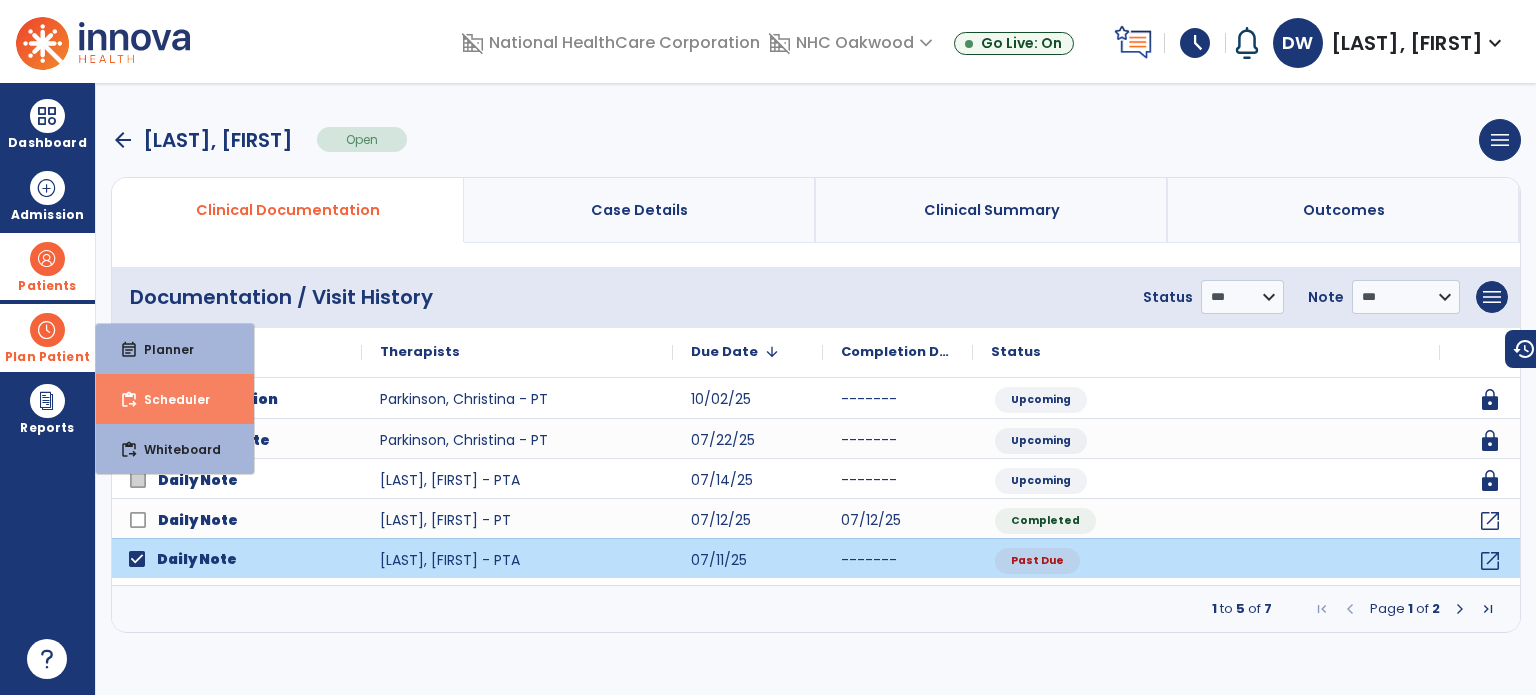 click on "Scheduler" at bounding box center [169, 399] 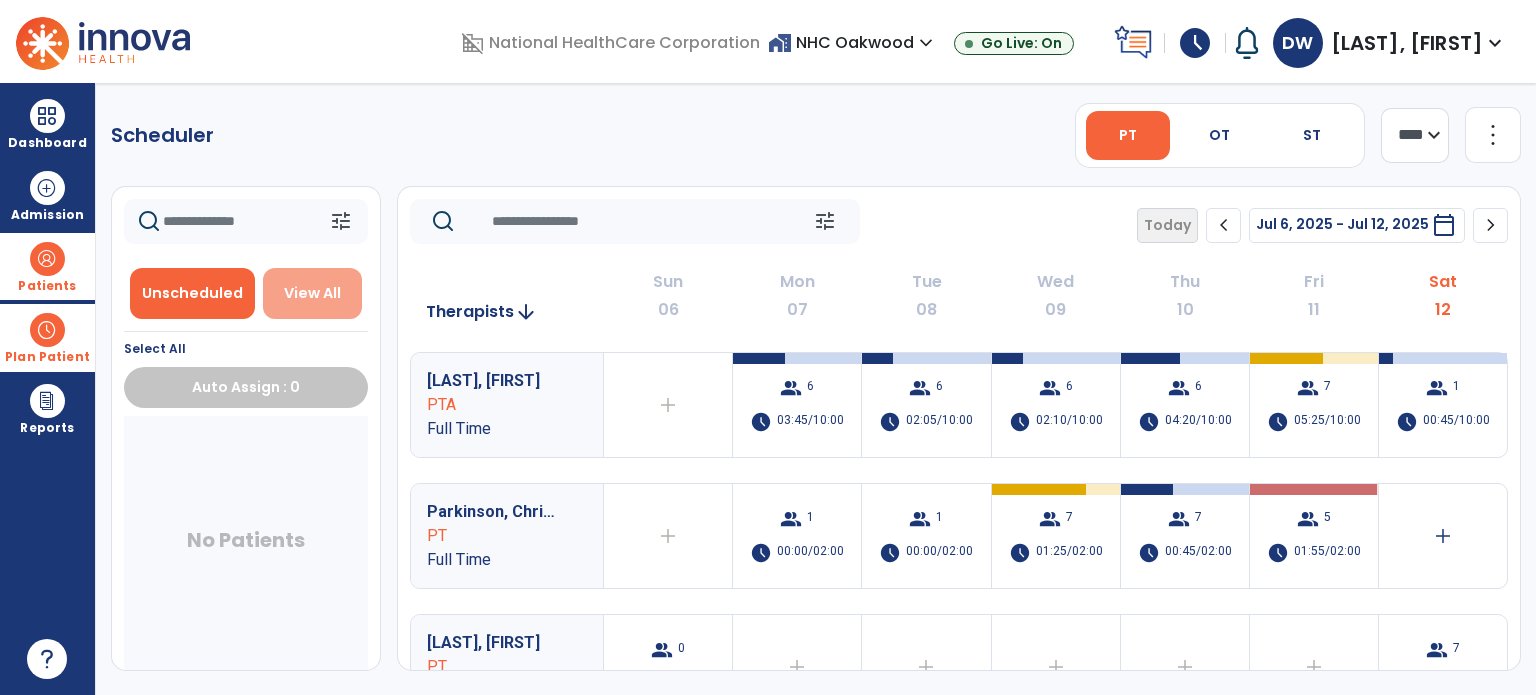click on "View All" at bounding box center [313, 293] 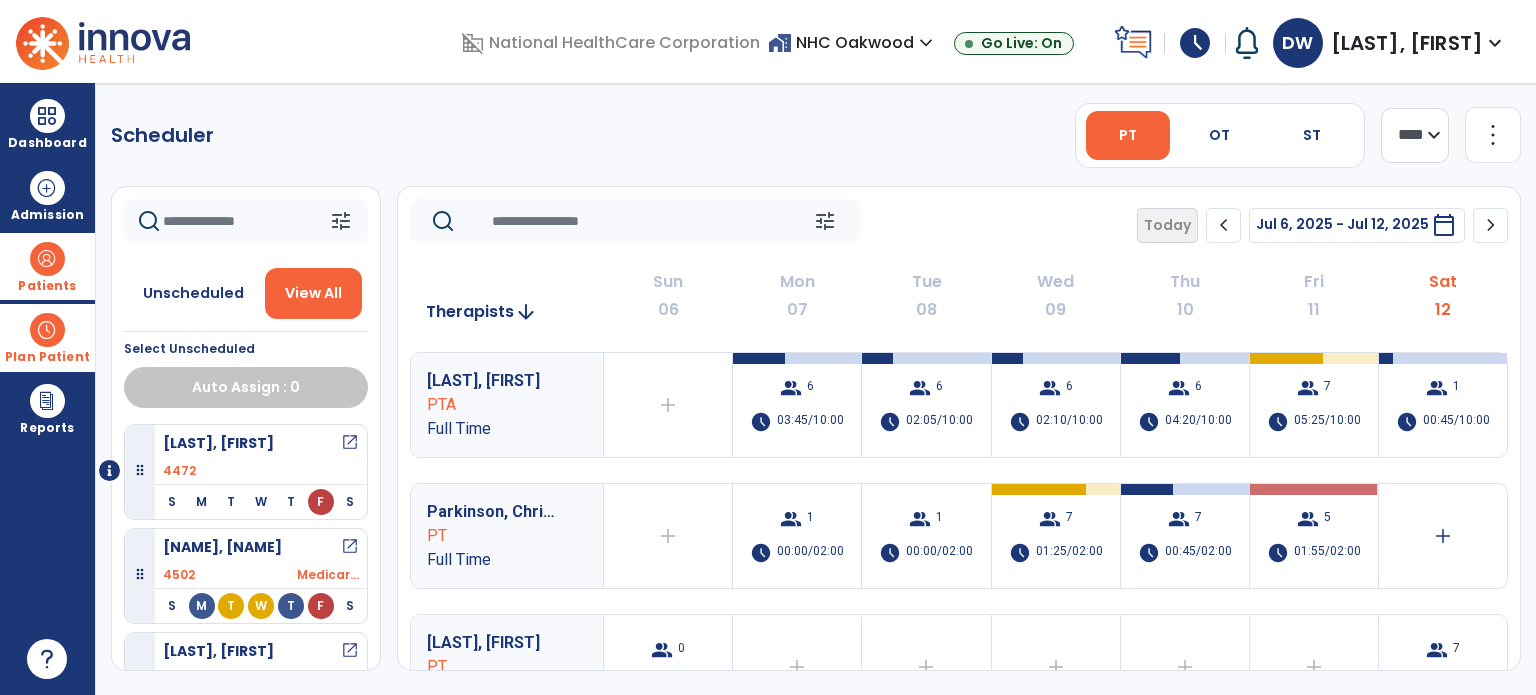click at bounding box center [47, 259] 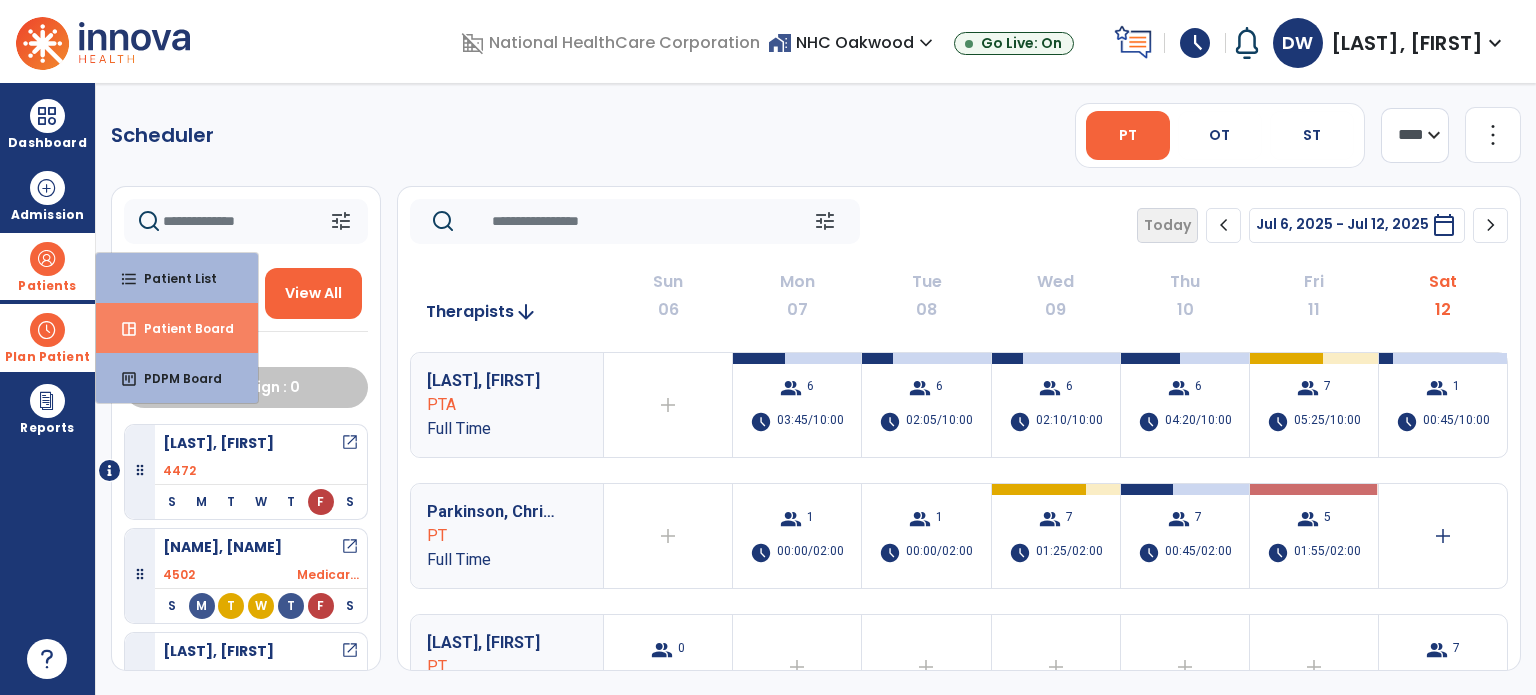 click on "Patient Board" at bounding box center (181, 328) 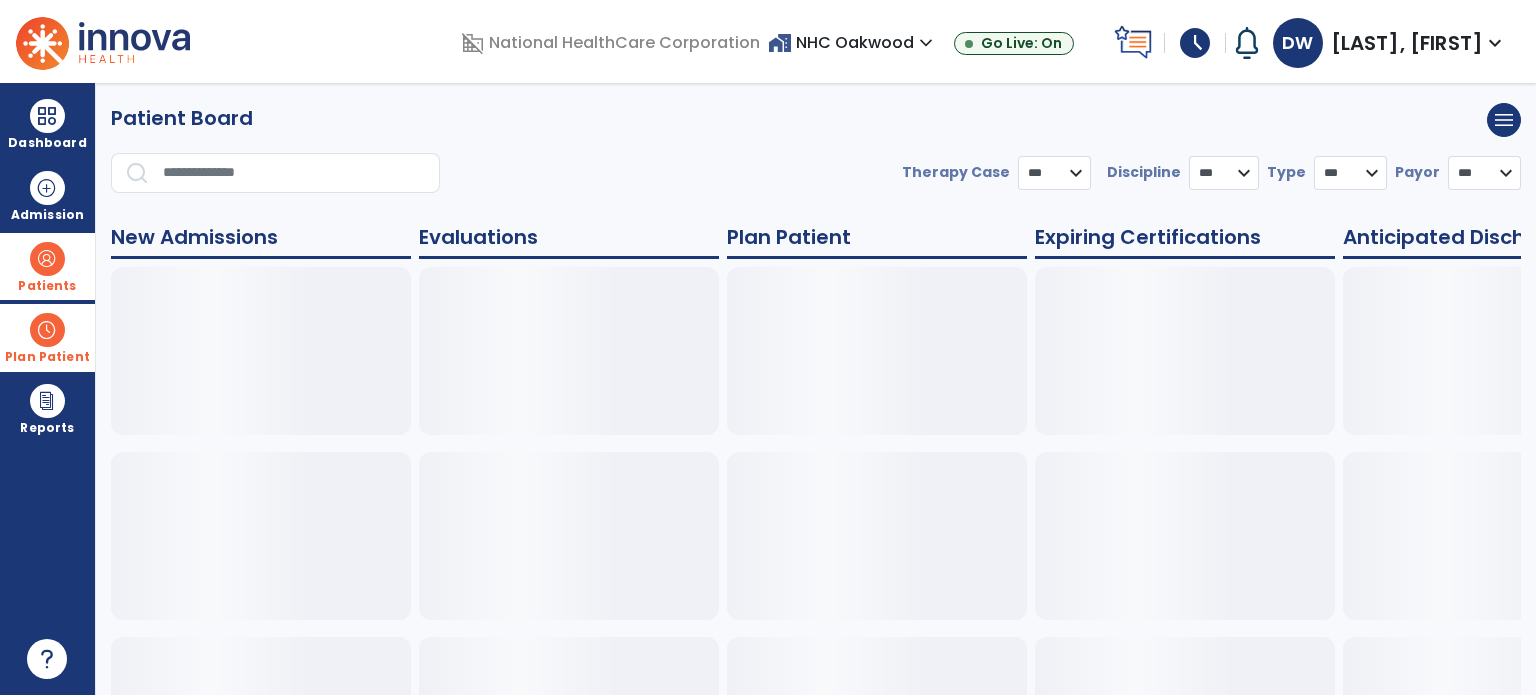 select on "***" 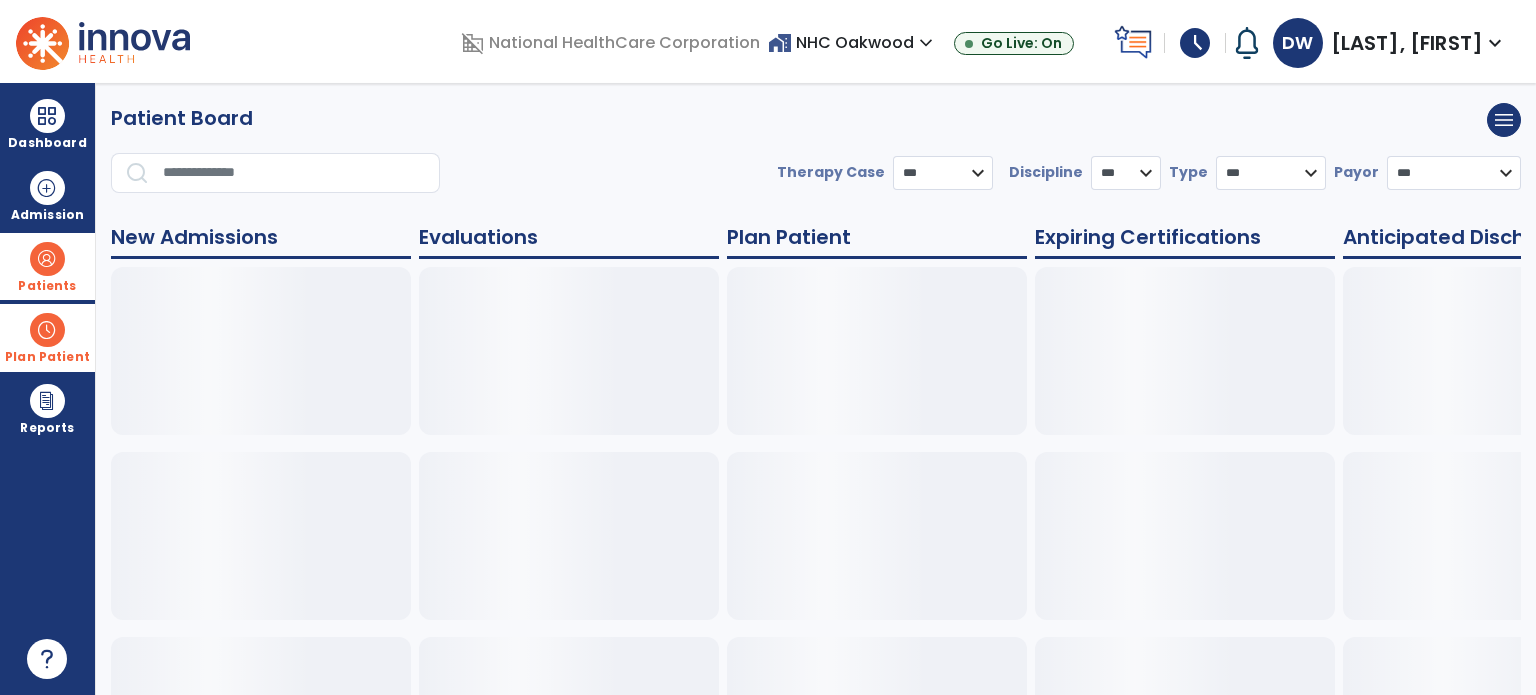 click on "Plan Patient" at bounding box center [47, 286] 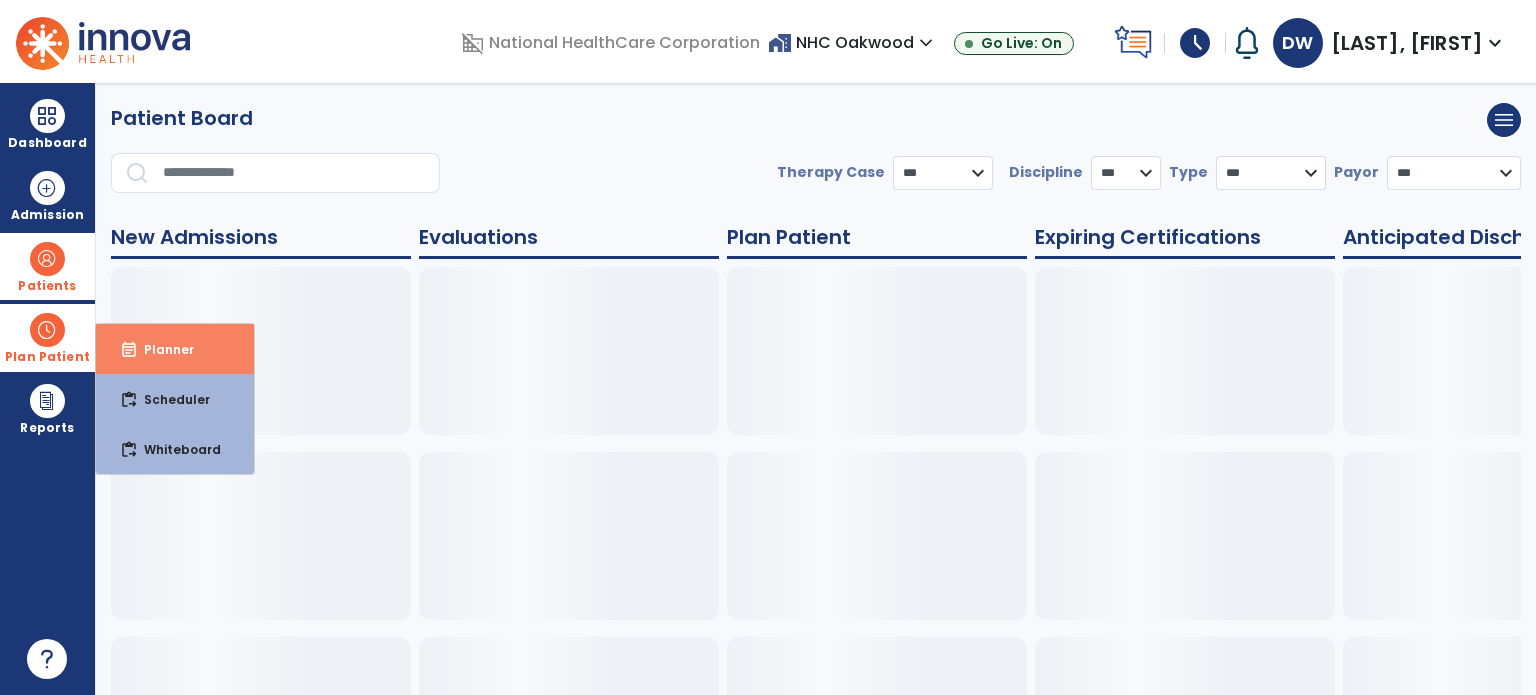 click on "Planner" at bounding box center [161, 349] 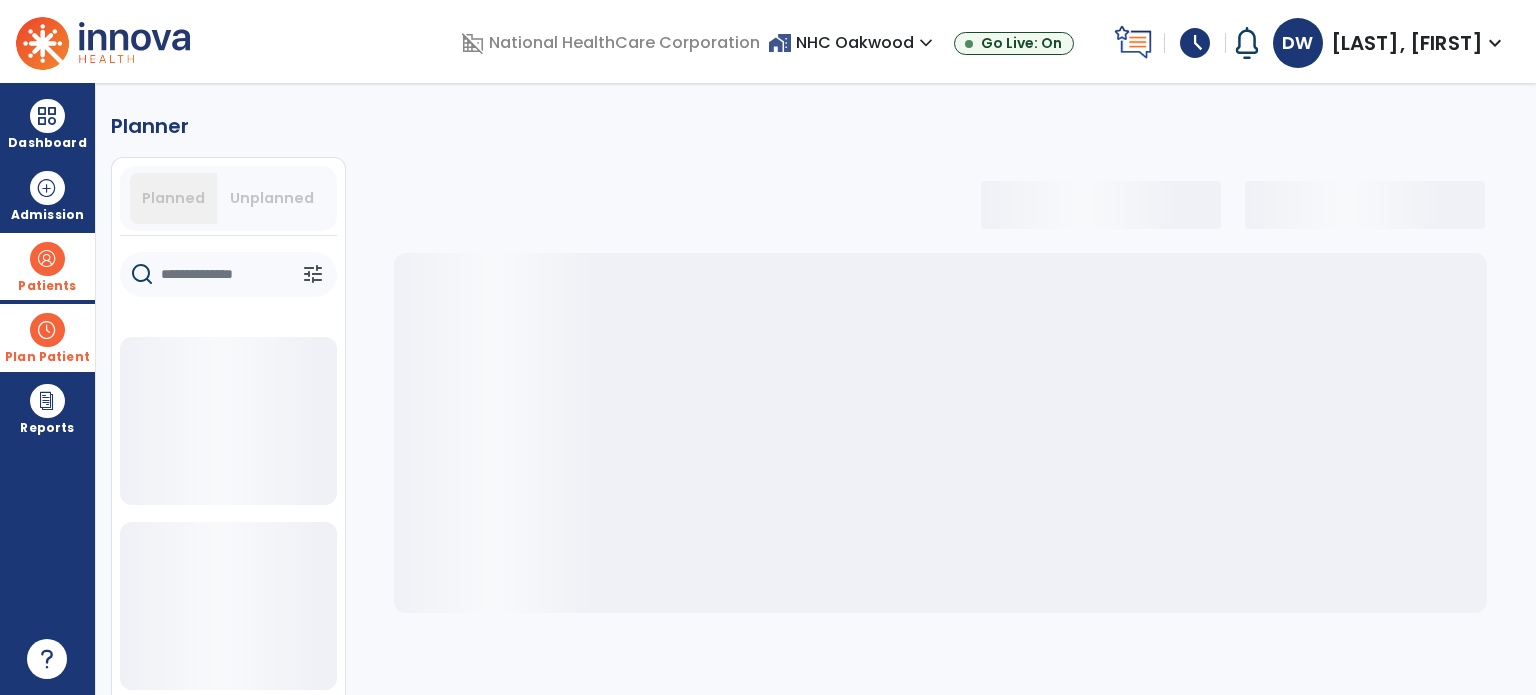 select on "***" 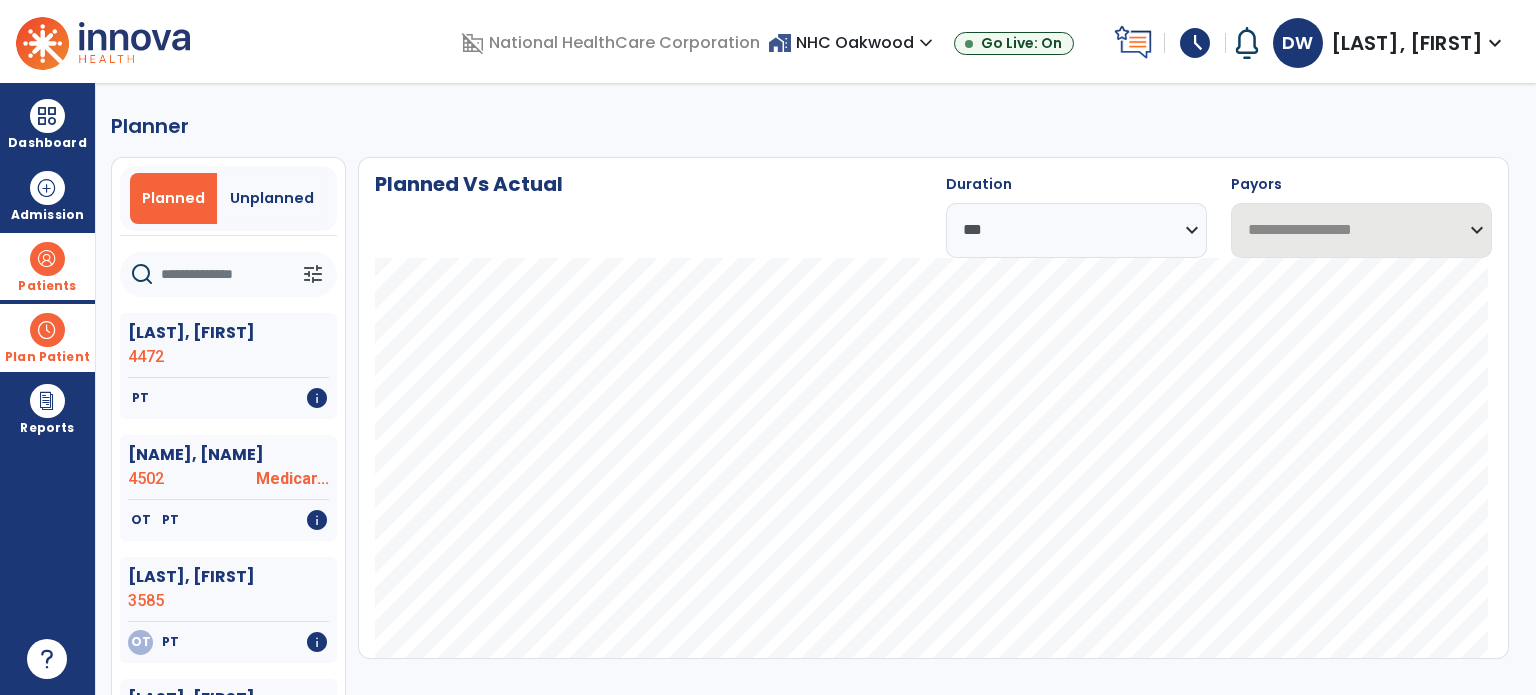 select on "***" 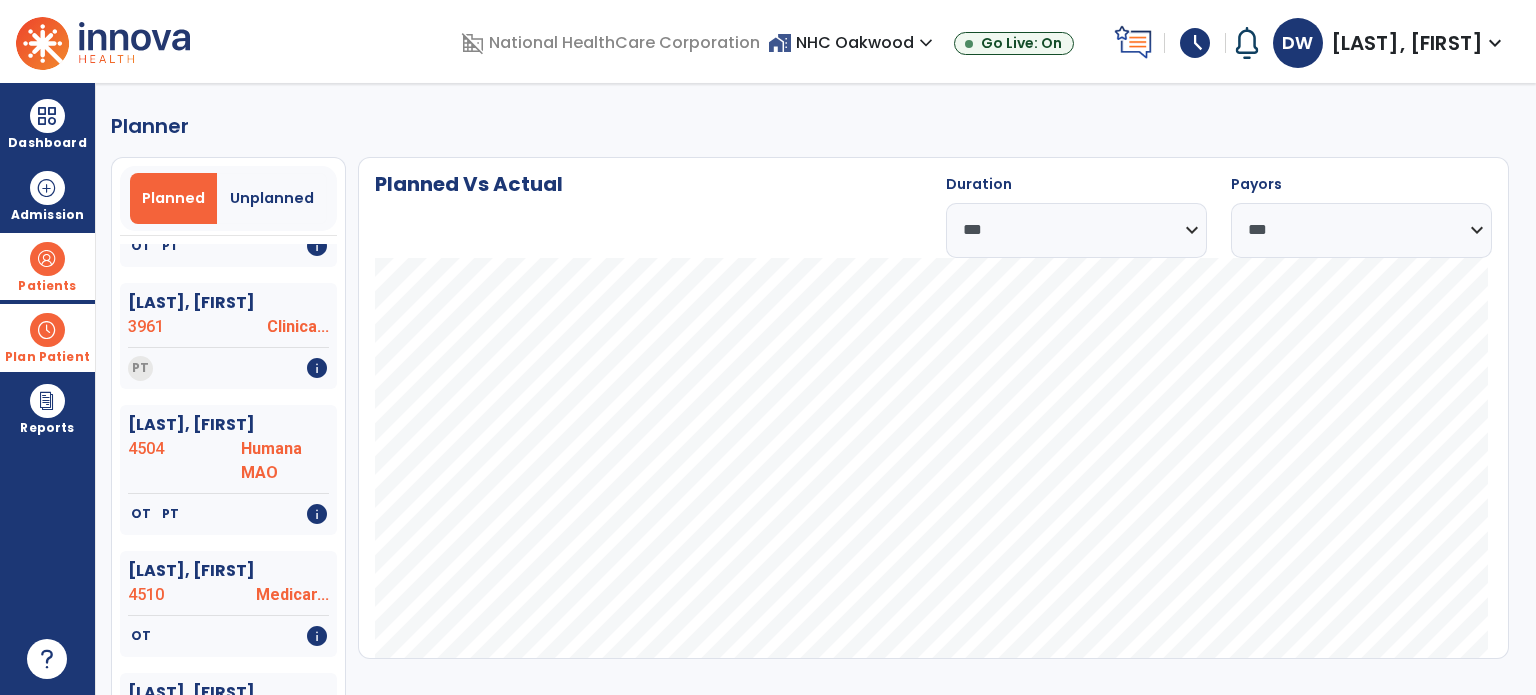scroll, scrollTop: 1300, scrollLeft: 0, axis: vertical 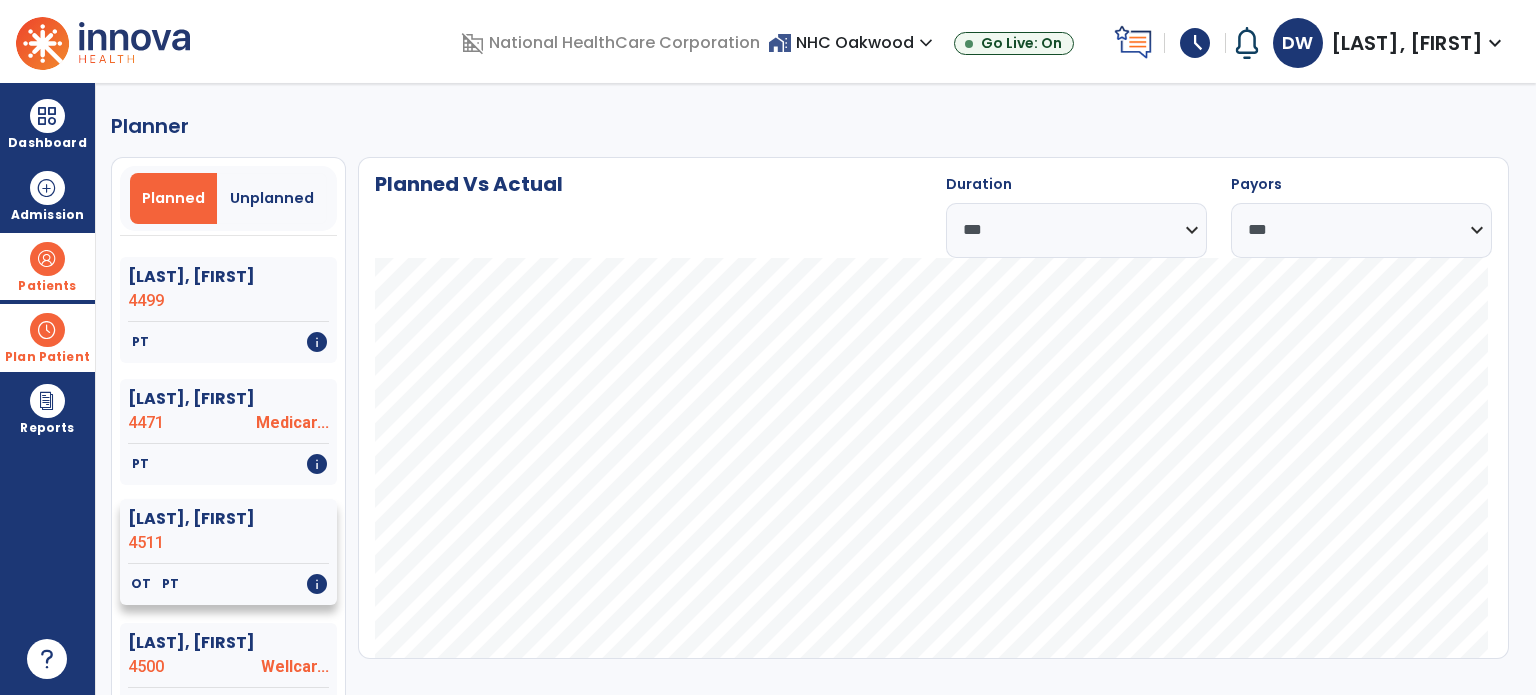 click on "[LAST], [FIRST]" 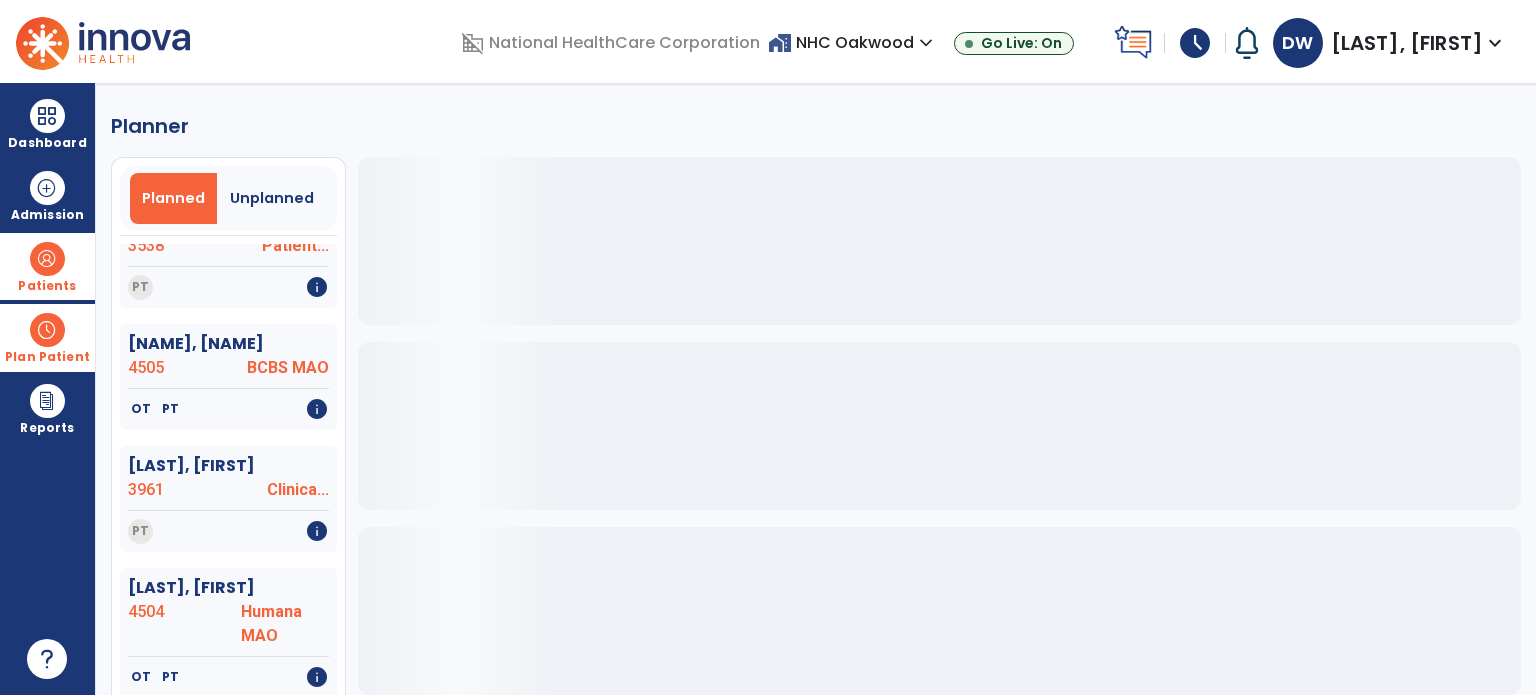 scroll, scrollTop: 1300, scrollLeft: 0, axis: vertical 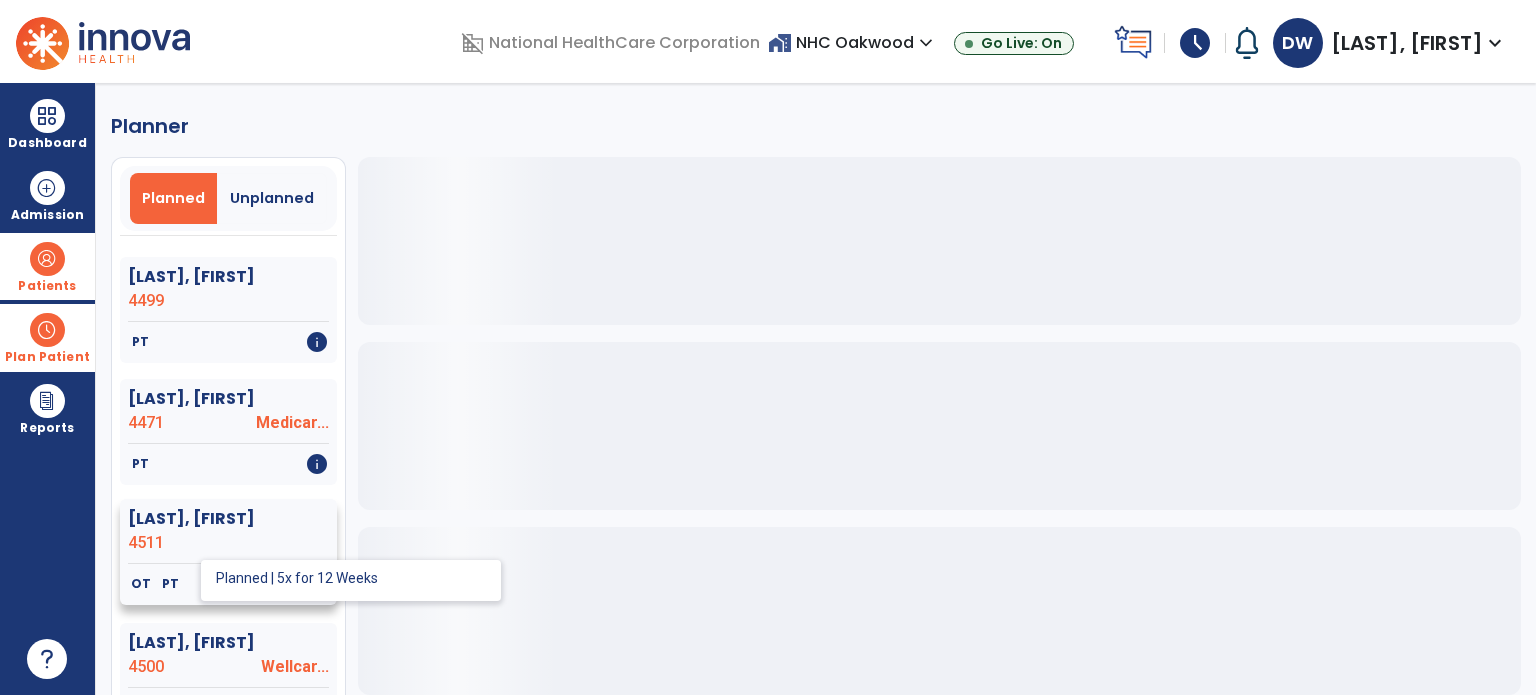 click on "PT" 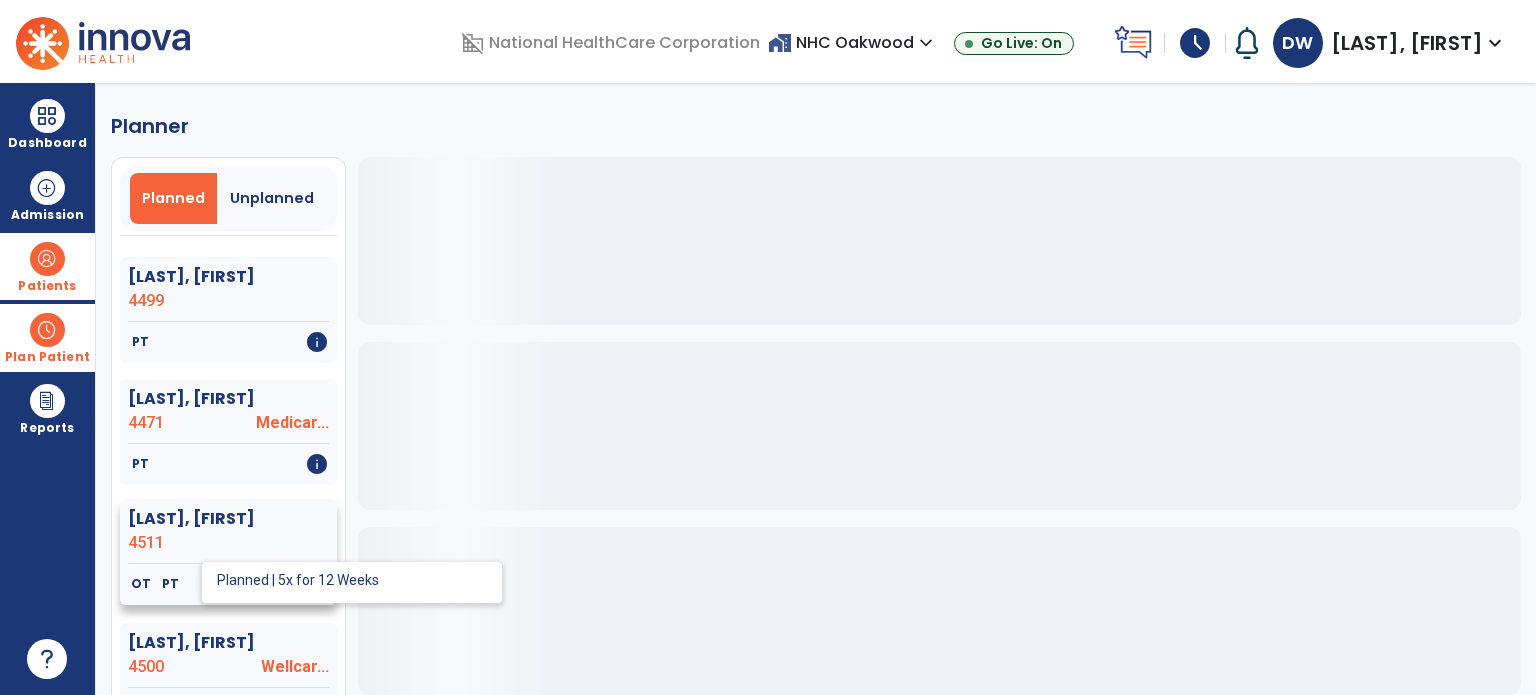 click on "PT" 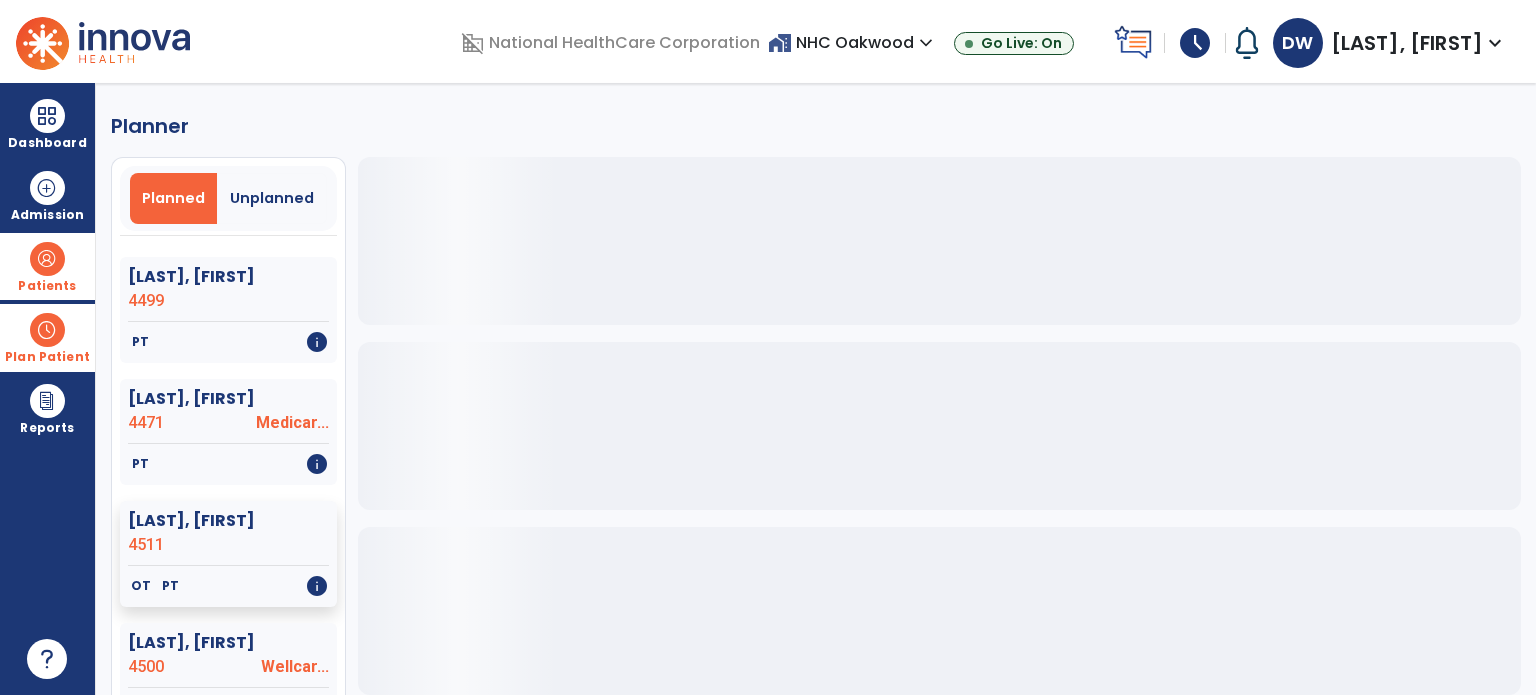 click on "Plan Patient" at bounding box center [47, 337] 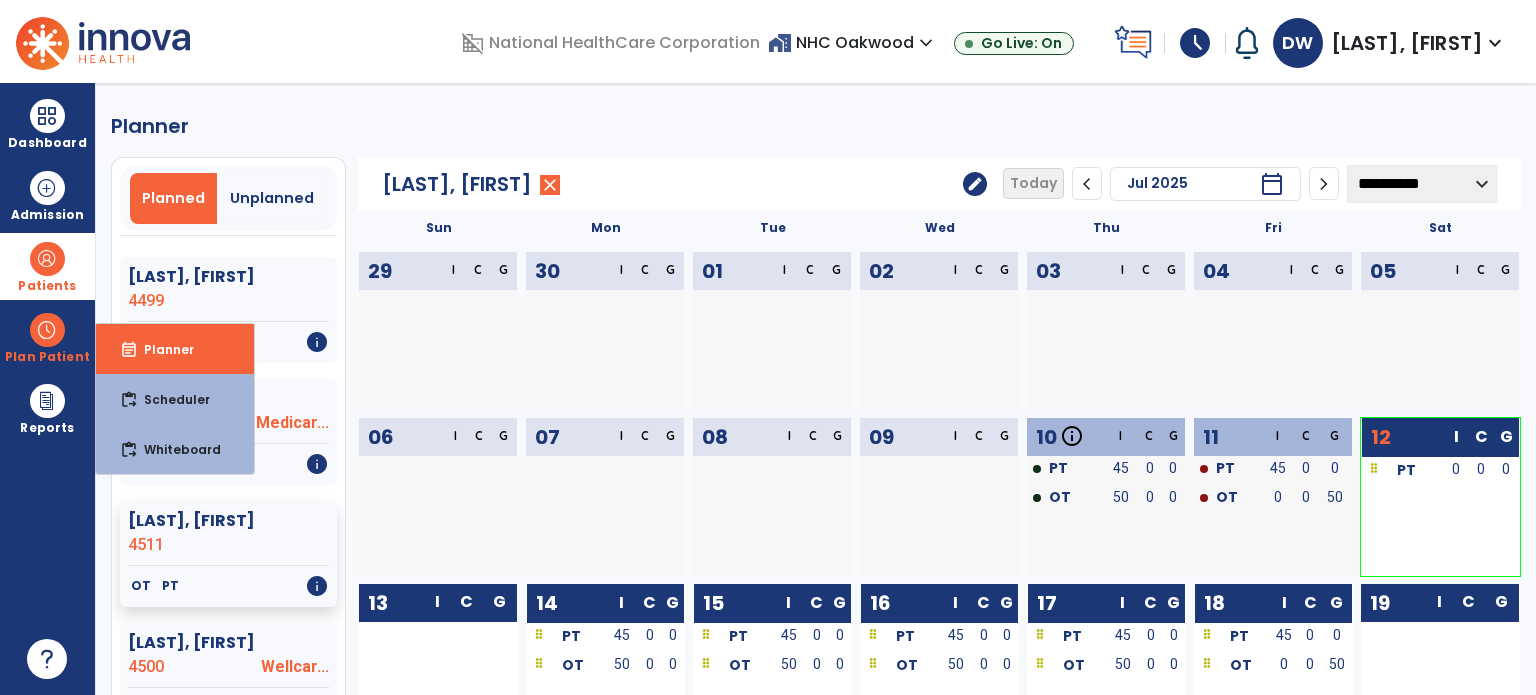 click at bounding box center [47, 259] 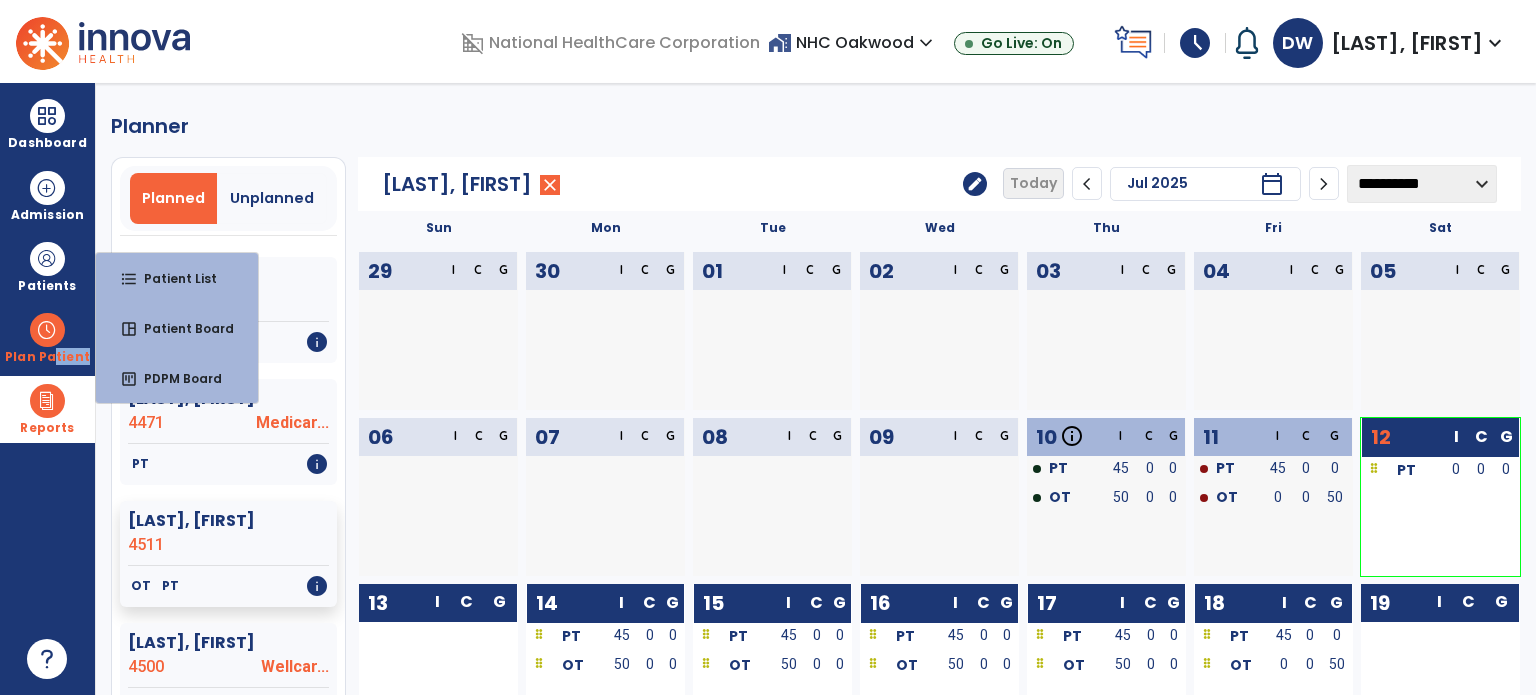 click on "Dashboard  dashboard  Therapist Dashboard Admission Patients  format_list_bulleted  Patient List  space_dashboard  Patient Board  insert_chart  PDPM Board Plan Patient  event_note  Planner  content_paste_go  Scheduler  content_paste_go  Whiteboard Reports  export_notes  Billing Exports  note_alt  EOM Report  event_note  Minutes By Payor  inbox_customize  Service Log  playlist_add_check  Triple Check Report" at bounding box center (48, 389) 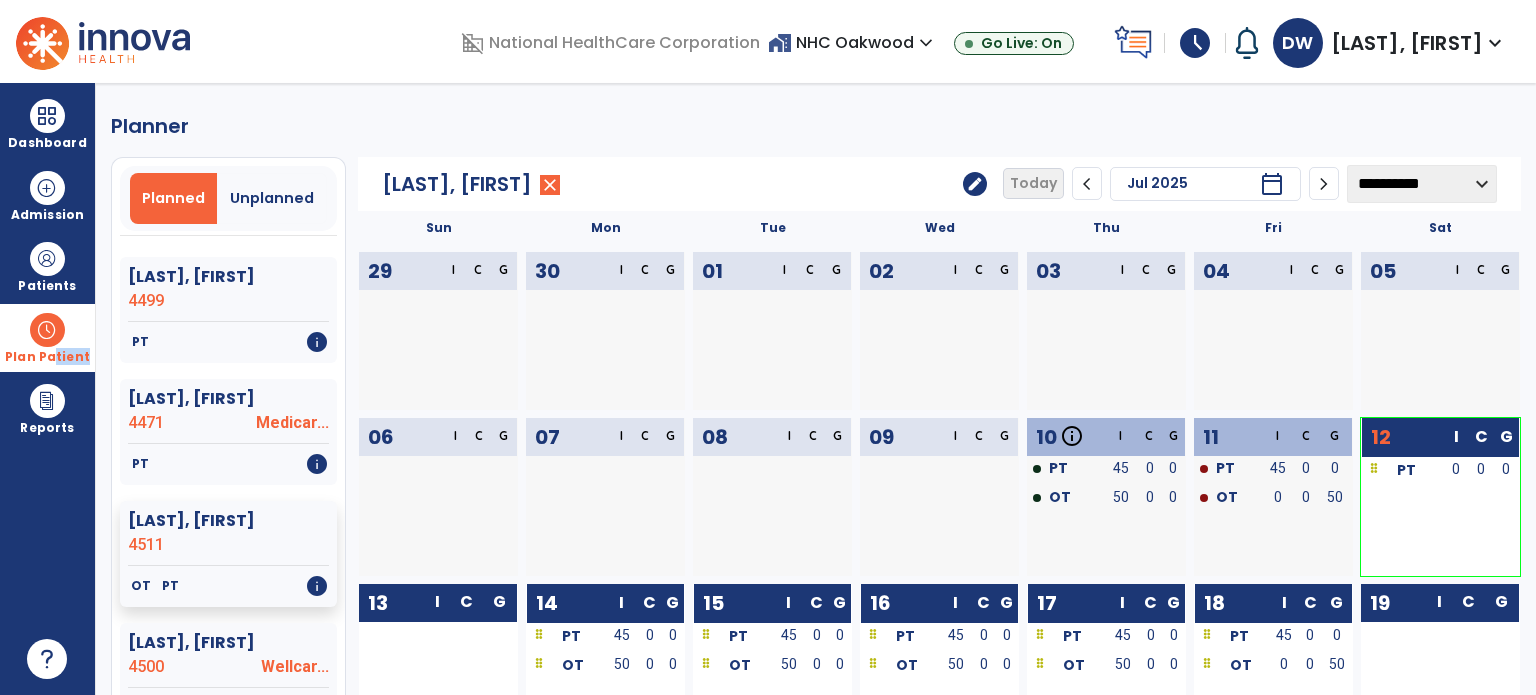 click on "Plan Patient" at bounding box center [47, 357] 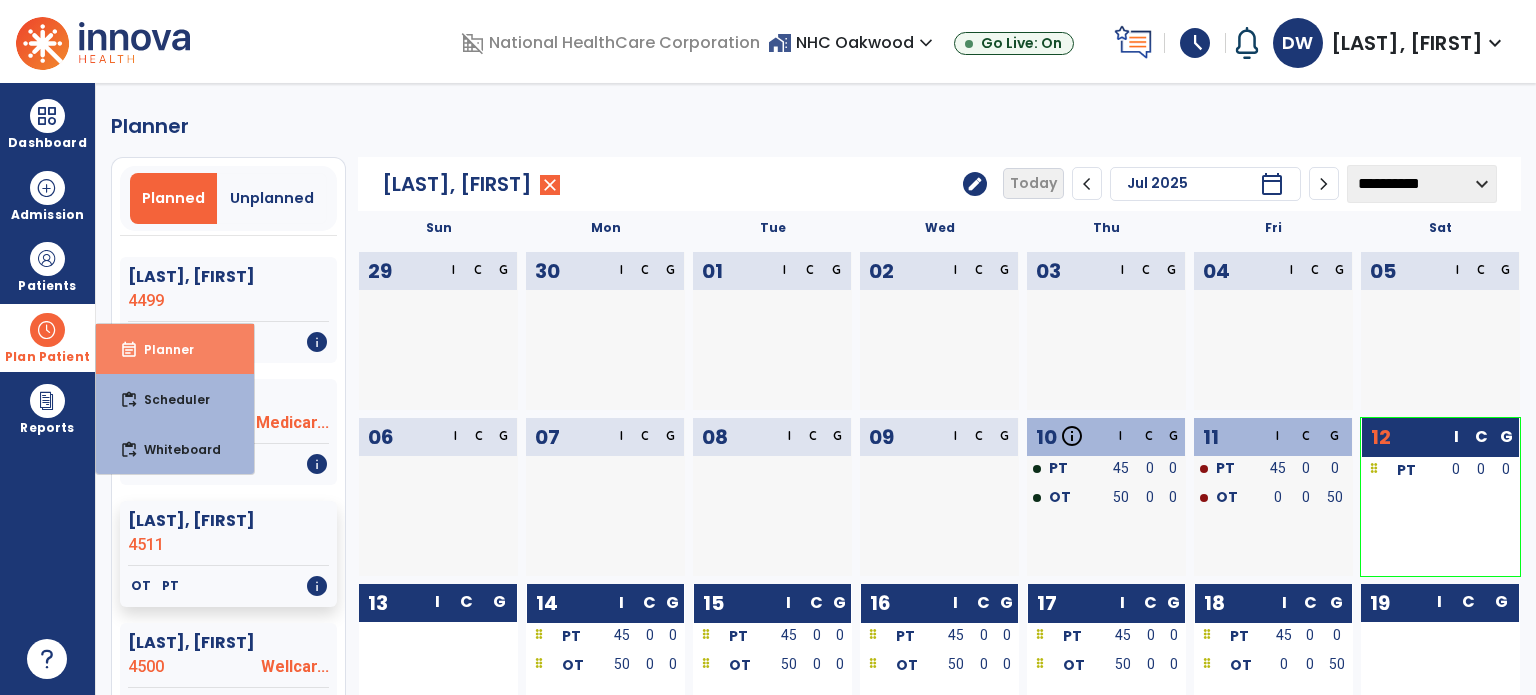 click on "event_note  Planner" at bounding box center (175, 349) 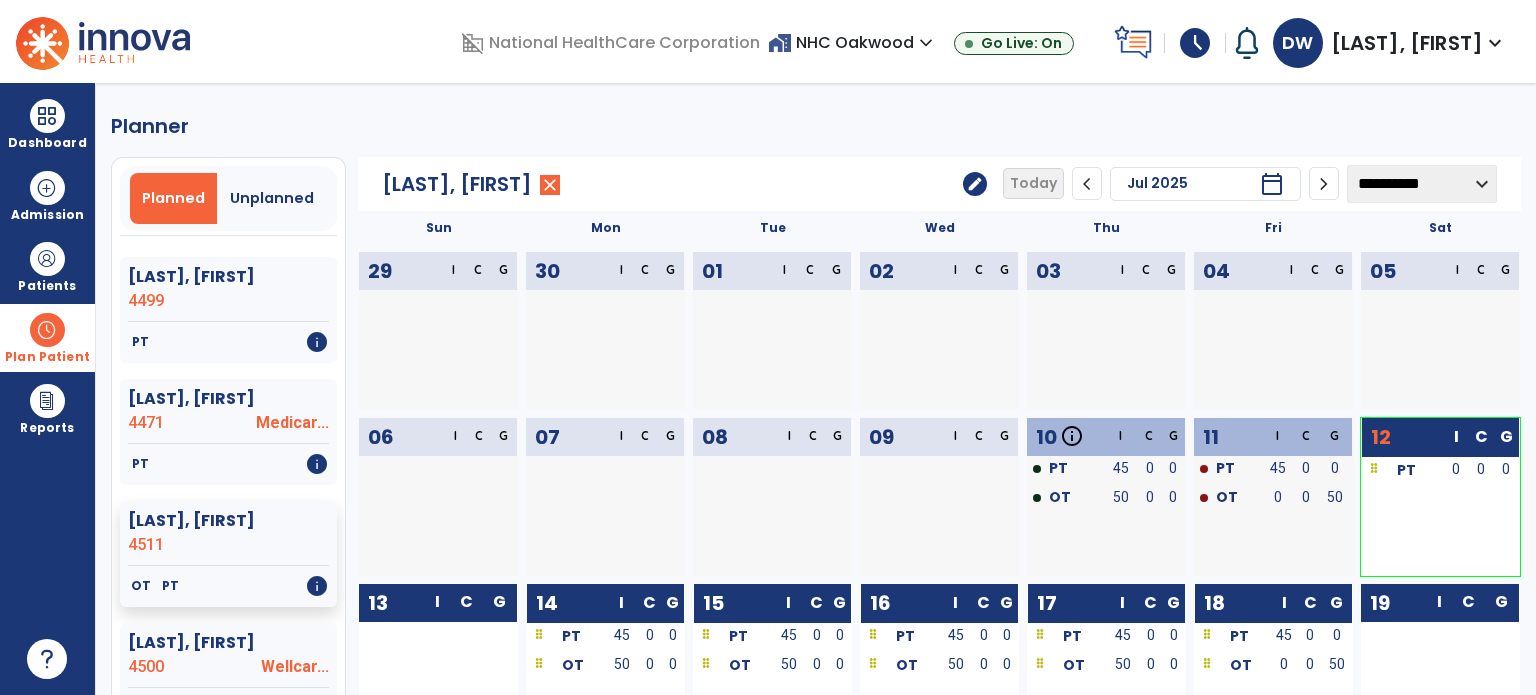 click on "Plan Patient" at bounding box center [47, 337] 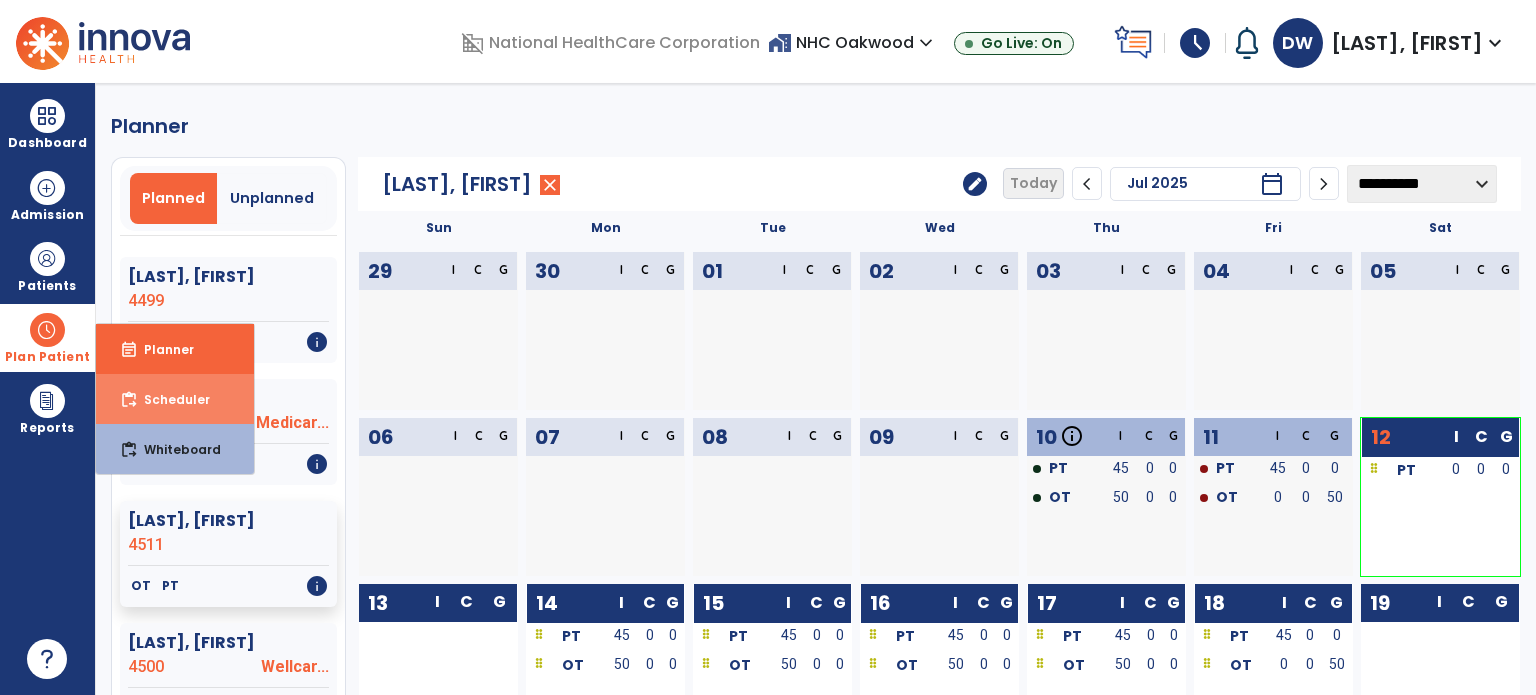click on "content_paste_go  Scheduler" at bounding box center (175, 399) 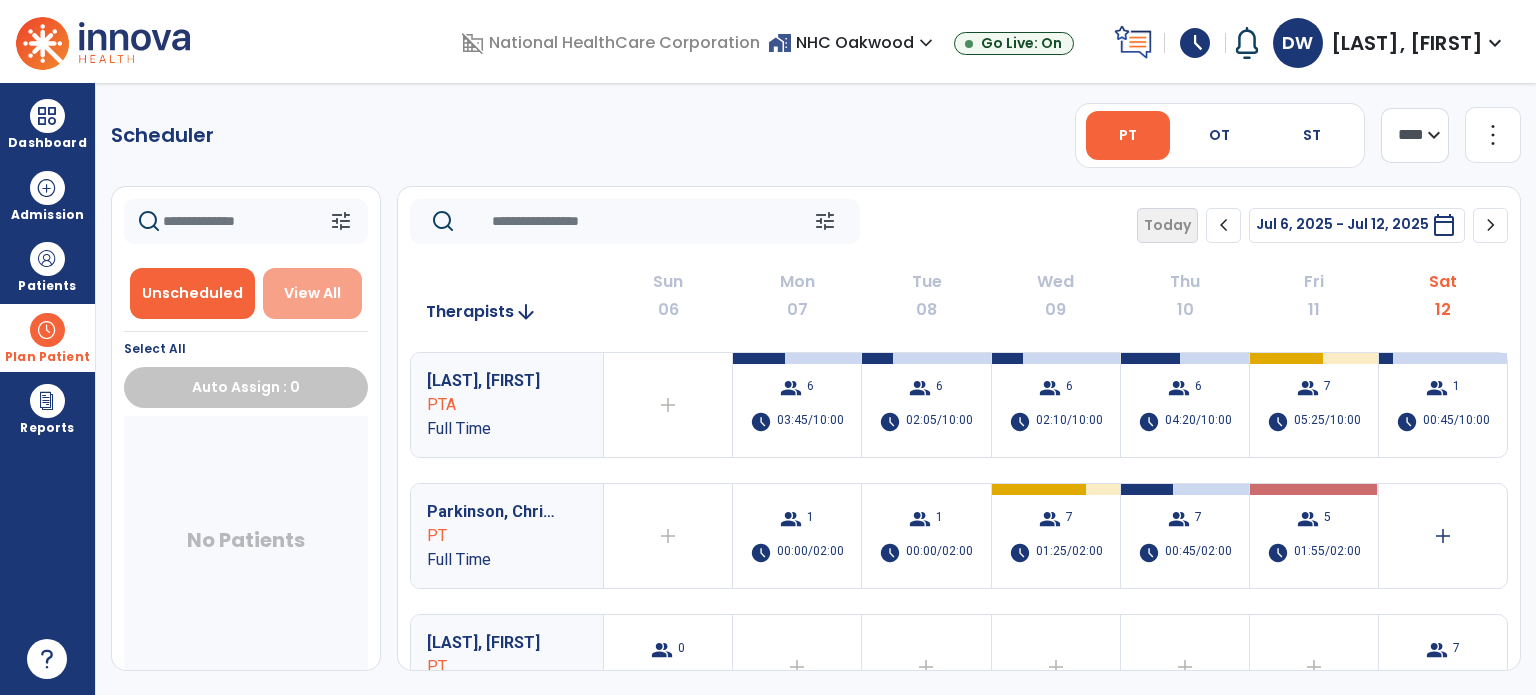 click on "View All" at bounding box center [312, 293] 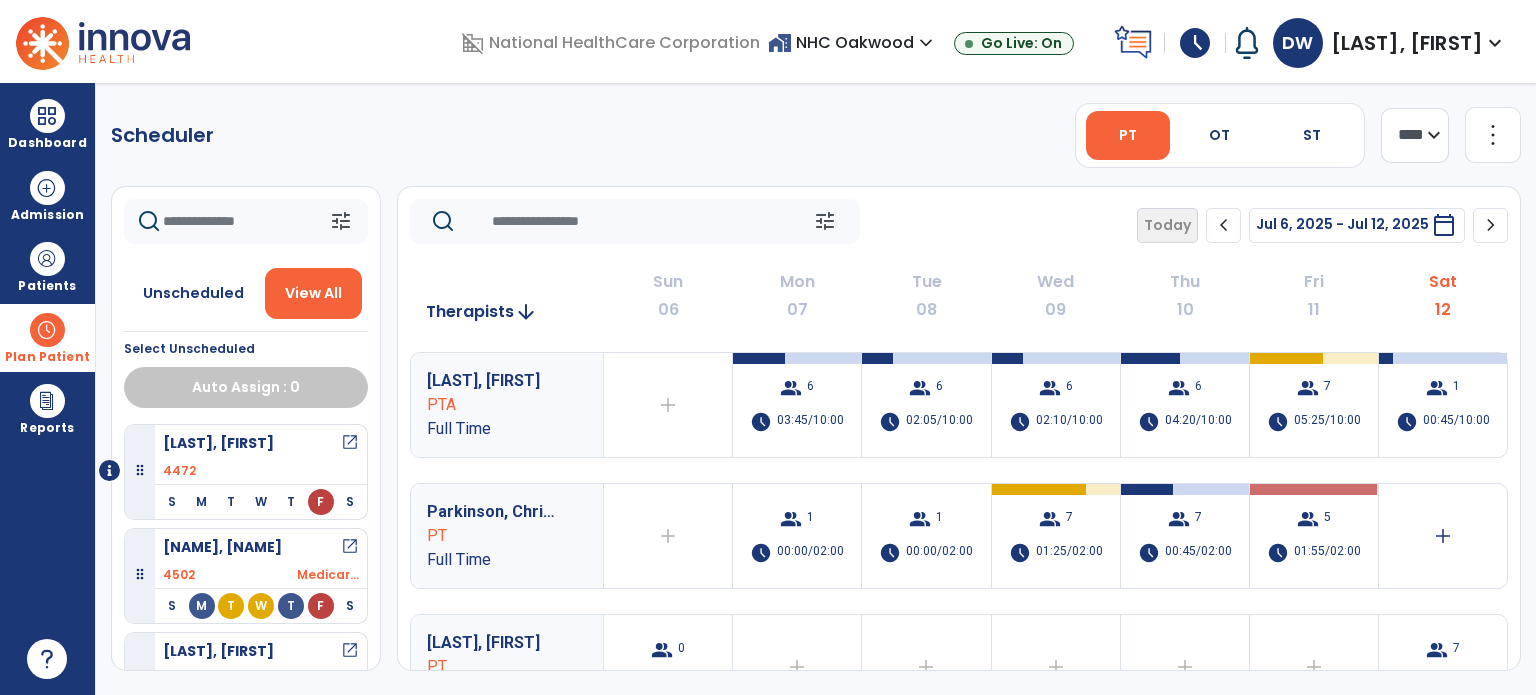 click on "open_in_new" at bounding box center [350, 443] 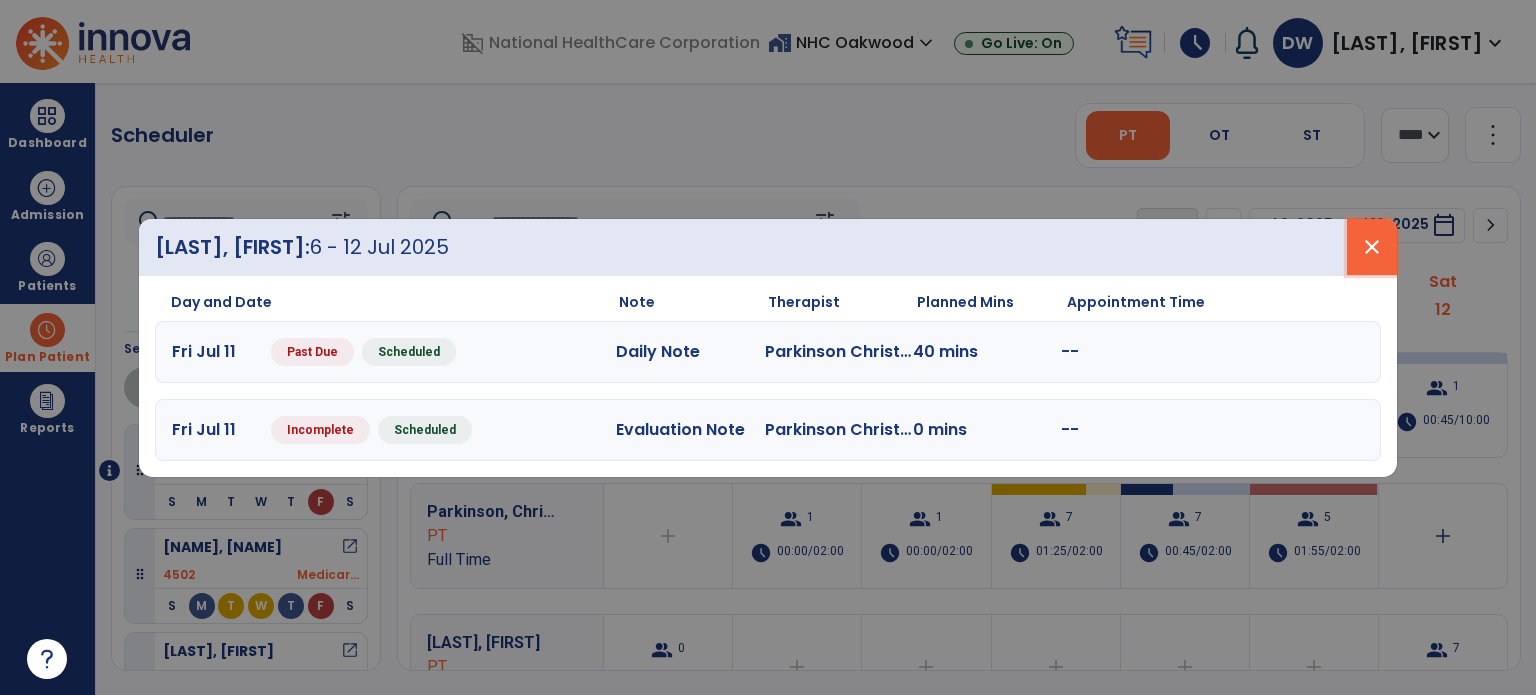 click on "close" at bounding box center [1372, 247] 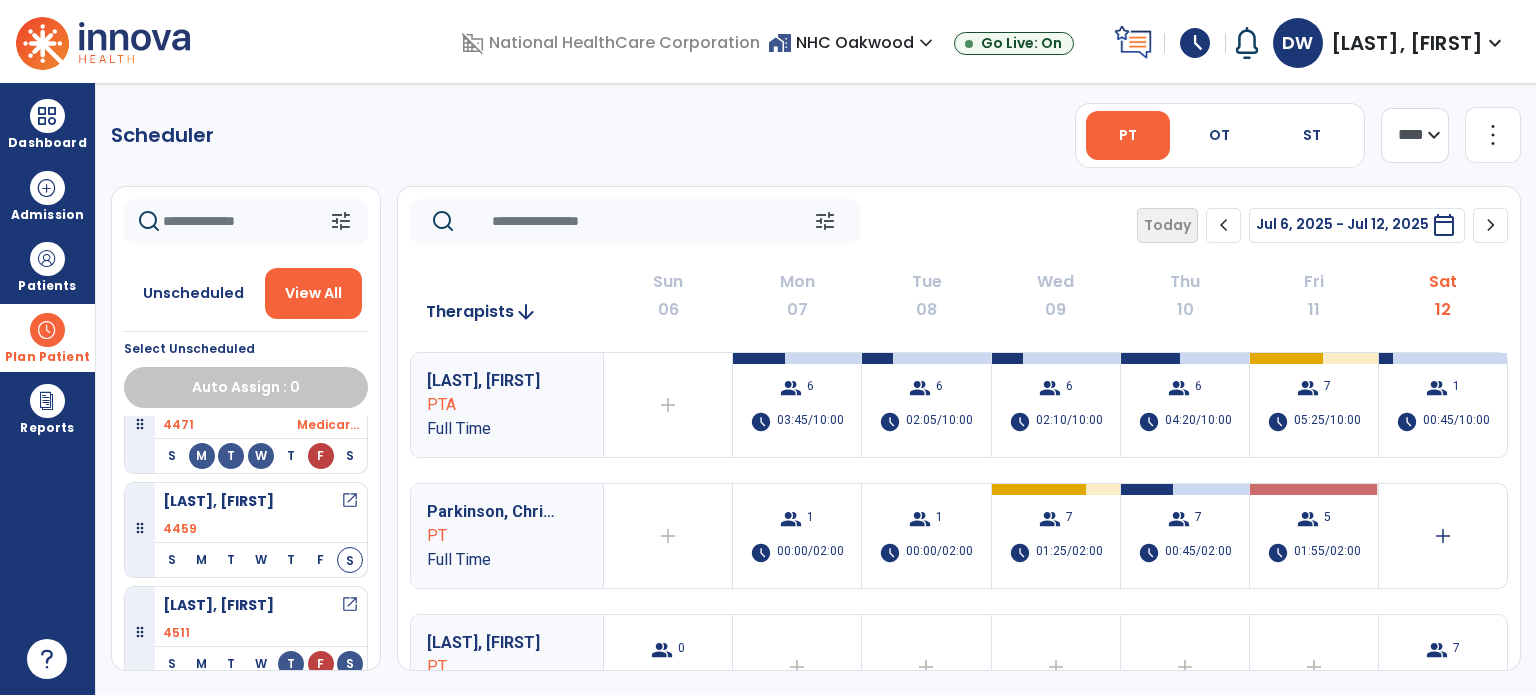 scroll, scrollTop: 1080, scrollLeft: 0, axis: vertical 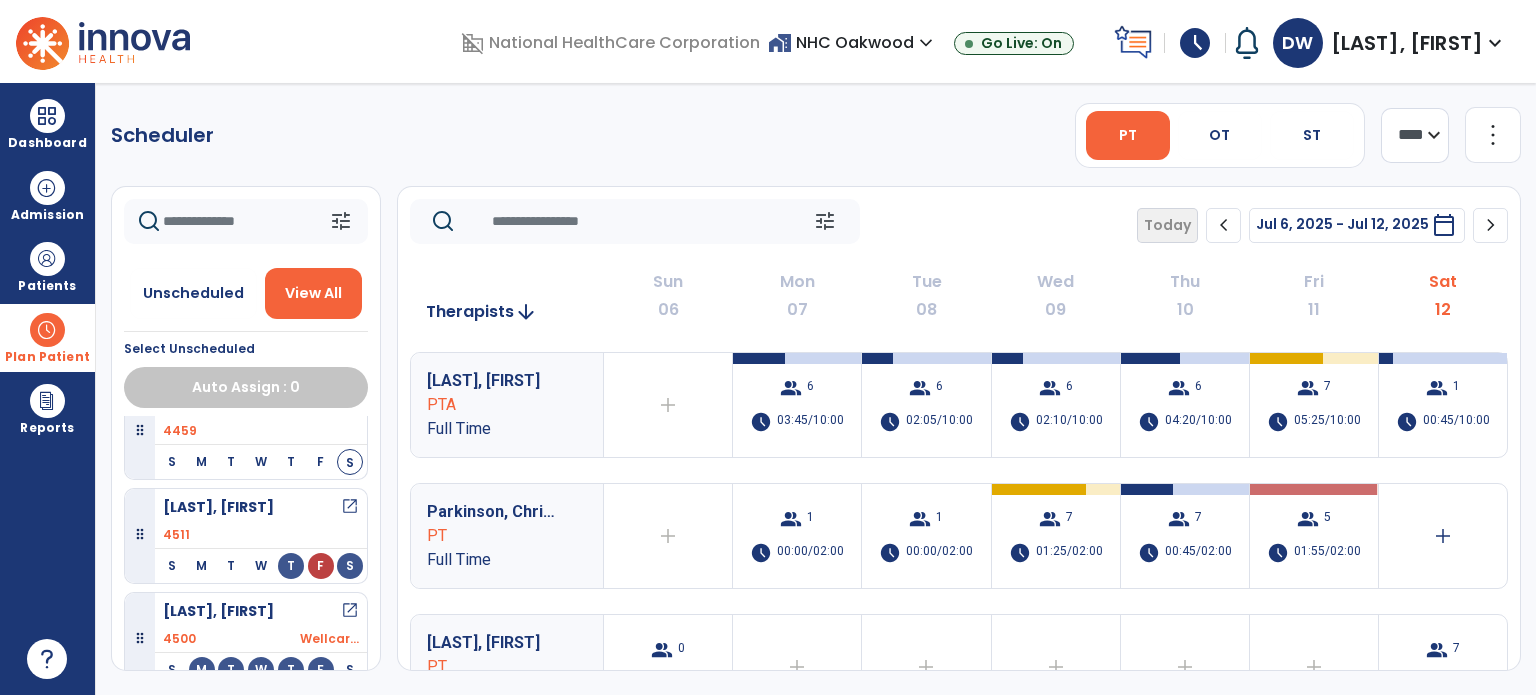 click on "open_in_new" at bounding box center [350, 507] 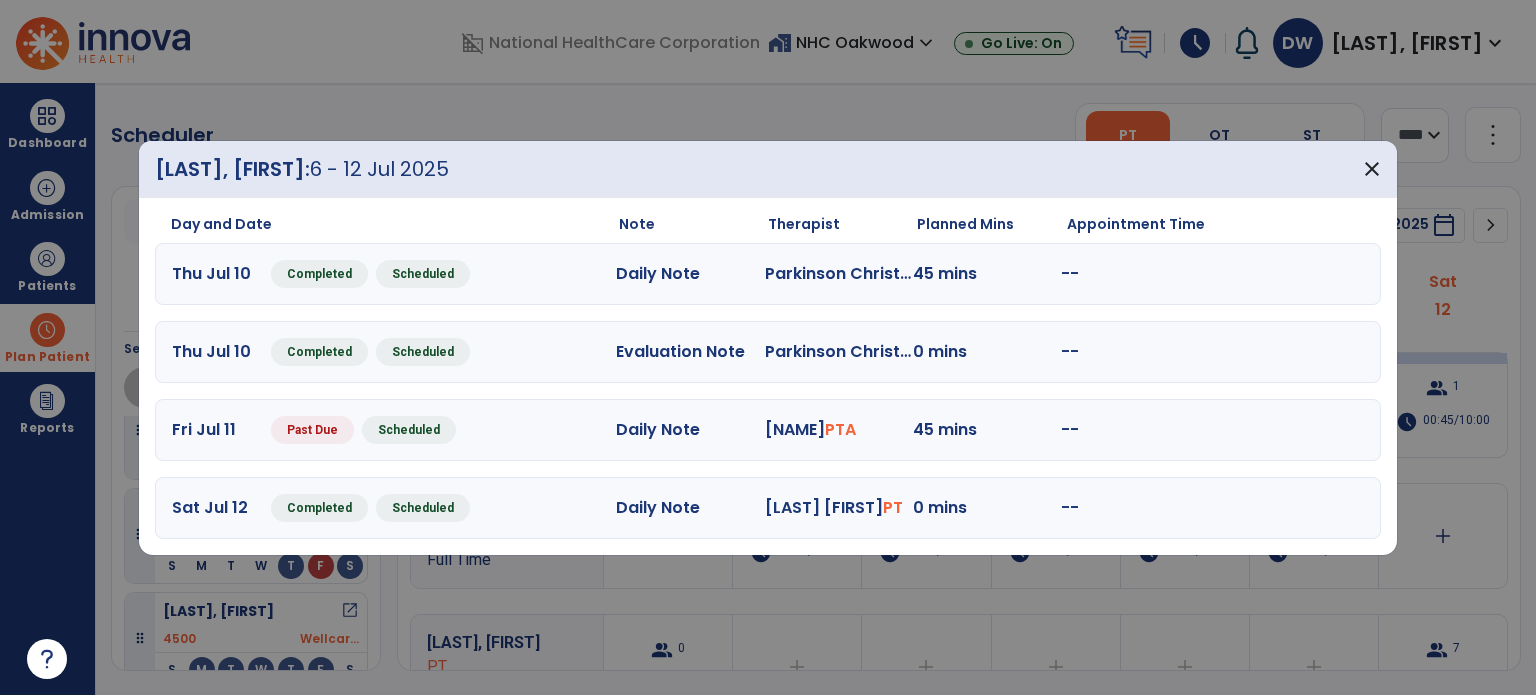 click on "--" at bounding box center (1138, 430) 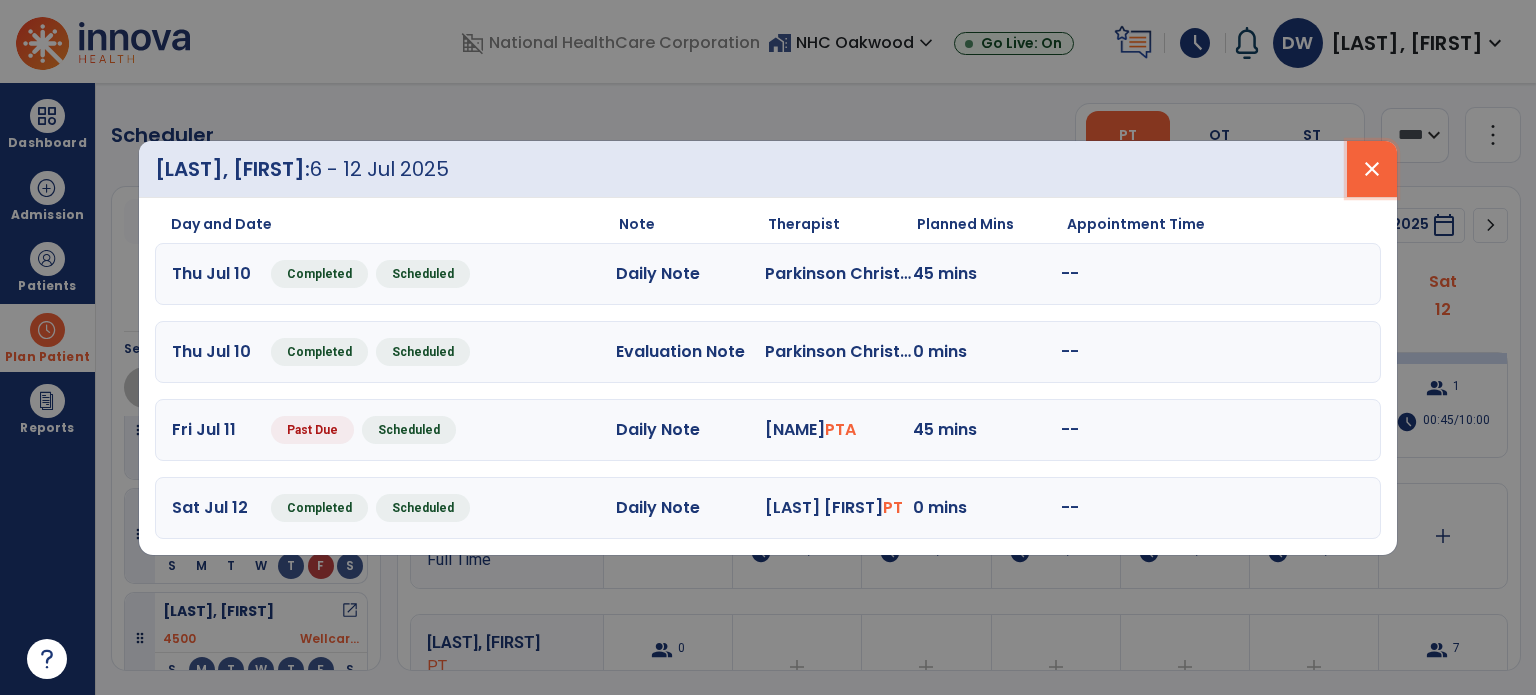 click on "close" at bounding box center [1372, 169] 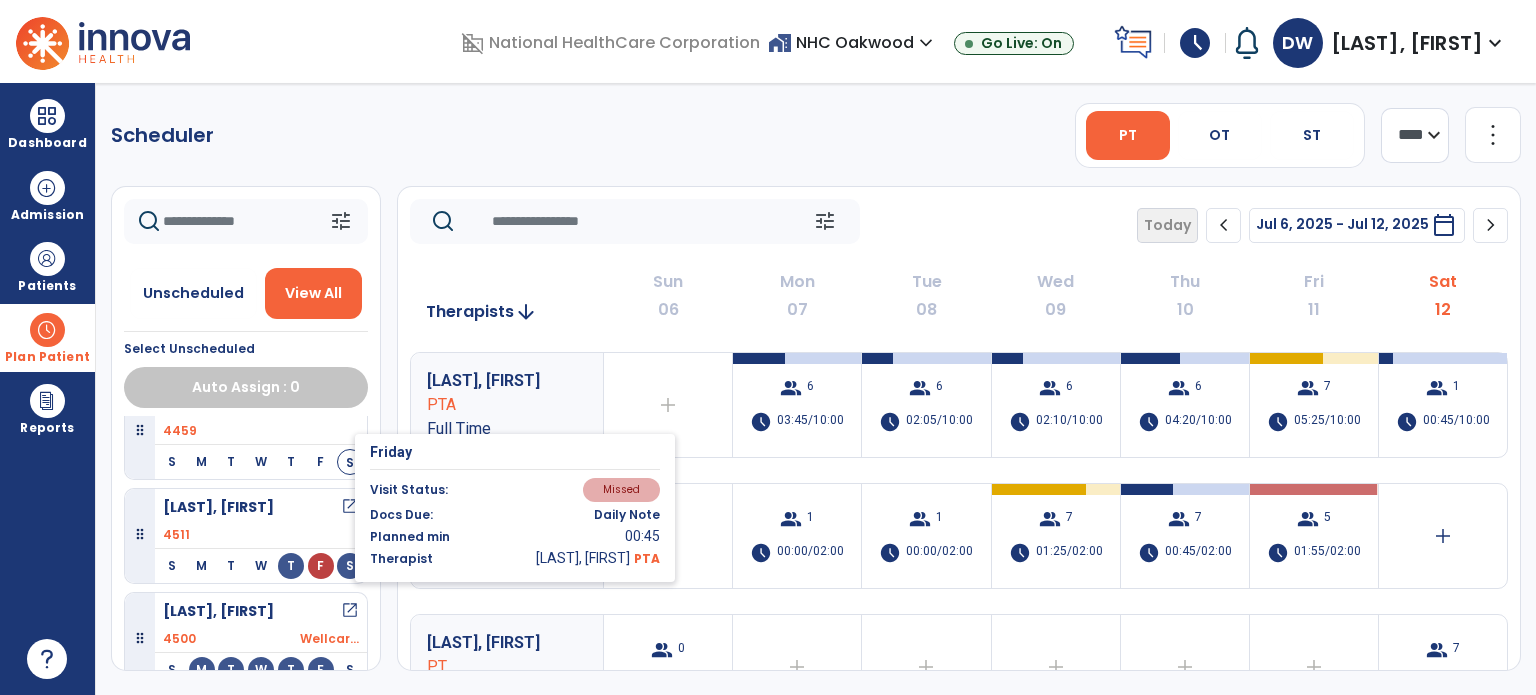 click on "F" at bounding box center [321, 566] 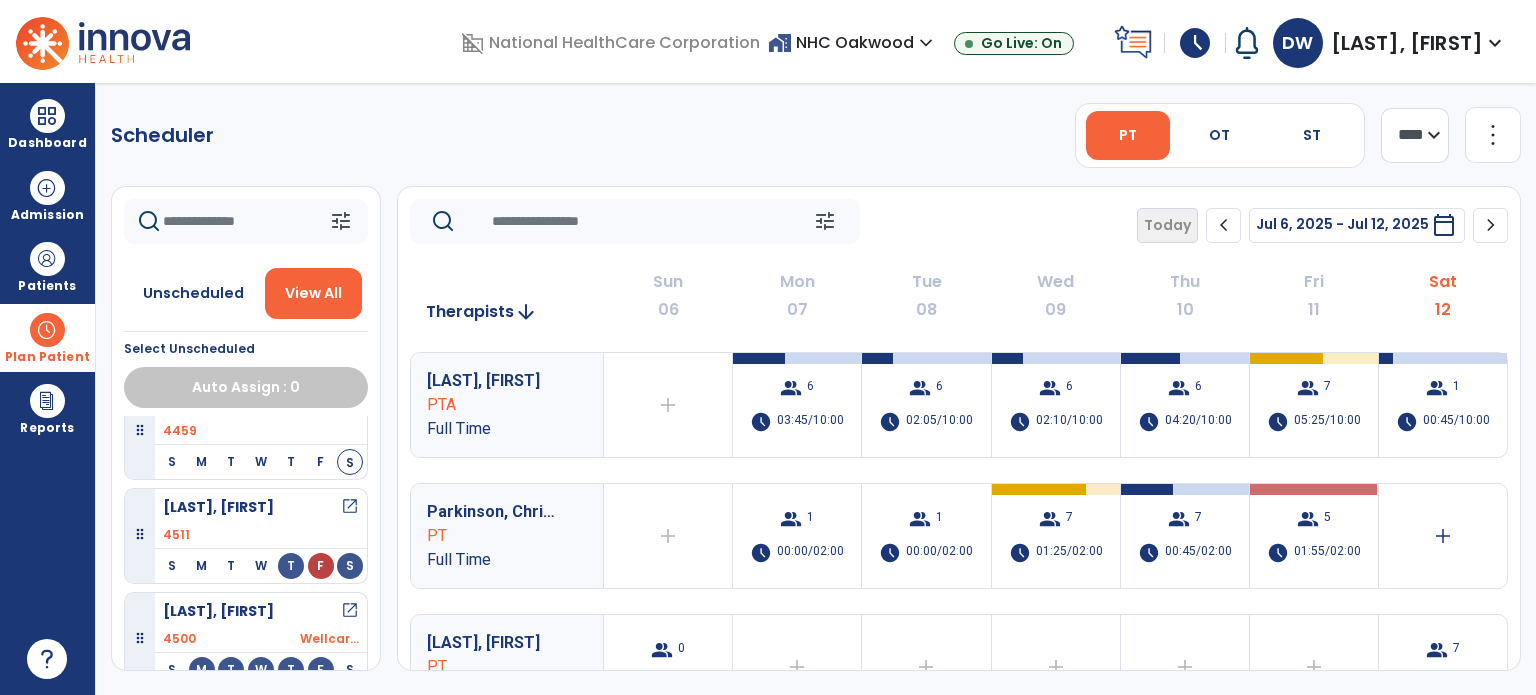 click at bounding box center (140, 535) 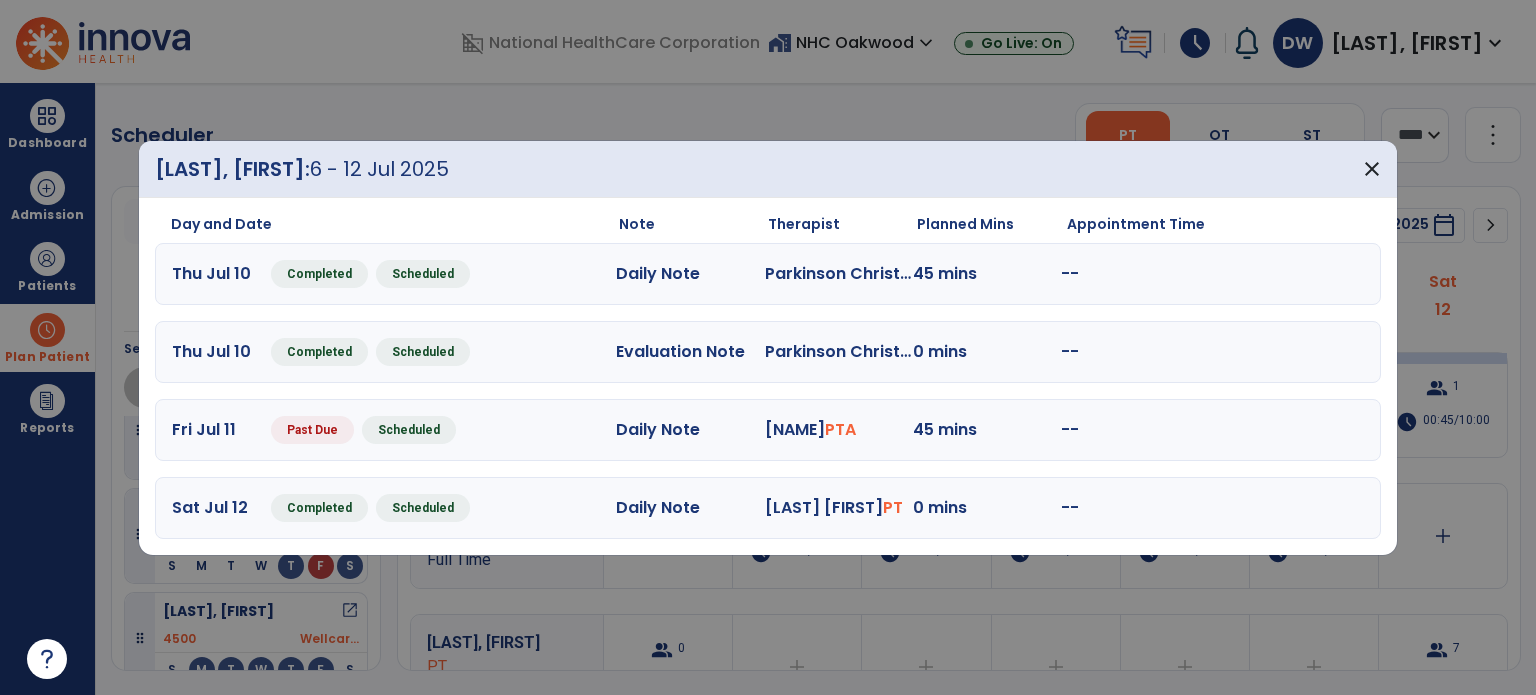 drag, startPoint x: 464, startPoint y: 496, endPoint x: 468, endPoint y: 508, distance: 12.649111 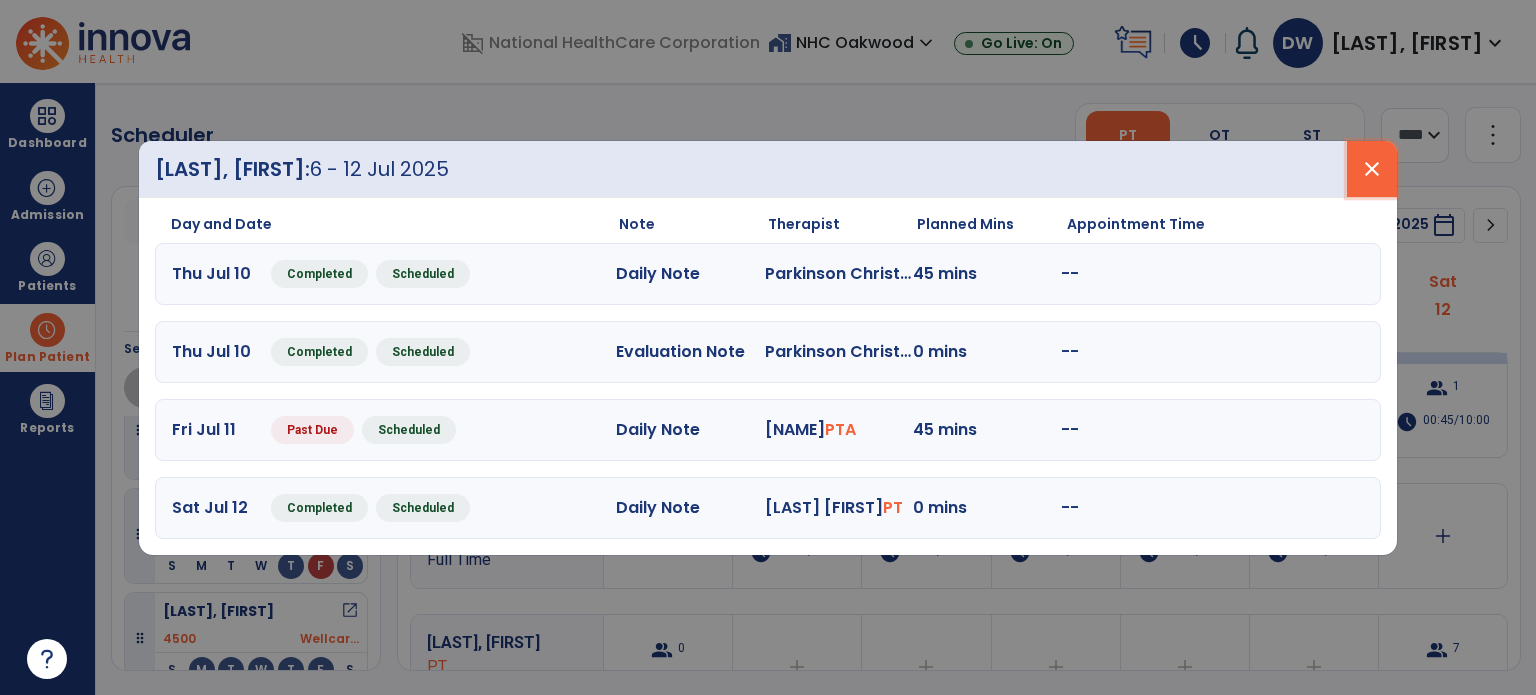 click on "close" at bounding box center (1372, 169) 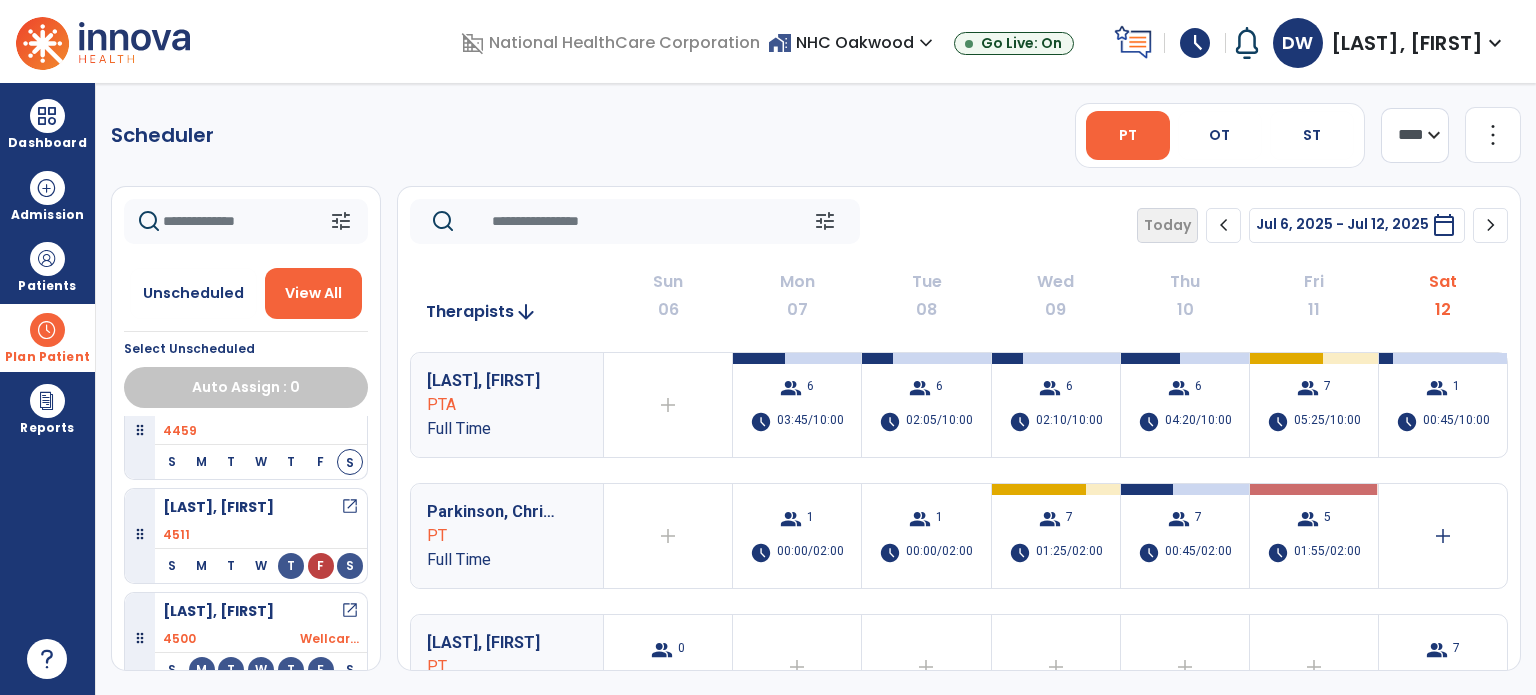 click on "open_in_new" at bounding box center (350, 611) 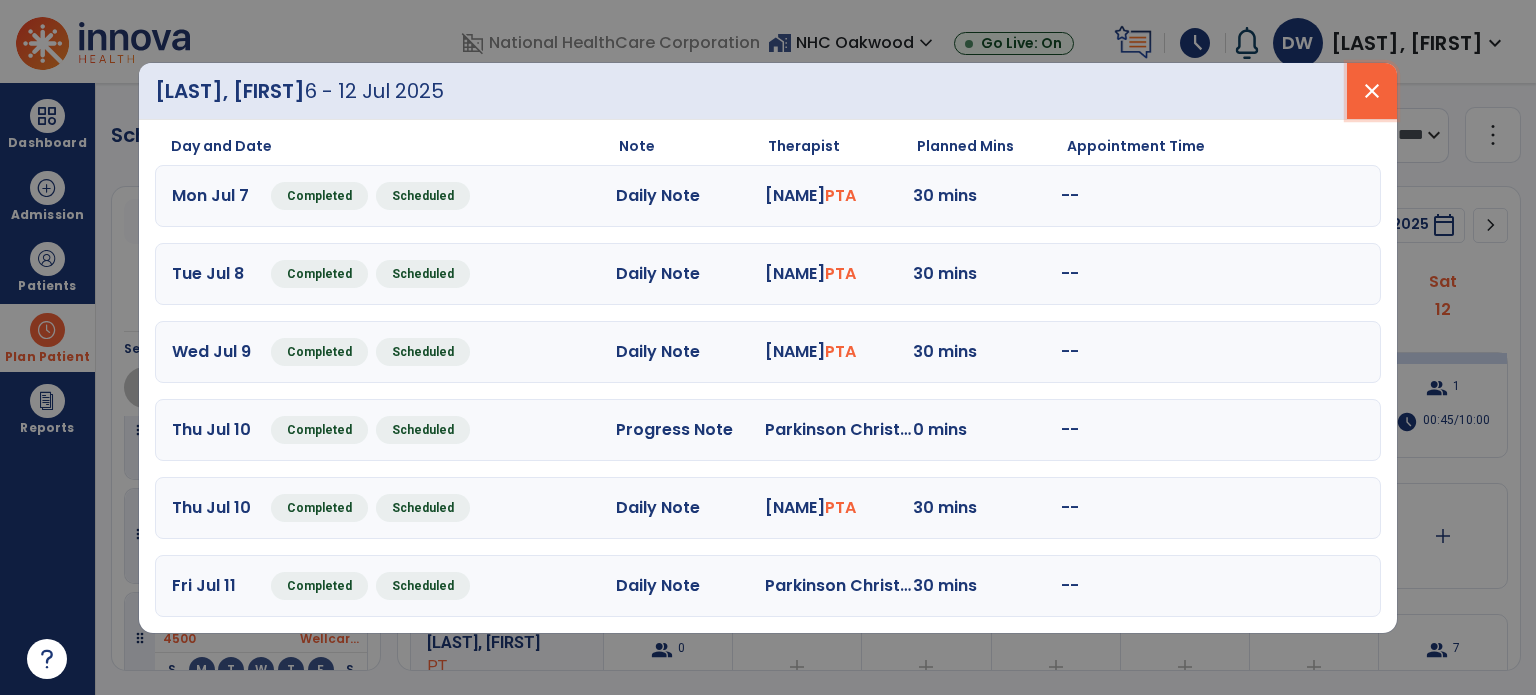 click on "close" at bounding box center [1372, 91] 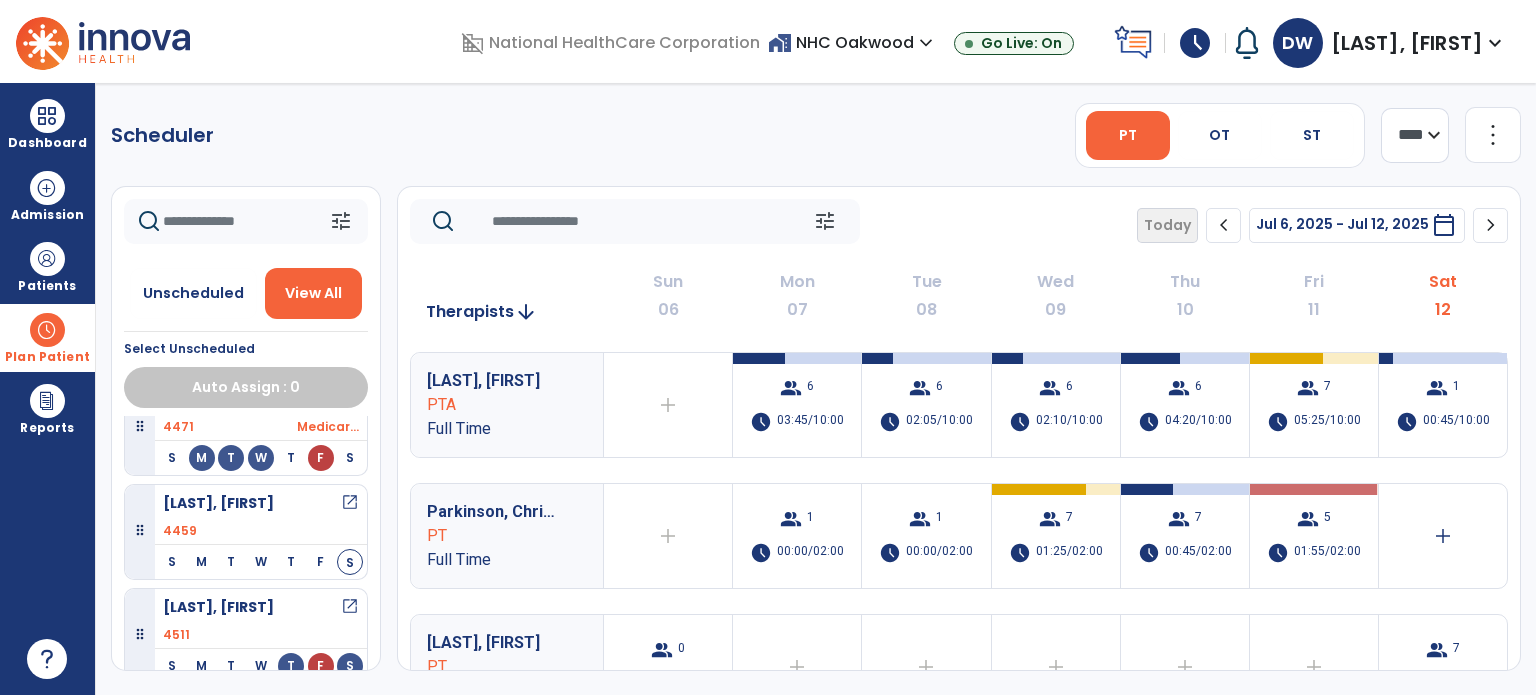 scroll, scrollTop: 880, scrollLeft: 0, axis: vertical 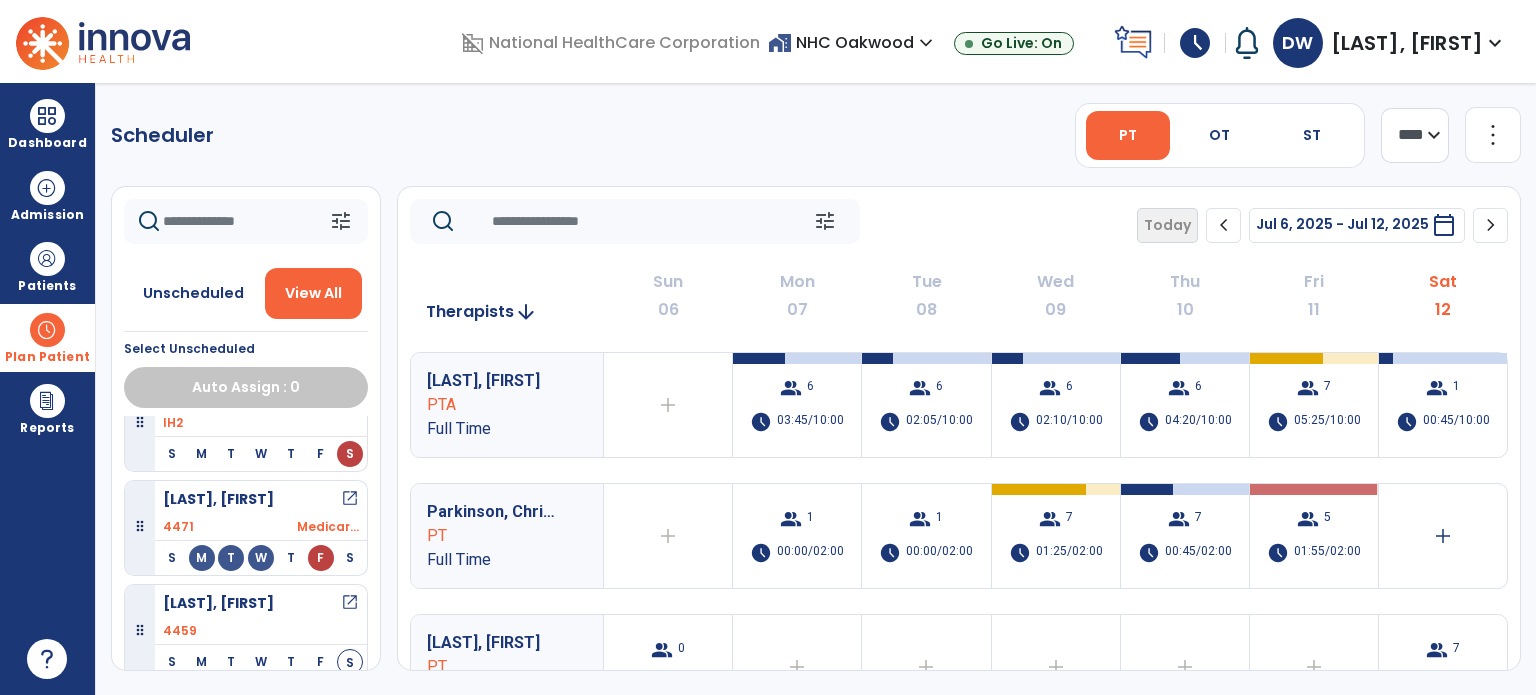 click on "open_in_new" at bounding box center [350, 499] 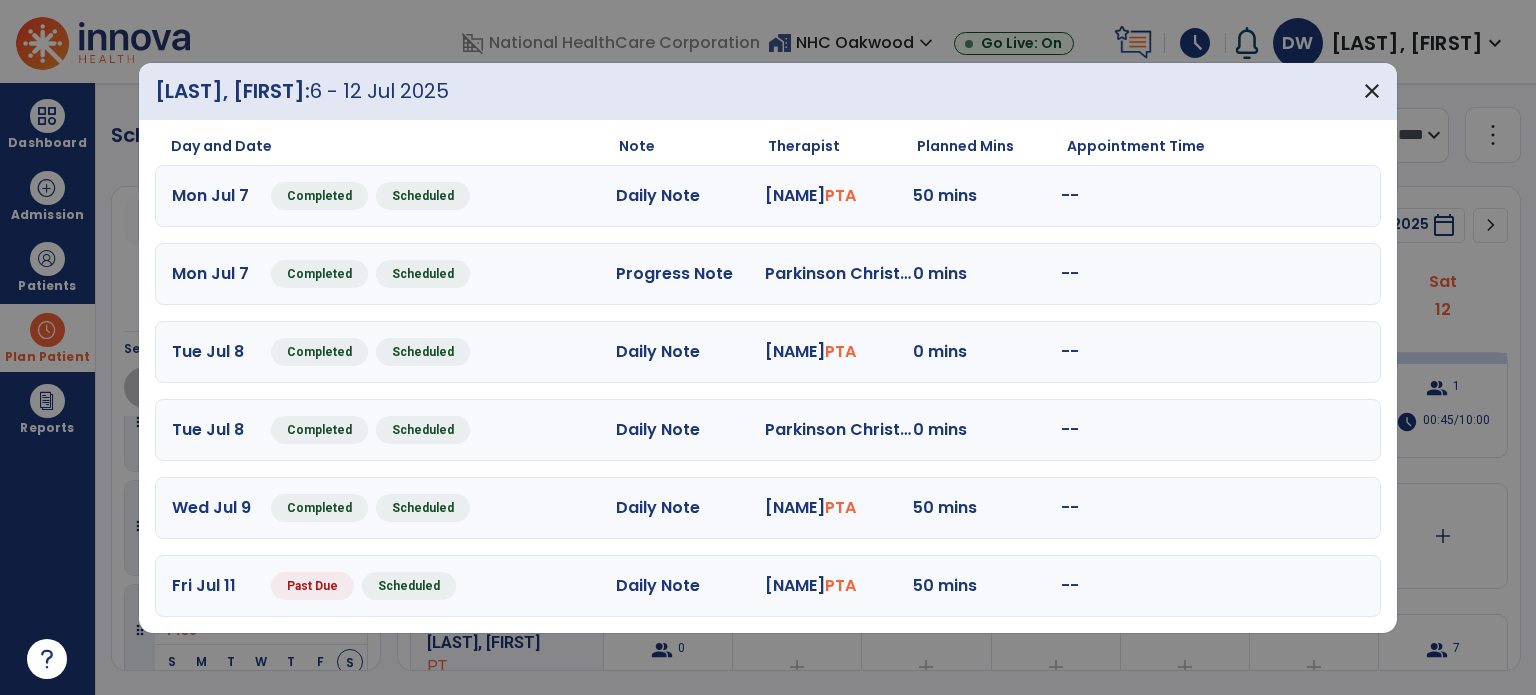 click on "Past Due Scheduled" at bounding box center [361, 586] 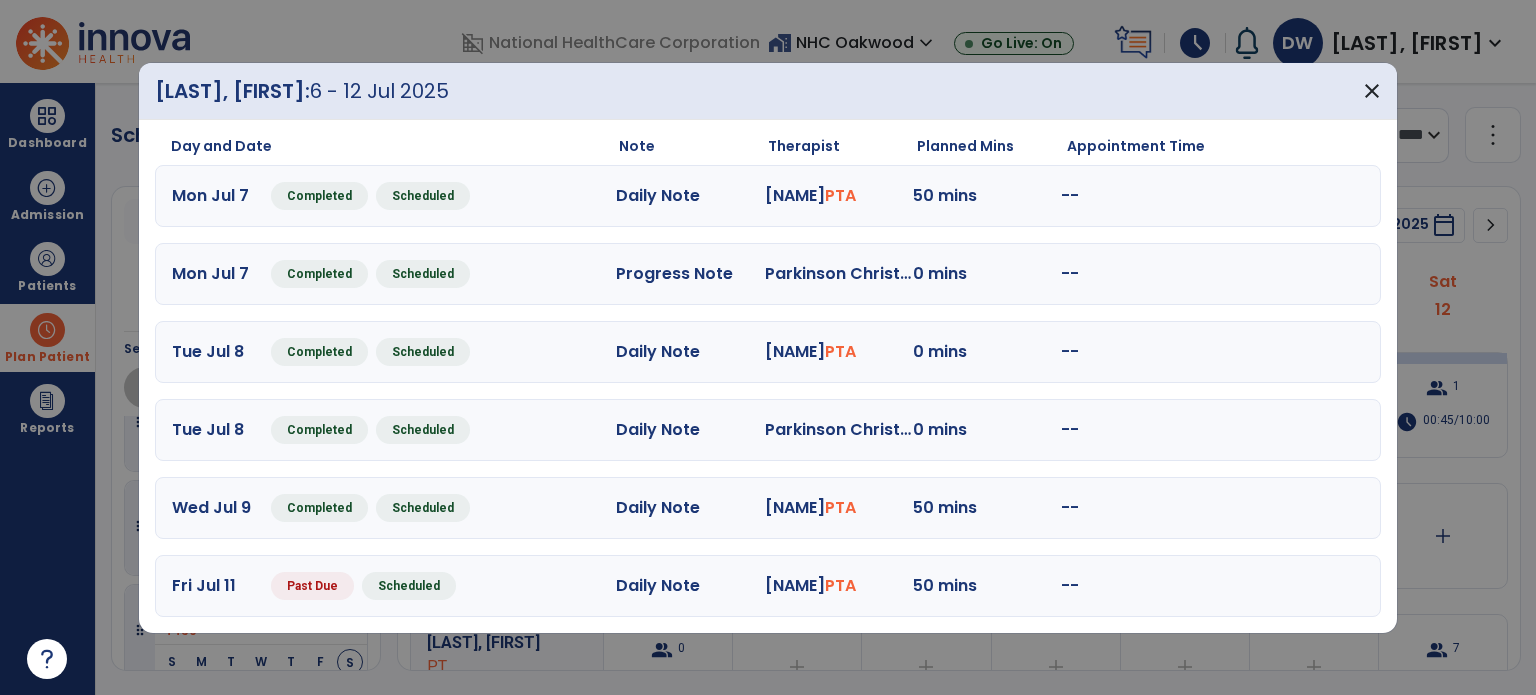 click on "Day and Date Note Therapist Planned Mins Appointment Time Mon Jul 7 Completed Scheduled Daily Note  [LAST] [FIRST]   PTA  50 mins   --  Mon Jul 7 Completed Scheduled Progress Note  [LAST] [FIRST]  PT  0 mins   --  Tue Jul 8 Completed Scheduled Daily Note  [LAST] [FIRST]   PTA  0 mins   --  Tue Jul 8 Completed Scheduled Daily Note  [LAST] [FIRST]  PT  0 mins   --  Wed Jul 9 Completed Scheduled Daily Note  [LAST] [FIRST]   PTA  50 mins   --  Fri Jul 11 Past Due Scheduled Daily Note  [LAST] [FIRST]   PTA  50 mins   --" at bounding box center [768, 376] 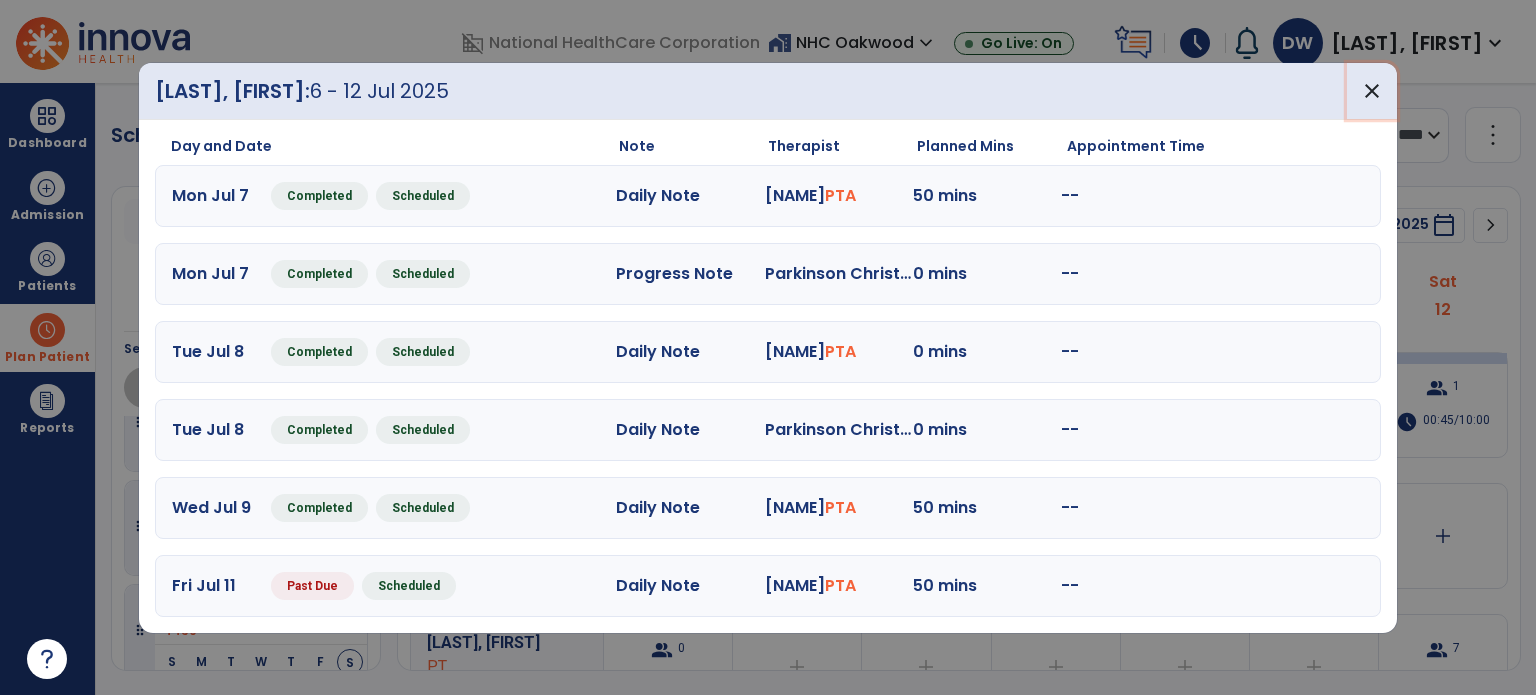 drag, startPoint x: 1353, startPoint y: 91, endPoint x: 1353, endPoint y: 107, distance: 16 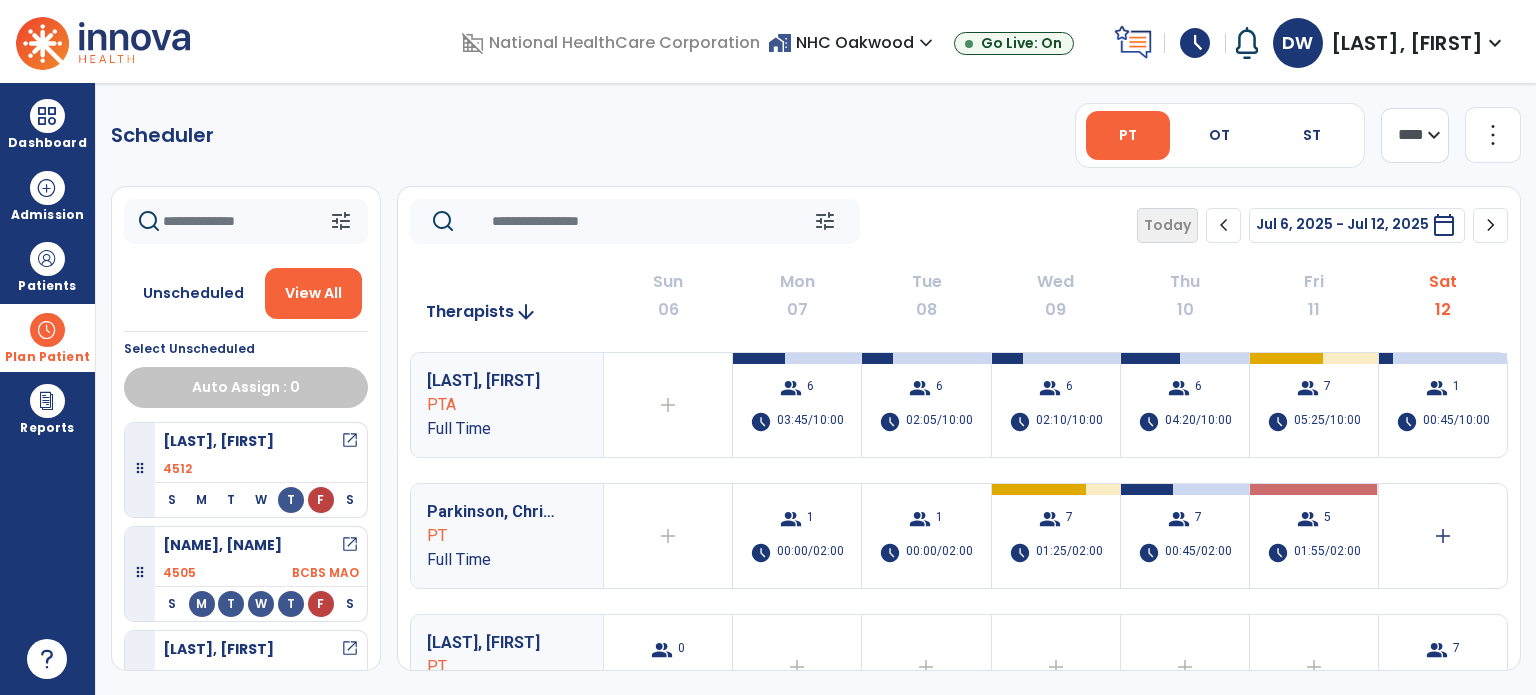 scroll, scrollTop: 280, scrollLeft: 0, axis: vertical 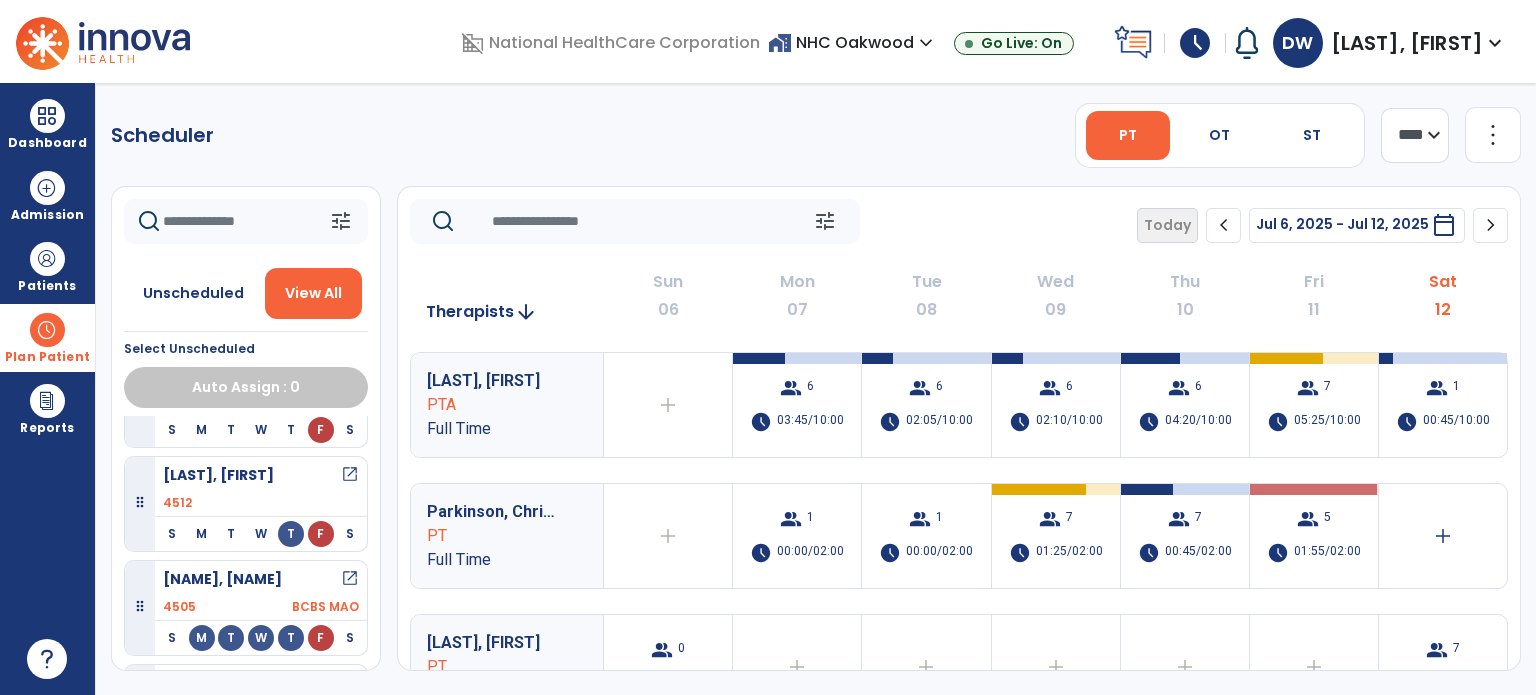 click on "open_in_new" at bounding box center [350, 579] 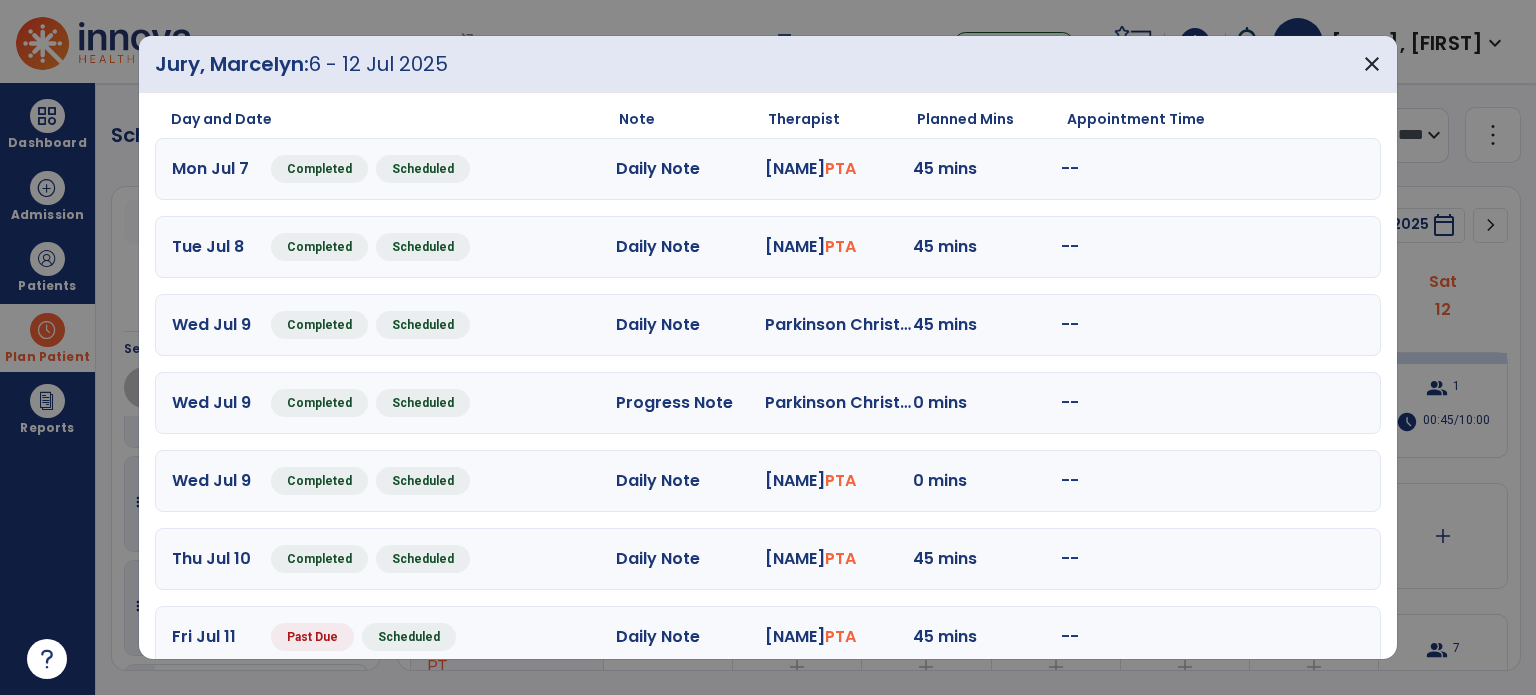 scroll, scrollTop: 20, scrollLeft: 0, axis: vertical 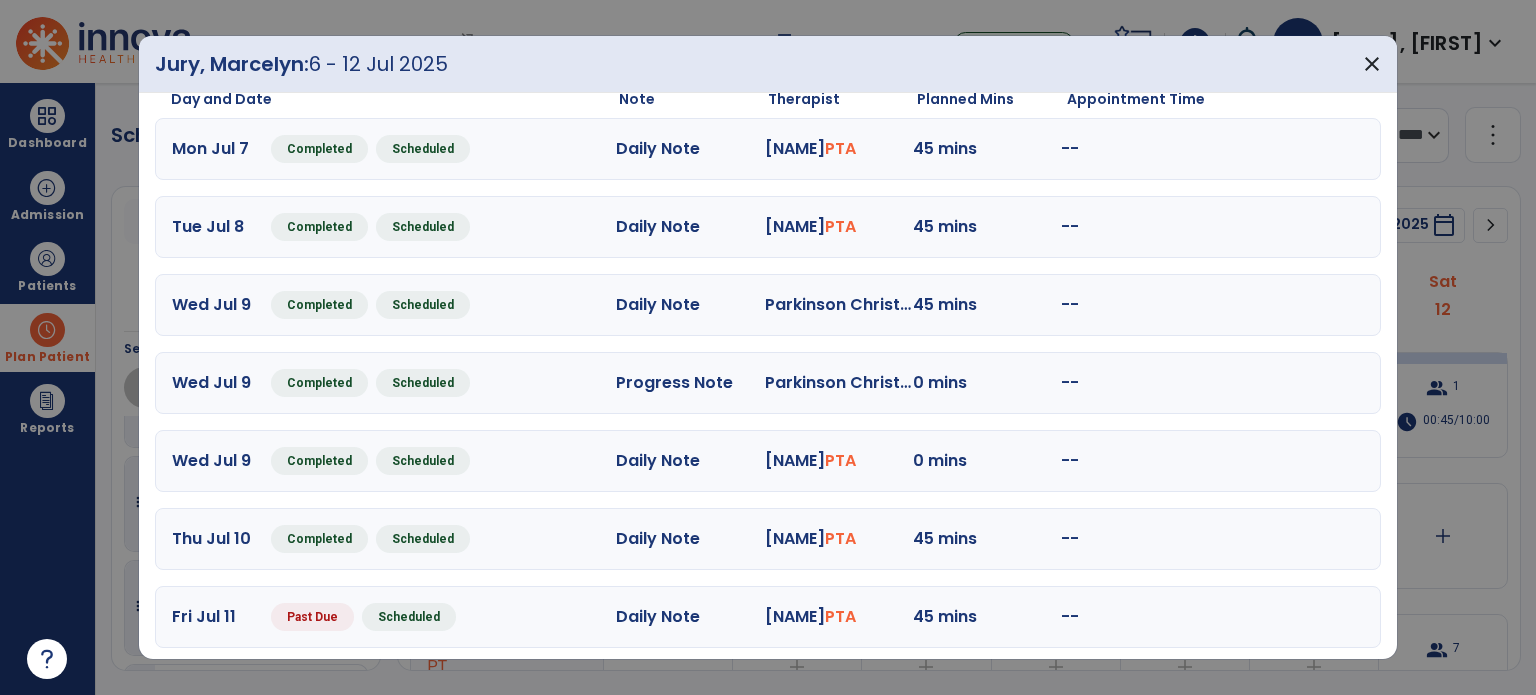 click on "Day and Date Note Therapist Planned Mins Appointment Time Mon Jul 7 Completed Scheduled Daily Note  [NAME]   PTA  45 mins   --  Tue Jul 8 Completed Scheduled Daily Note  [NAME]   PTA  45 mins   --  Wed Jul 9 Completed Scheduled Daily Note  [NAME]  PT  45 mins   --  Wed Jul 9 Completed Scheduled Progress Note  [NAME]  PT  0 mins   --  Wed Jul 9 Completed Scheduled Daily Note  [NAME]   PTA  0 mins   --  Thu Jul 10 Completed Scheduled Daily Note  [NAME]   PTA  45 mins   --  Fri Jul 11 Past Due Scheduled Daily Note  [NAME]   PTA  45 mins   --" at bounding box center (768, 368) 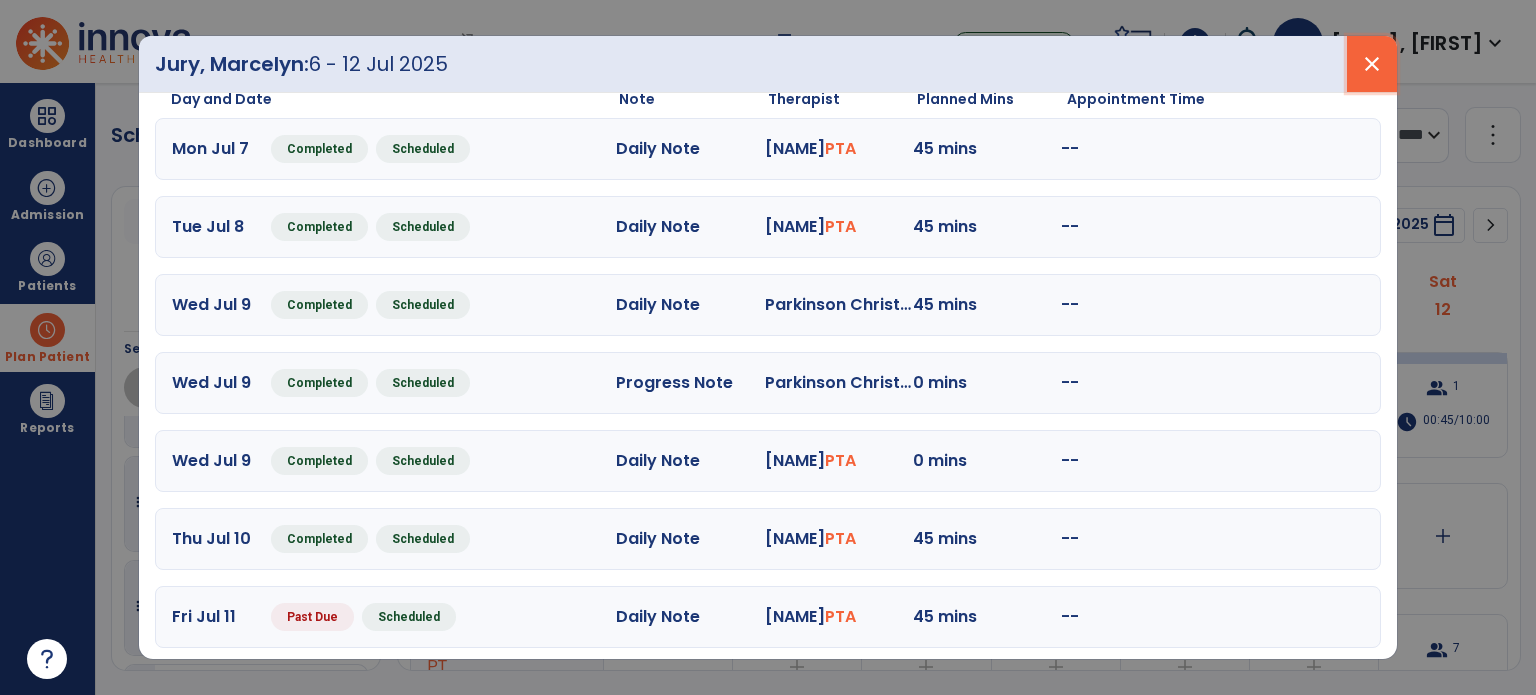 click on "close" at bounding box center (1372, 64) 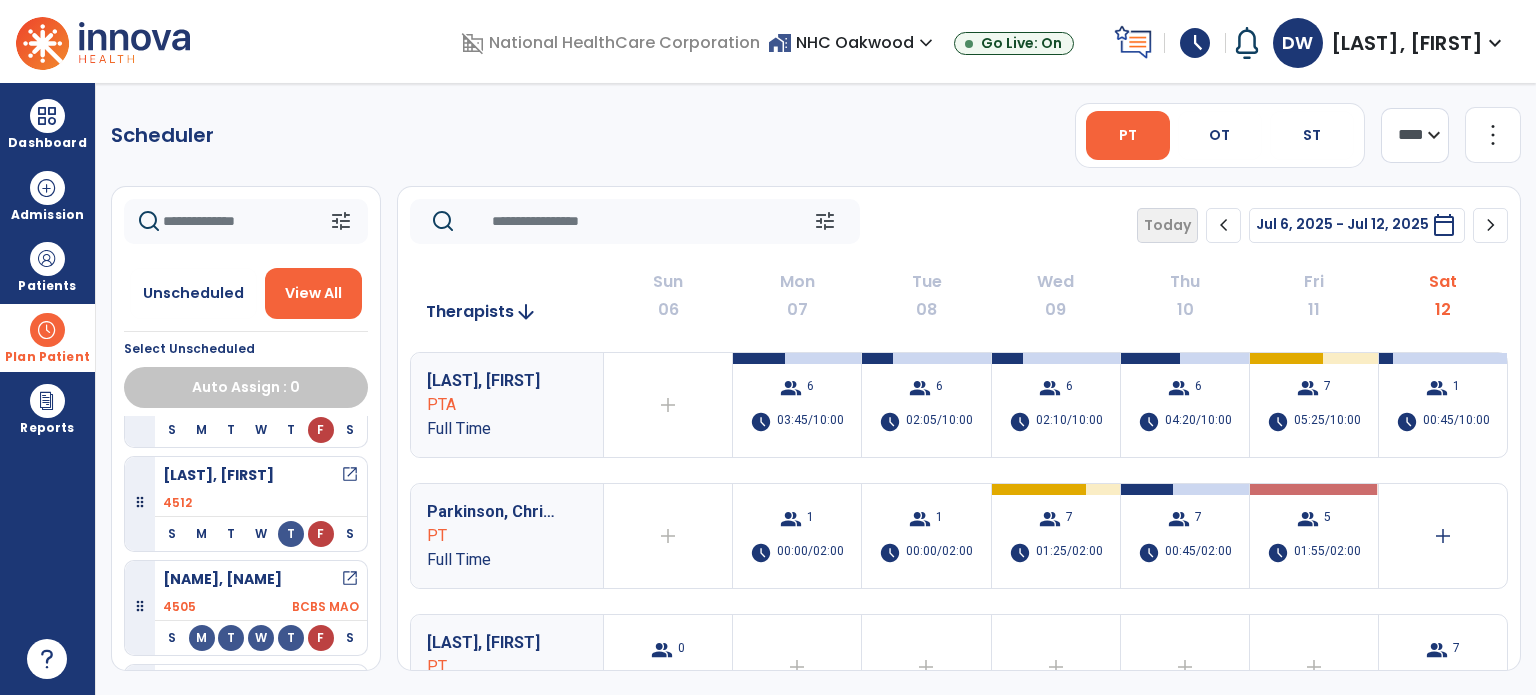click on "chevron_right" 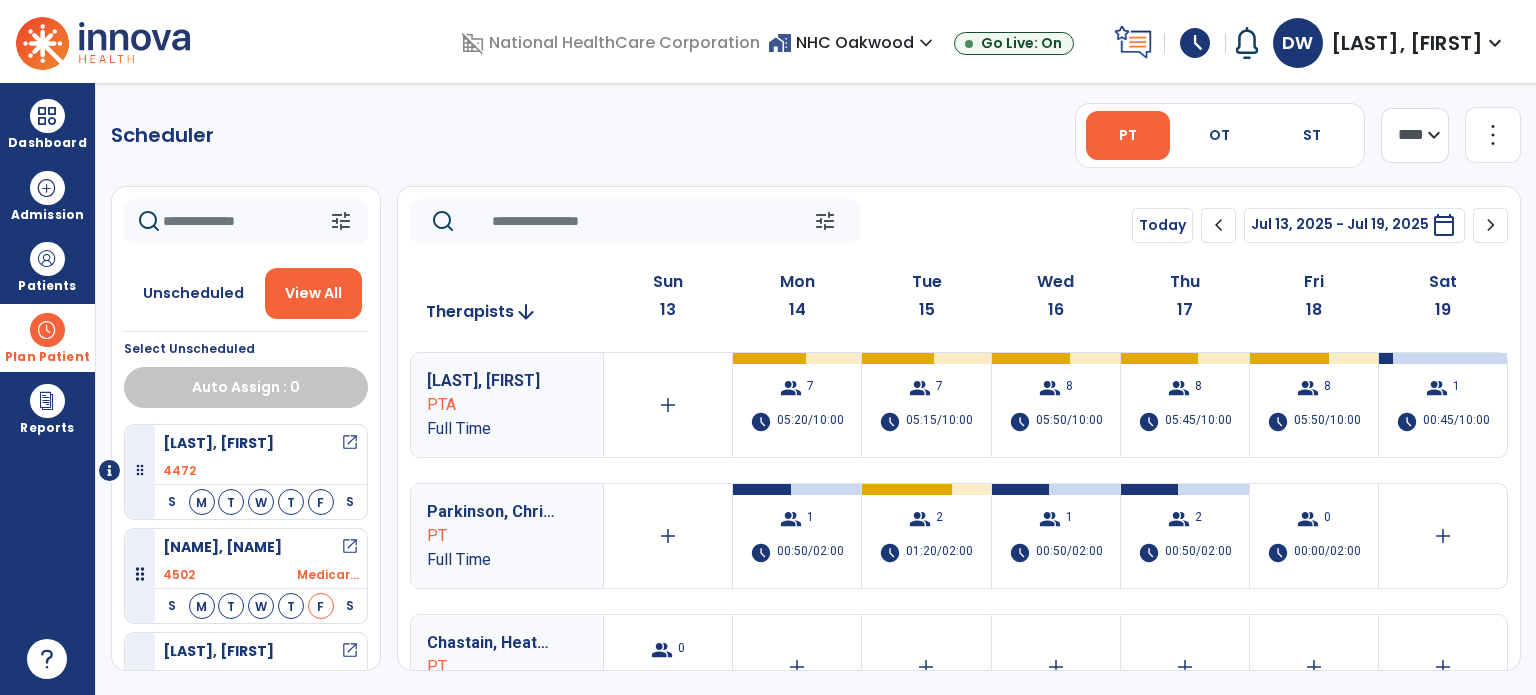 click on "open_in_new" at bounding box center [350, 443] 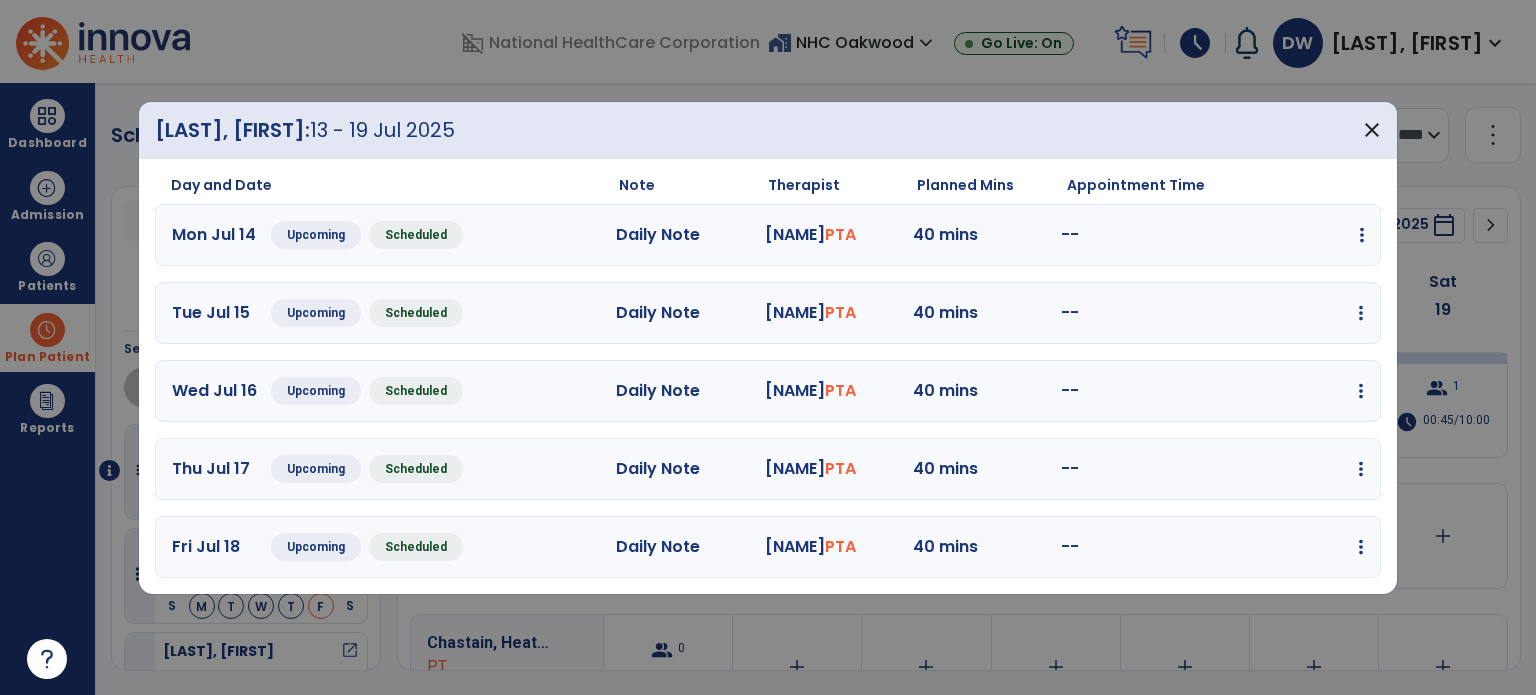 click at bounding box center [1362, 235] 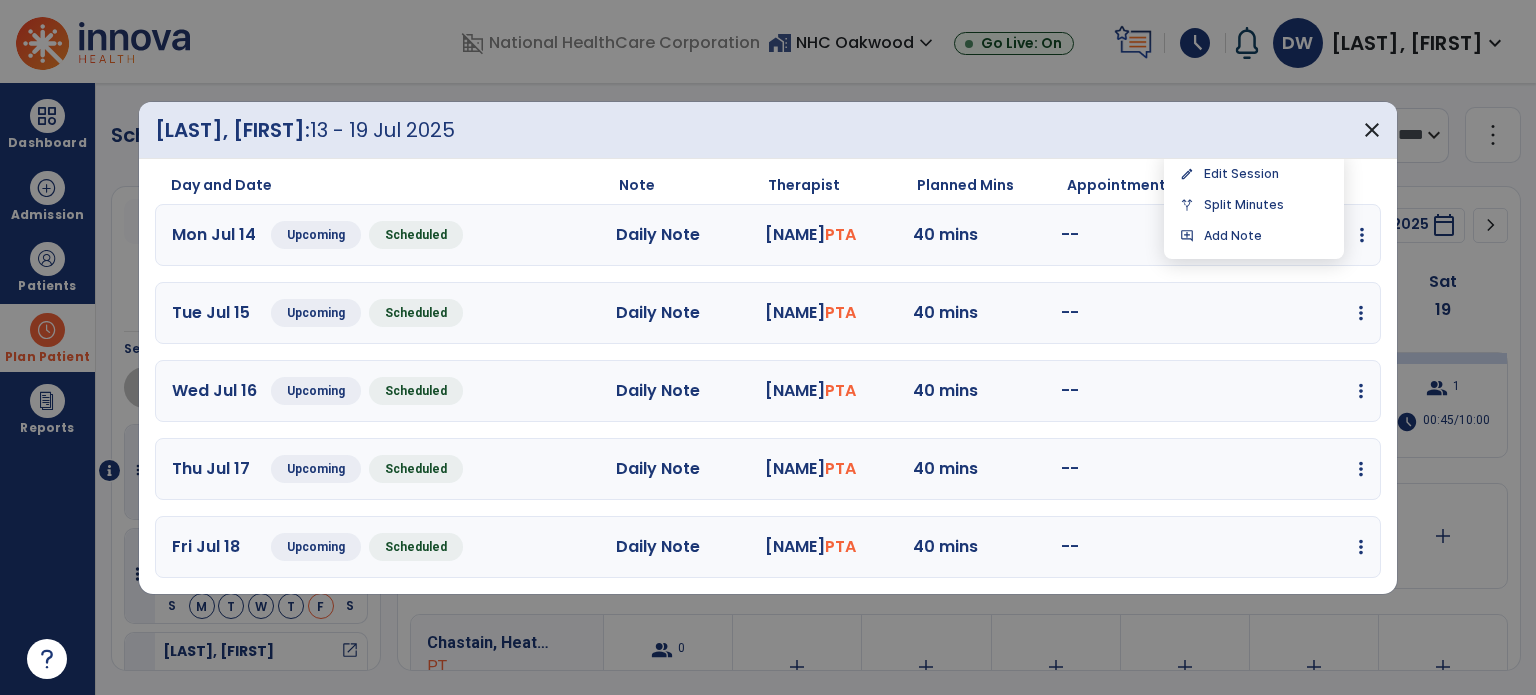 click at bounding box center [1362, 235] 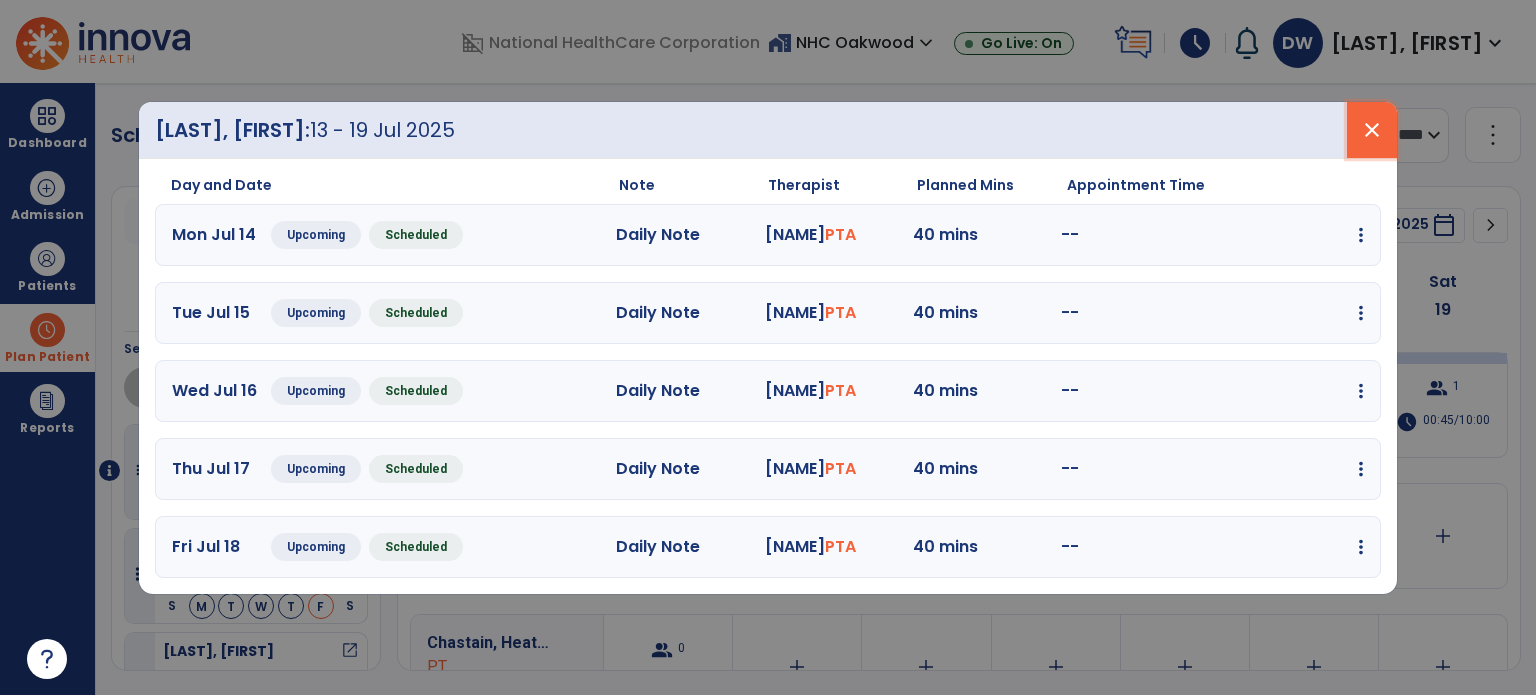 click on "close" at bounding box center (1372, 130) 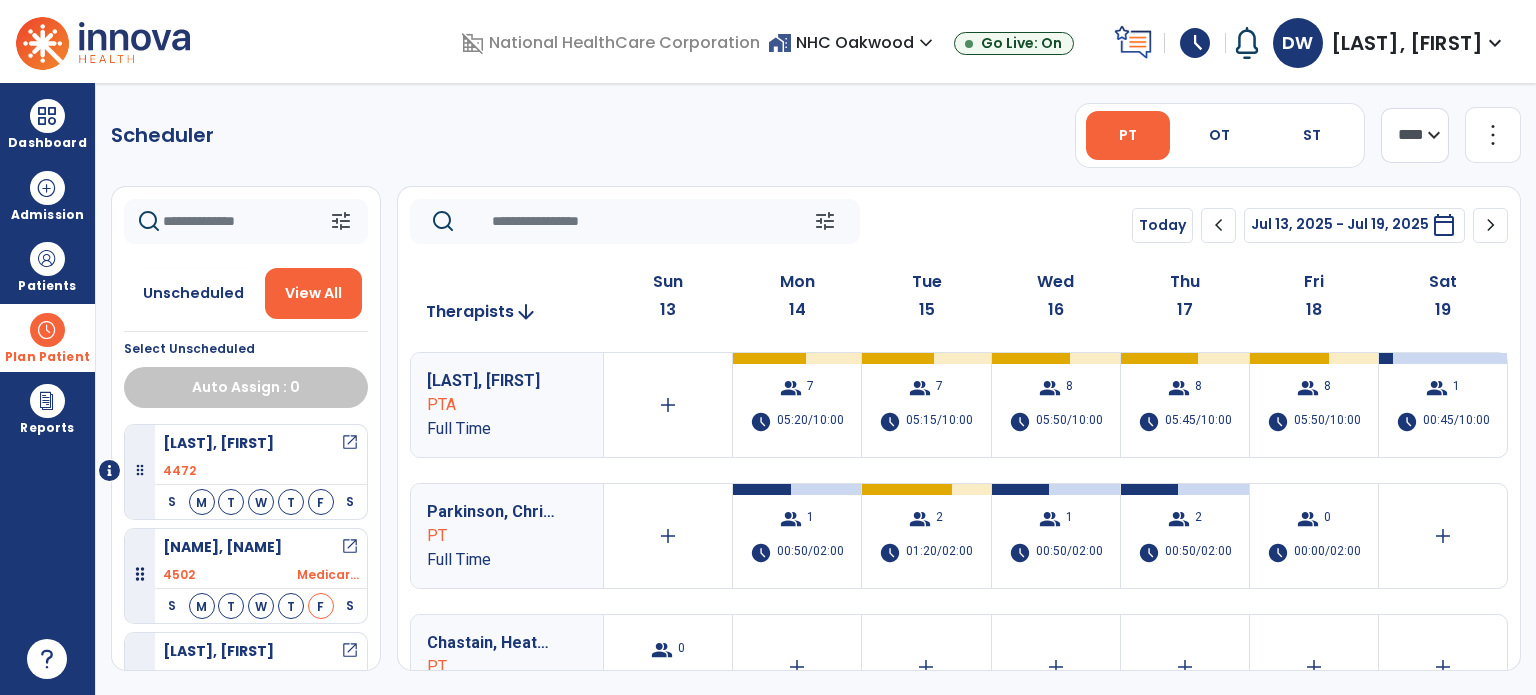 click on "chevron_left" 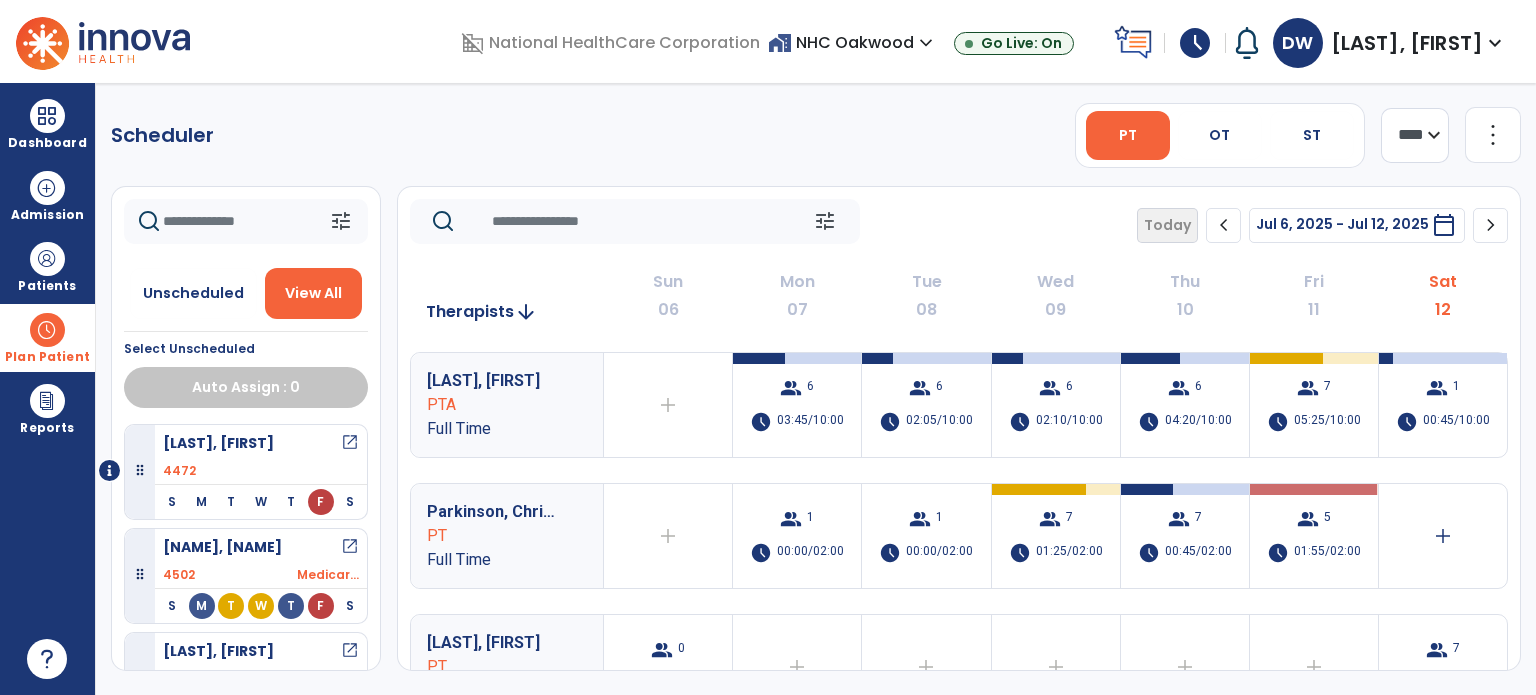 click on "open_in_new" at bounding box center (350, 547) 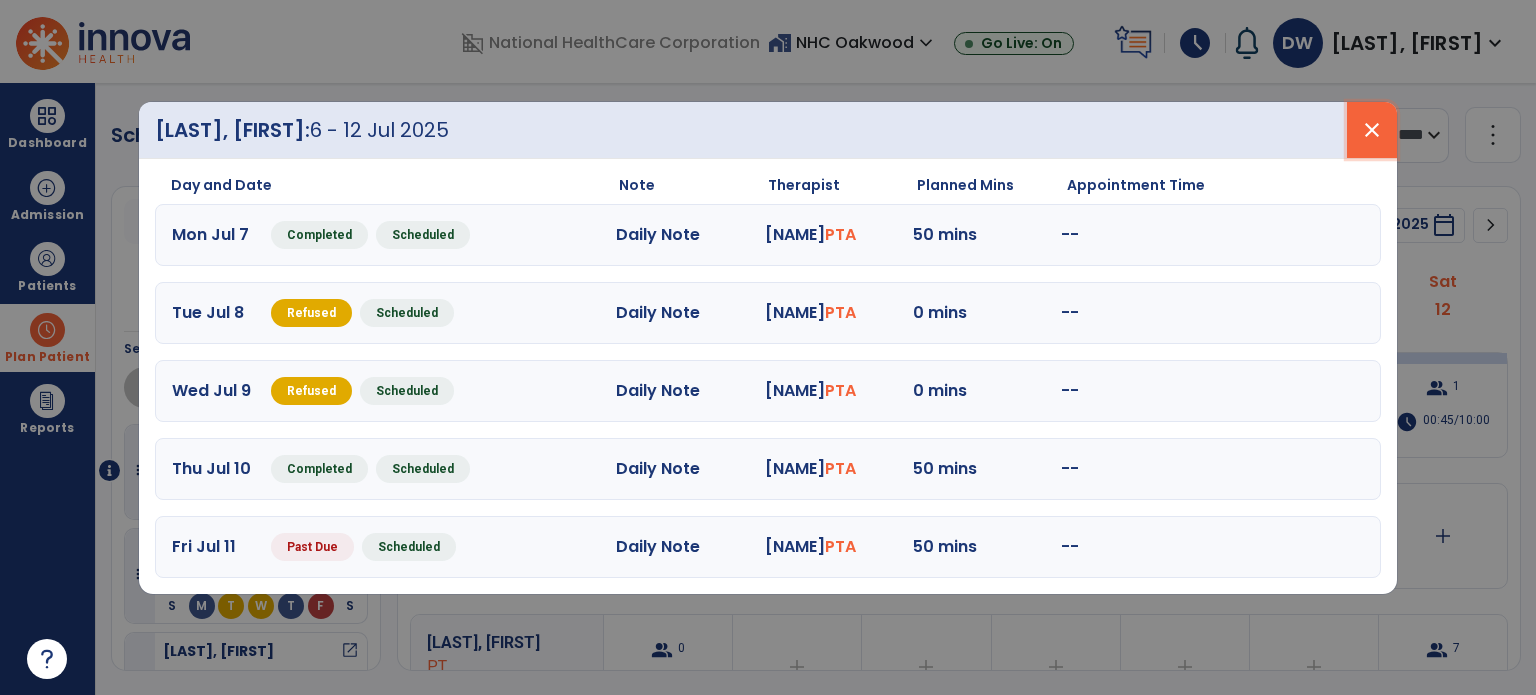 click on "close" at bounding box center (1372, 130) 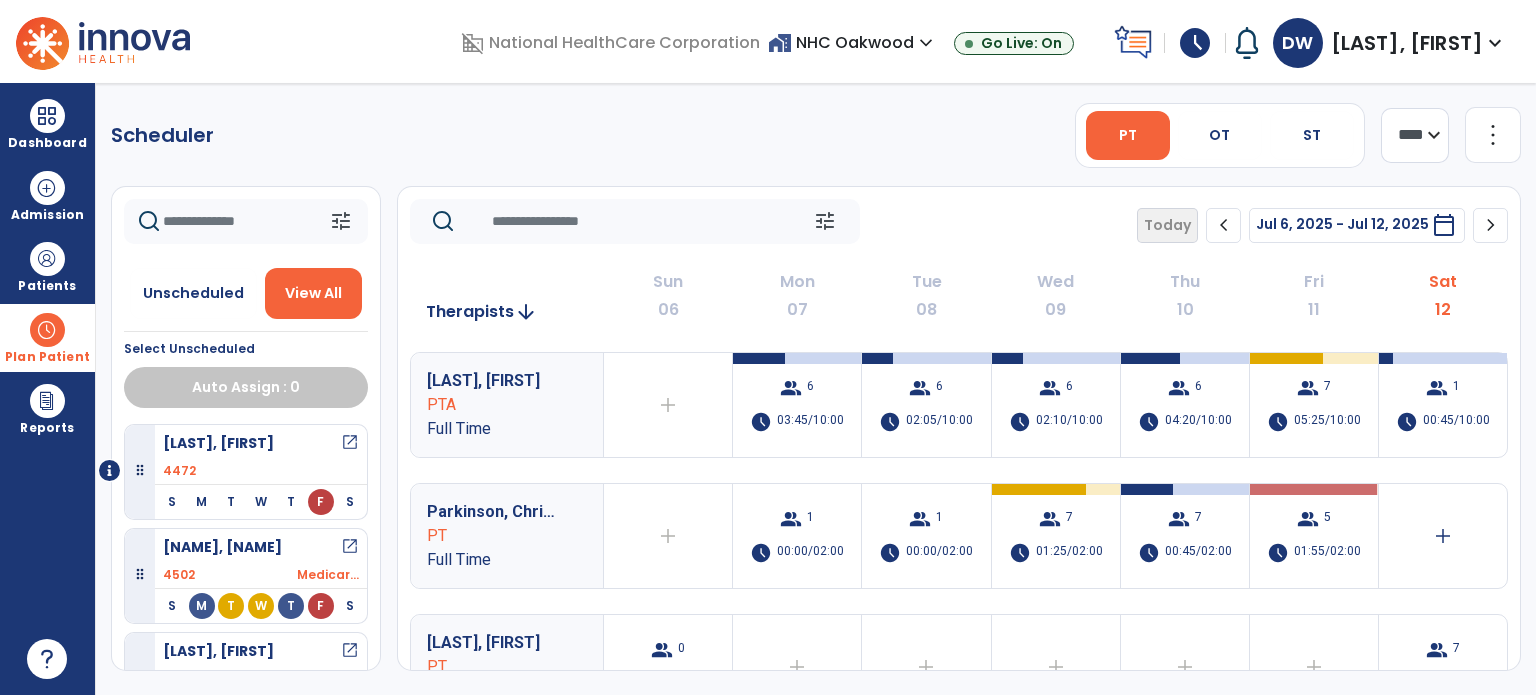 click on "schedule" at bounding box center [1195, 43] 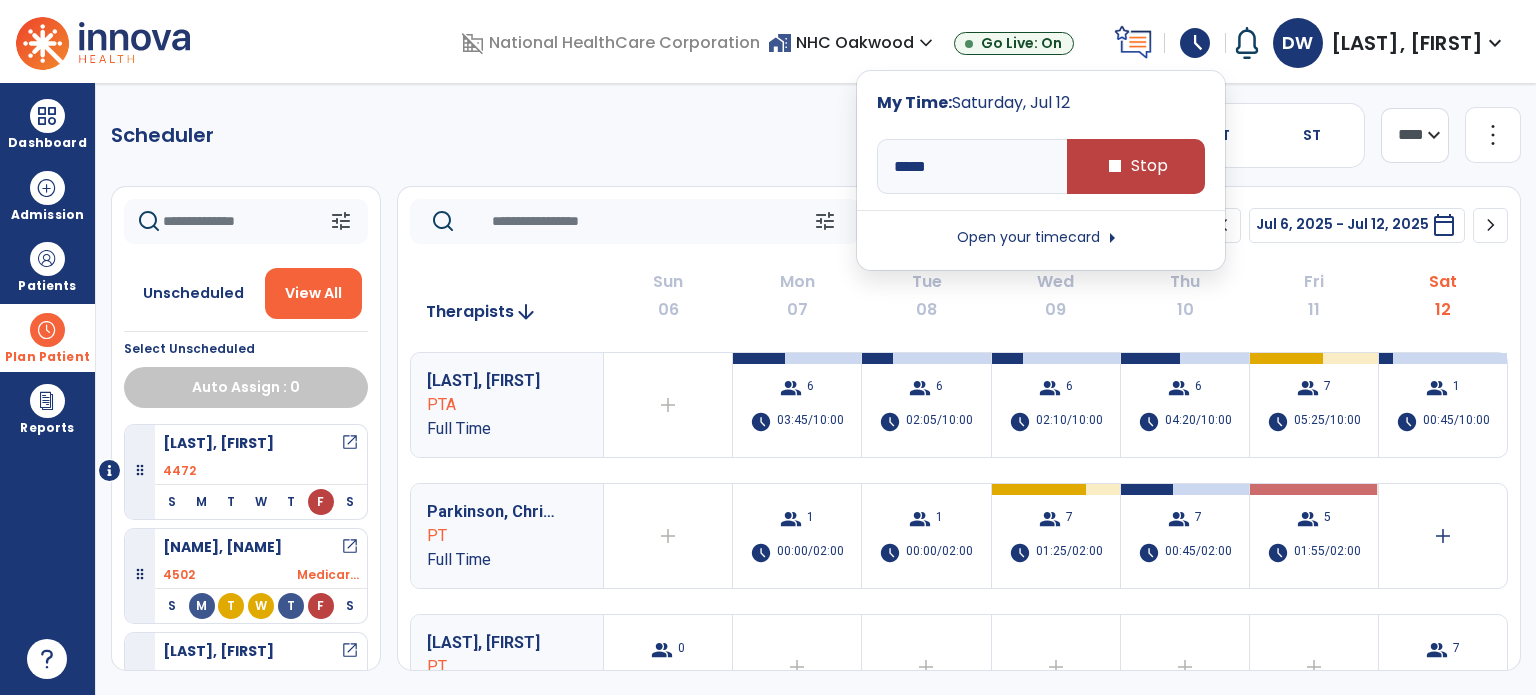 type on "*****" 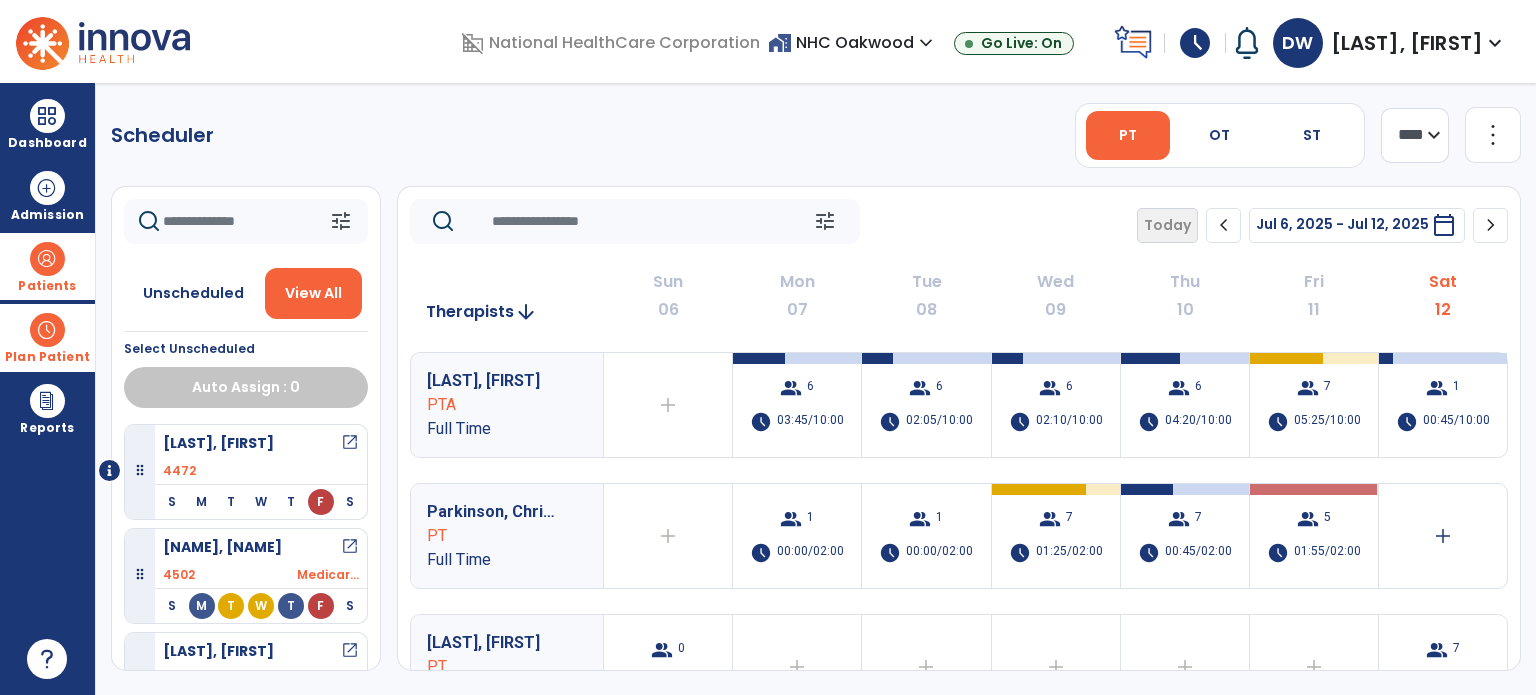 click at bounding box center (47, 259) 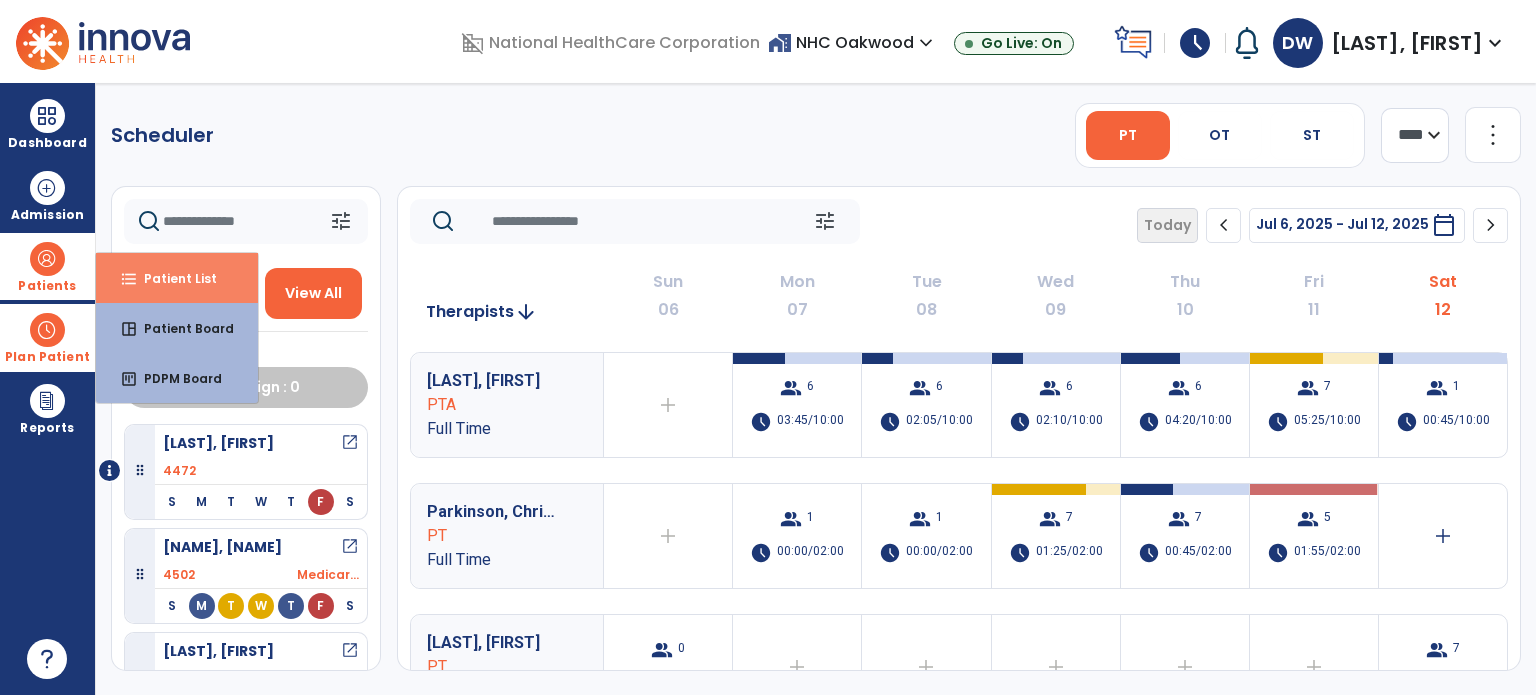 click on "Patient List" at bounding box center [172, 278] 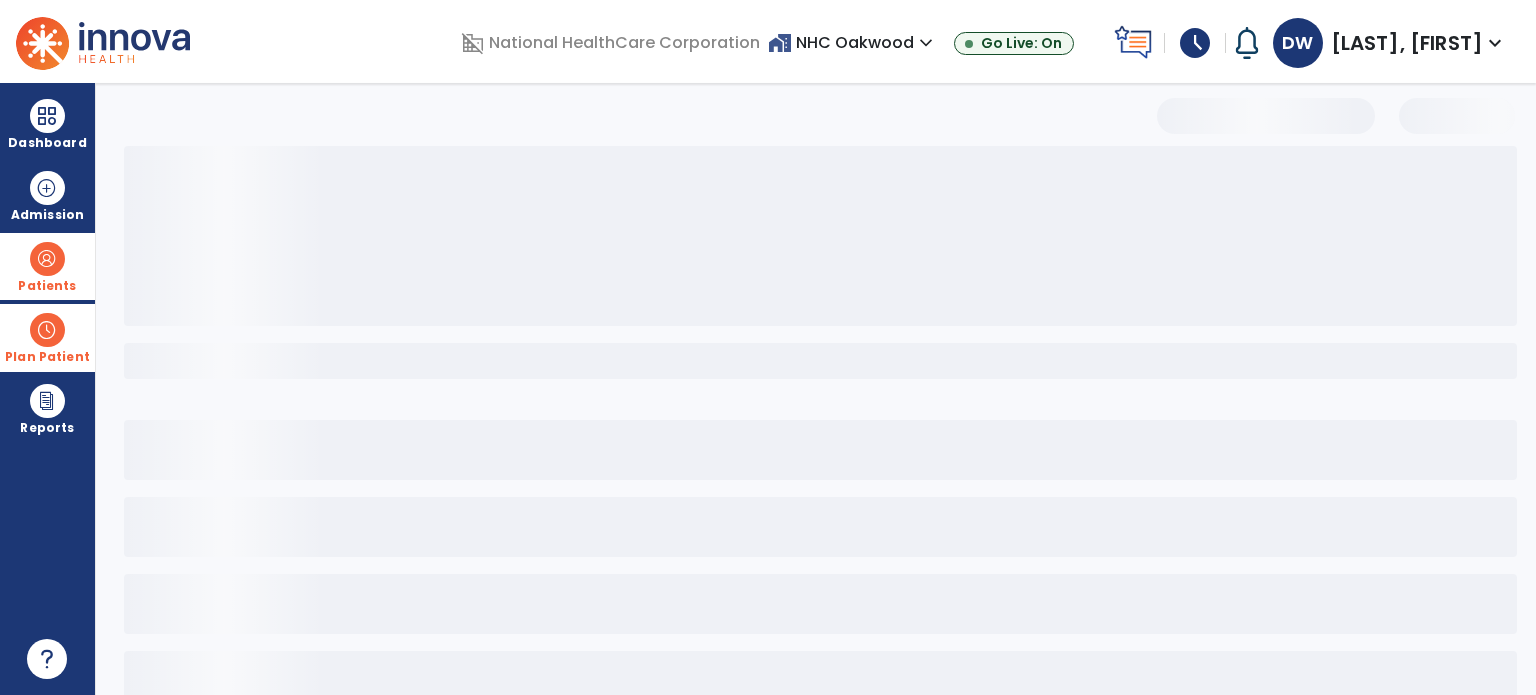 select on "***" 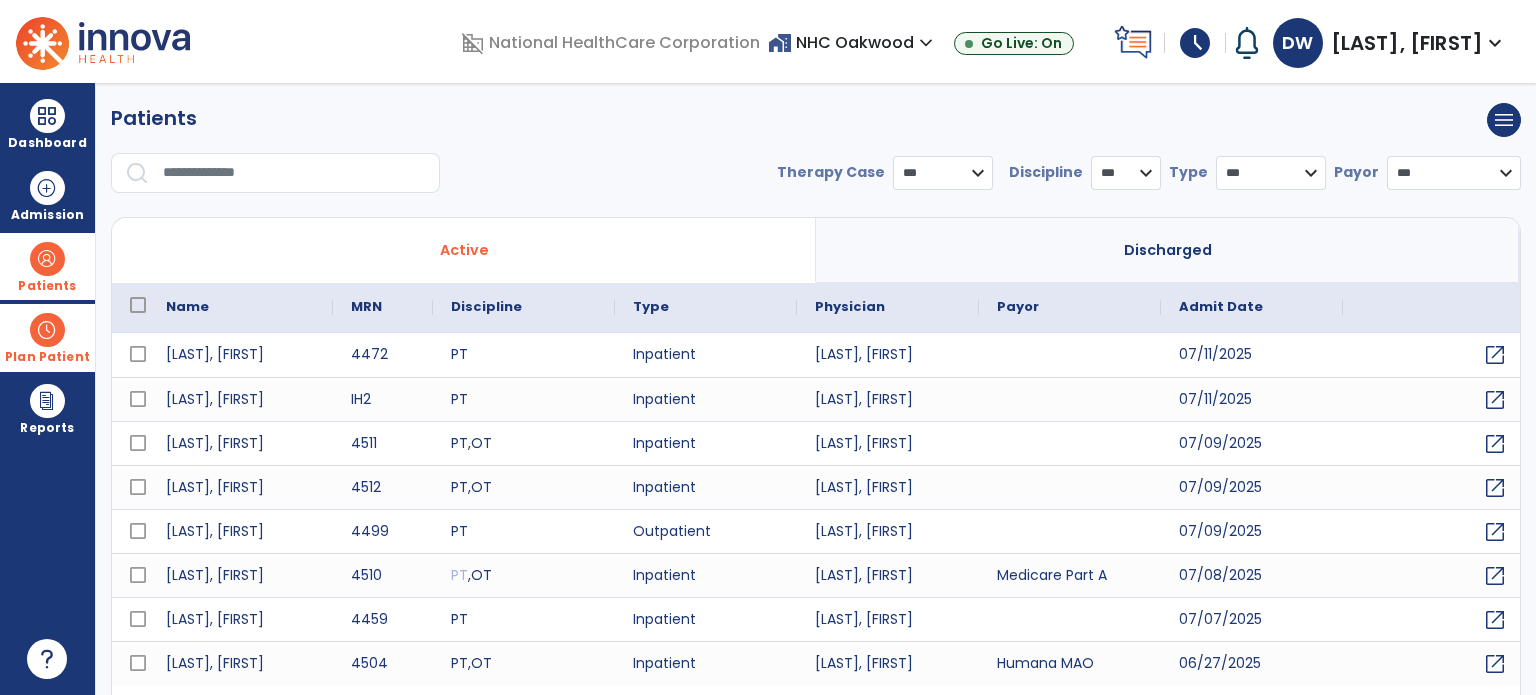 drag, startPoint x: 1524, startPoint y: 219, endPoint x: 1522, endPoint y: 231, distance: 12.165525 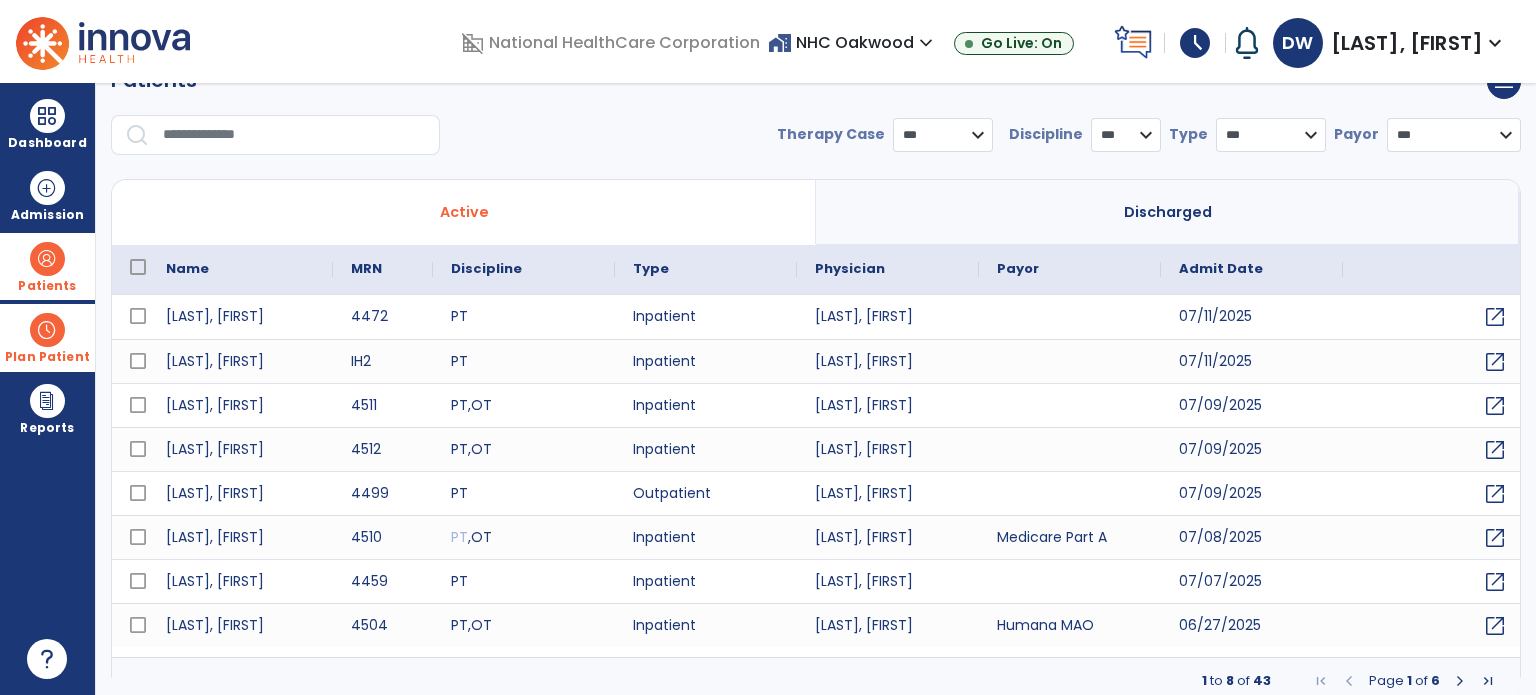 scroll, scrollTop: 46, scrollLeft: 0, axis: vertical 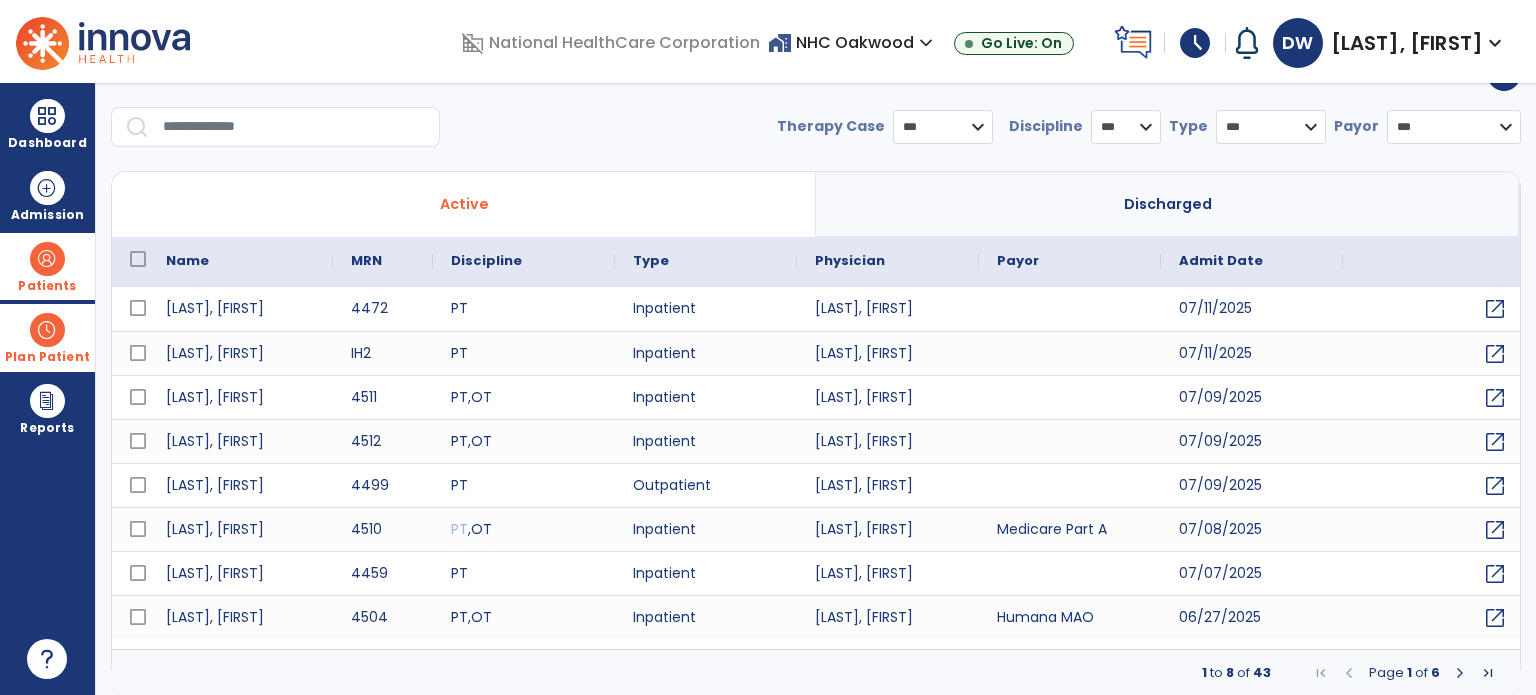 click at bounding box center (1460, 673) 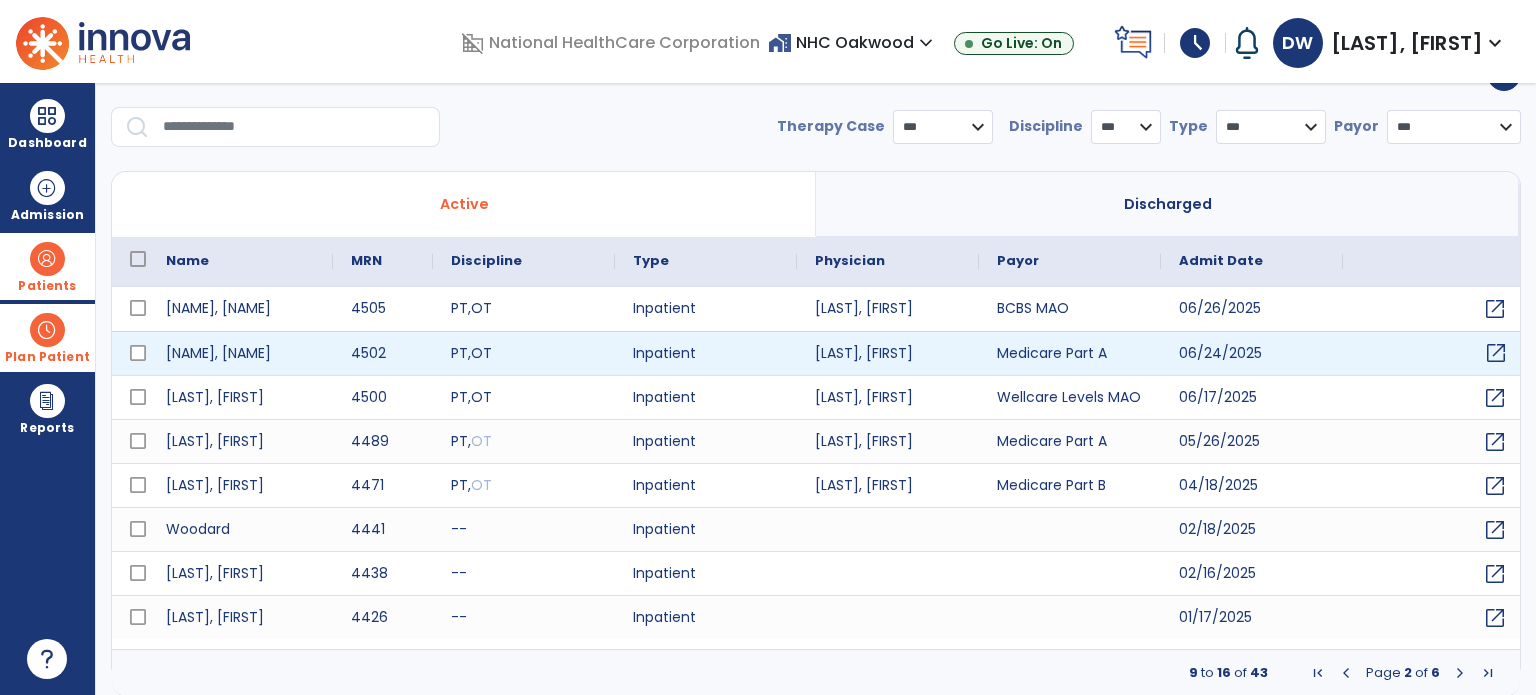 click on "open_in_new" at bounding box center (1496, 353) 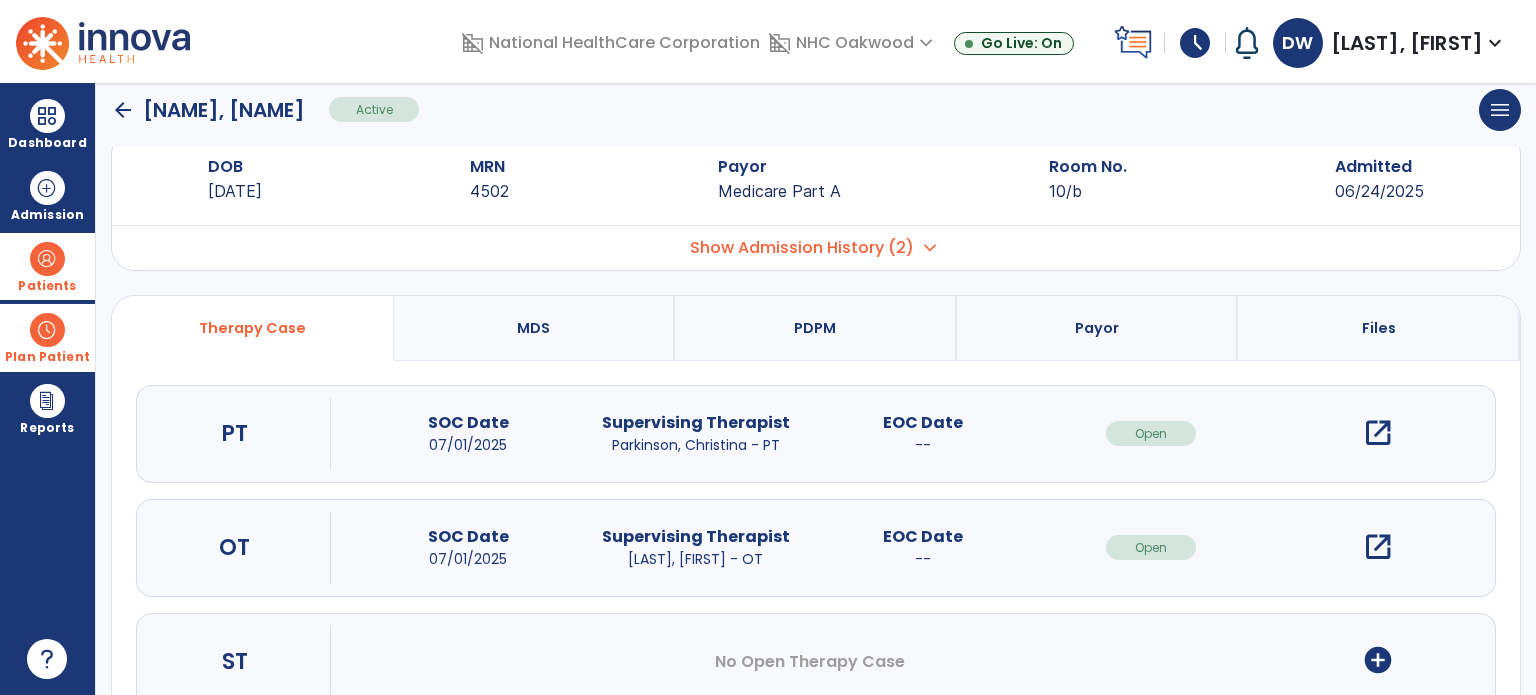 scroll, scrollTop: 0, scrollLeft: 0, axis: both 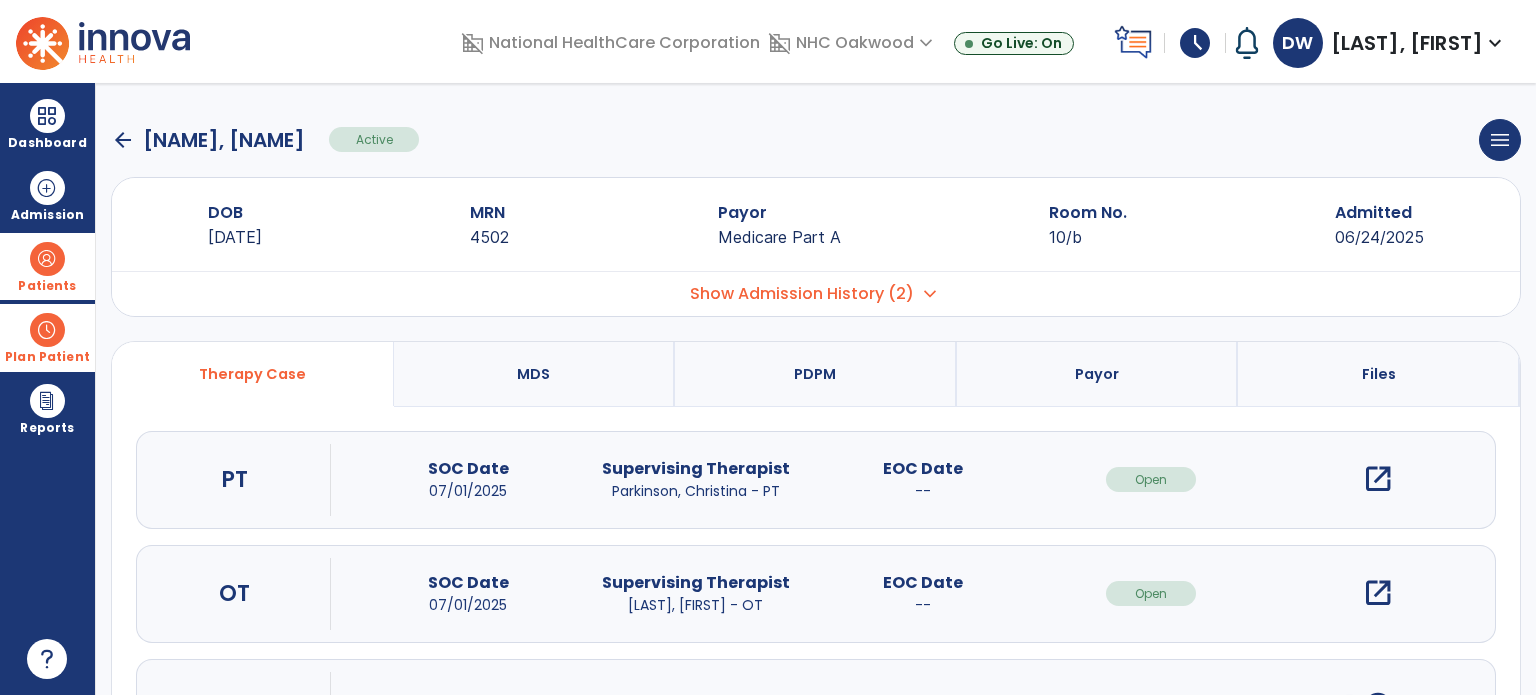 click on "open_in_new" at bounding box center (1378, 479) 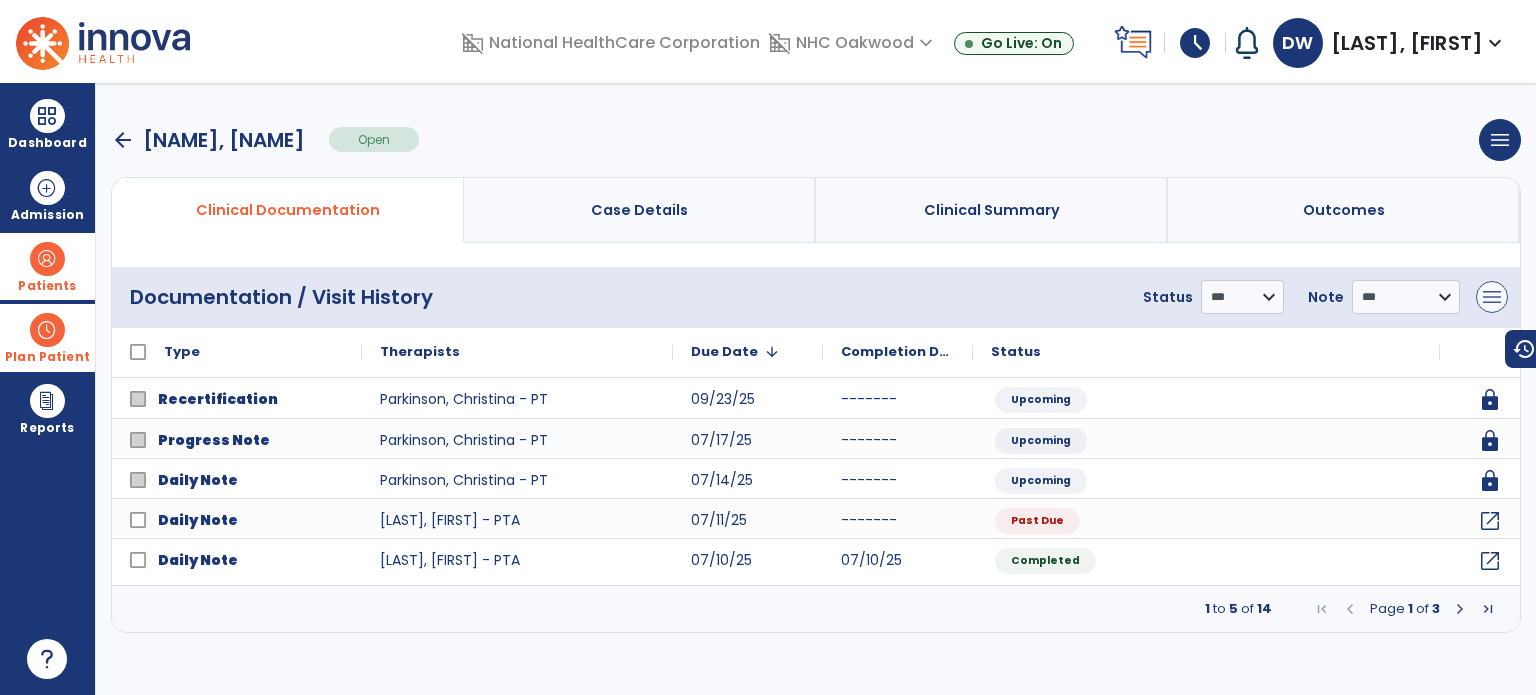 click on "**********" at bounding box center (816, 297) 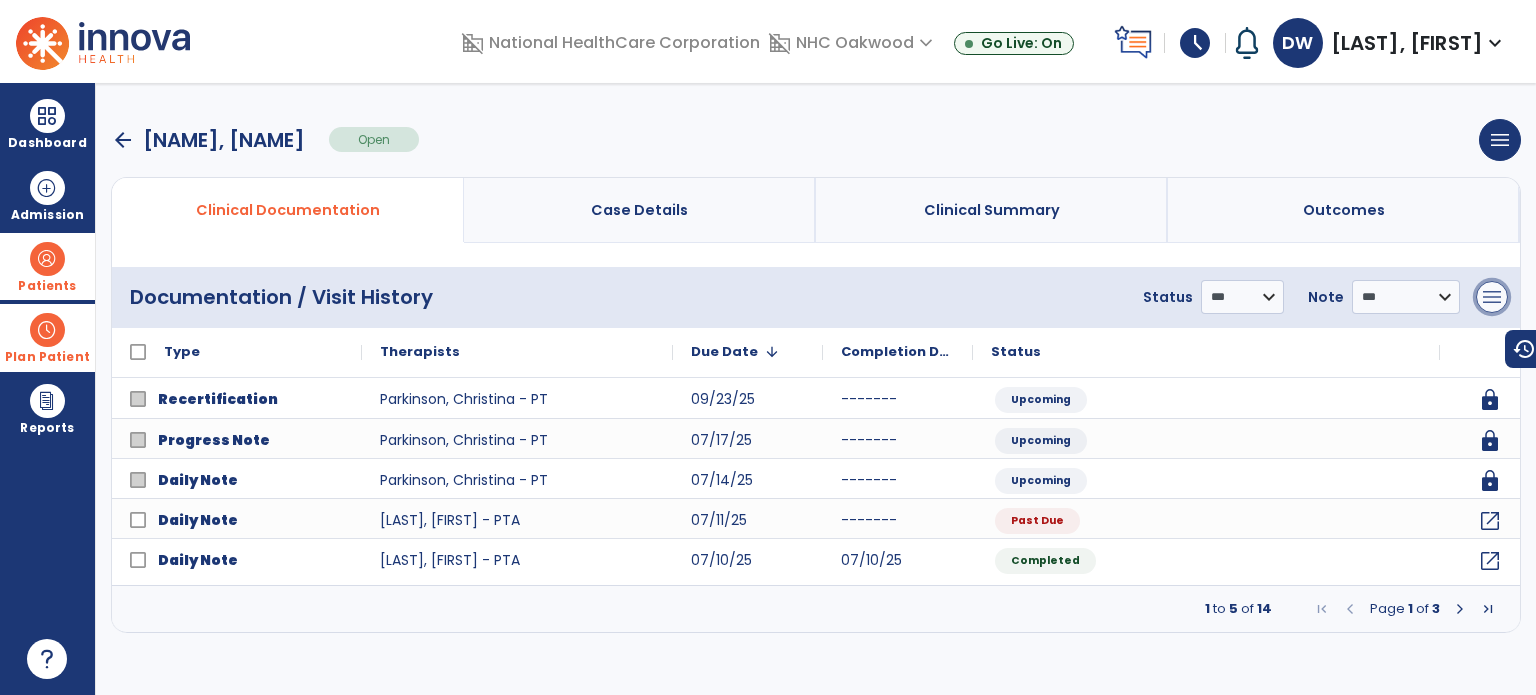 click on "menu" at bounding box center (1492, 297) 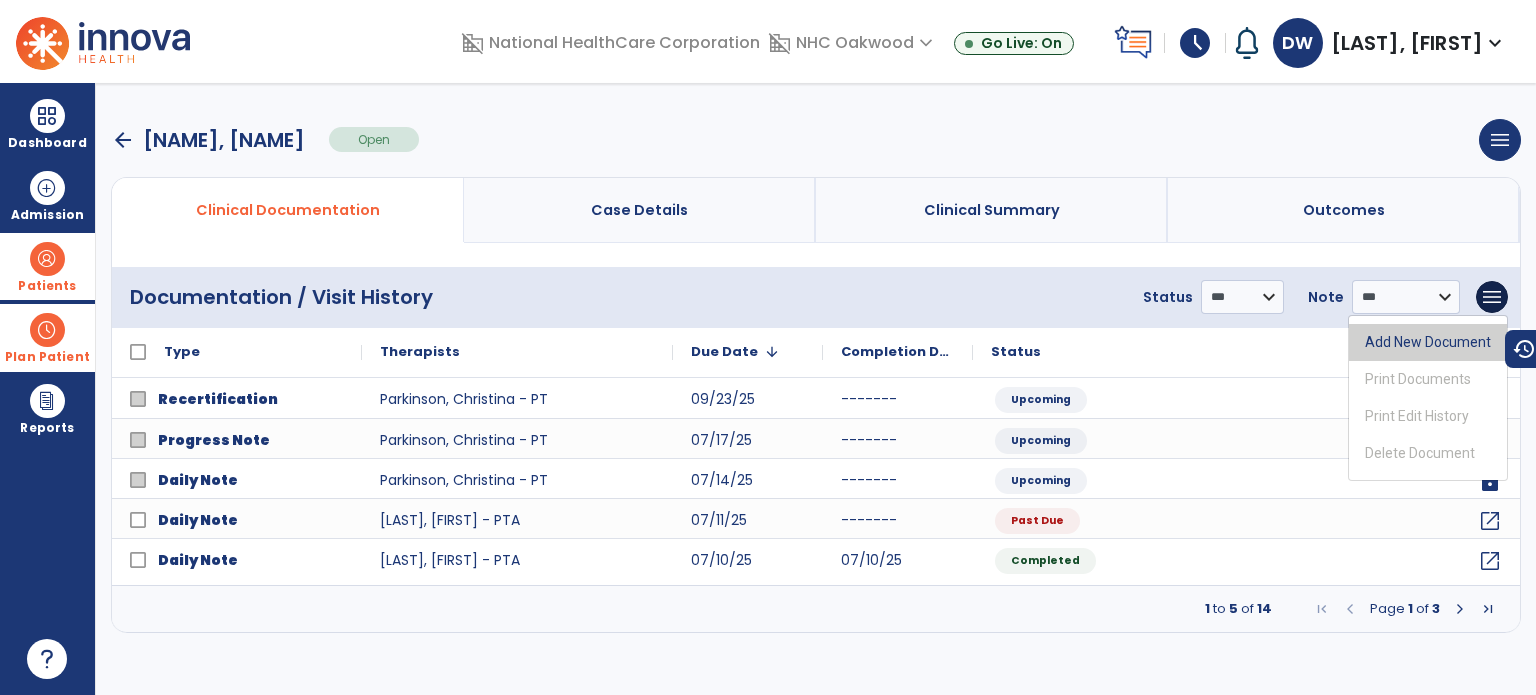 click on "Add New Document" at bounding box center [1428, 342] 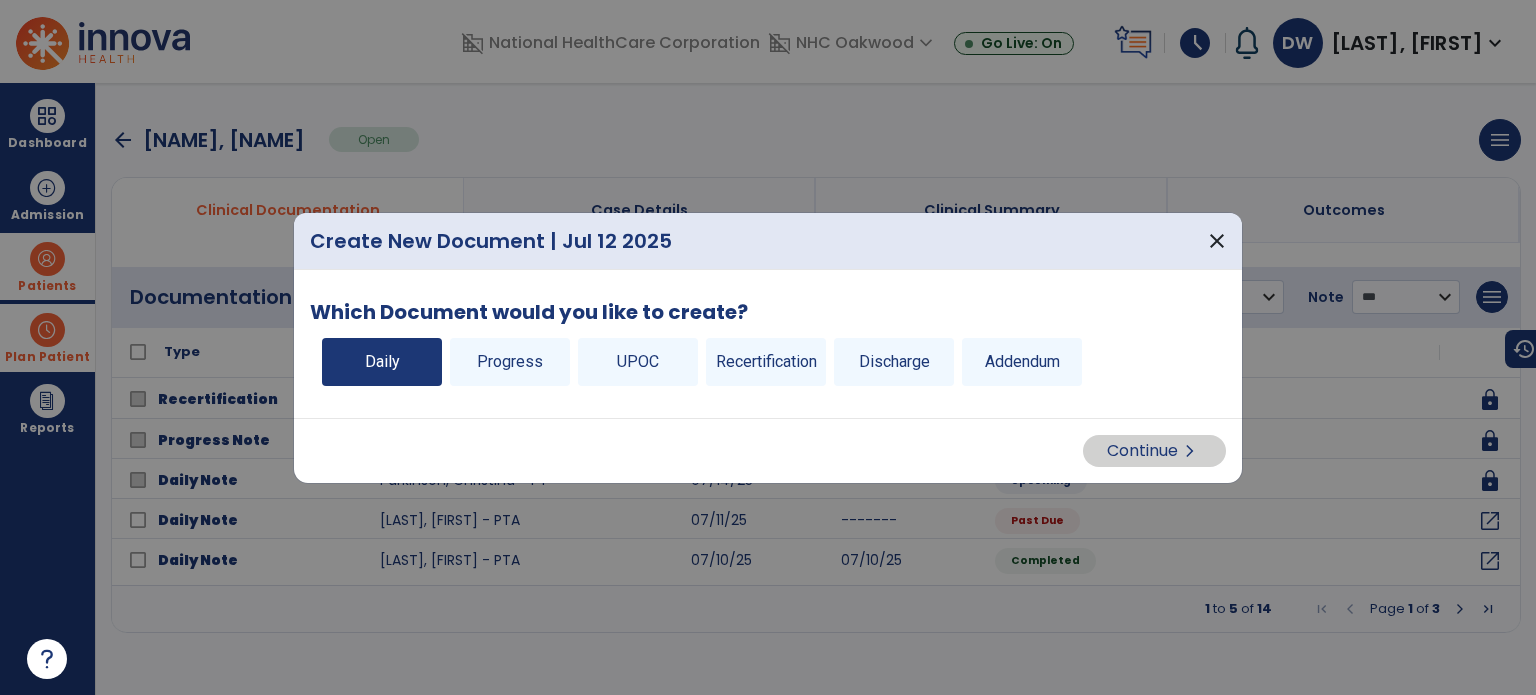 click on "Daily" at bounding box center [382, 362] 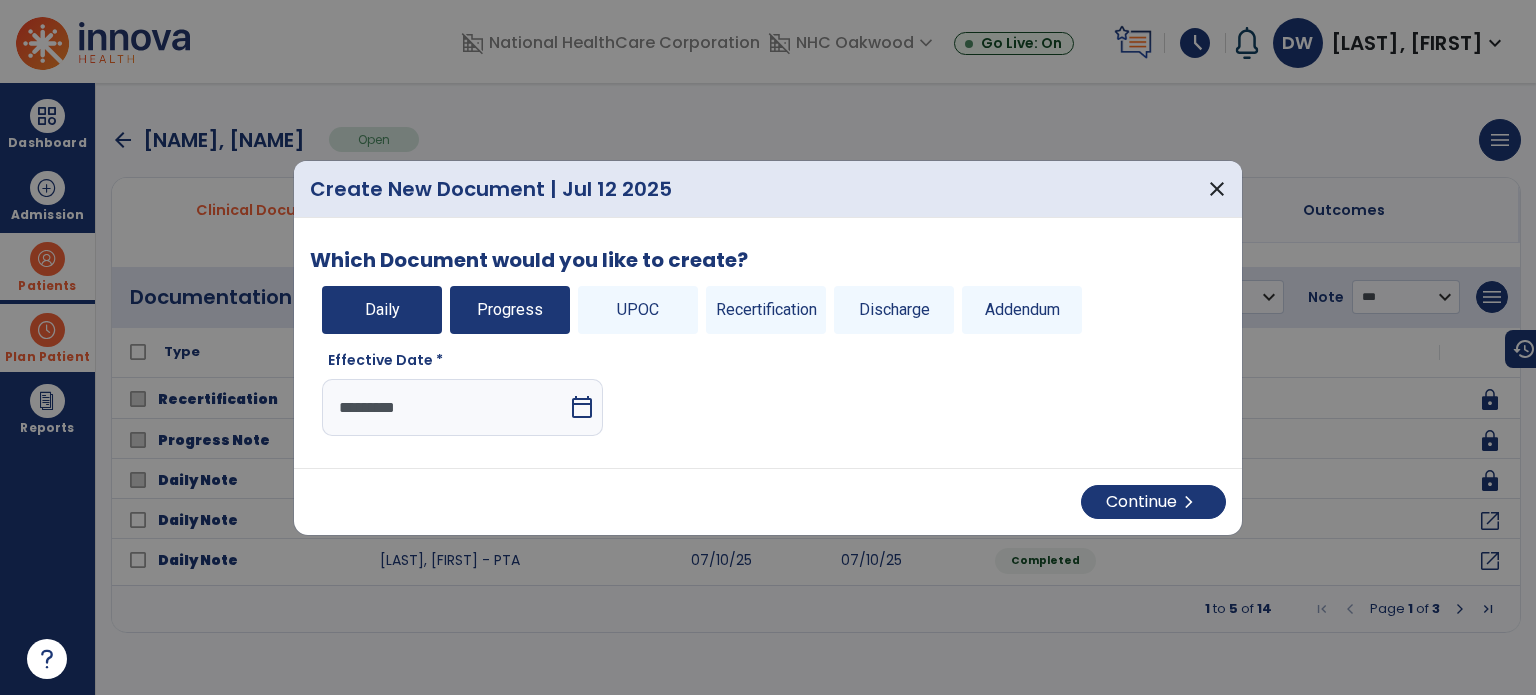 click on "Progress" at bounding box center (510, 310) 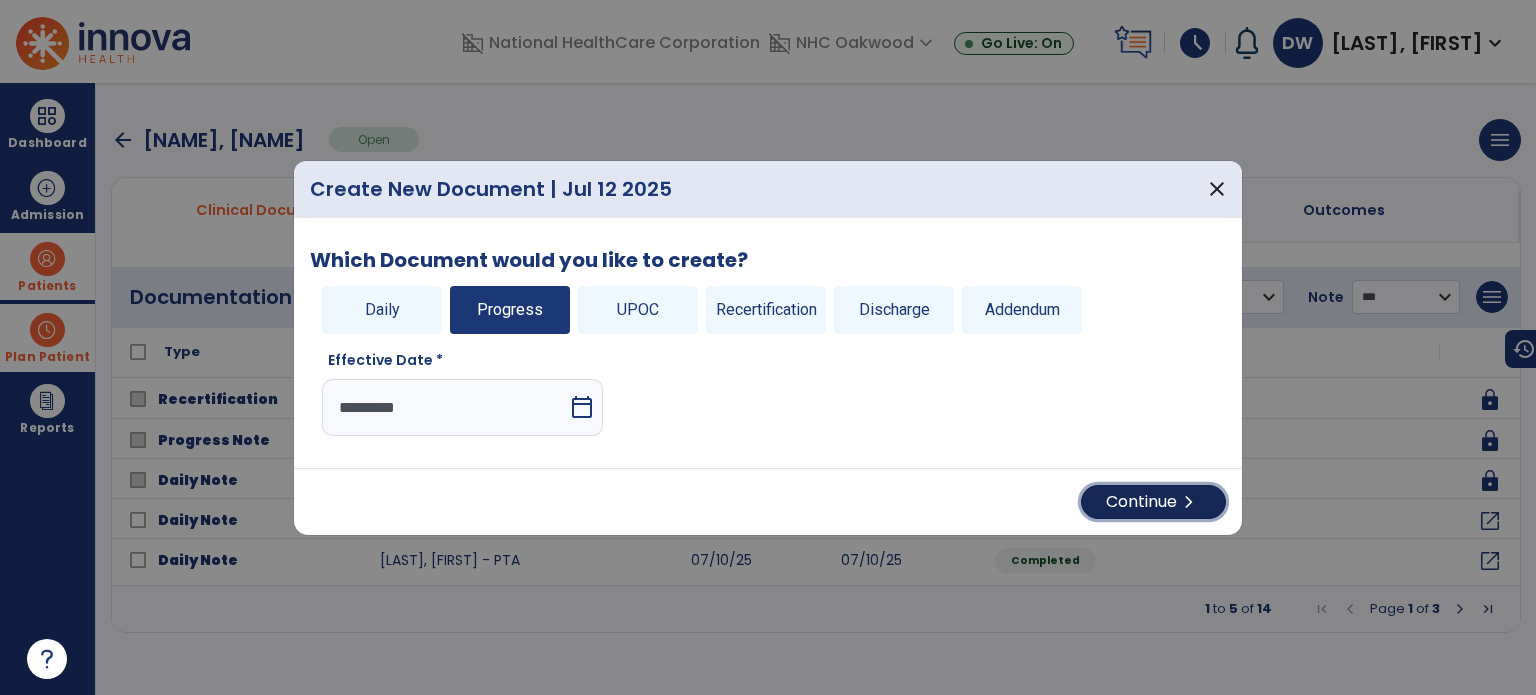 click on "Continue   chevron_right" at bounding box center [1153, 502] 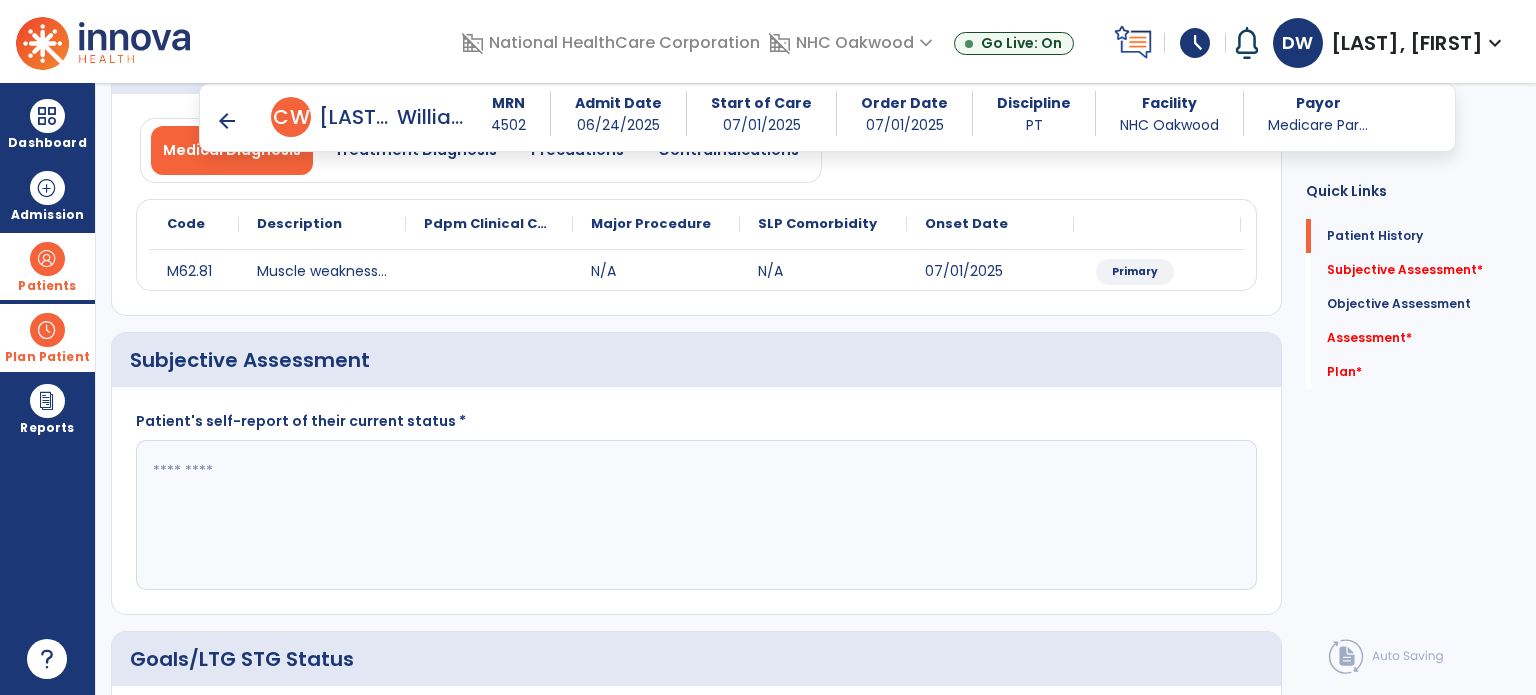 scroll, scrollTop: 200, scrollLeft: 0, axis: vertical 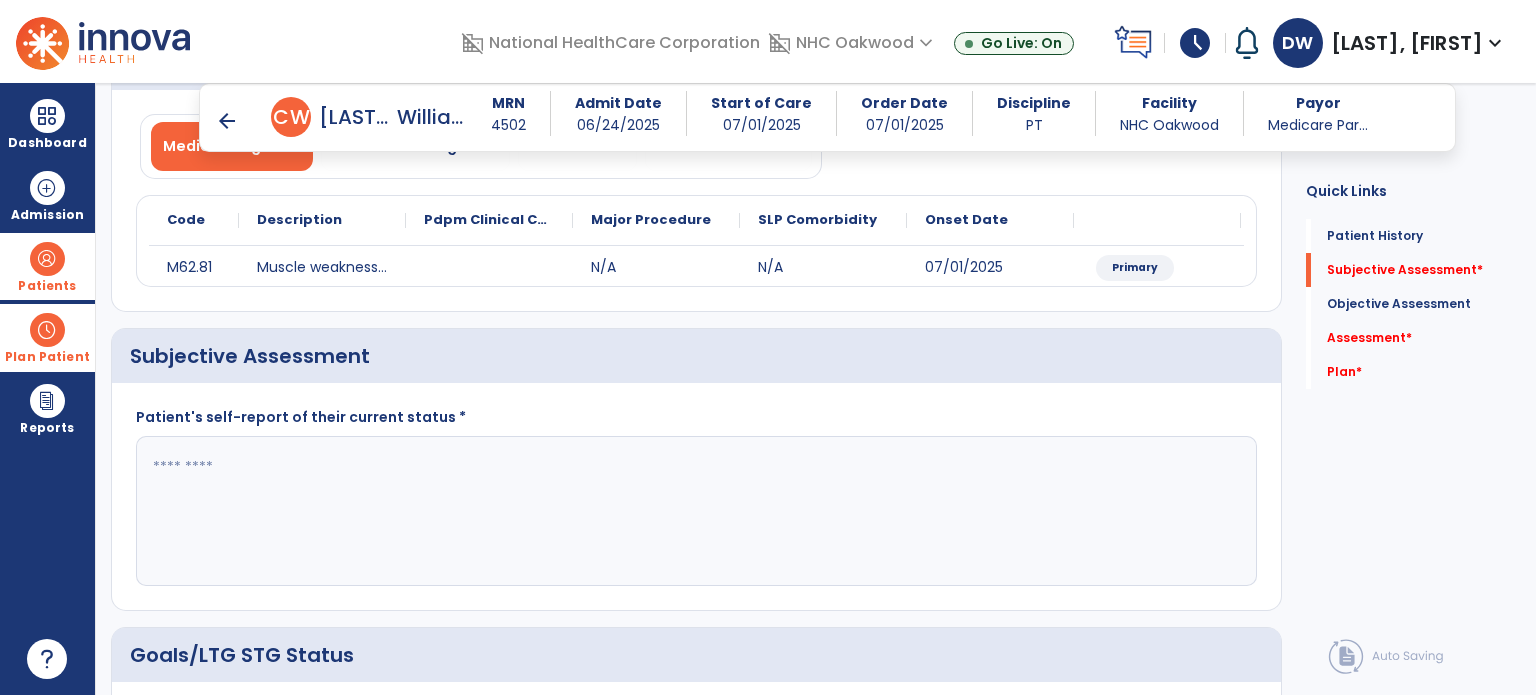 click 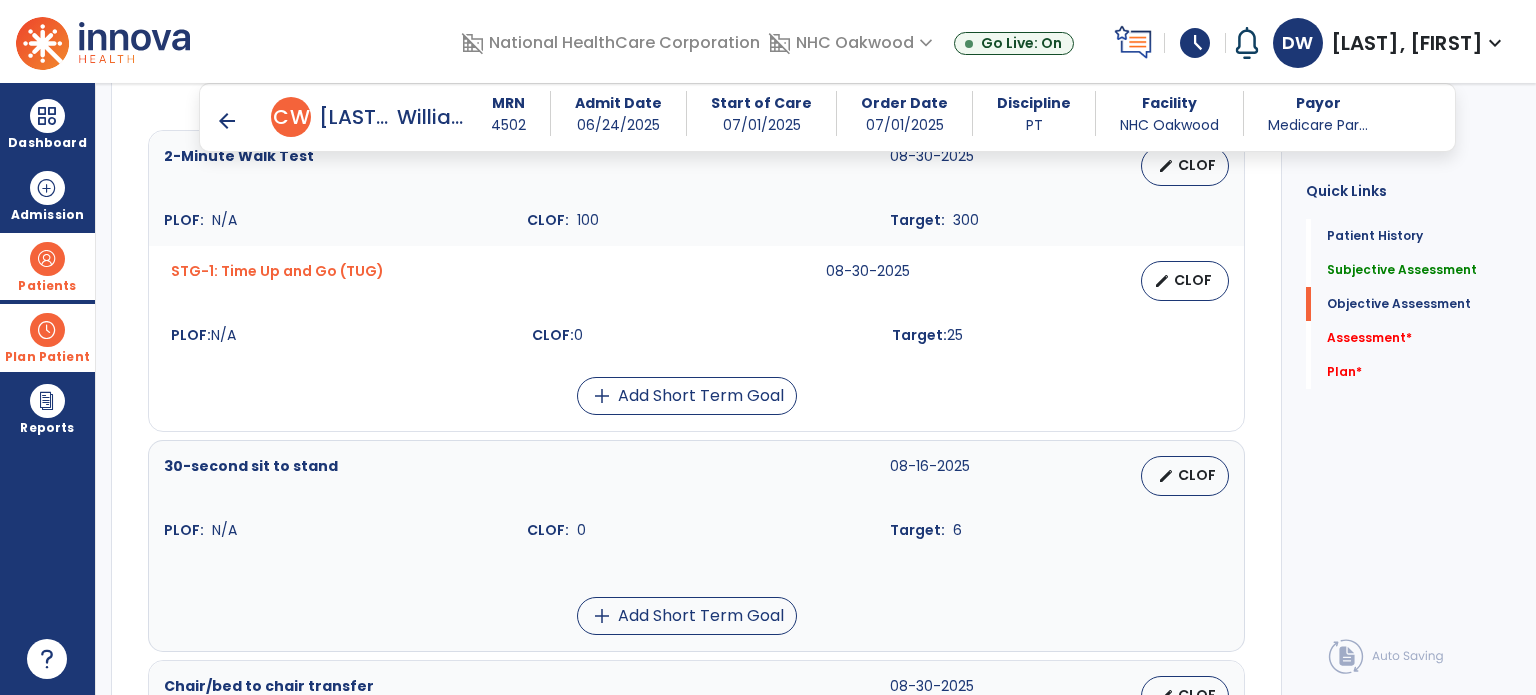 scroll, scrollTop: 700, scrollLeft: 0, axis: vertical 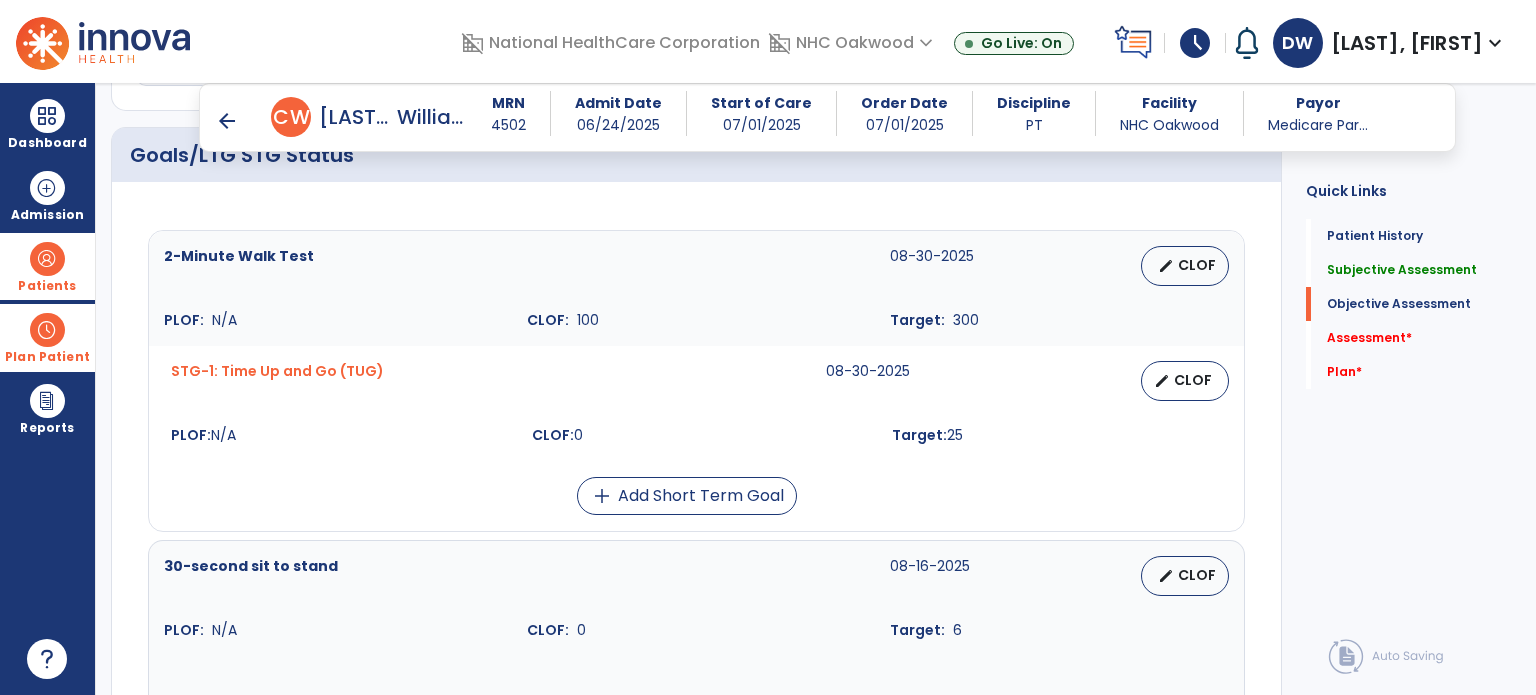 type on "**********" 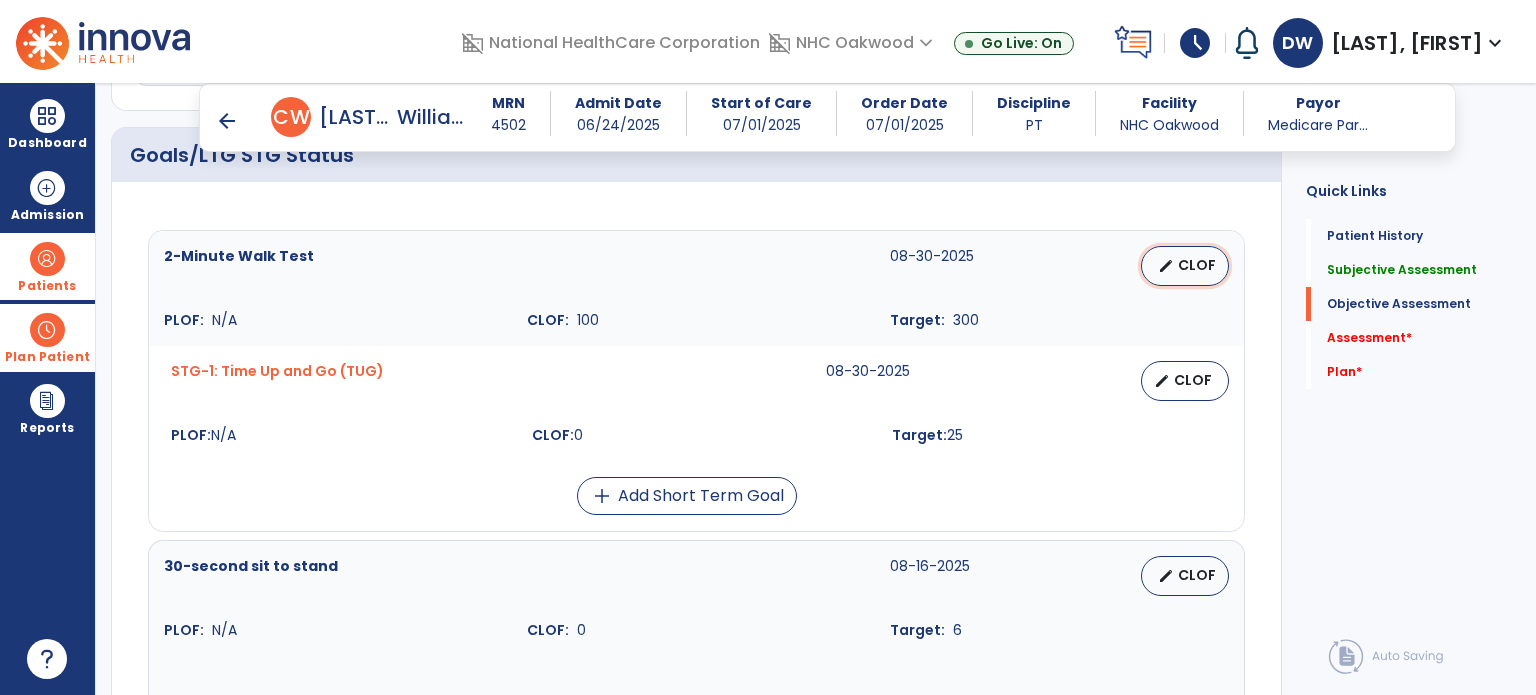 click on "CLOF" at bounding box center [1197, 265] 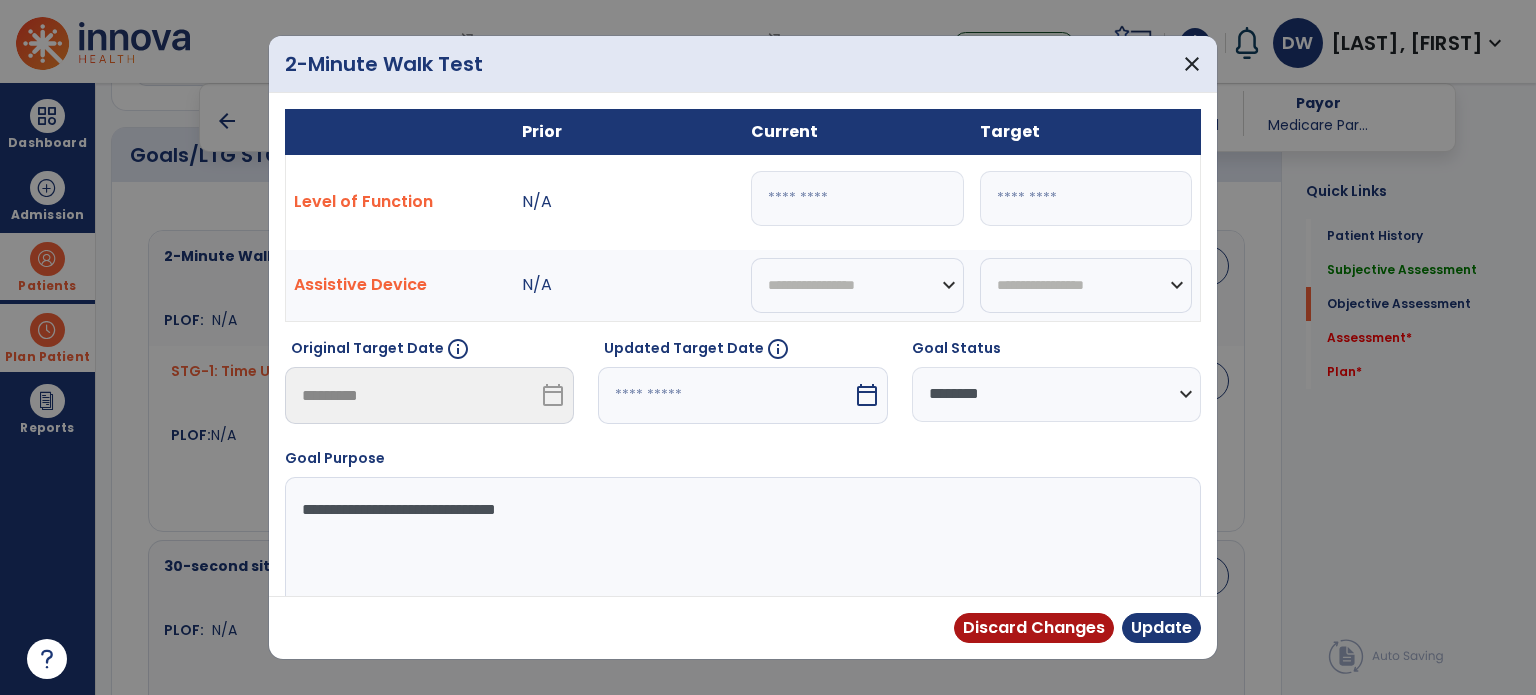 click on "***" at bounding box center (857, 198) 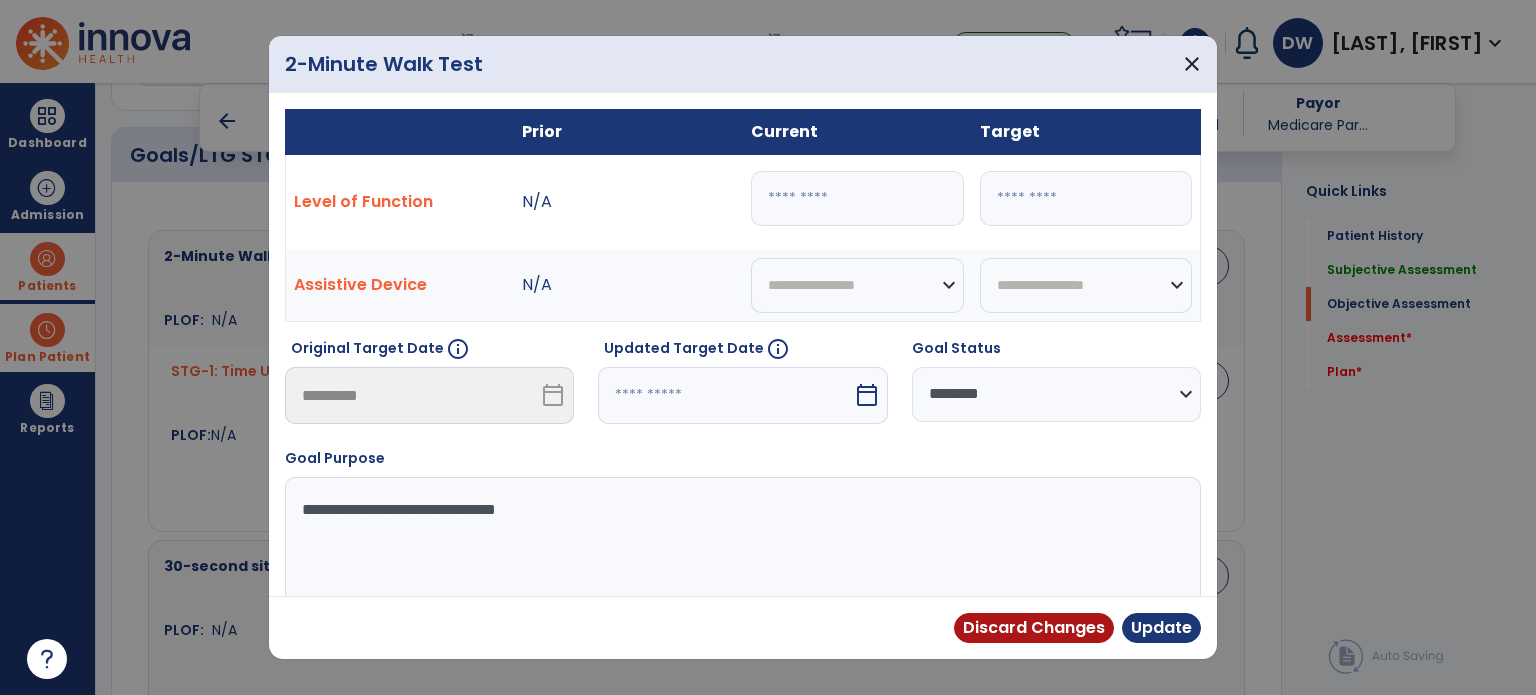 type on "*" 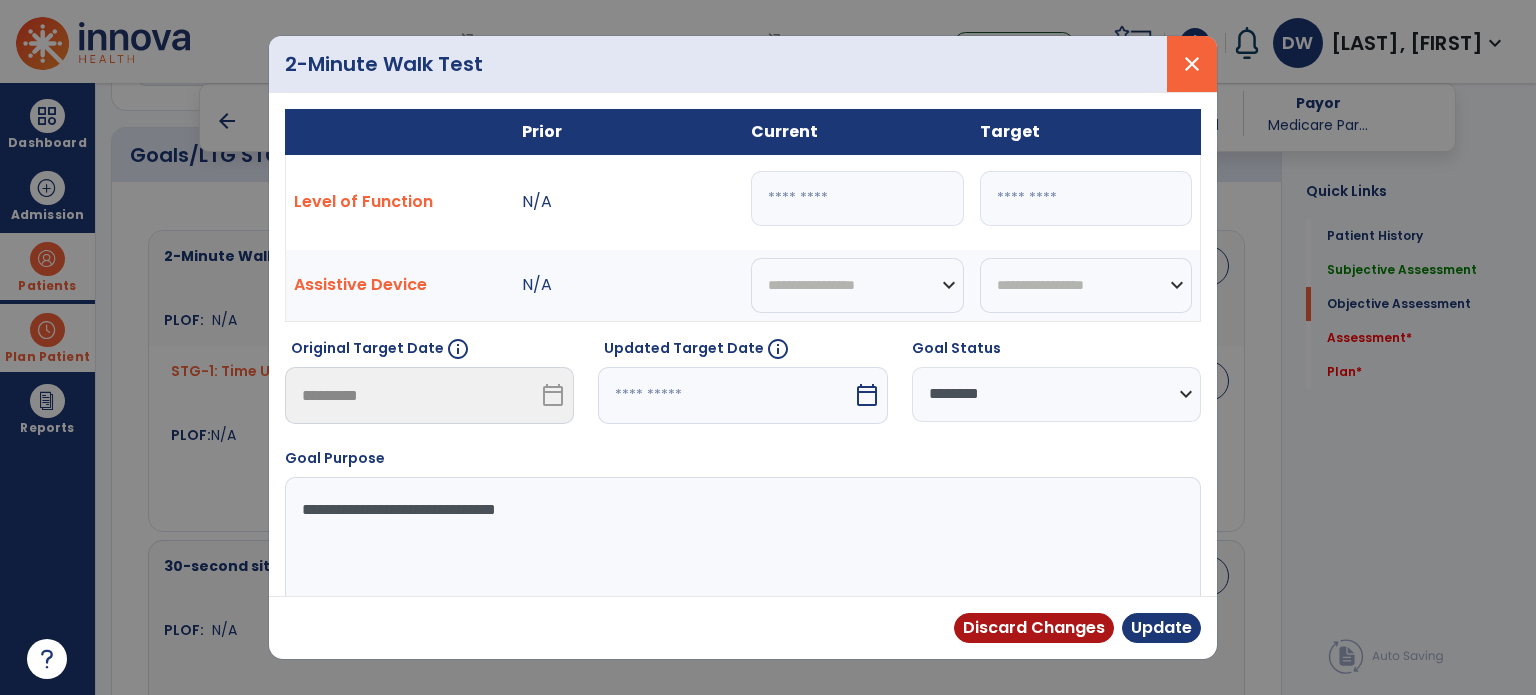 type on "**" 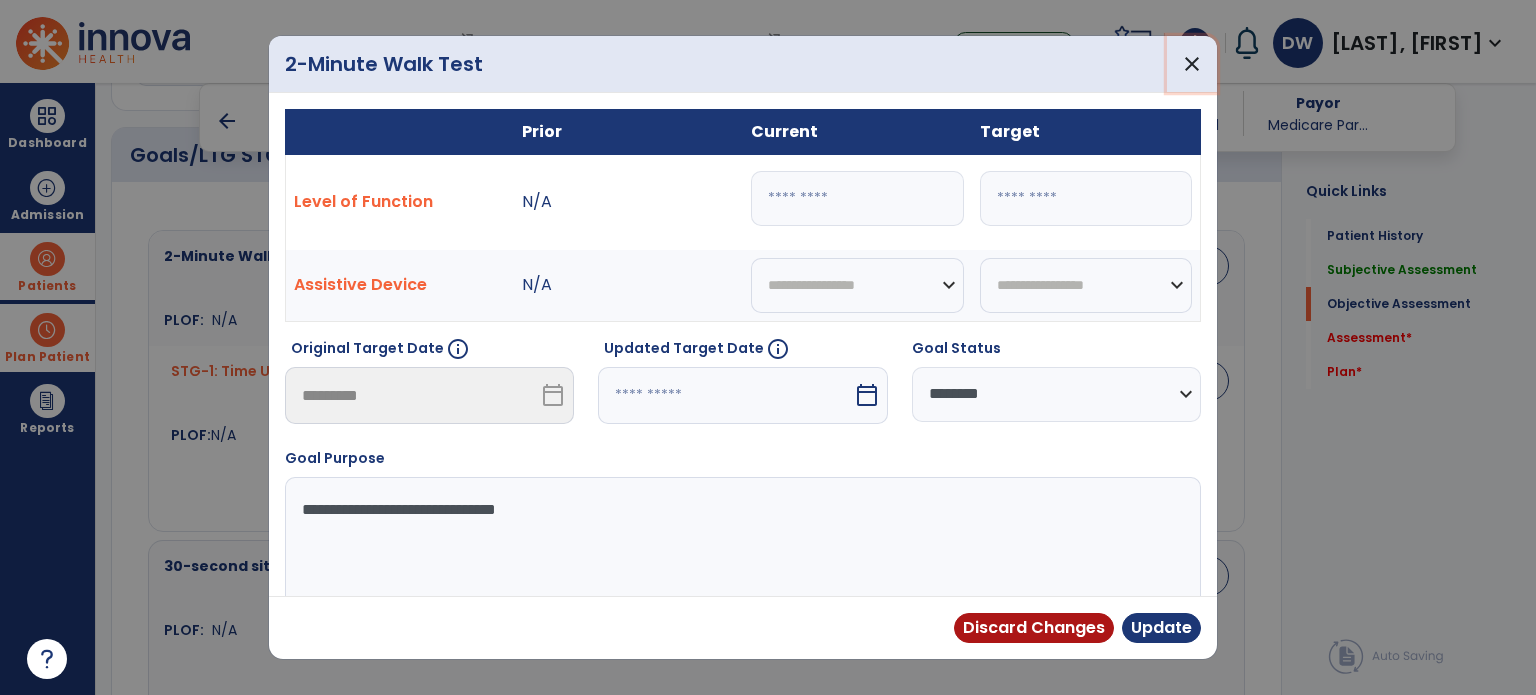 click on "close" at bounding box center (1192, 64) 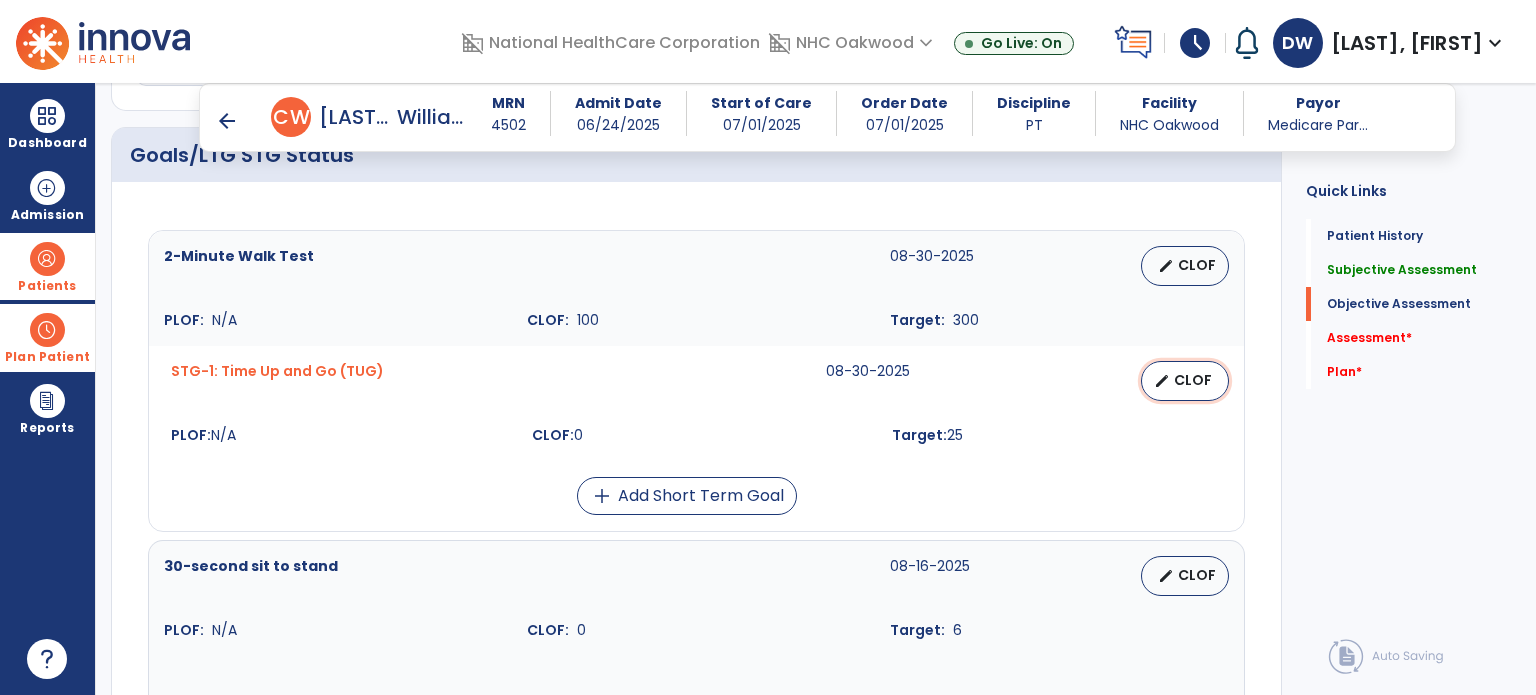 click on "edit   CLOF" at bounding box center [1185, 381] 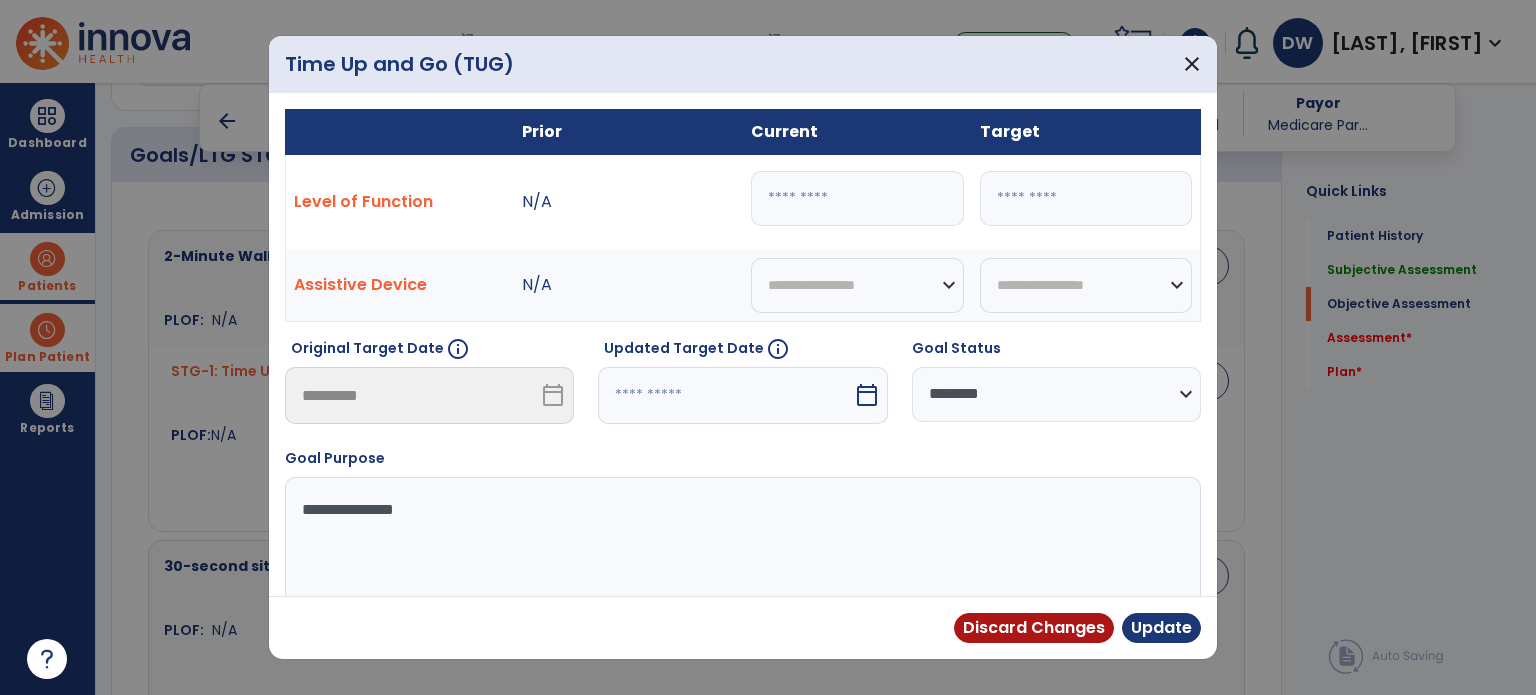 click on "*" at bounding box center (857, 198) 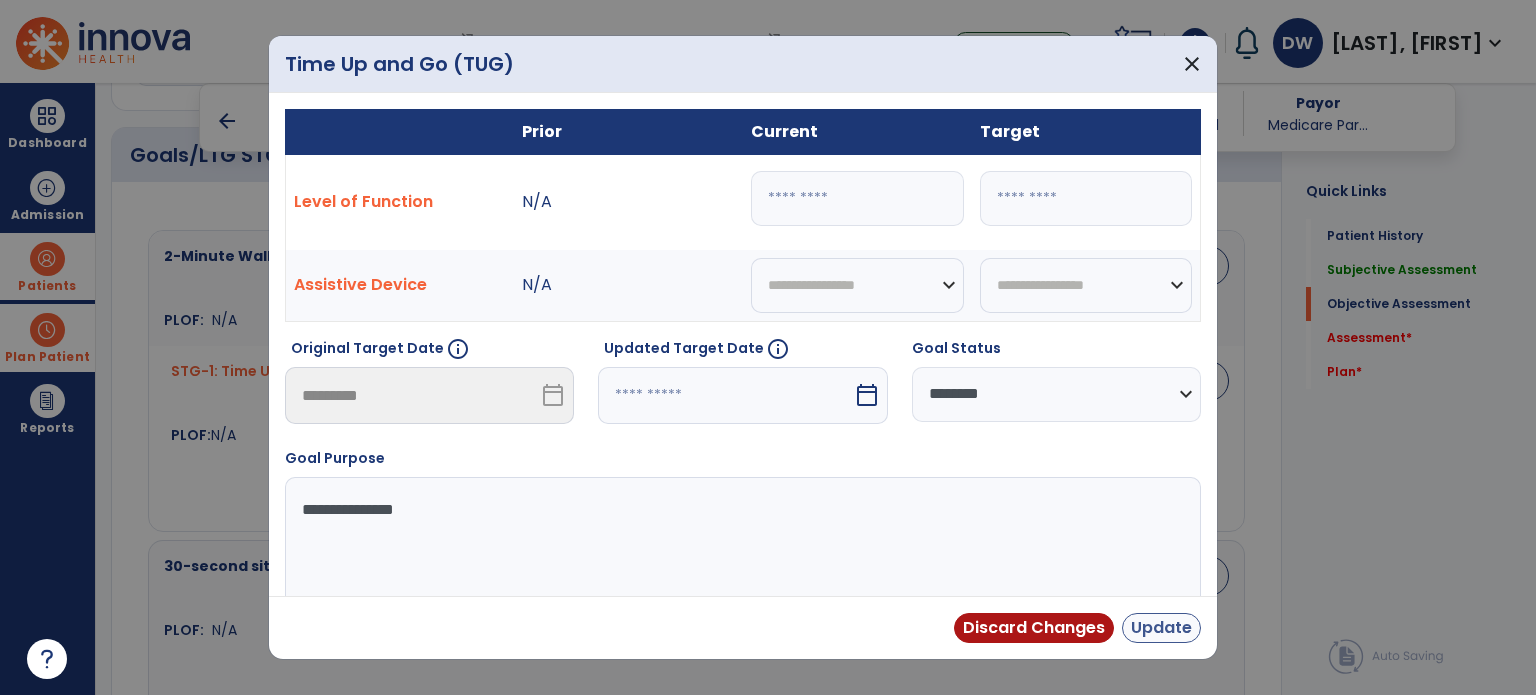 type on "**" 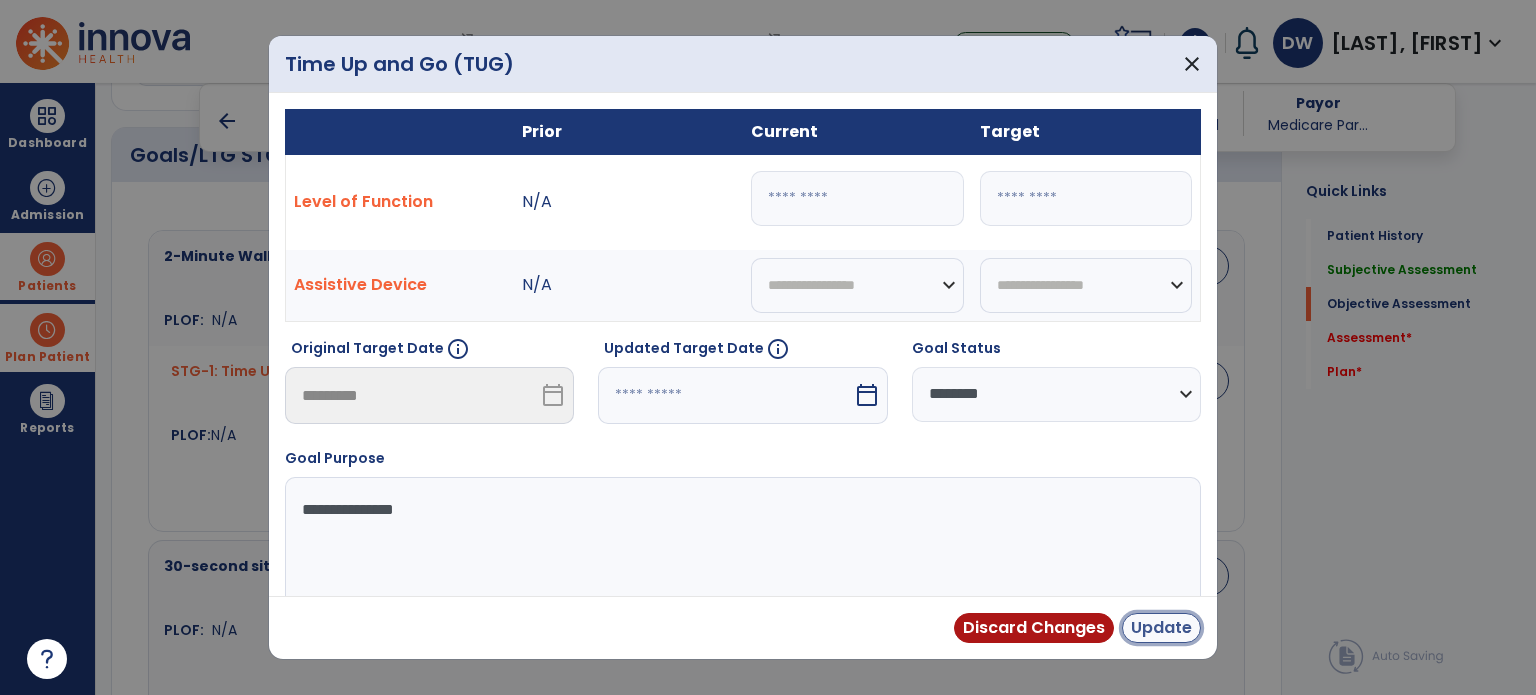click on "Update" at bounding box center (1161, 628) 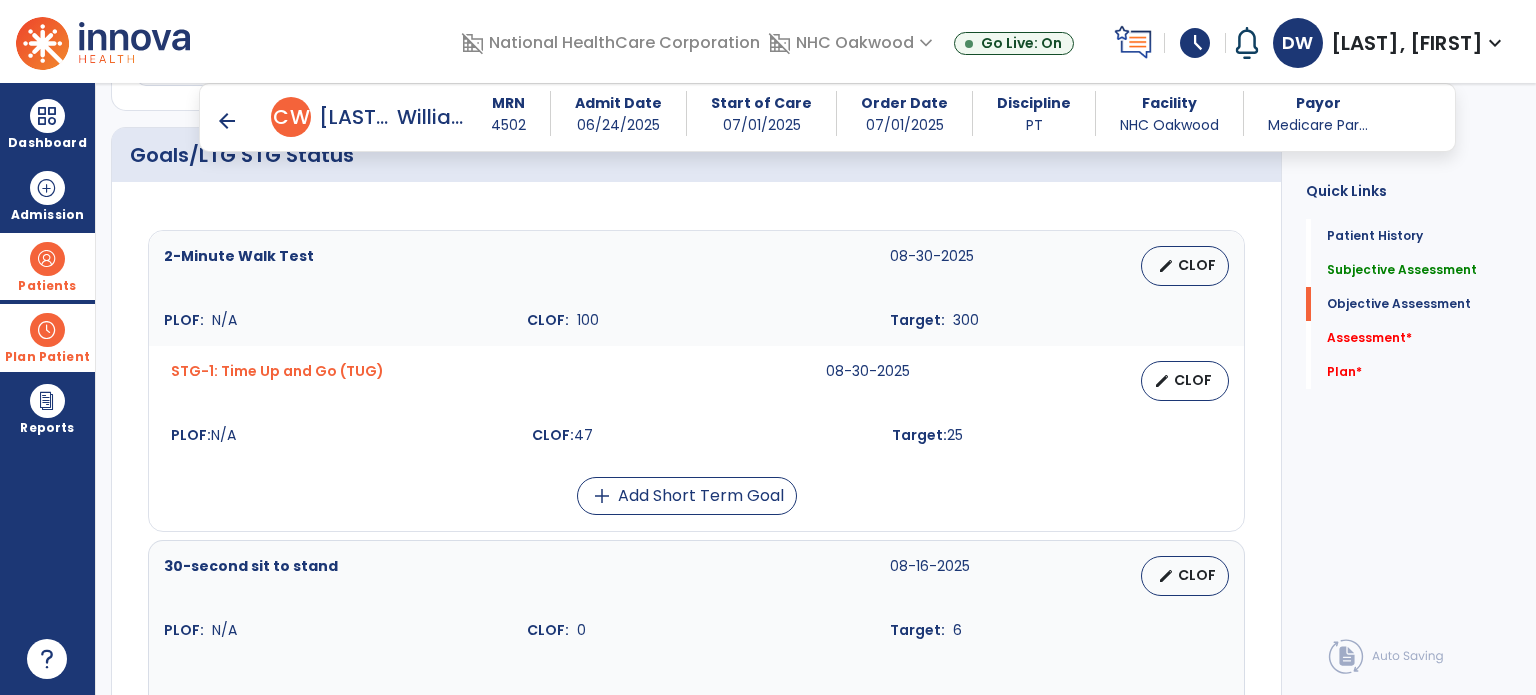 scroll, scrollTop: 800, scrollLeft: 0, axis: vertical 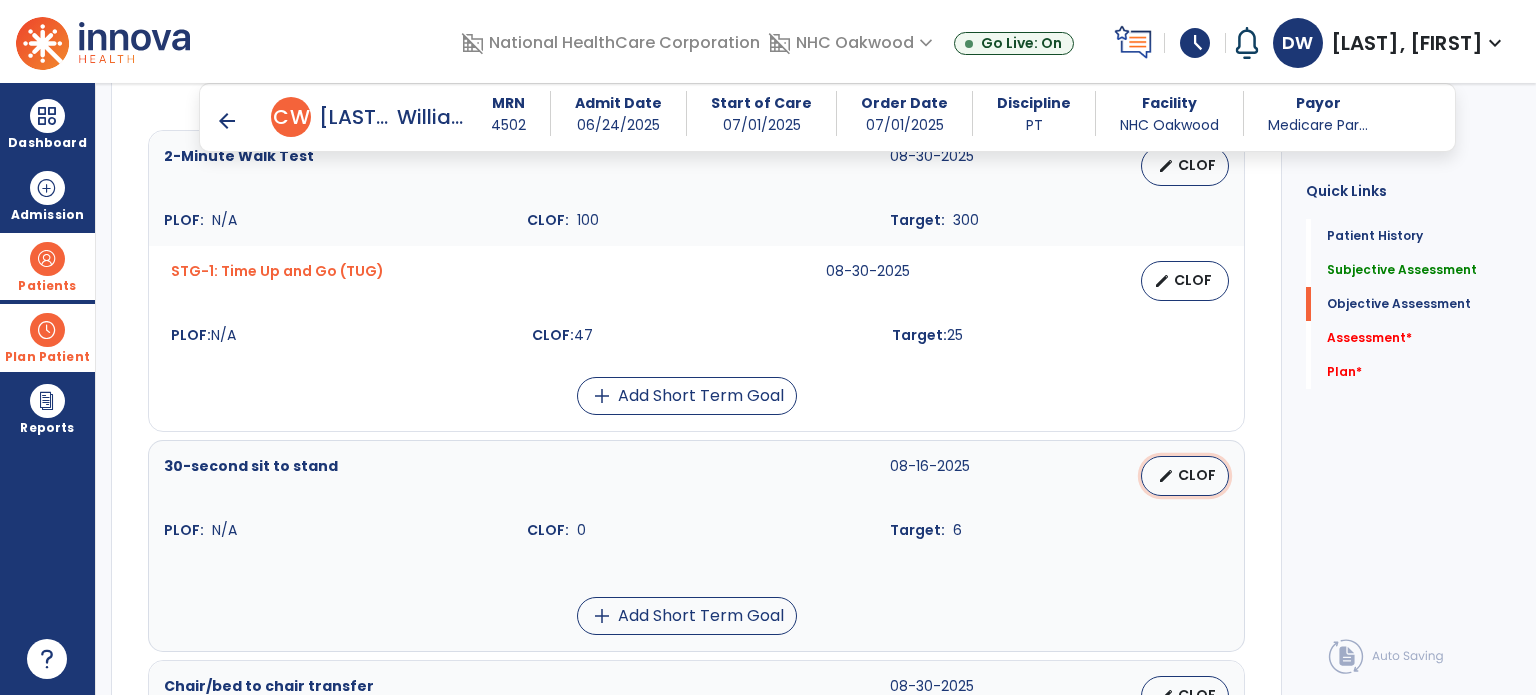click on "edit   CLOF" at bounding box center (1185, 476) 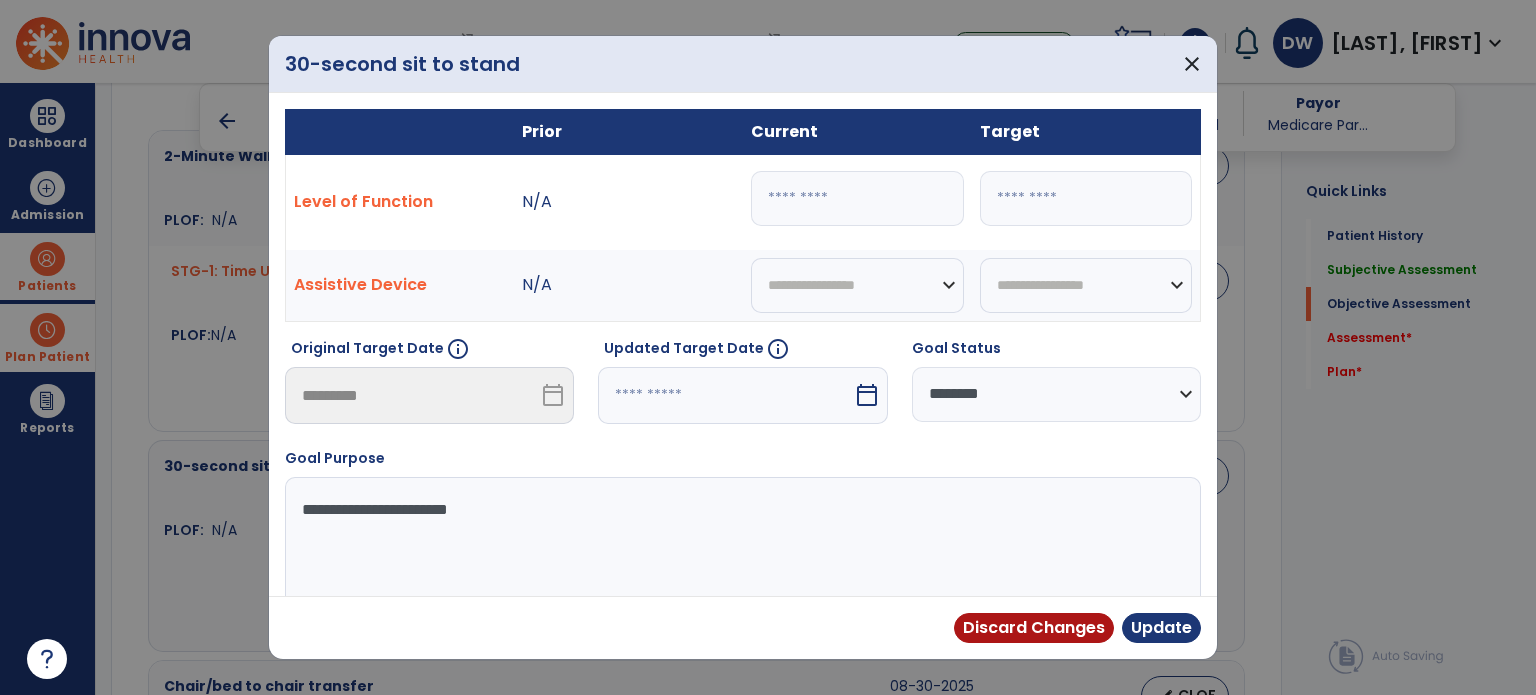 drag, startPoint x: 812, startPoint y: 201, endPoint x: 626, endPoint y: 231, distance: 188.40382 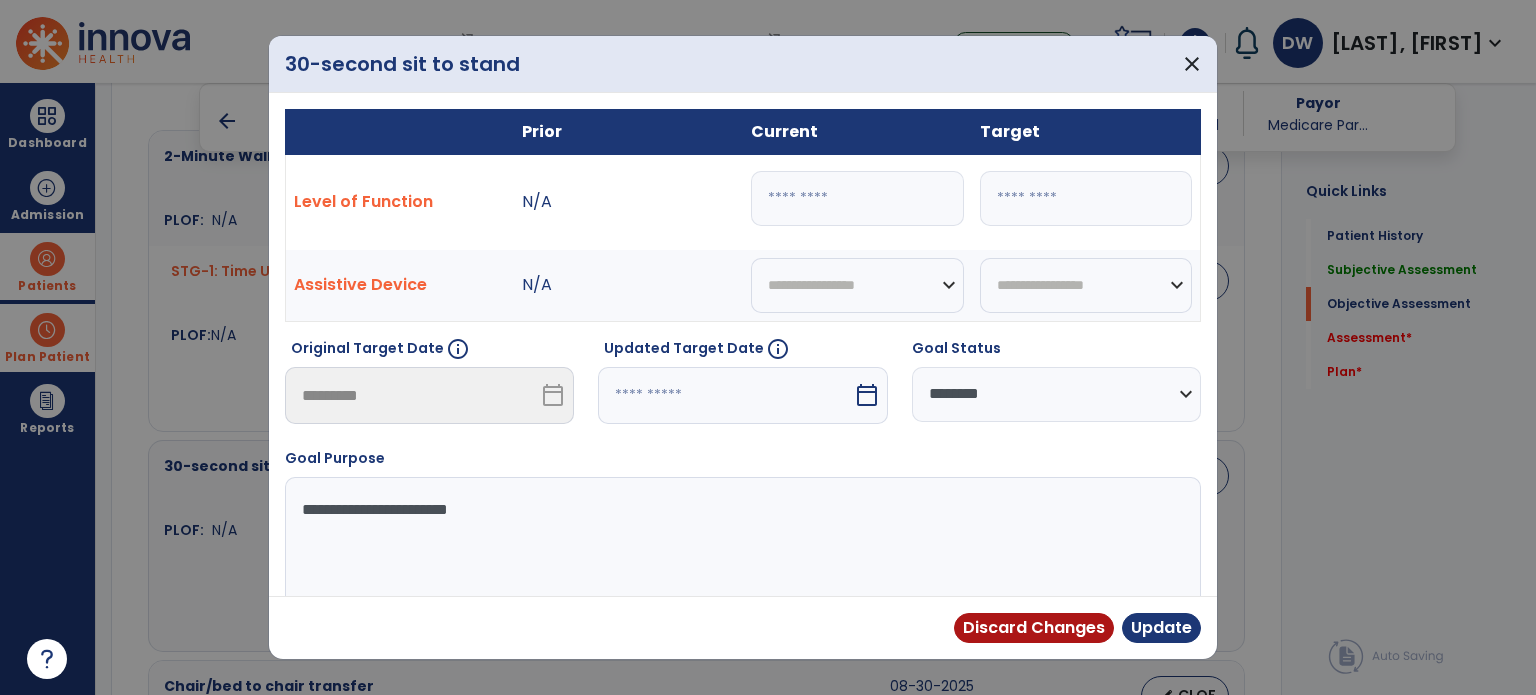 click on "Level of Function  N/A    *   *" at bounding box center [743, 202] 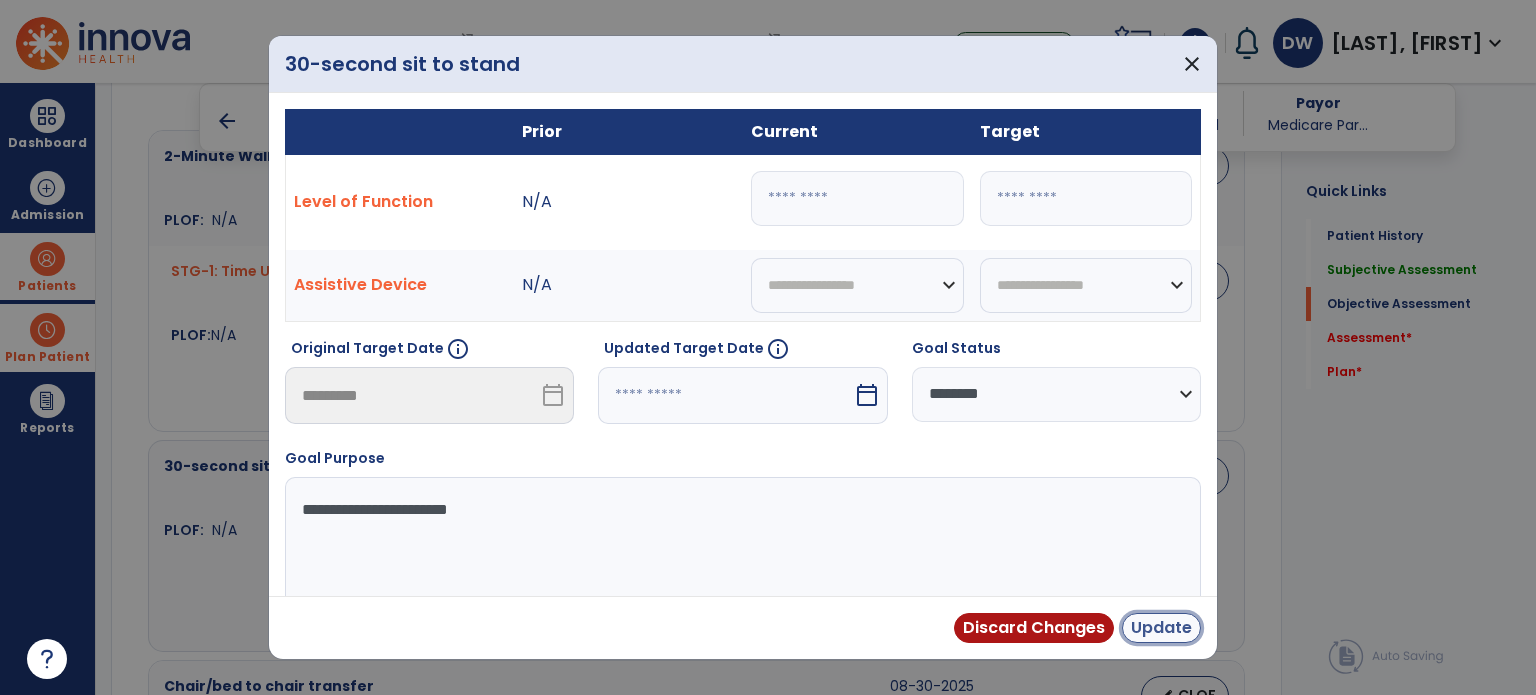 click on "Update" at bounding box center (1161, 628) 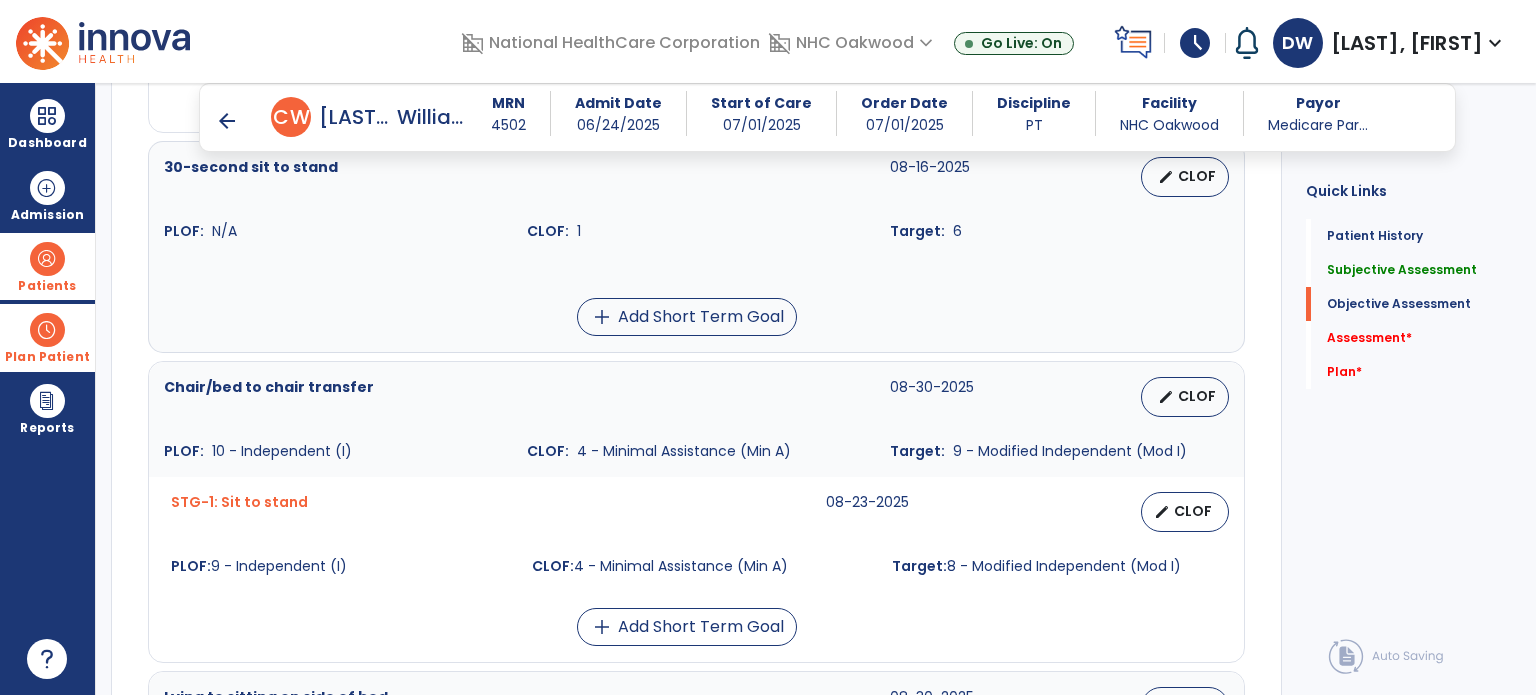 scroll, scrollTop: 1100, scrollLeft: 0, axis: vertical 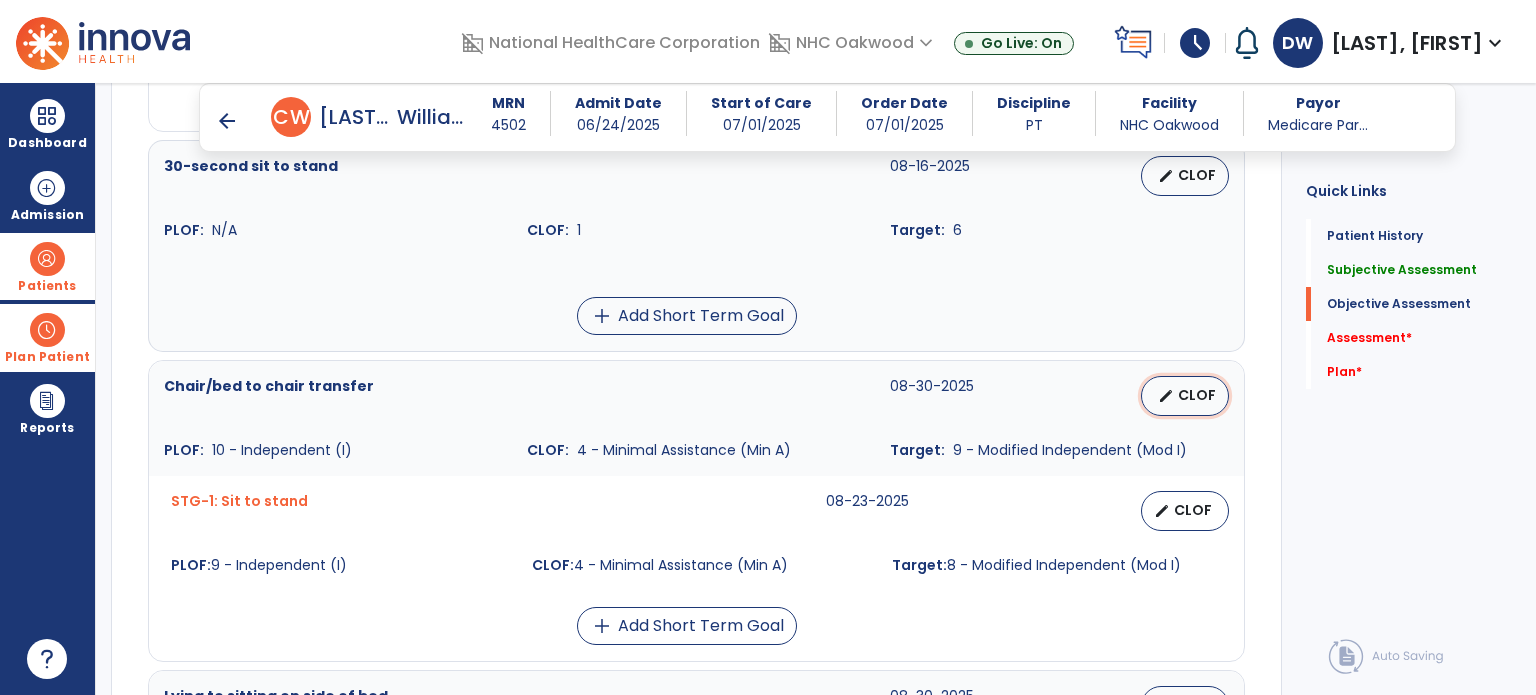 click on "edit" at bounding box center [1166, 396] 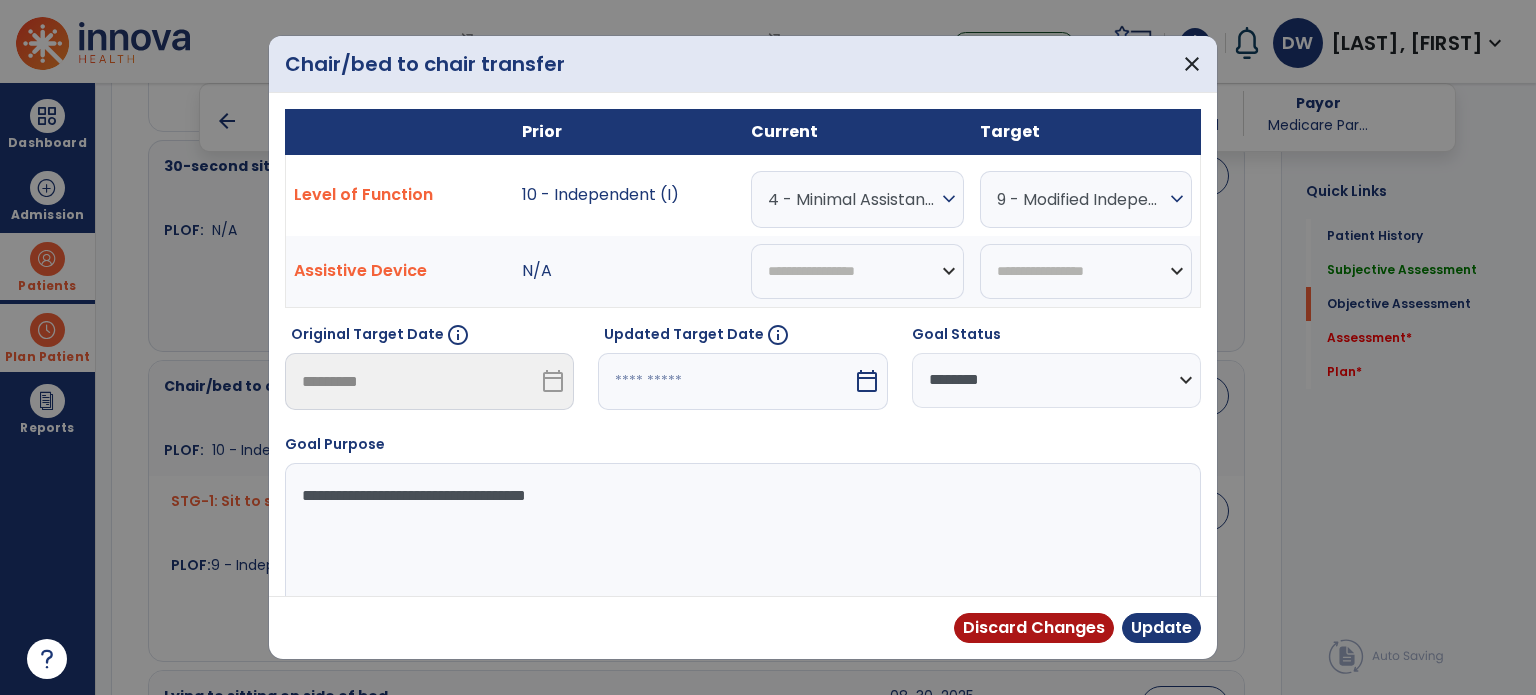 click on "4 - Minimal Assistance (Min A)" at bounding box center [852, 199] 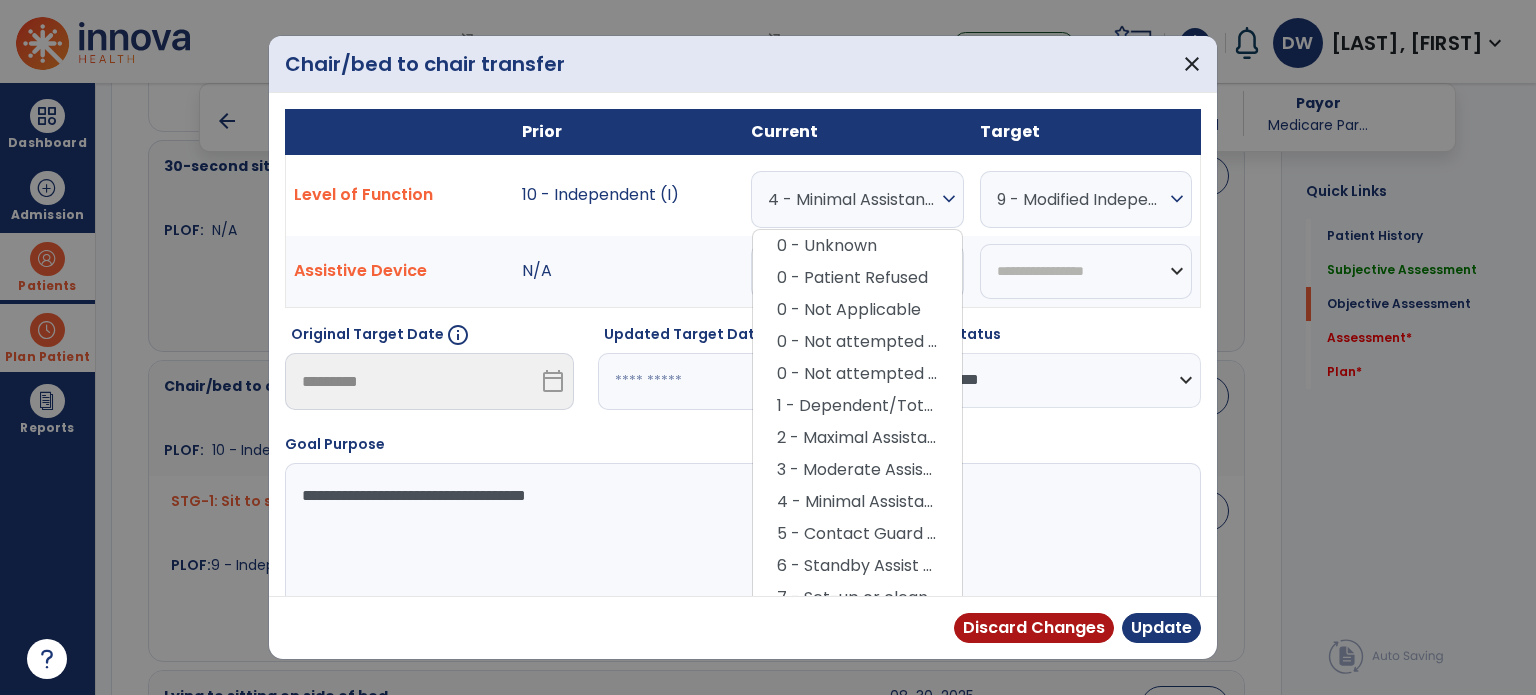 click on "5 - Contact Guard Assistance (CGA)" at bounding box center (857, 534) 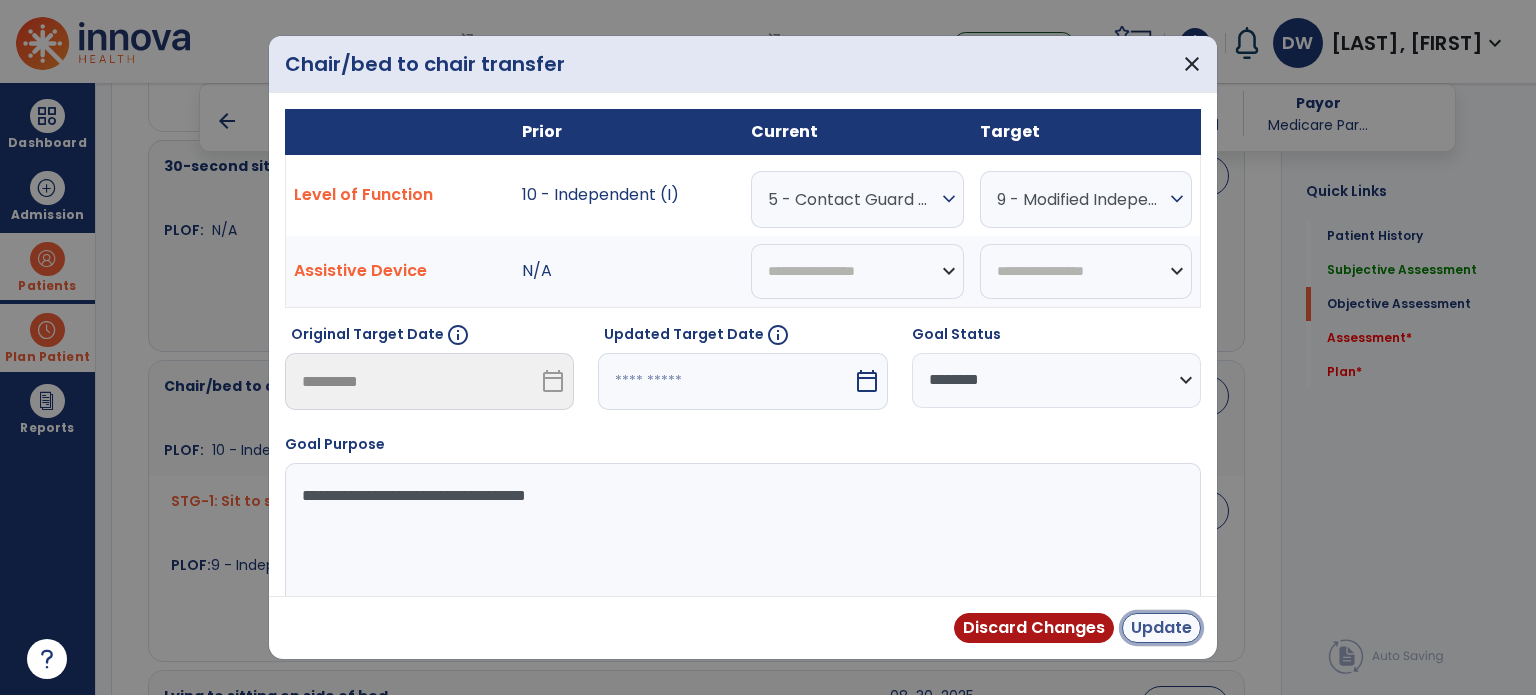 click on "Update" at bounding box center [1161, 628] 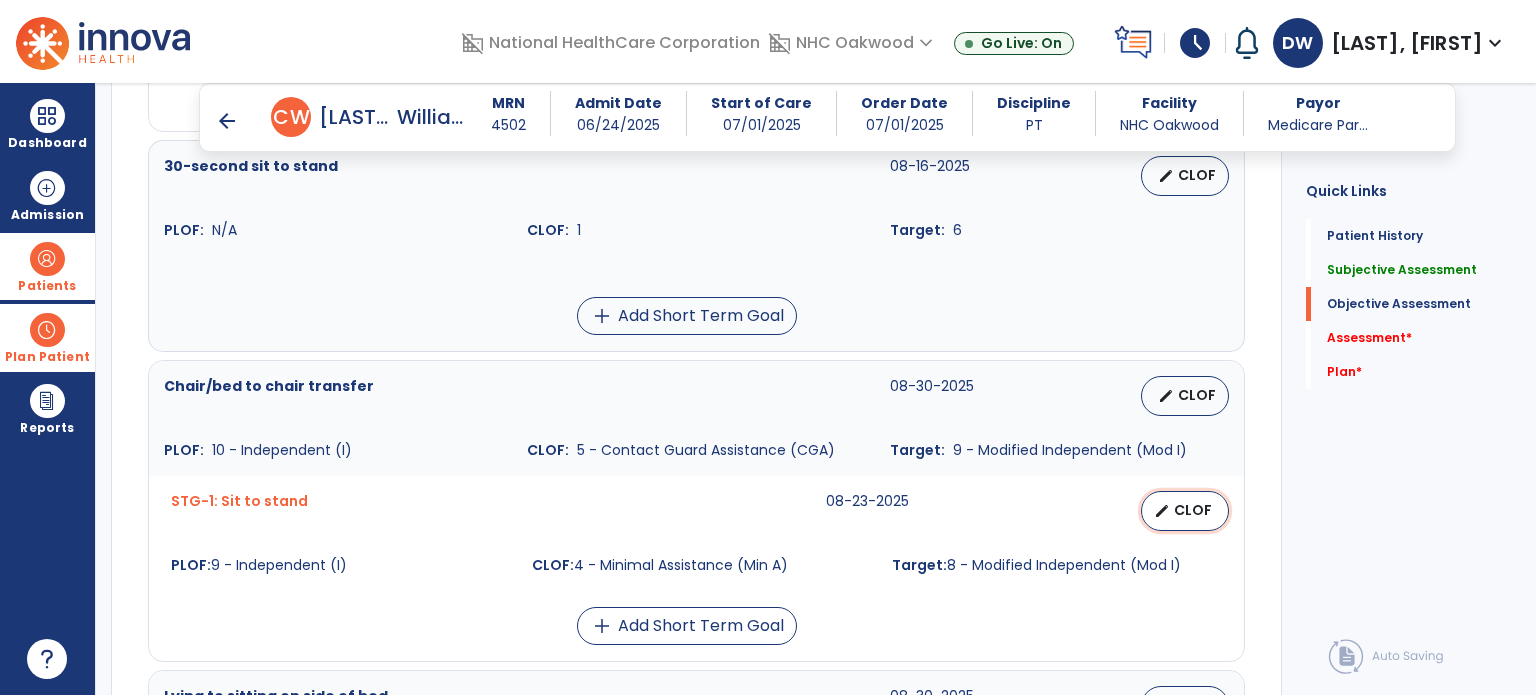 click on "CLOF" at bounding box center (1193, 510) 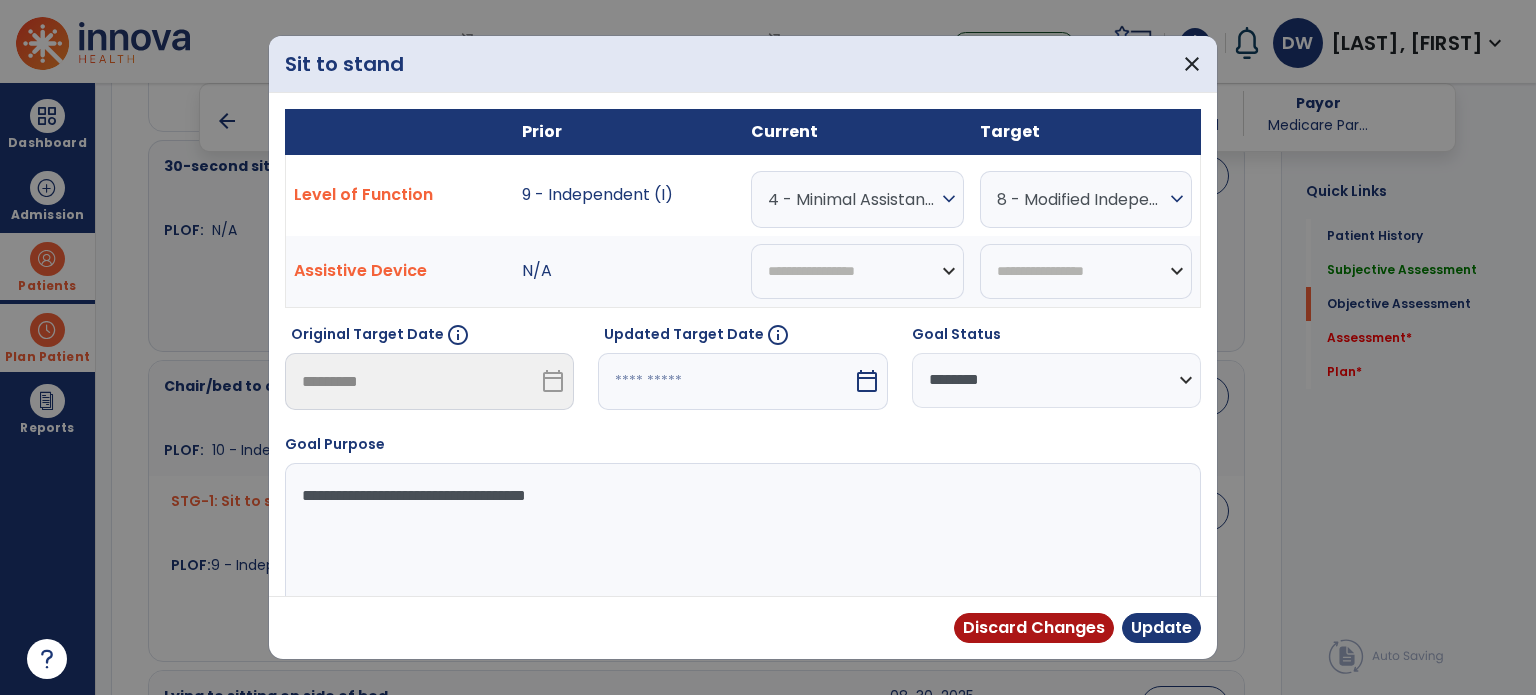 drag, startPoint x: 874, startPoint y: 184, endPoint x: 865, endPoint y: 196, distance: 15 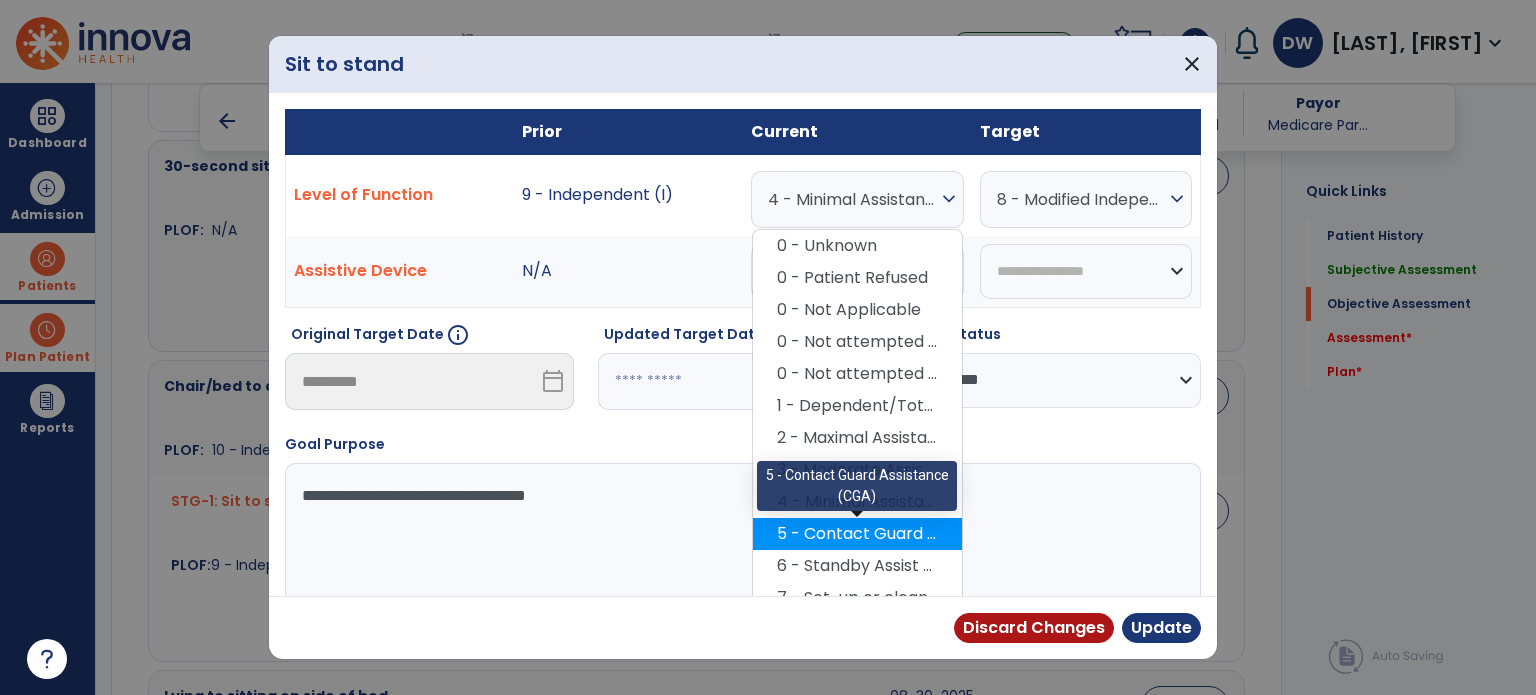 click on "5 - Contact Guard Assistance (CGA)" at bounding box center (857, 534) 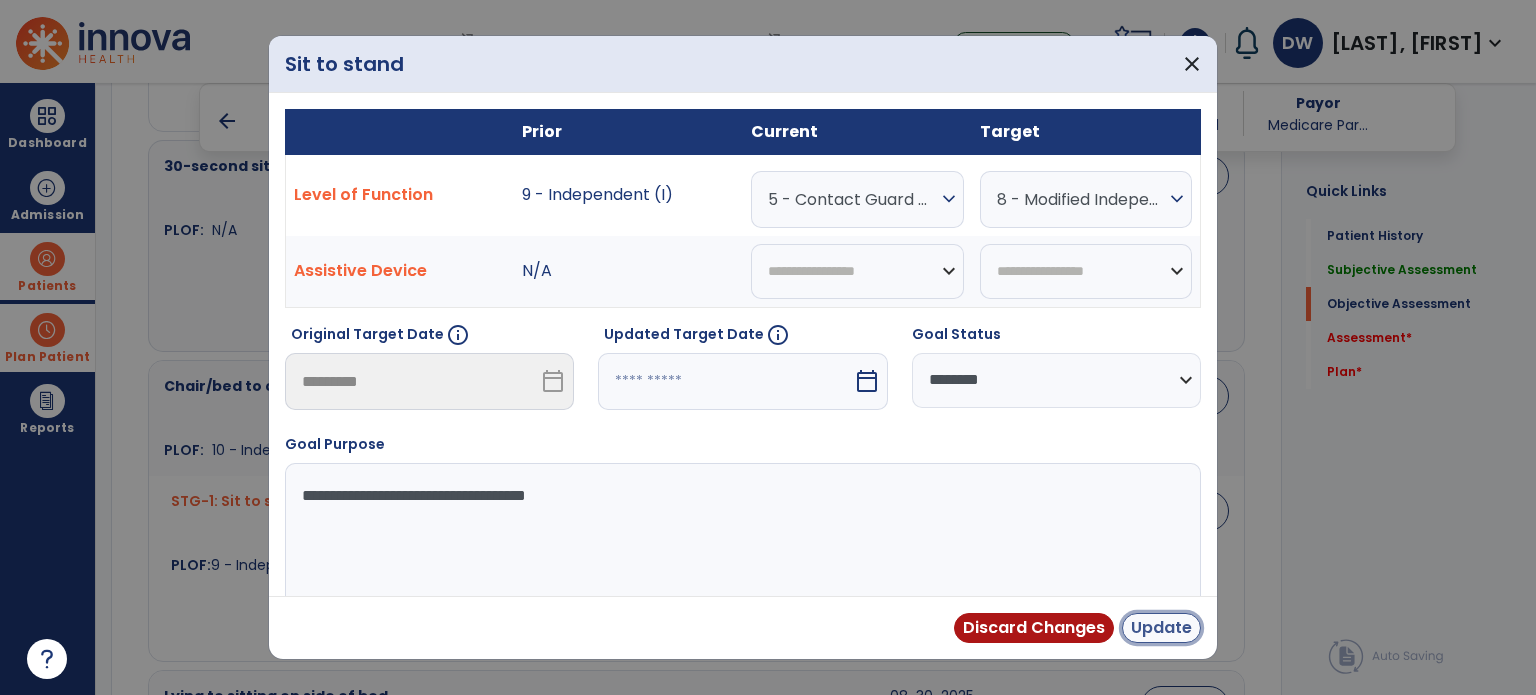 click on "Update" at bounding box center (1161, 628) 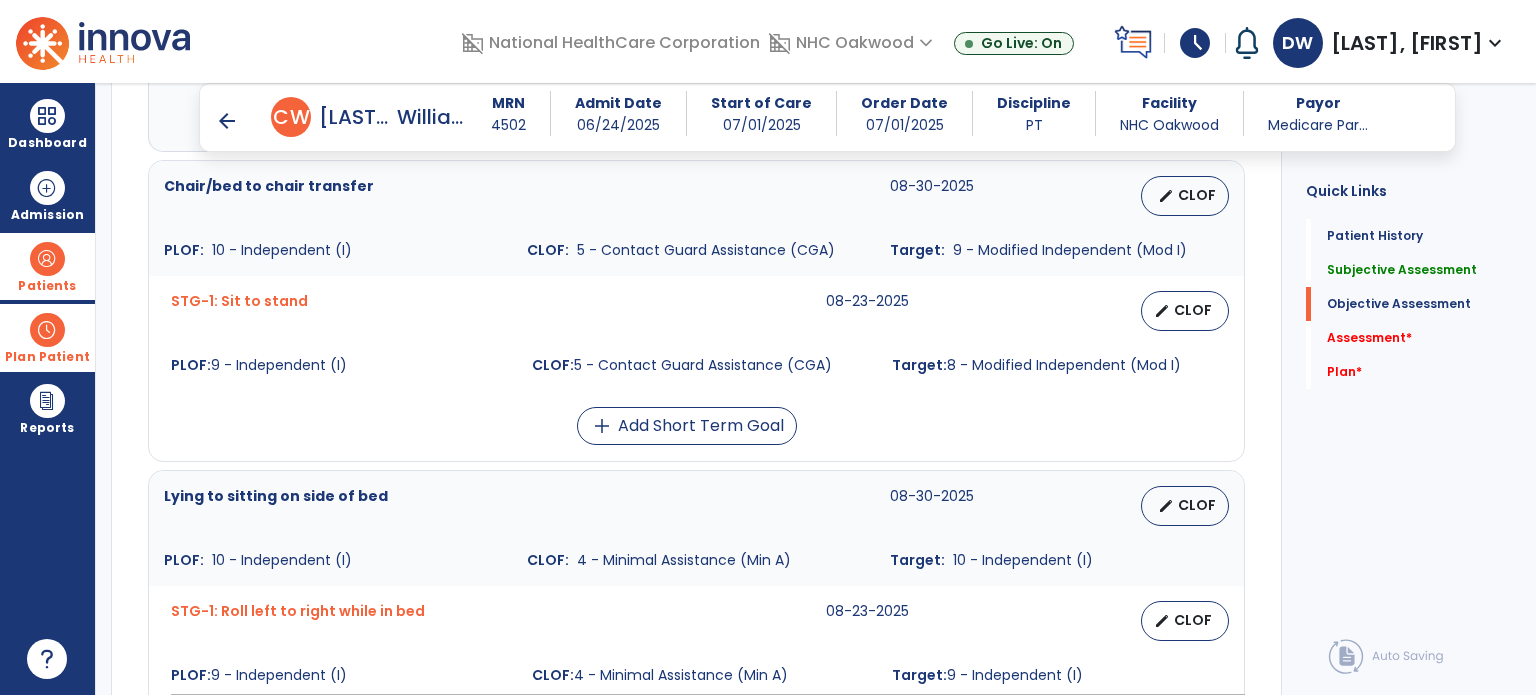 scroll, scrollTop: 1400, scrollLeft: 0, axis: vertical 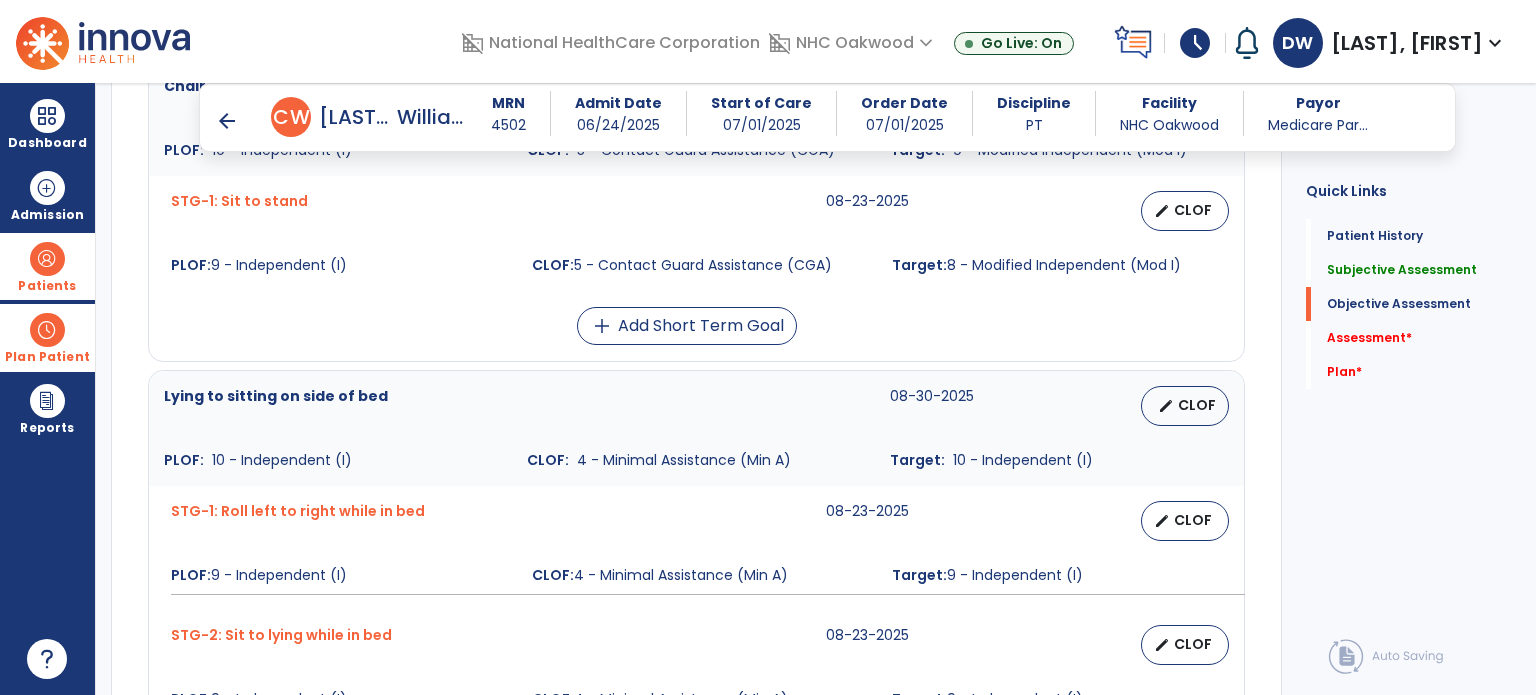 click on "edit   CLOF" at bounding box center [1151, 406] 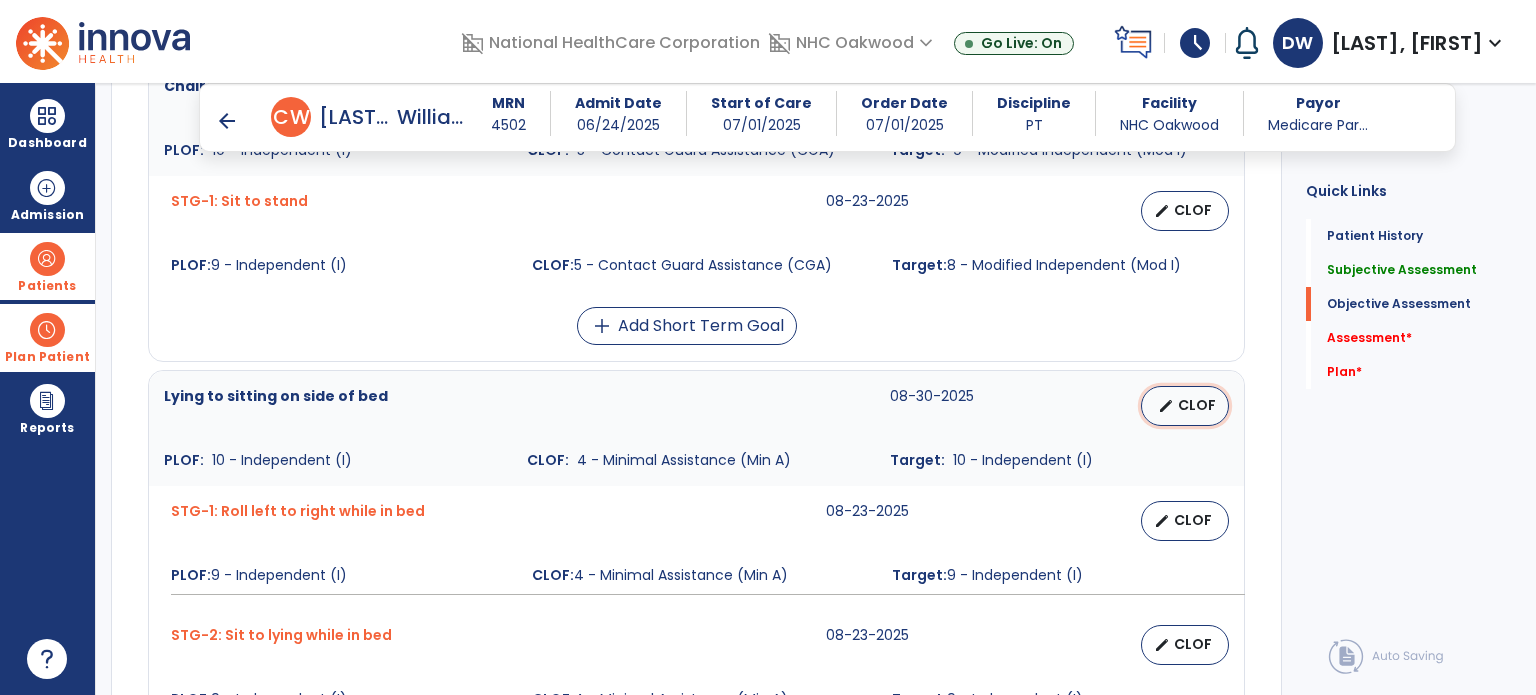 click on "edit   CLOF" at bounding box center (1185, 406) 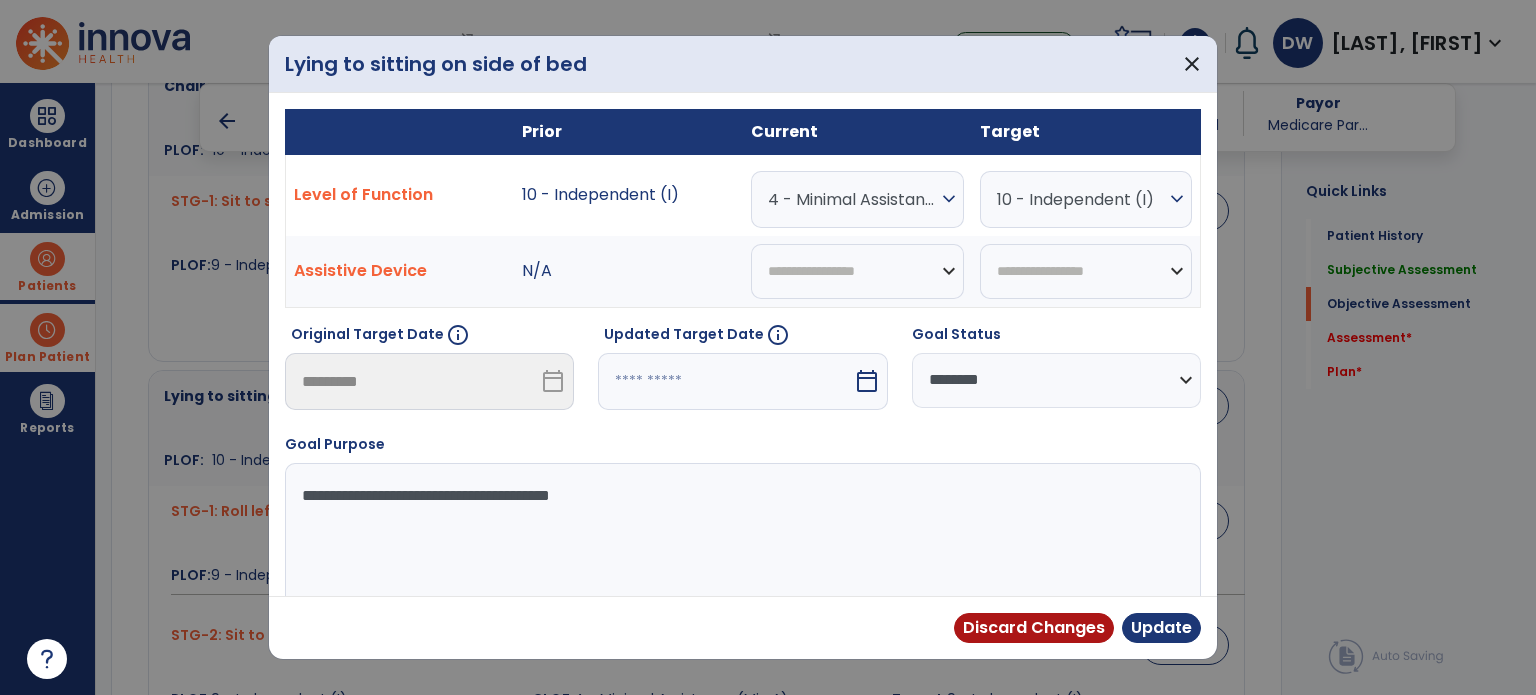 click on "4 - Minimal Assistance (Min A)" at bounding box center (852, 199) 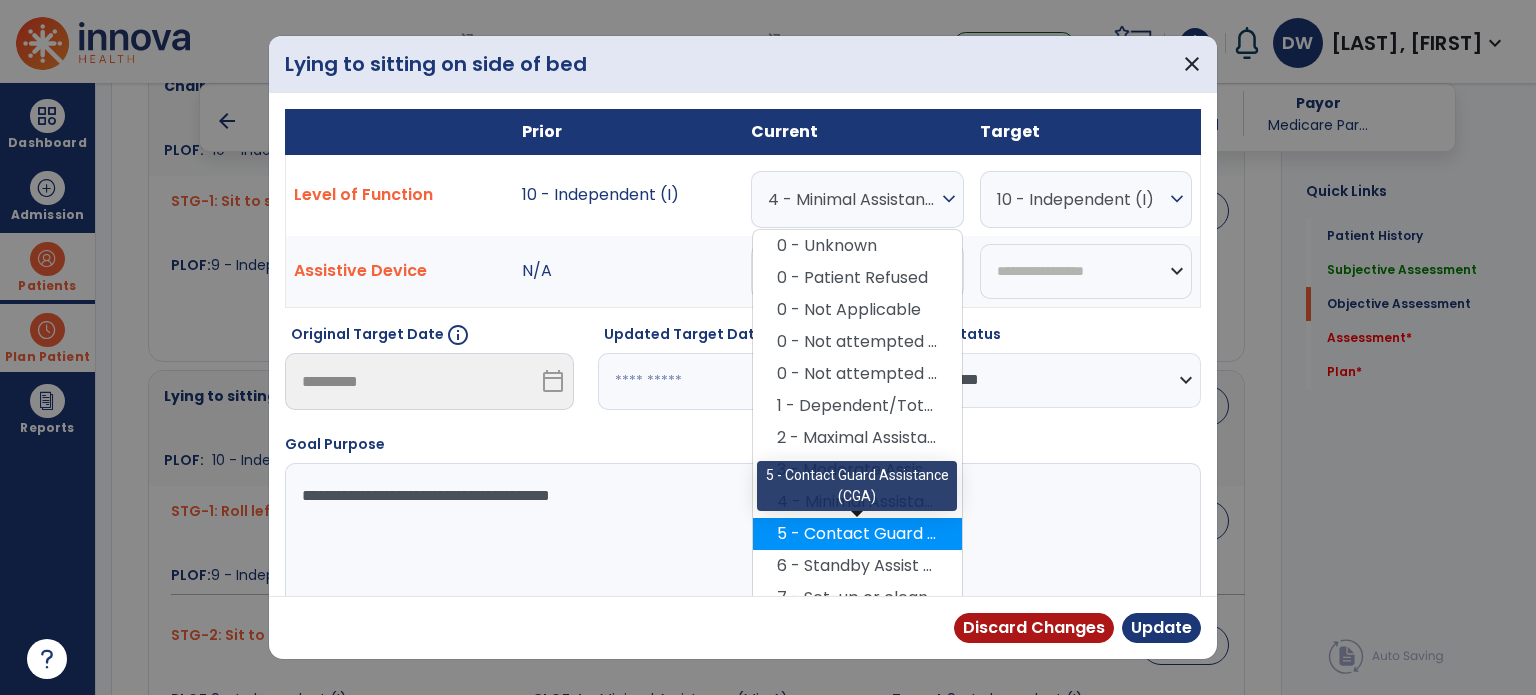 click on "5 - Contact Guard Assistance (CGA)" at bounding box center [857, 534] 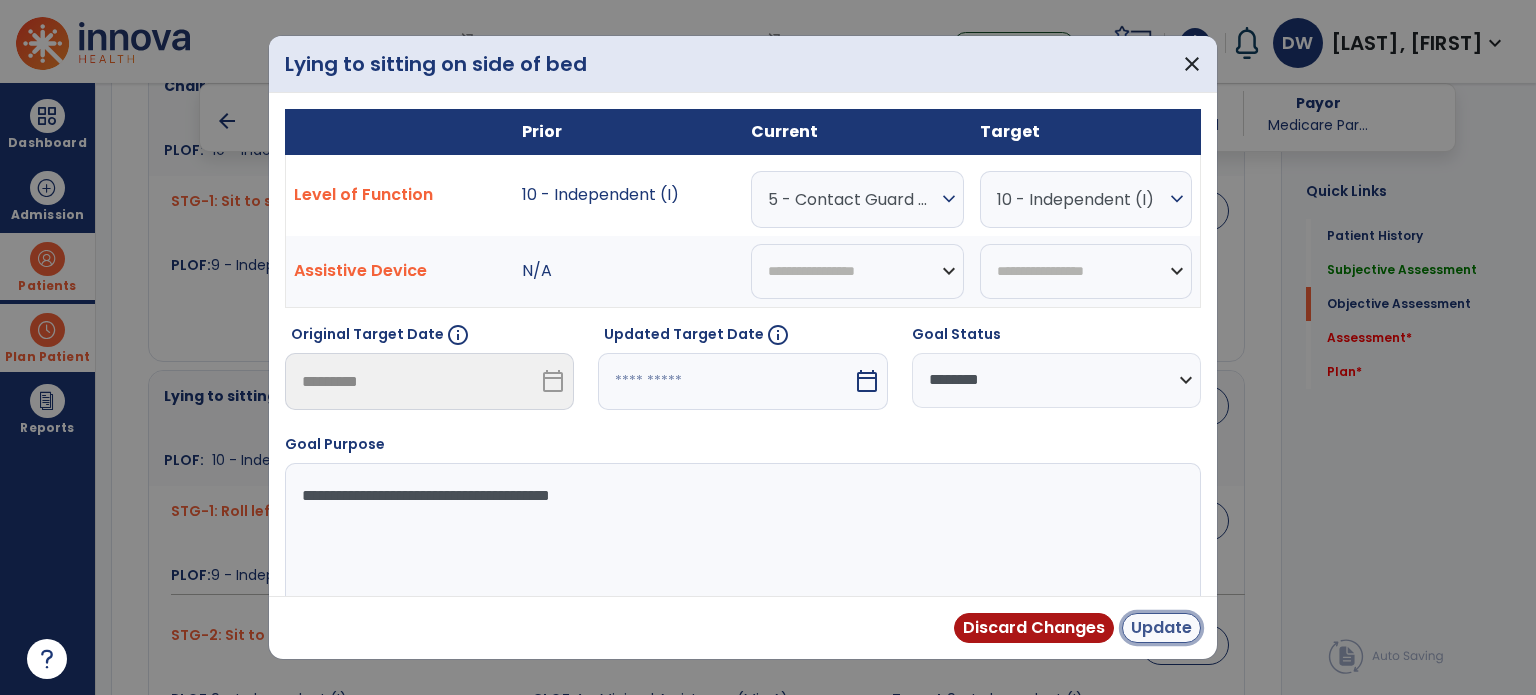 click on "Update" at bounding box center (1161, 628) 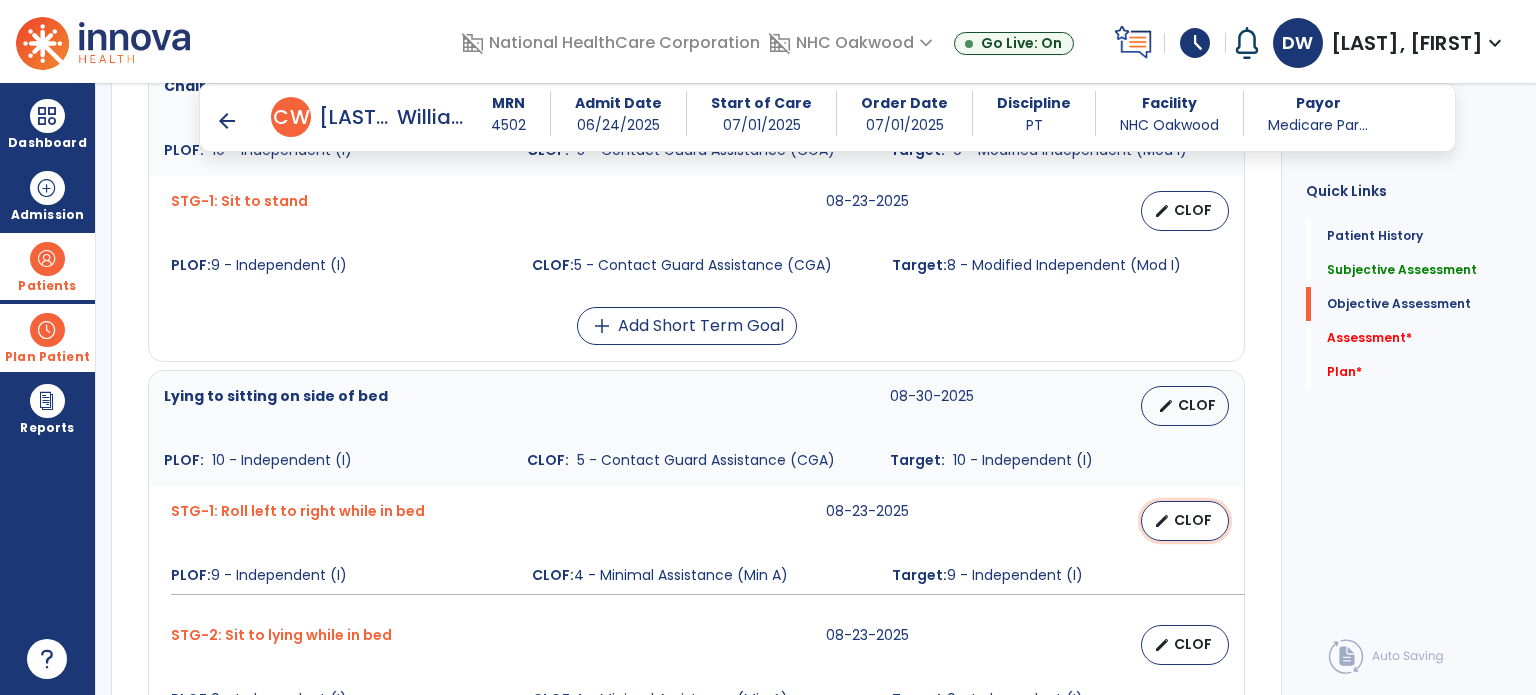 click on "CLOF" at bounding box center (1193, 520) 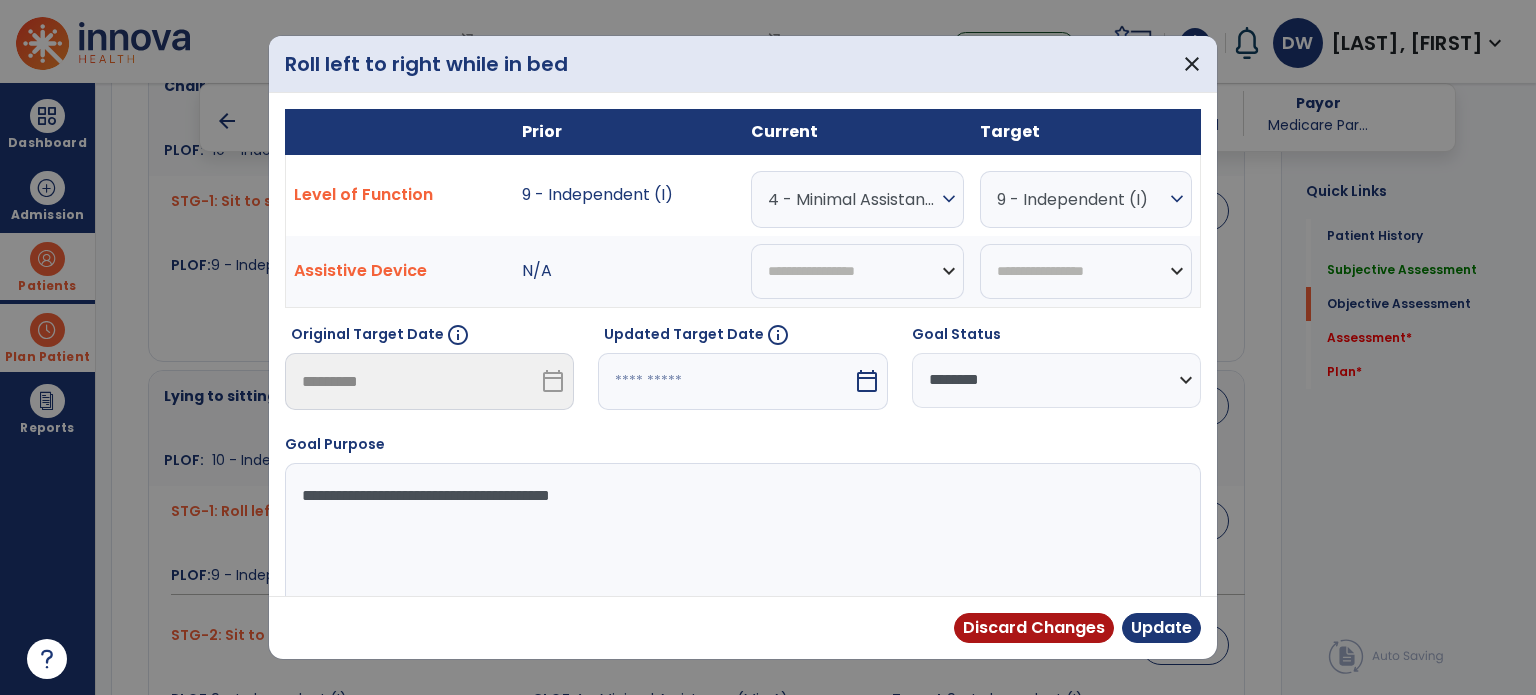 click on "4 - Minimal Assistance (Min A)" at bounding box center [852, 199] 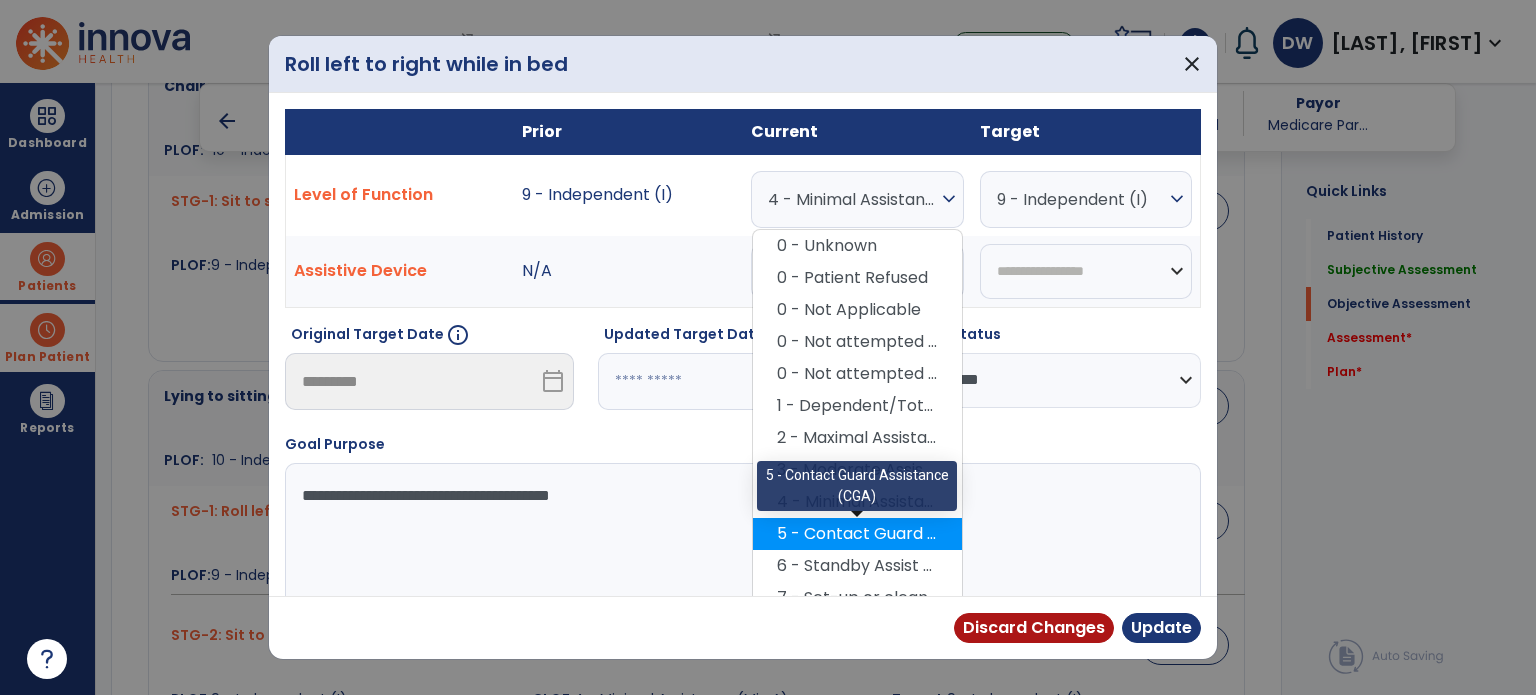 click on "5 - Contact Guard Assistance (CGA)" at bounding box center (857, 534) 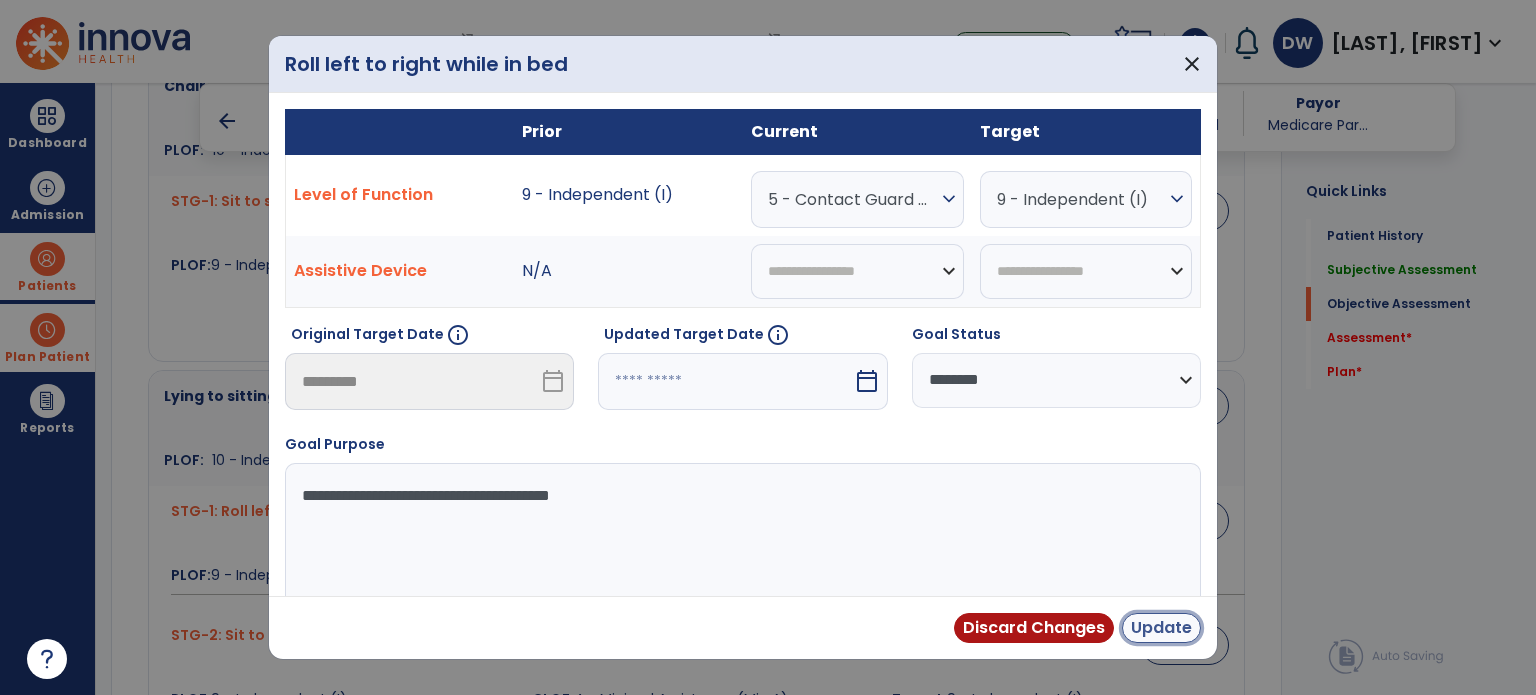click on "Update" at bounding box center [1161, 628] 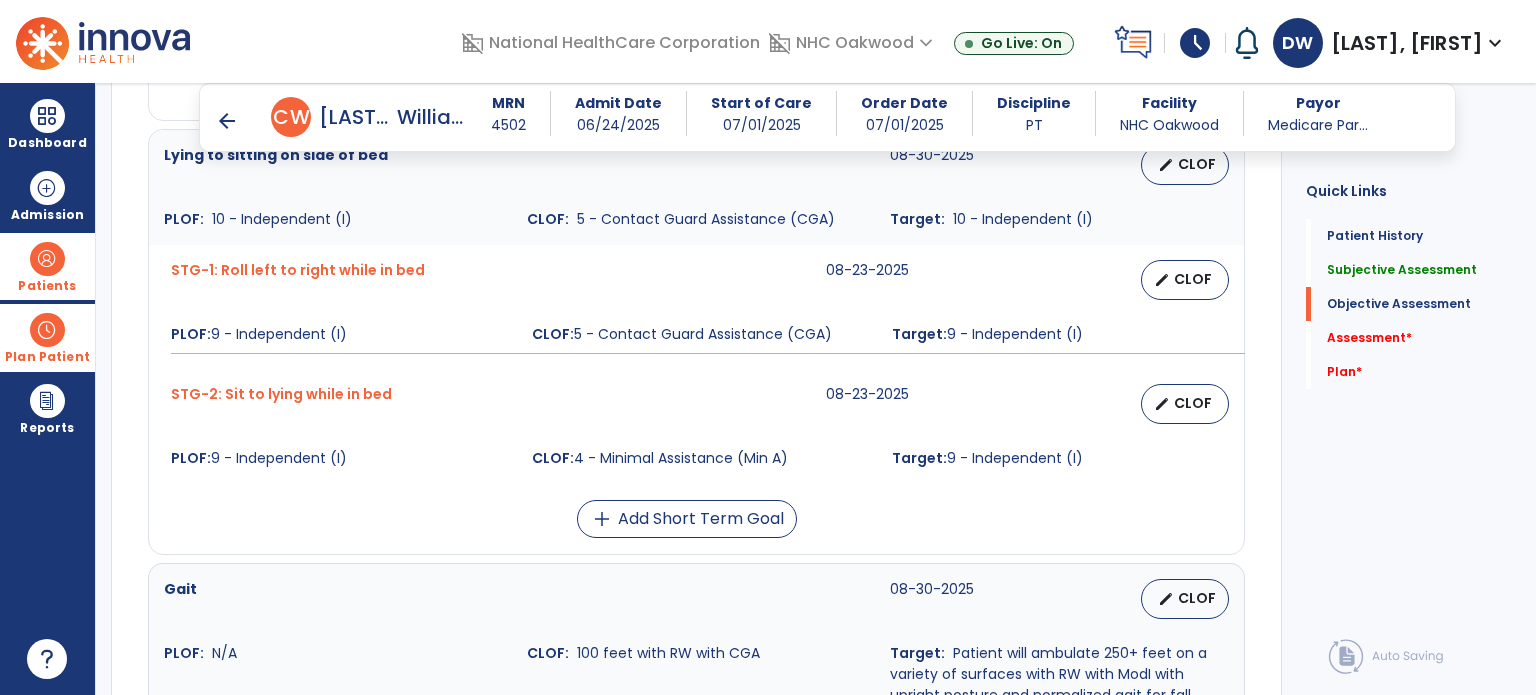 scroll, scrollTop: 1700, scrollLeft: 0, axis: vertical 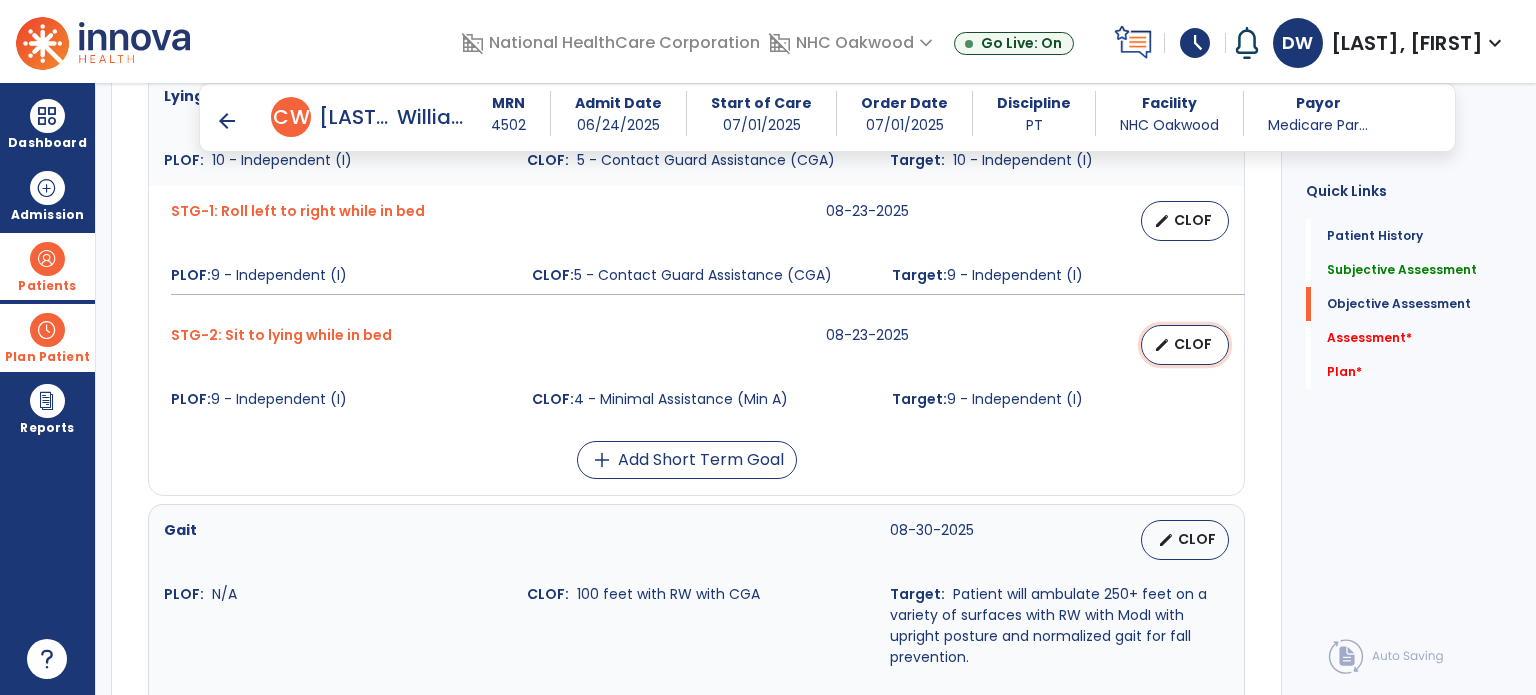 click on "CLOF" at bounding box center [1193, 344] 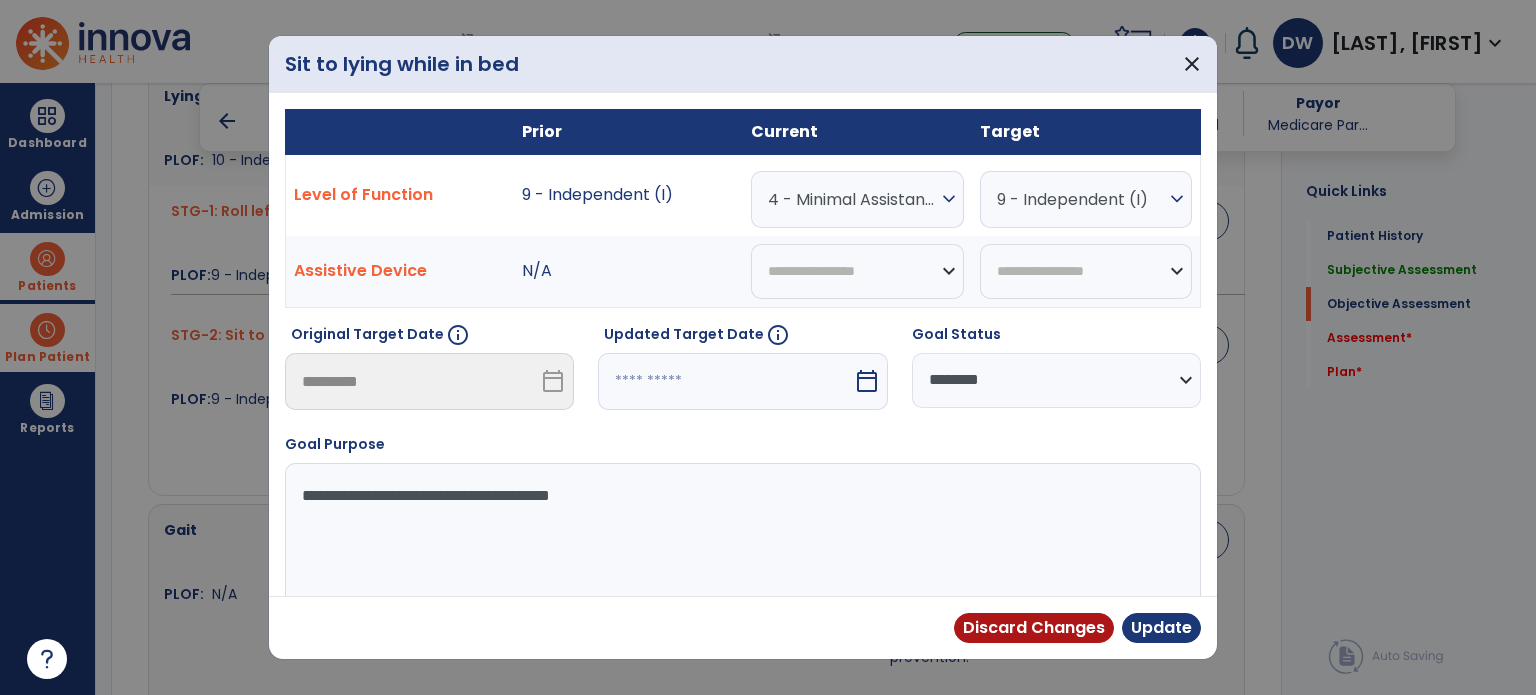 click on "4 - Minimal Assistance (Min A)" at bounding box center [852, 199] 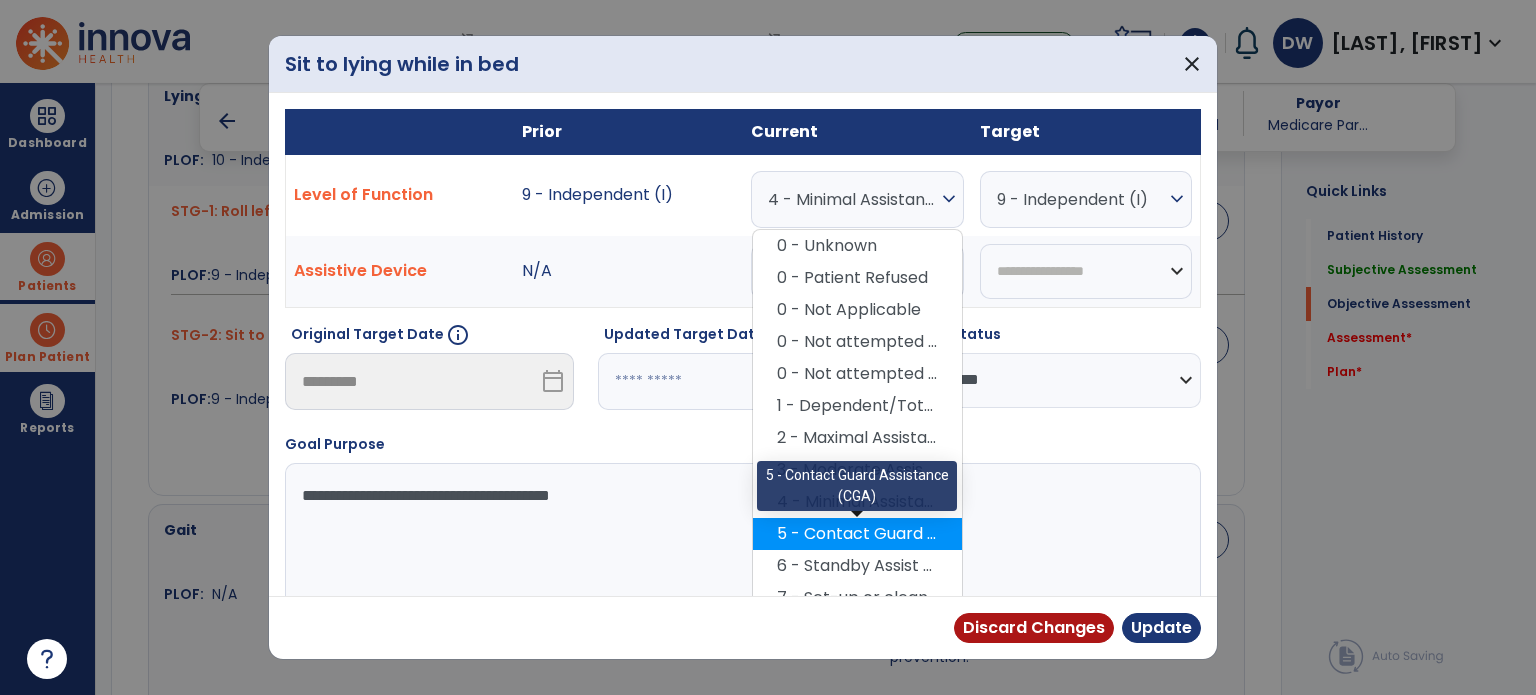 click on "5 - Contact Guard Assistance (CGA)" at bounding box center [857, 534] 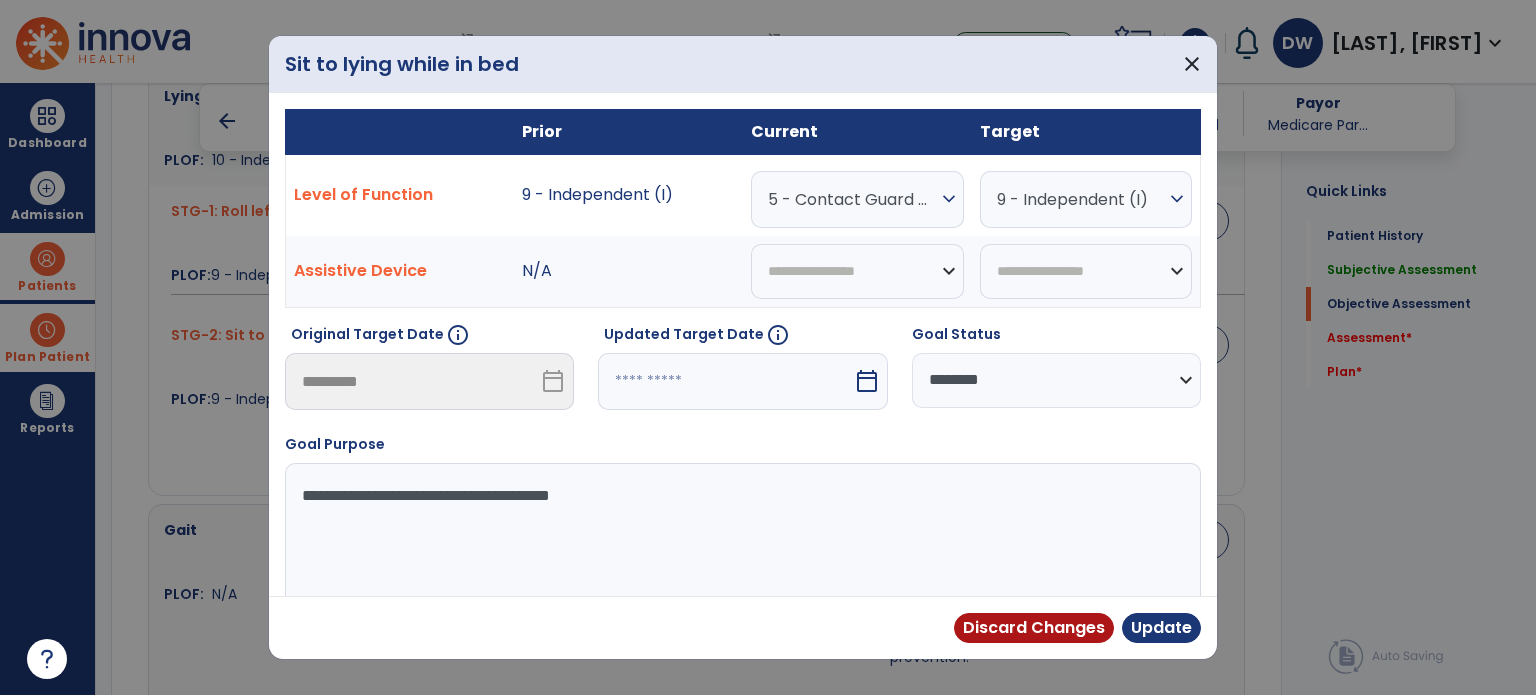 click on "Discard Changes  Update" at bounding box center [1077, 628] 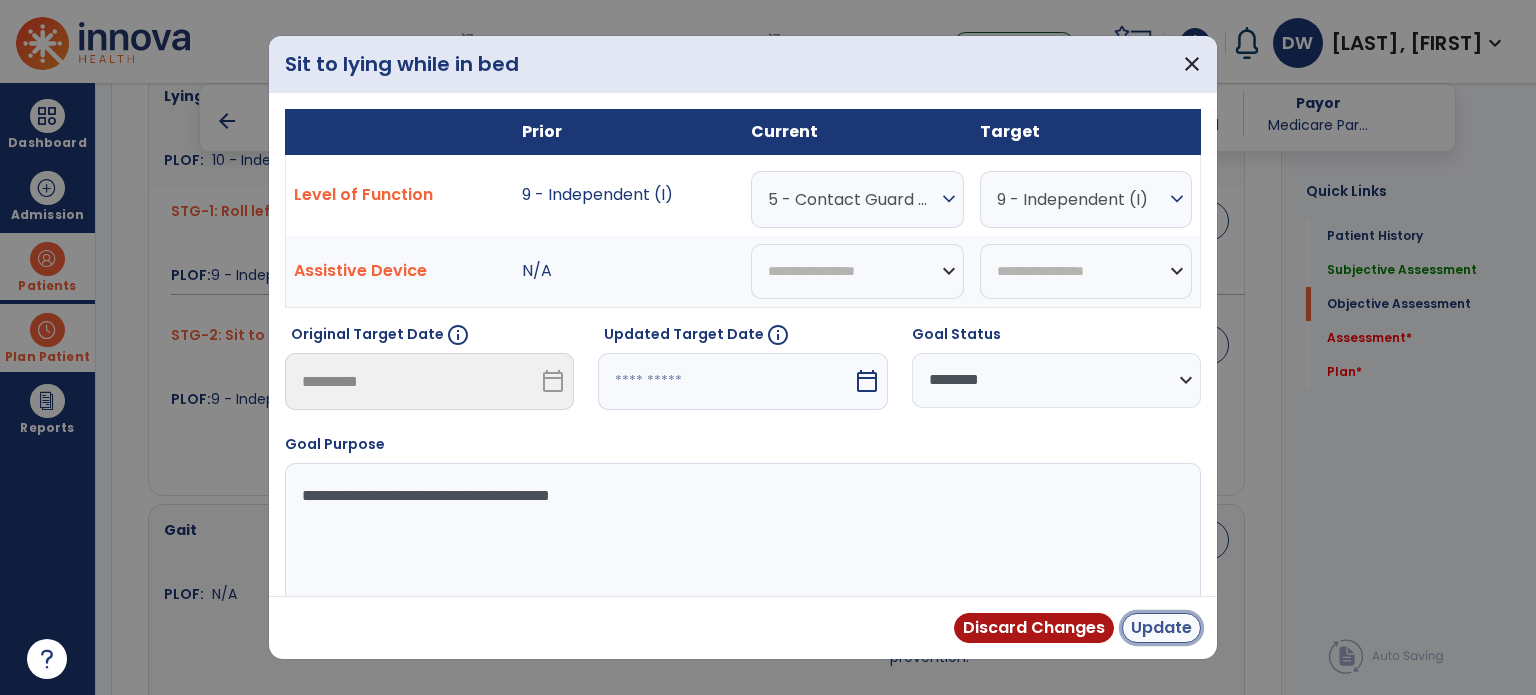 click on "Update" at bounding box center [1161, 628] 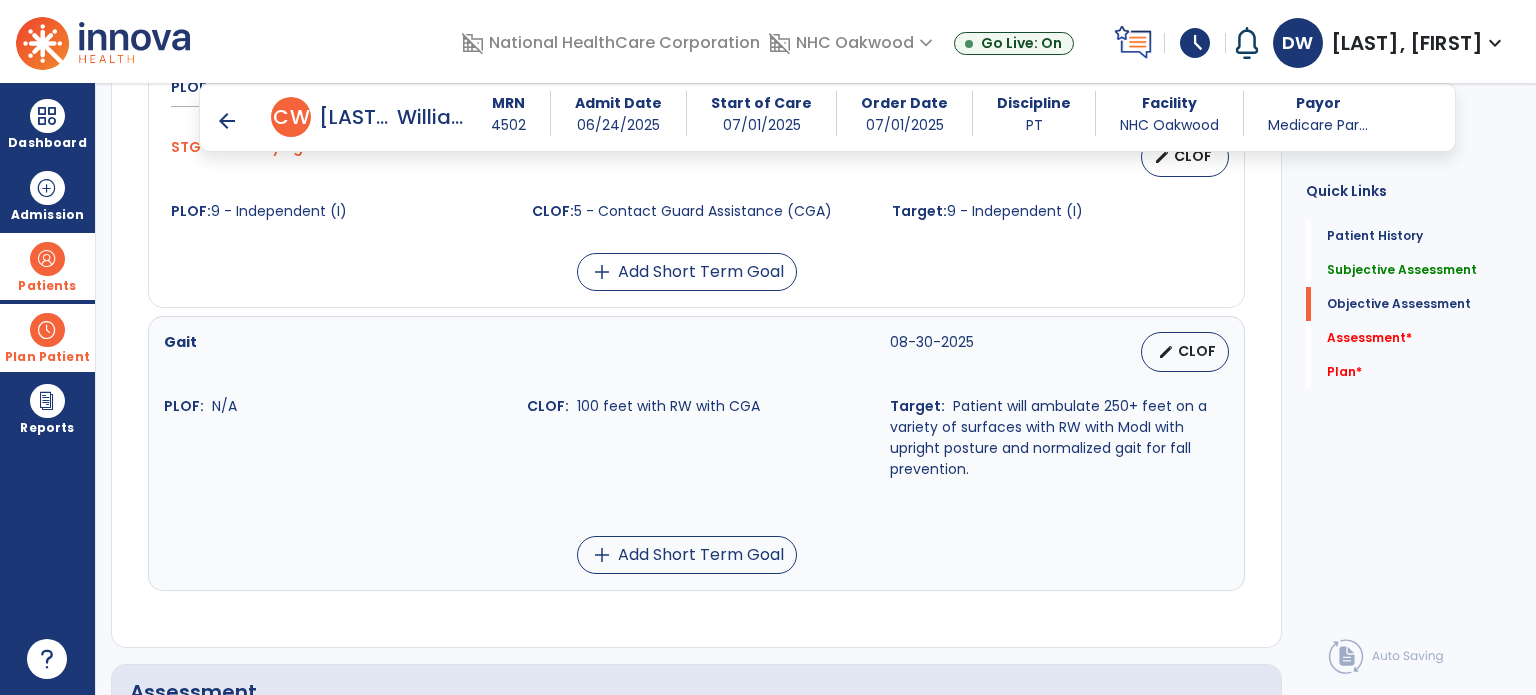 scroll, scrollTop: 1900, scrollLeft: 0, axis: vertical 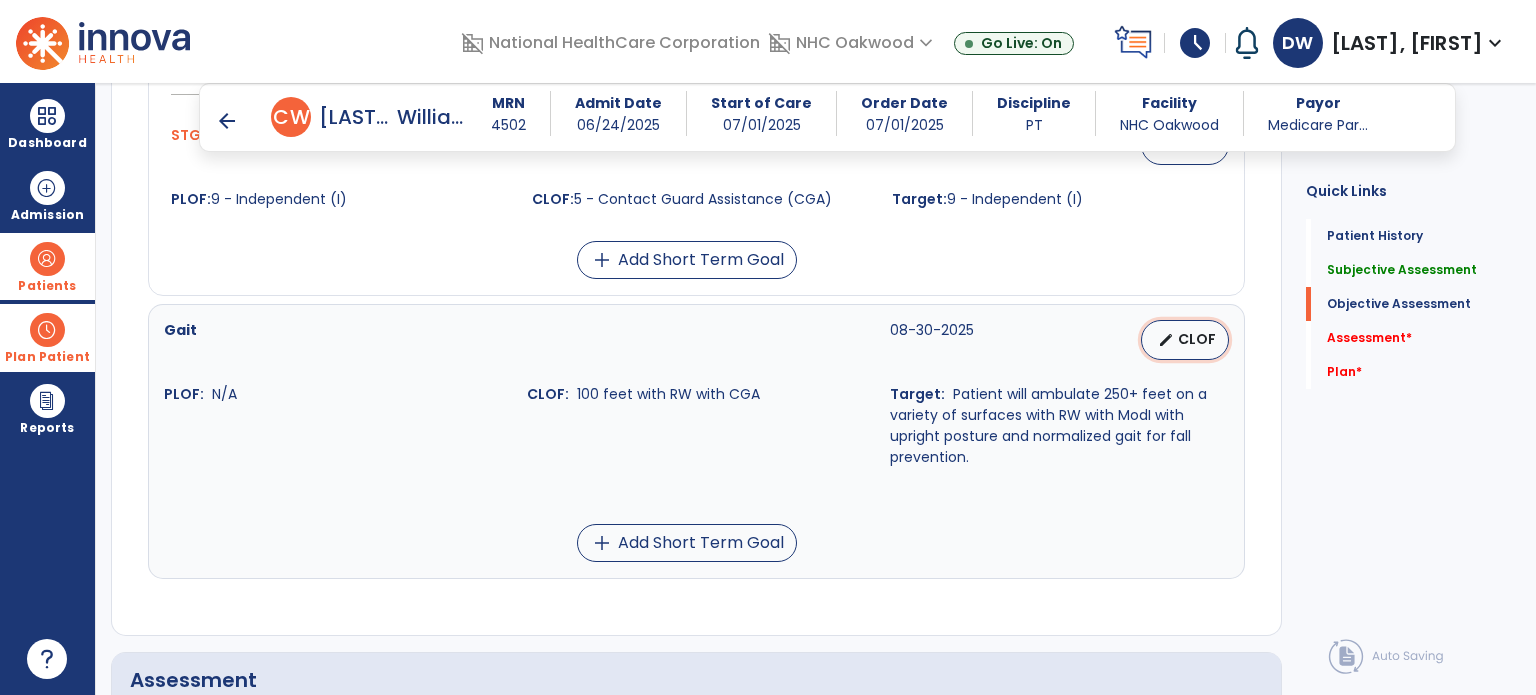 click on "edit" at bounding box center [1166, 340] 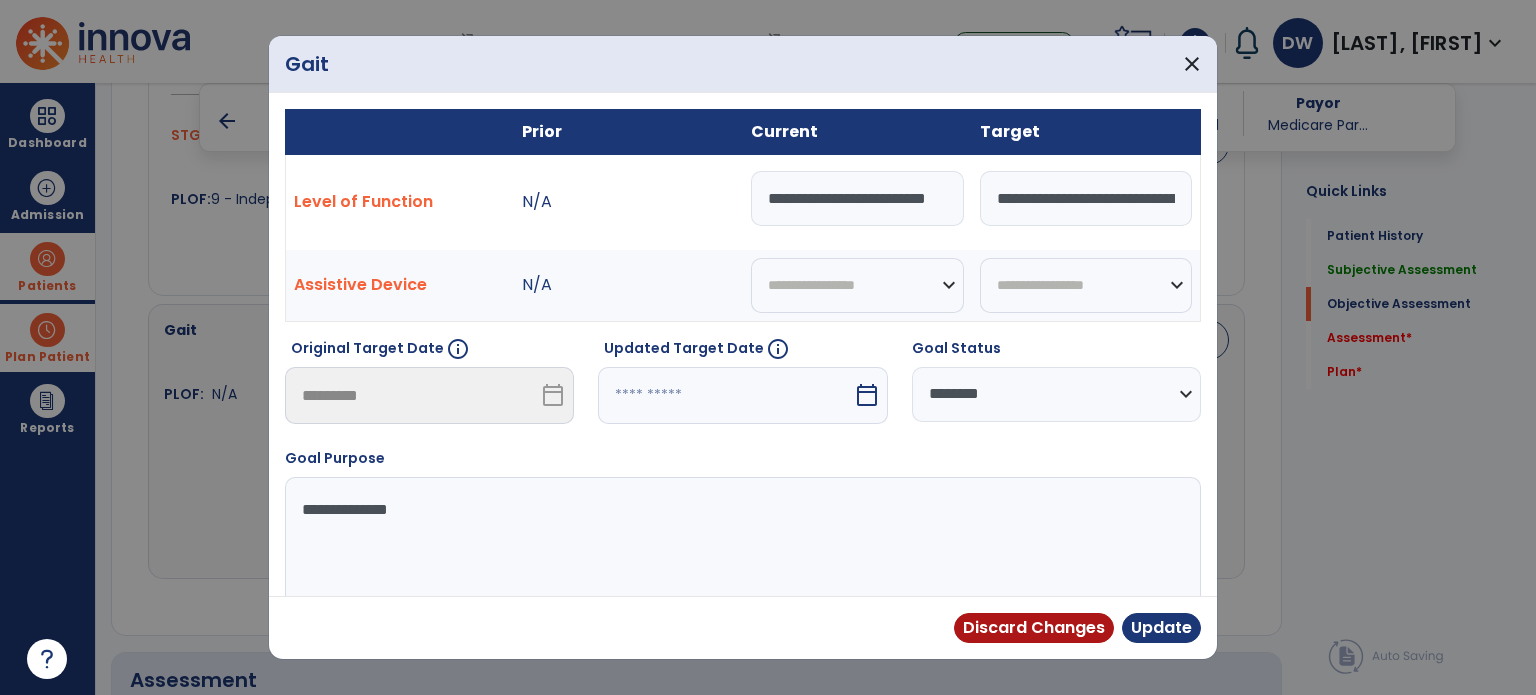 scroll, scrollTop: 0, scrollLeft: 30, axis: horizontal 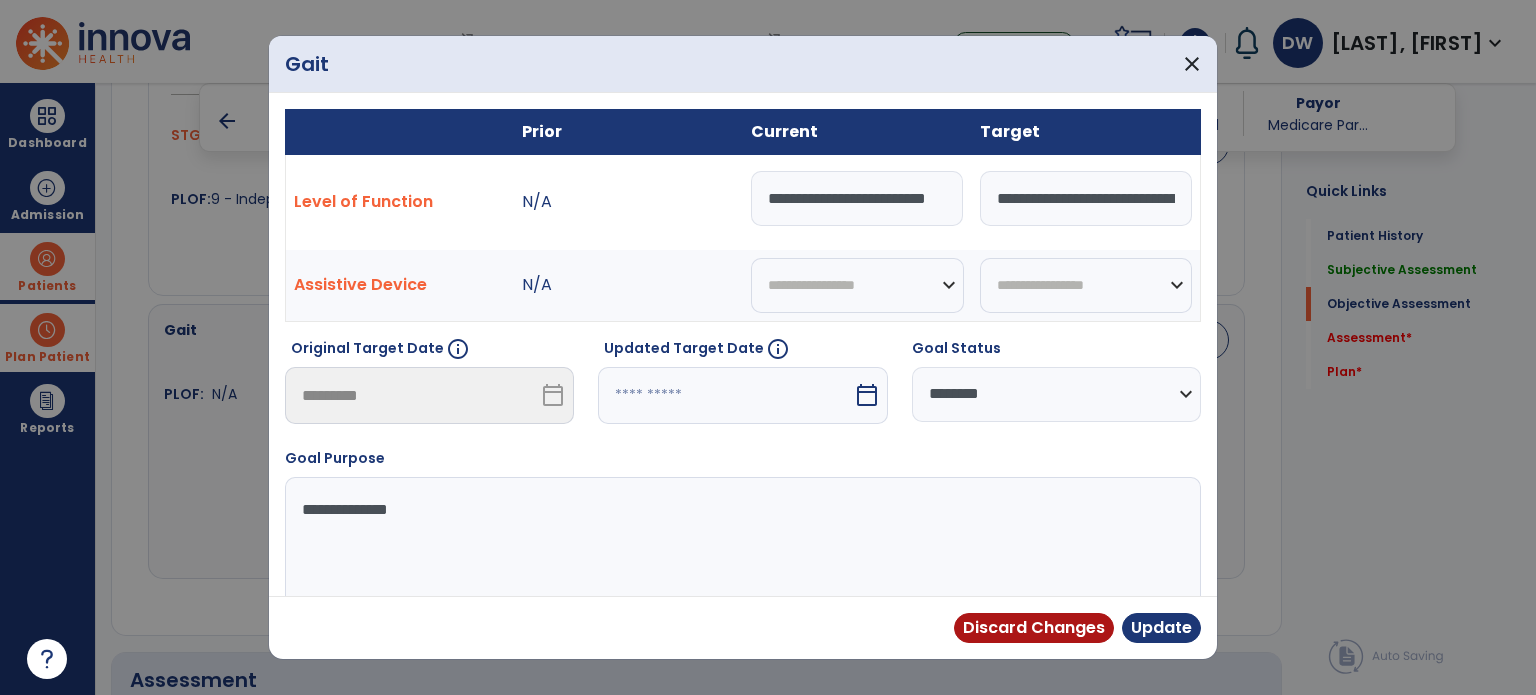 drag, startPoint x: 763, startPoint y: 199, endPoint x: 1137, endPoint y: 236, distance: 375.82574 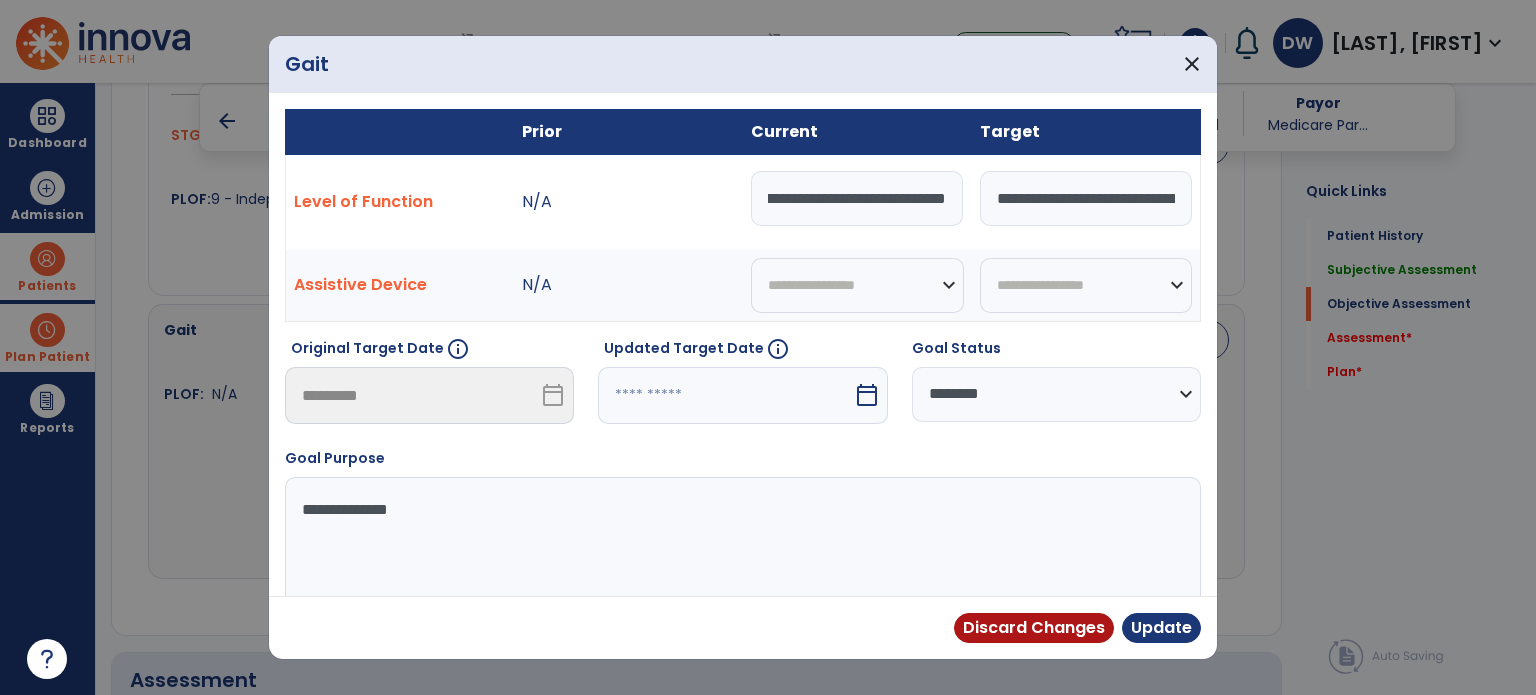 scroll, scrollTop: 0, scrollLeft: 64, axis: horizontal 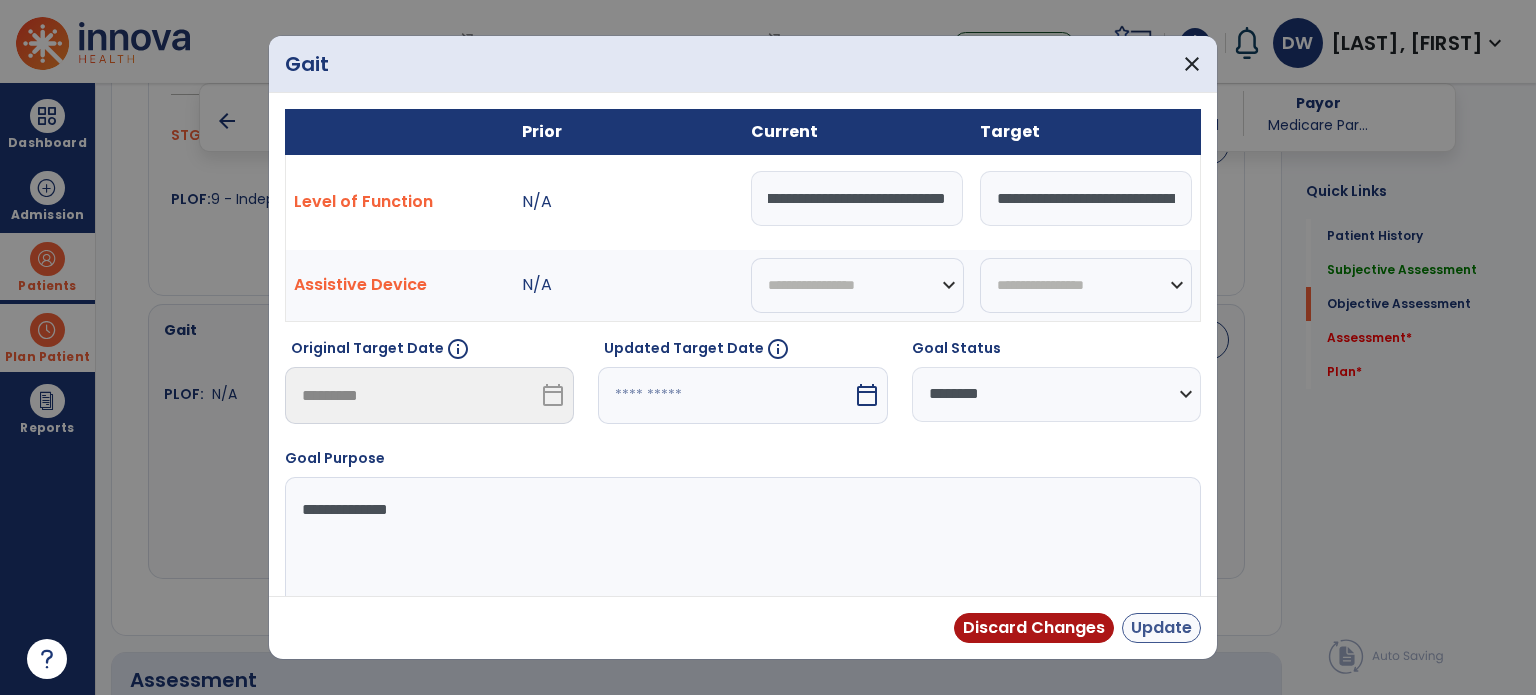 type on "**********" 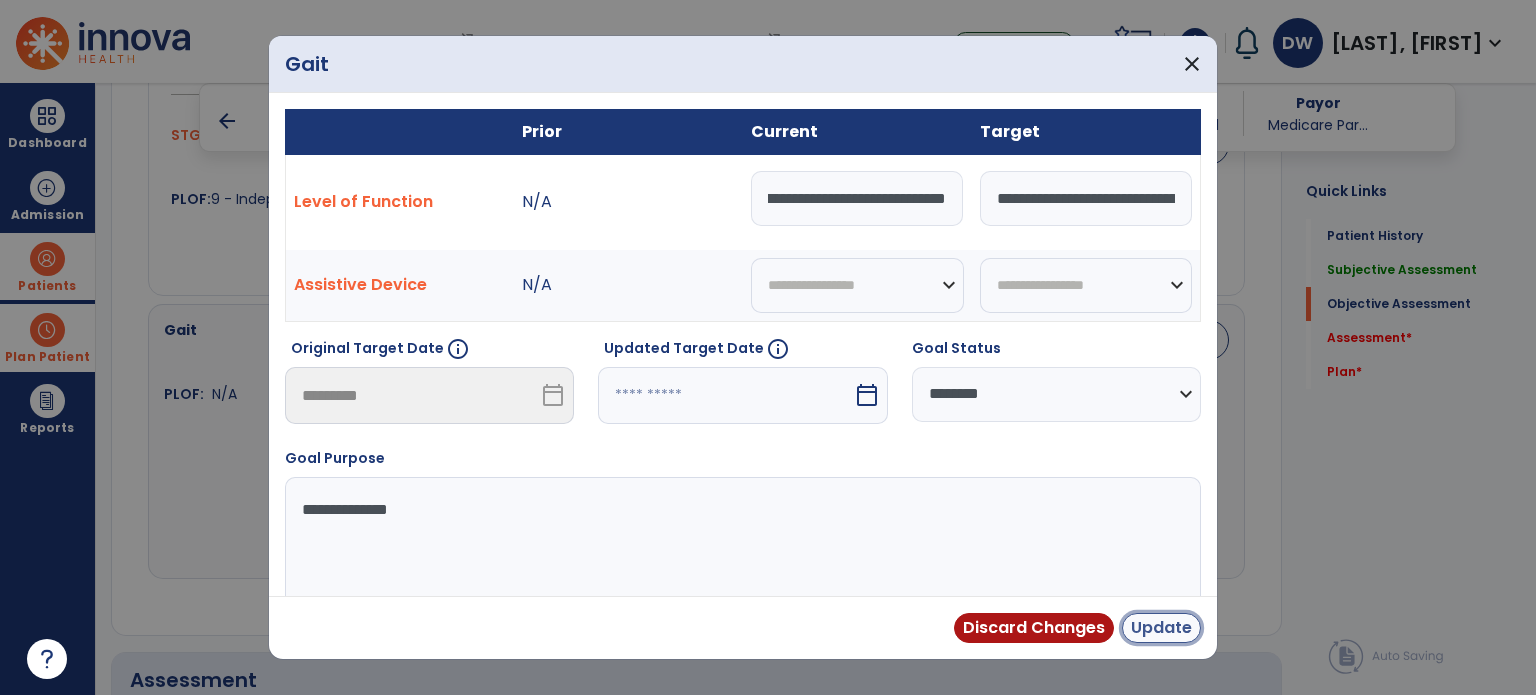 click on "Update" at bounding box center (1161, 628) 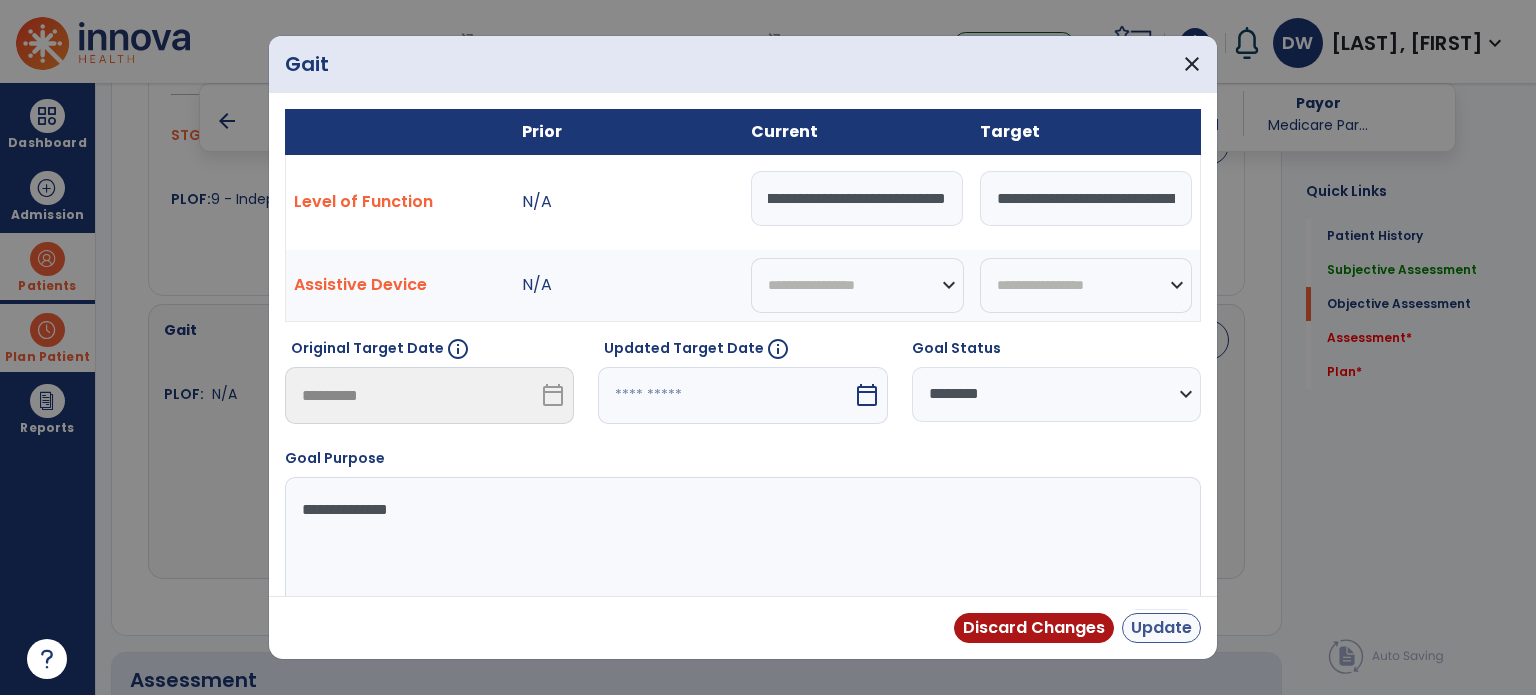 scroll, scrollTop: 0, scrollLeft: 0, axis: both 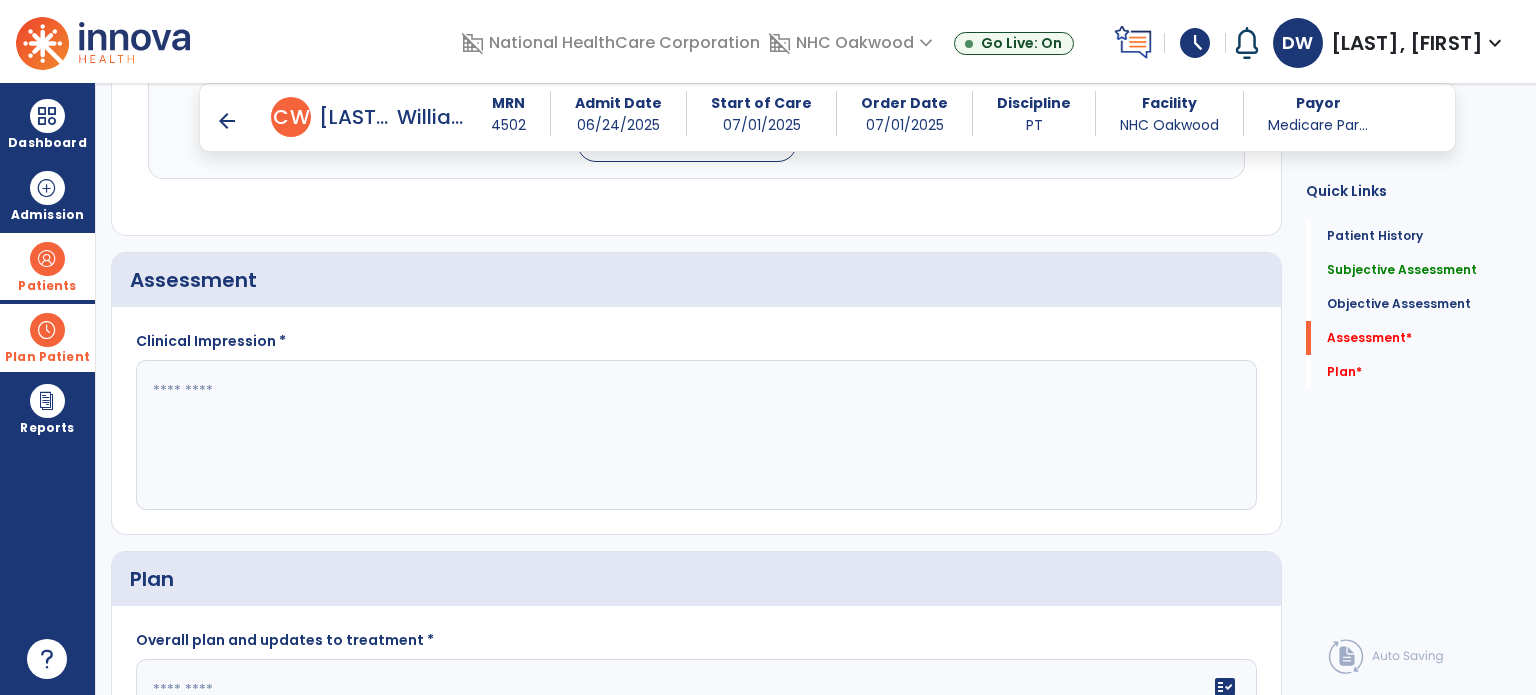 click 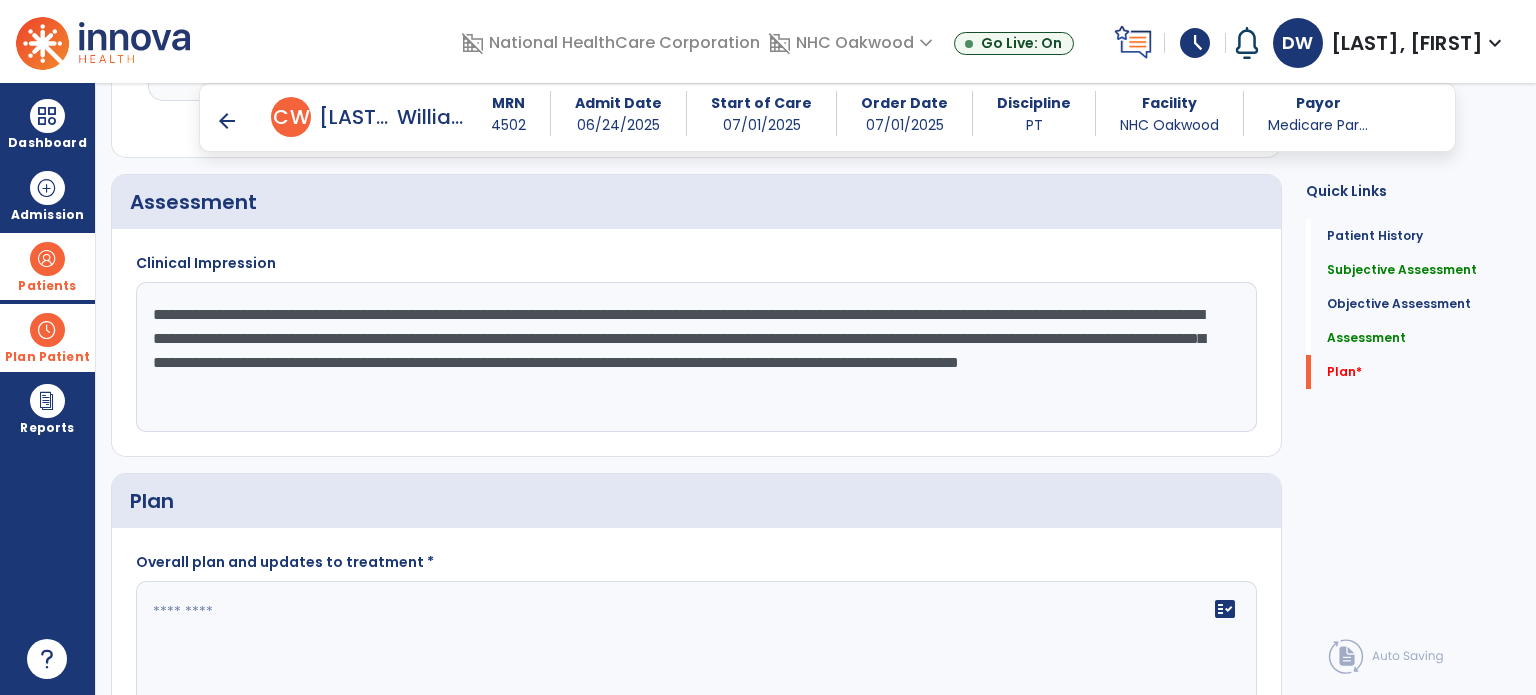 scroll, scrollTop: 2400, scrollLeft: 0, axis: vertical 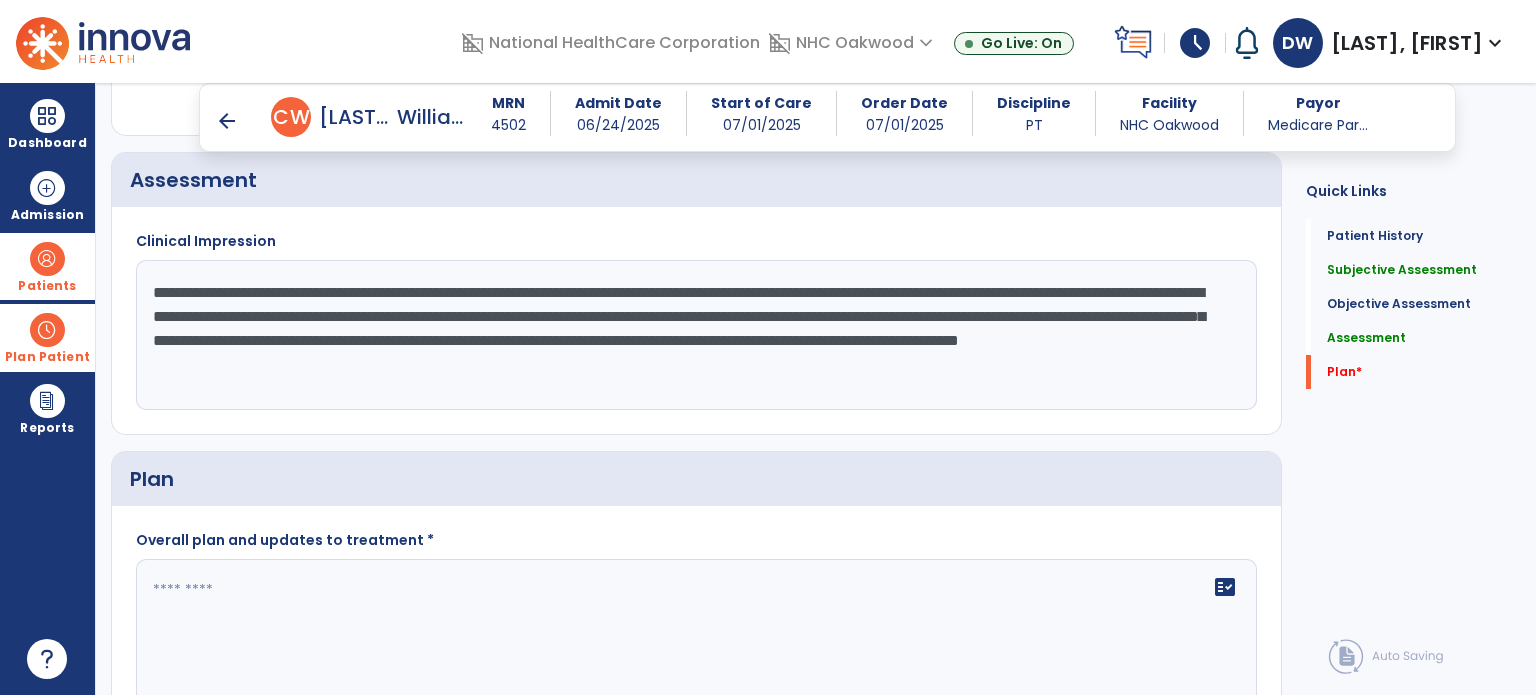 type on "**********" 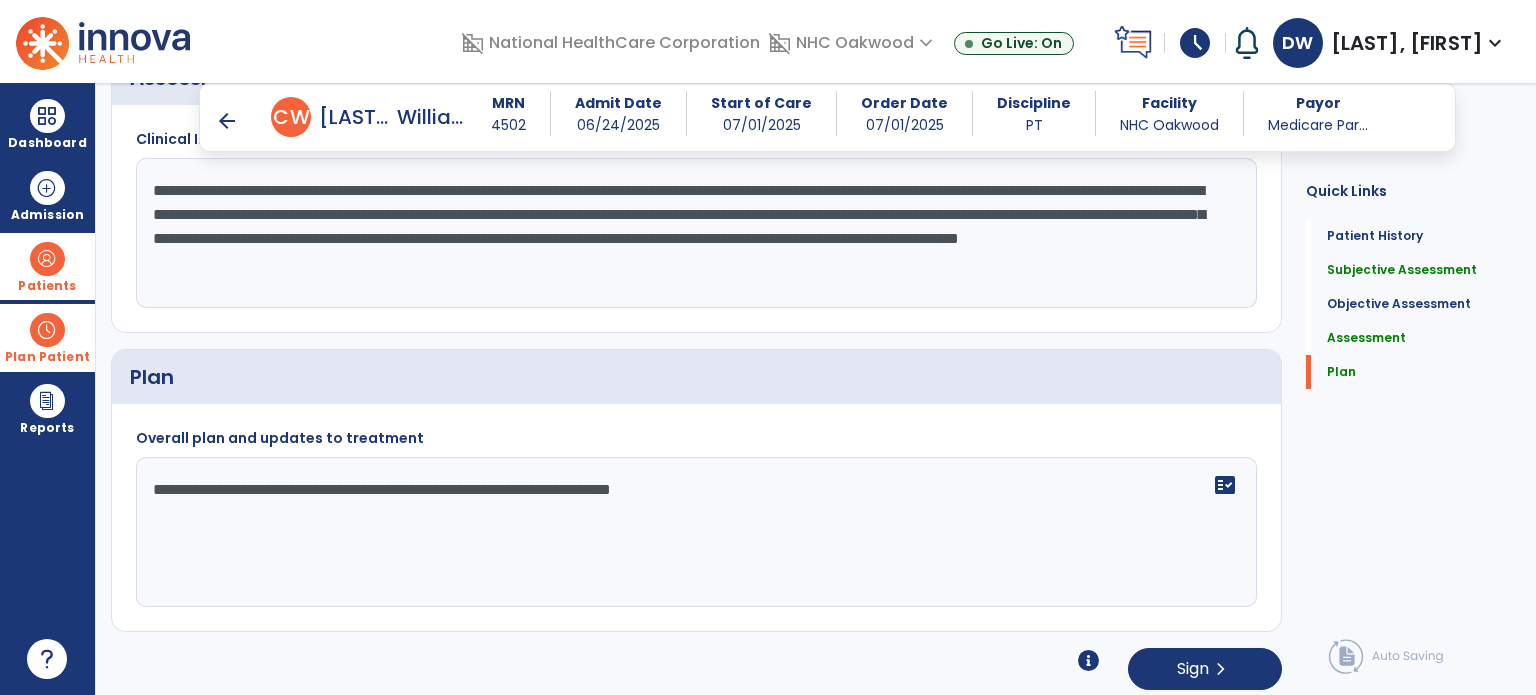 scroll, scrollTop: 2504, scrollLeft: 0, axis: vertical 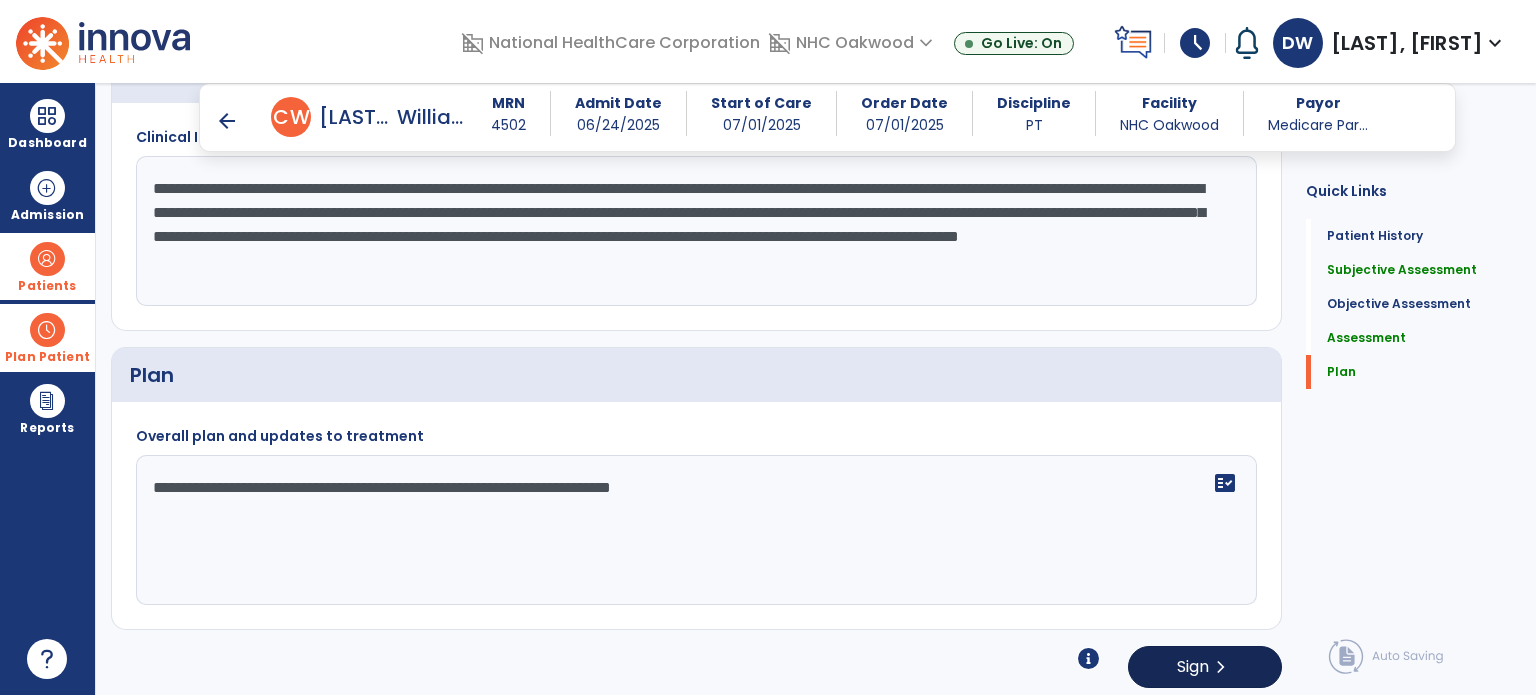 type on "**********" 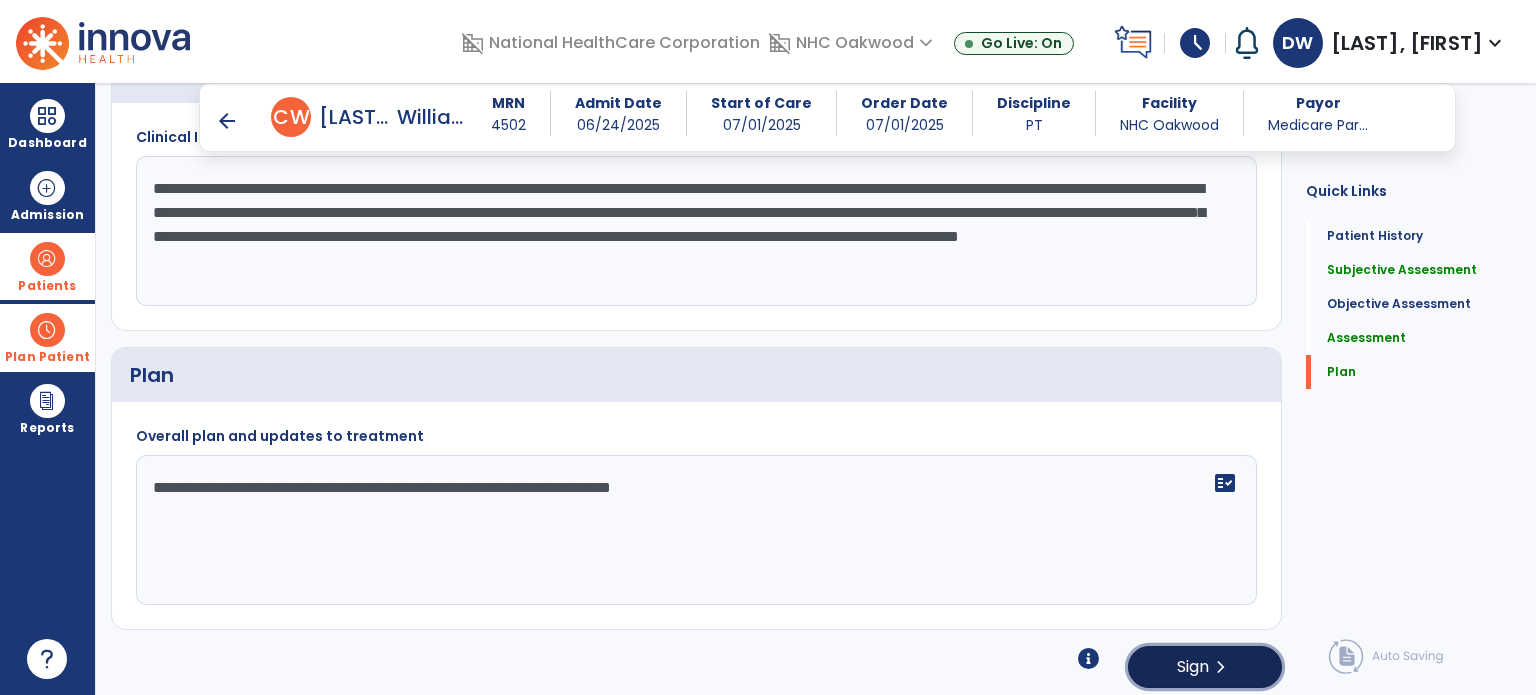 click on "Sign" 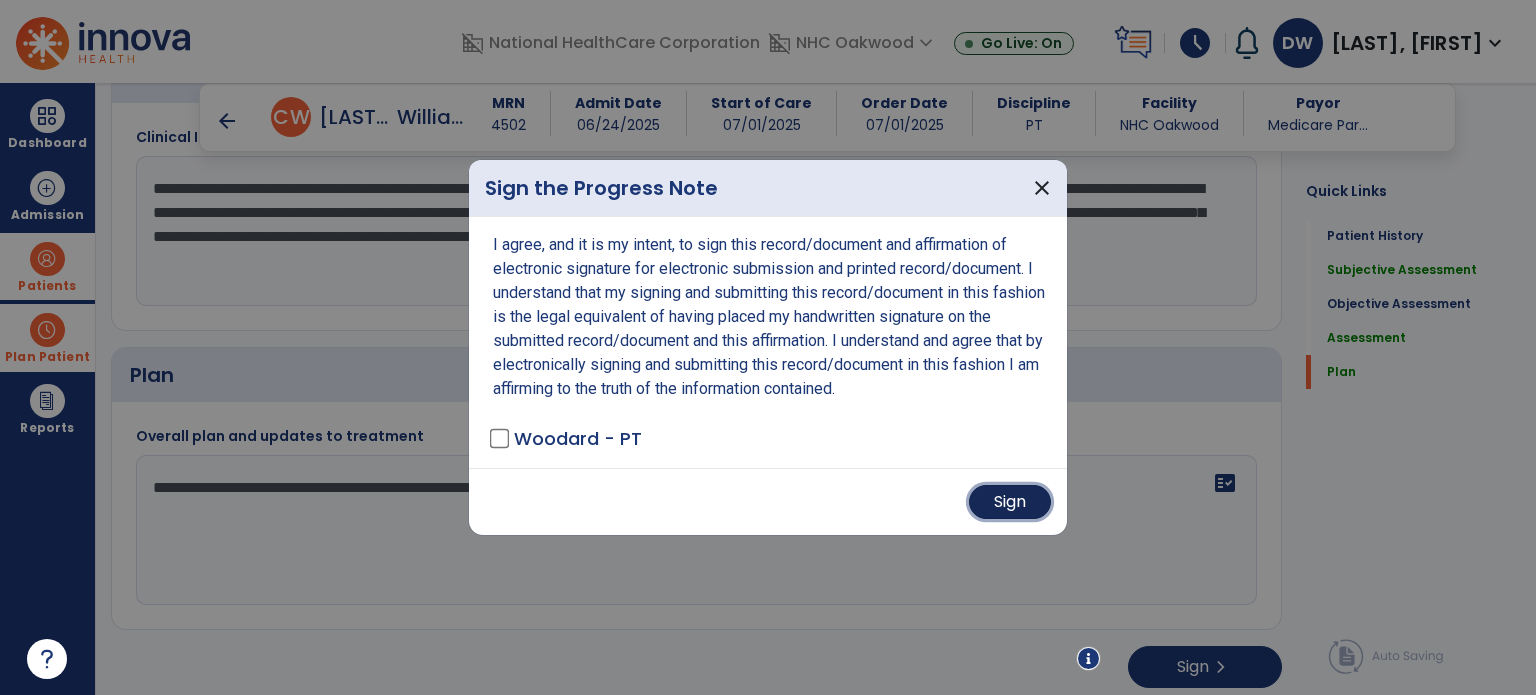 click on "Sign" at bounding box center (1010, 502) 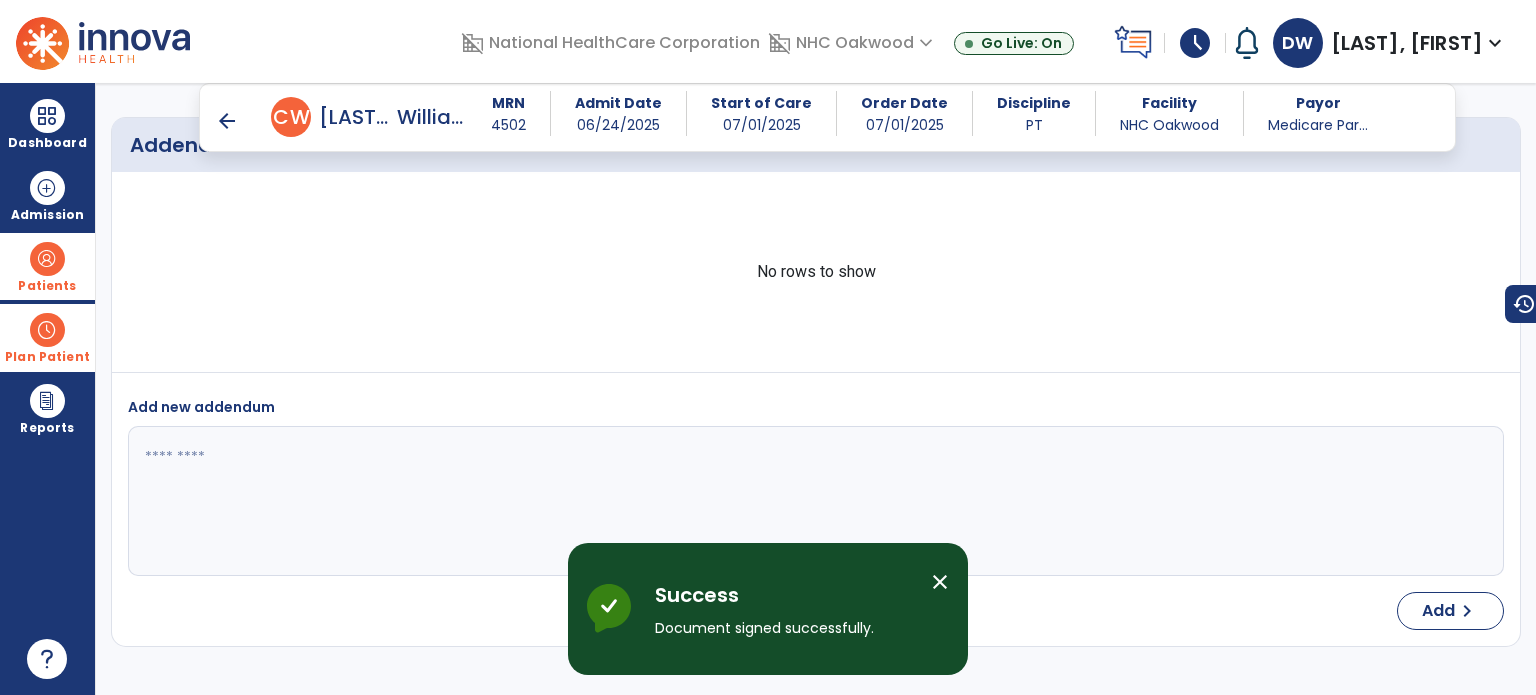 scroll, scrollTop: 3016, scrollLeft: 0, axis: vertical 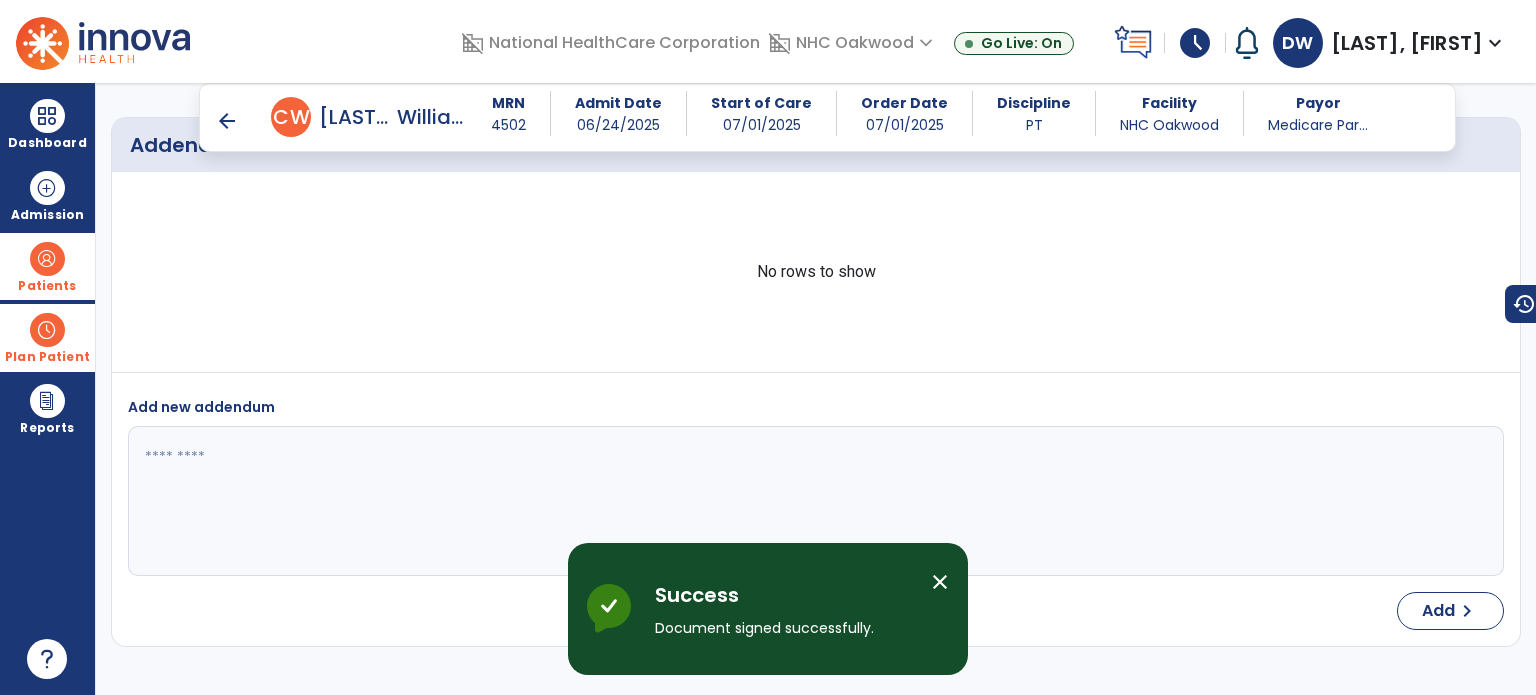 click on "arrow_back" at bounding box center (227, 121) 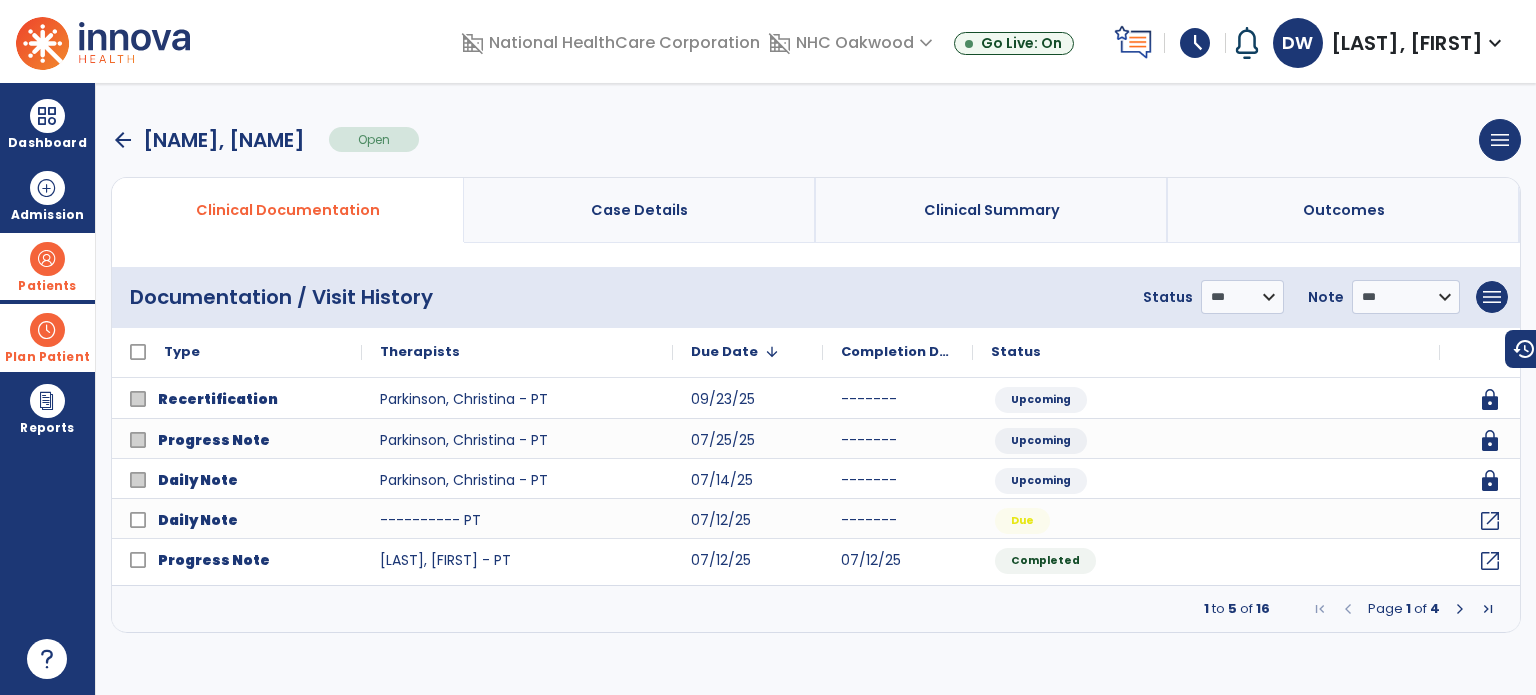 click at bounding box center (1460, 609) 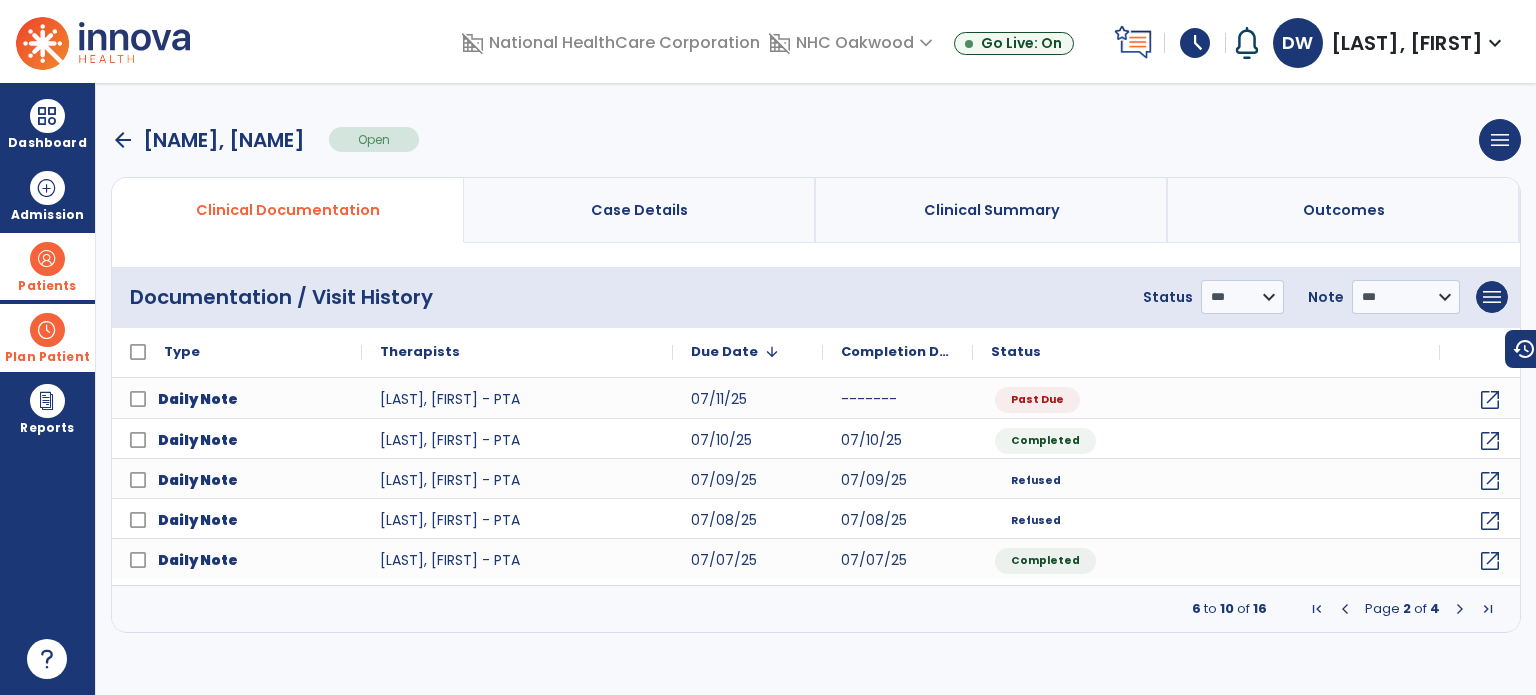 click at bounding box center [1345, 609] 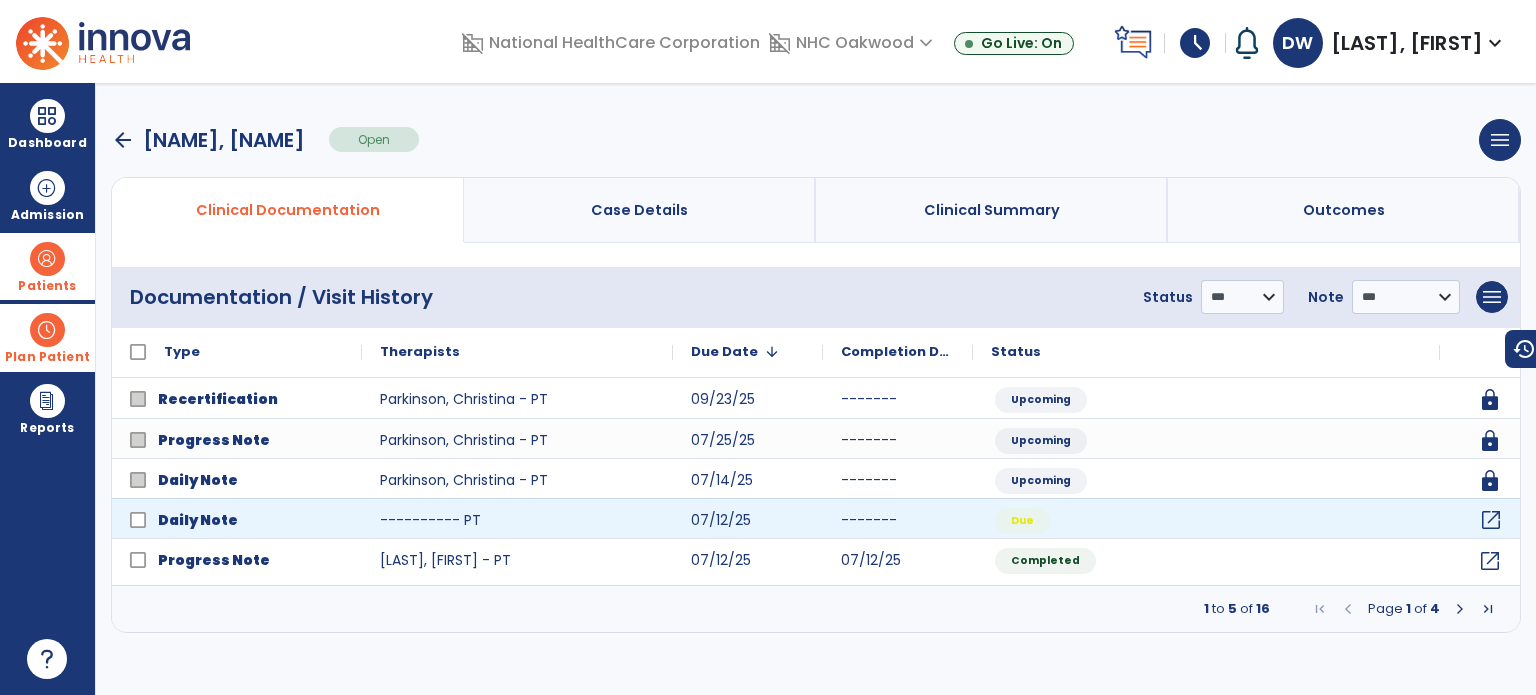 click on "open_in_new" 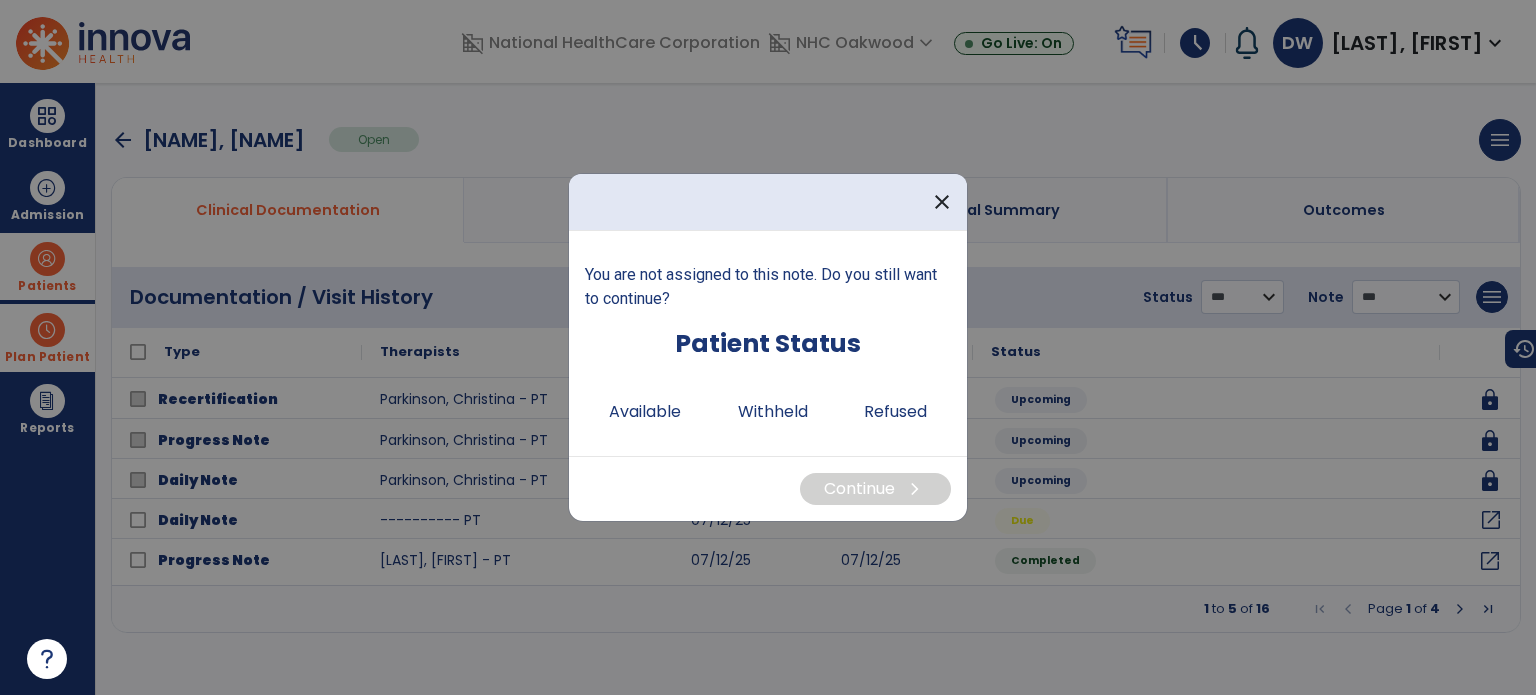 click on "You are not assigned to this note. Do you still want to continue? Patient Status  Available   Withheld   Refused" at bounding box center (768, 343) 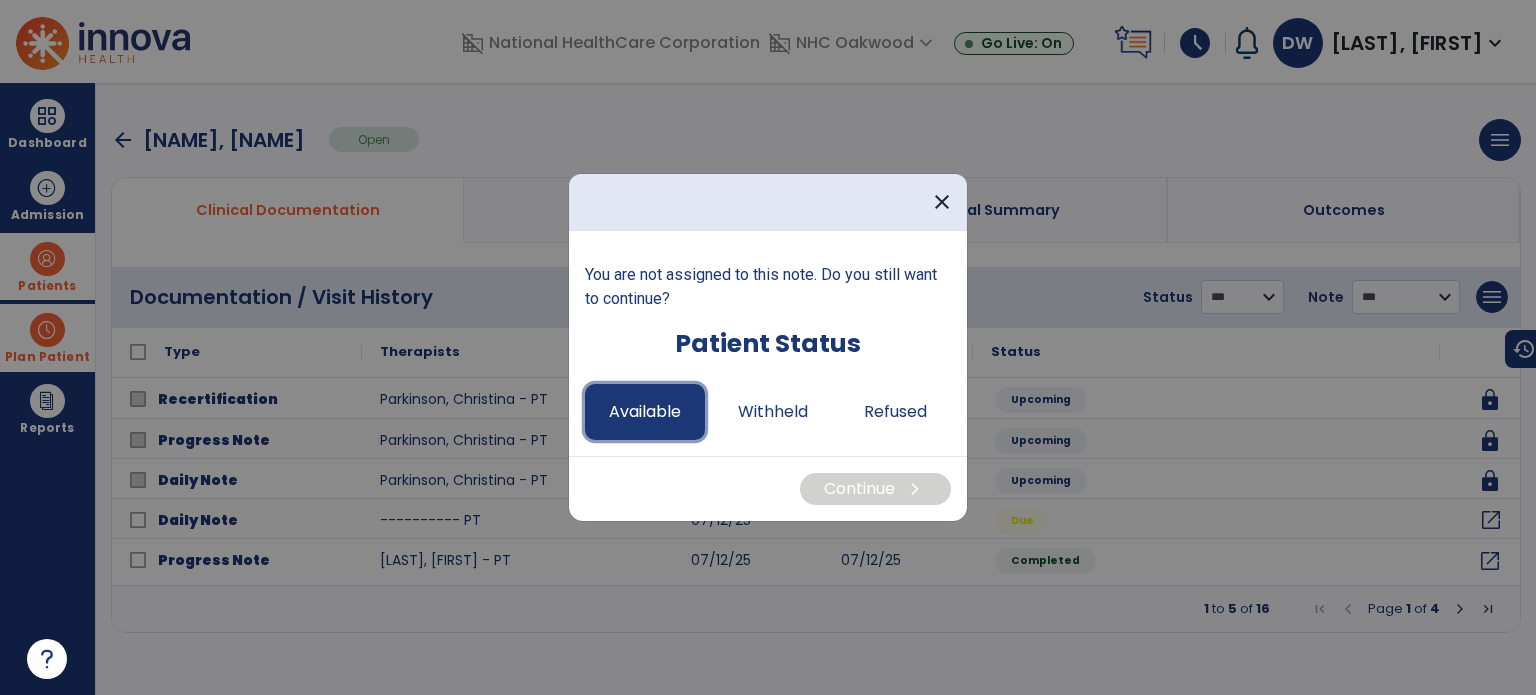 click on "Available" at bounding box center [645, 412] 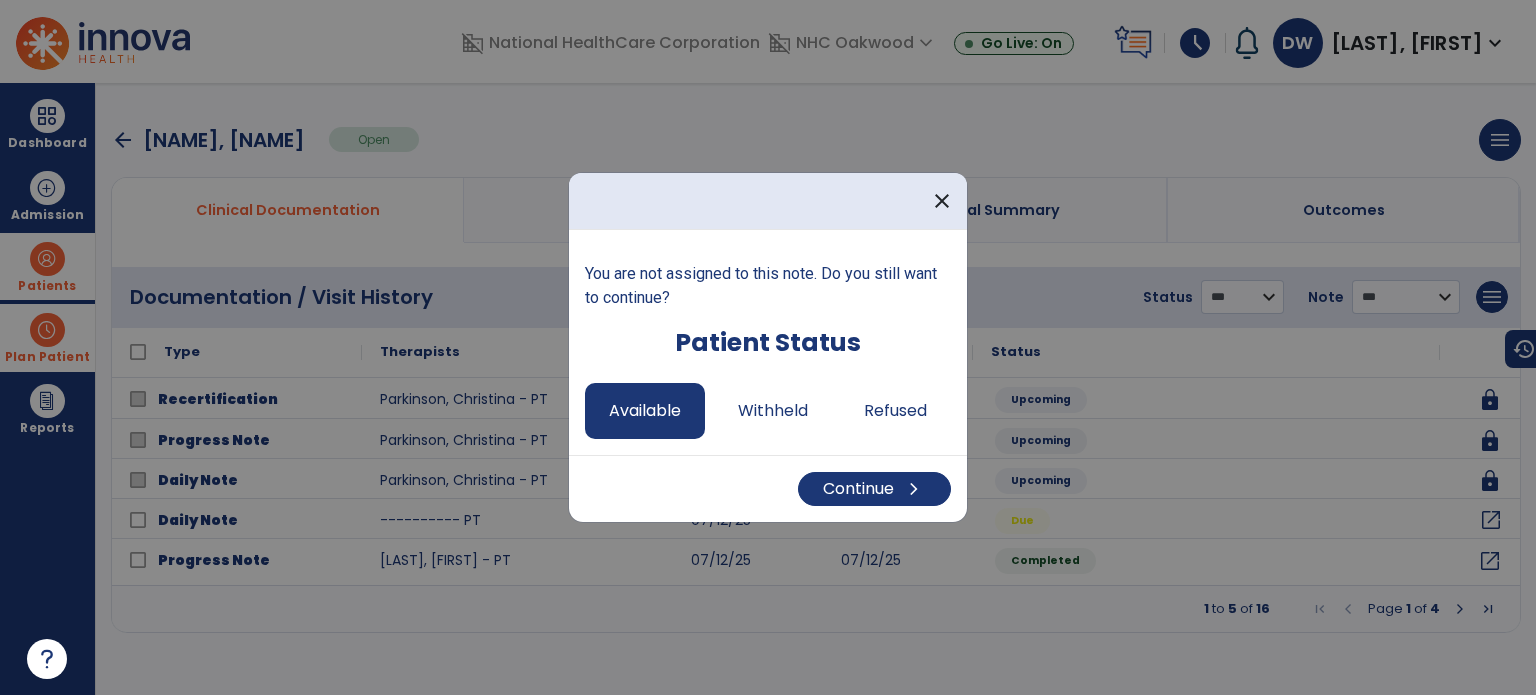 click at bounding box center (768, 347) 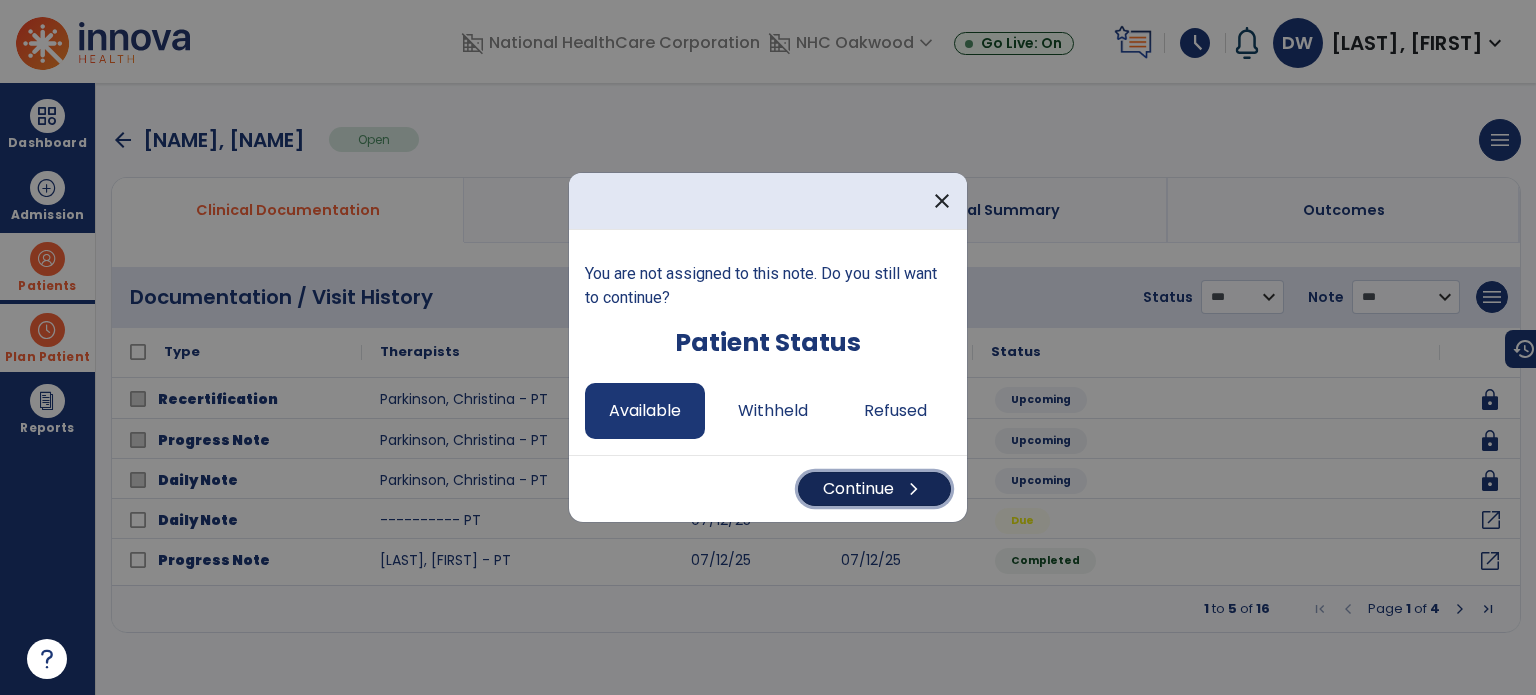 click on "chevron_right" at bounding box center (914, 489) 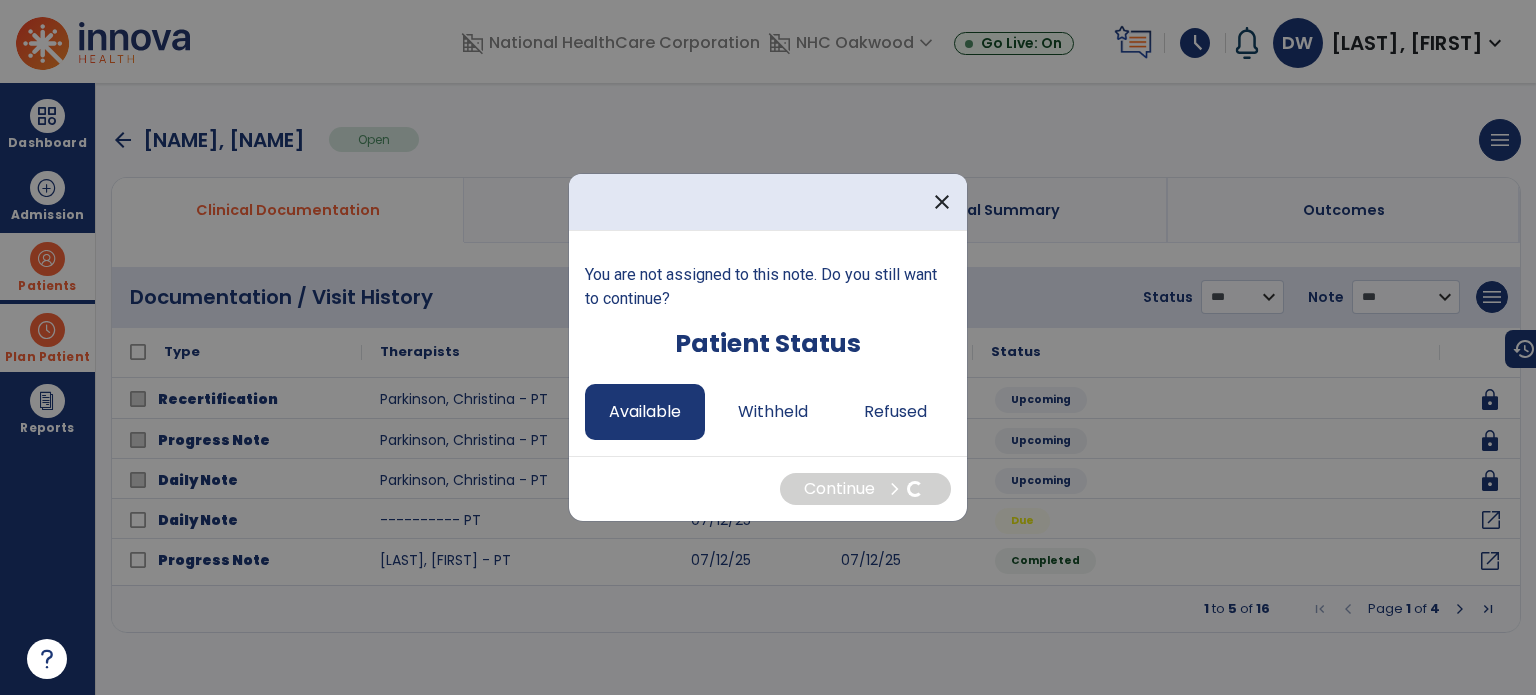 select on "*" 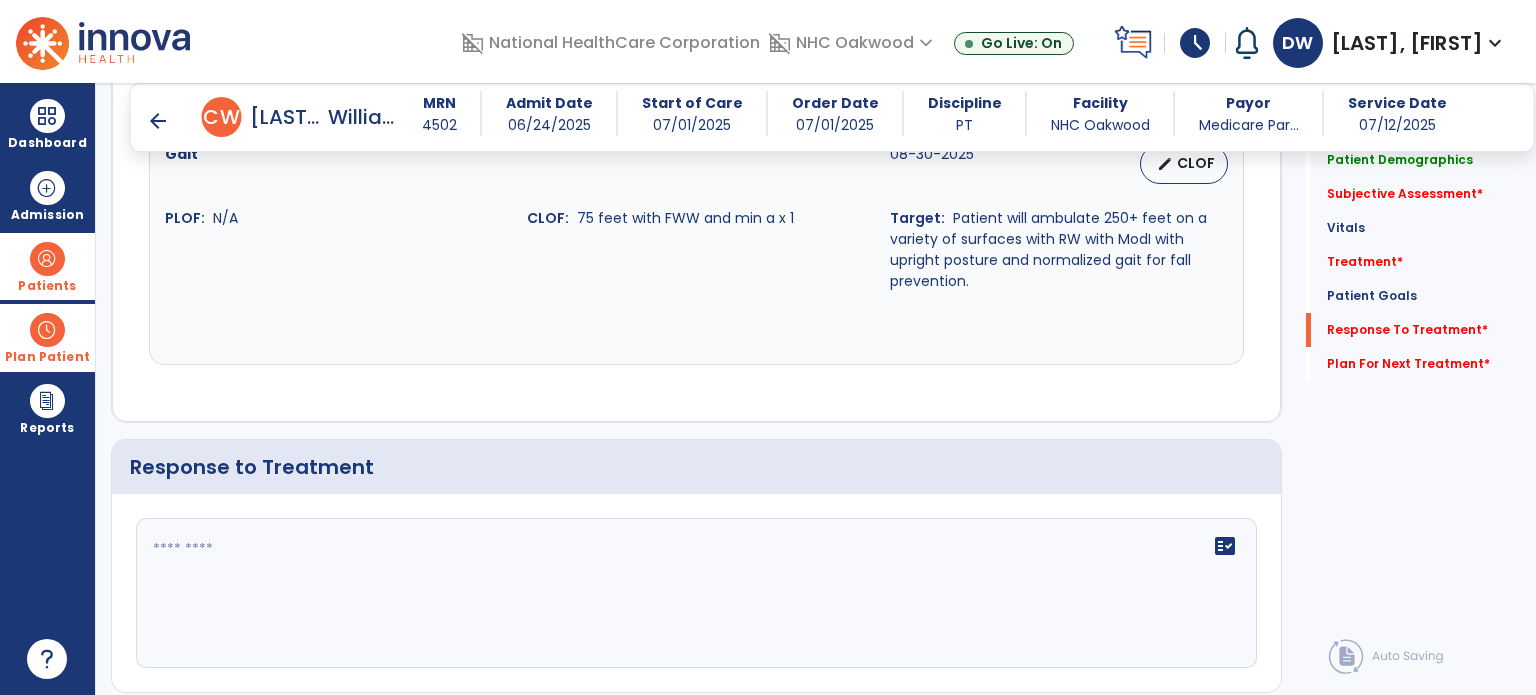 scroll, scrollTop: 2800, scrollLeft: 0, axis: vertical 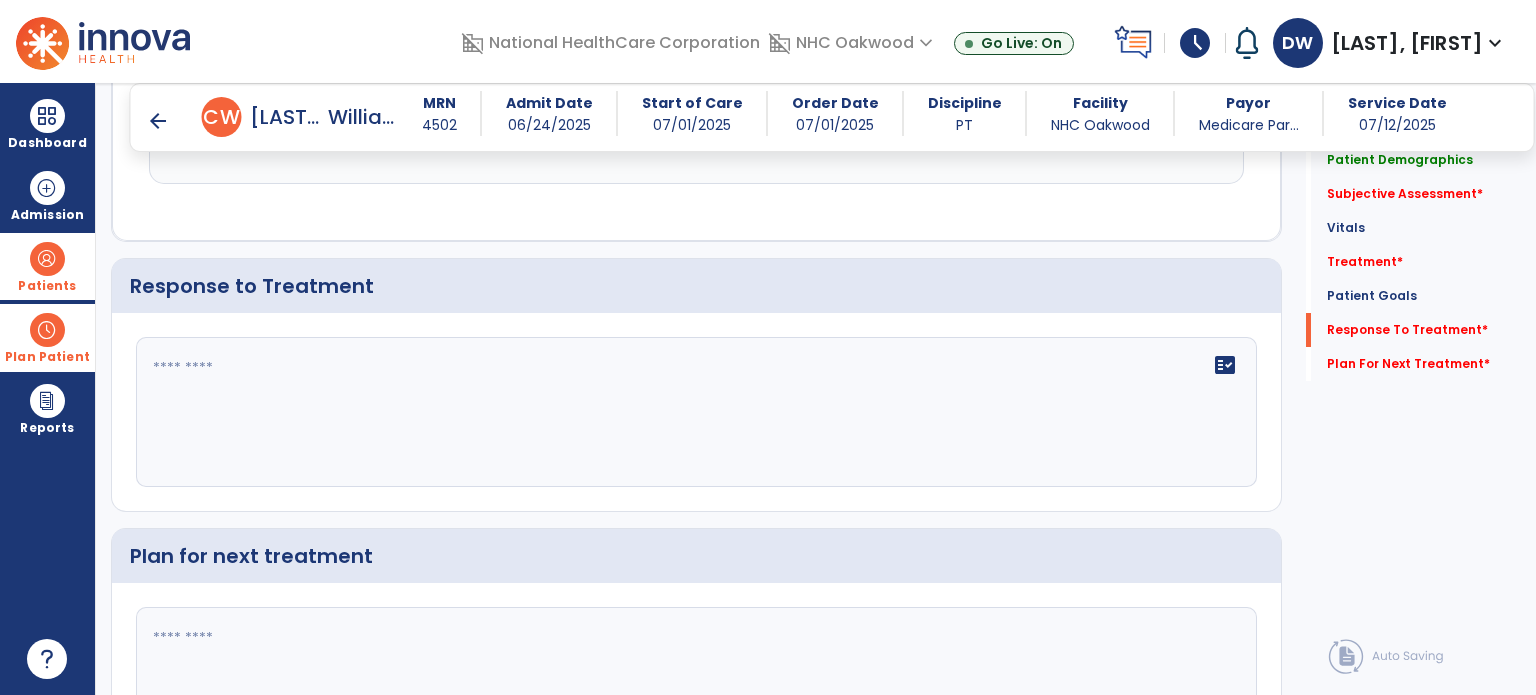 click on "fact_check" 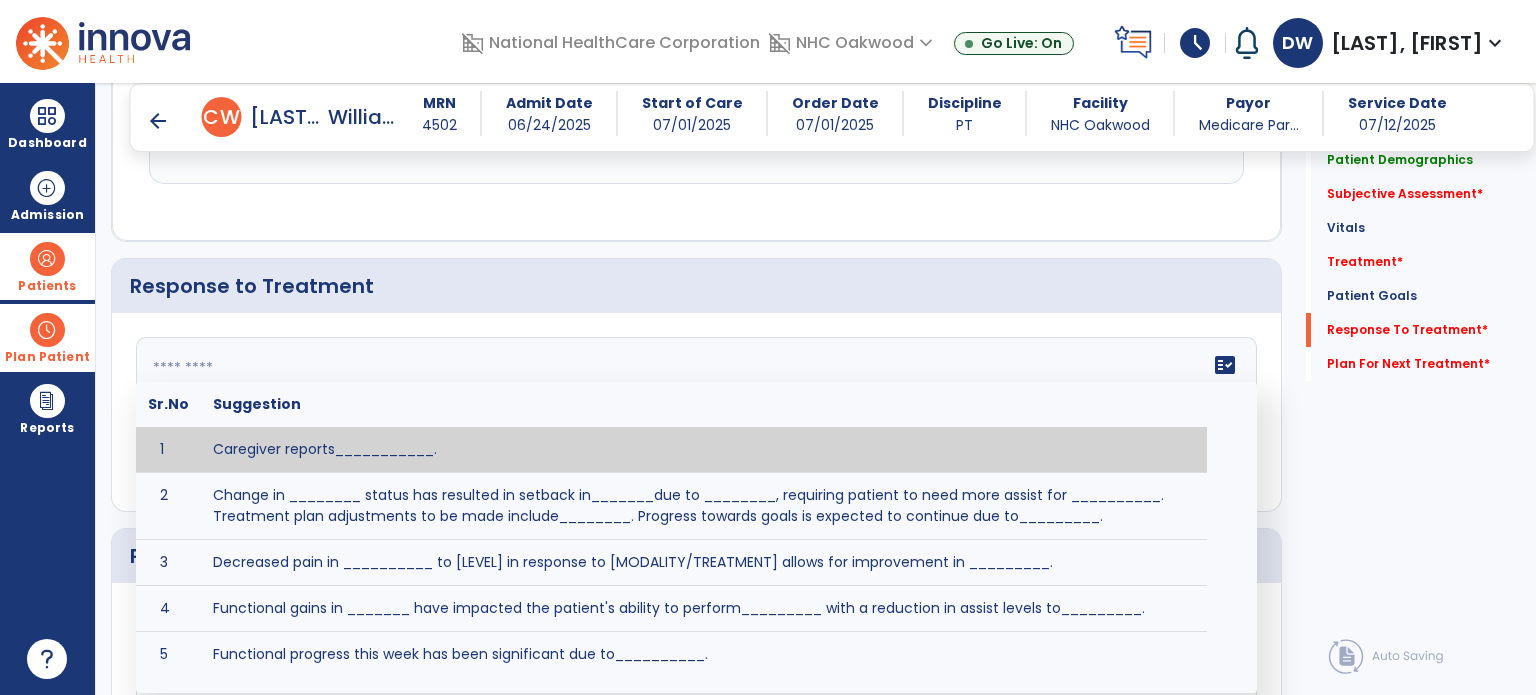 paste on "**********" 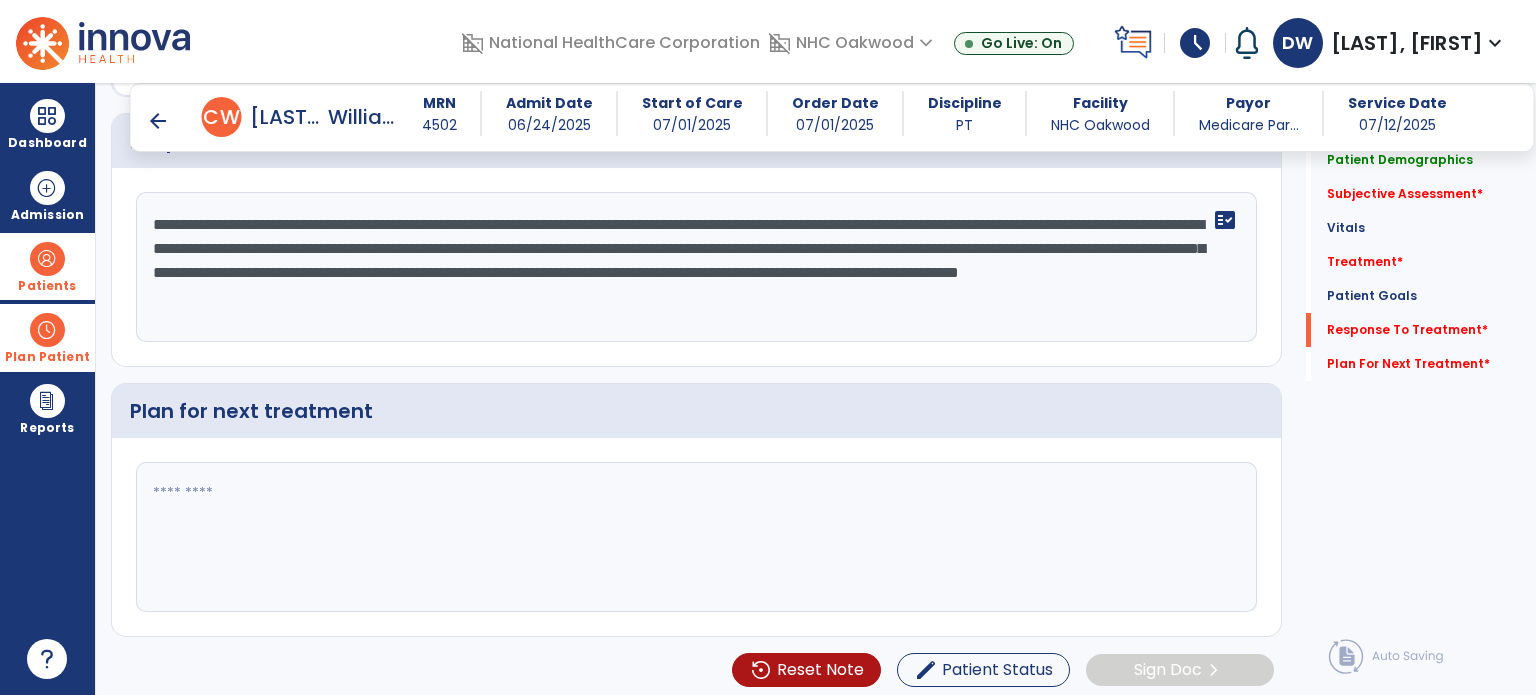 scroll, scrollTop: 2946, scrollLeft: 0, axis: vertical 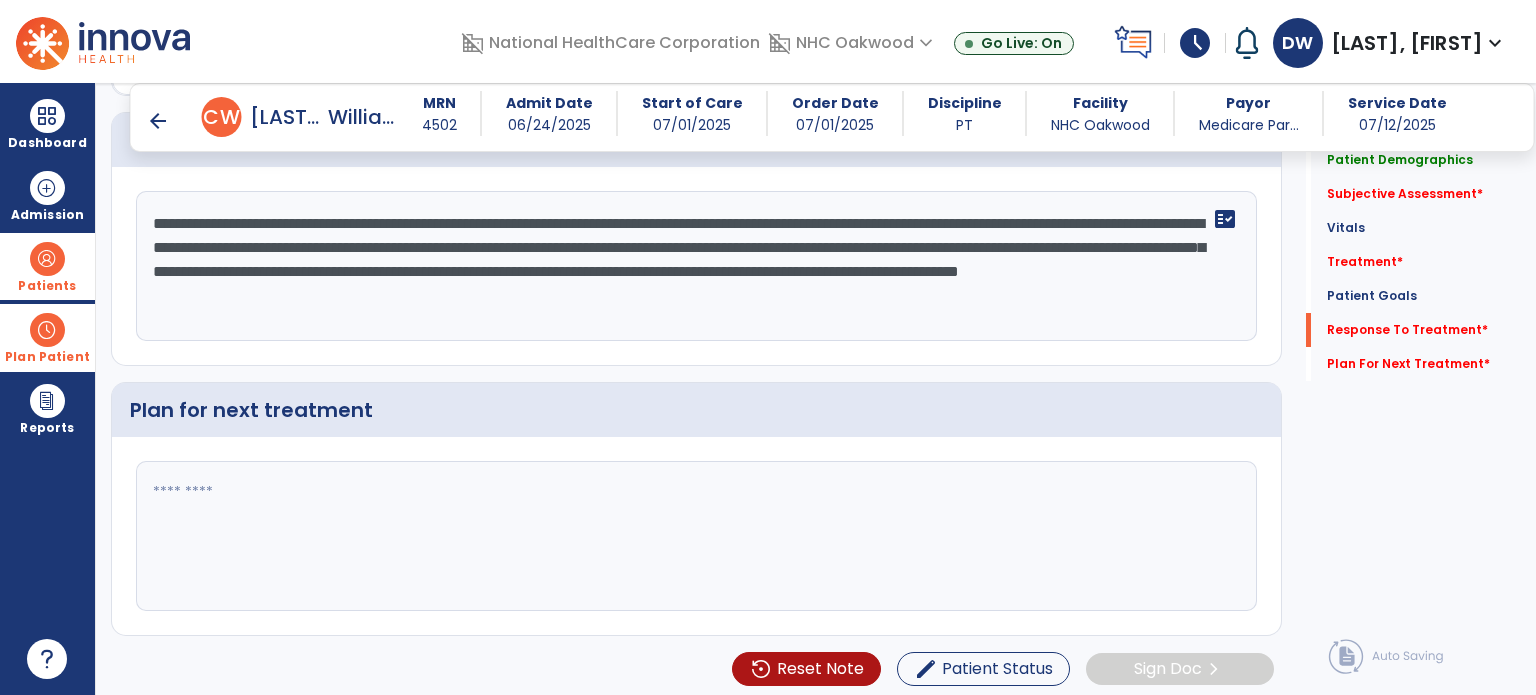 type on "**********" 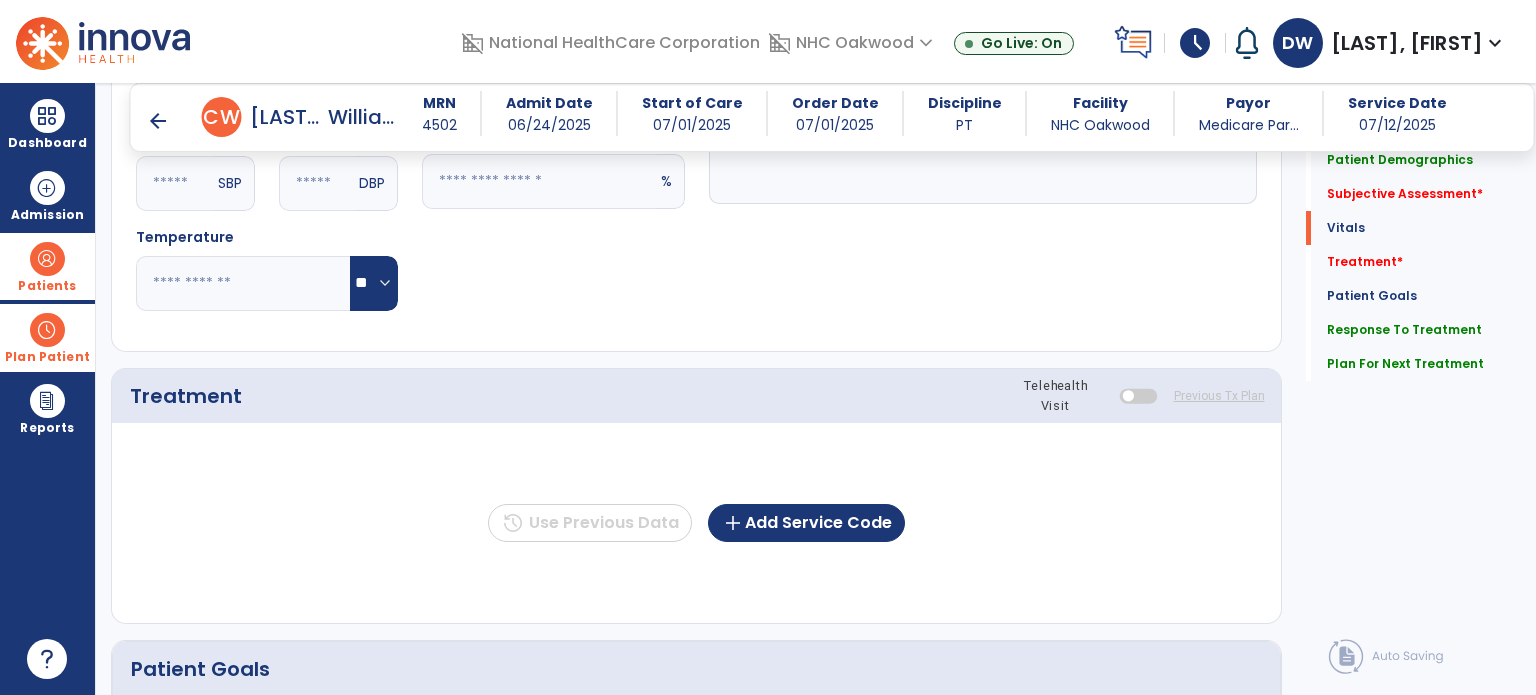 scroll, scrollTop: 846, scrollLeft: 0, axis: vertical 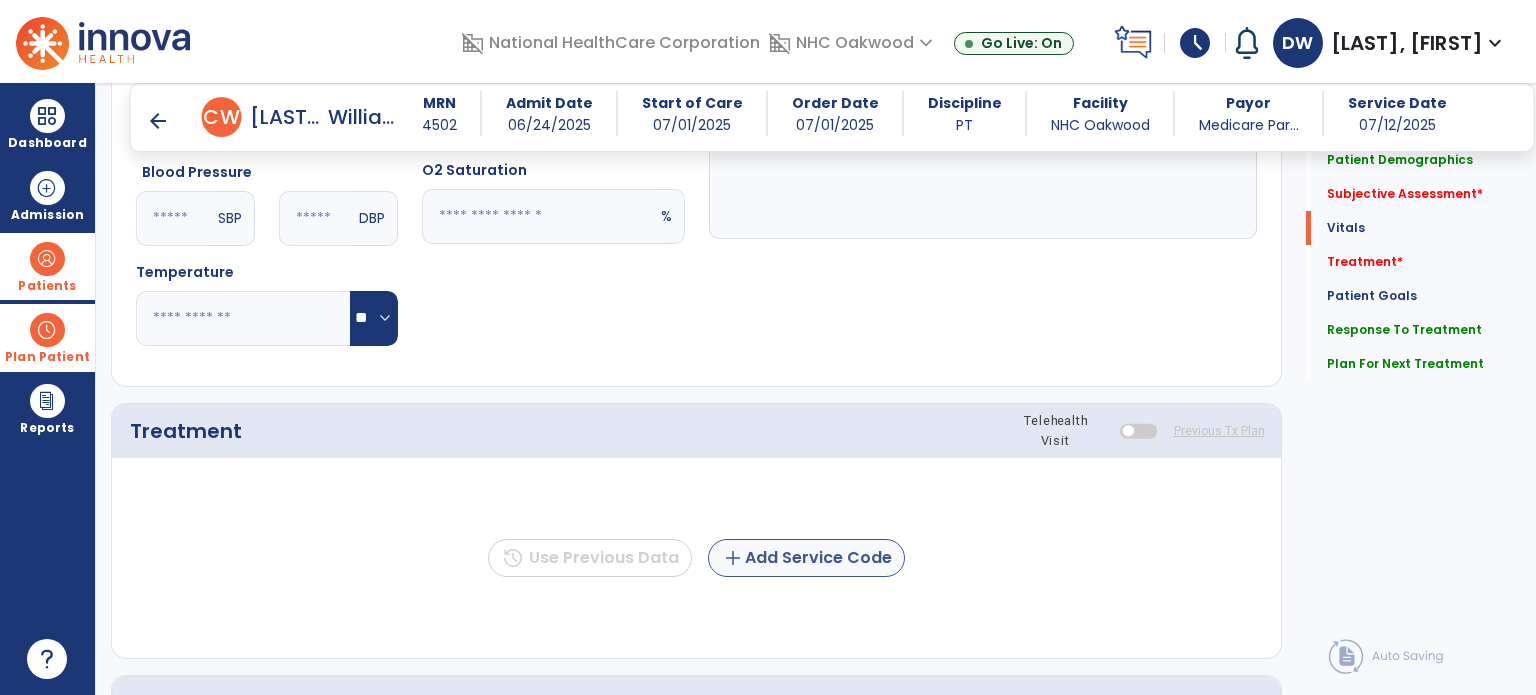 type on "**********" 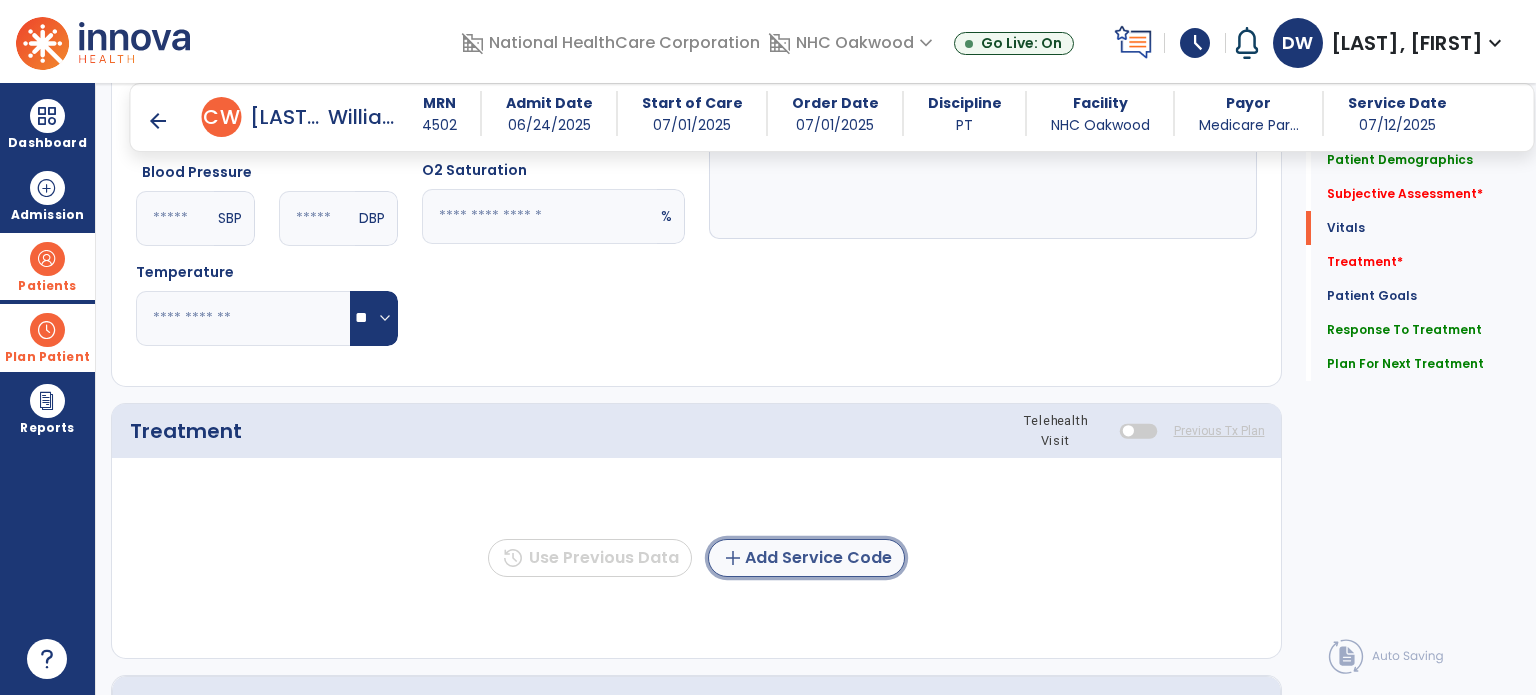 click on "add  Add Service Code" 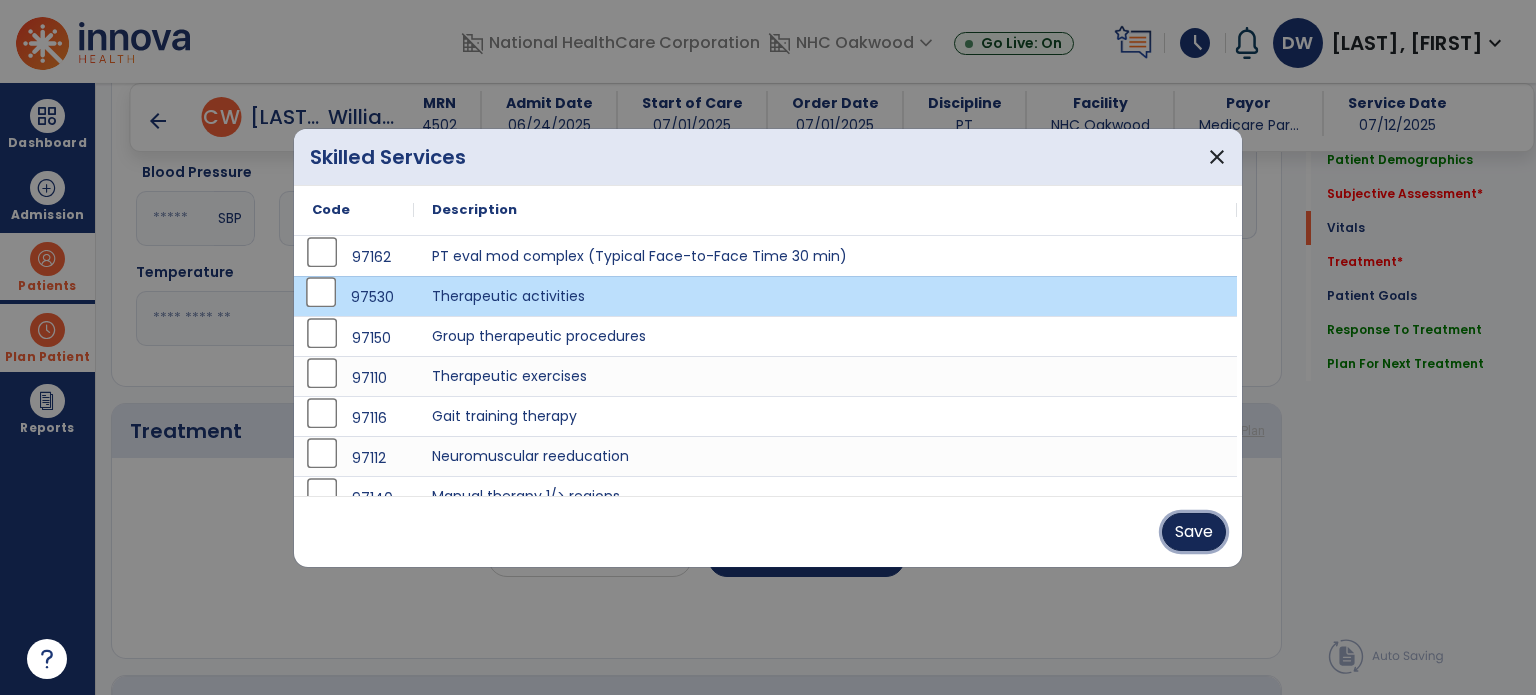 click on "Save" at bounding box center [1194, 532] 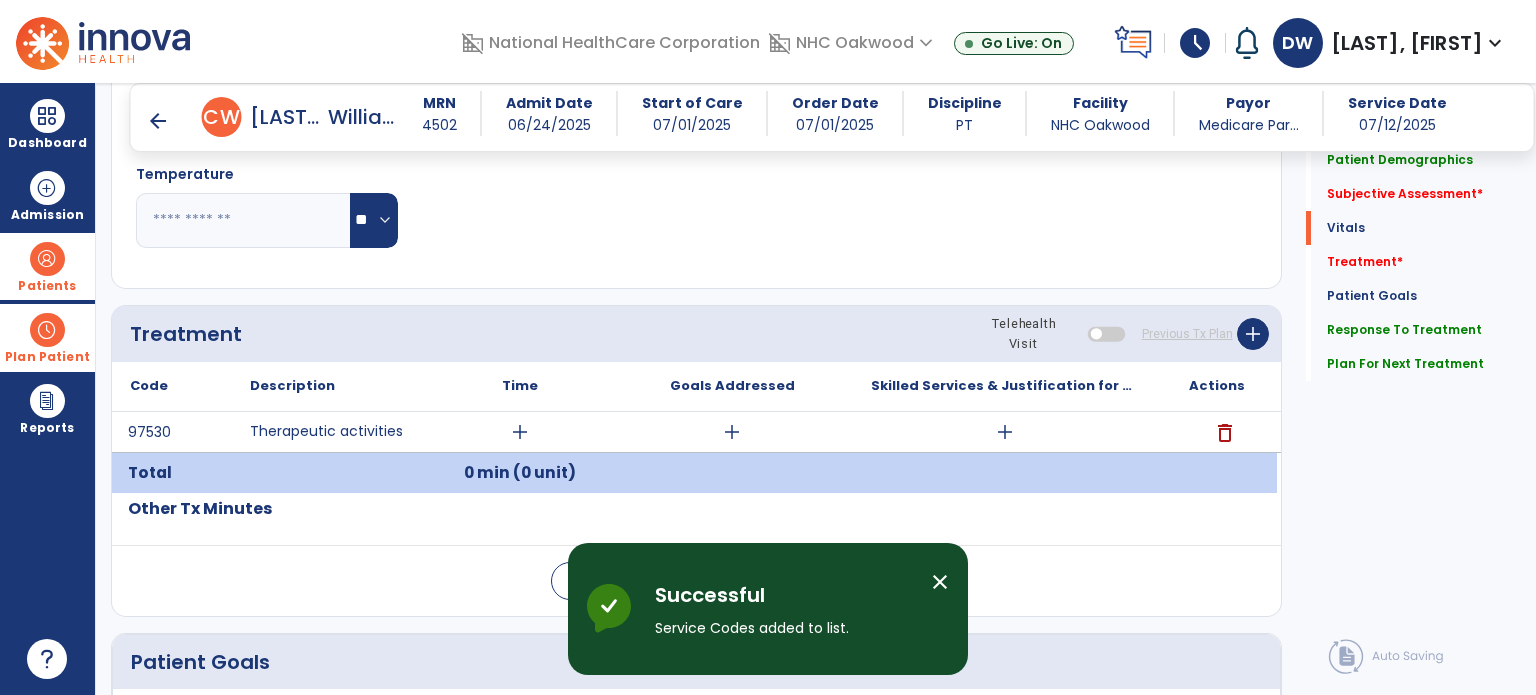 scroll, scrollTop: 946, scrollLeft: 0, axis: vertical 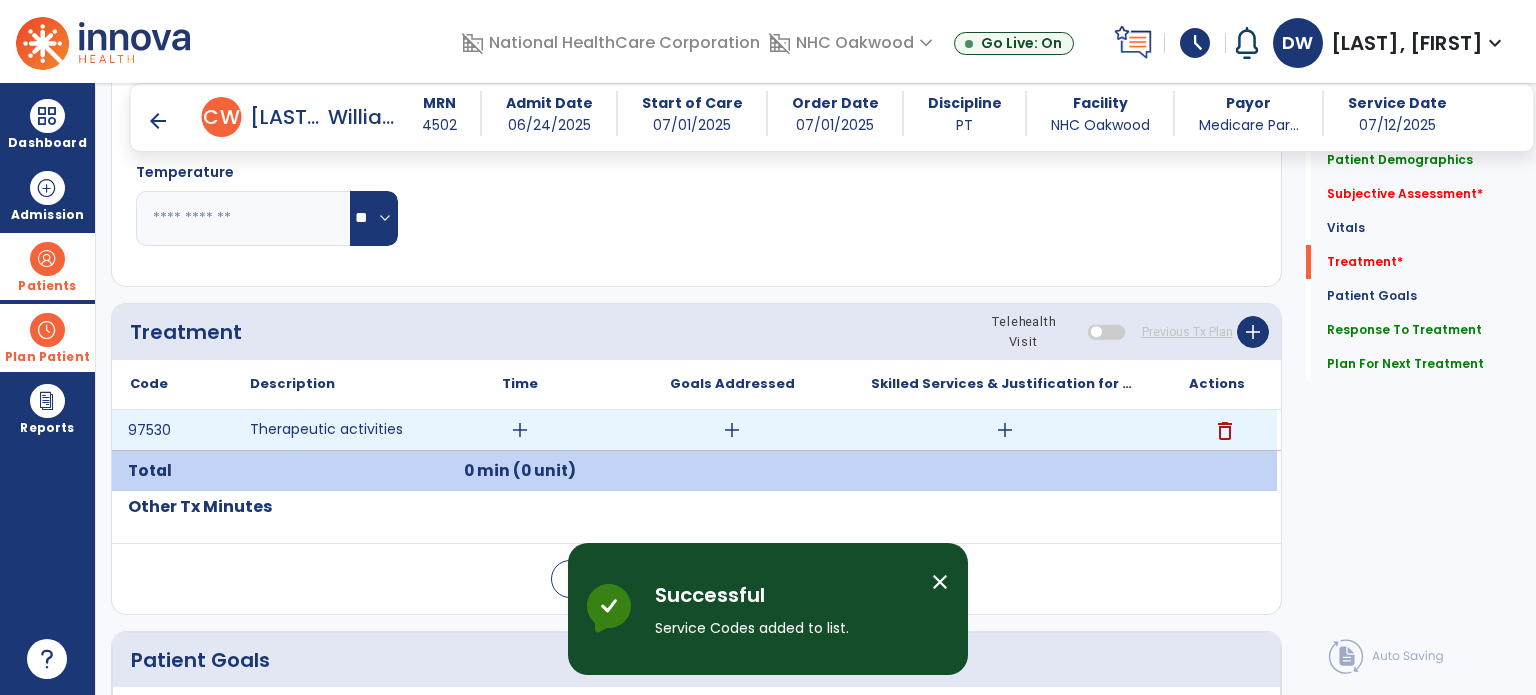 click on "add" at bounding box center (1005, 430) 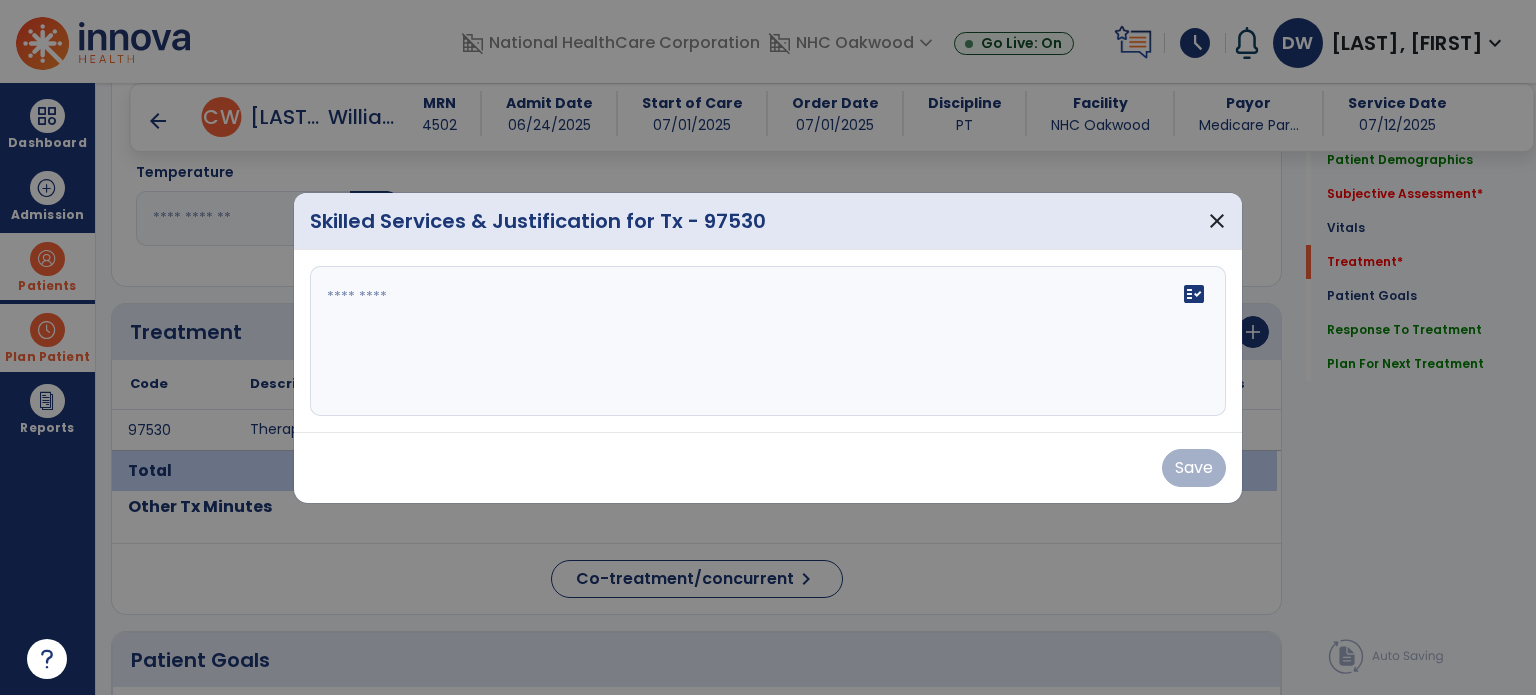 click on "fact_check" at bounding box center [768, 341] 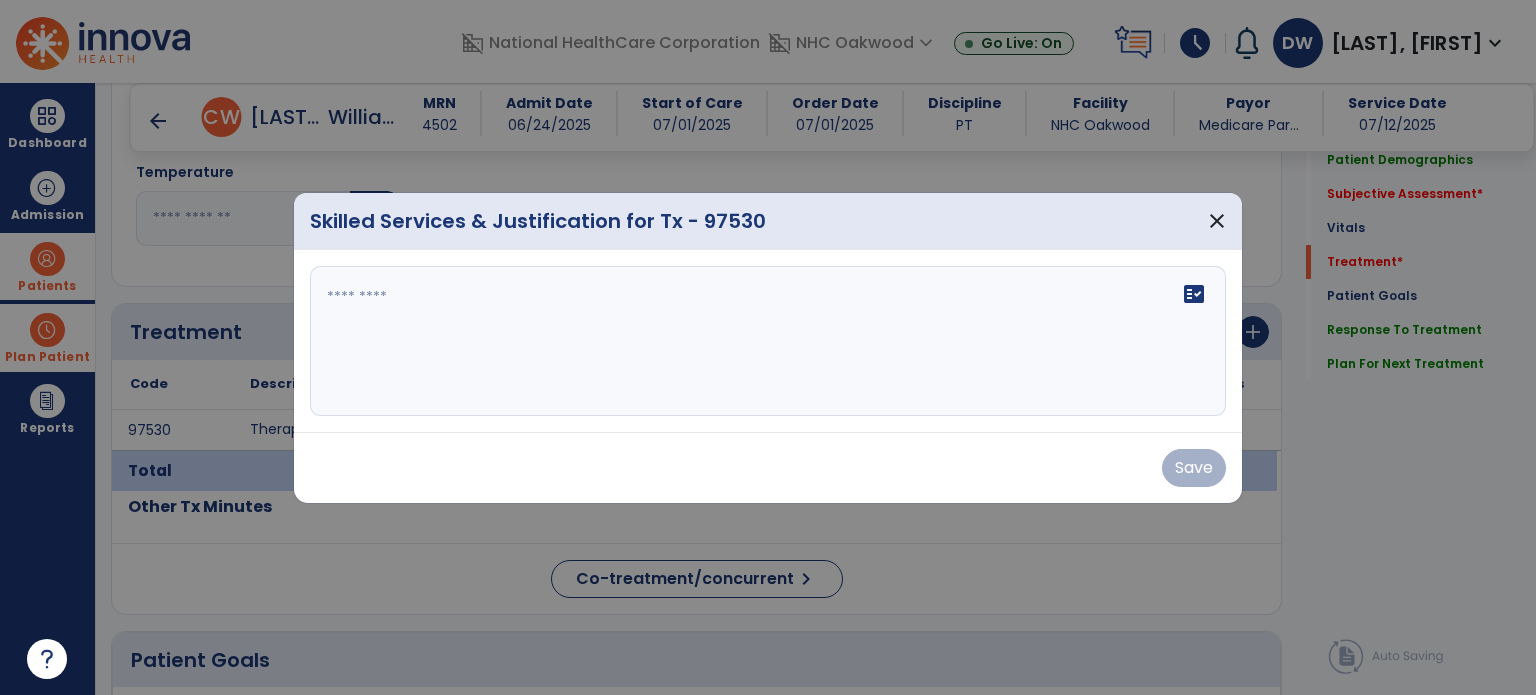 click on "fact_check" at bounding box center (768, 341) 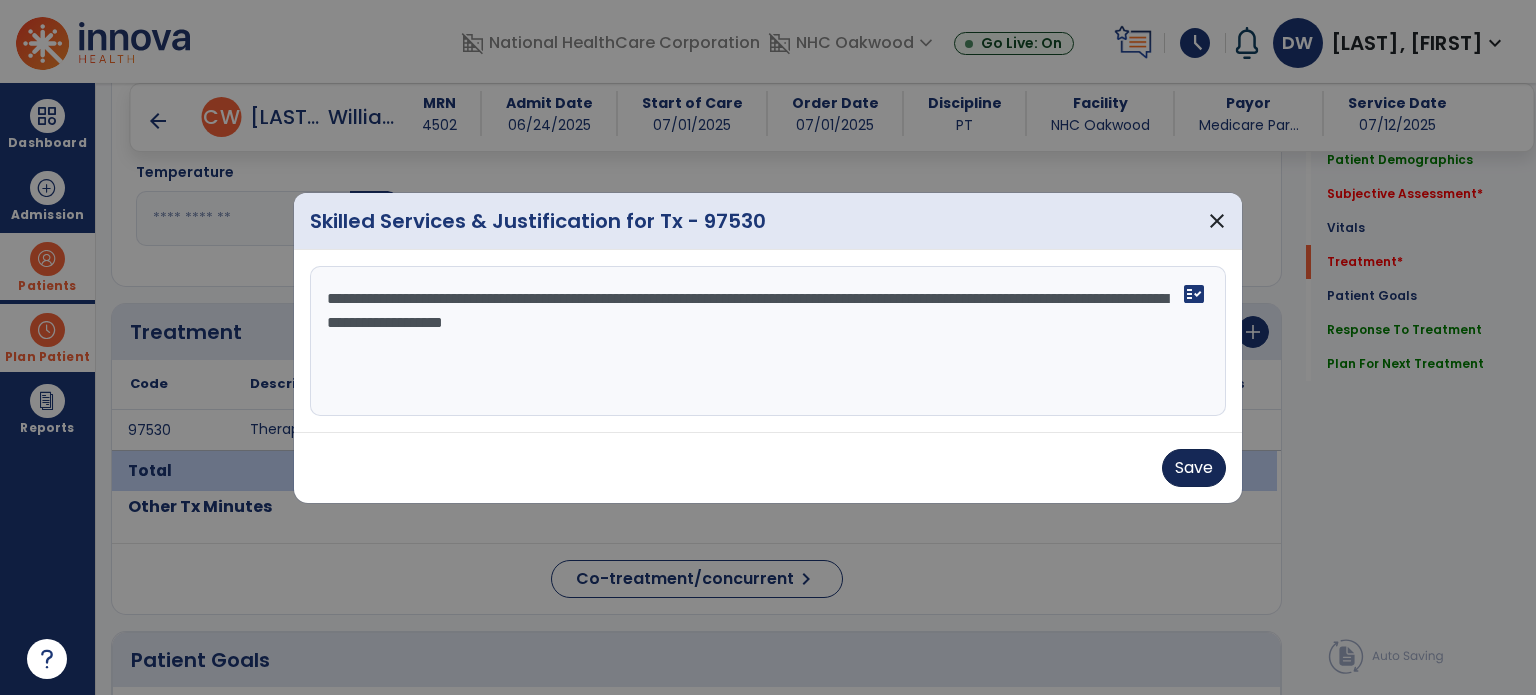 type on "**********" 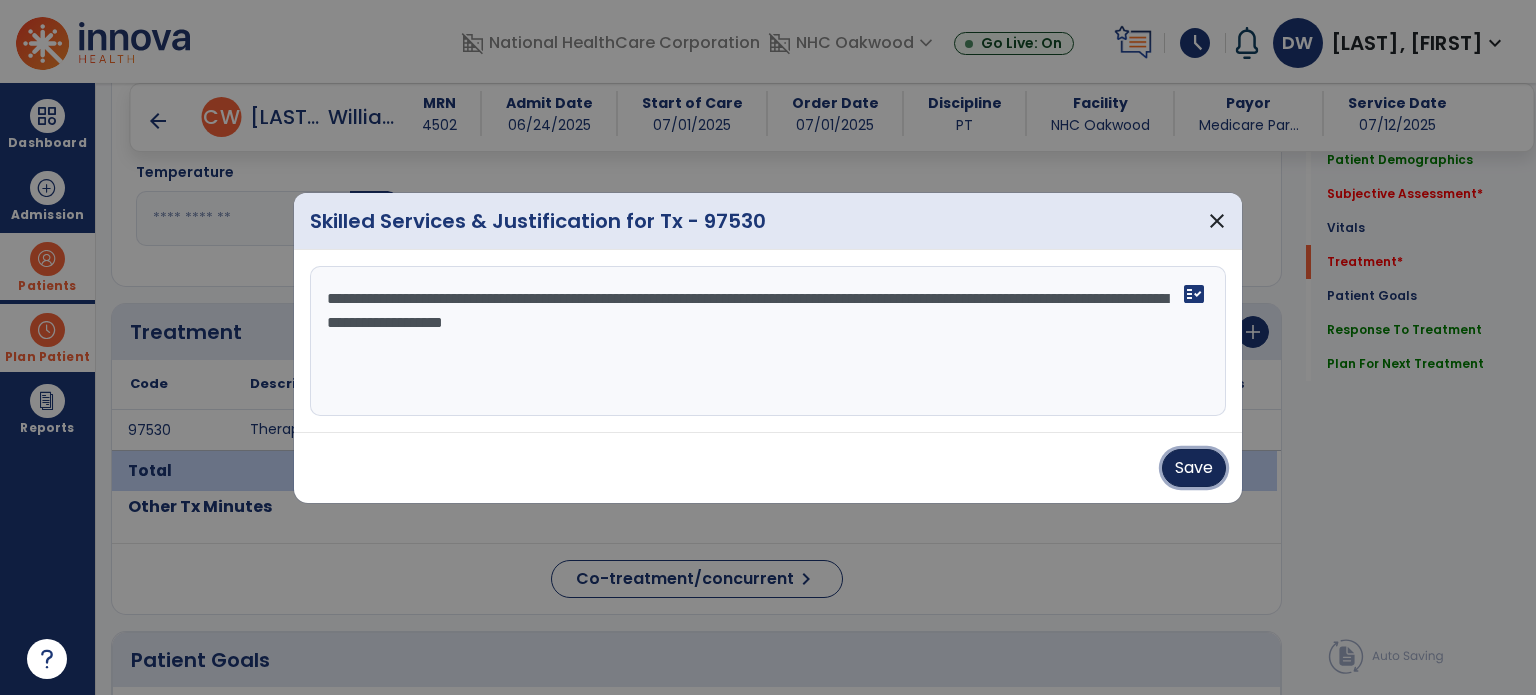 click on "Save" at bounding box center (1194, 468) 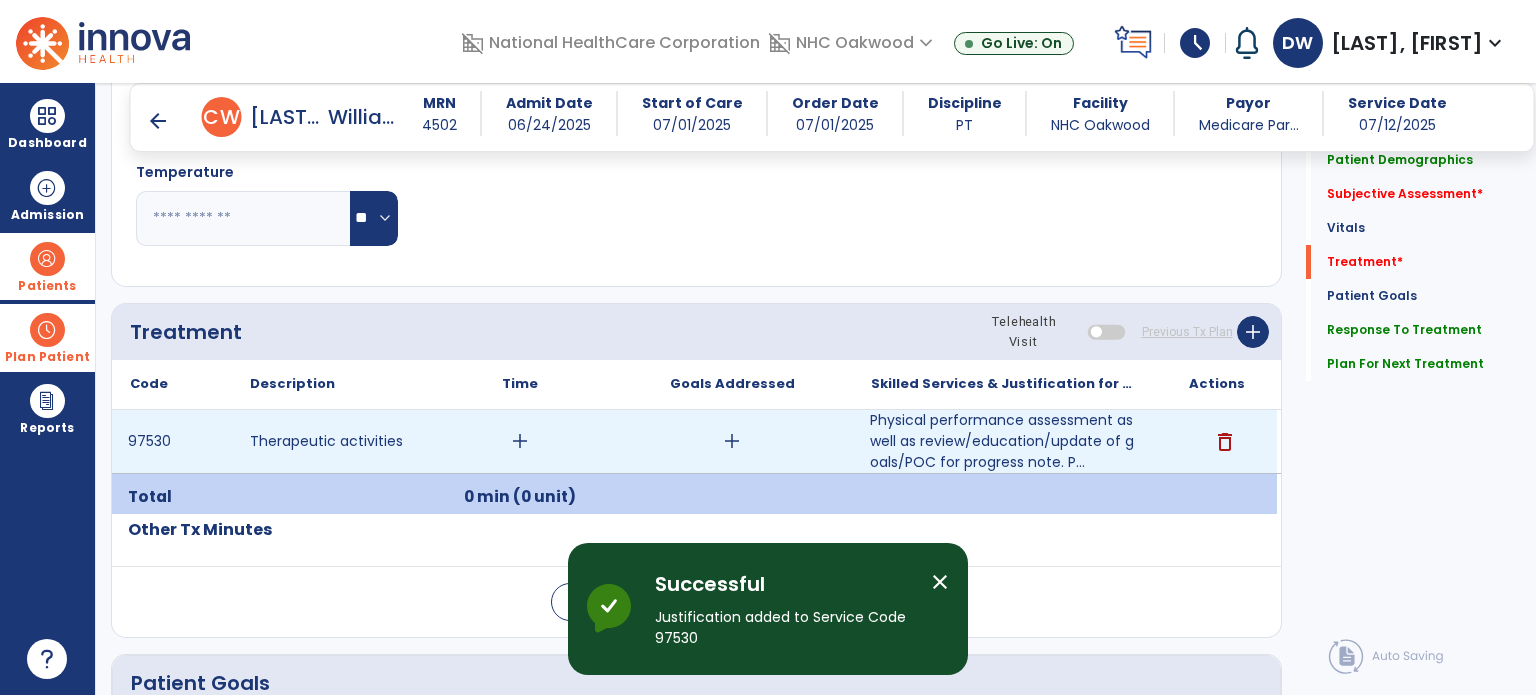 click on "add" at bounding box center (520, 441) 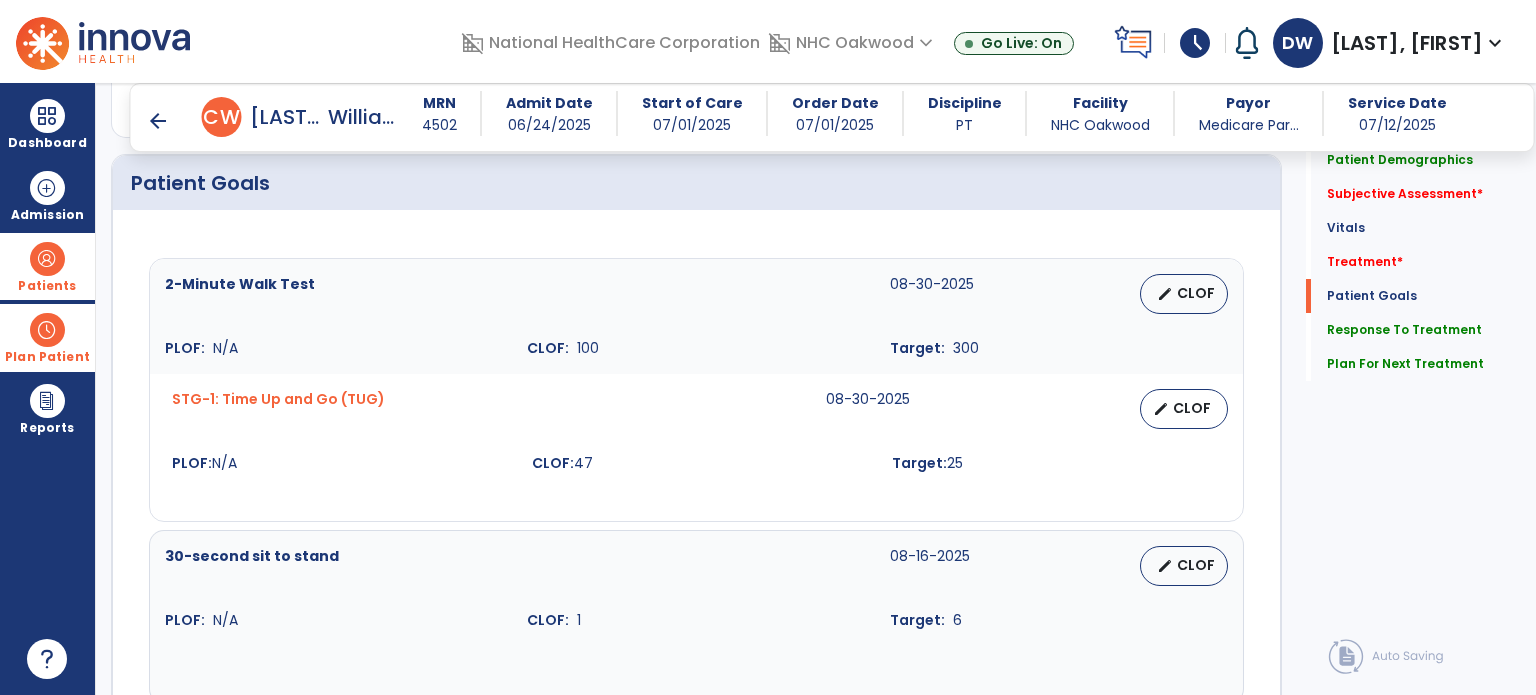 scroll, scrollTop: 1046, scrollLeft: 0, axis: vertical 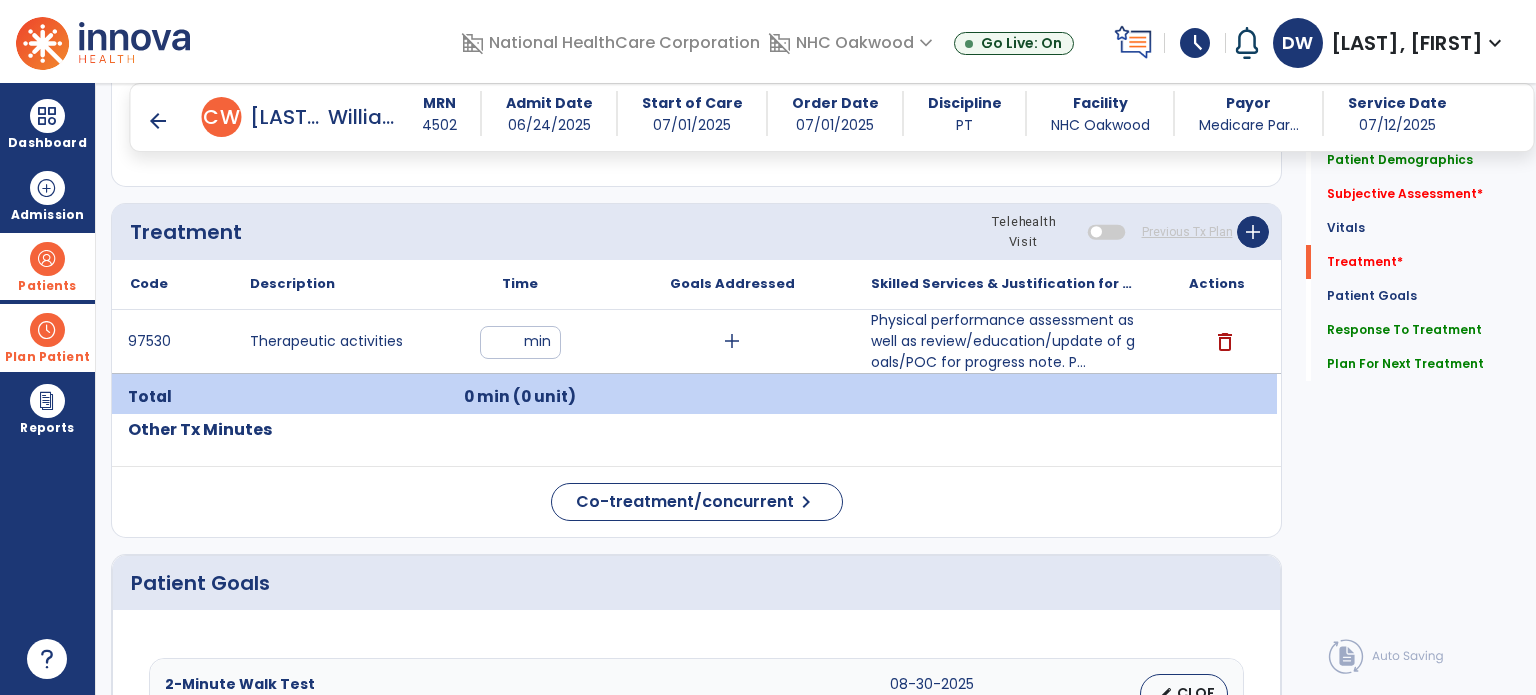 type on "**" 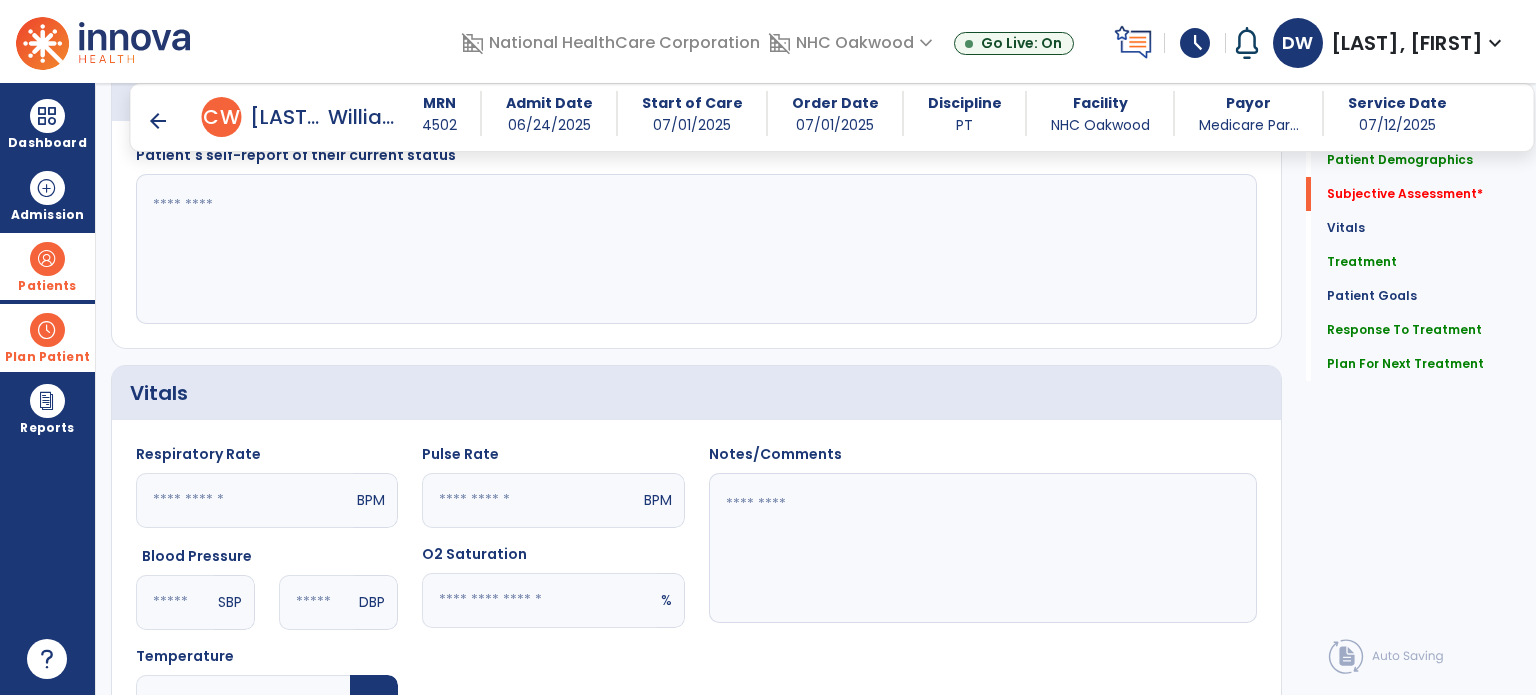 scroll, scrollTop: 346, scrollLeft: 0, axis: vertical 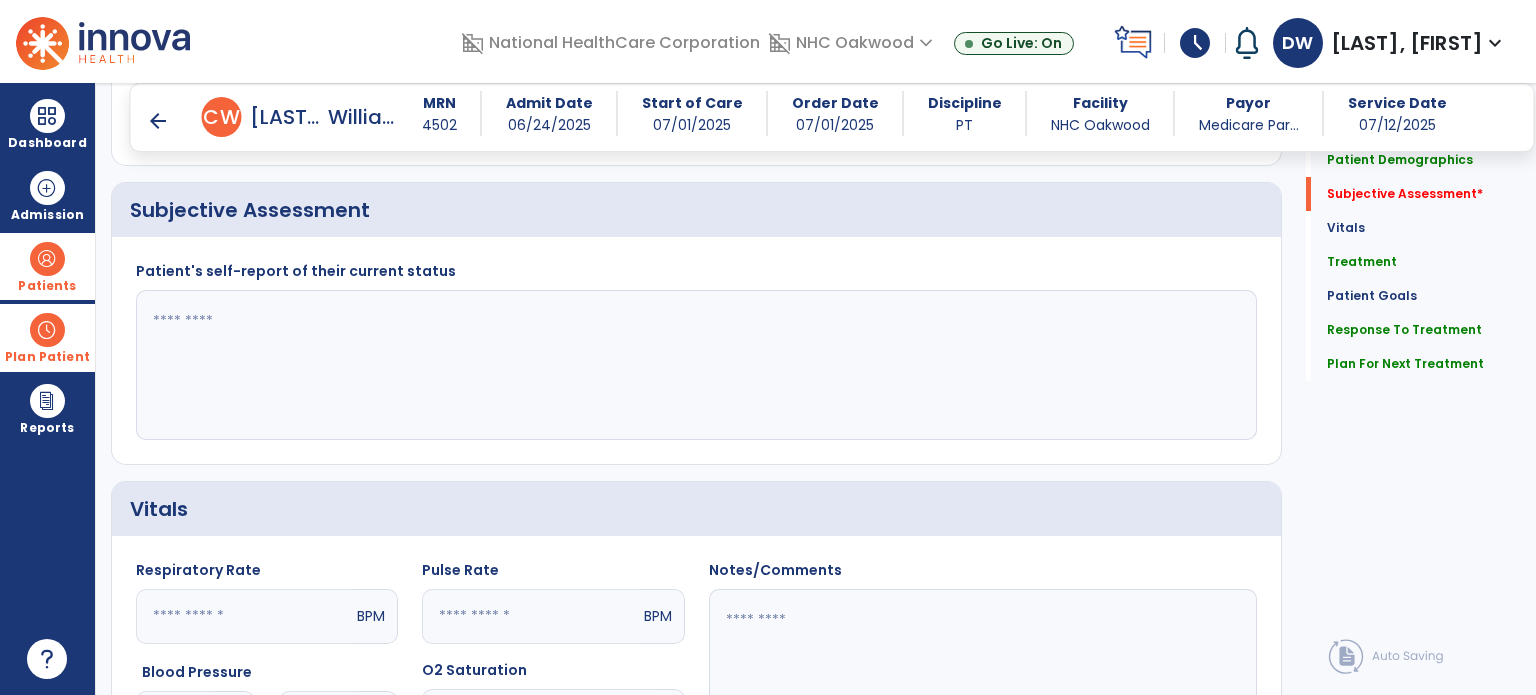 click 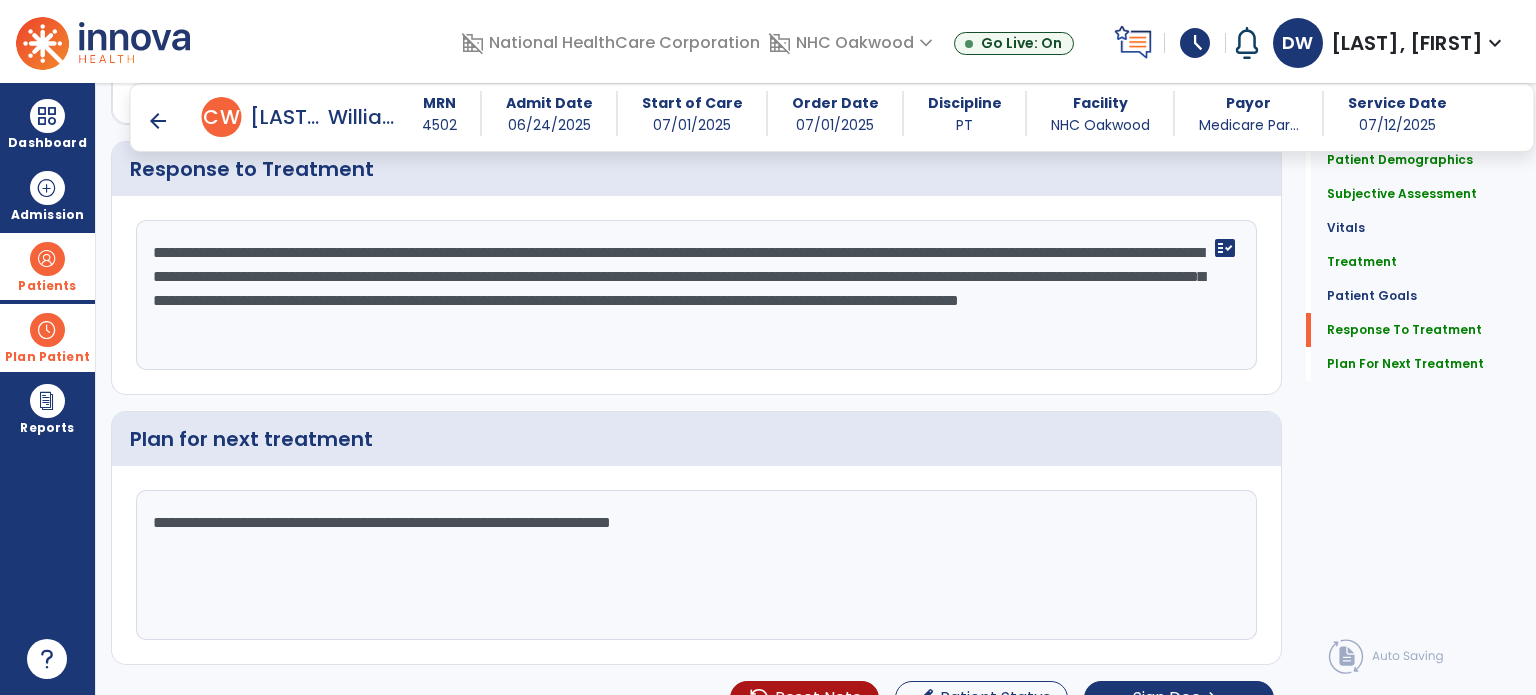 scroll, scrollTop: 3024, scrollLeft: 0, axis: vertical 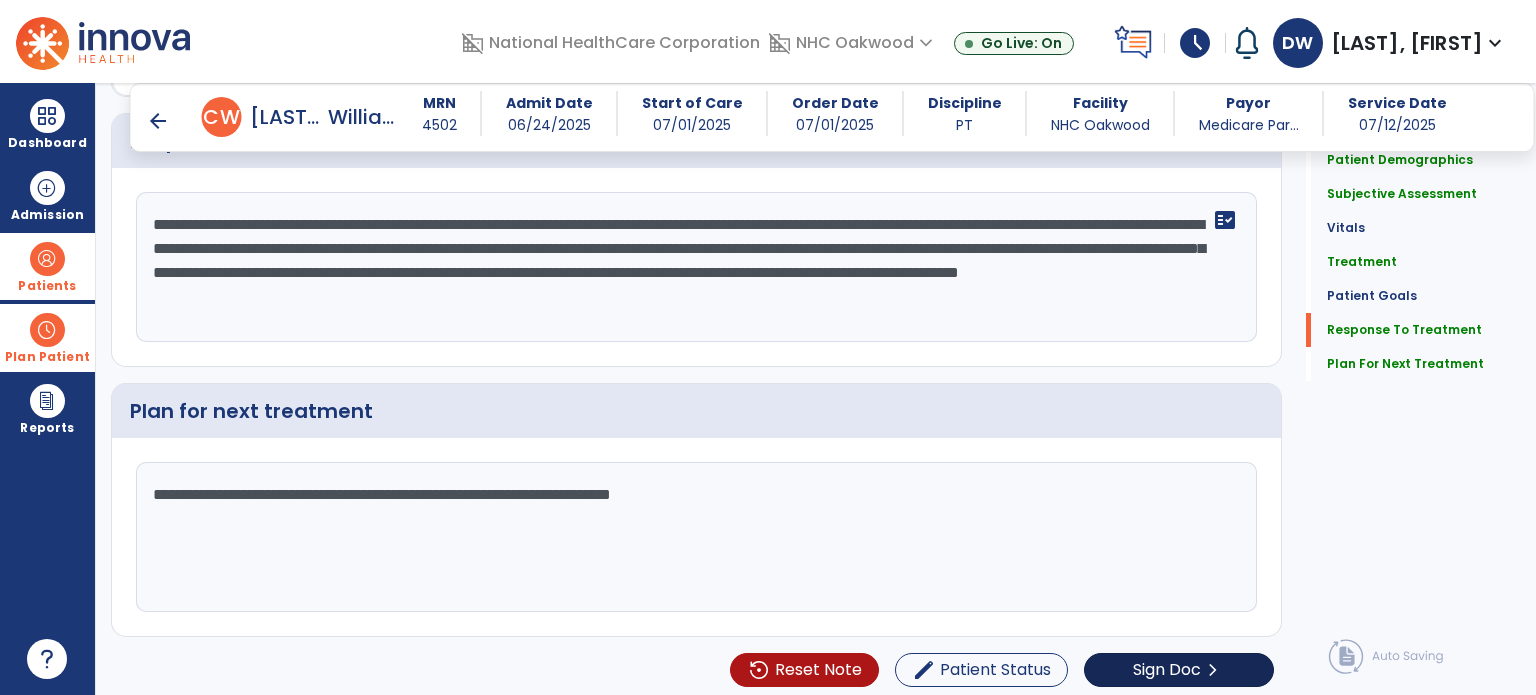 type on "**********" 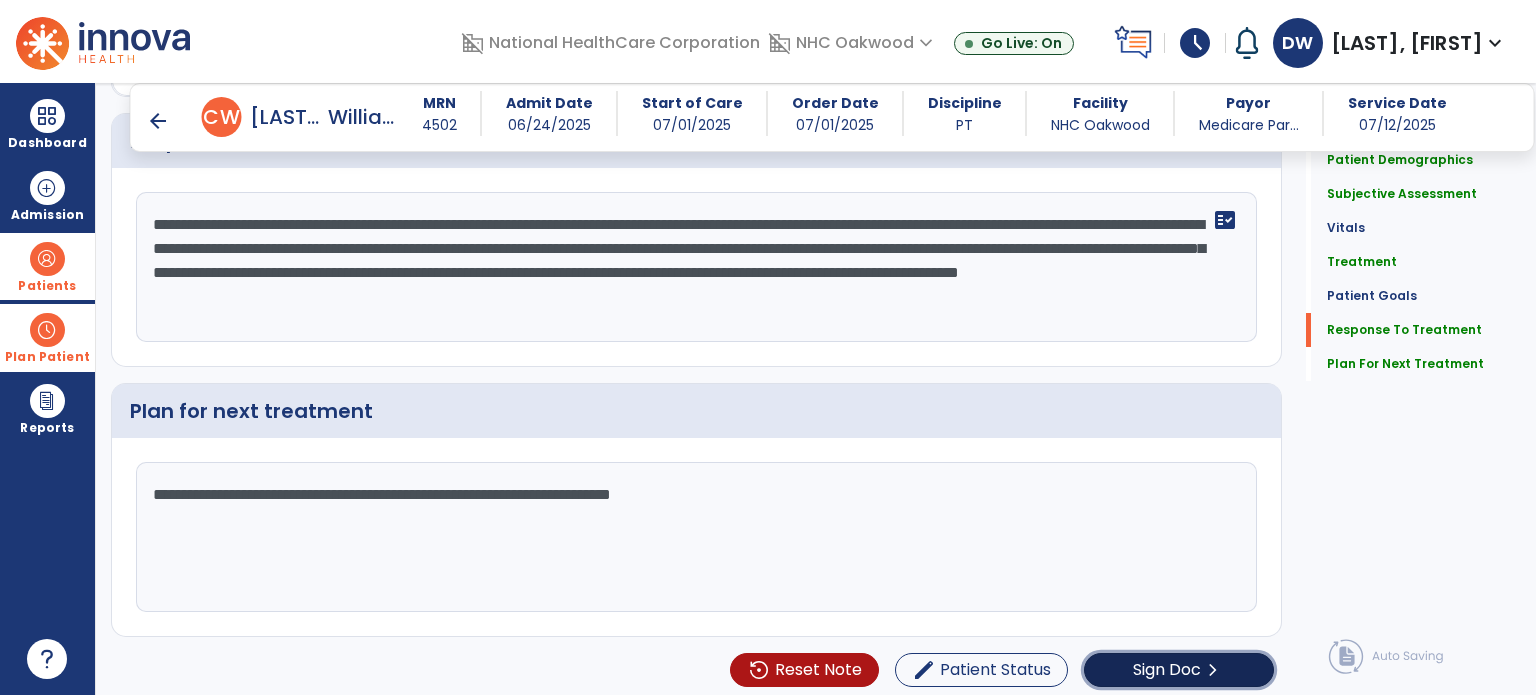 click on "Sign Doc  chevron_right" 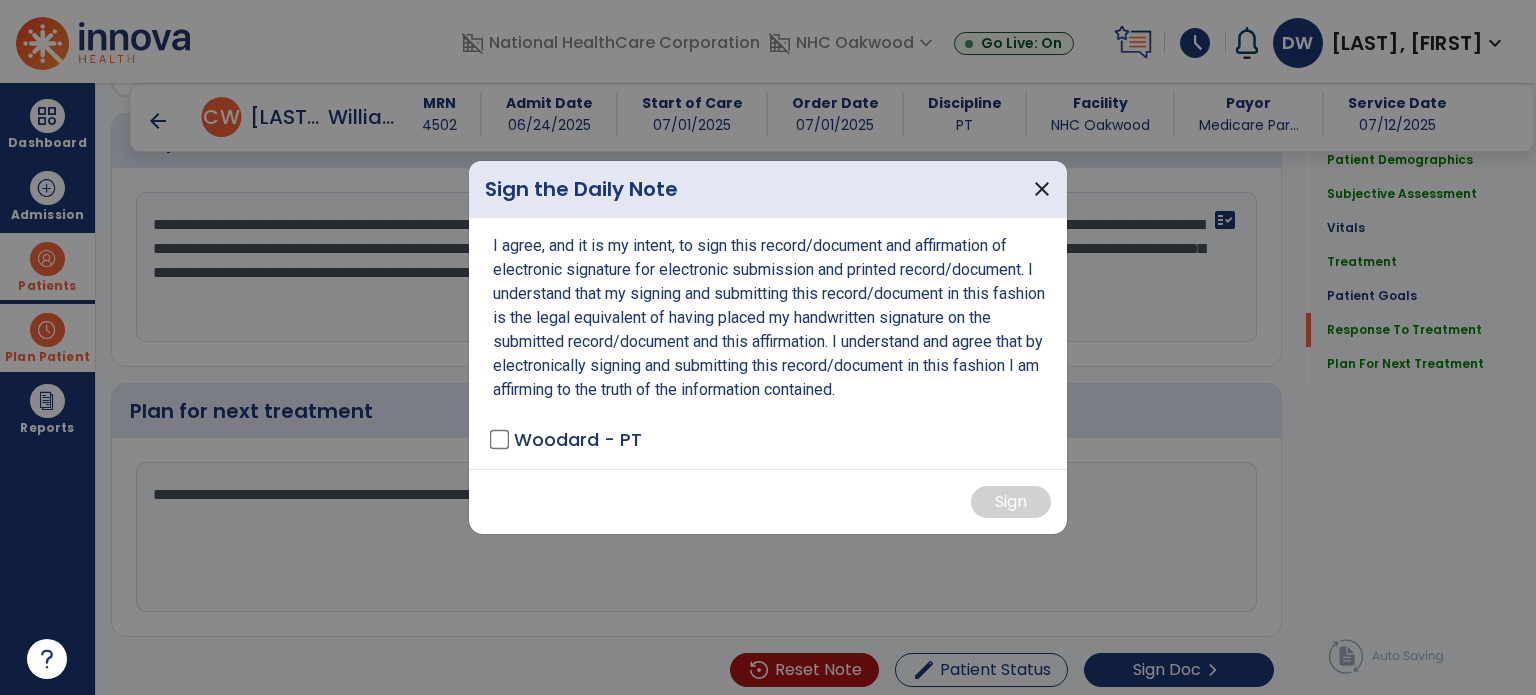 click on "Woodard - PT" at bounding box center [567, 439] 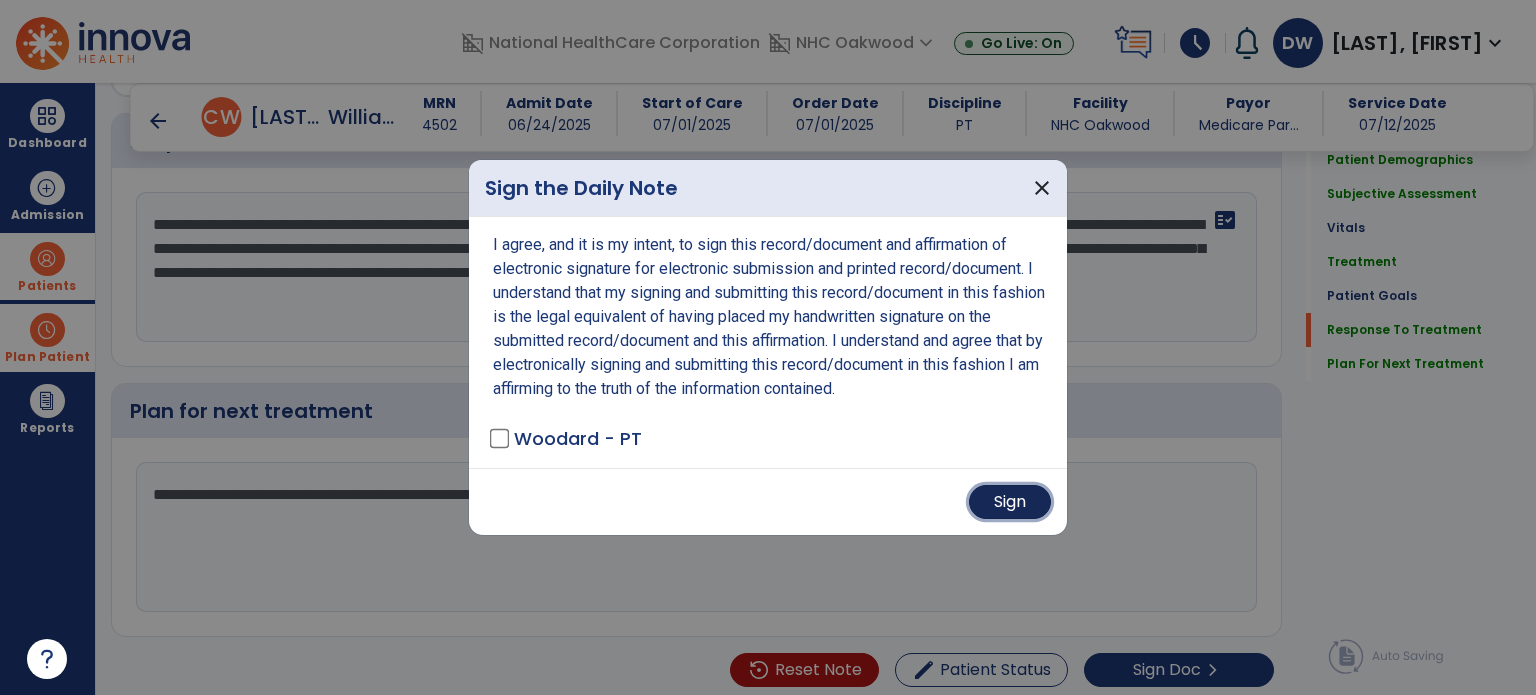 click on "Sign" at bounding box center (1010, 502) 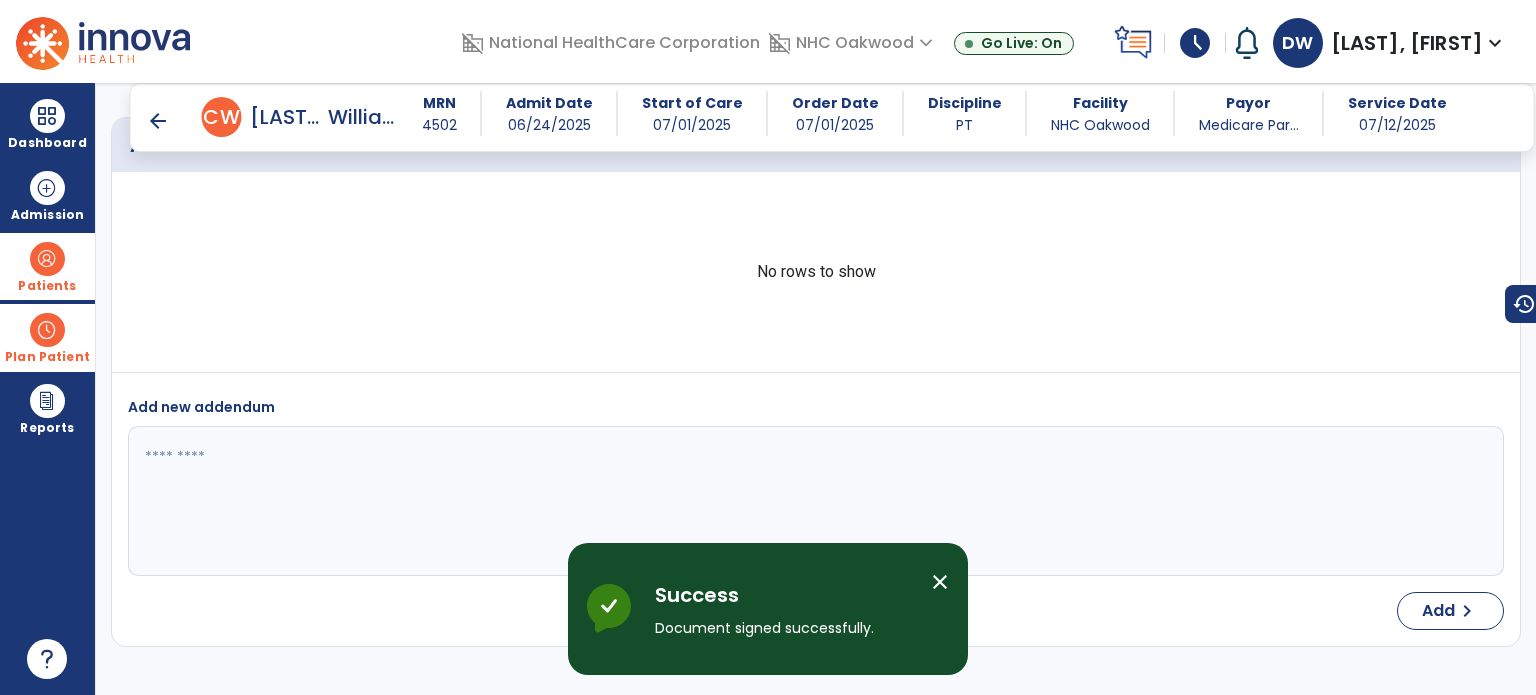 scroll, scrollTop: 3968, scrollLeft: 0, axis: vertical 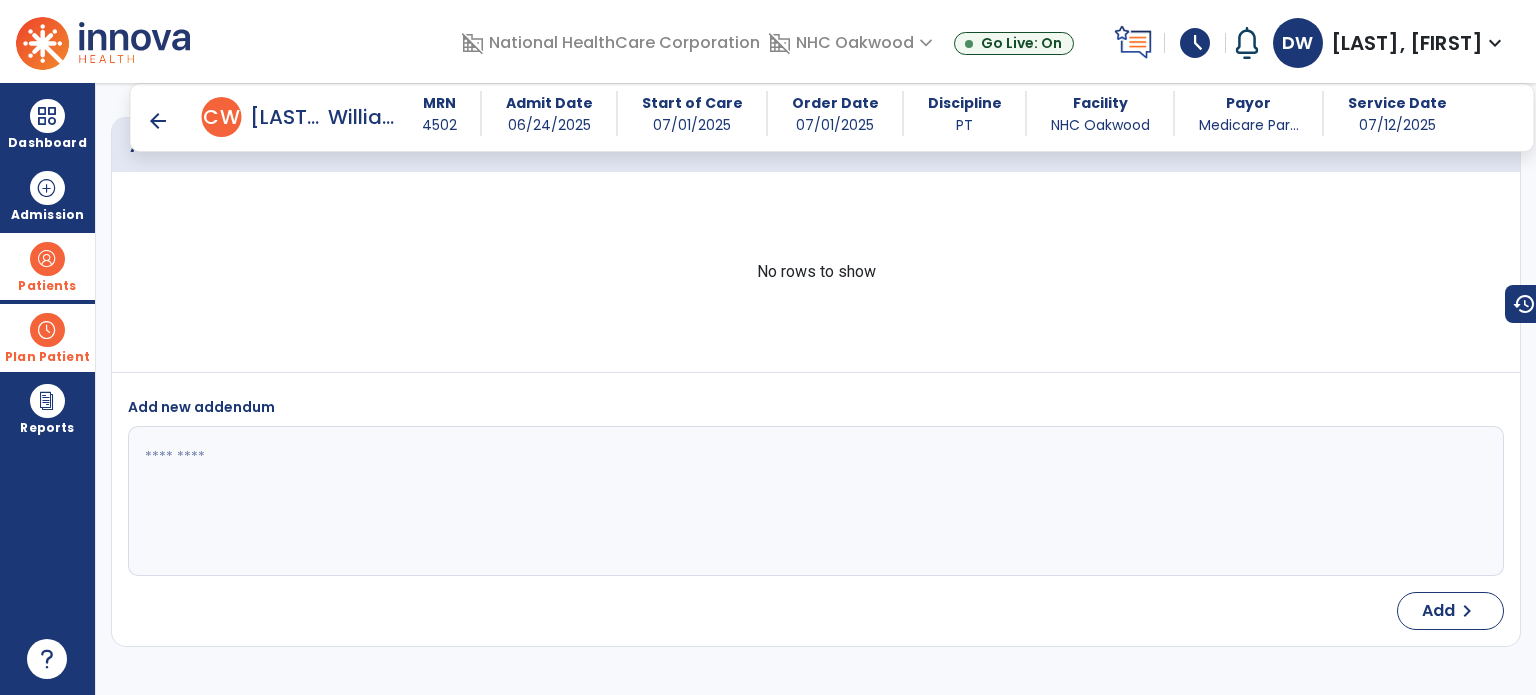 click on "arrow_back" at bounding box center (158, 121) 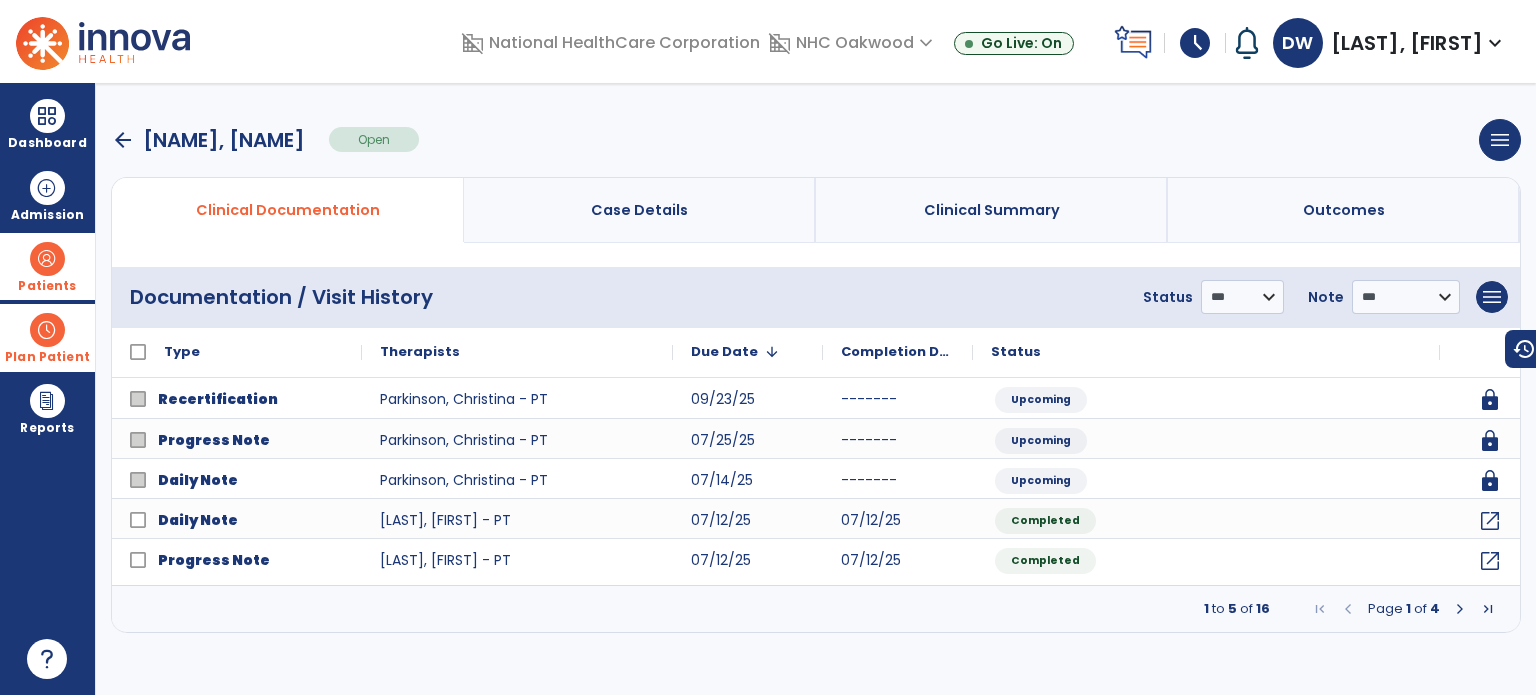 scroll, scrollTop: 0, scrollLeft: 0, axis: both 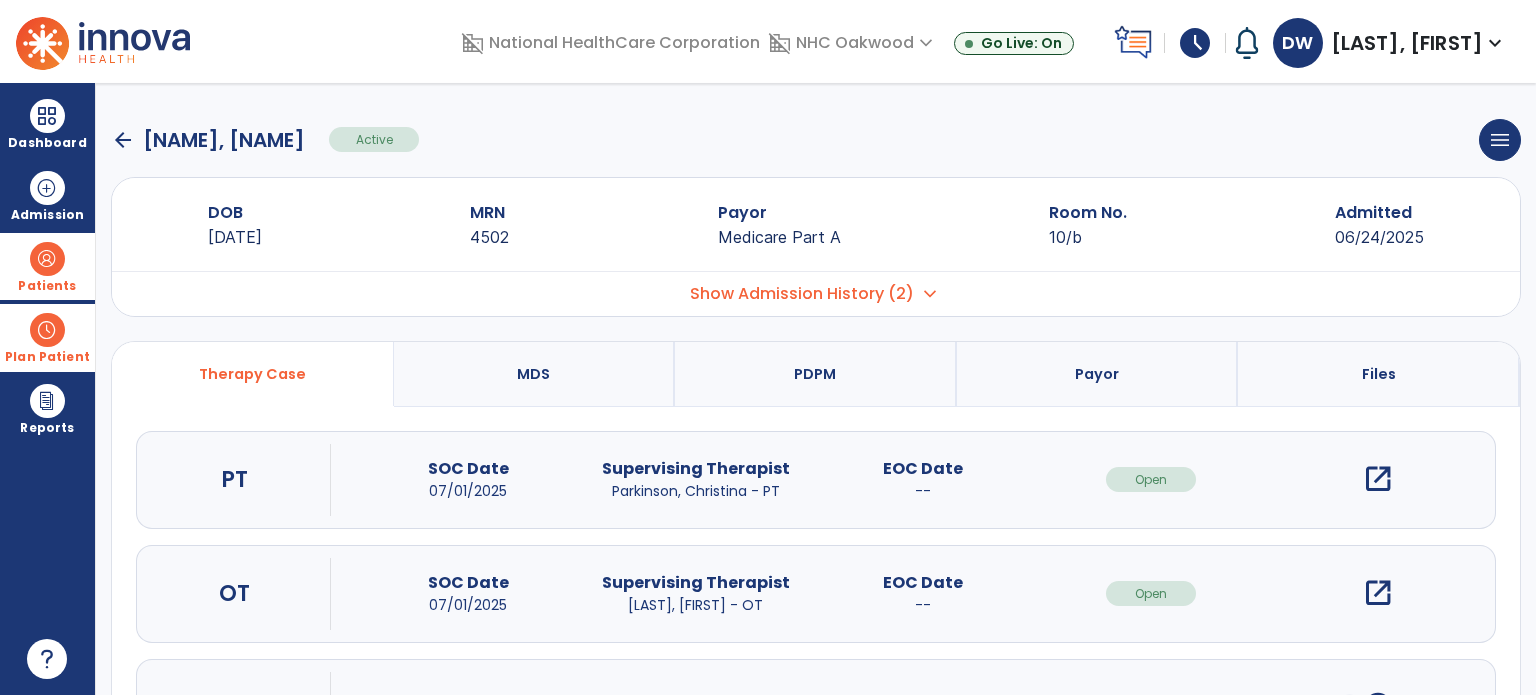 click on "arrow_back" 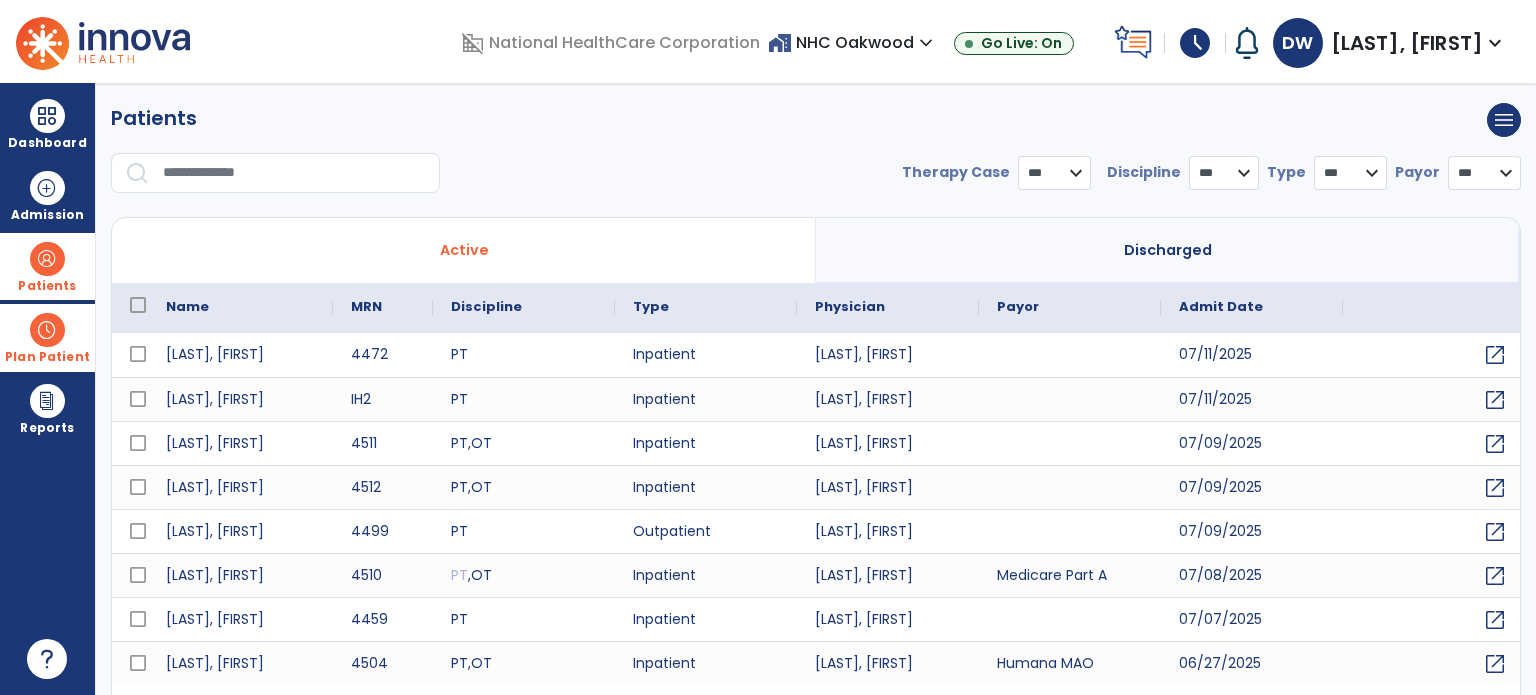 select on "***" 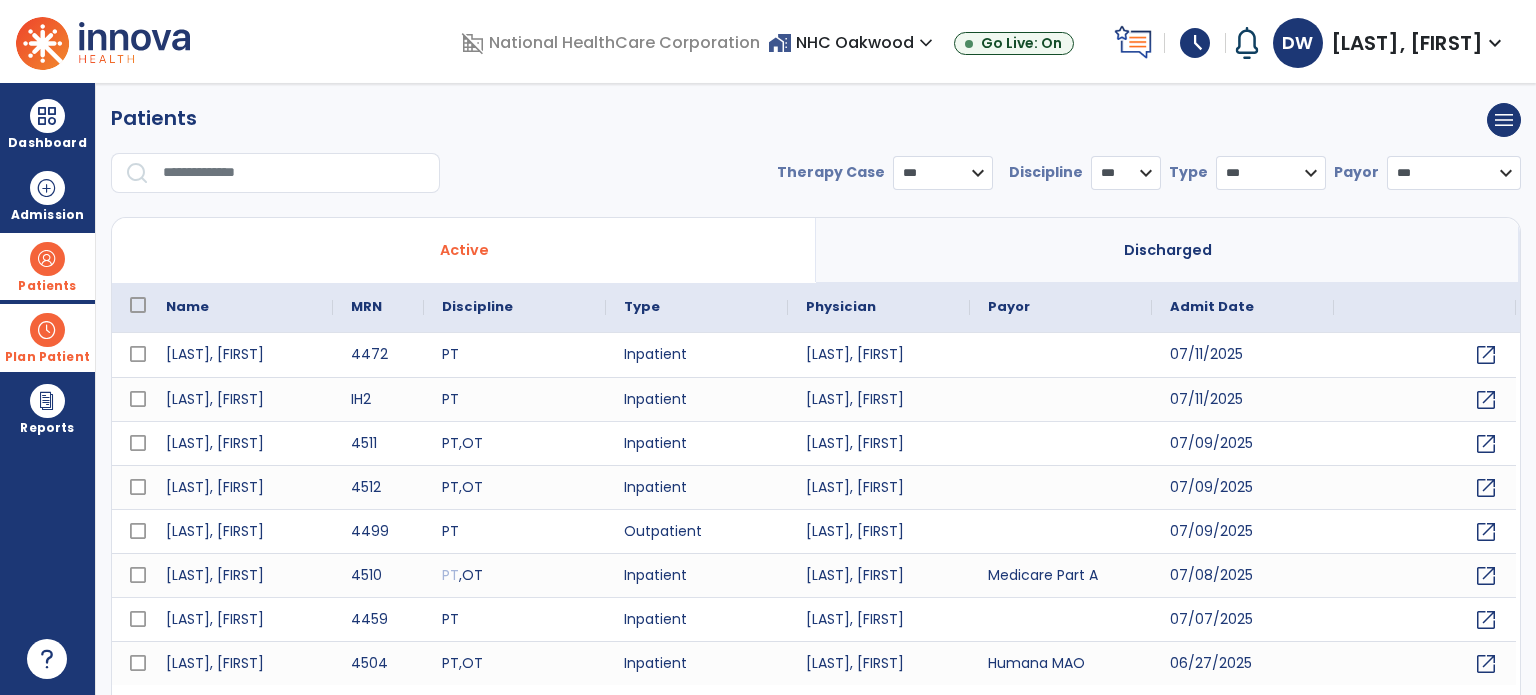 click on "schedule" at bounding box center (1195, 43) 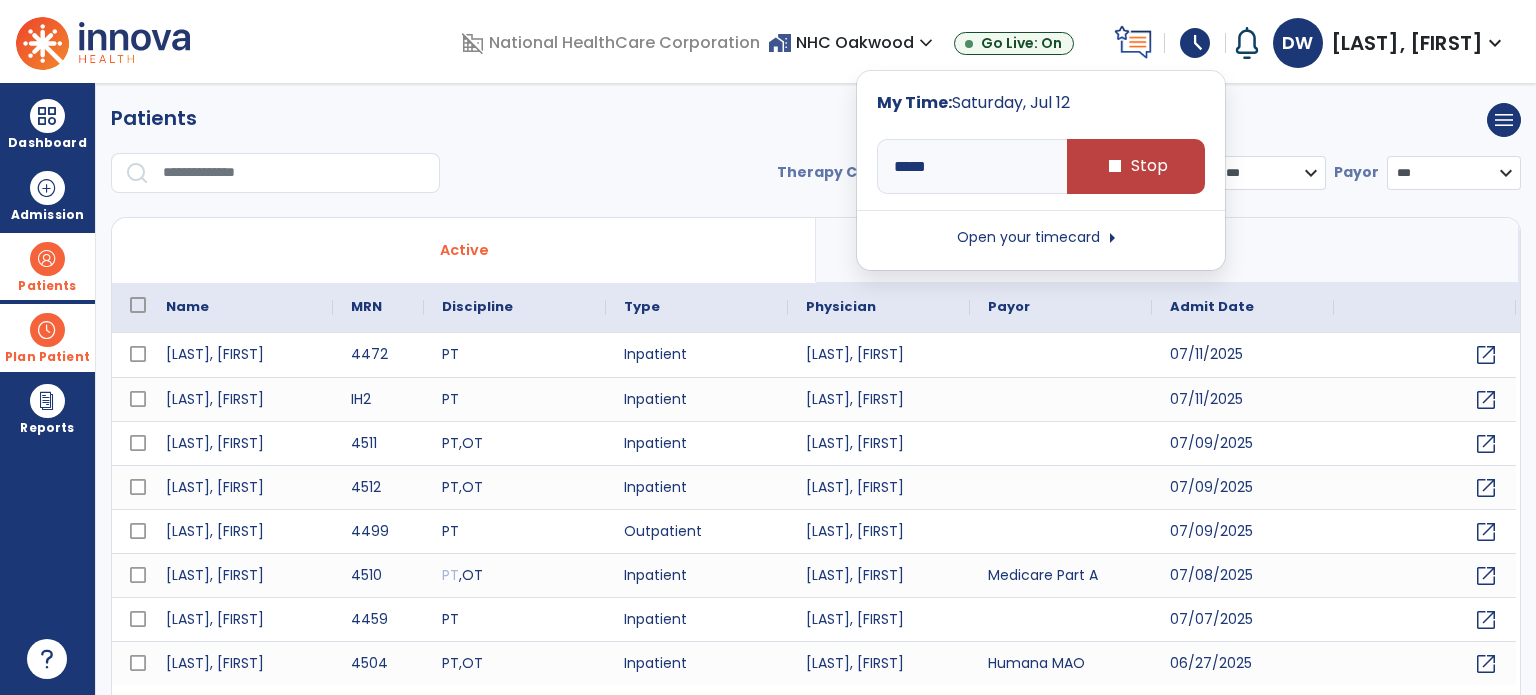 click on "schedule" at bounding box center [1195, 43] 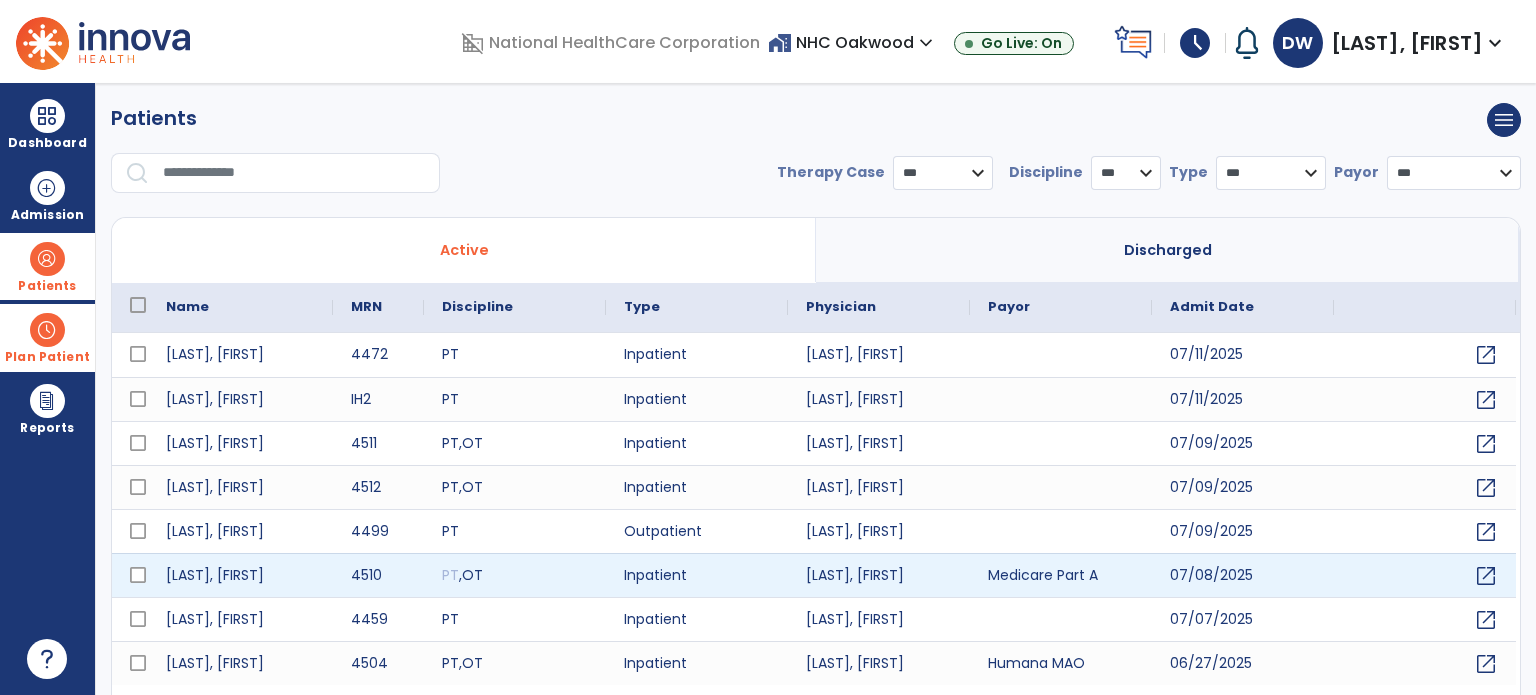 scroll, scrollTop: 46, scrollLeft: 0, axis: vertical 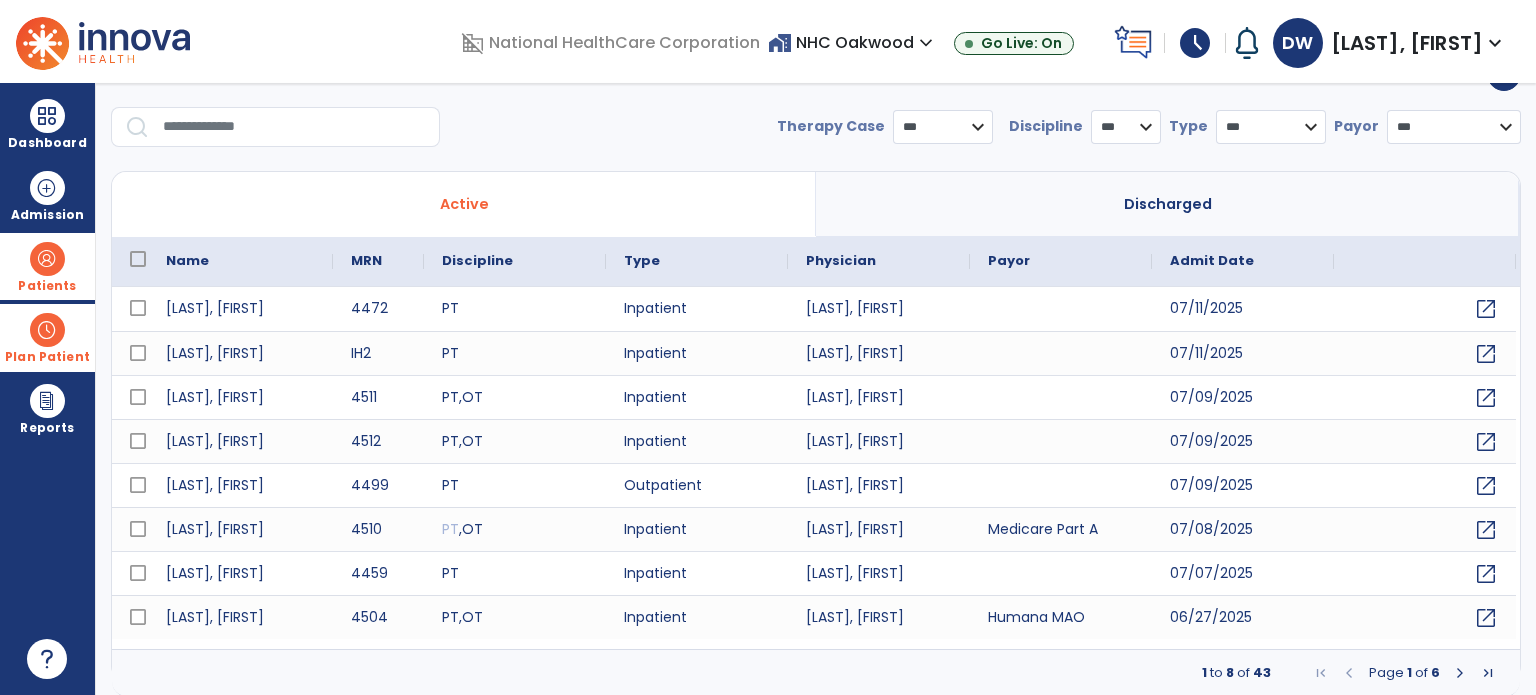 click at bounding box center [1460, 673] 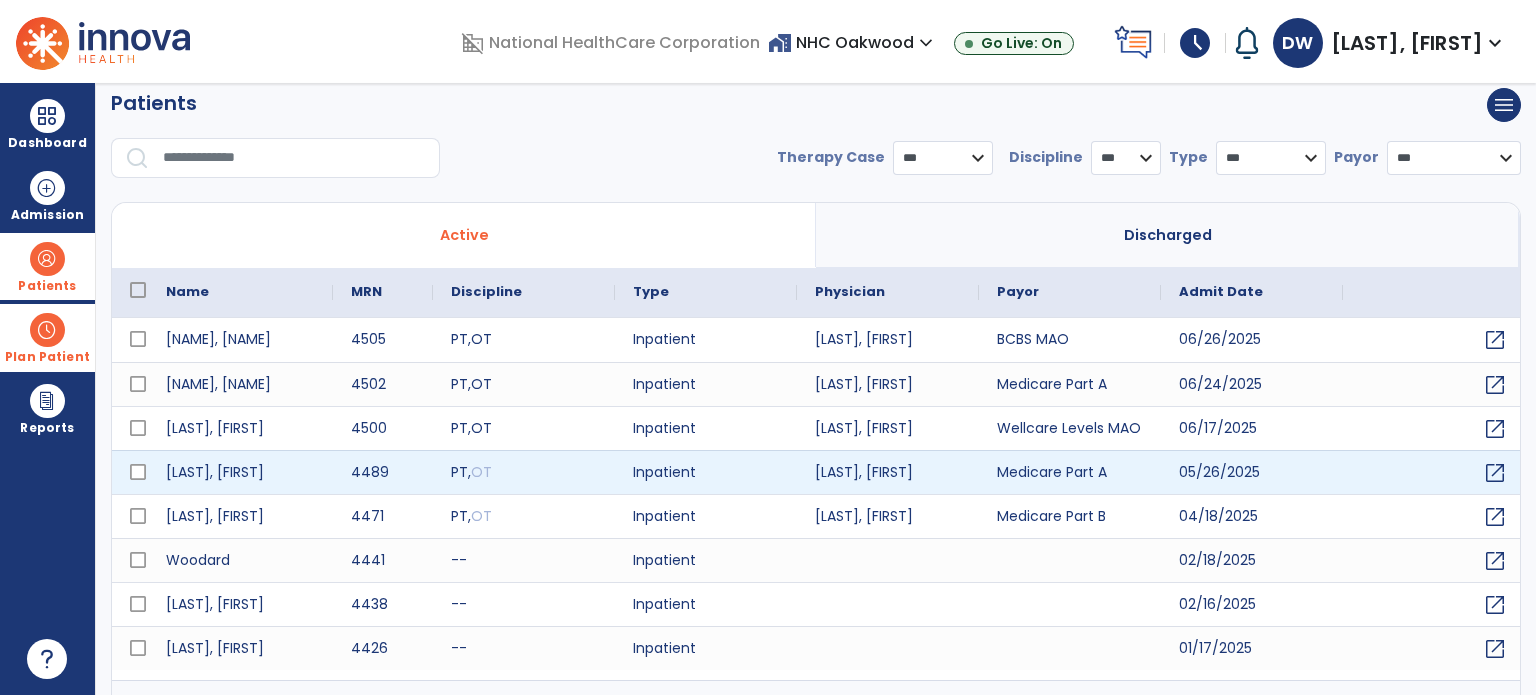 scroll, scrollTop: 0, scrollLeft: 0, axis: both 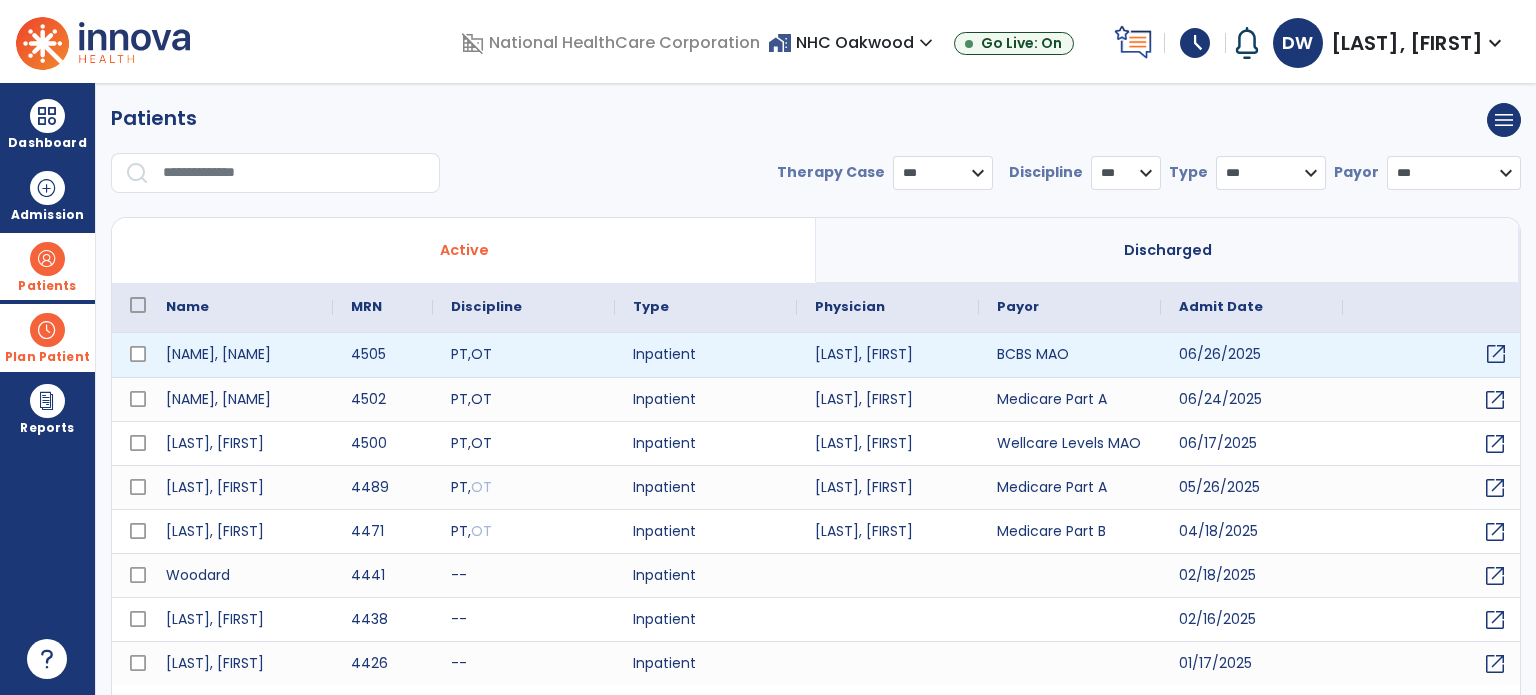 click on "open_in_new" at bounding box center (1496, 354) 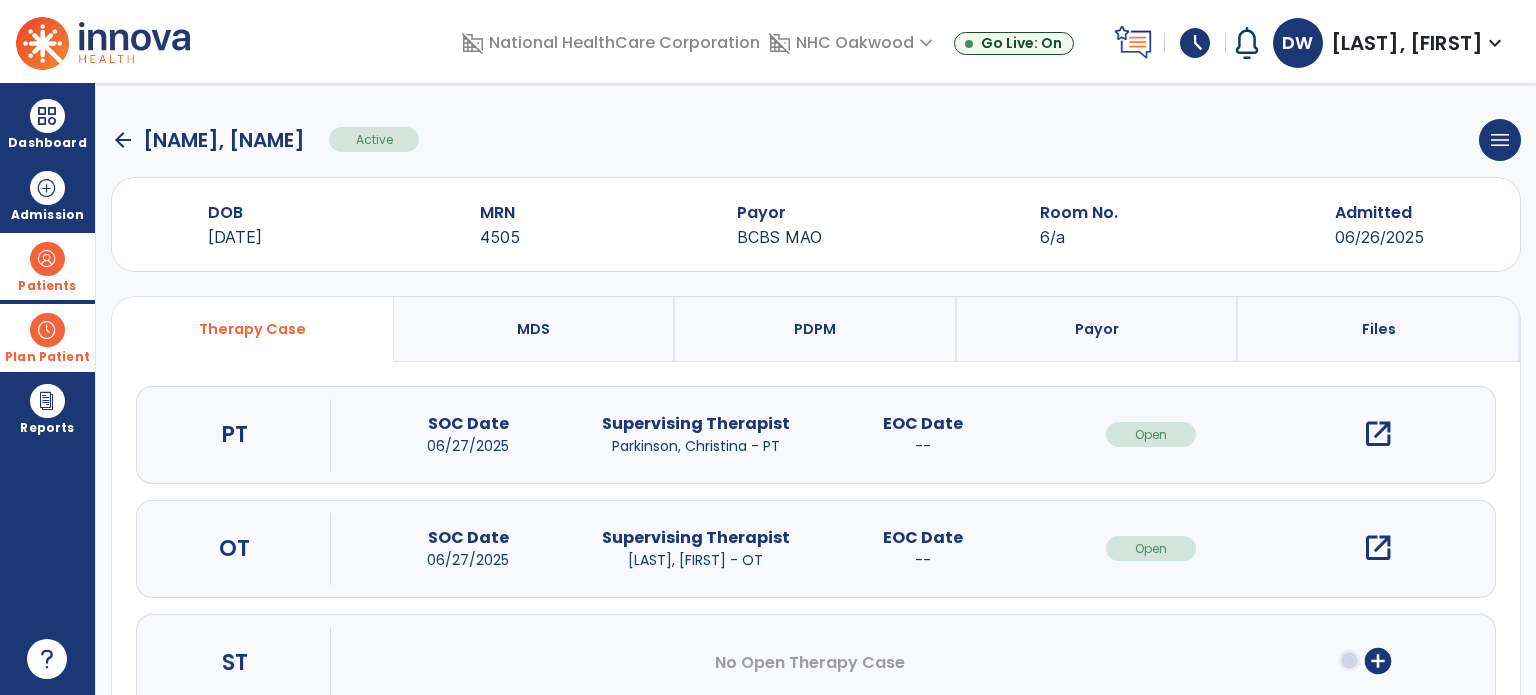 click on "open_in_new" at bounding box center (1378, 434) 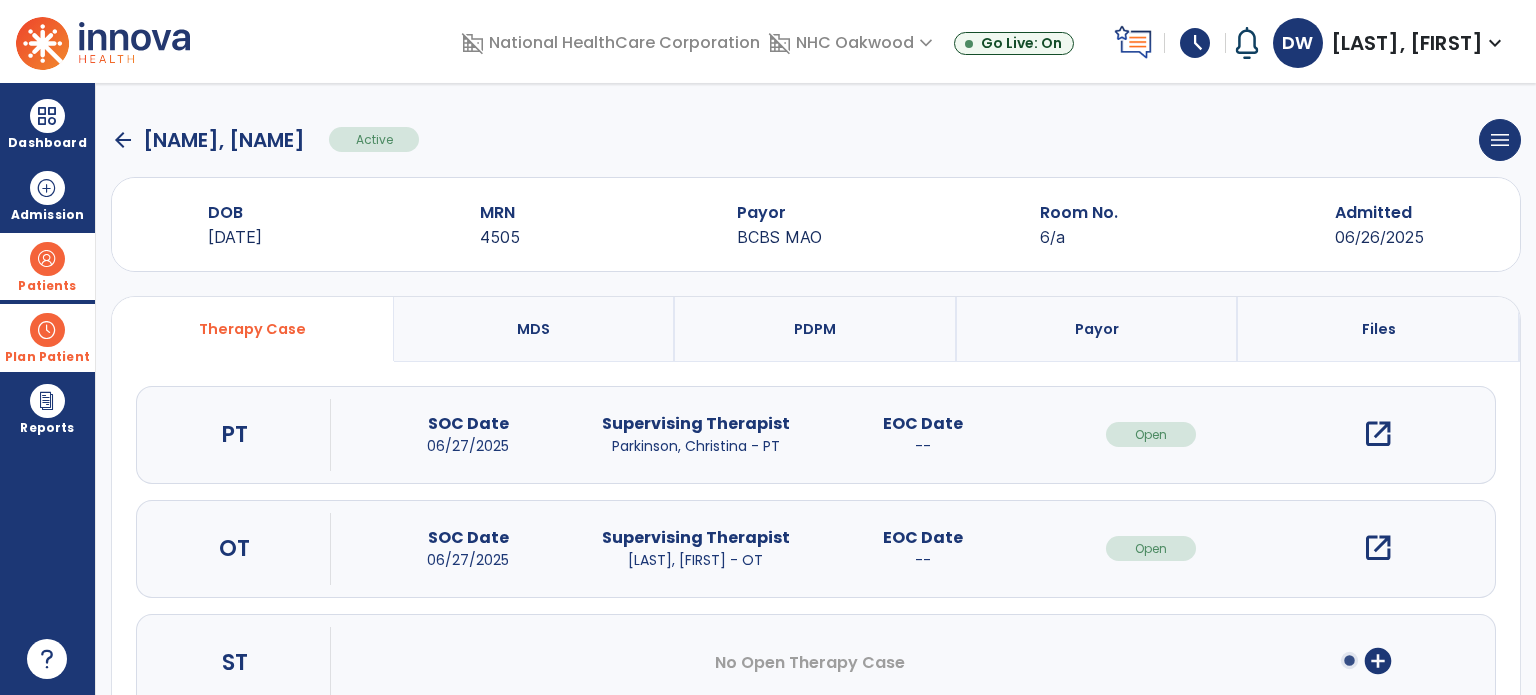 click on "open_in_new" at bounding box center (1378, 434) 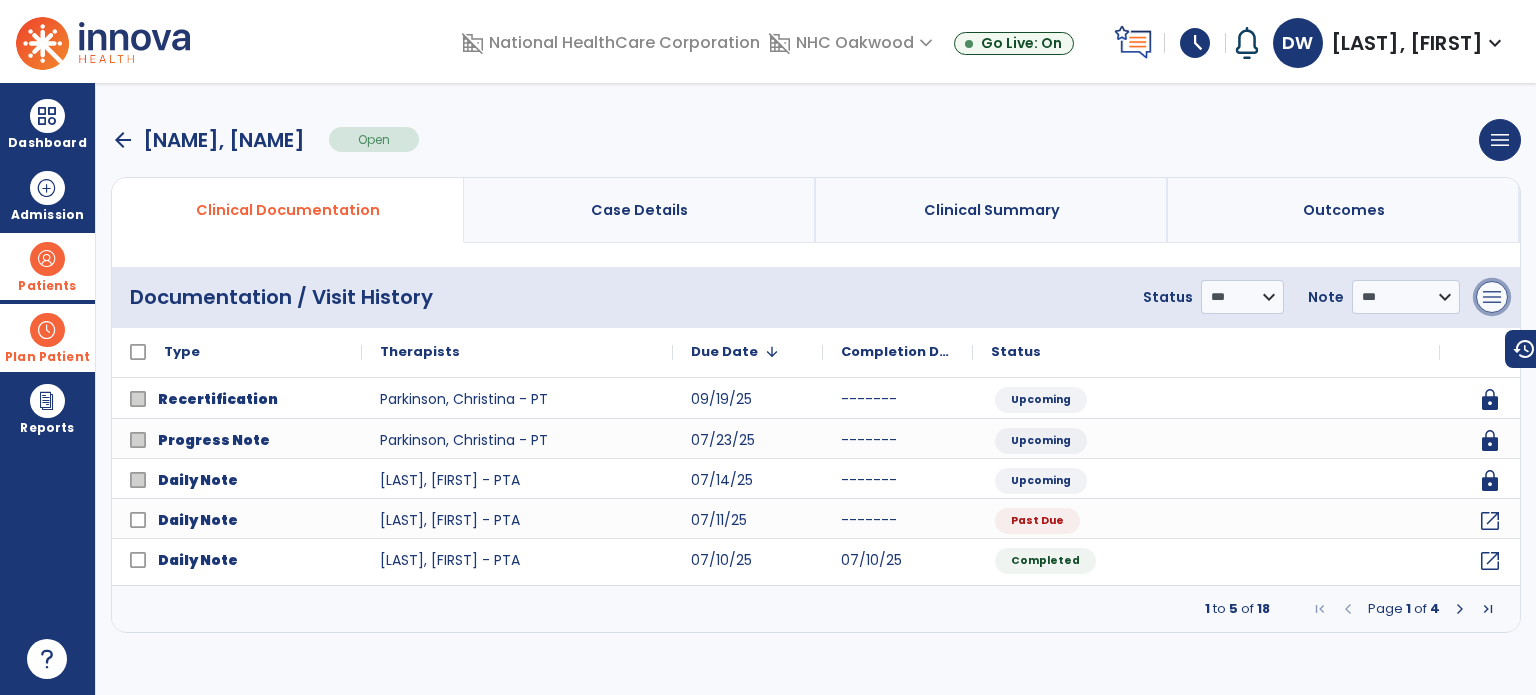 click on "menu" at bounding box center [1492, 297] 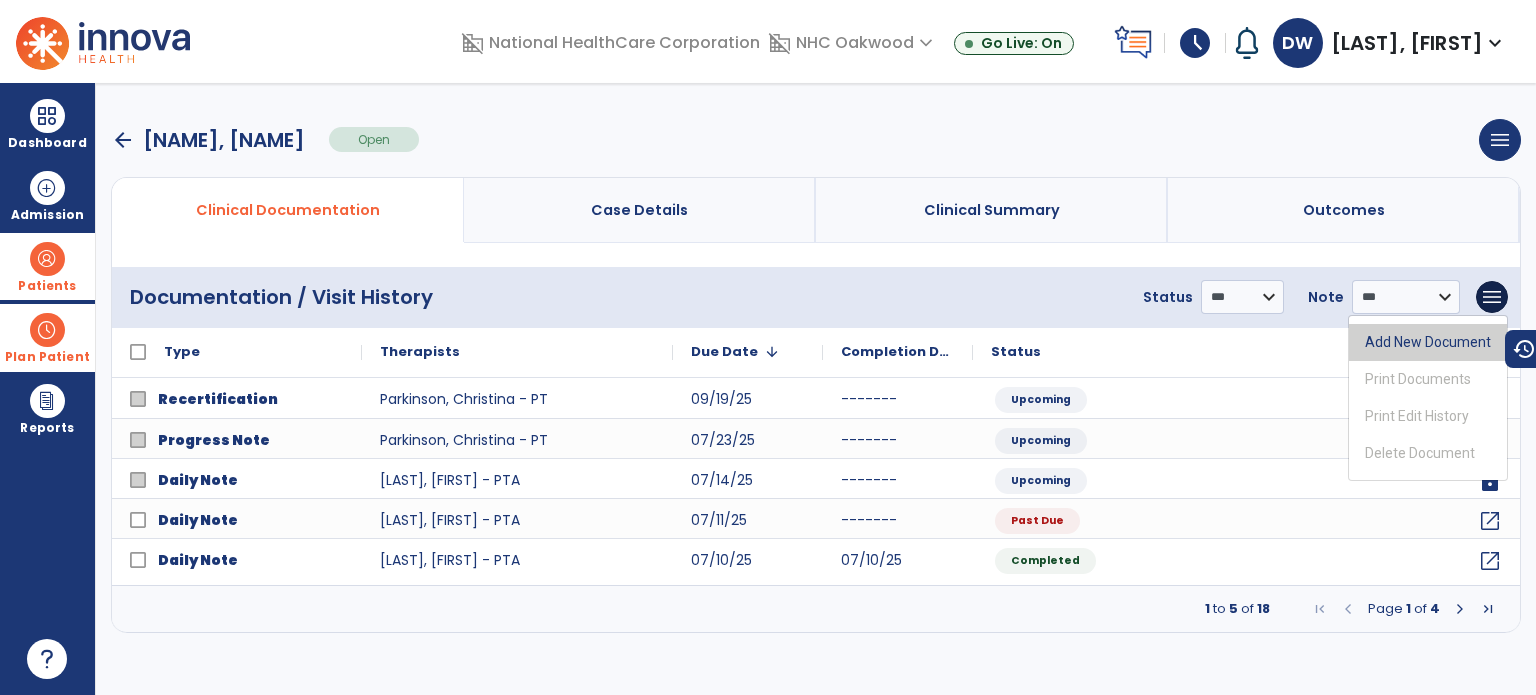 click on "Add New Document" at bounding box center [1428, 342] 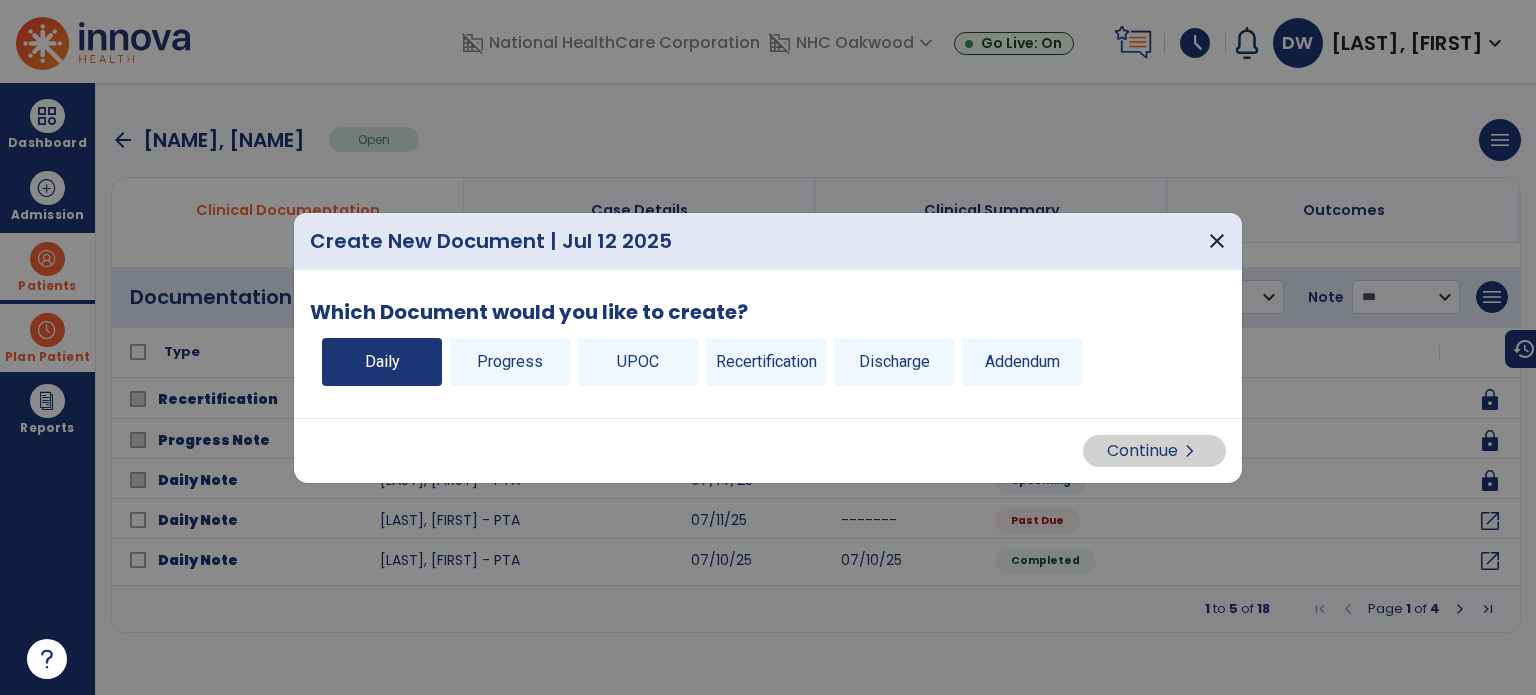 click on "Daily" at bounding box center [382, 362] 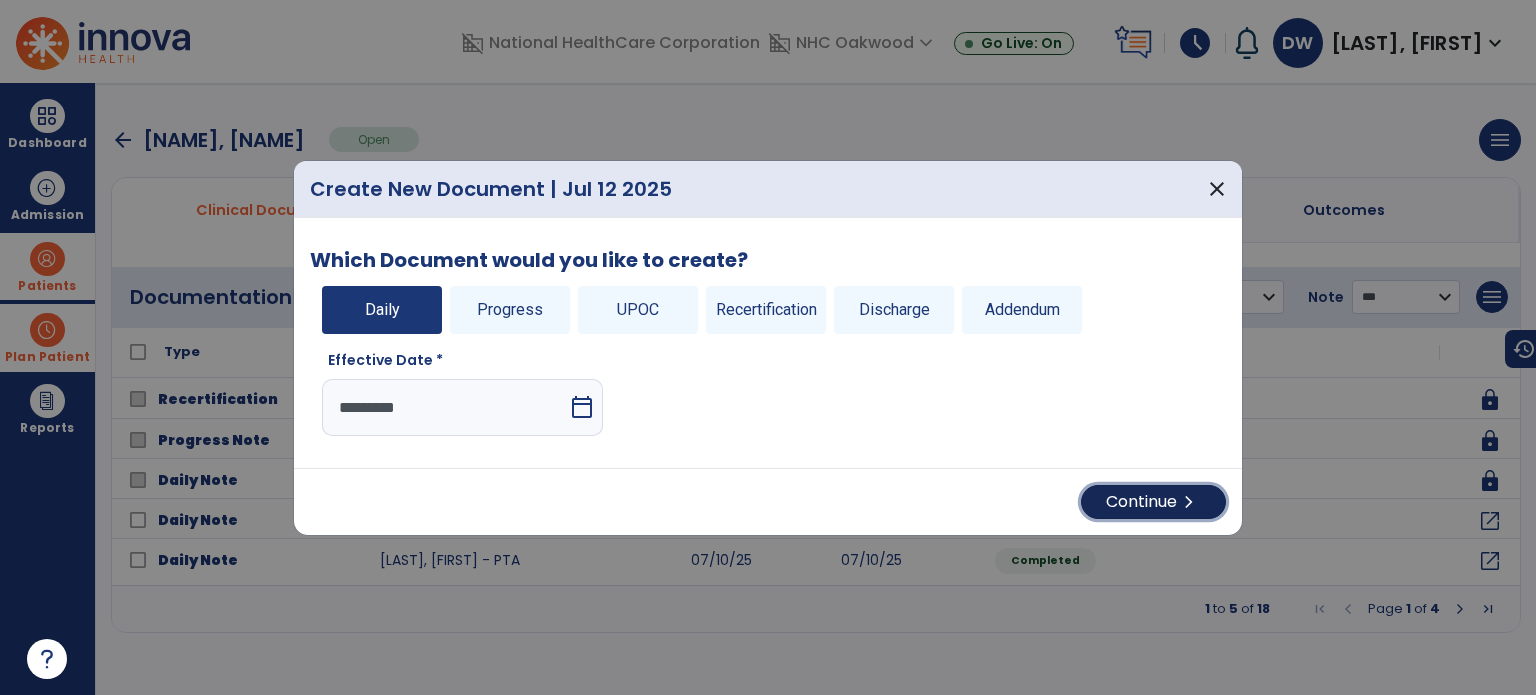 click on "chevron_right" at bounding box center (1189, 502) 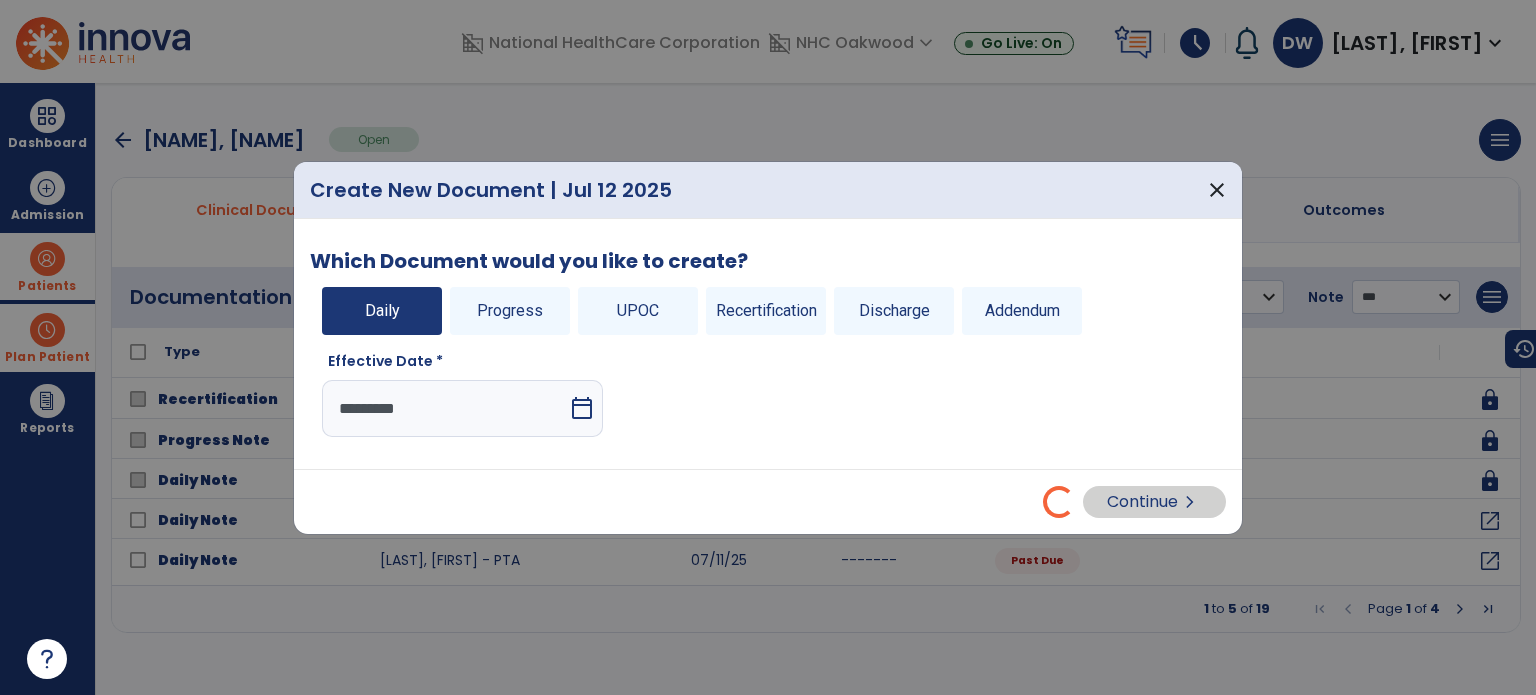 select on "*" 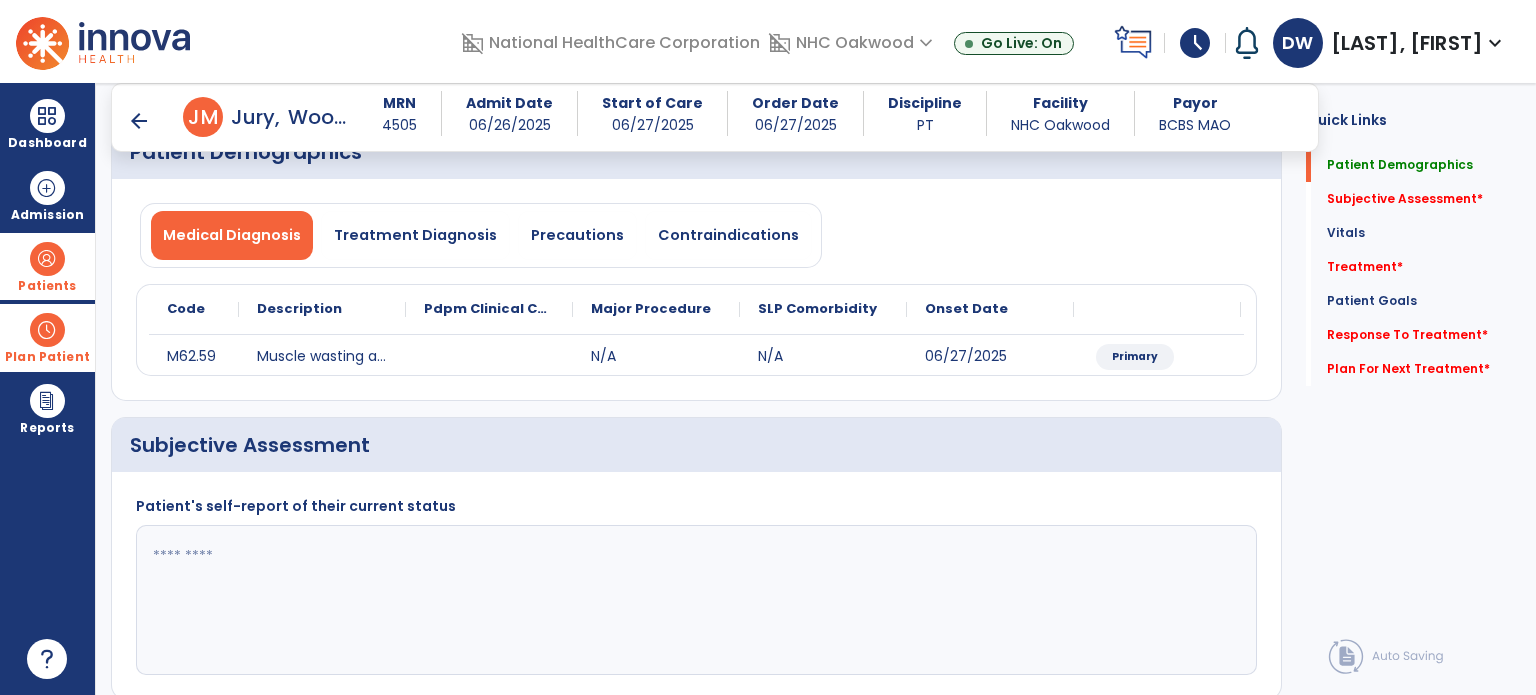 scroll, scrollTop: 200, scrollLeft: 0, axis: vertical 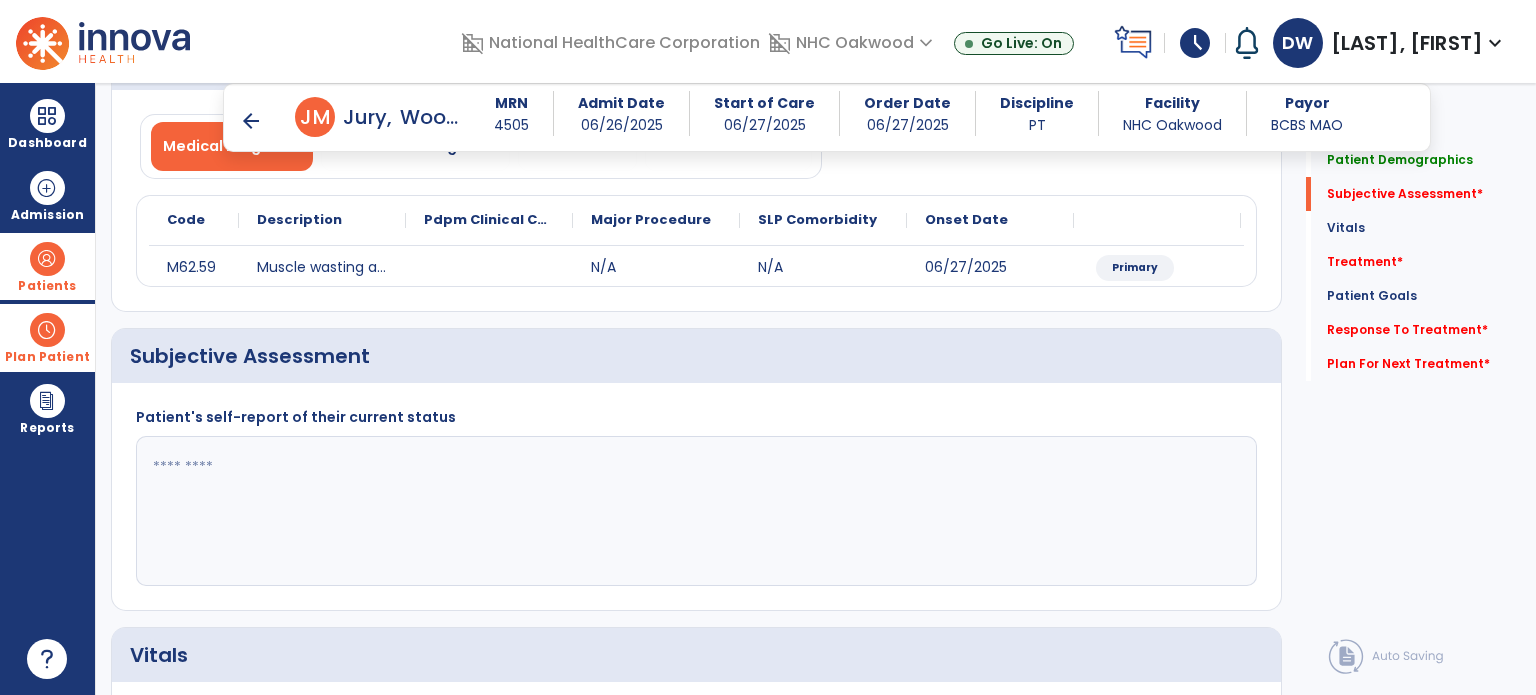 click 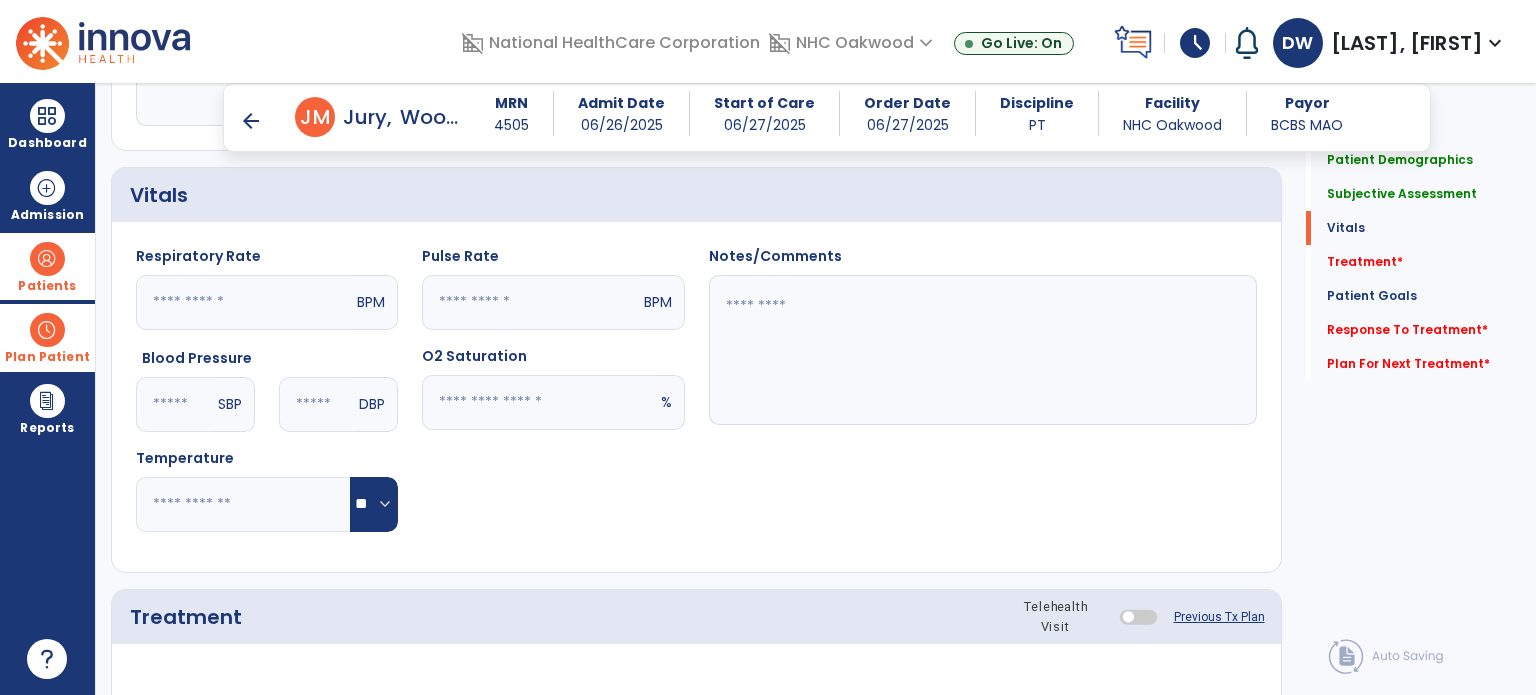 scroll, scrollTop: 900, scrollLeft: 0, axis: vertical 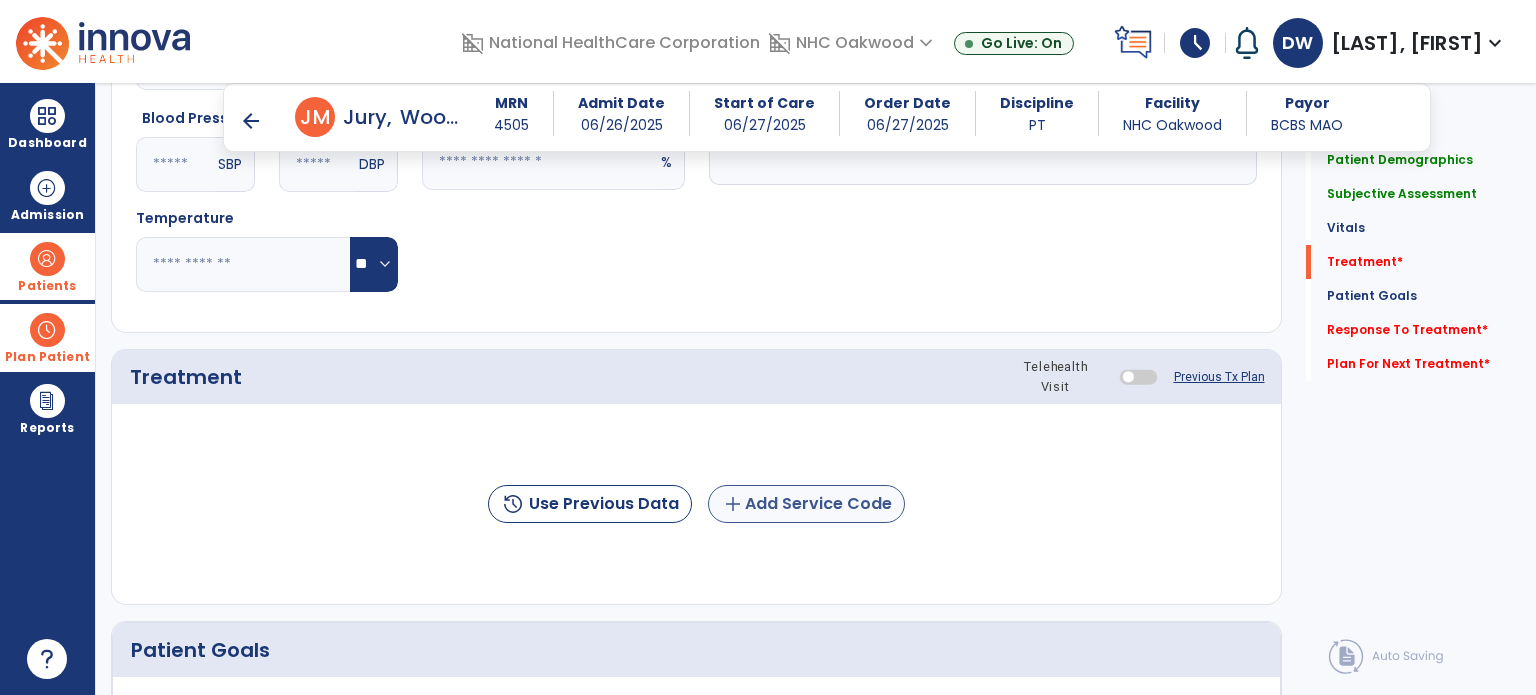 type on "**********" 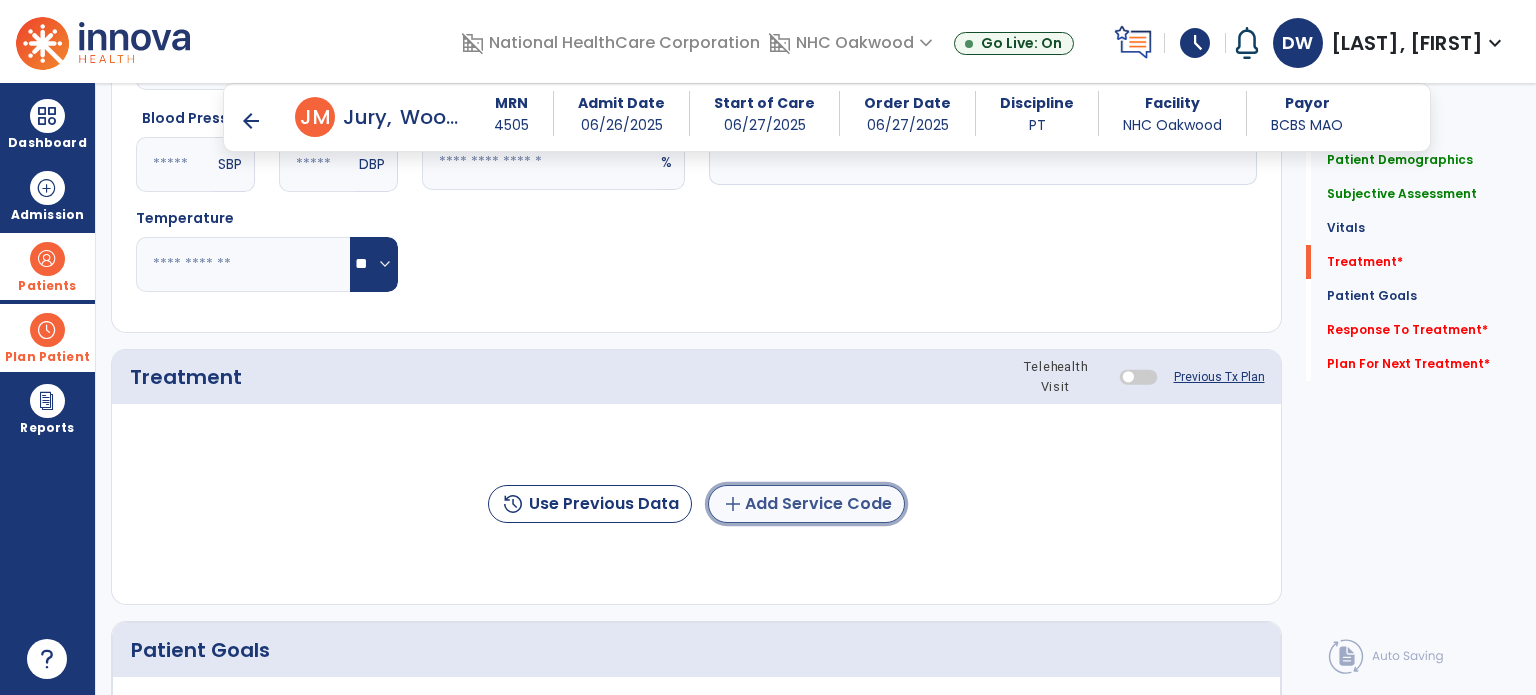 click on "add  Add Service Code" 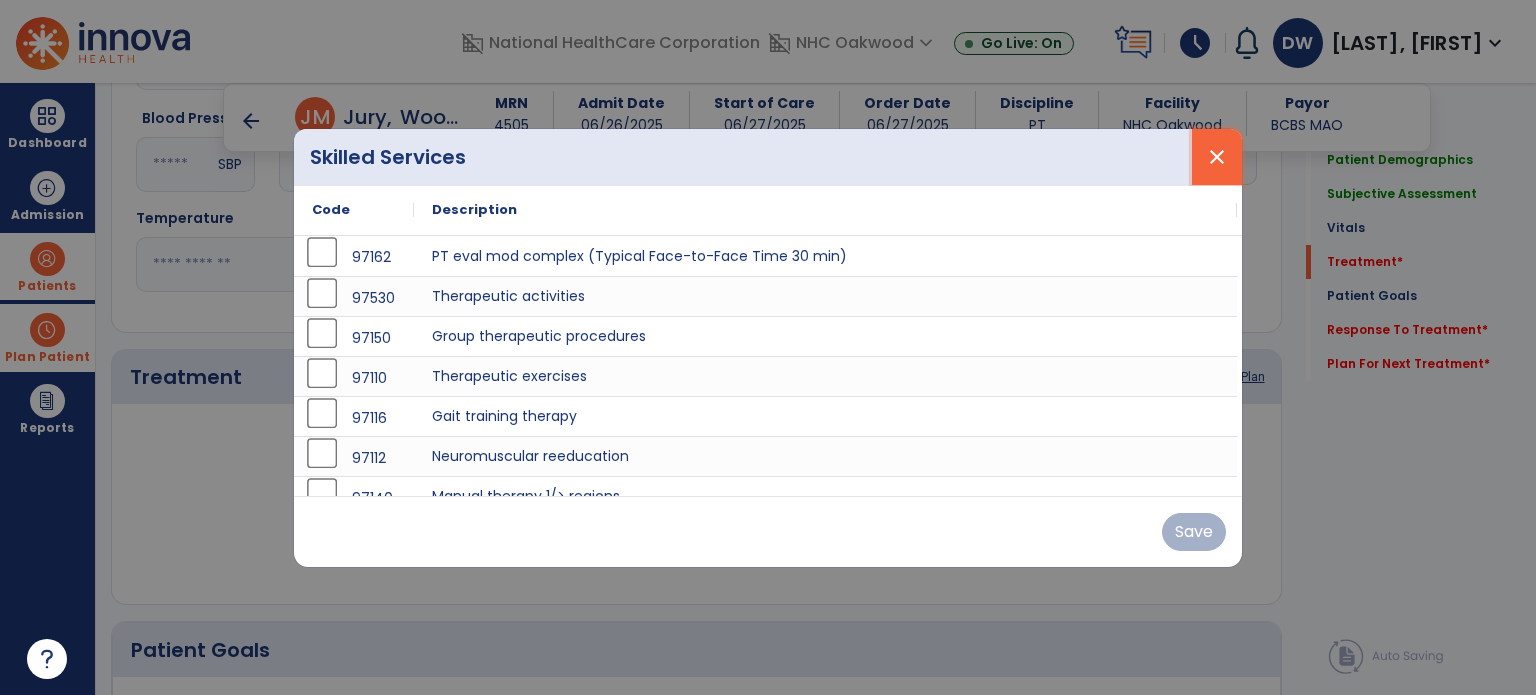 click on "close" at bounding box center (1217, 157) 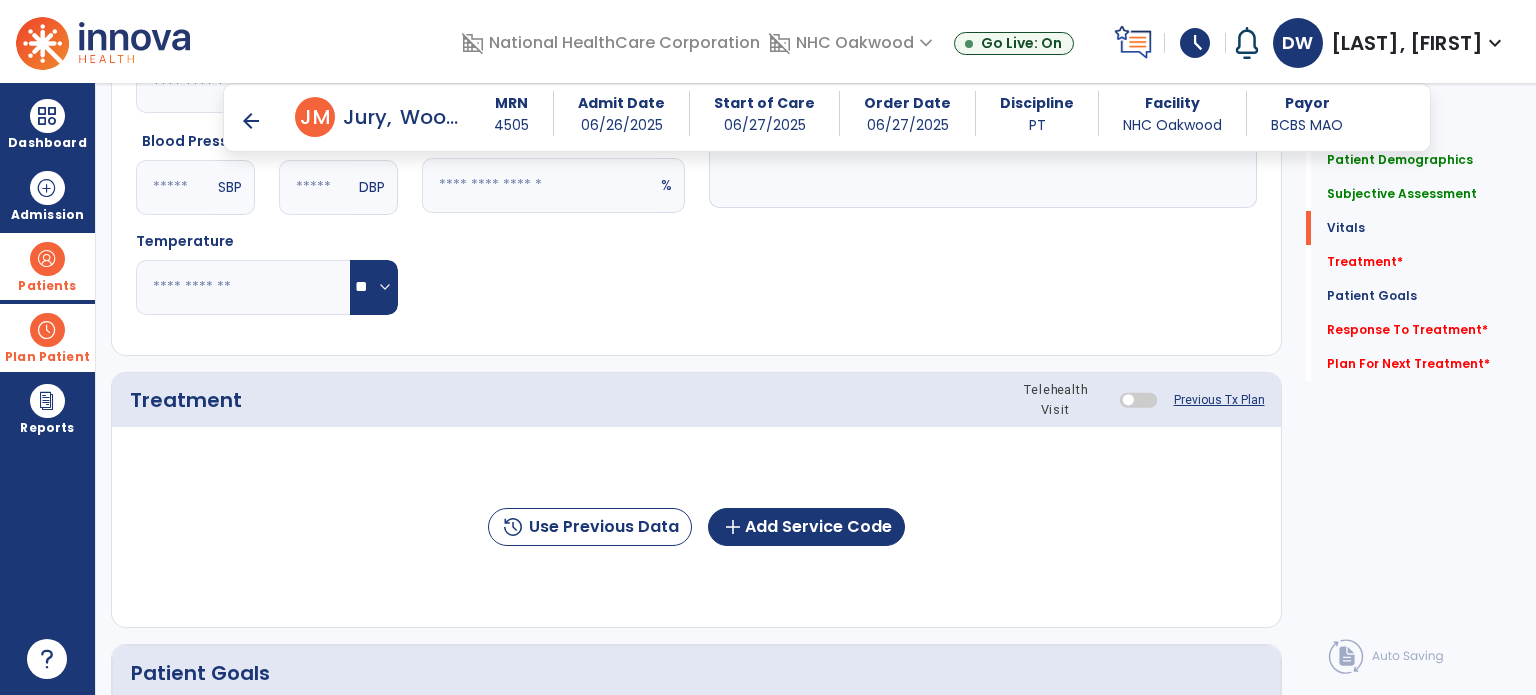 scroll, scrollTop: 900, scrollLeft: 0, axis: vertical 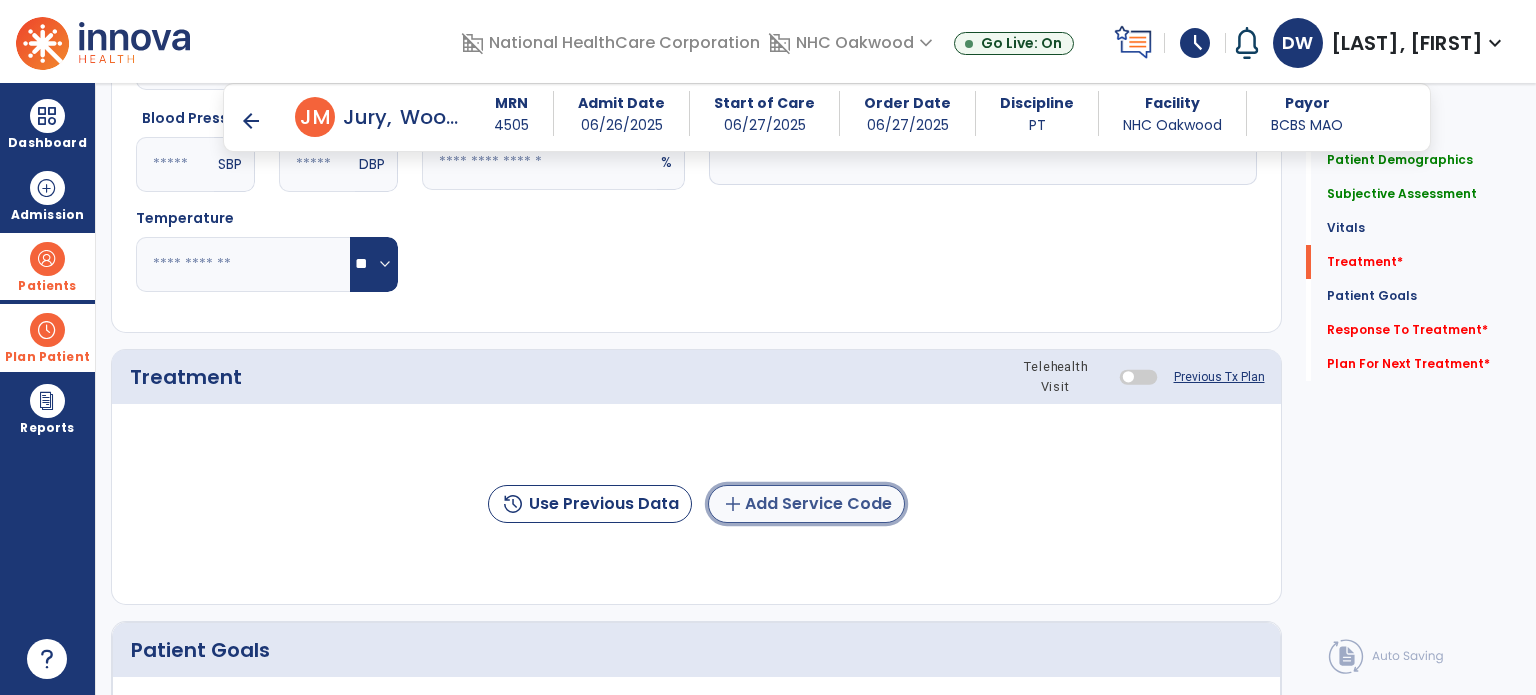 click on "add  Add Service Code" 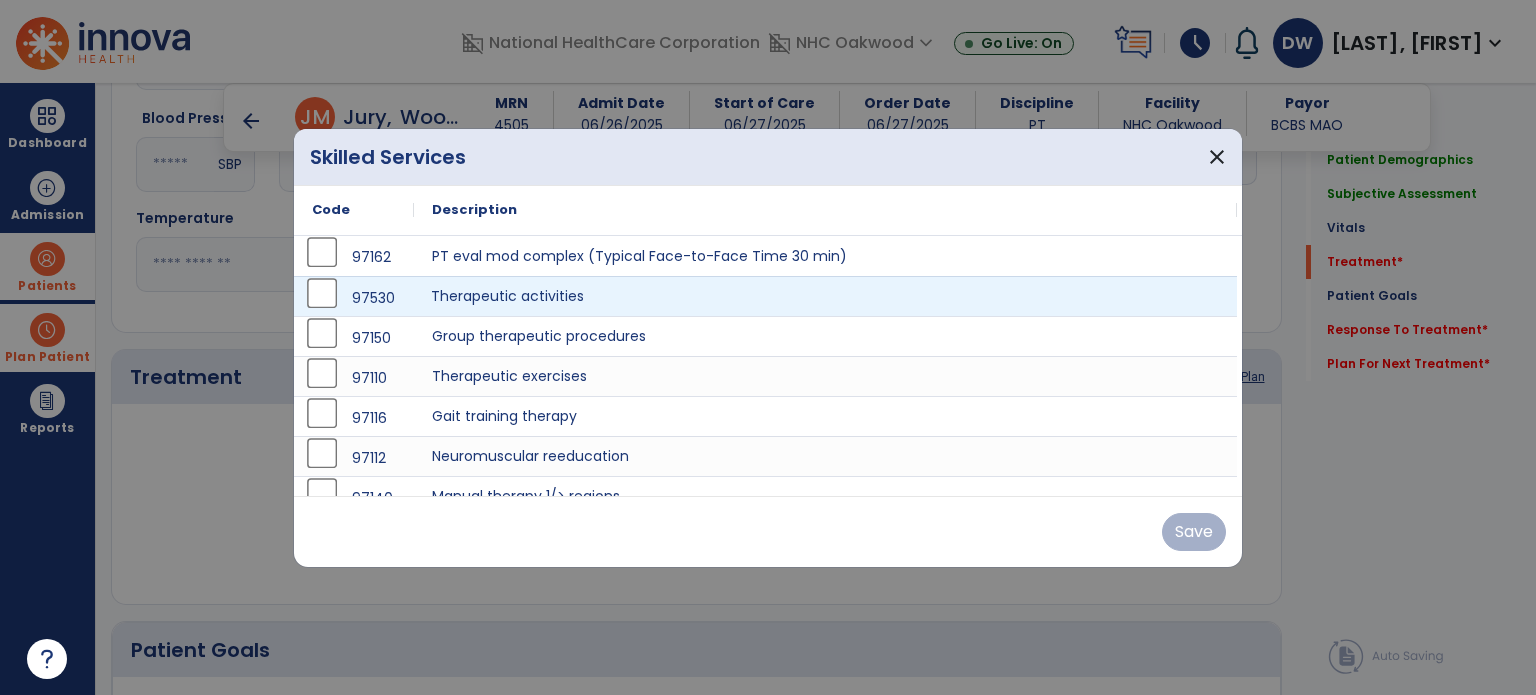 click on "Therapeutic activities" at bounding box center (825, 296) 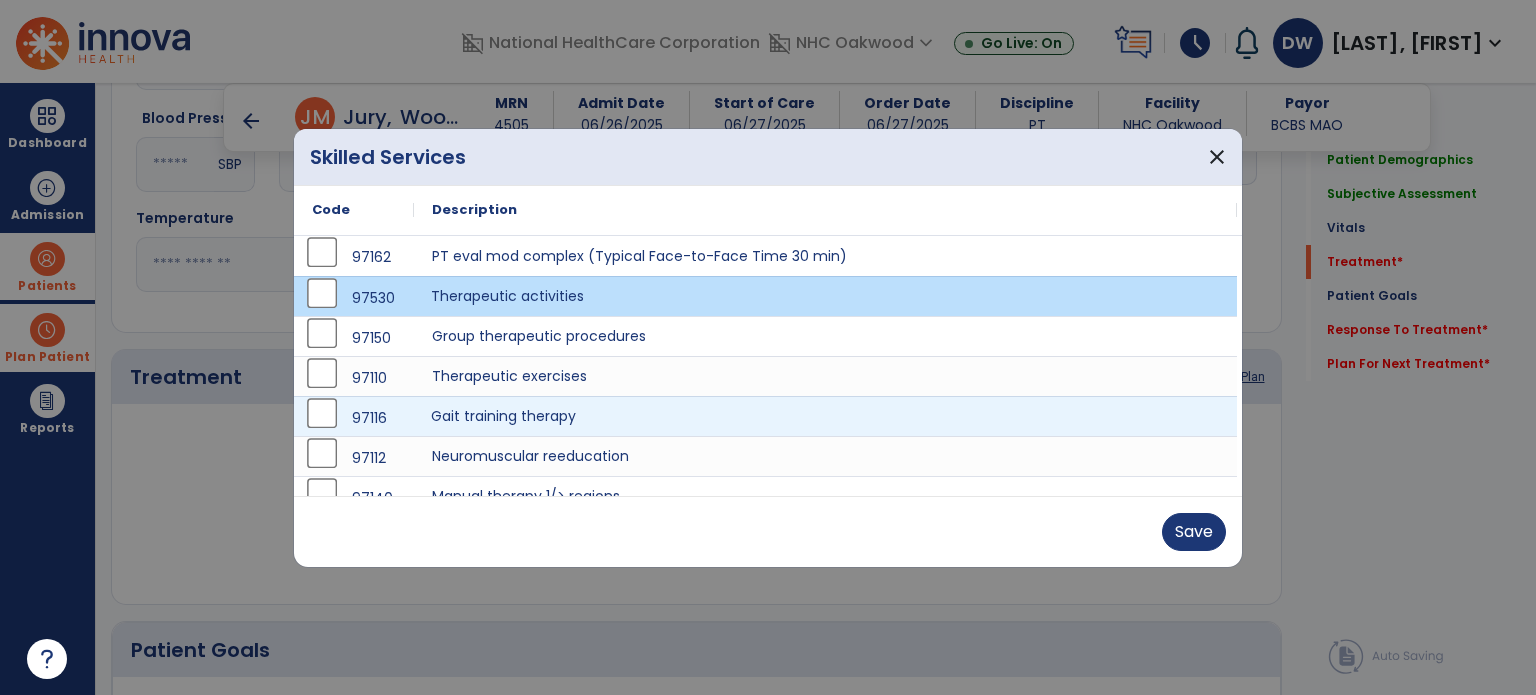click on "Gait training therapy" at bounding box center [825, 416] 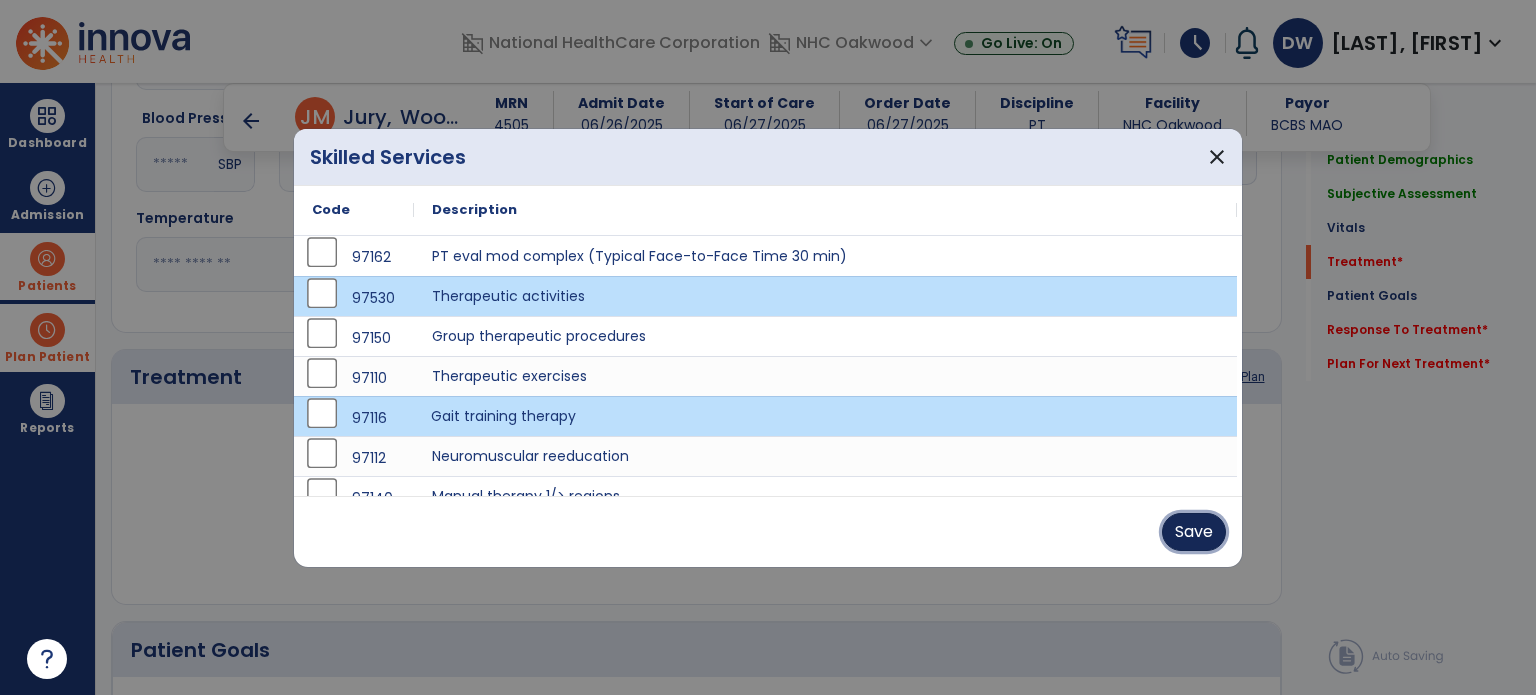 click on "Save" at bounding box center [1194, 532] 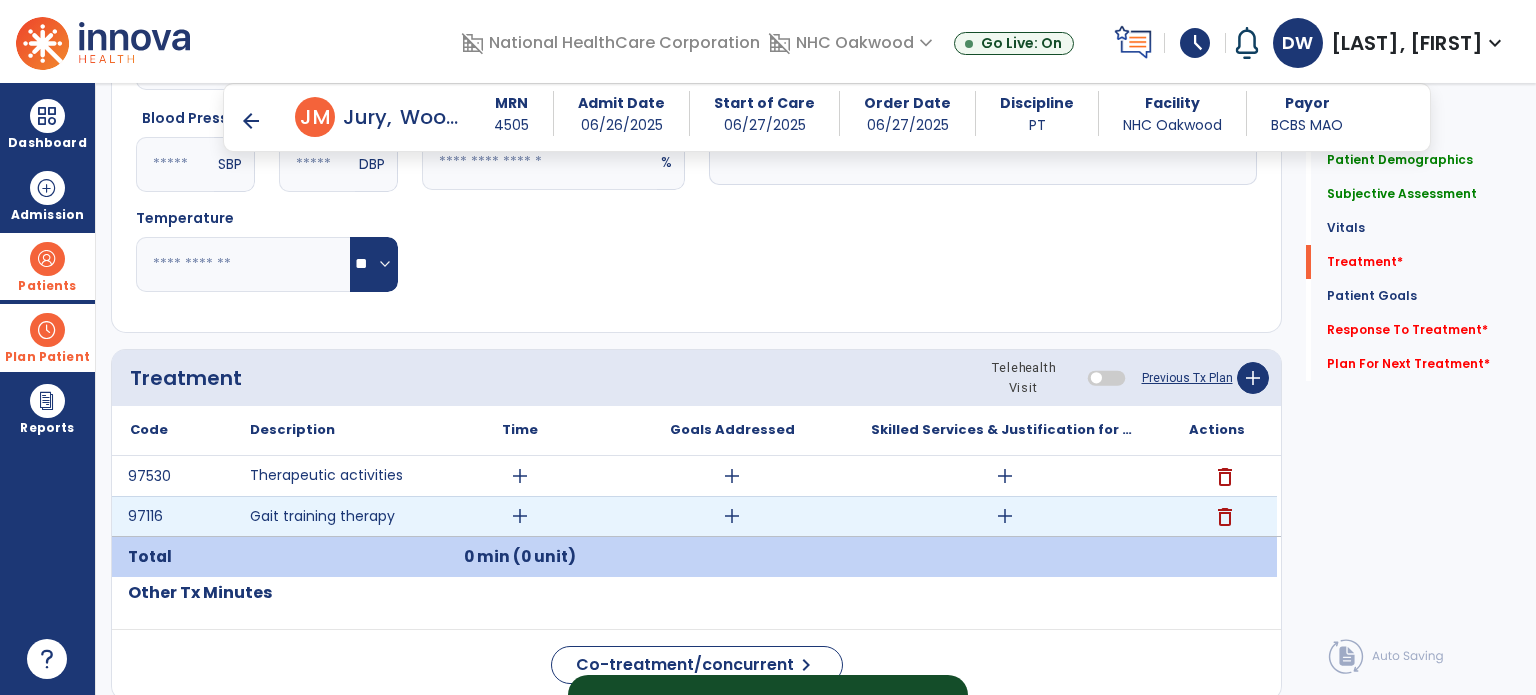 click on "add" at bounding box center [520, 516] 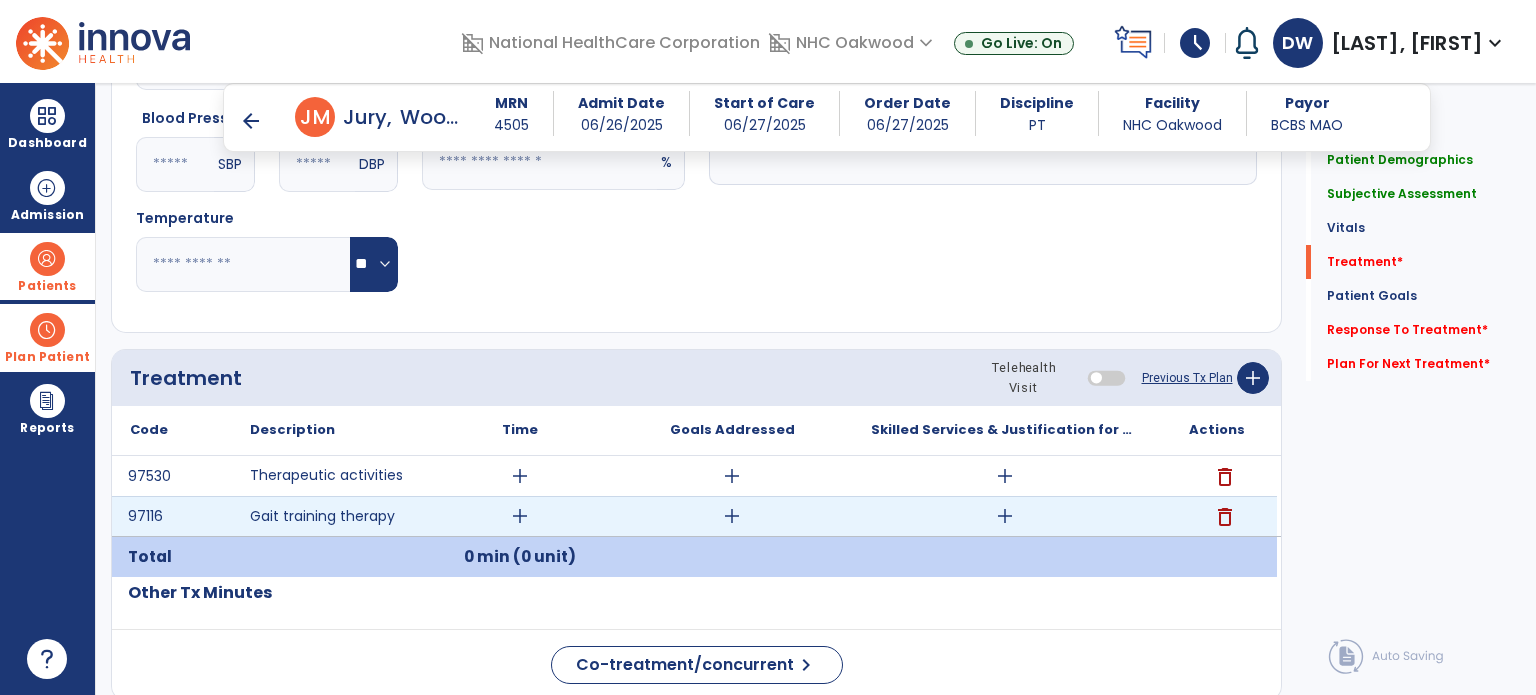 click on "add" at bounding box center [520, 516] 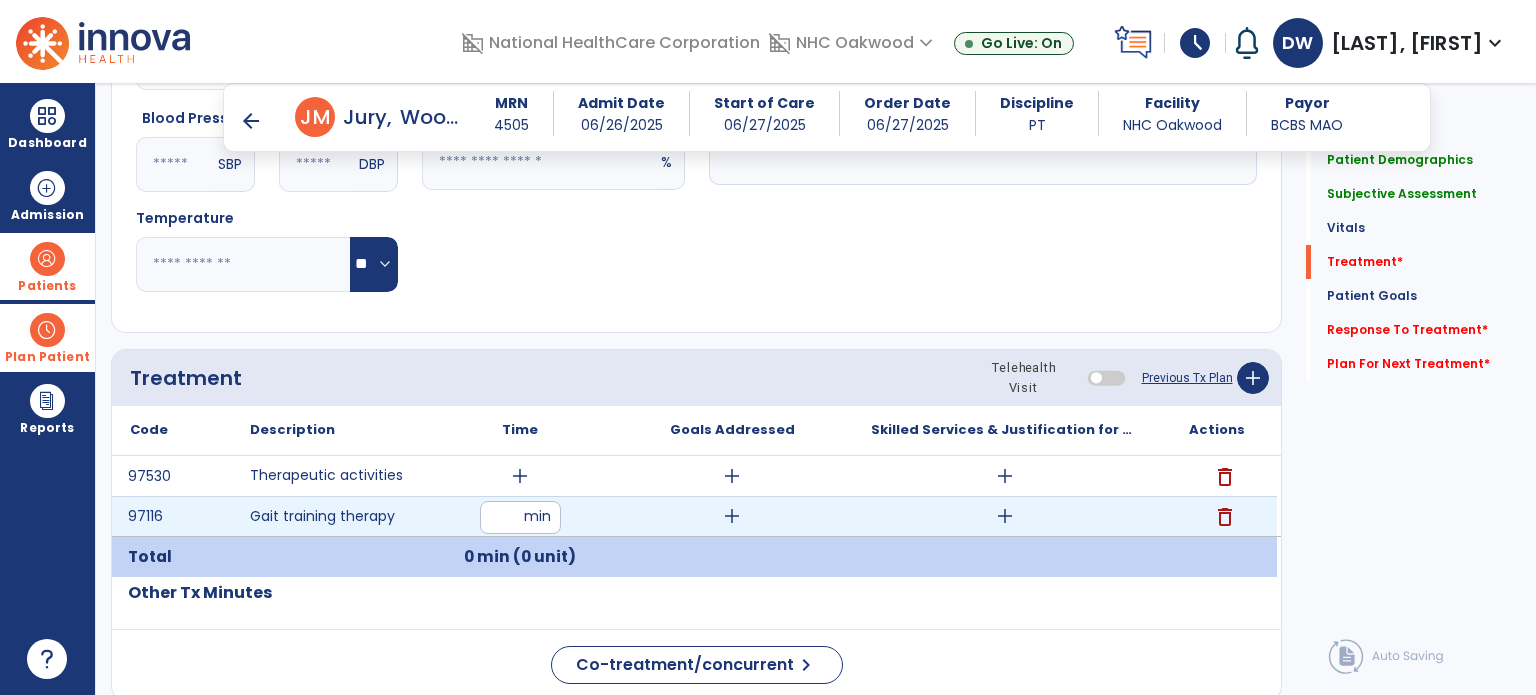 type on "*" 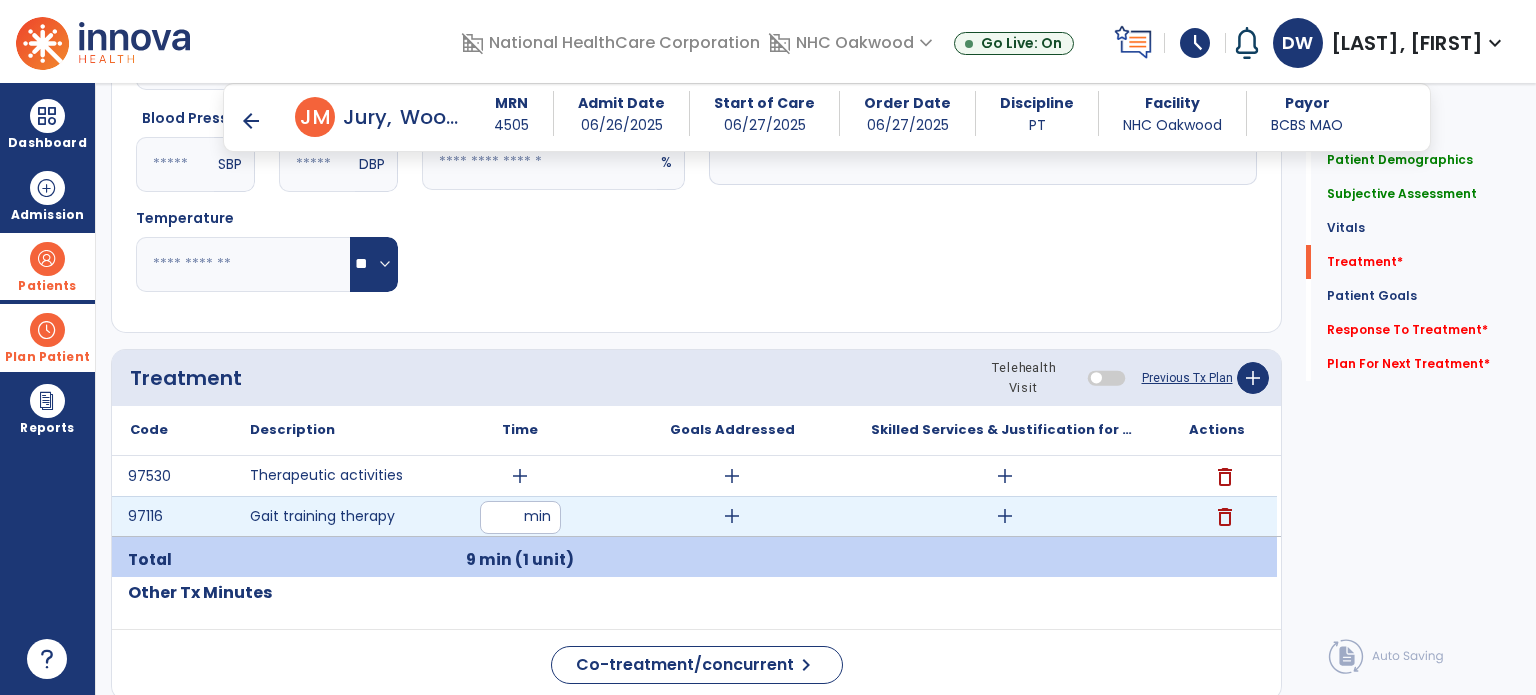 click on "add" at bounding box center (1005, 516) 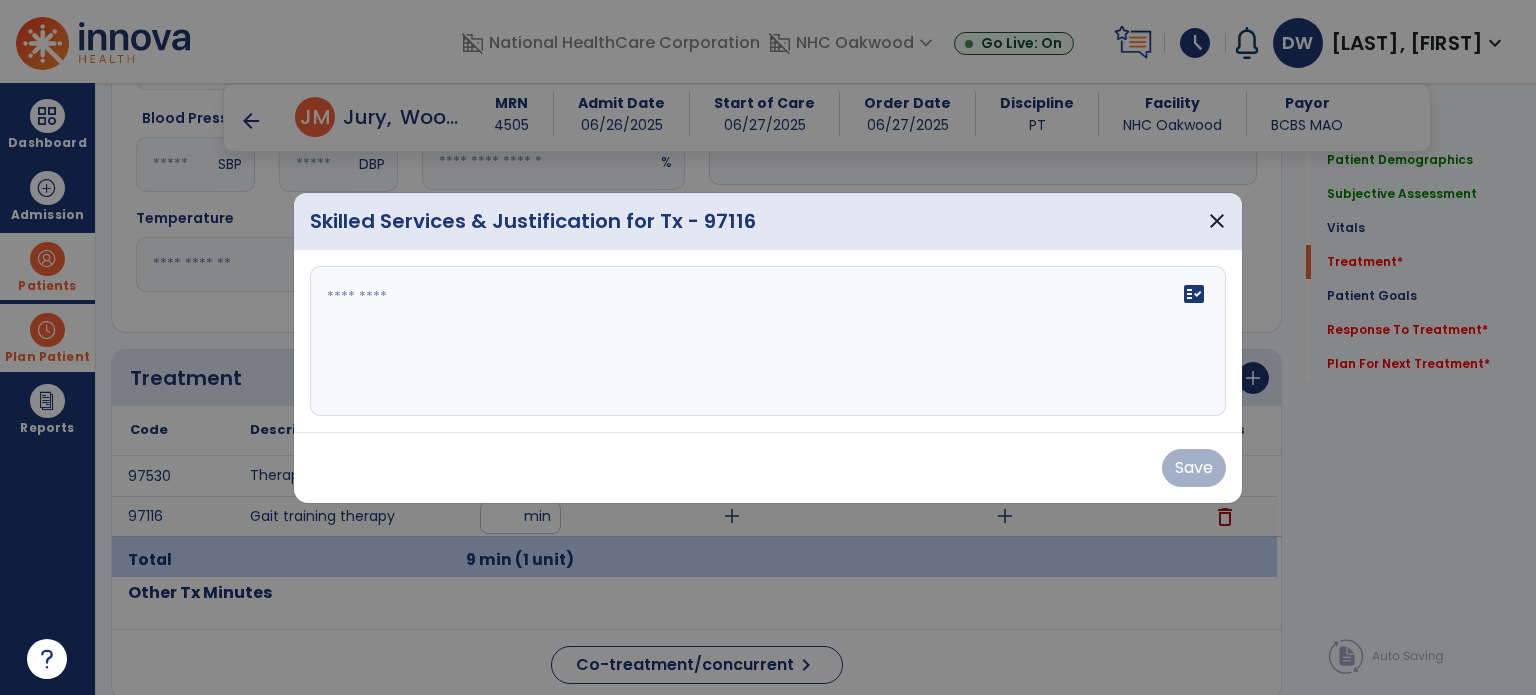 click on "fact_check" at bounding box center [768, 341] 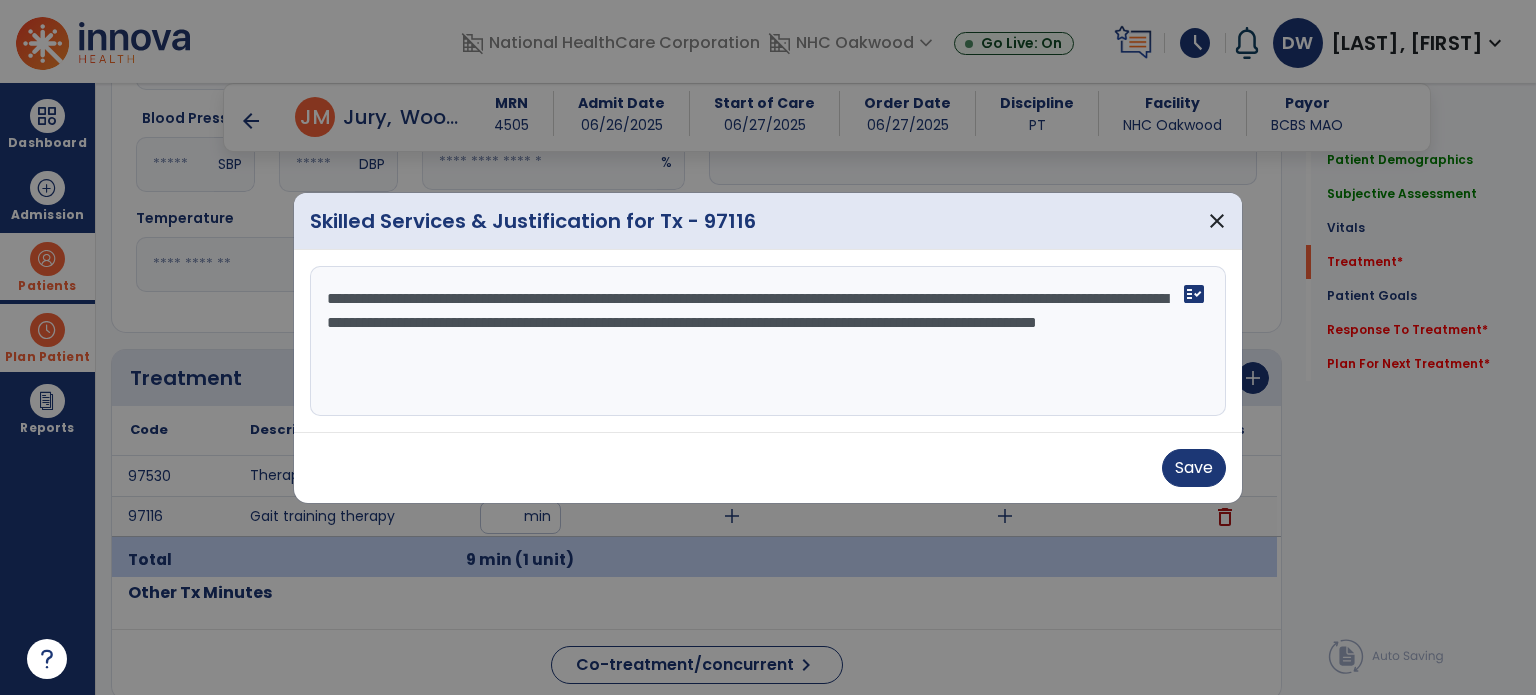 drag, startPoint x: 843, startPoint y: 352, endPoint x: 431, endPoint y: 370, distance: 412.393 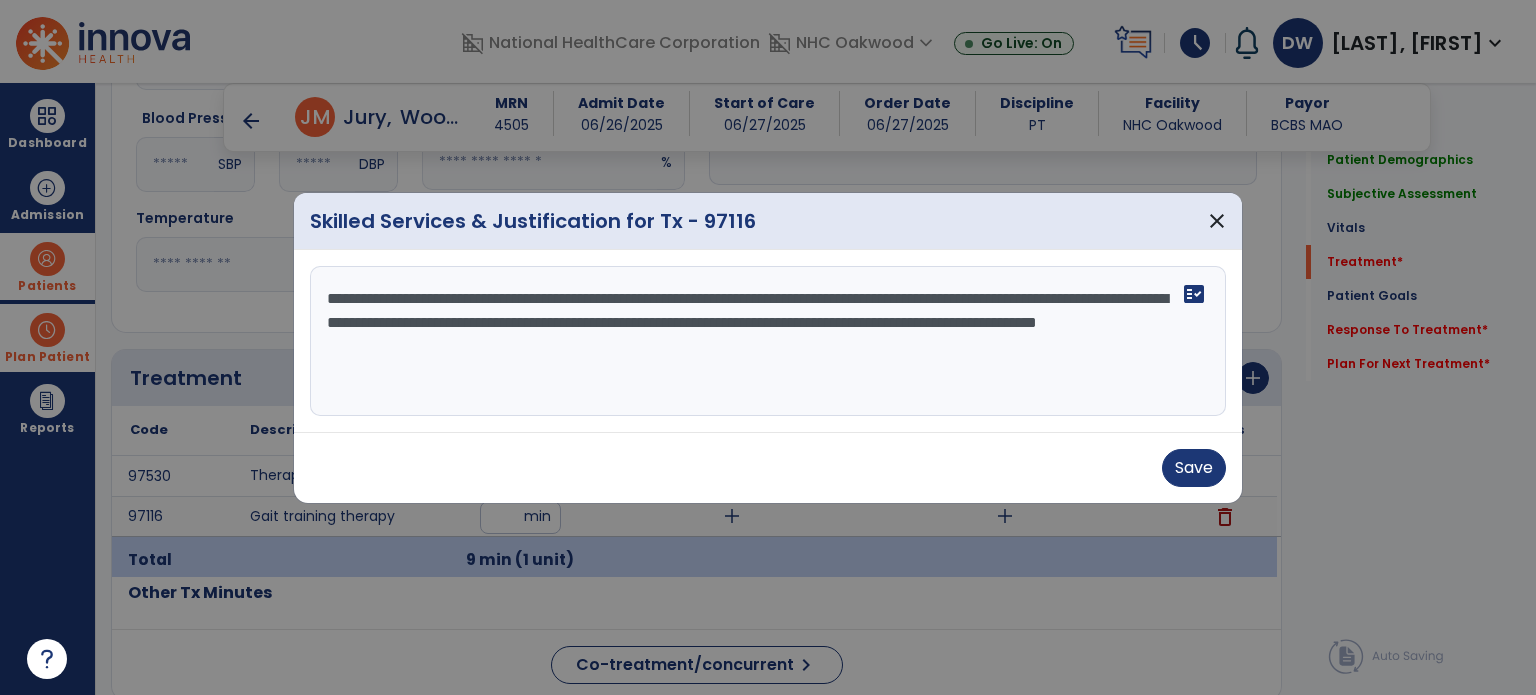 click on "**********" at bounding box center (768, 341) 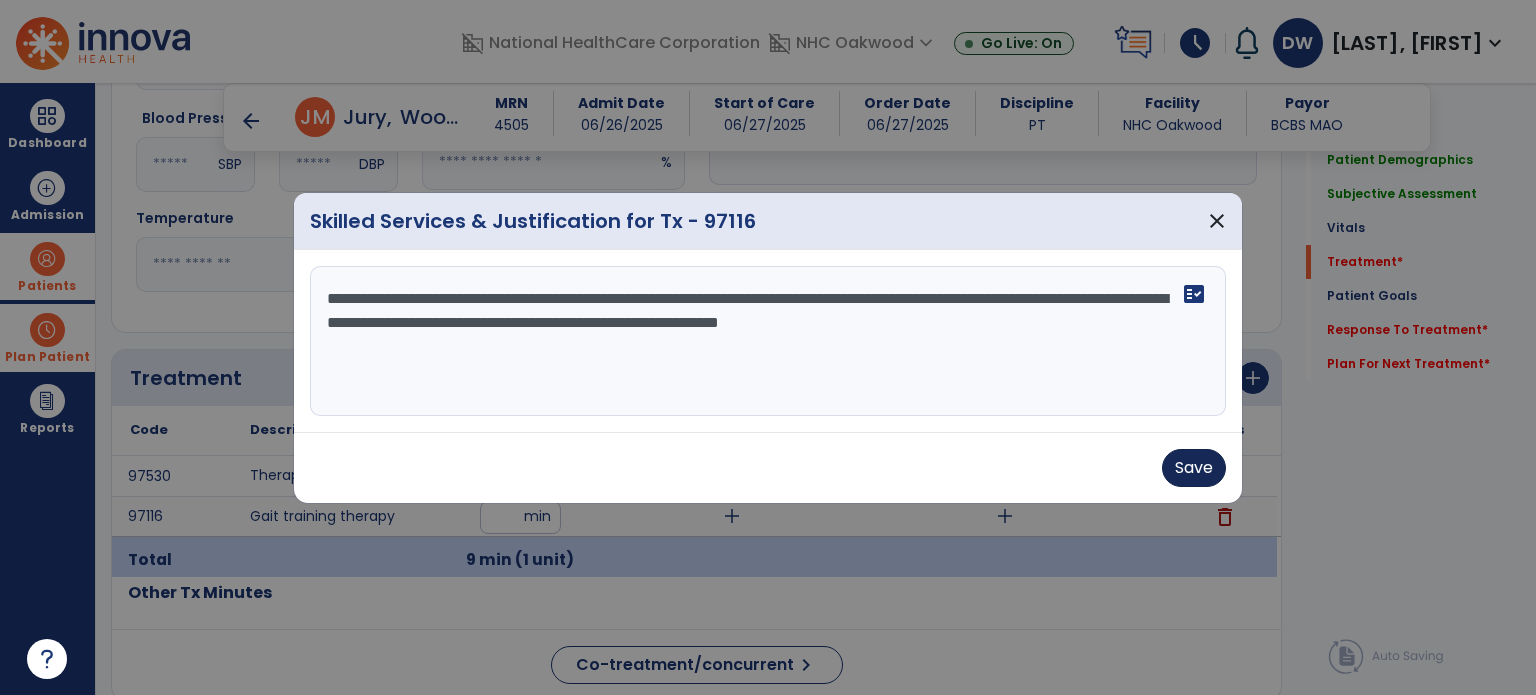 type on "**********" 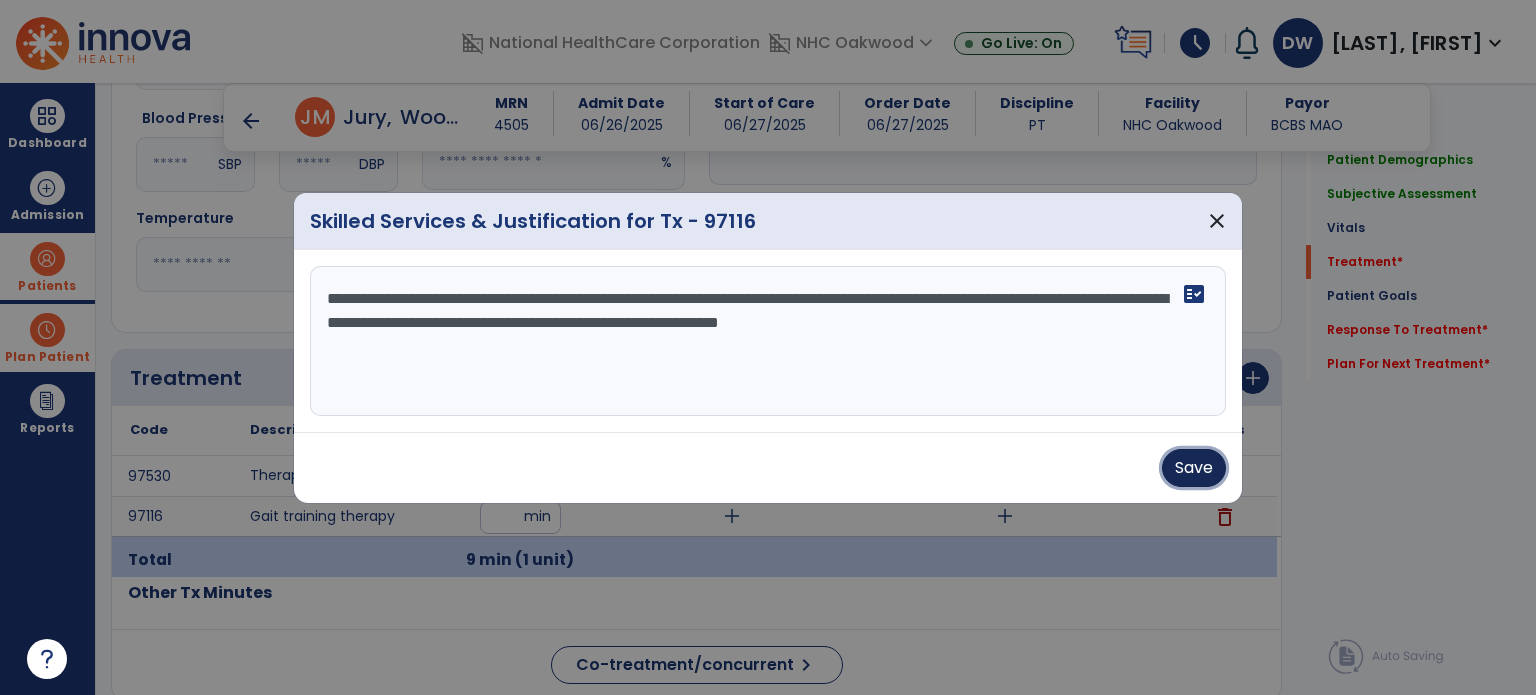 click on "Save" at bounding box center (1194, 468) 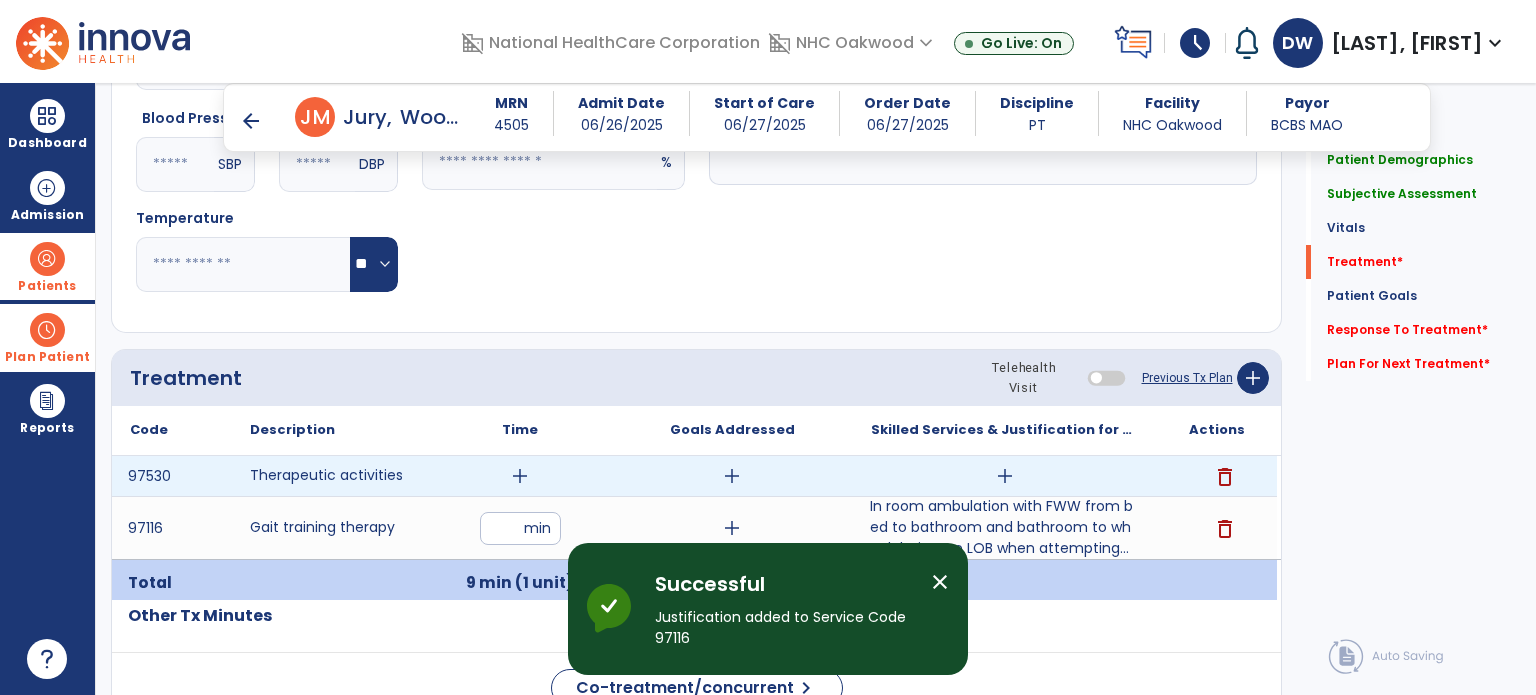 click on "add" at bounding box center [1005, 476] 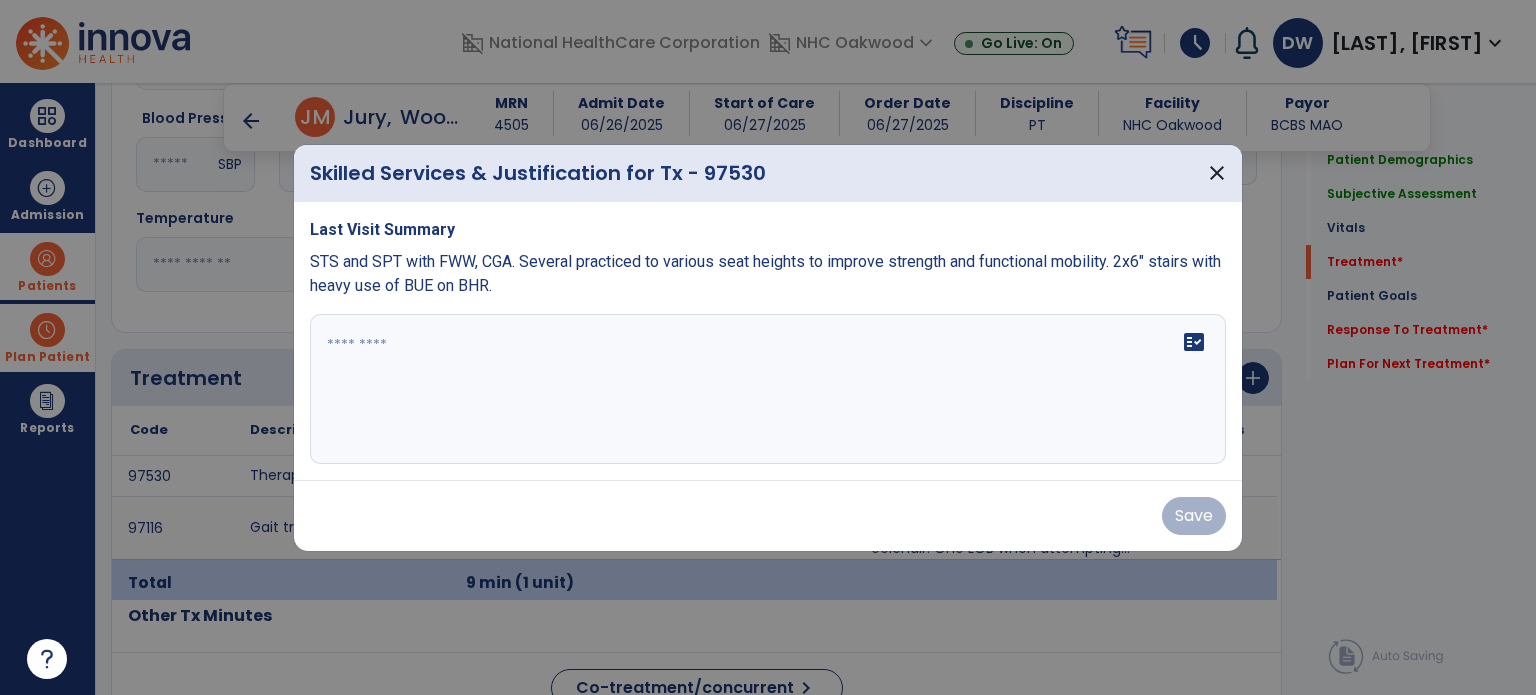 click at bounding box center [768, 389] 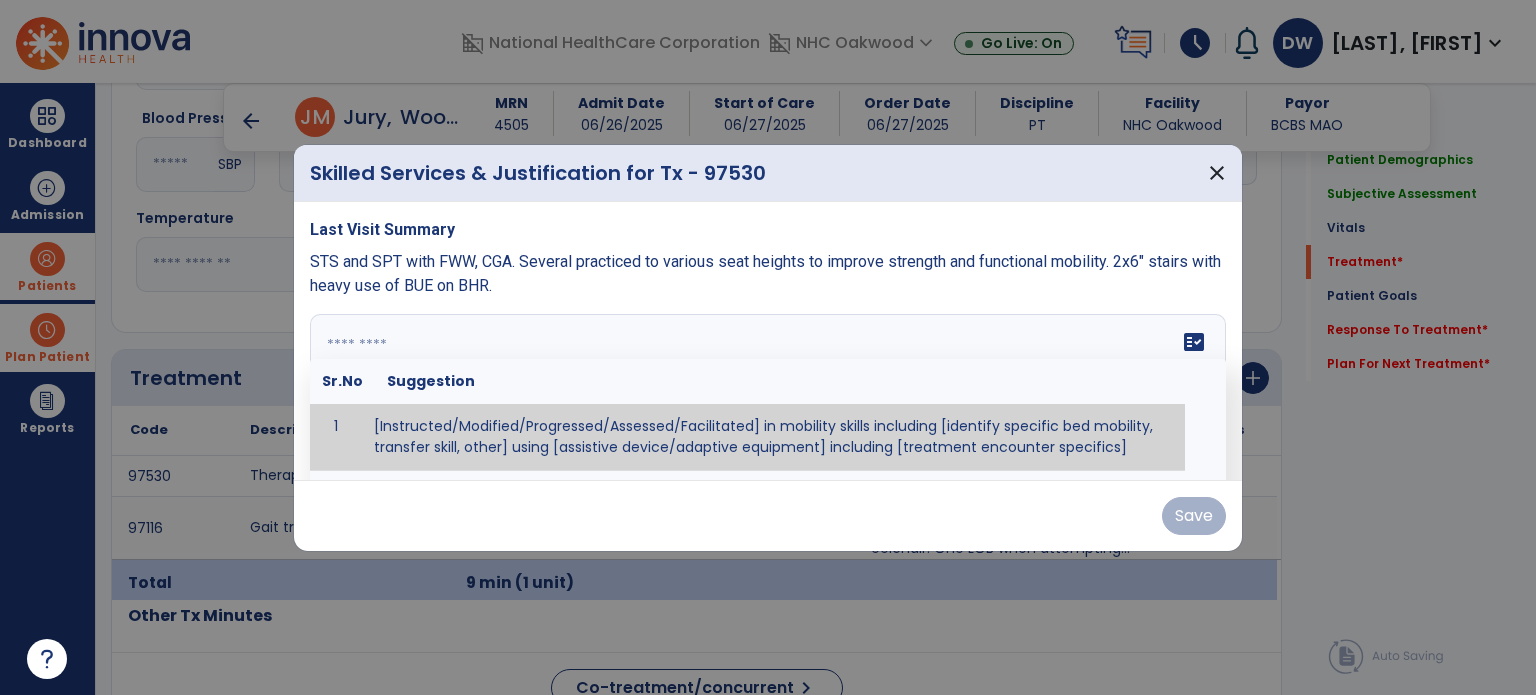 paste on "**********" 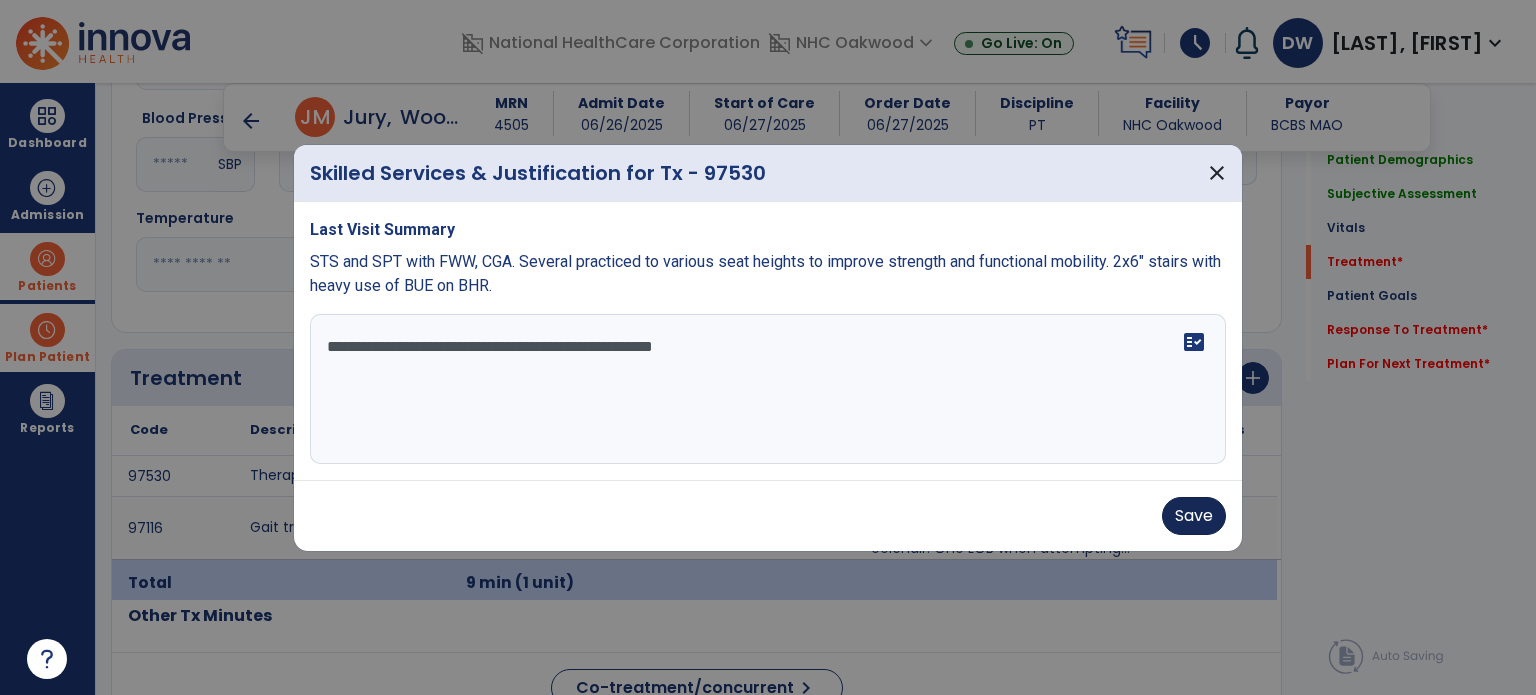 type on "**********" 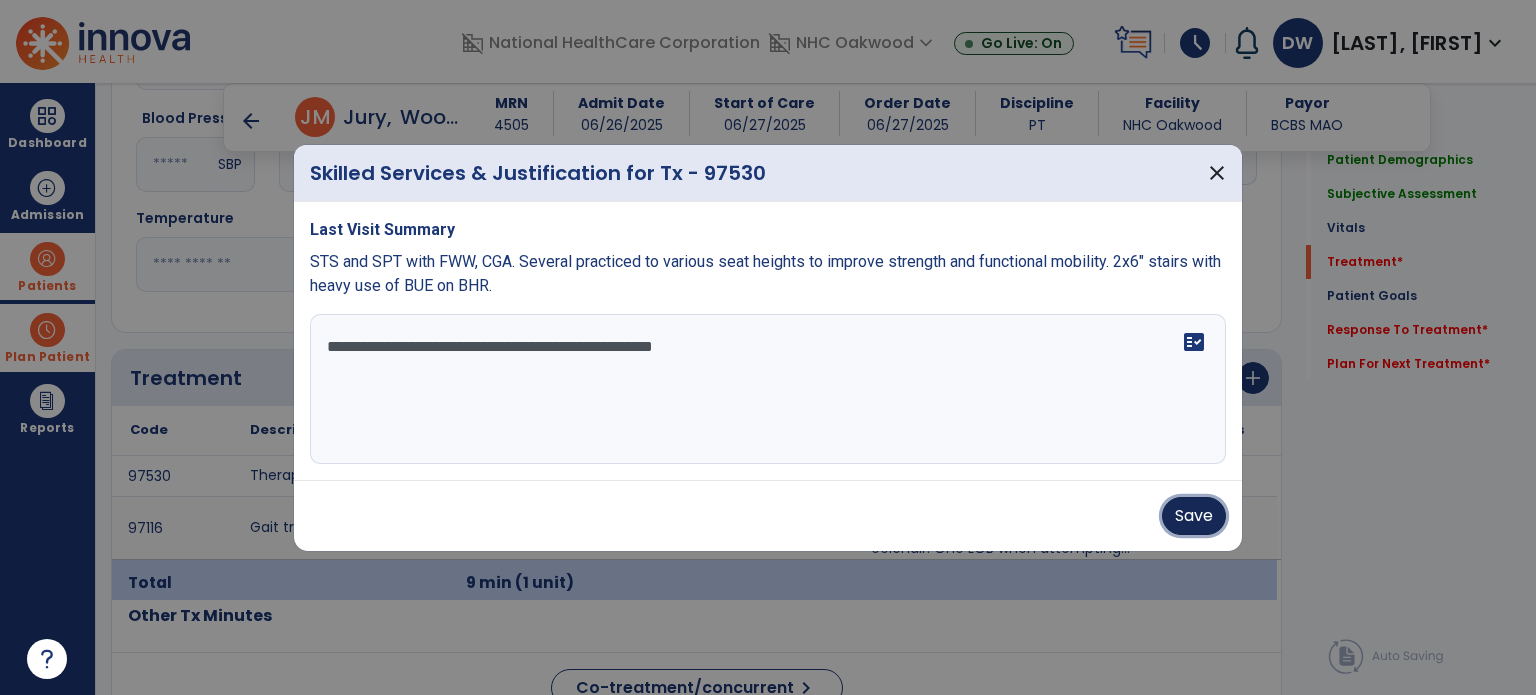 drag, startPoint x: 1186, startPoint y: 519, endPoint x: 1068, endPoint y: 521, distance: 118.016945 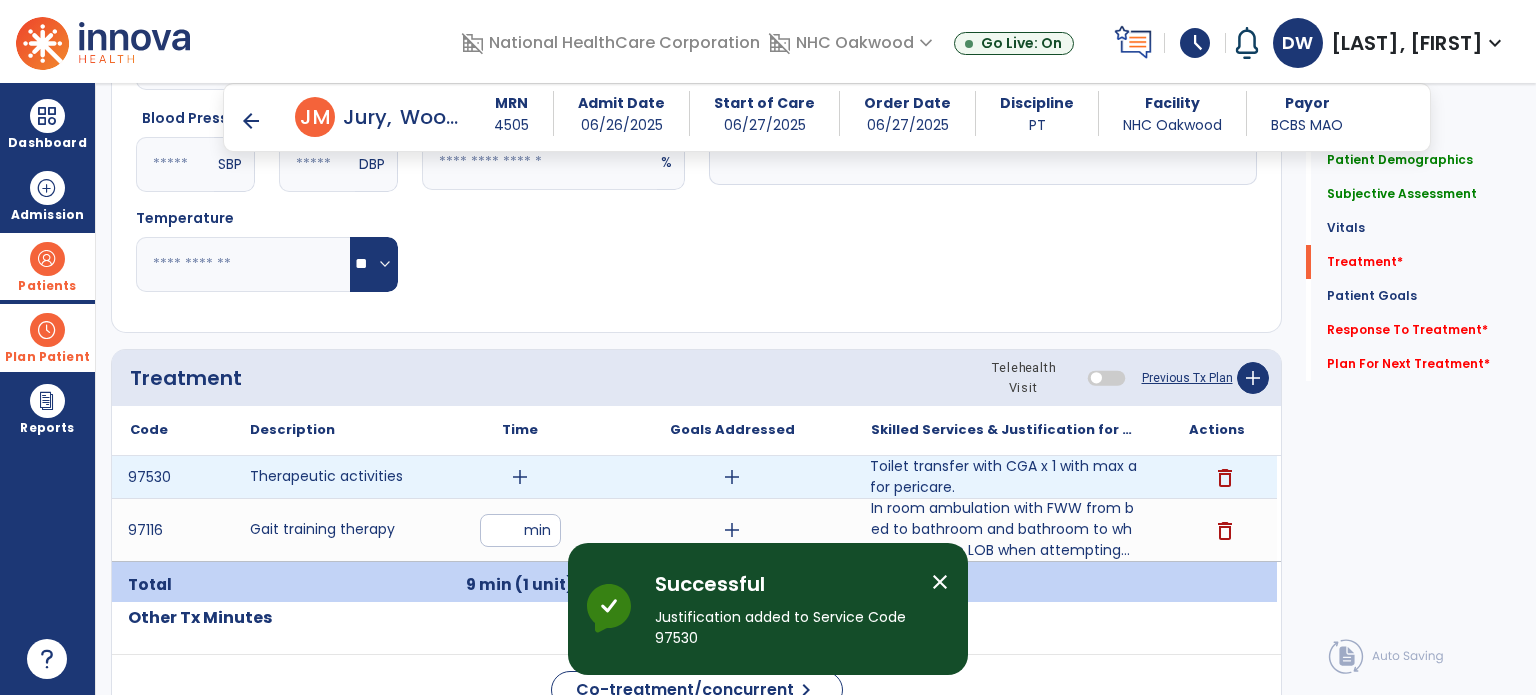 click on "add" at bounding box center (520, 477) 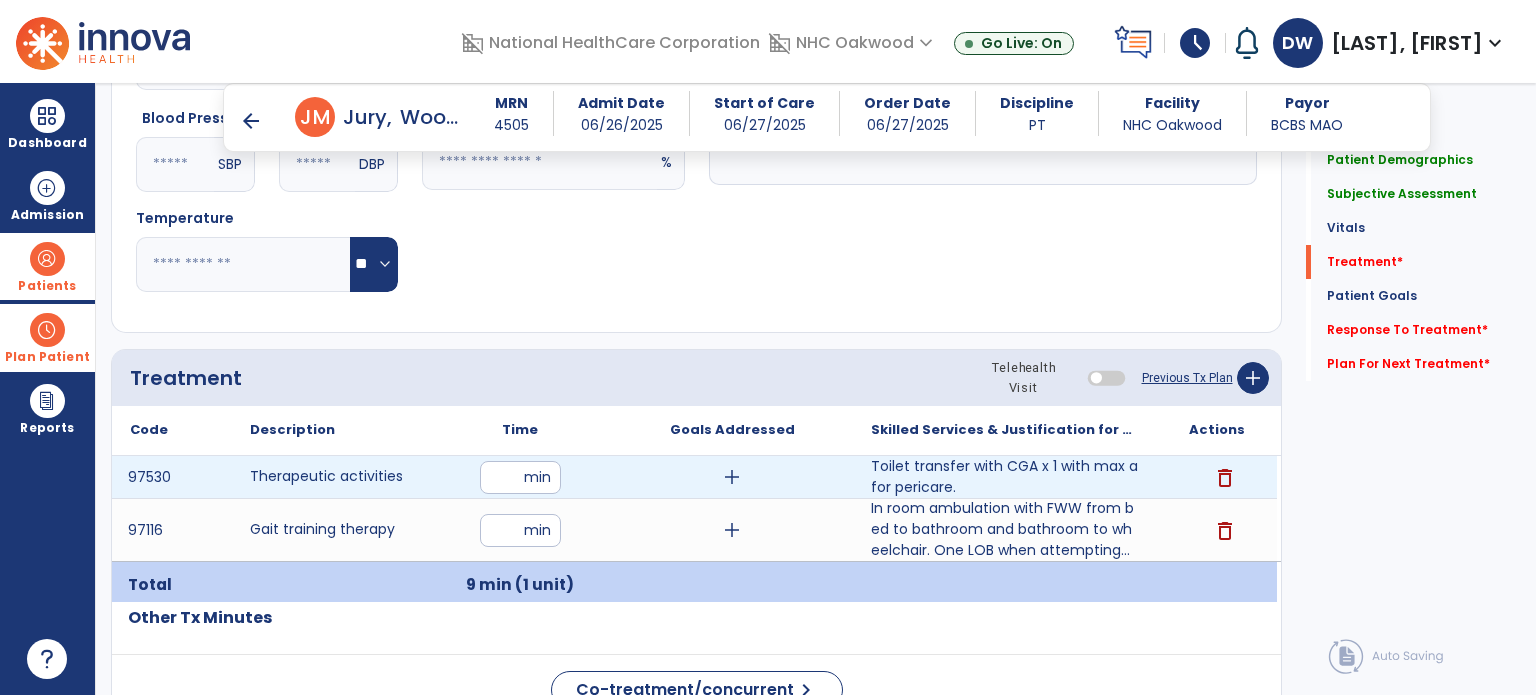type on "*" 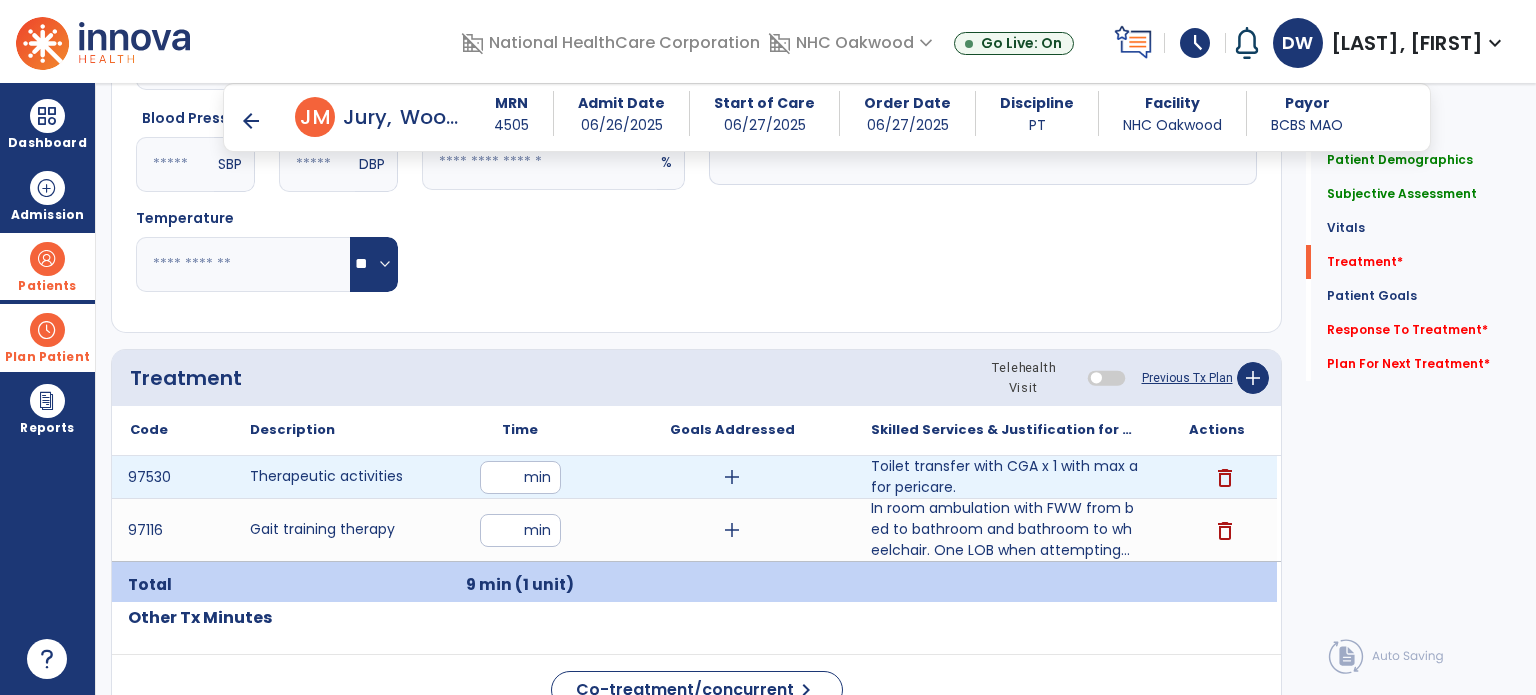 type on "**" 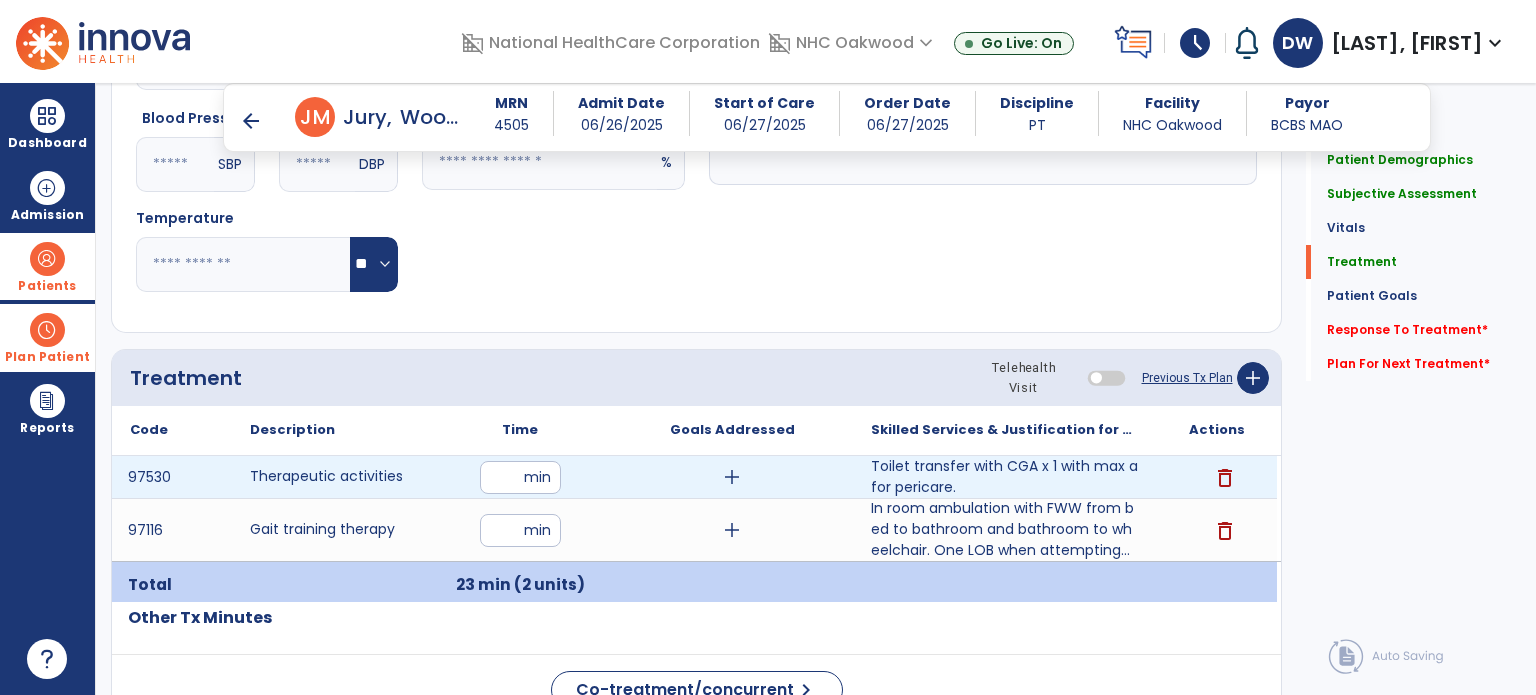 click on "**" at bounding box center (520, 477) 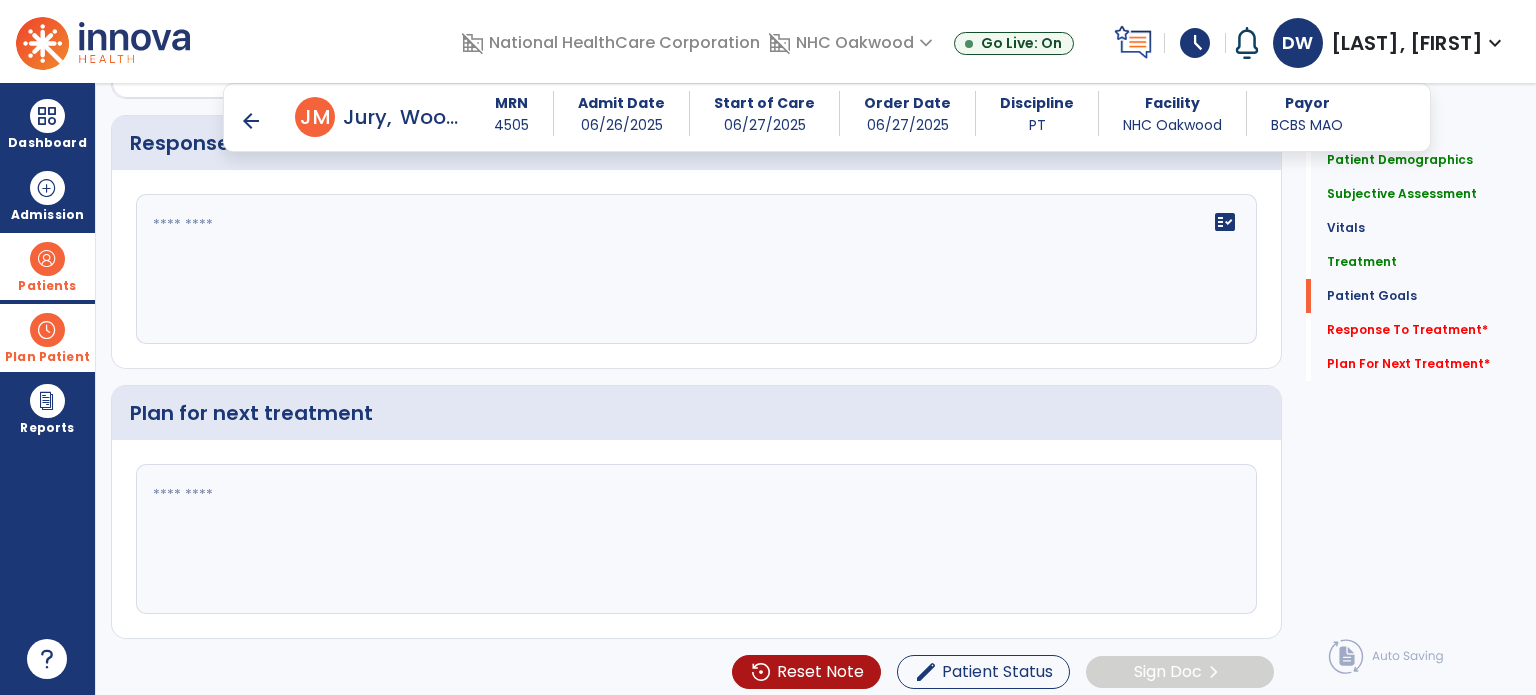 scroll, scrollTop: 3174, scrollLeft: 0, axis: vertical 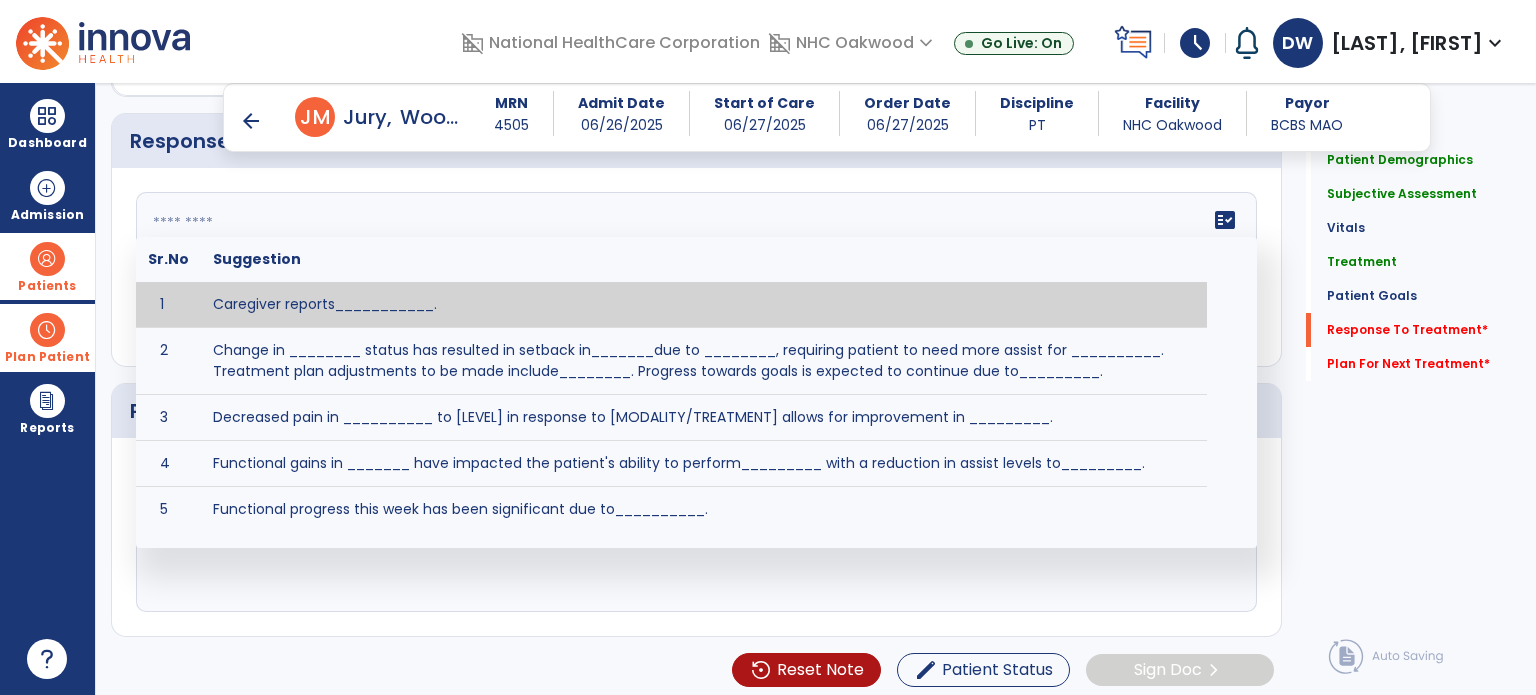 click on "fact_check  Sr.No Suggestion 1 Caregiver reports___________. 2 Change in ________ status has resulted in setback in_______due to ________, requiring patient to need more assist for __________.   Treatment plan adjustments to be made include________.  Progress towards goals is expected to continue due to_________. 3 Decreased pain in __________ to [LEVEL] in response to [MODALITY/TREATMENT] allows for improvement in _________. 4 Functional gains in _______ have impacted the patient's ability to perform_________ with a reduction in assist levels to_________. 5 Functional progress this week has been significant due to__________. 6 Gains in ________ have improved the patient's ability to perform ______with decreased levels of assist to___________. 7 Improvement in ________allows patient to tolerate higher levels of challenges in_________. 8 Pain in [AREA] has decreased to [LEVEL] in response to [TREATMENT/MODALITY], allowing fore ease in completing__________. 9 10 11 12 13 14 15 16 17 18 19 20 21" 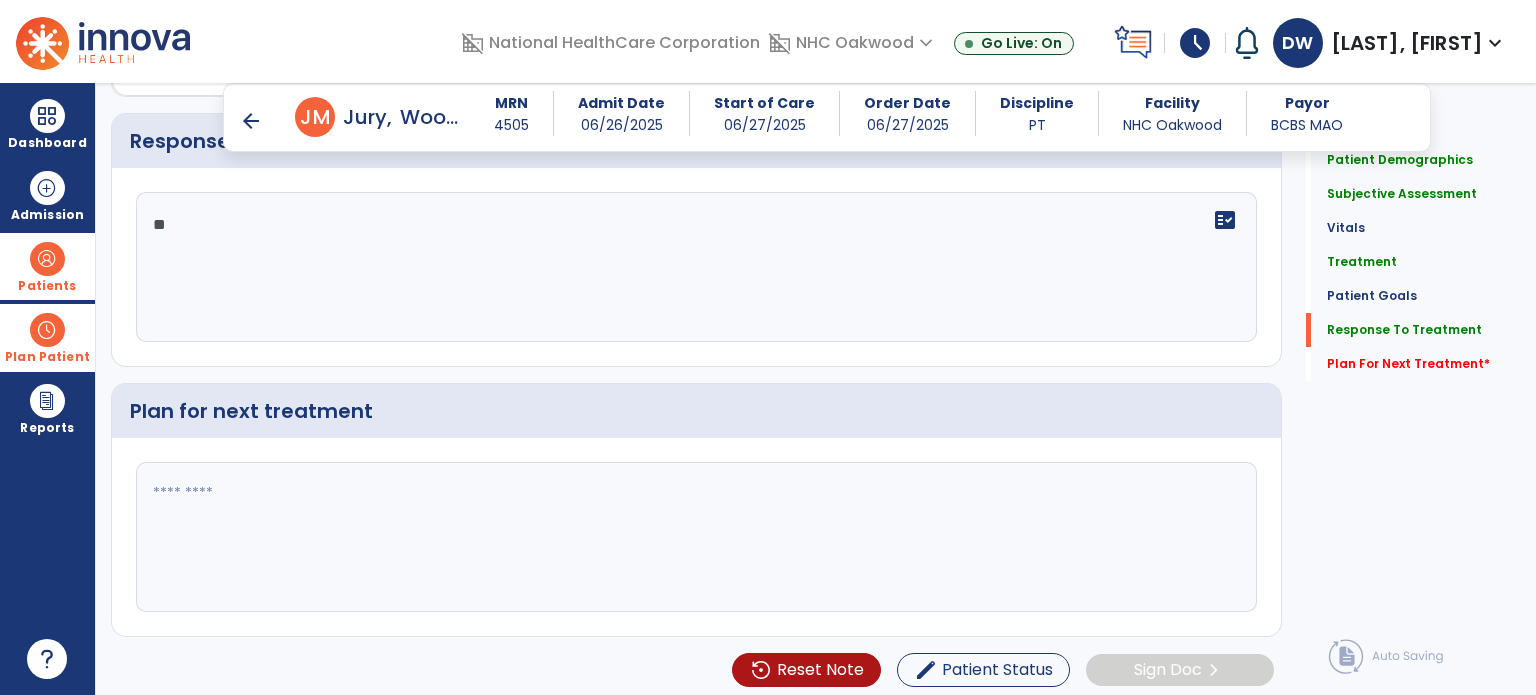 scroll, scrollTop: 3174, scrollLeft: 0, axis: vertical 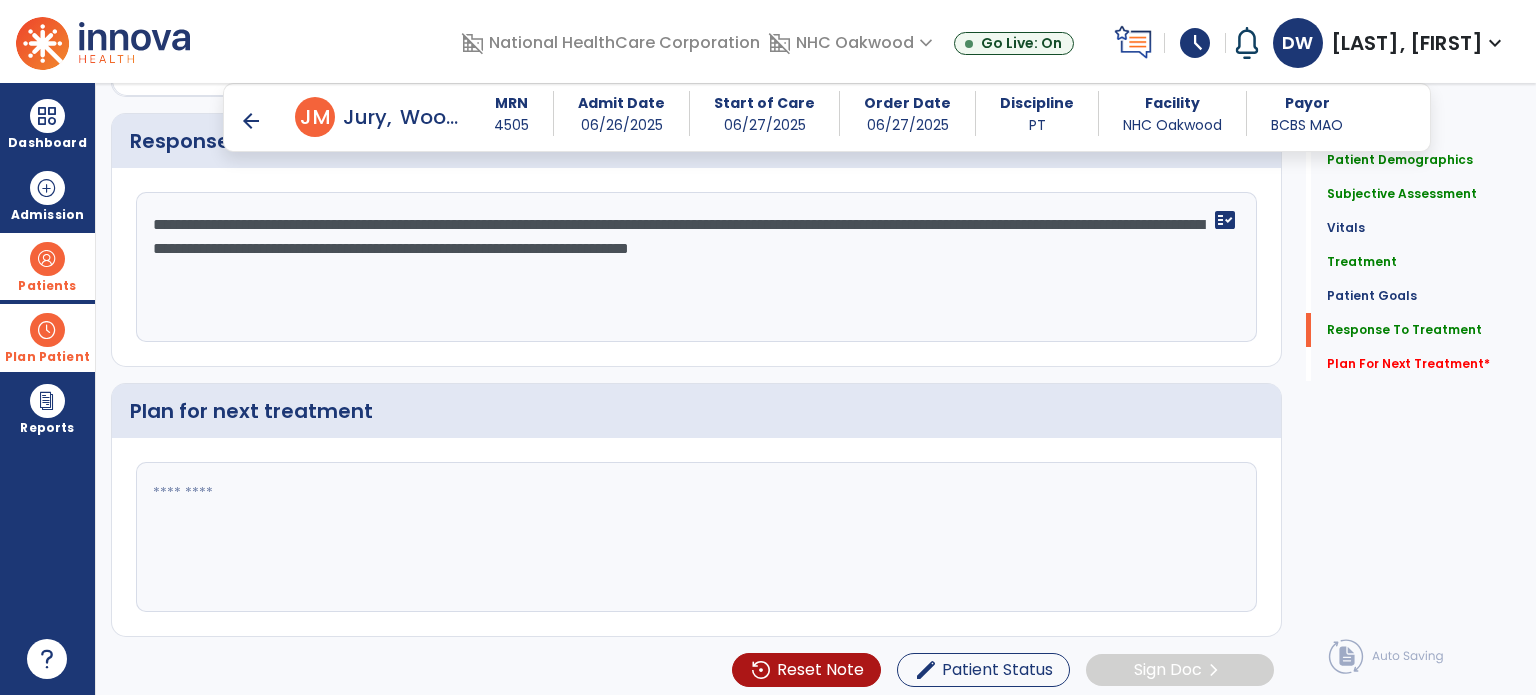 type on "**********" 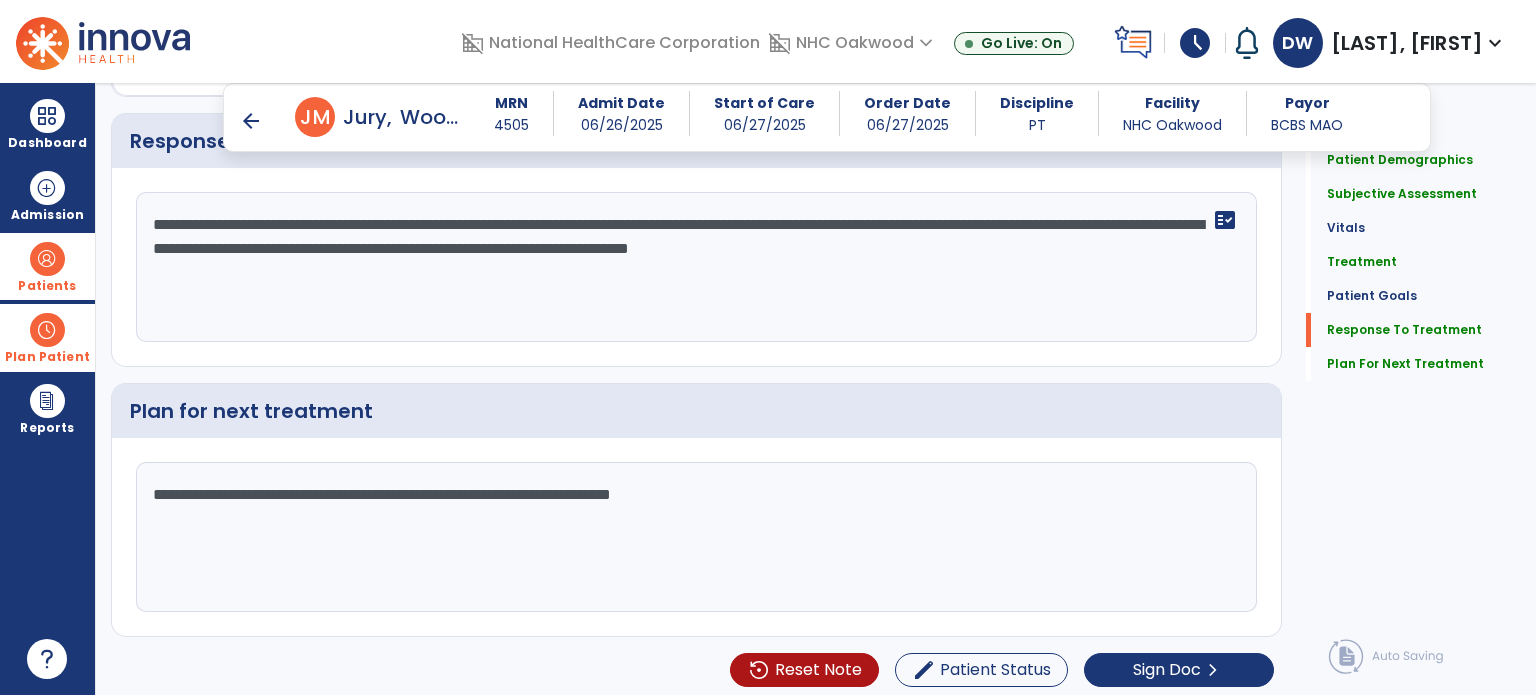 scroll, scrollTop: 3174, scrollLeft: 0, axis: vertical 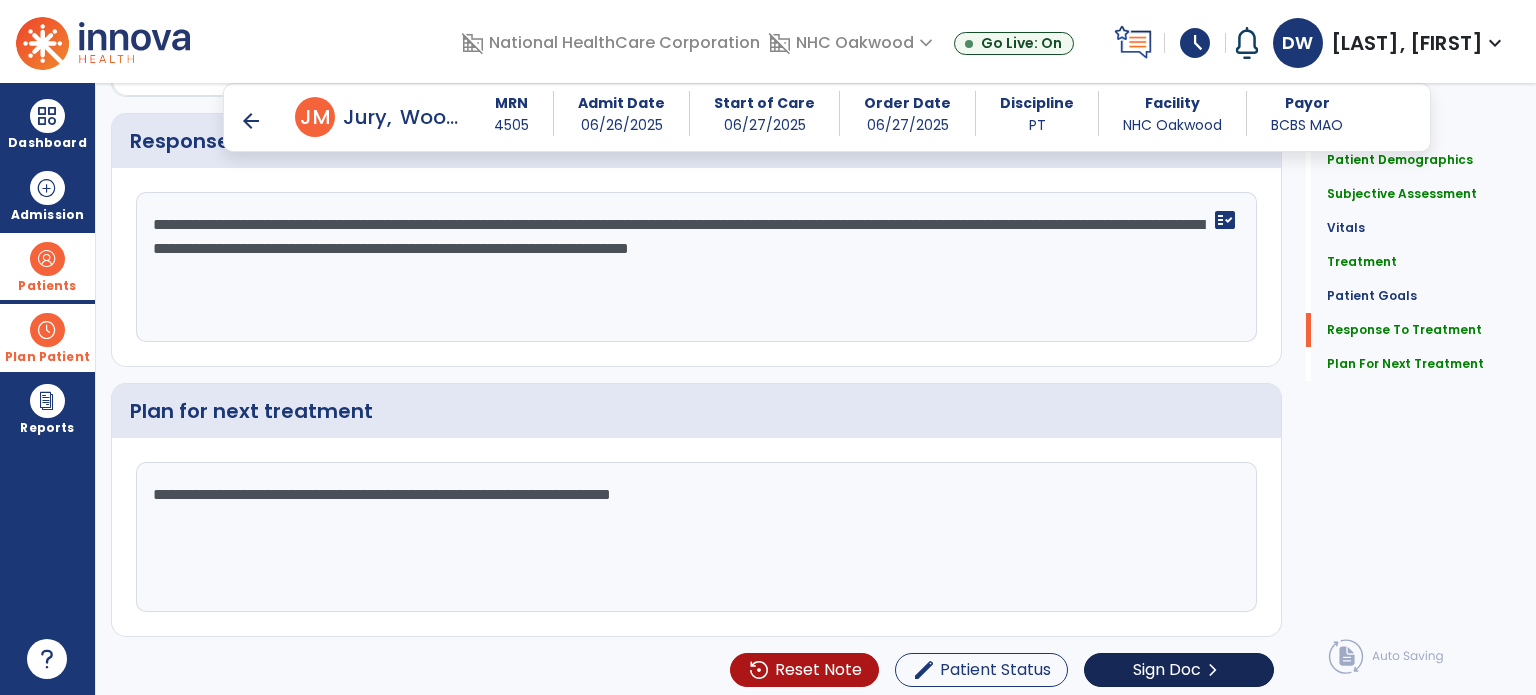 type on "**********" 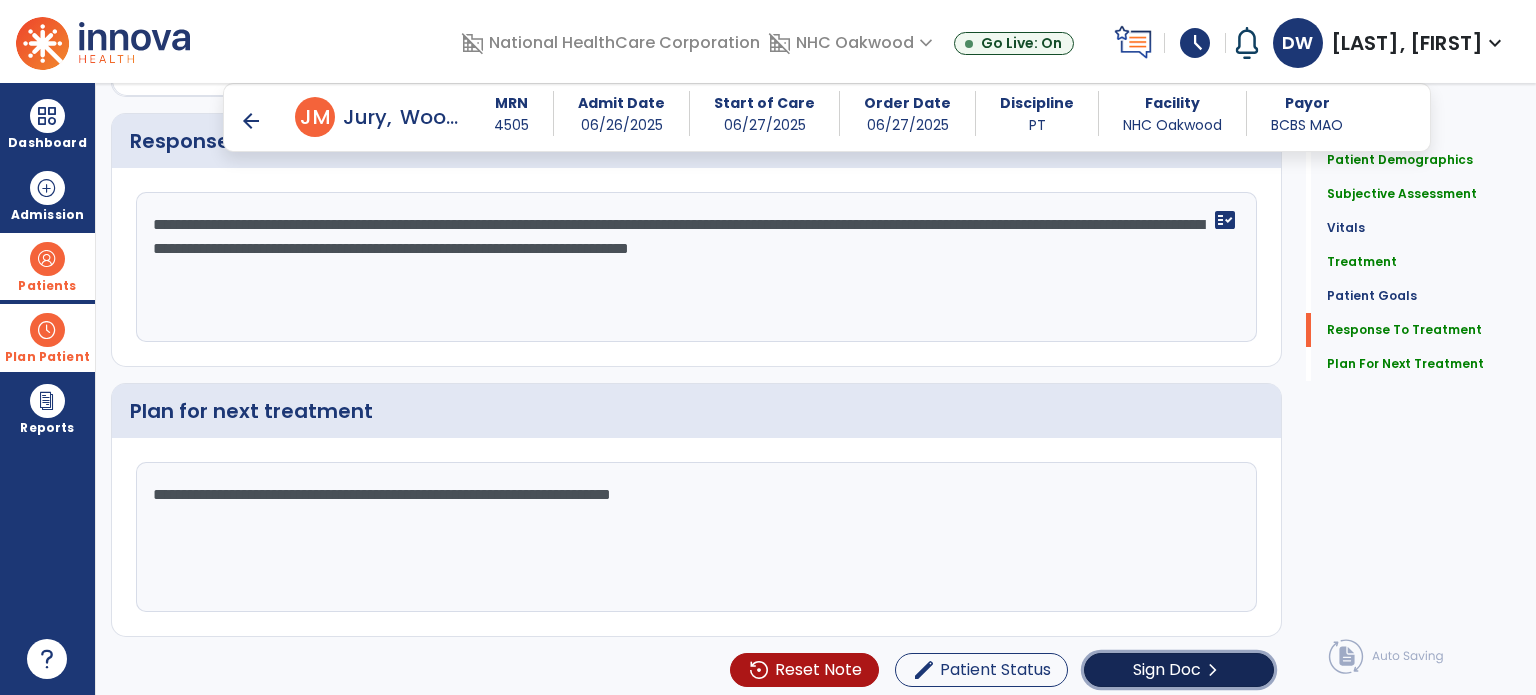 click on "Sign Doc" 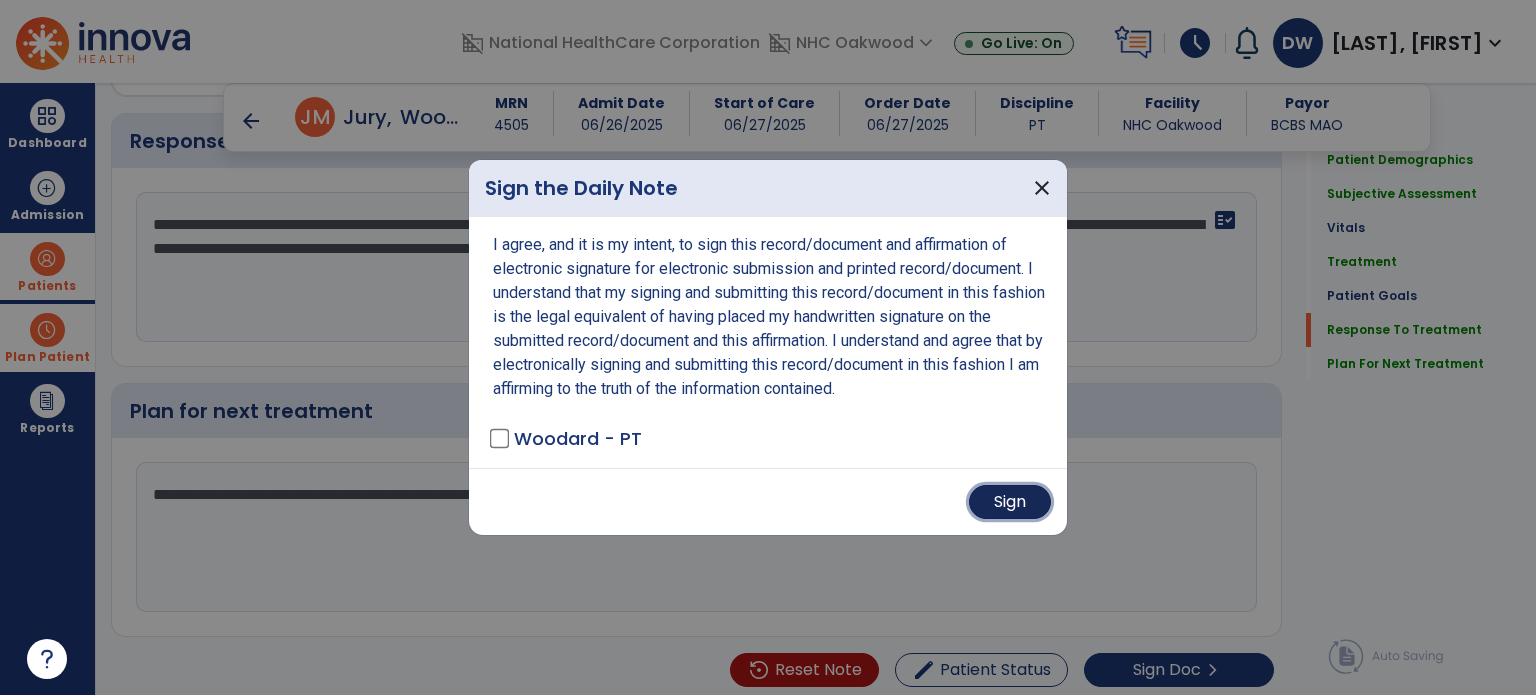 click on "Sign" at bounding box center (1010, 502) 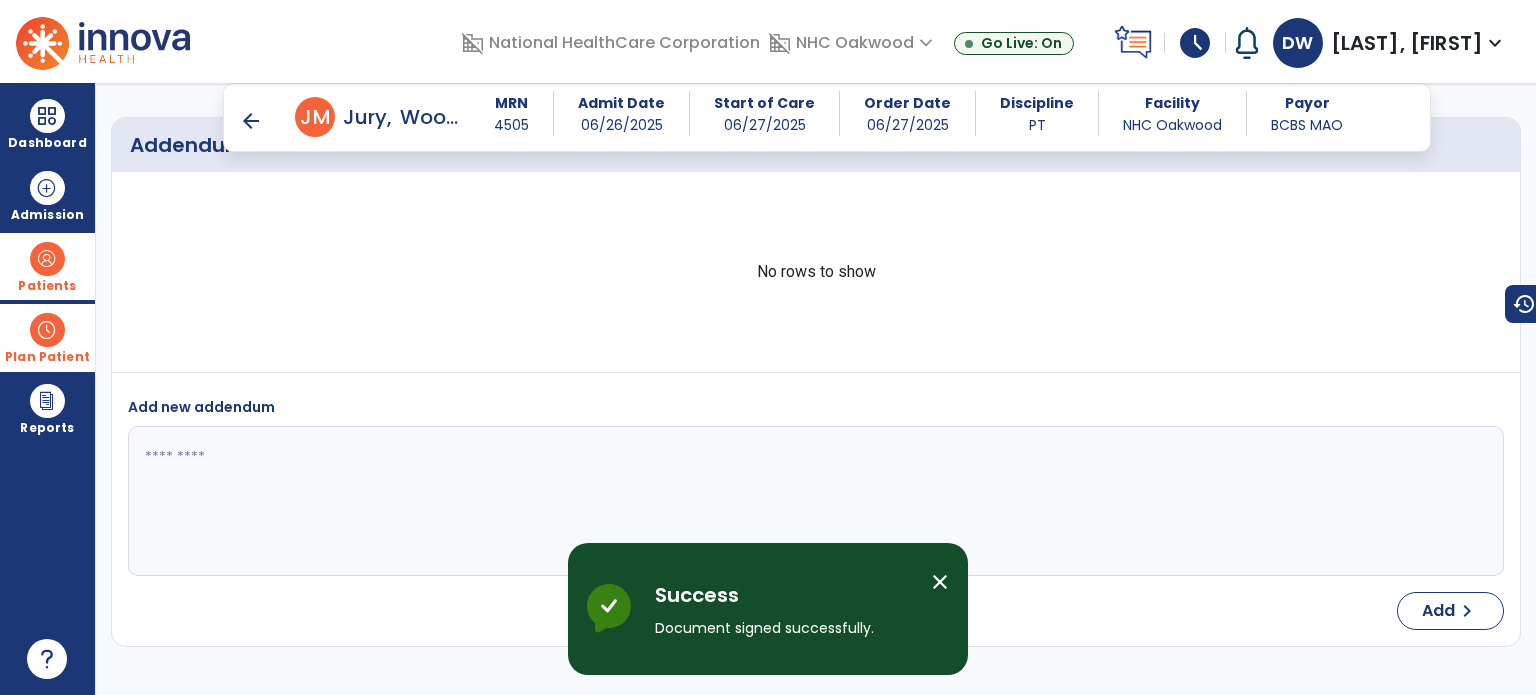 scroll, scrollTop: 4334, scrollLeft: 0, axis: vertical 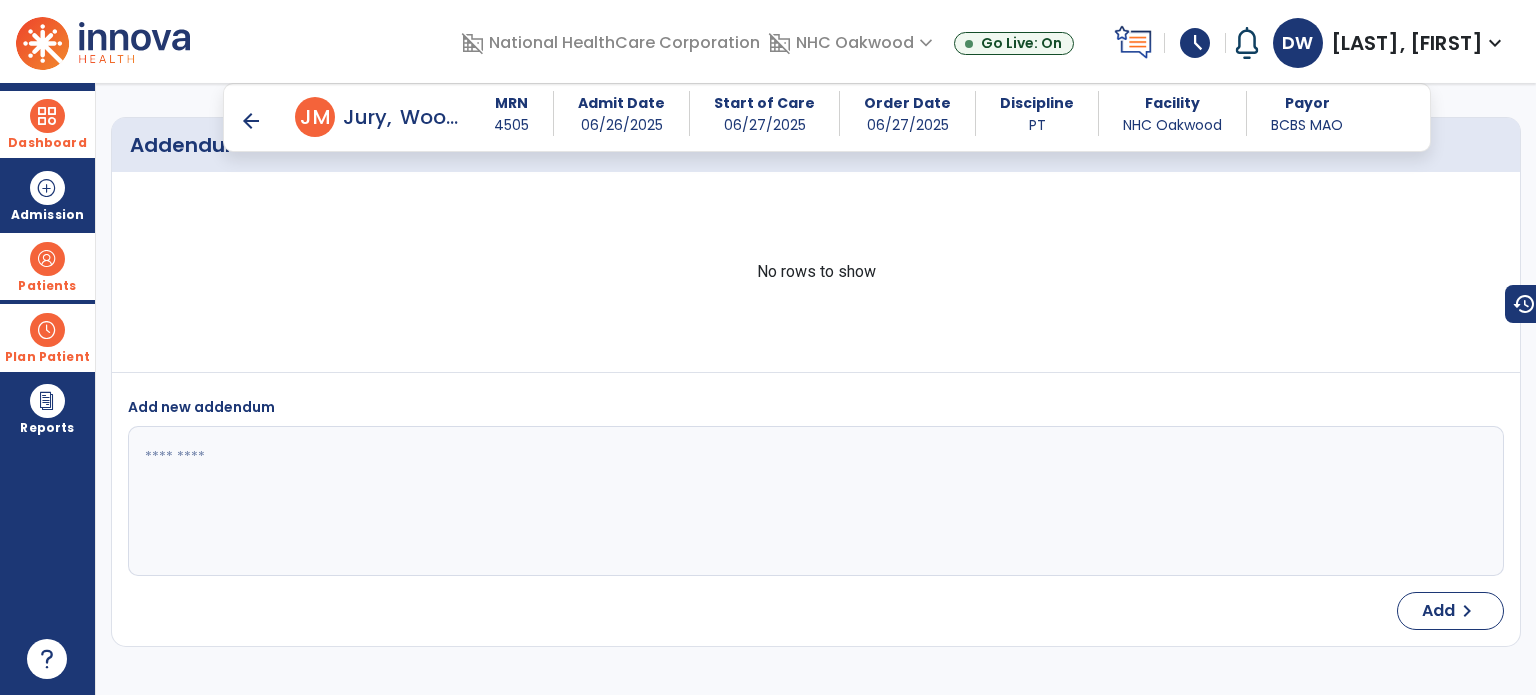 click on "Dashboard" at bounding box center [47, 124] 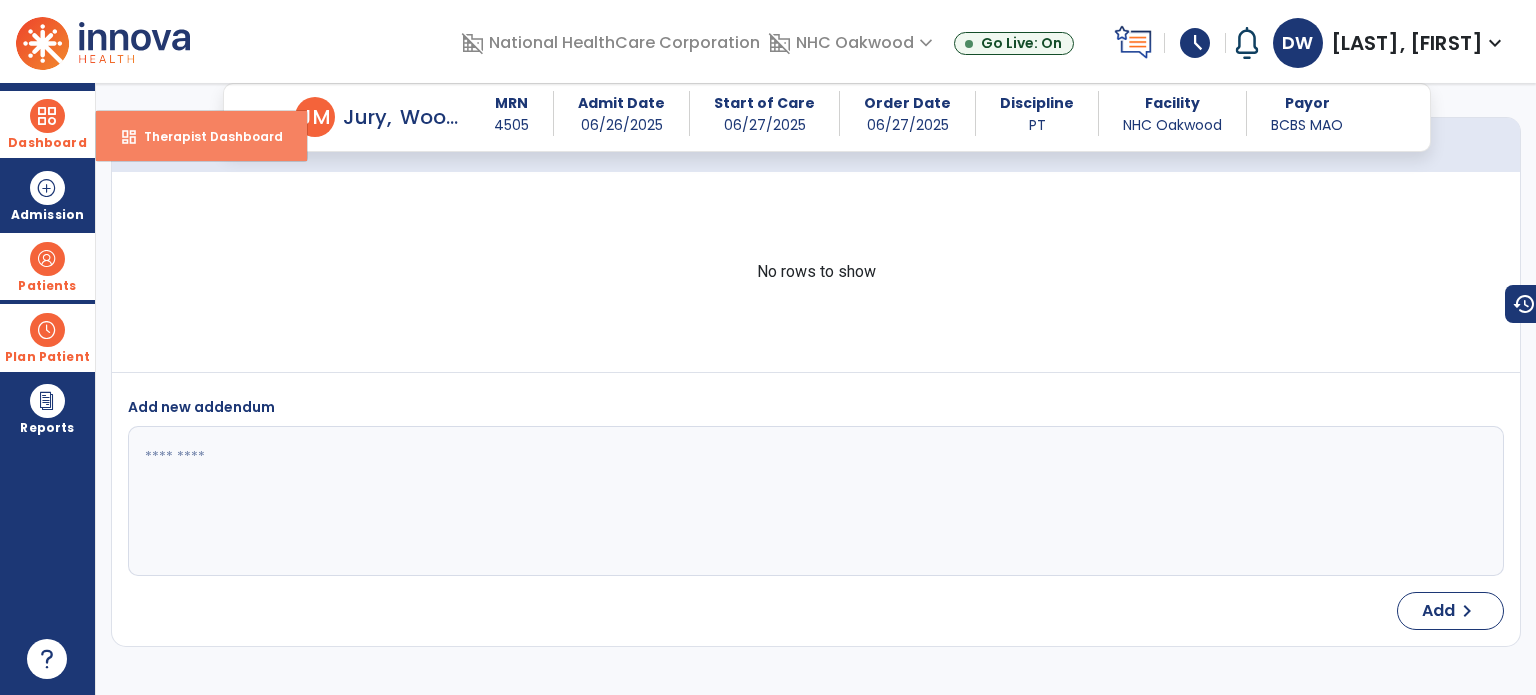click on "dashboard" at bounding box center (129, 137) 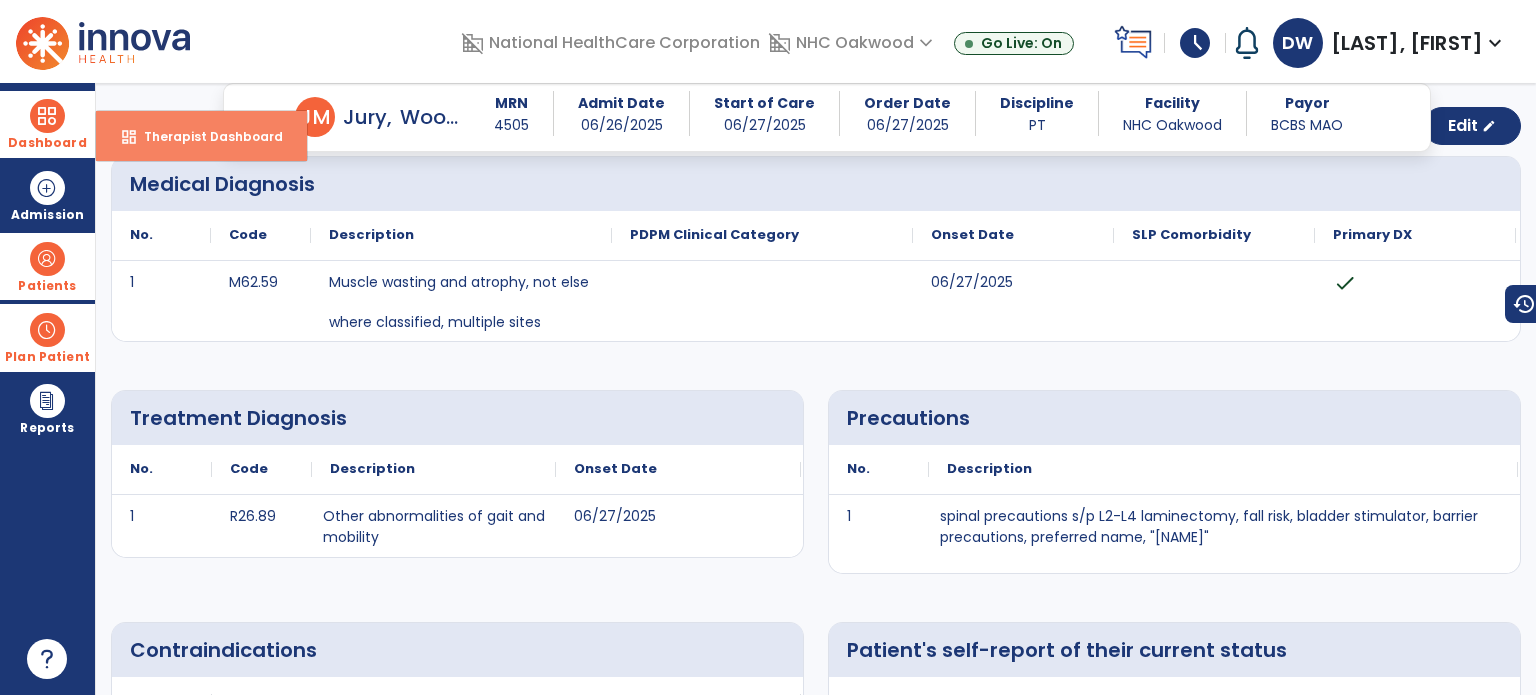 select on "****" 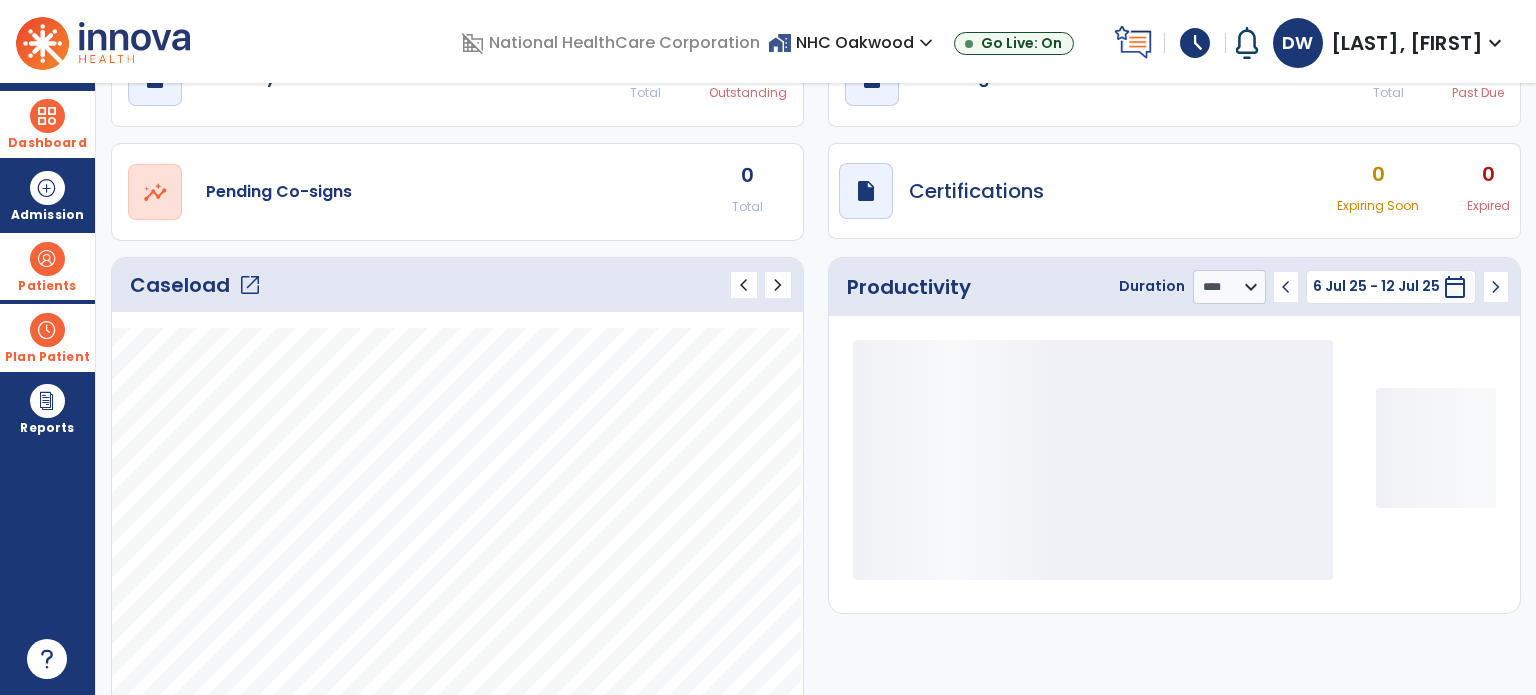 click on "open_in_new" 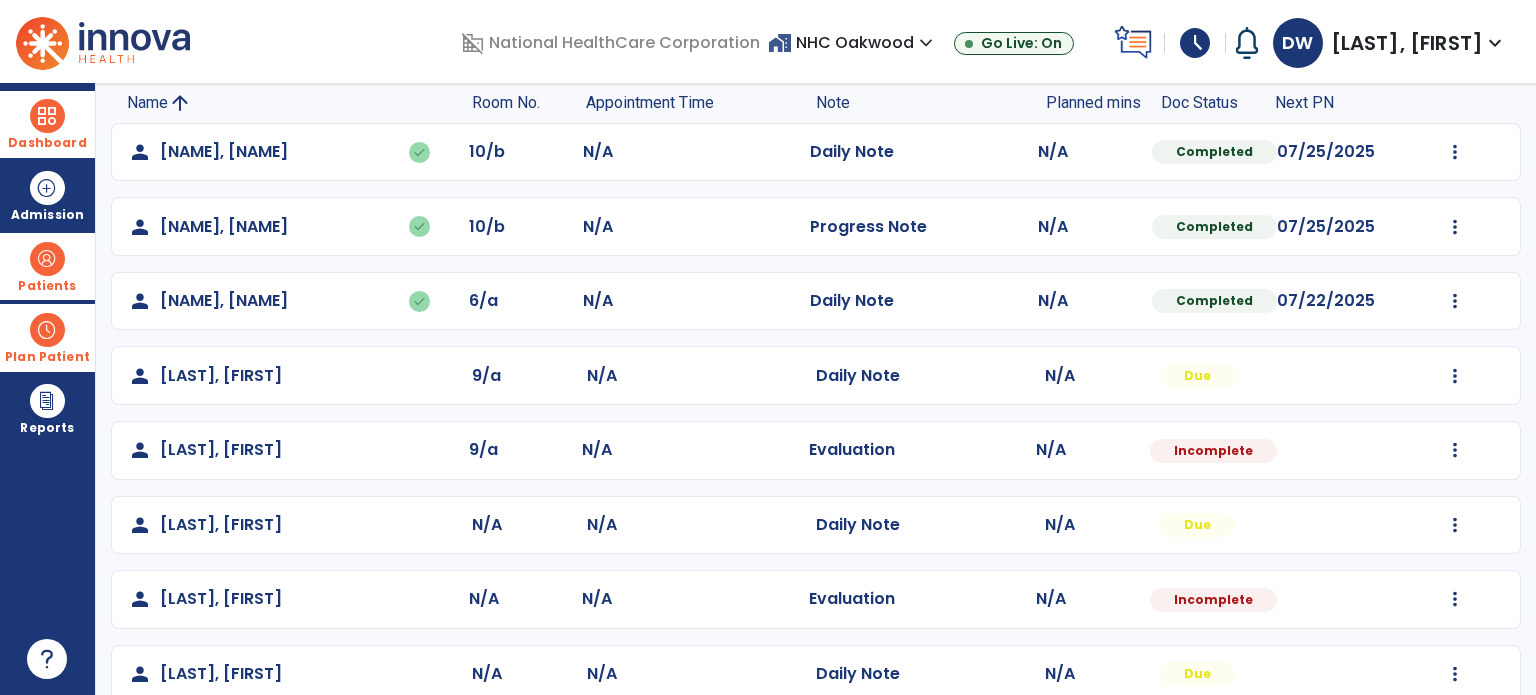 scroll, scrollTop: 0, scrollLeft: 0, axis: both 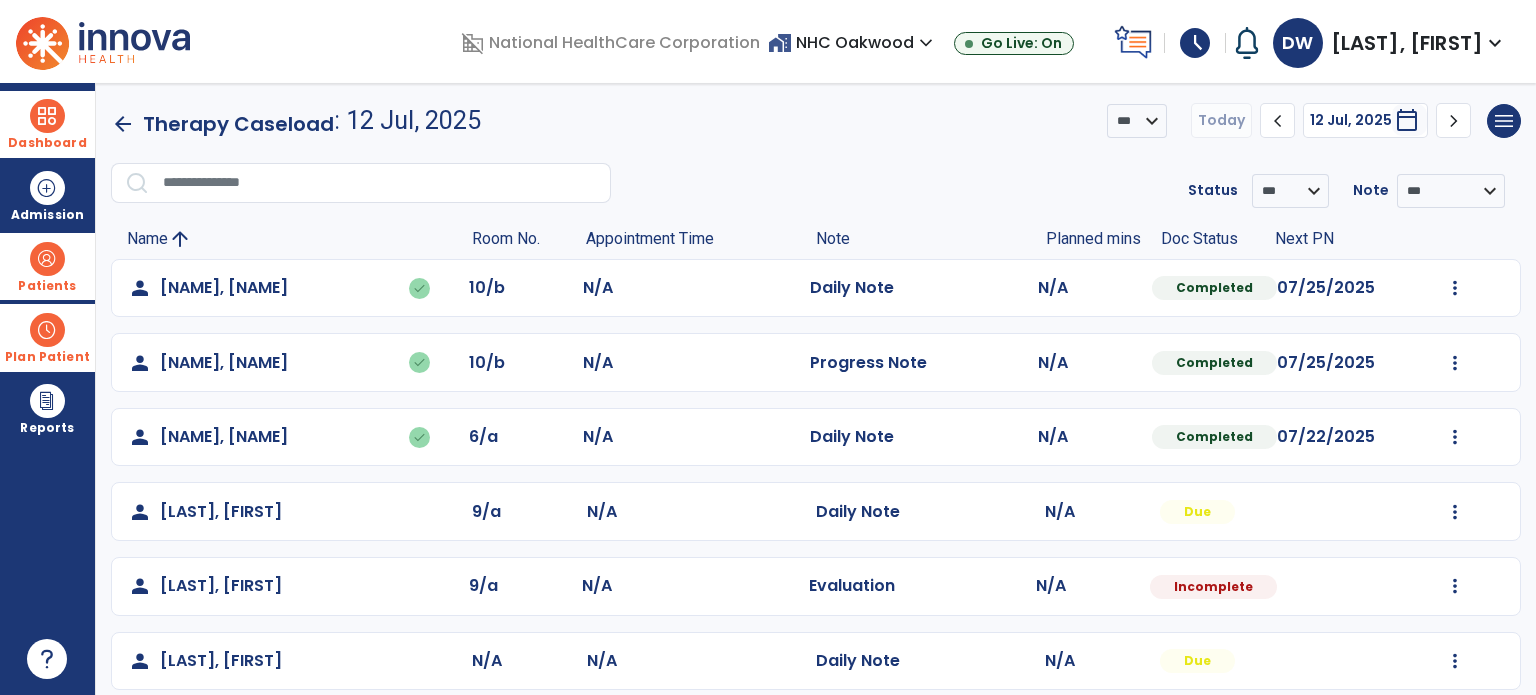 click on "schedule" at bounding box center [1195, 43] 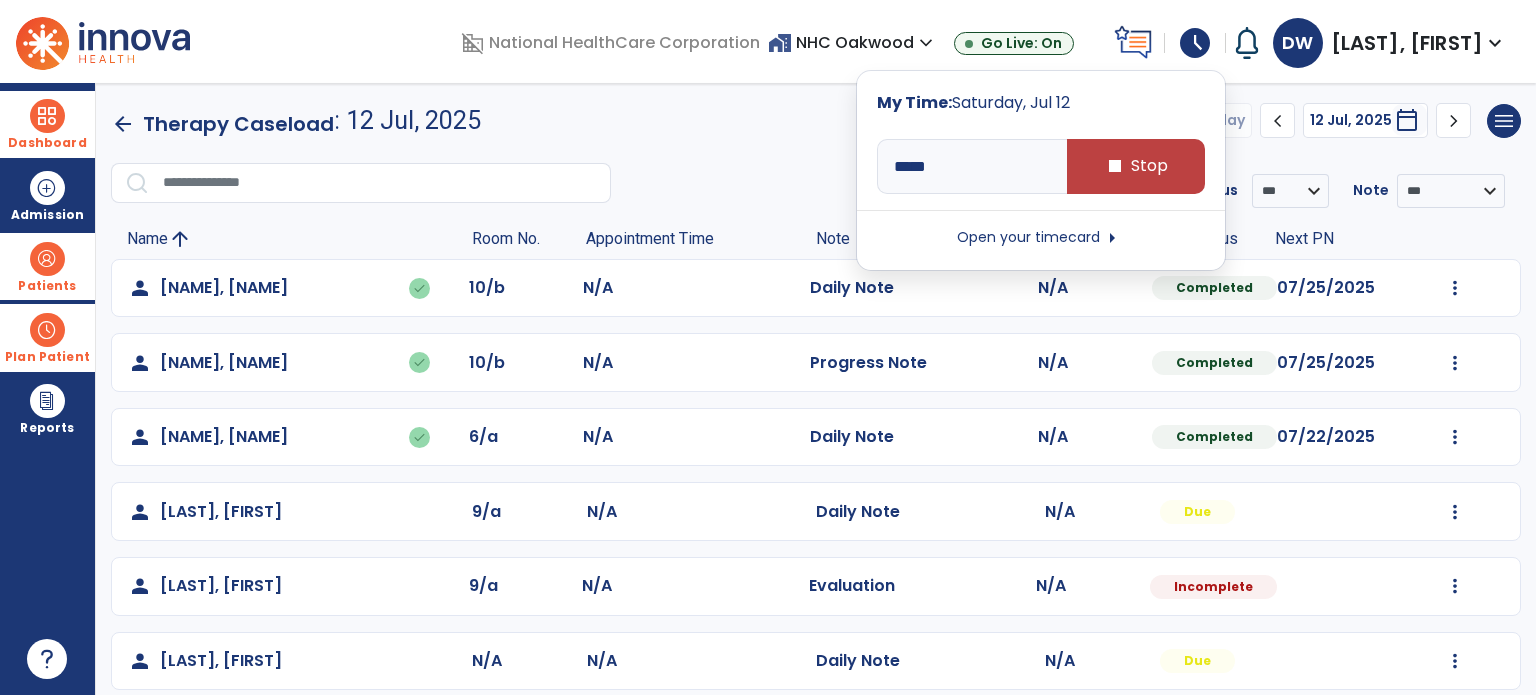 click on "schedule" at bounding box center (1195, 43) 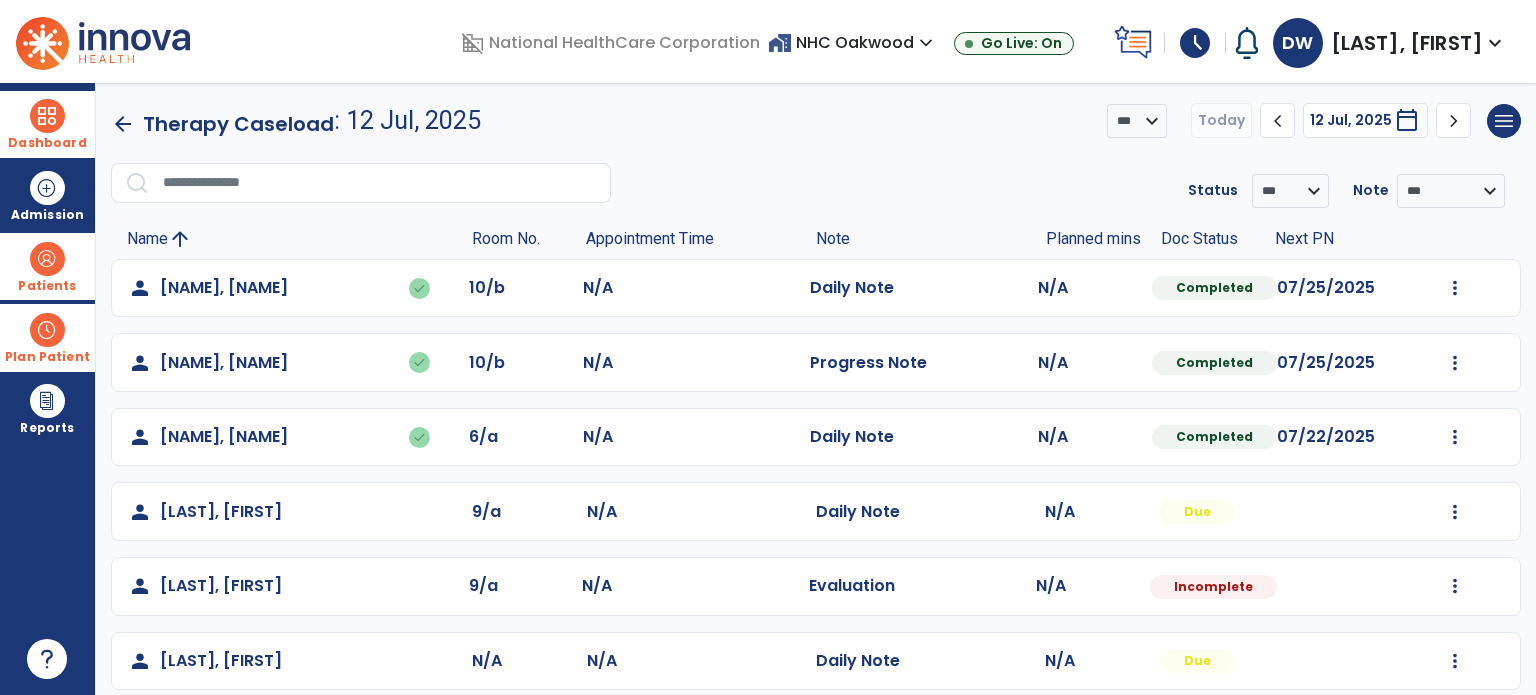 click on "**********" 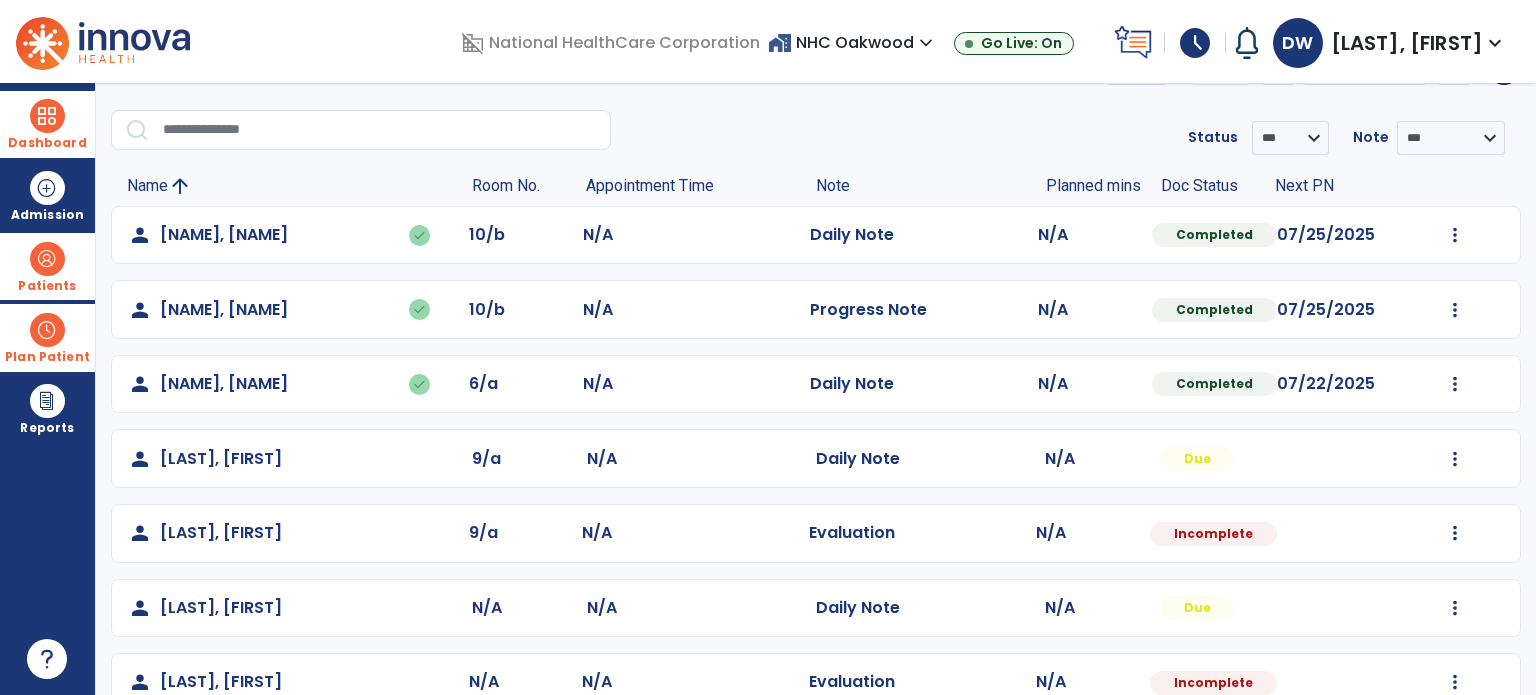 scroll, scrollTop: 0, scrollLeft: 0, axis: both 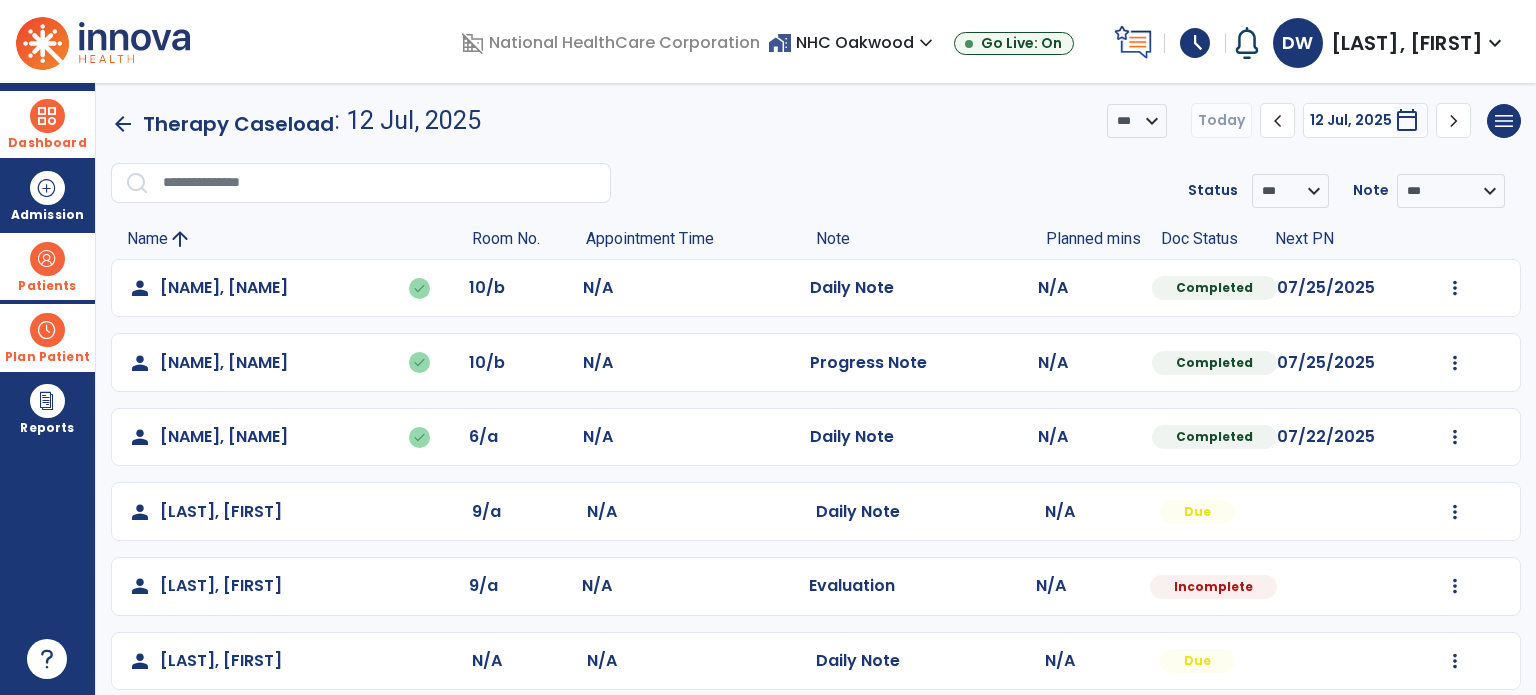 click on "Patients" at bounding box center [47, 266] 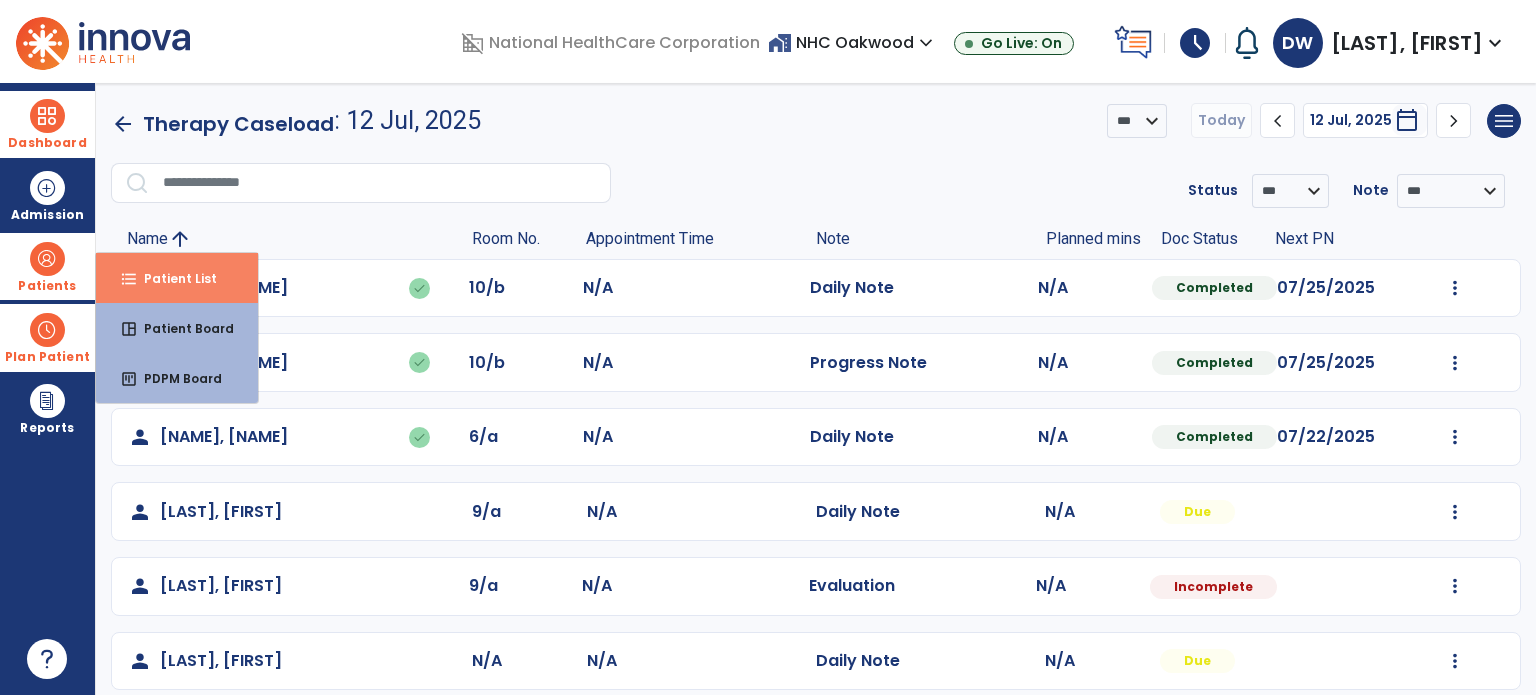 click on "format_list_bulleted  Patient List" at bounding box center [177, 278] 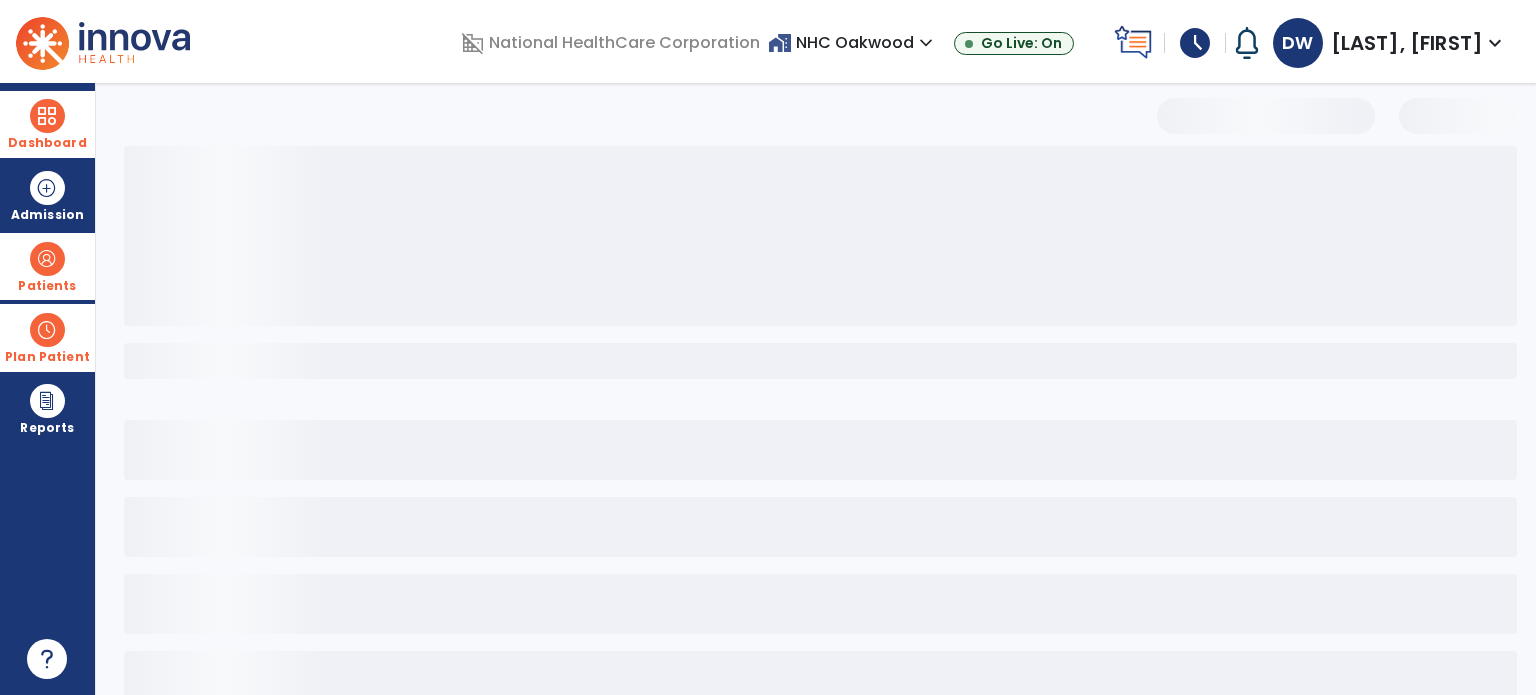 select on "***" 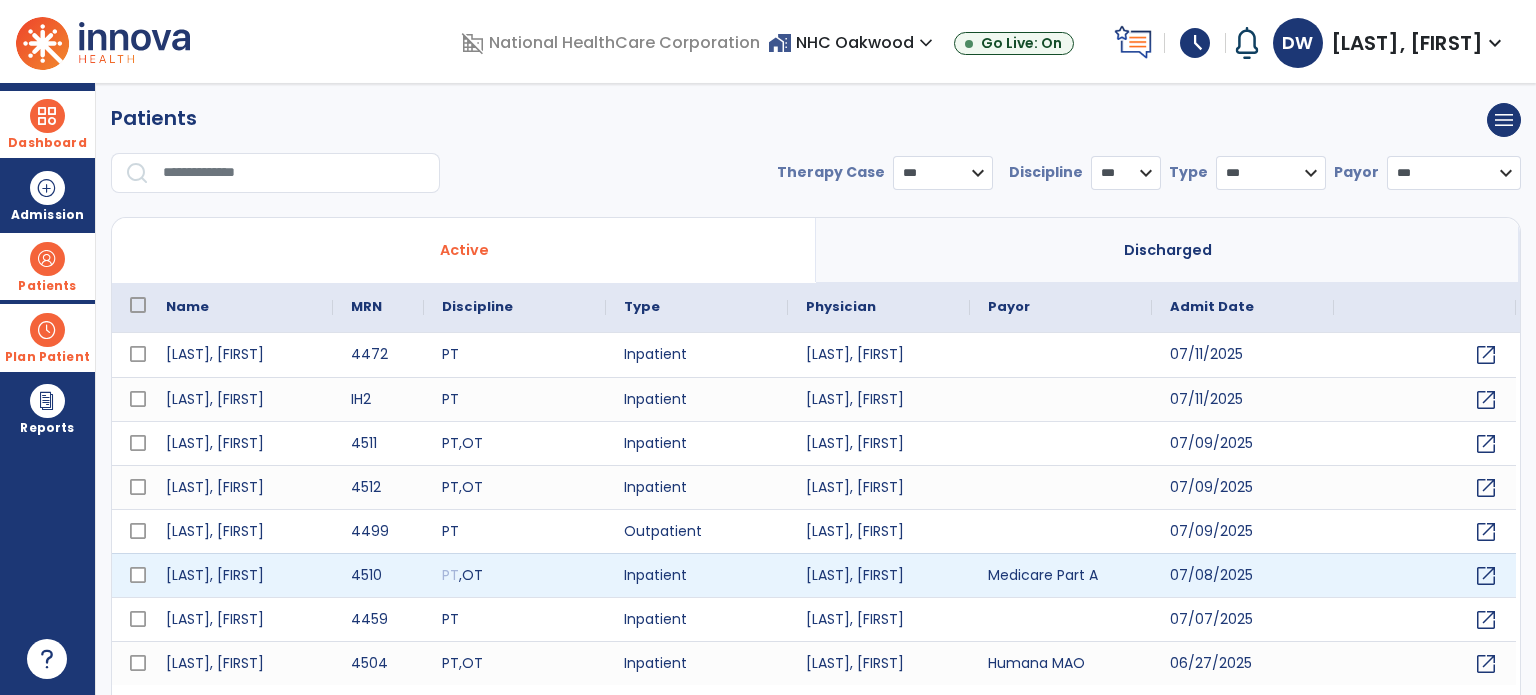 scroll, scrollTop: 46, scrollLeft: 0, axis: vertical 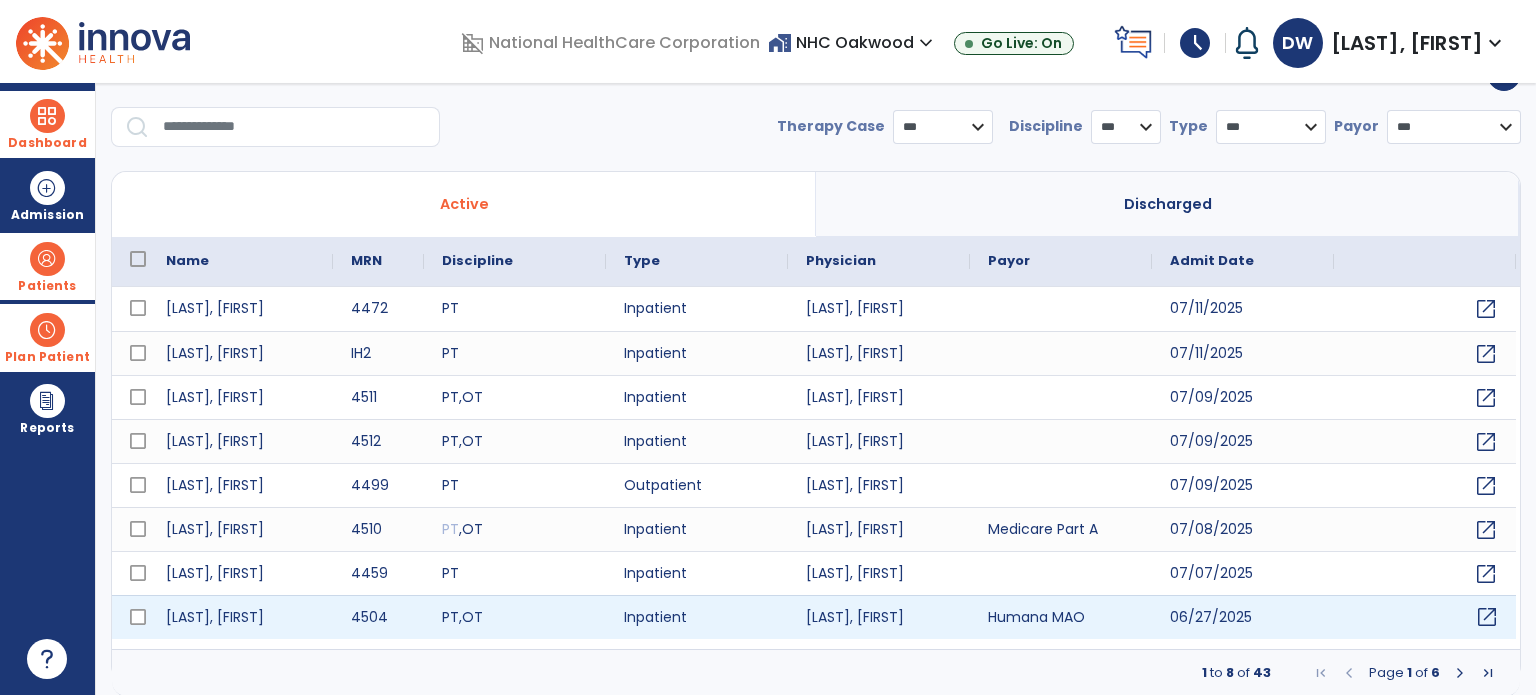 click on "open_in_new" at bounding box center [1487, 617] 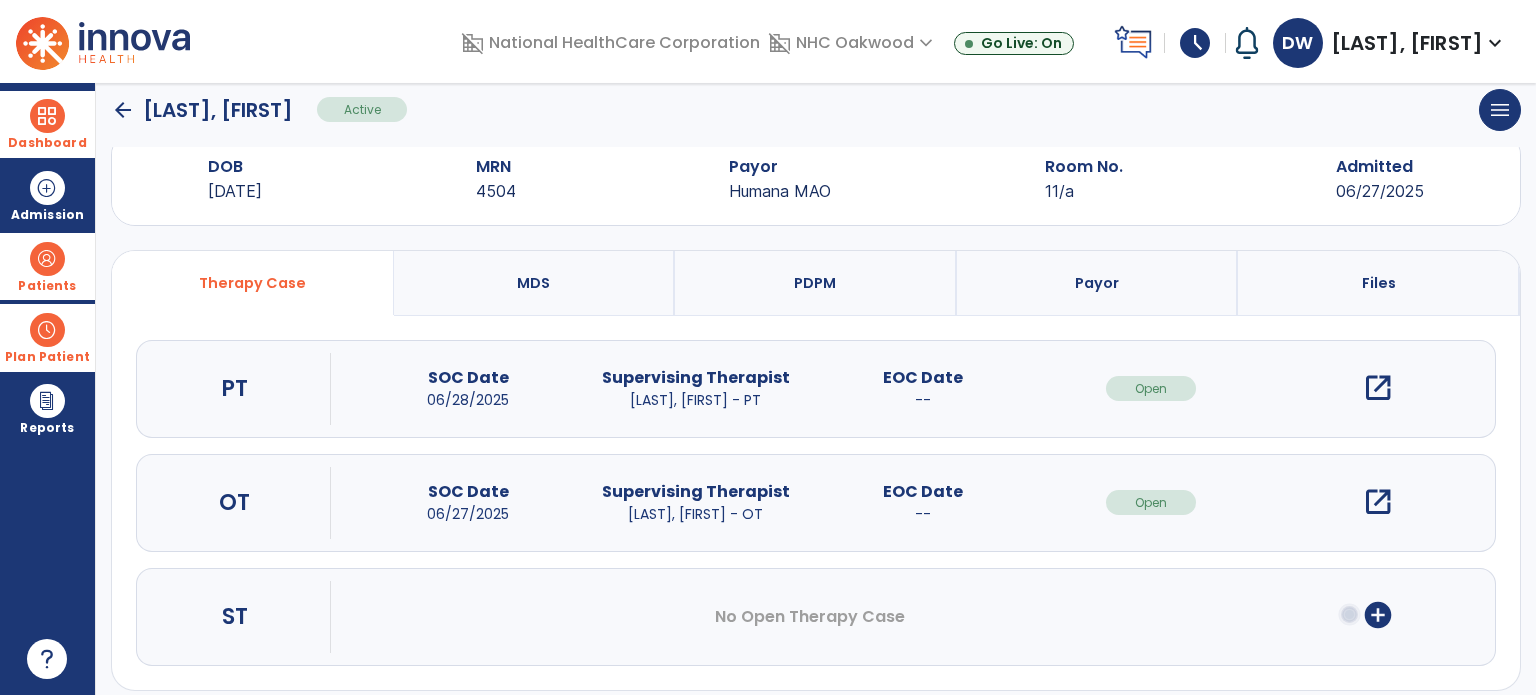 click on "open_in_new" at bounding box center [1378, 388] 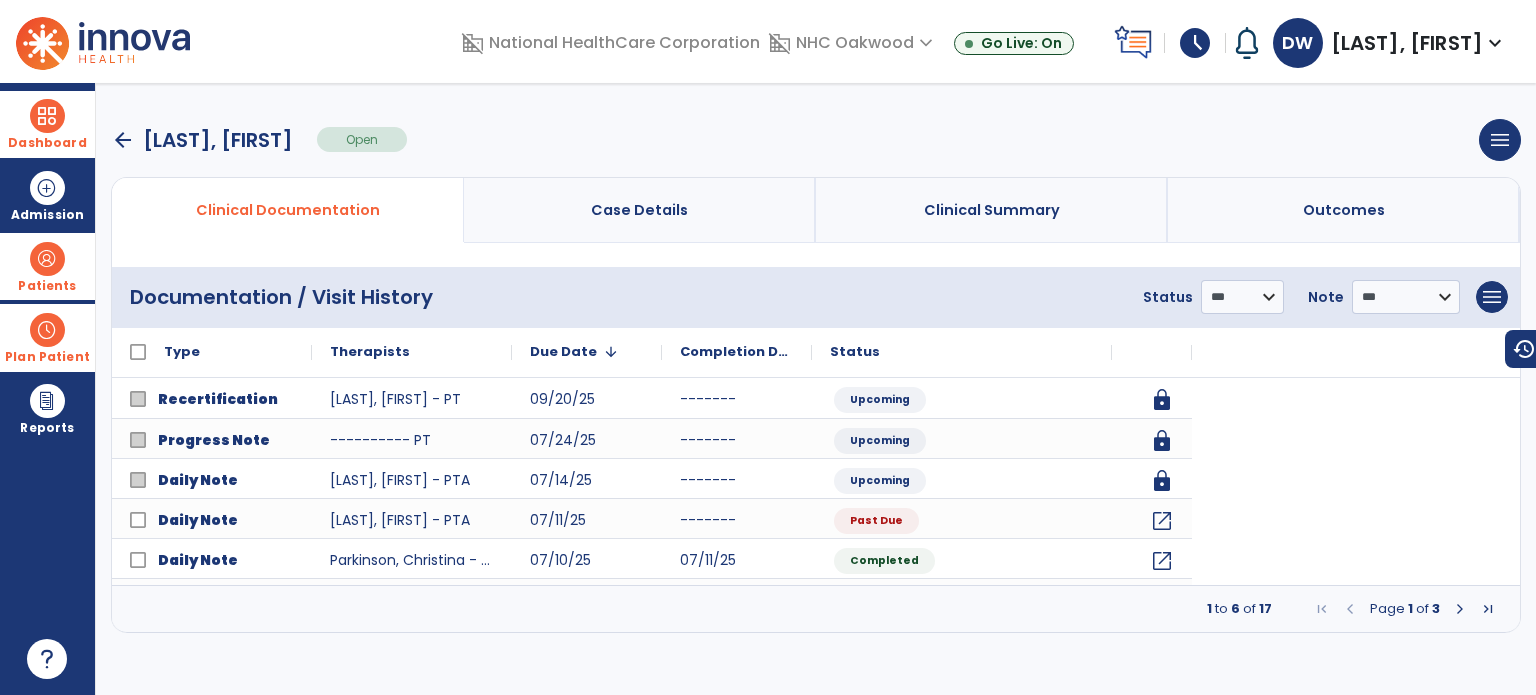 scroll, scrollTop: 0, scrollLeft: 0, axis: both 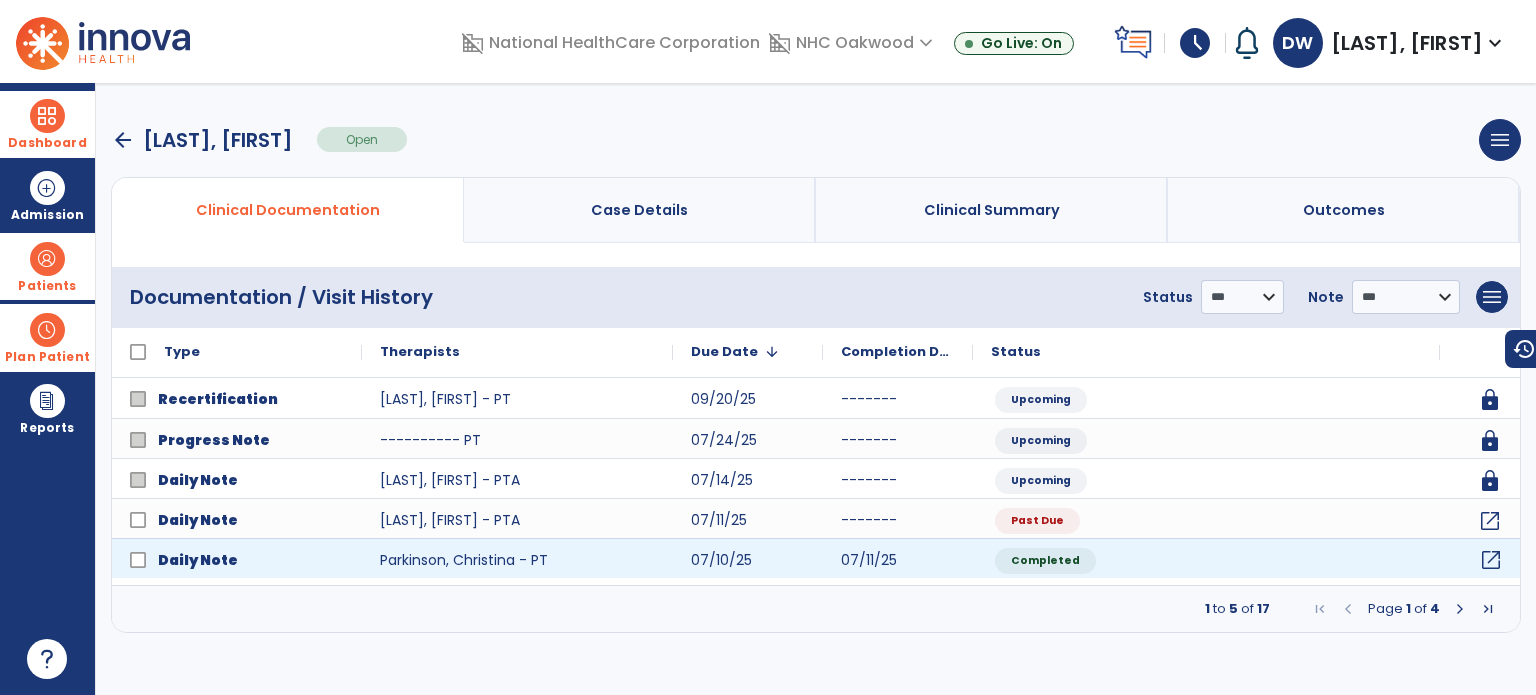 click on "open_in_new" 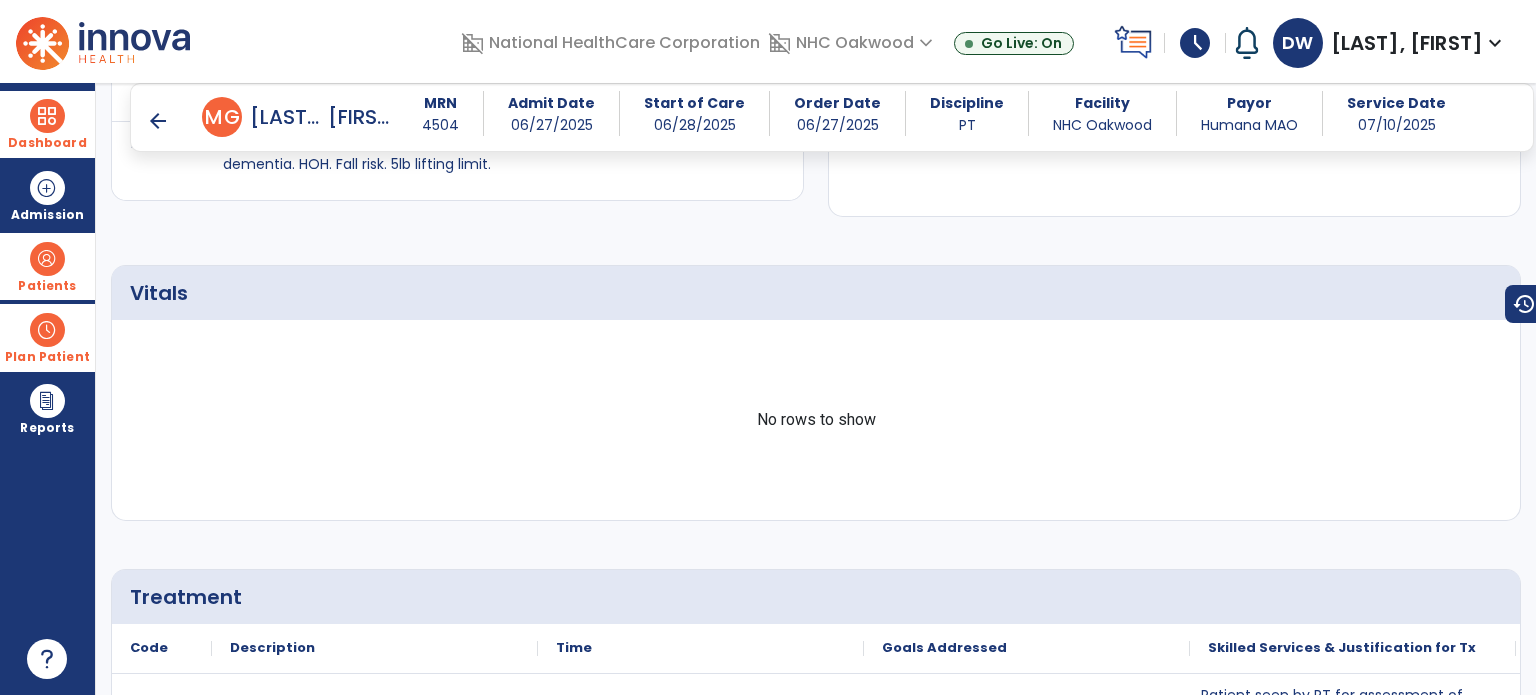 scroll, scrollTop: 1200, scrollLeft: 0, axis: vertical 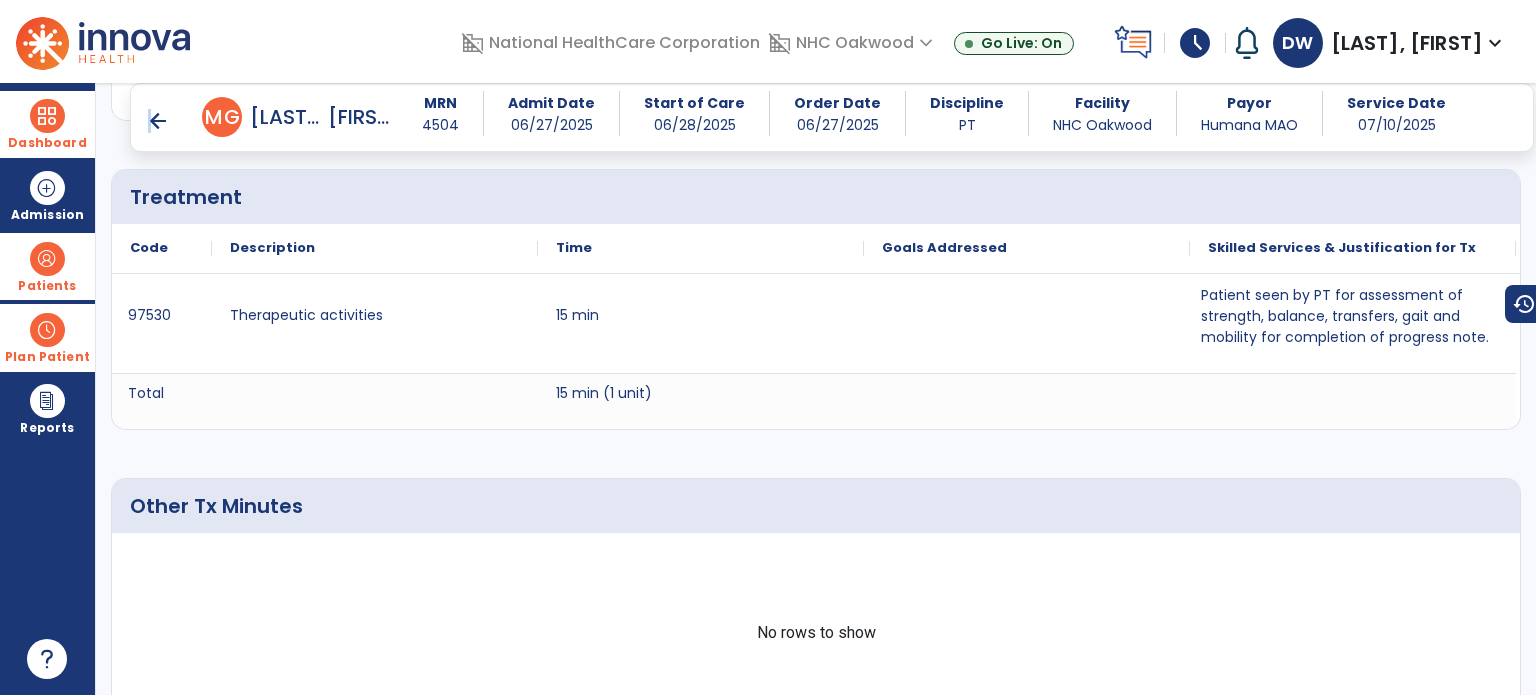 click on "arrow_back" at bounding box center [158, 121] 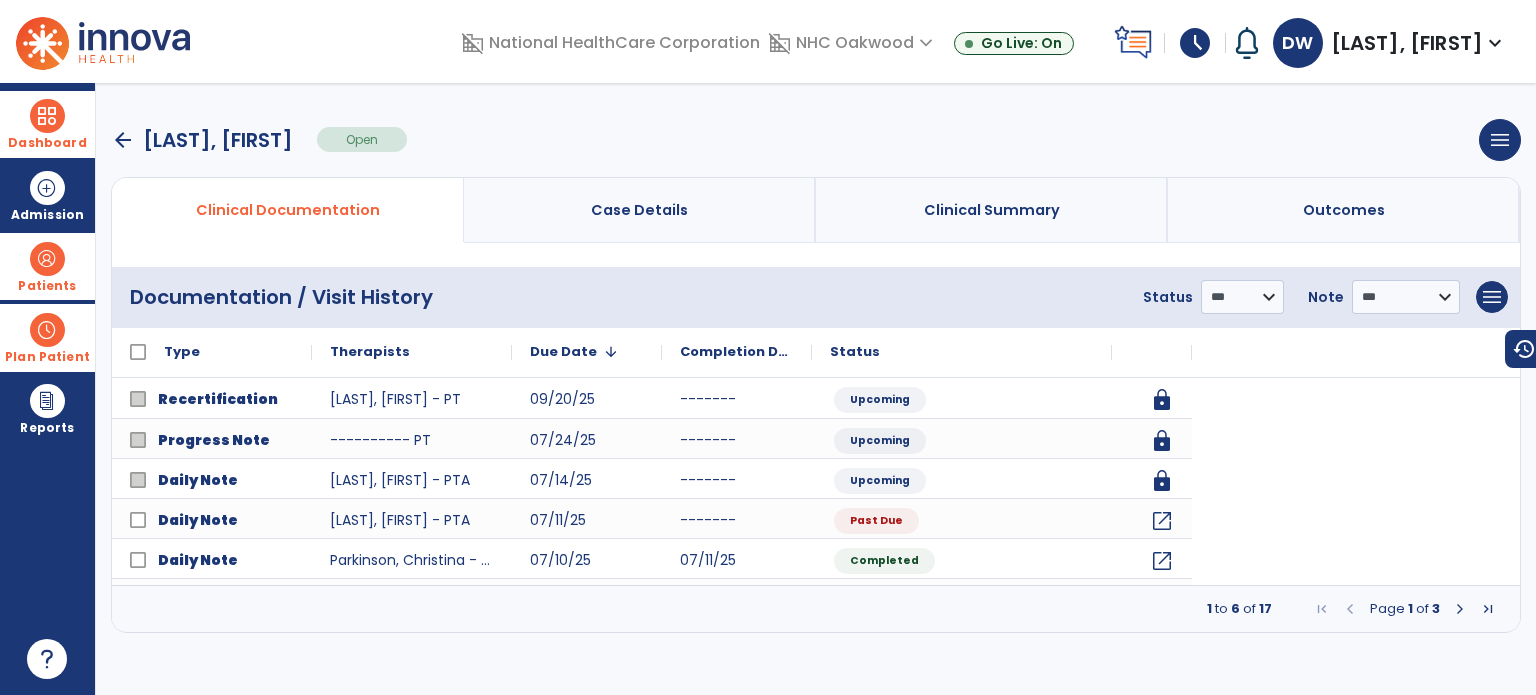 scroll, scrollTop: 0, scrollLeft: 0, axis: both 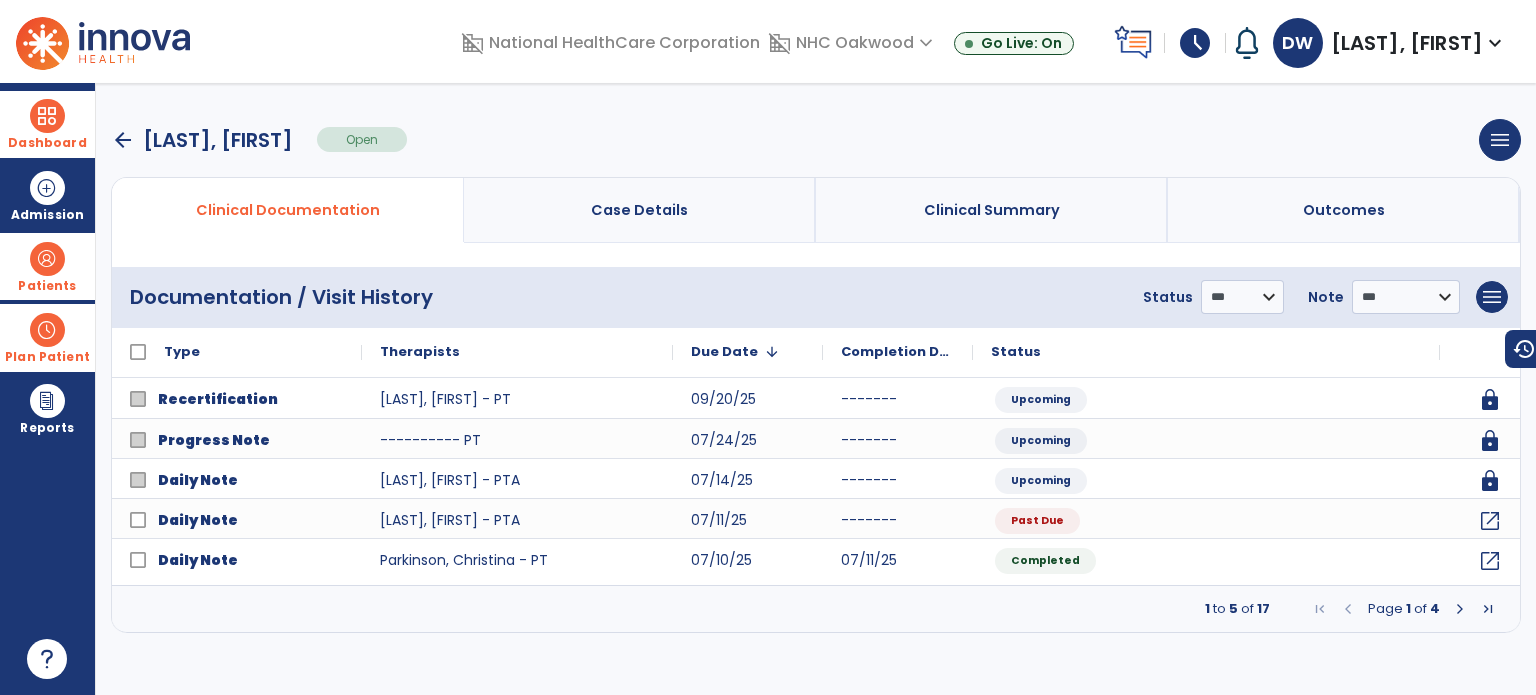 click at bounding box center (1460, 609) 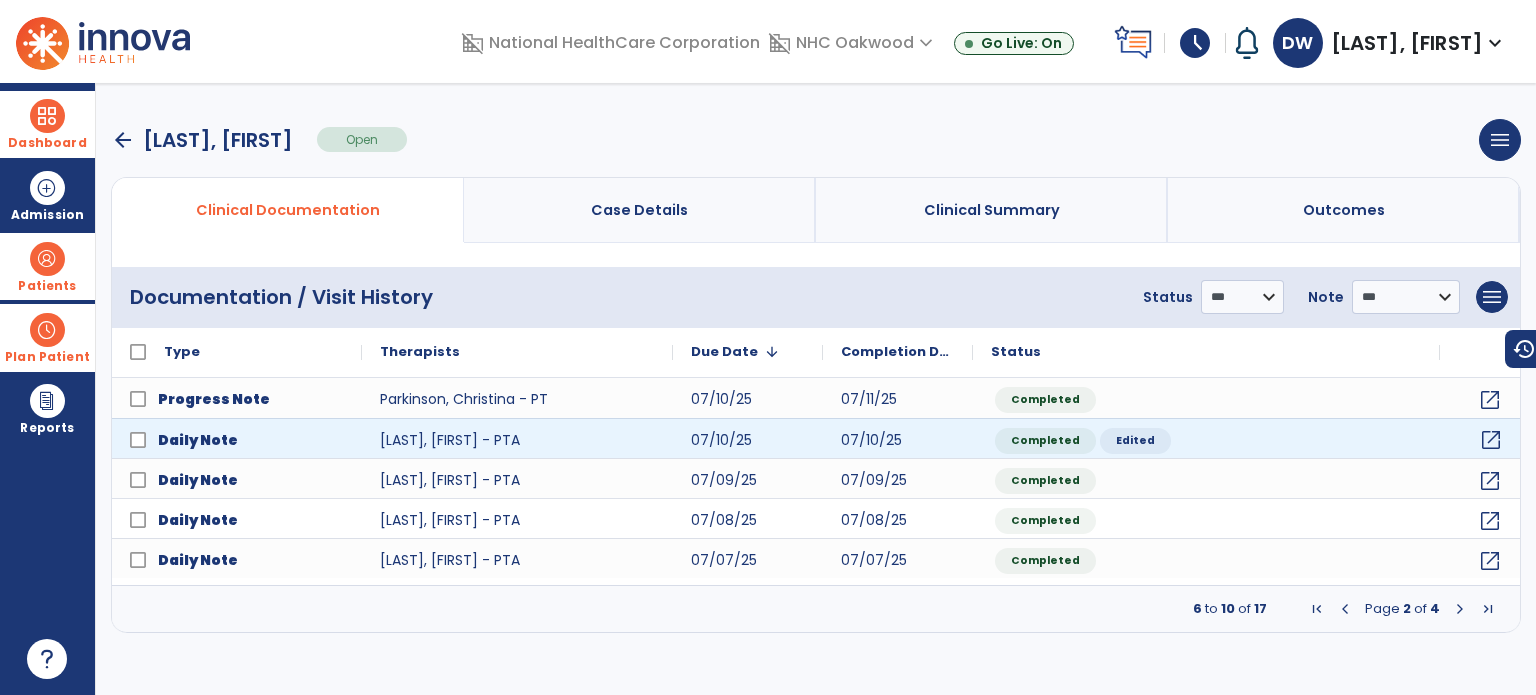 click on "open_in_new" 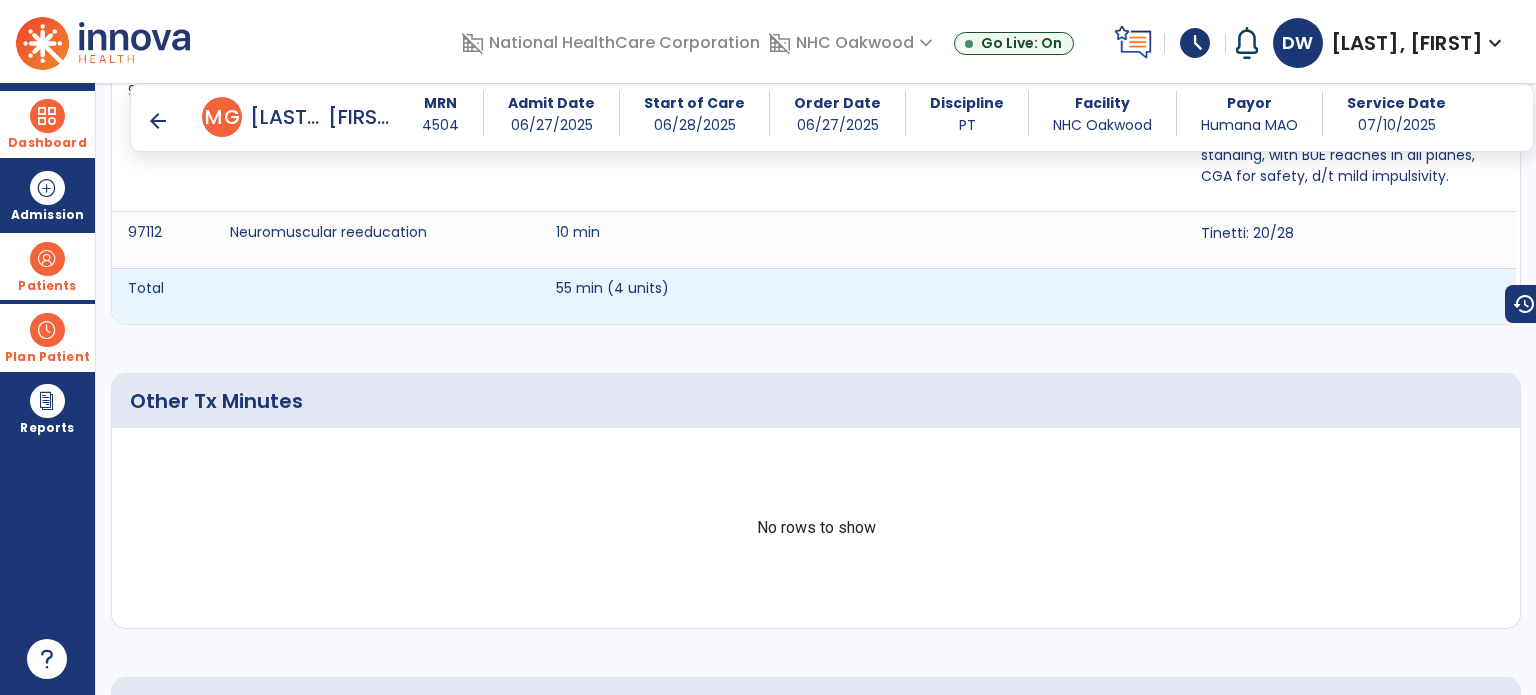 scroll, scrollTop: 1700, scrollLeft: 0, axis: vertical 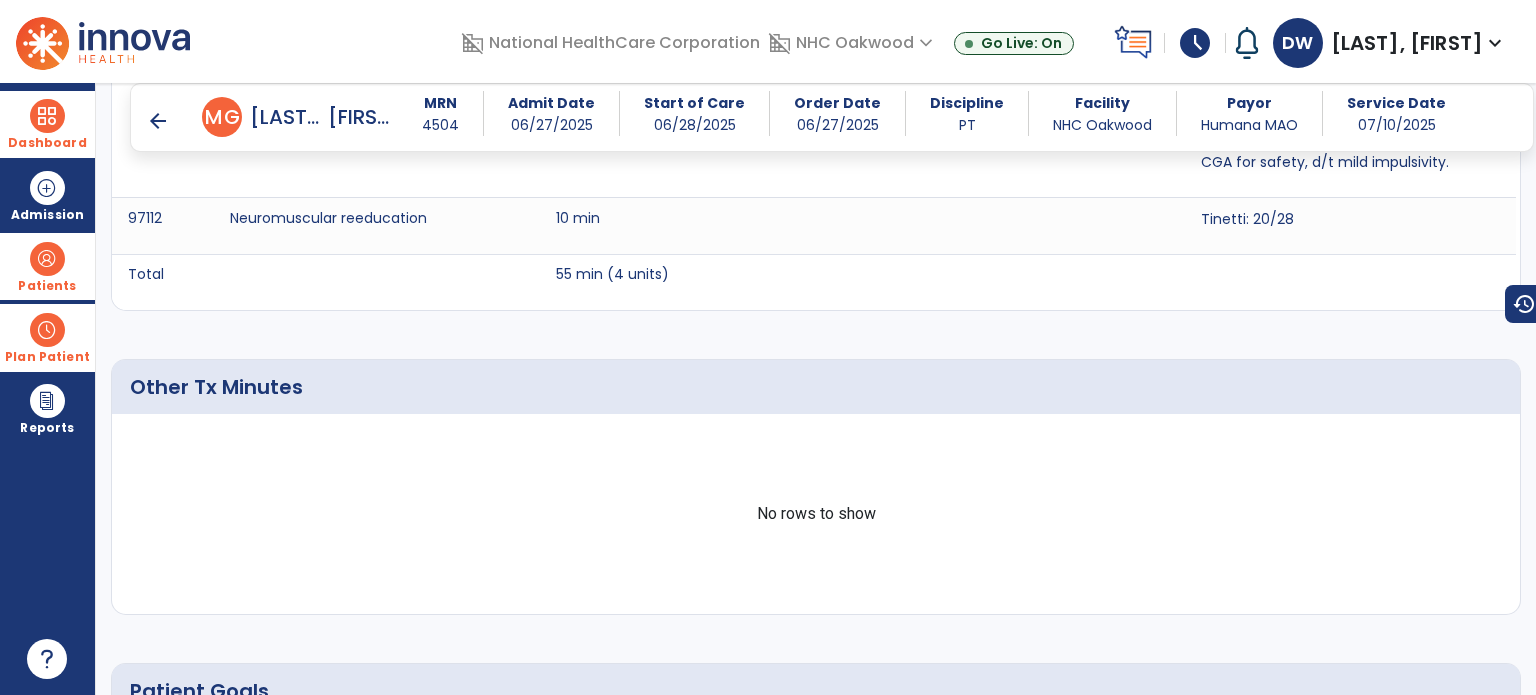 click on "arrow_back" at bounding box center [158, 121] 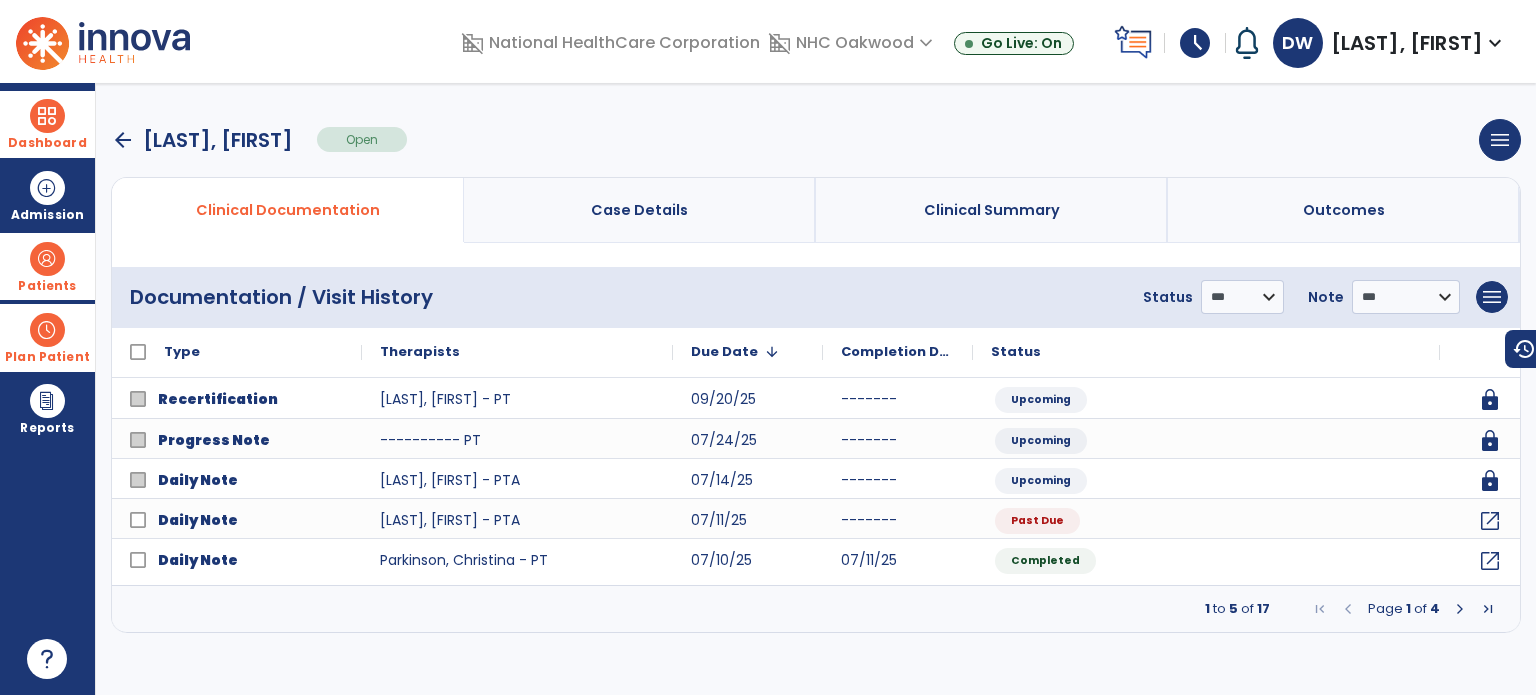 click on "1
to
5
of
17
Page
1
of
4" at bounding box center [816, 609] 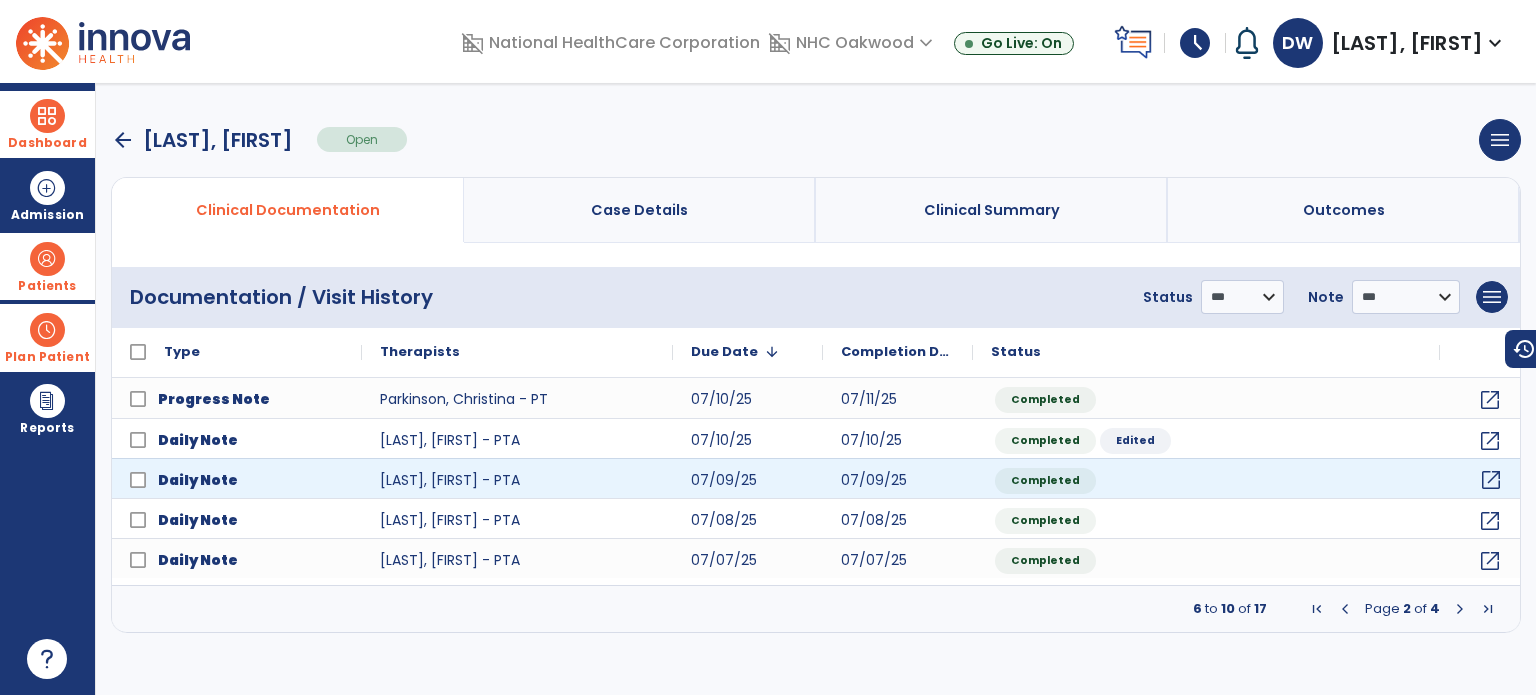 click on "open_in_new" 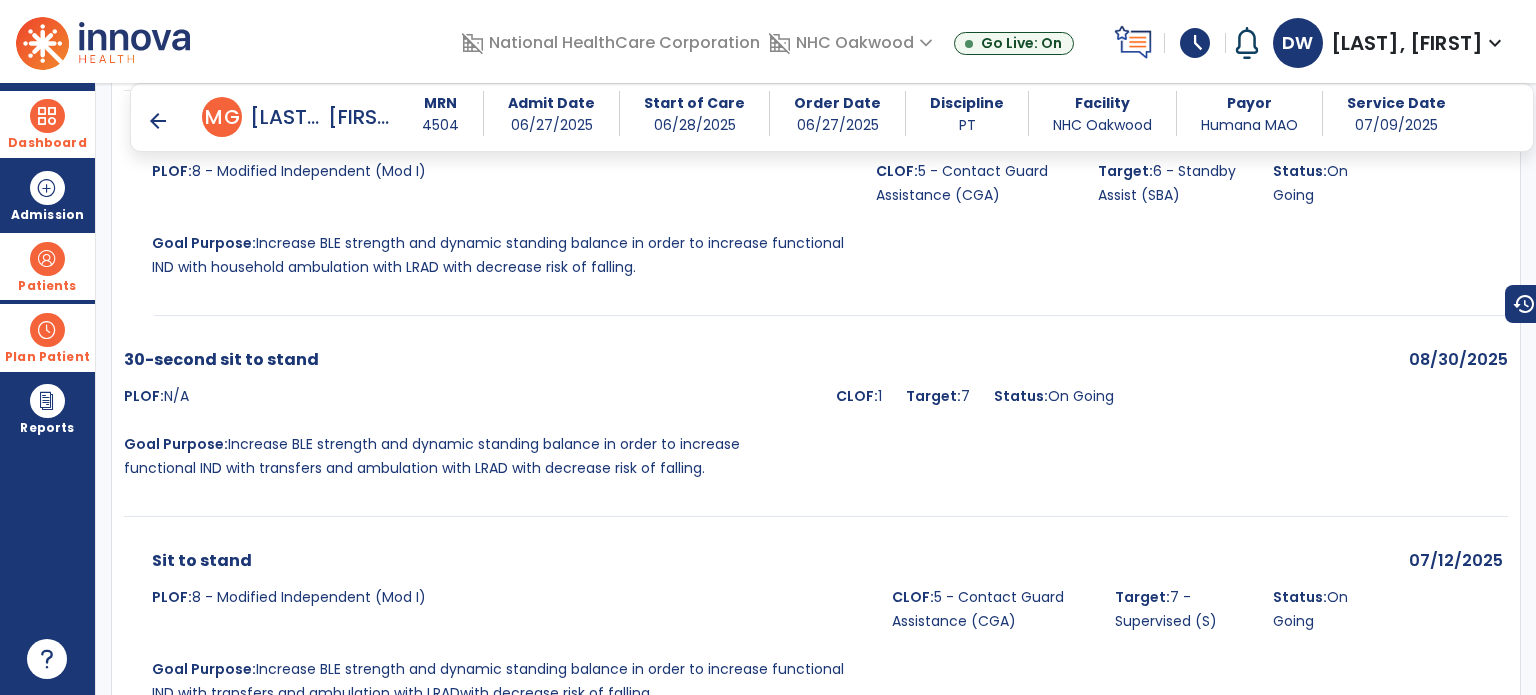 scroll, scrollTop: 2900, scrollLeft: 0, axis: vertical 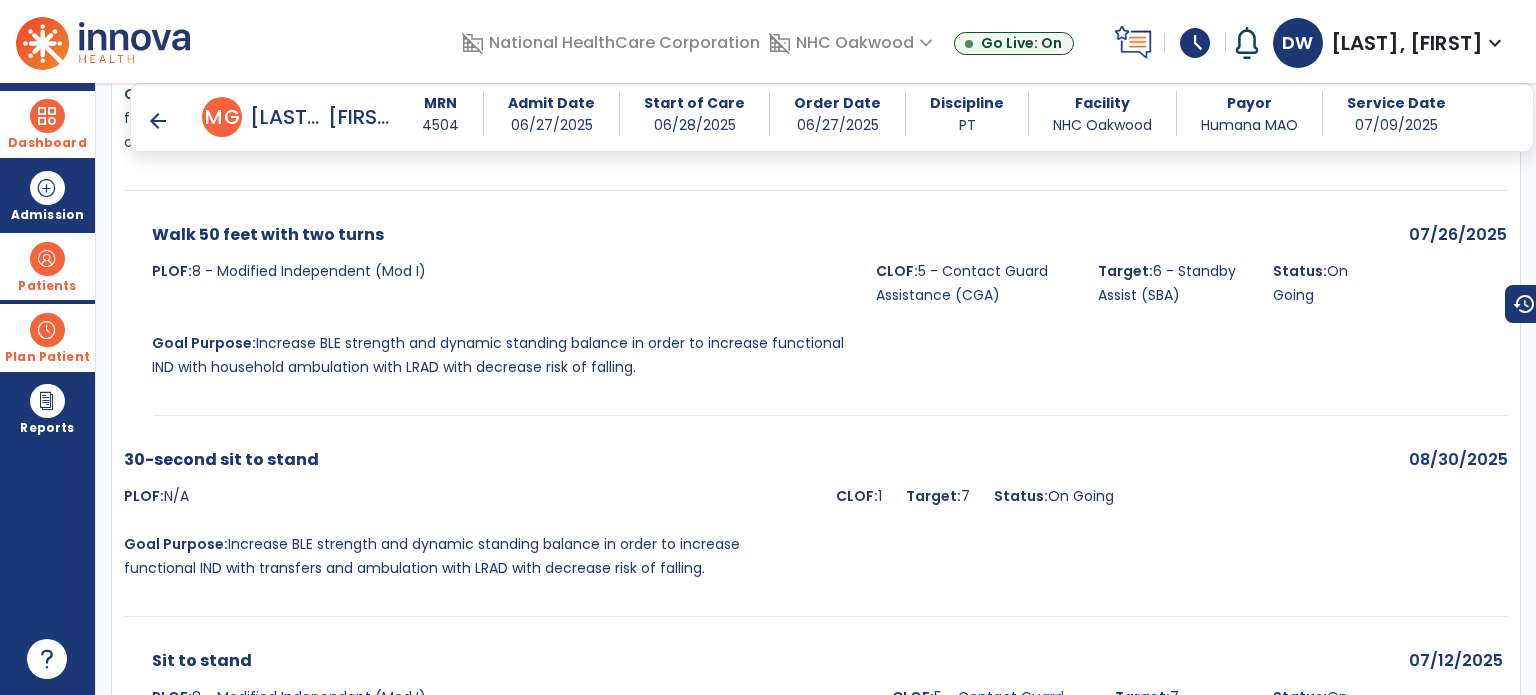 click on "arrow_back" at bounding box center [158, 121] 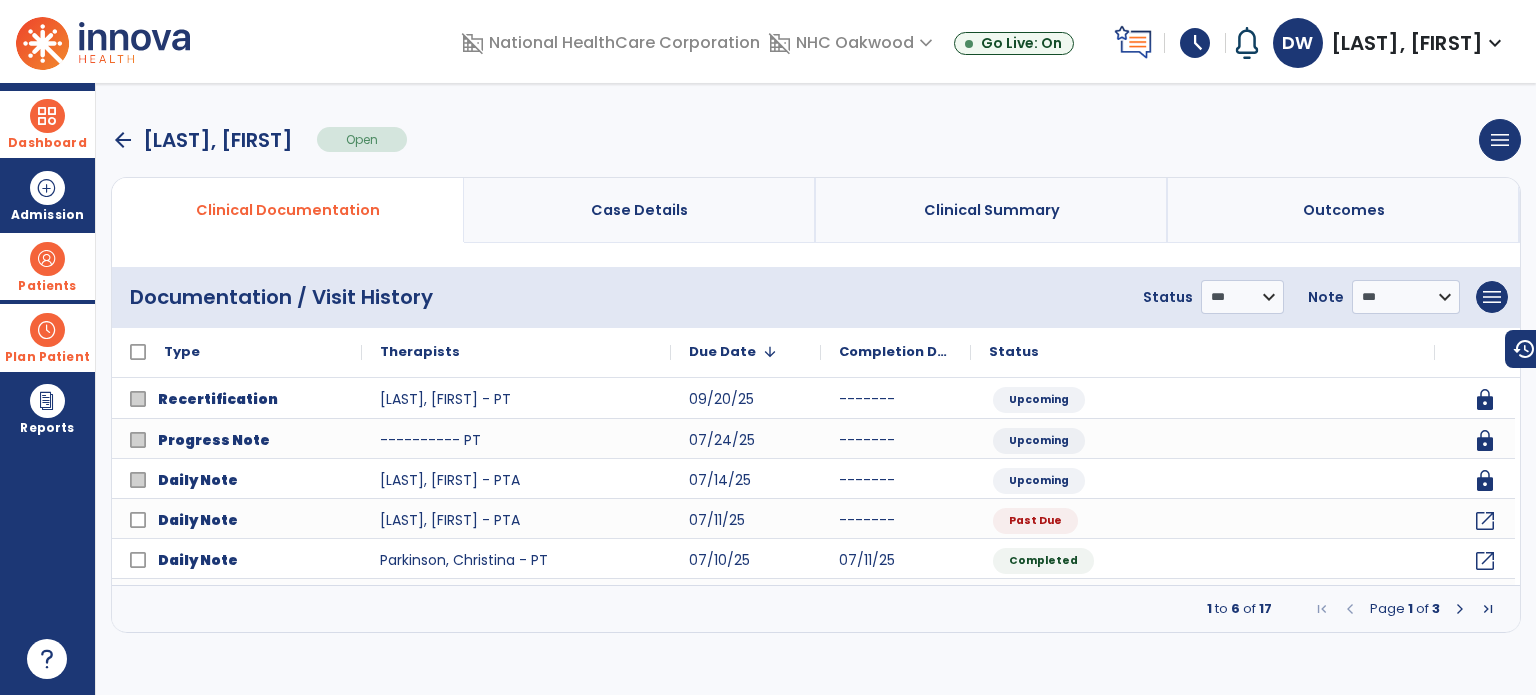 scroll, scrollTop: 0, scrollLeft: 0, axis: both 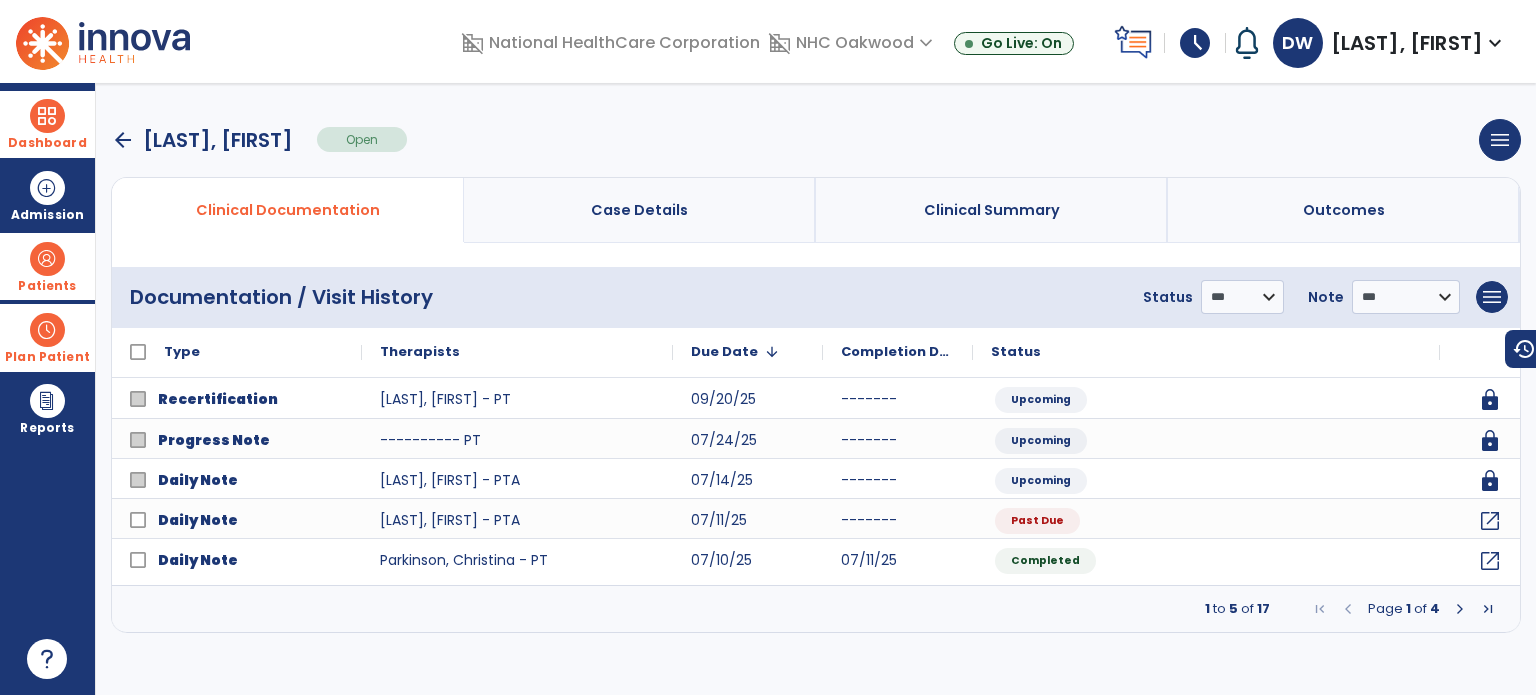 click at bounding box center [1460, 609] 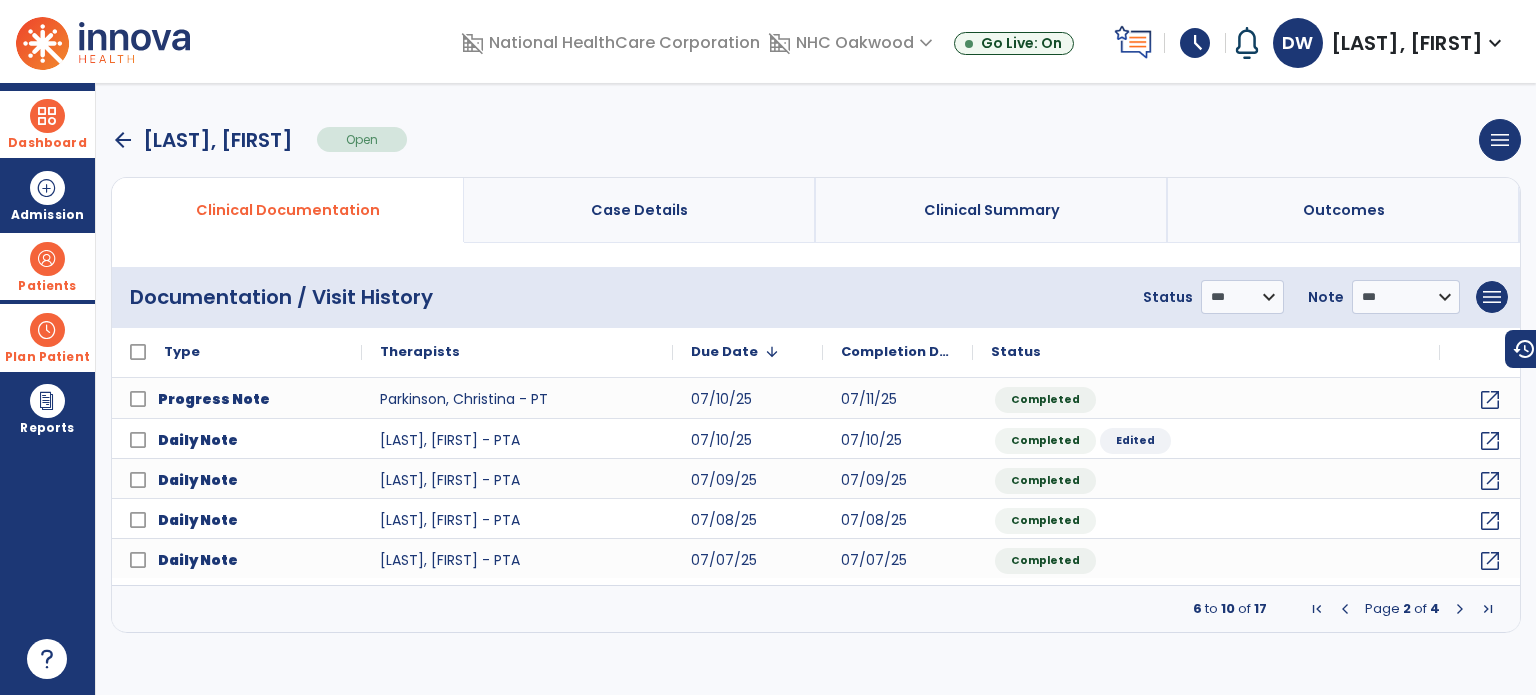 click on "arrow_back" at bounding box center (123, 140) 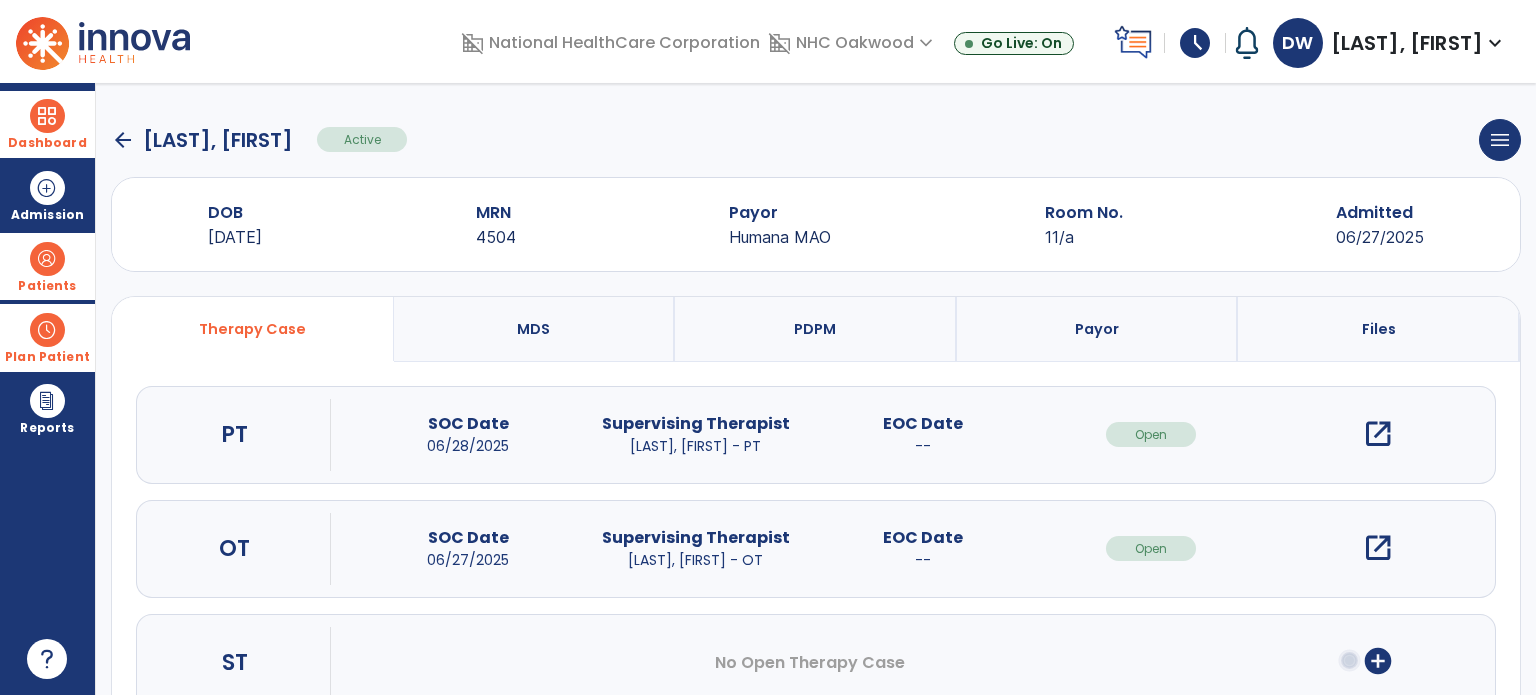 click on "open_in_new" at bounding box center (1378, 434) 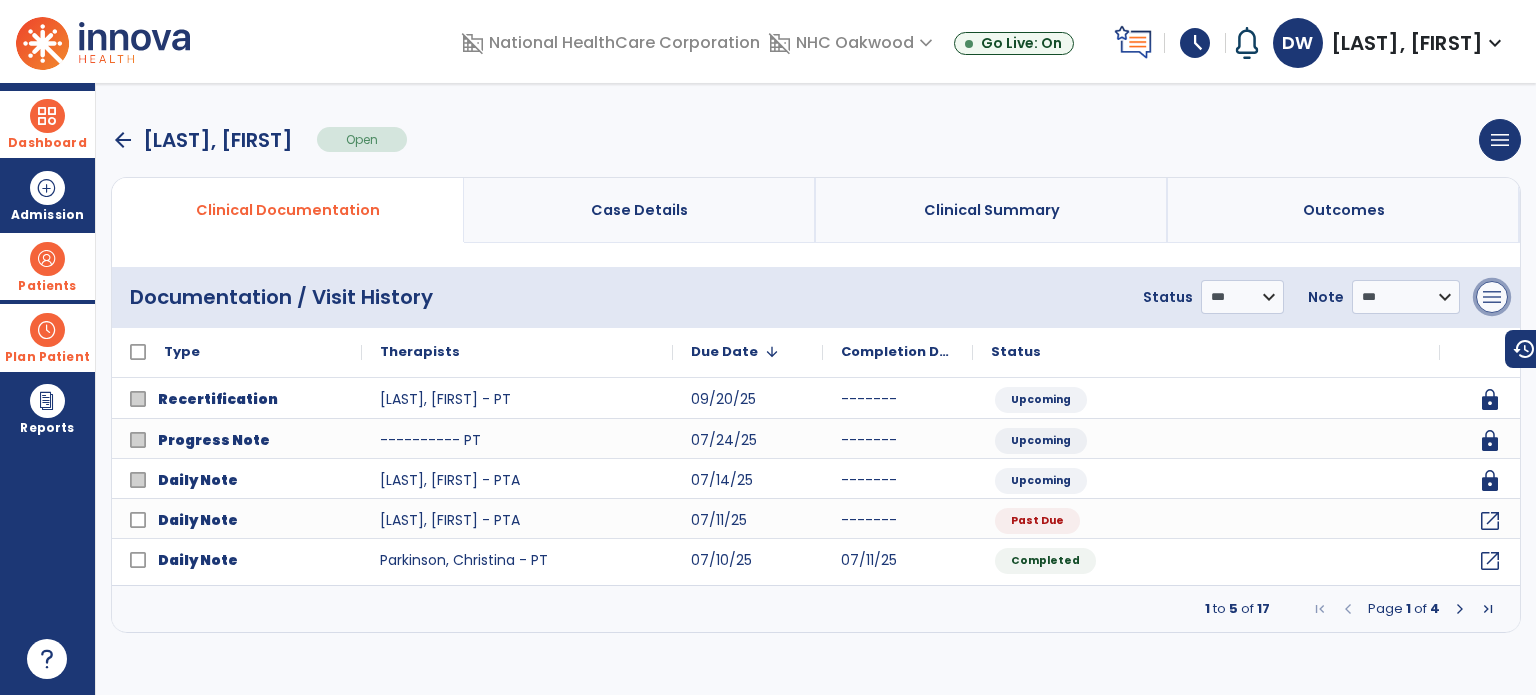 click on "menu" at bounding box center (1492, 297) 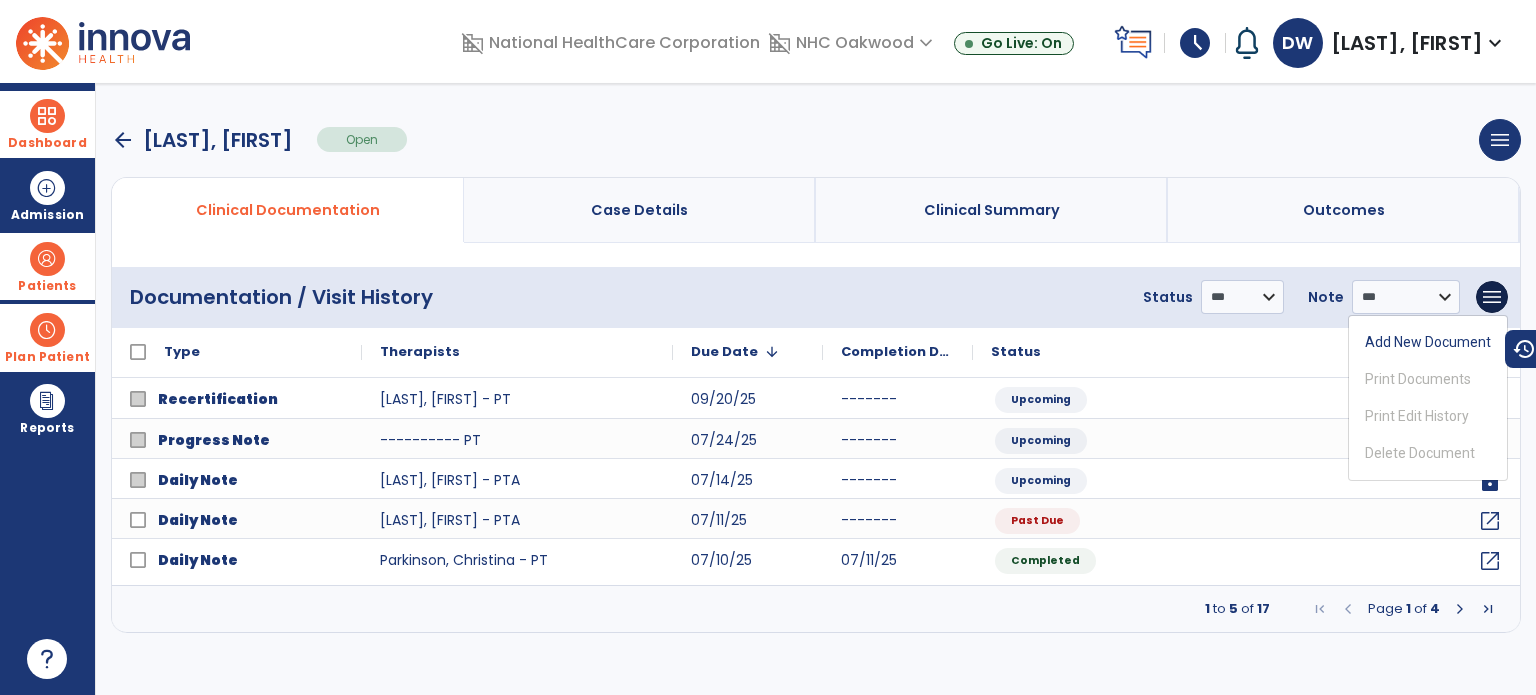 click on "**********" 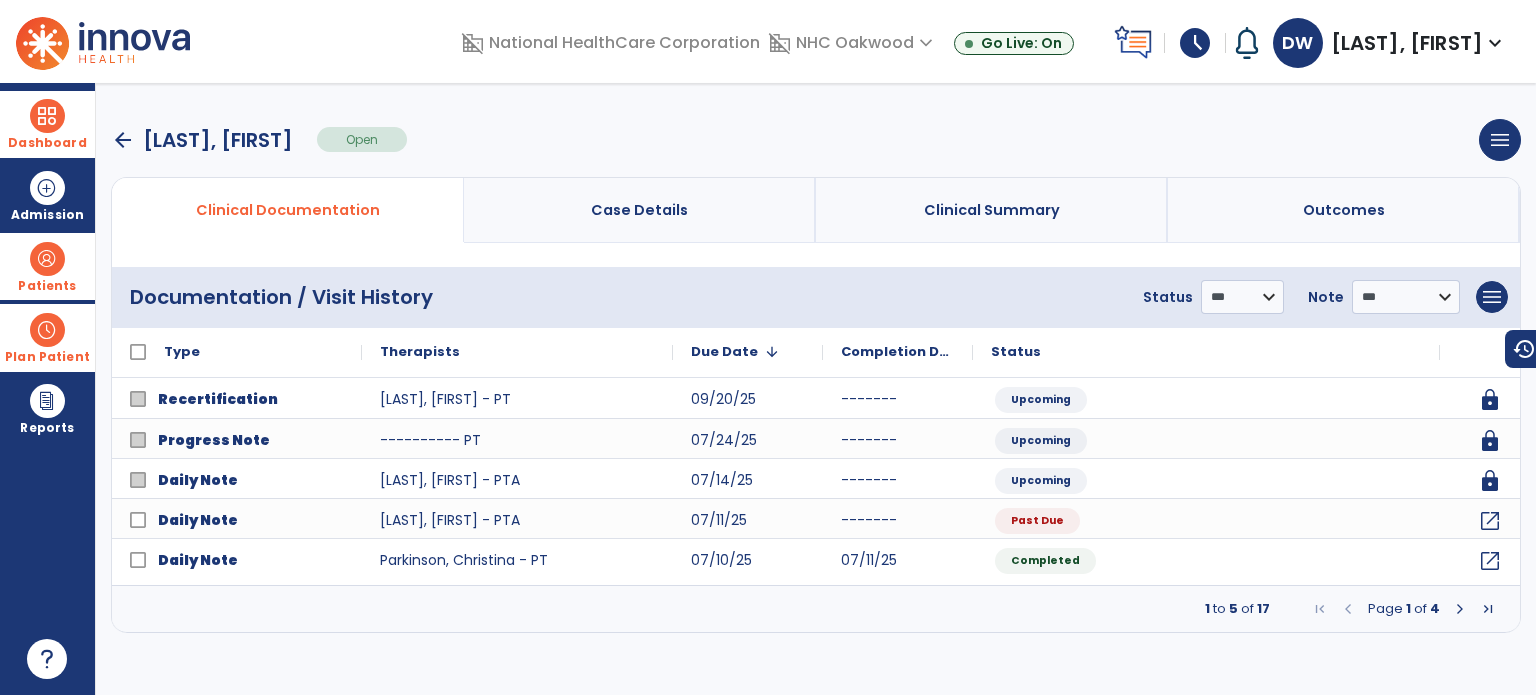 click on "arrow_back" at bounding box center (123, 140) 